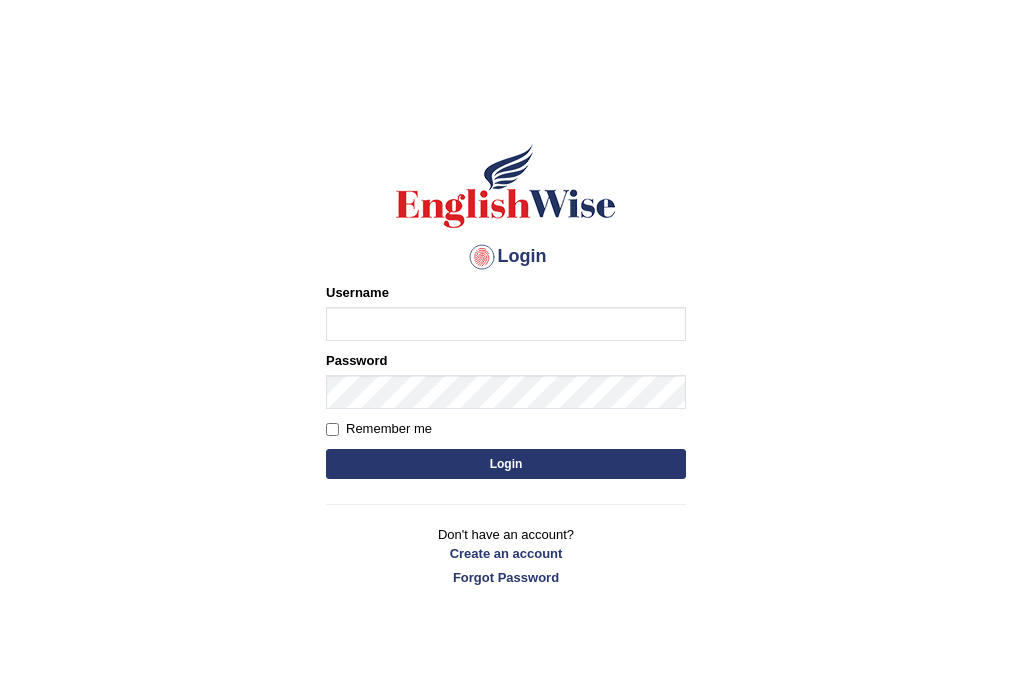 scroll, scrollTop: 0, scrollLeft: 0, axis: both 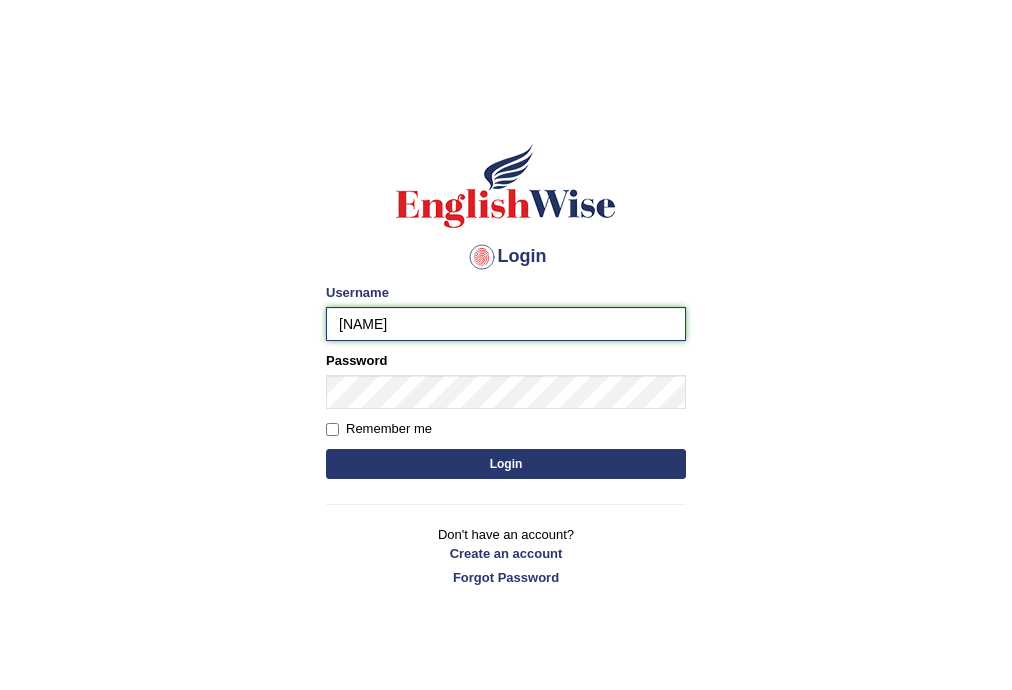 click on "srijana" at bounding box center [506, 324] 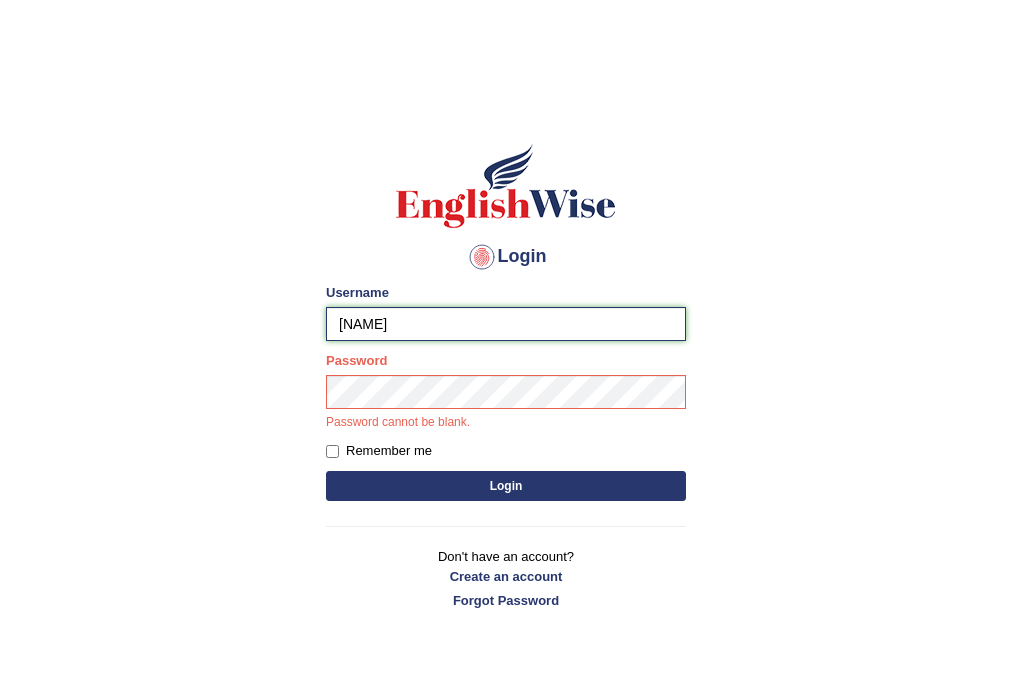 type on "srijana2025" 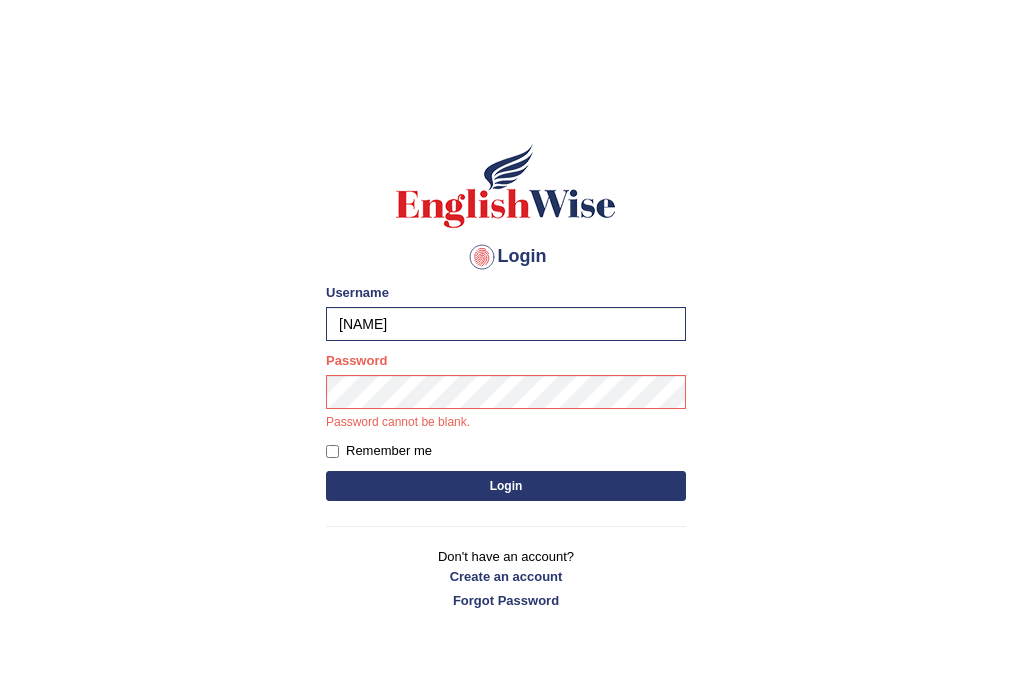 click on "Login" at bounding box center (506, 486) 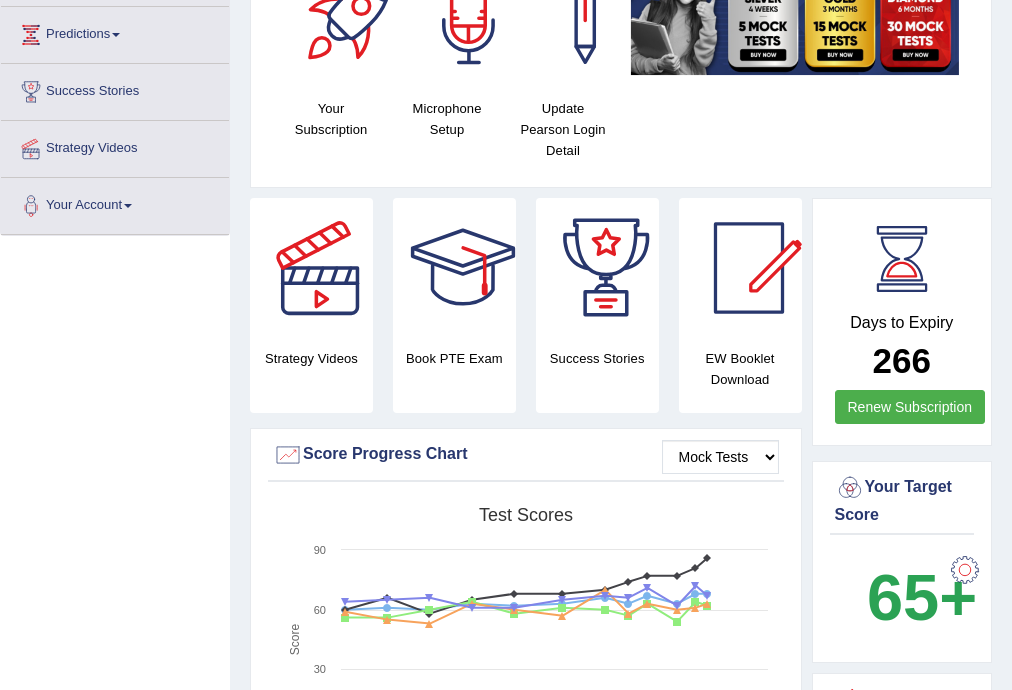 scroll, scrollTop: 320, scrollLeft: 0, axis: vertical 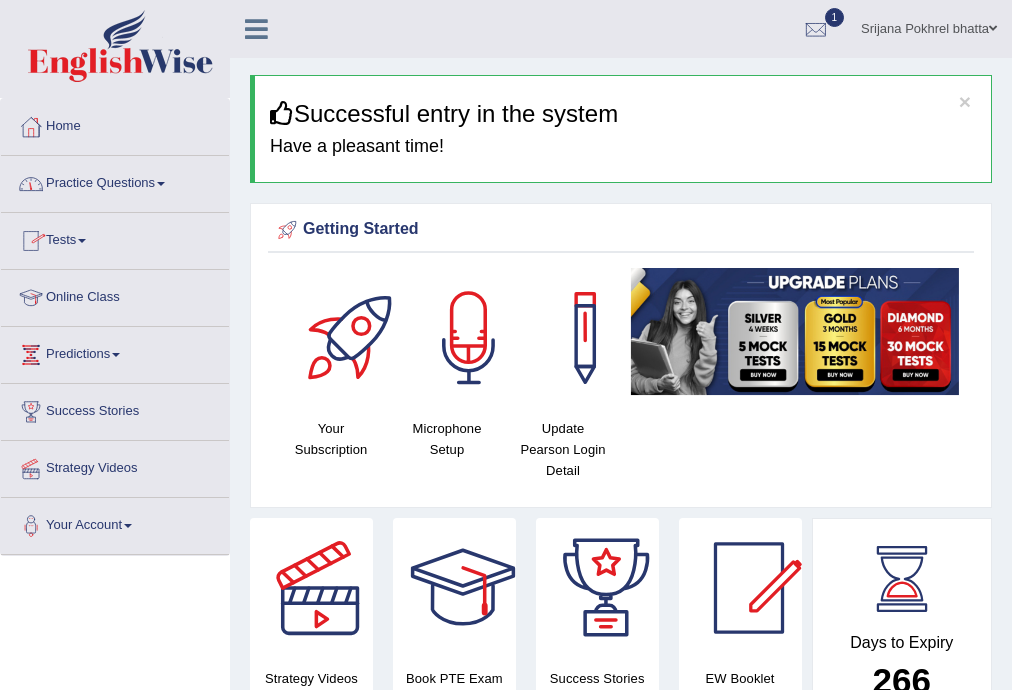 click on "Practice Questions" at bounding box center (115, 181) 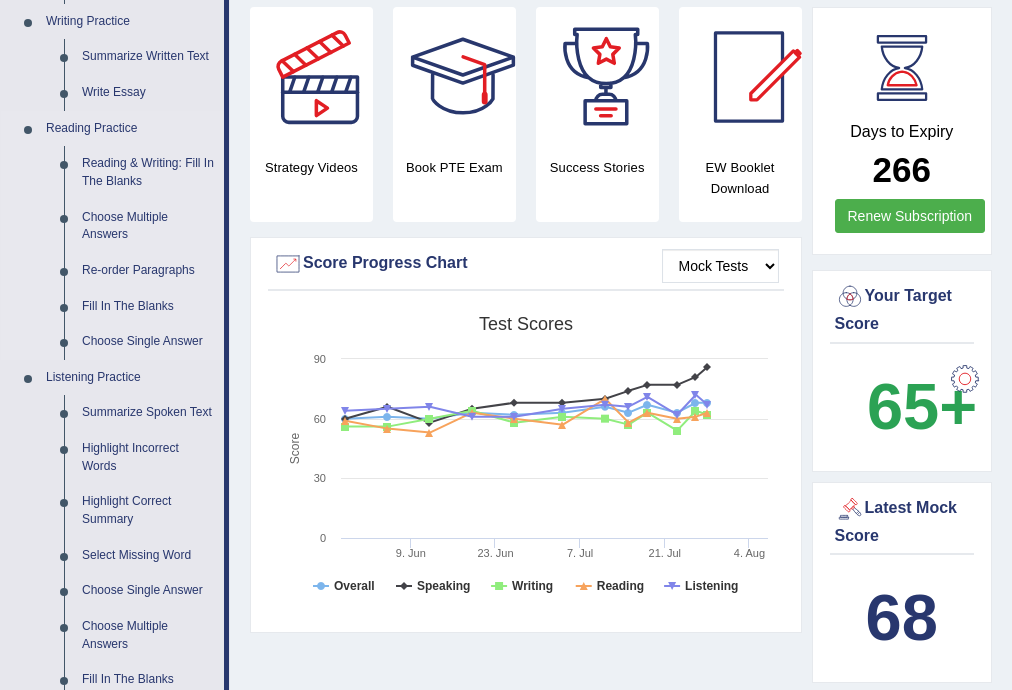 scroll, scrollTop: 640, scrollLeft: 0, axis: vertical 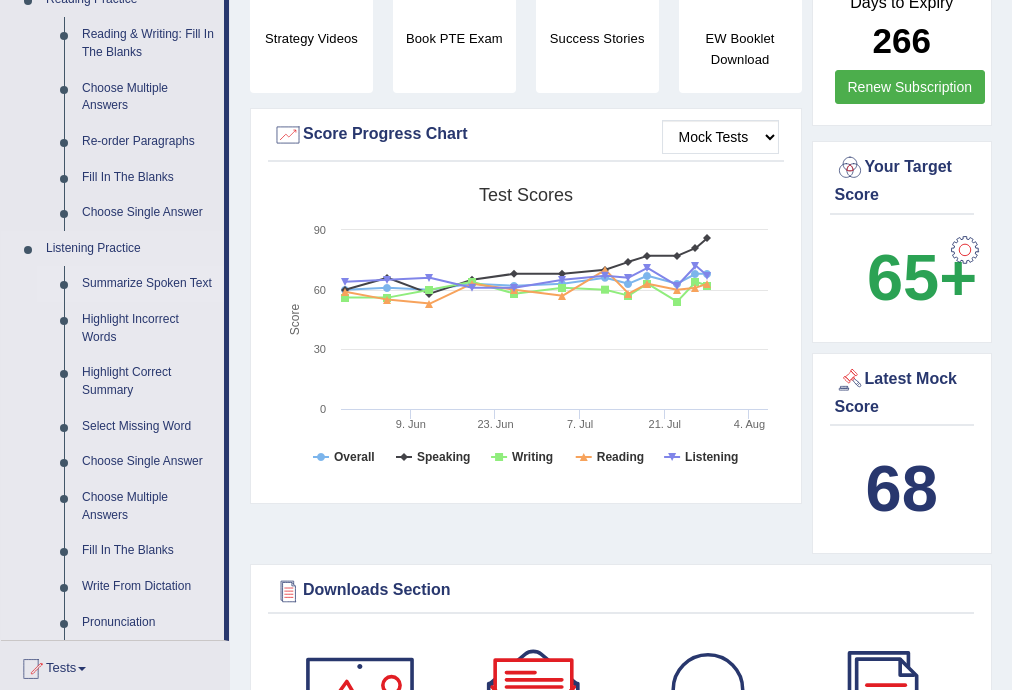 click on "Summarize Spoken Text" at bounding box center [148, 284] 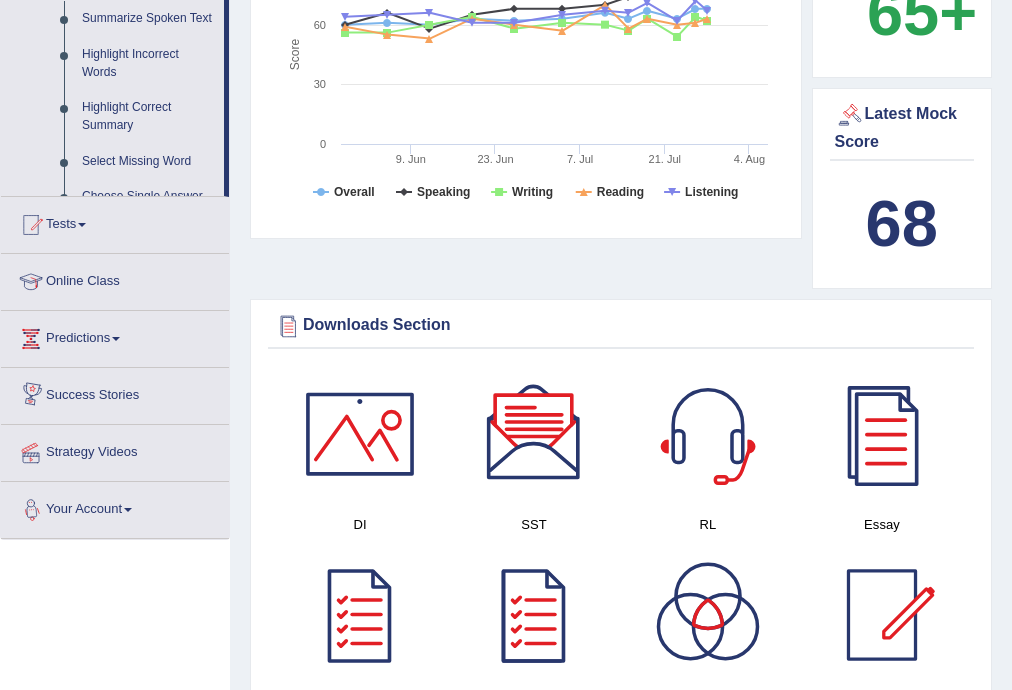 scroll, scrollTop: 668, scrollLeft: 0, axis: vertical 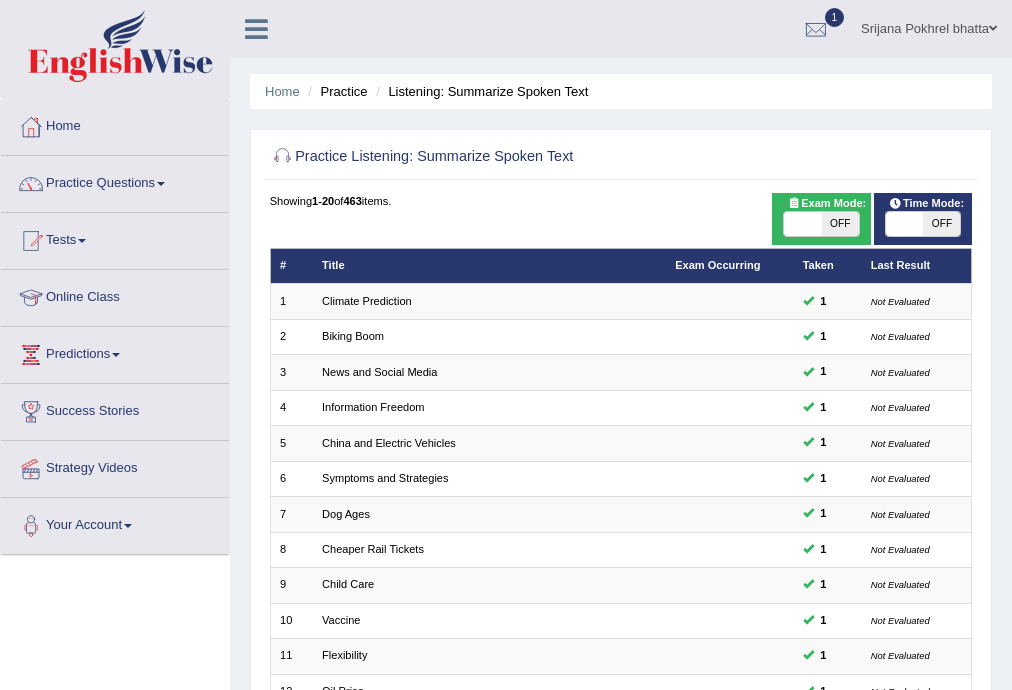 click on "OFF" at bounding box center (941, 224) 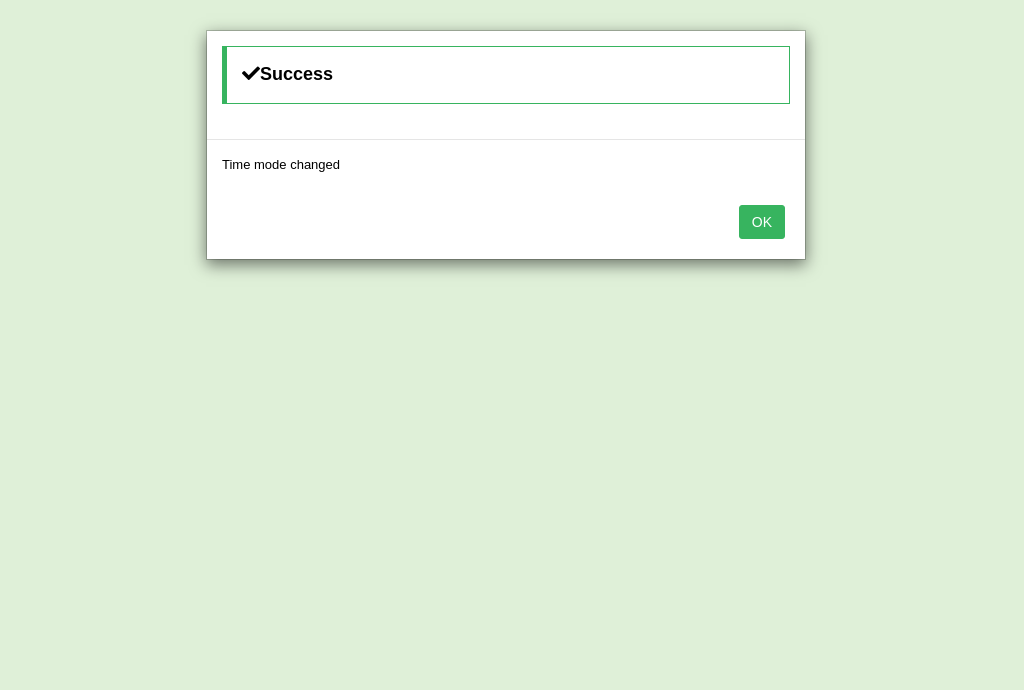 click on "OK" at bounding box center (762, 222) 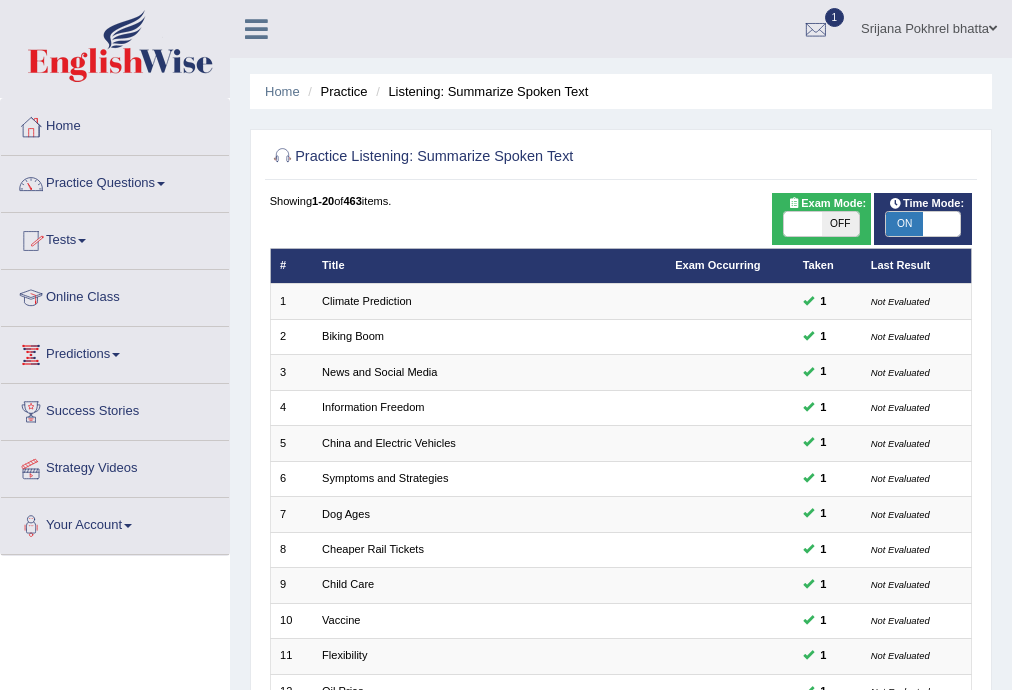 click on "Practice Questions" at bounding box center (115, 181) 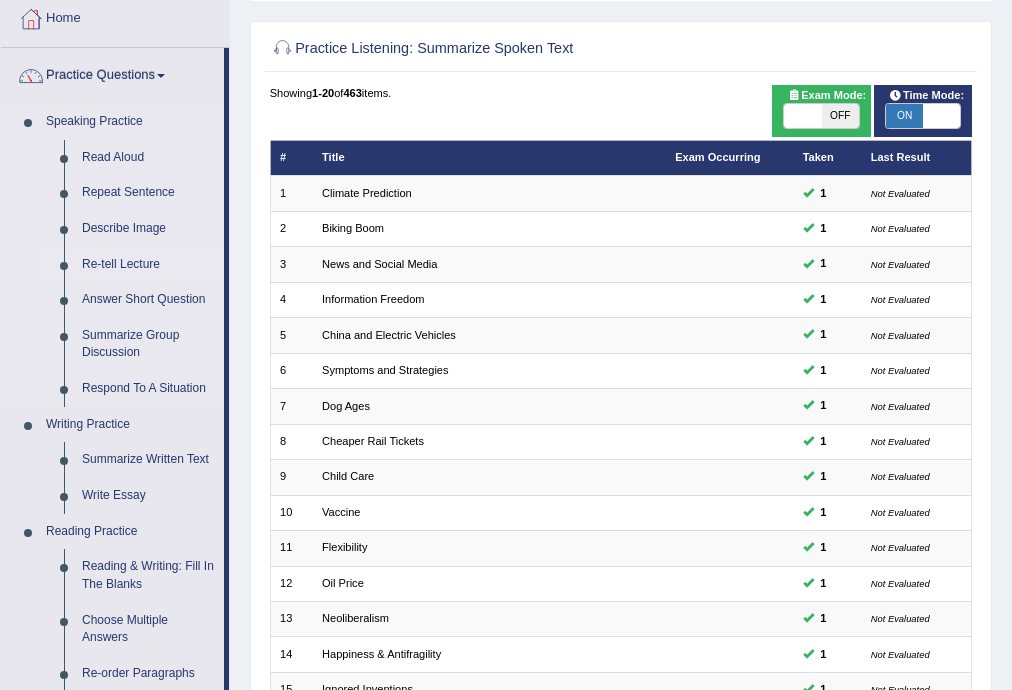 scroll, scrollTop: 240, scrollLeft: 0, axis: vertical 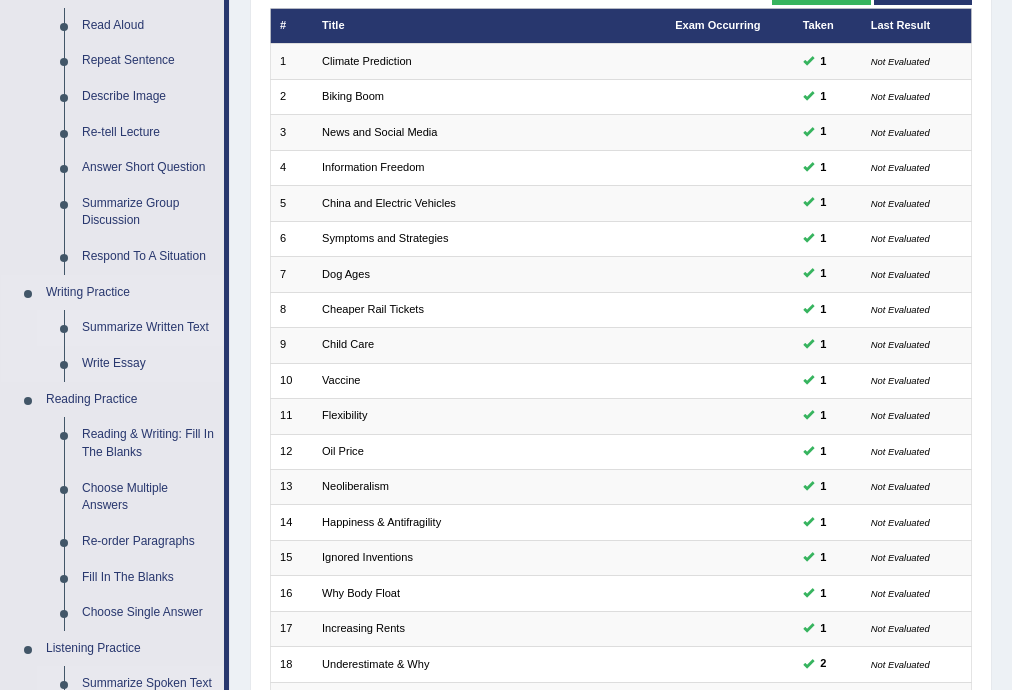 click on "Summarize Written Text" at bounding box center (148, 328) 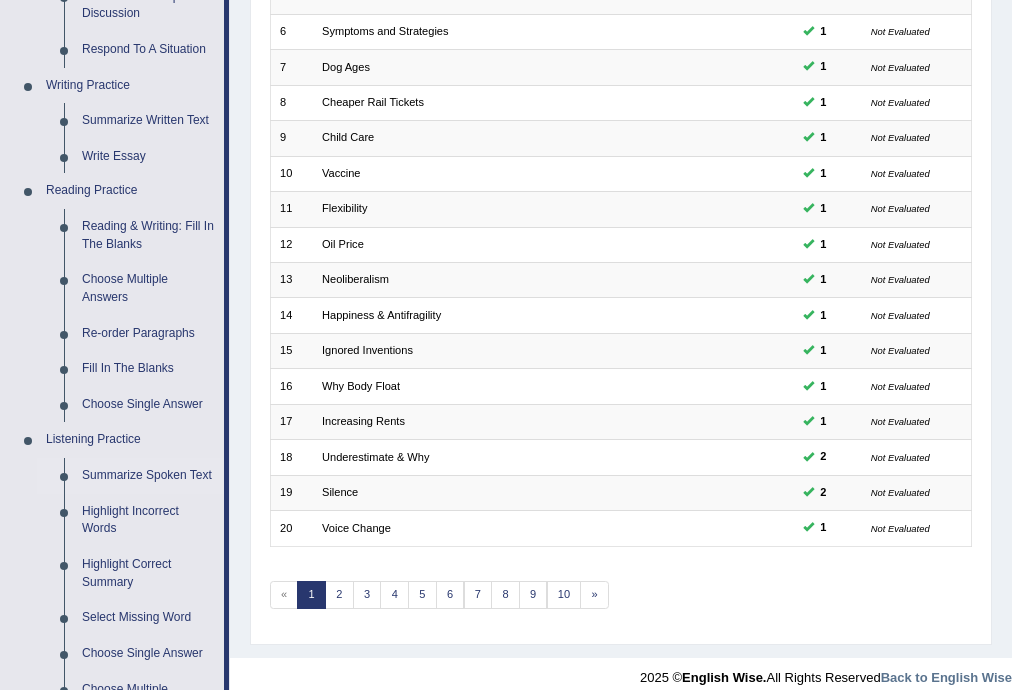 scroll, scrollTop: 924, scrollLeft: 0, axis: vertical 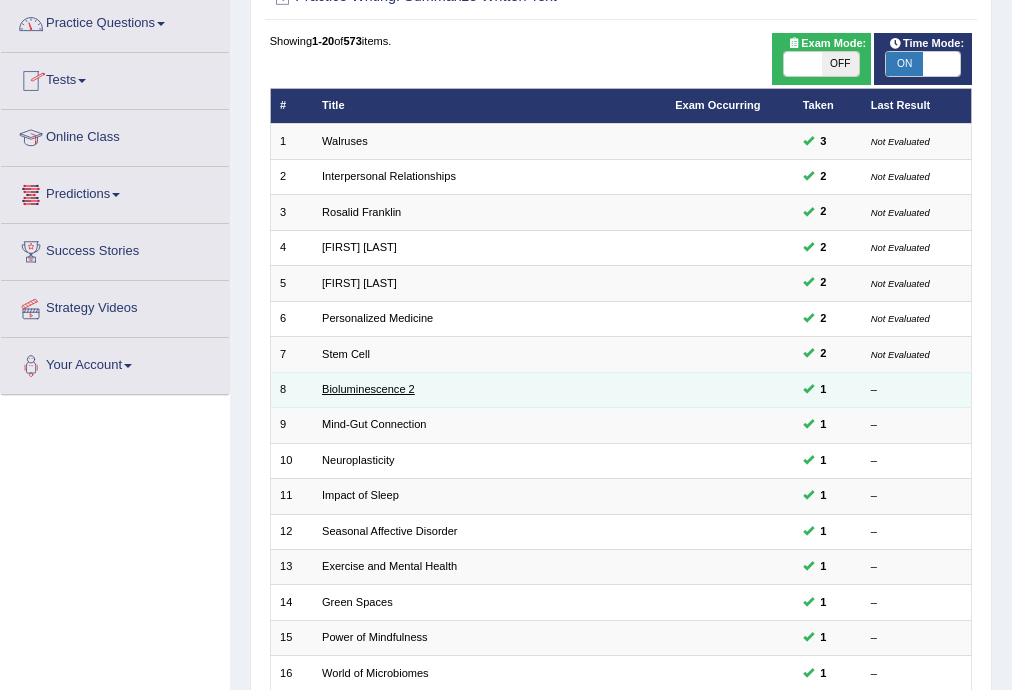 click on "Bioluminescence 2" at bounding box center [368, 389] 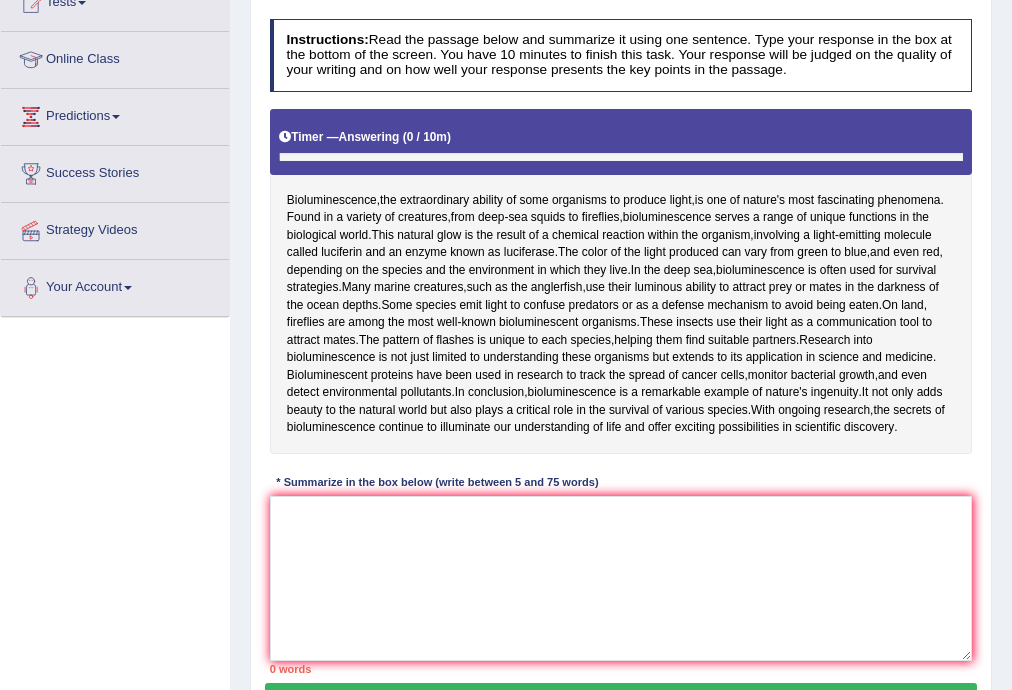 scroll, scrollTop: 240, scrollLeft: 0, axis: vertical 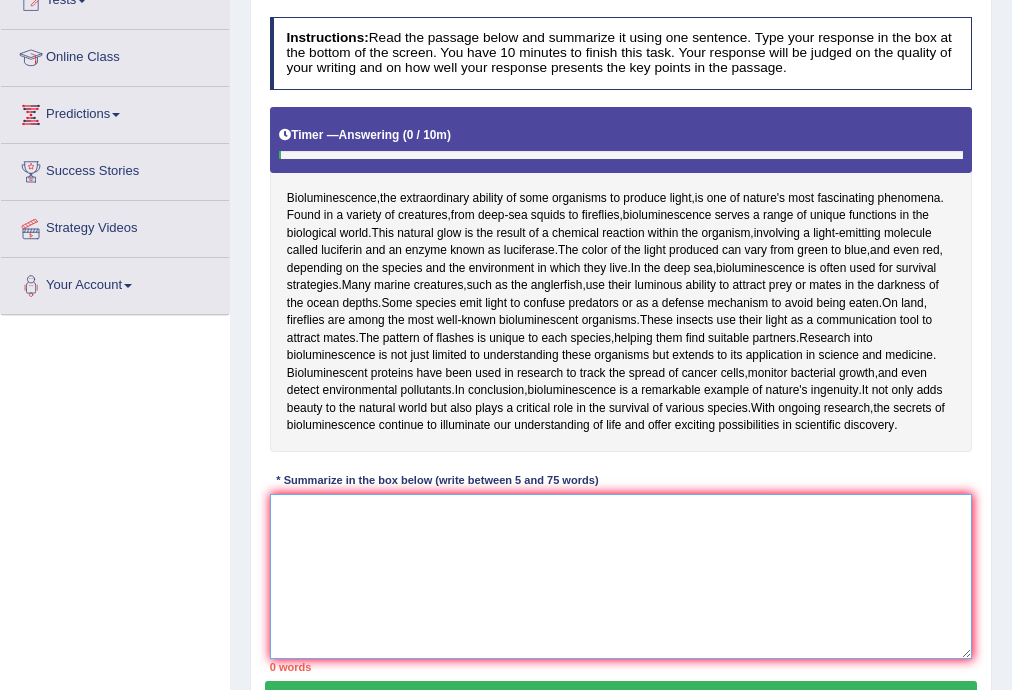 drag, startPoint x: 460, startPoint y: 536, endPoint x: 800, endPoint y: 492, distance: 342.83524 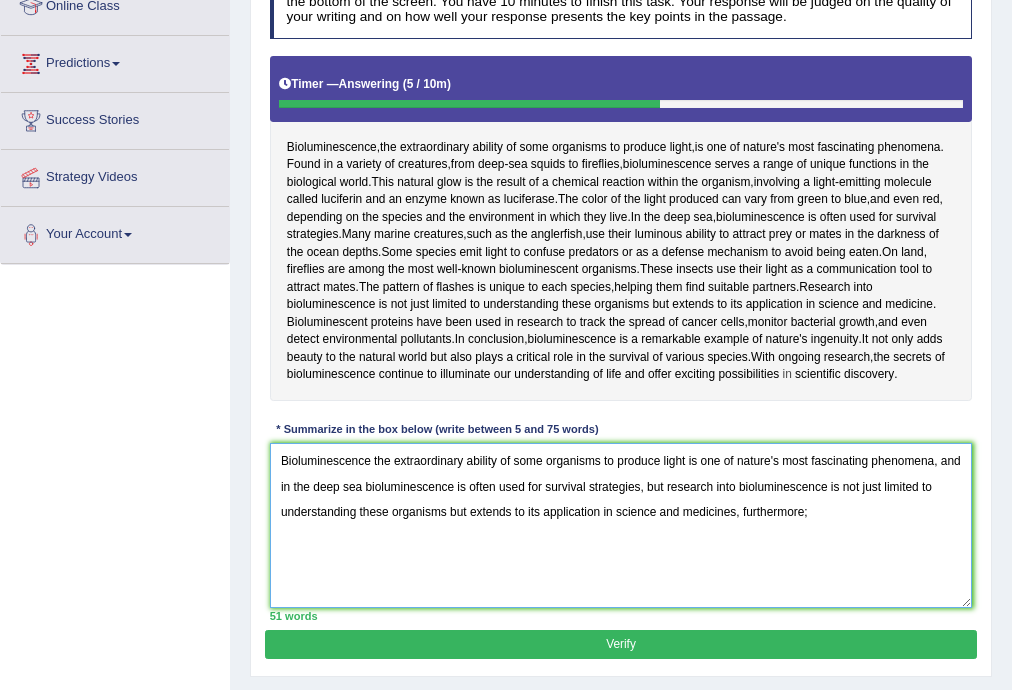 scroll, scrollTop: 320, scrollLeft: 0, axis: vertical 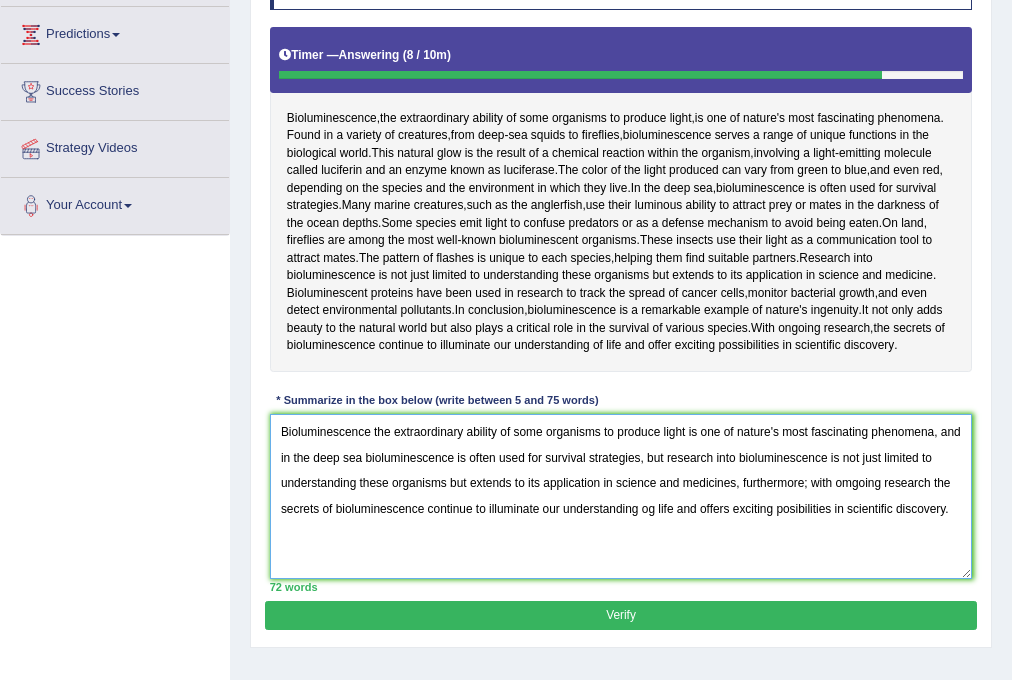 click on "Bioluminescence the extraordinary ability of some organisms to produce light is one of nature's most fascinating phenomena, and  in the deep sea bioluminescence is often used for survival strategies, but research into bioluminescence is not just limited to understanding these organisms but extends to its application in science and medicines, furthermore; with omgoing research the secrets of bioluminescence continue to illuminate our understanding og life and offers exciting posibilities in scientific discovery." at bounding box center [621, 496] 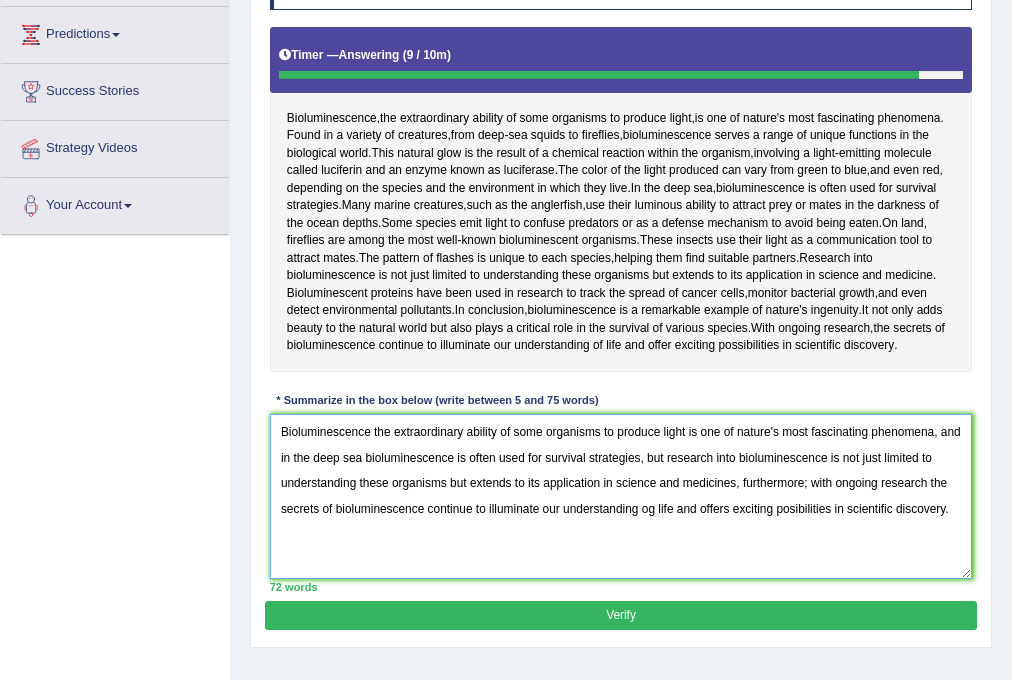 click on "Bioluminescence the extraordinary ability of some organisms to produce light is one of nature's most fascinating phenomena, and  in the deep sea bioluminescence is often used for survival strategies, but research into bioluminescence is not just limited to understanding these organisms but extends to its application in science and medicines, furthermore; with ongoing research the secrets of bioluminescence continue to illuminate our understanding og life and offers exciting posibilities in scientific discovery." at bounding box center [621, 496] 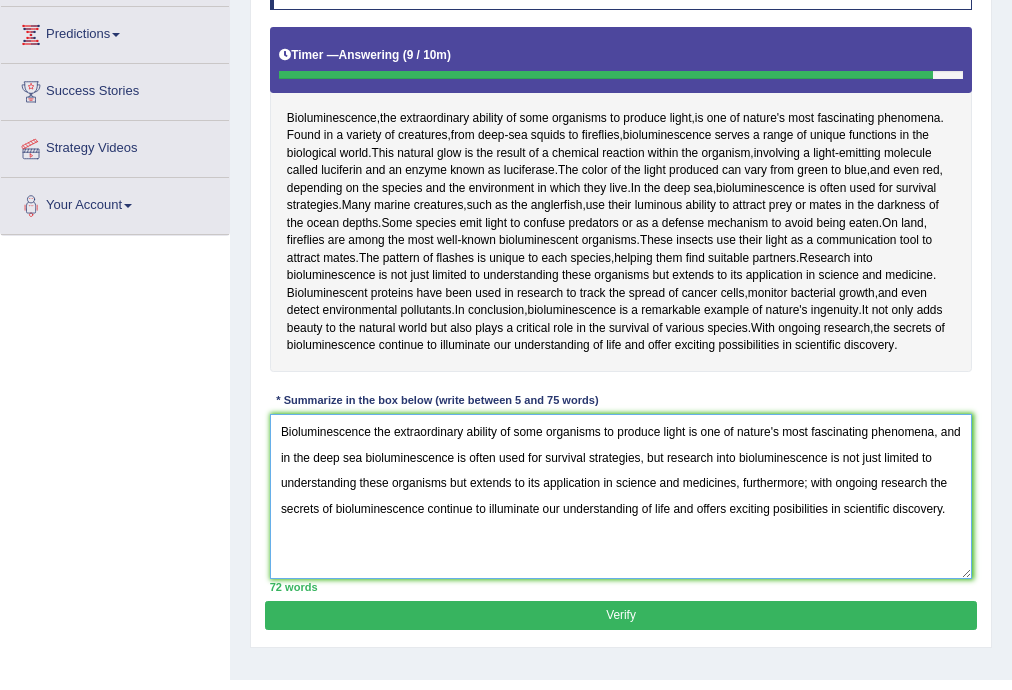 click on "Bioluminescence the extraordinary ability of some organisms to produce light is one of nature's most fascinating phenomena, and  in the deep sea bioluminescence is often used for survival strategies, but research into bioluminescence is not just limited to understanding these organisms but extends to its application in science and medicines, furthermore; with ongoing research the secrets of bioluminescence continue to illuminate our understanding of life and offers exciting posibilities in scientific discovery." at bounding box center (621, 496) 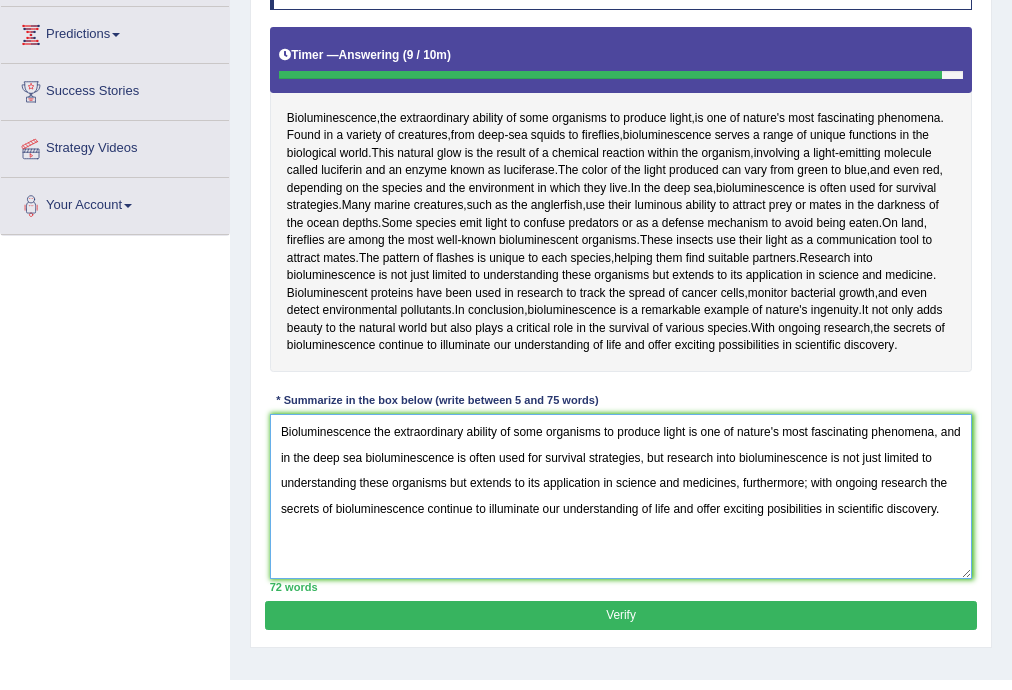 click on "Bioluminescence the extraordinary ability of some organisms to produce light is one of nature's most fascinating phenomena, and  in the deep sea bioluminescence is often used for survival strategies, but research into bioluminescence is not just limited to understanding these organisms but extends to its application in science and medicines, furthermore; with ongoing research the secrets of bioluminescence continue to illuminate our understanding of life and offer exciting posibilities in scientific discovery." at bounding box center (621, 496) 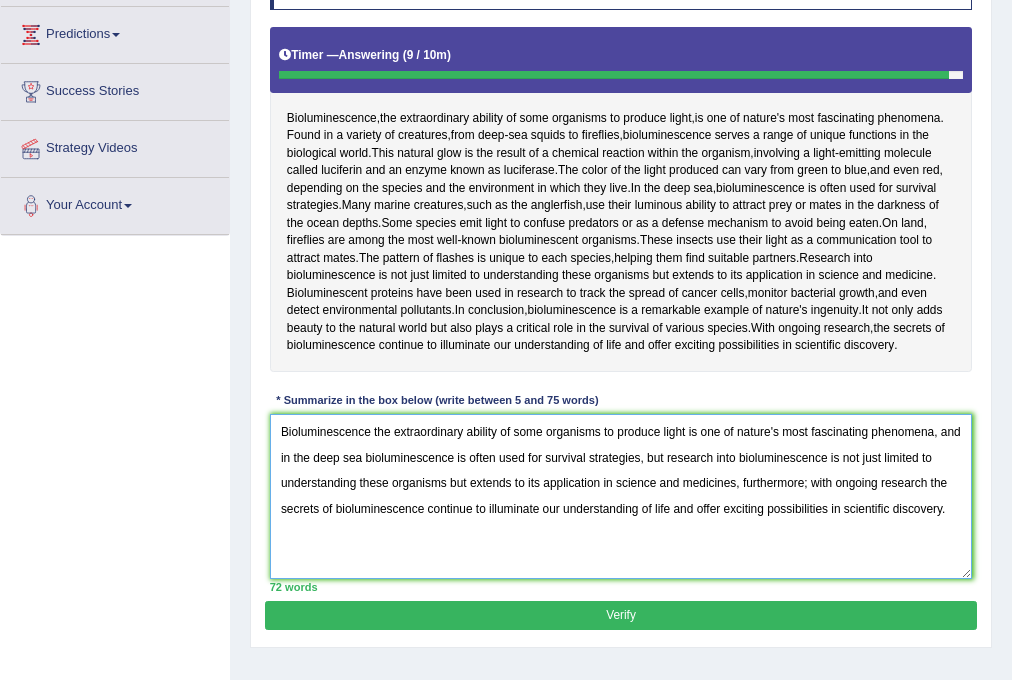 type on "Bioluminescence the extraordinary ability of some organisms to produce light is one of nature's most fascinating phenomena, and  in the deep sea bioluminescence is often used for survival strategies, but research into bioluminescence is not just limited to understanding these organisms but extends to its application in science and medicines, furthermore; with ongoing research the secrets of bioluminescence continue to illuminate our understanding of life and offer exciting possibilities in scientific discovery." 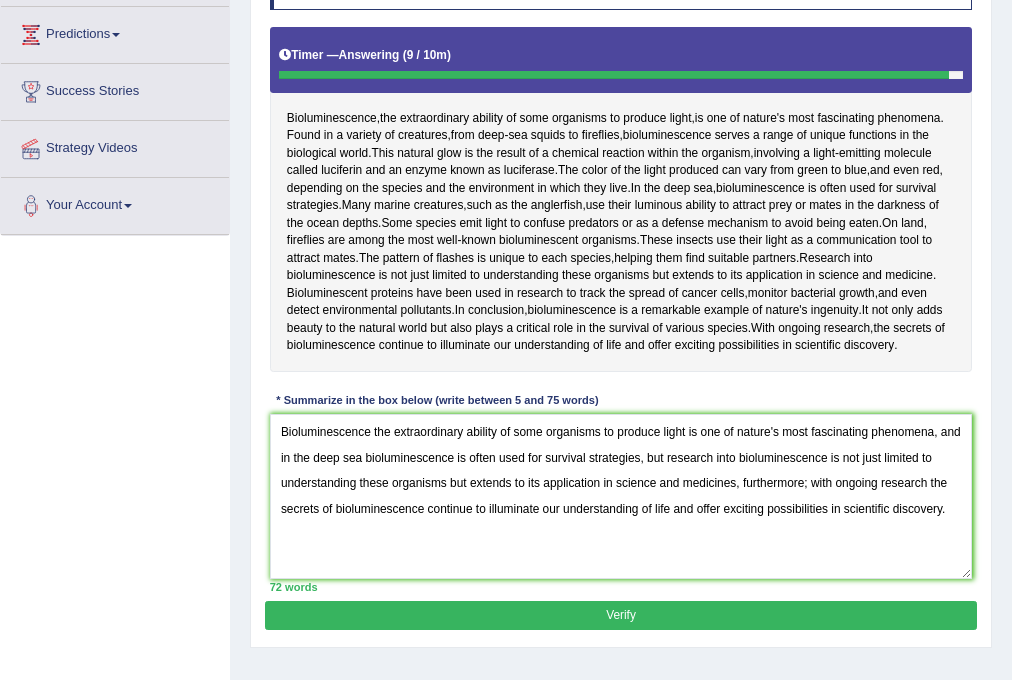 click on "Verify" at bounding box center [620, 615] 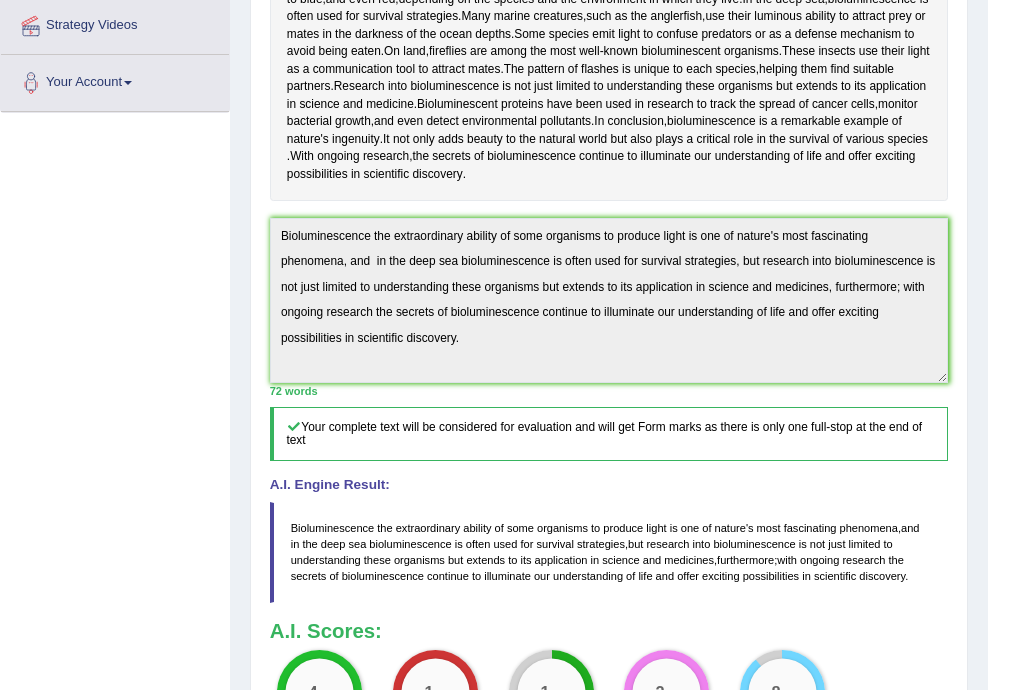 scroll, scrollTop: 123, scrollLeft: 0, axis: vertical 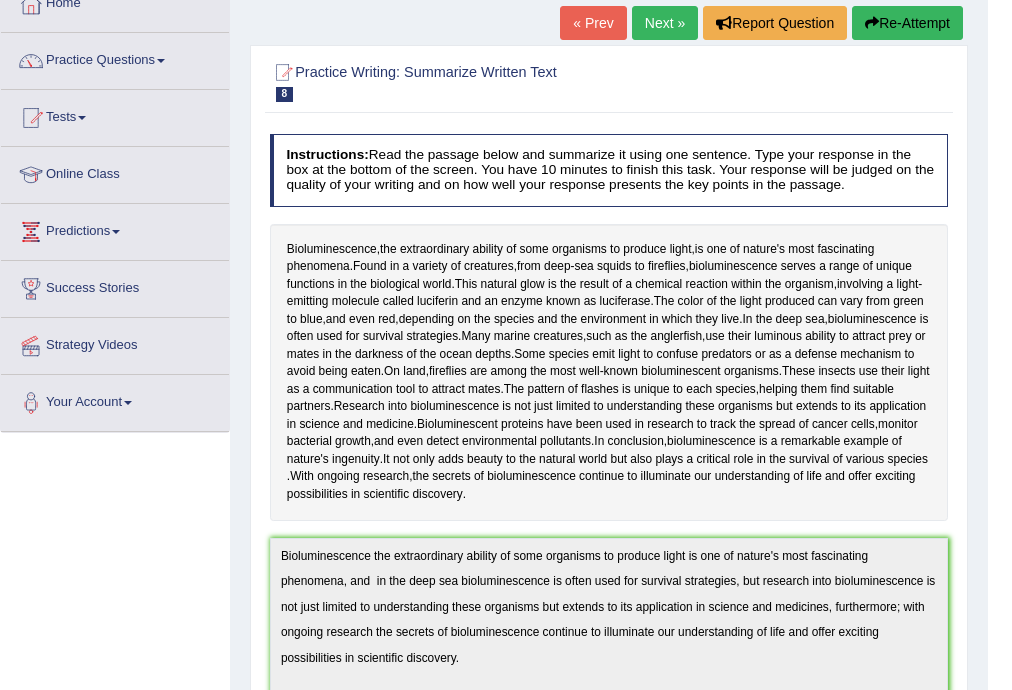 click on "Next »" at bounding box center [665, 23] 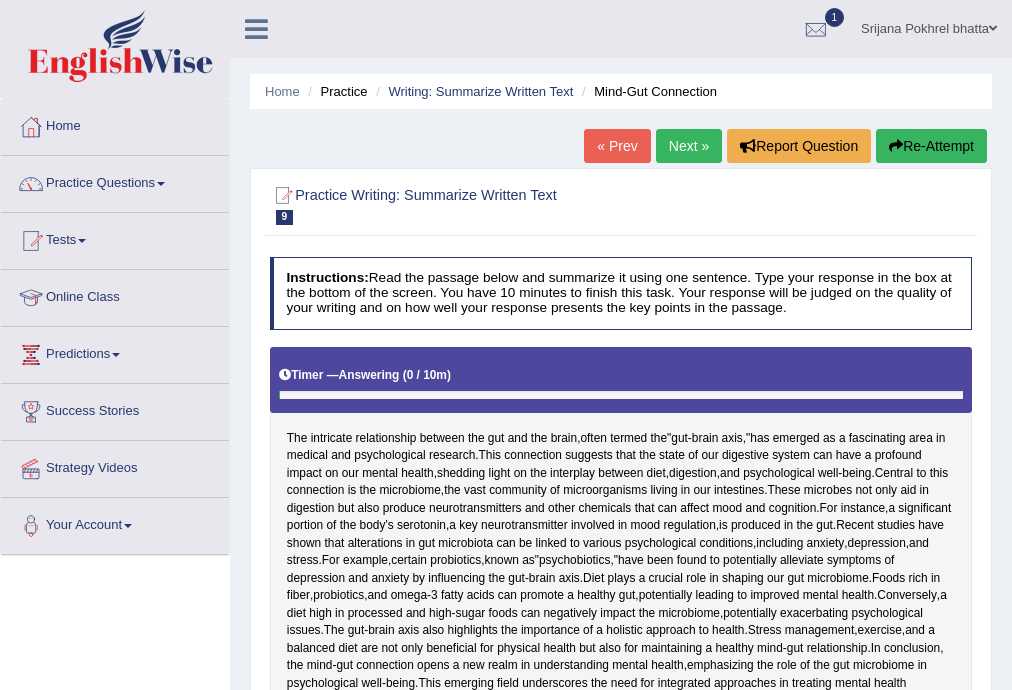 scroll, scrollTop: 258, scrollLeft: 0, axis: vertical 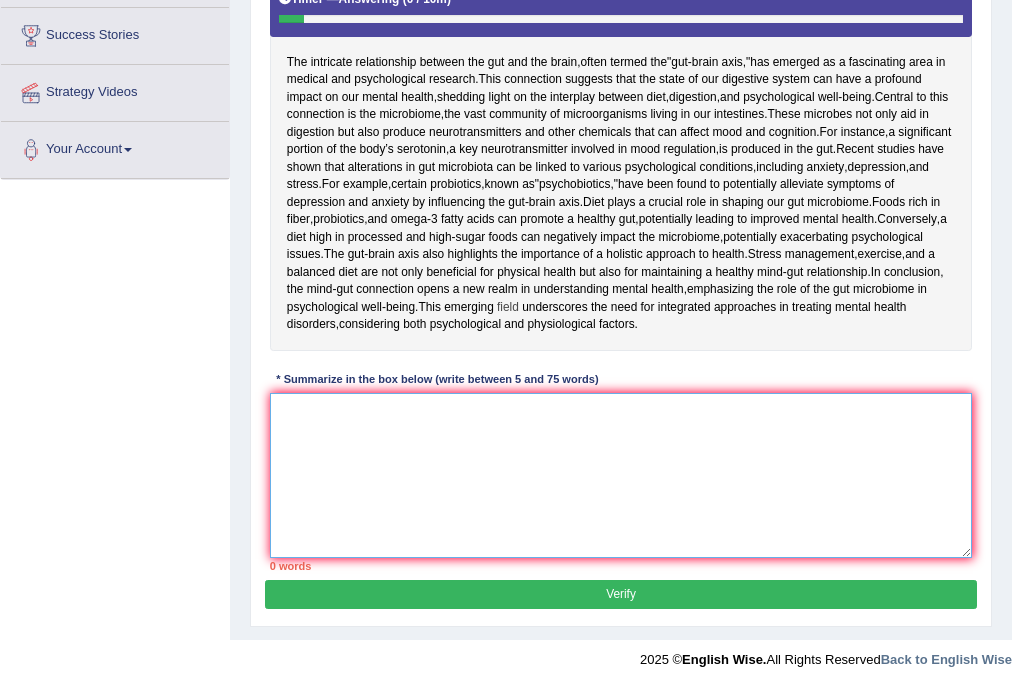 drag, startPoint x: 469, startPoint y: 518, endPoint x: 577, endPoint y: 392, distance: 165.9518 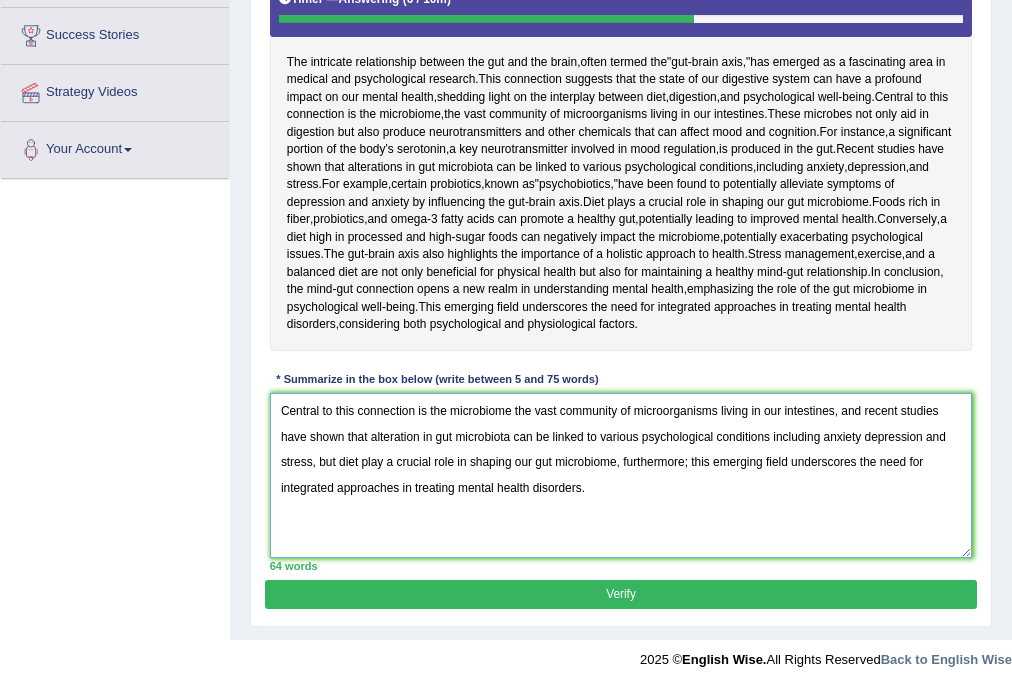 type on "Central to this connection is the microbiome the vast community of microorganisms living in our intestines, and recent studies have shown that alteration in gut microbiota can be linked to various psychological conditions including anxiety depression and stress, but diet play a crucial role in shaping our gut microbiome, furthermore; this emerging field underscores the need for integrated approaches in treating mental health disorders." 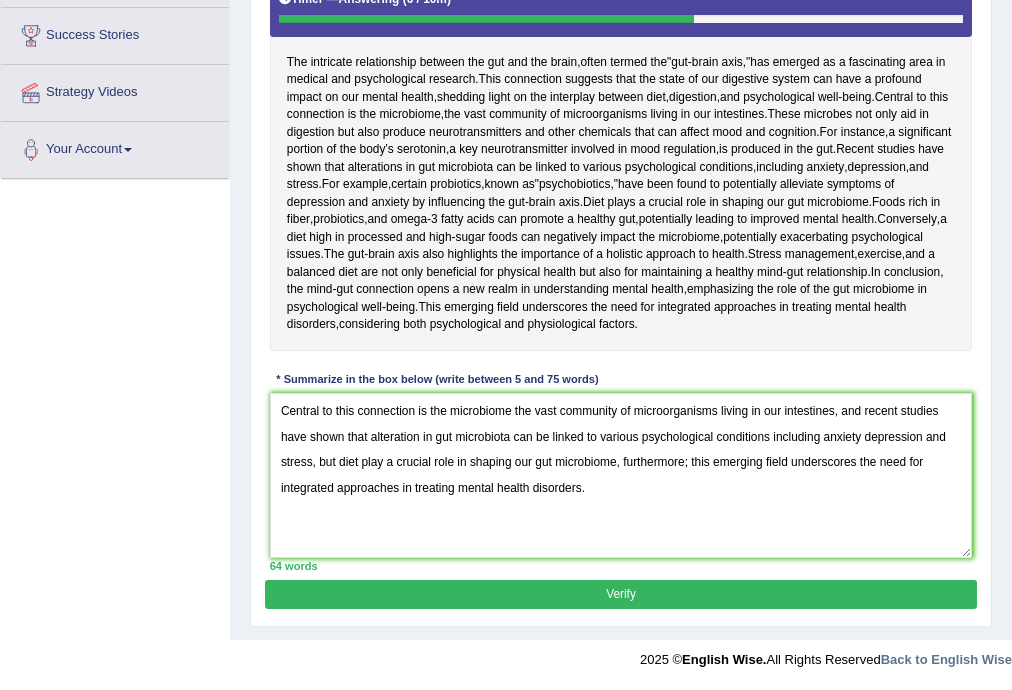 click on "Verify" at bounding box center (620, 594) 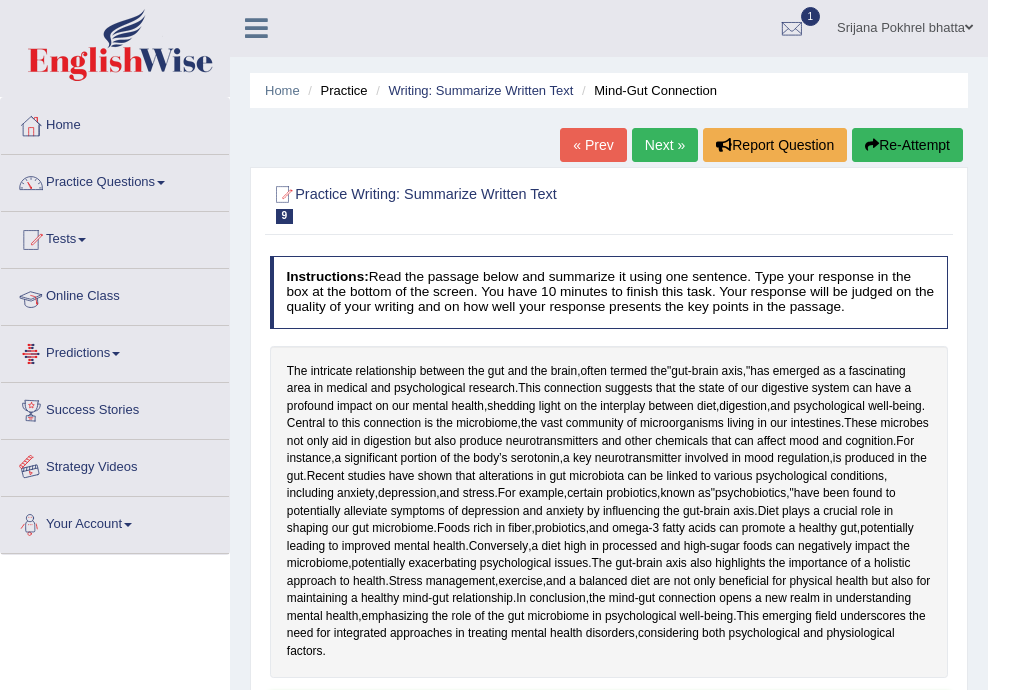scroll, scrollTop: 0, scrollLeft: 0, axis: both 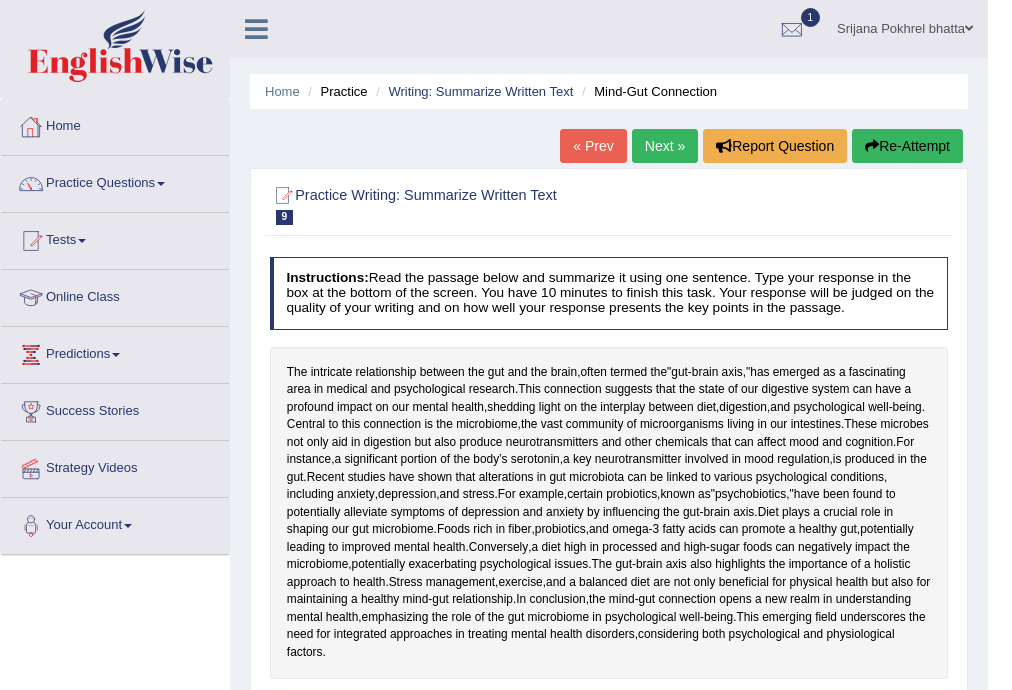 click on "Practice Questions" at bounding box center (115, 181) 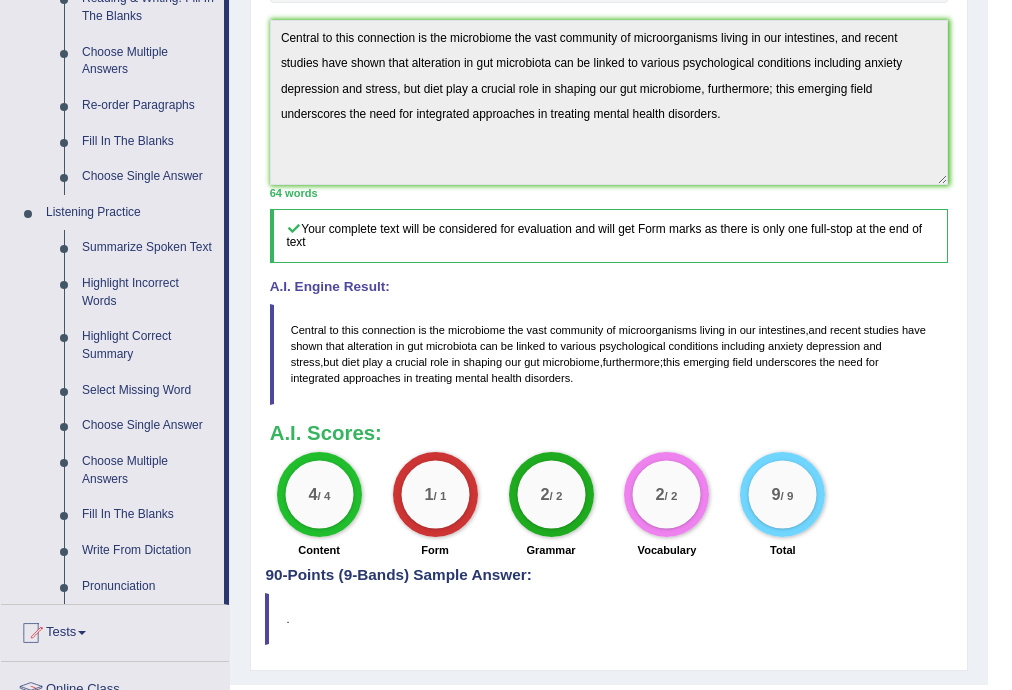 scroll, scrollTop: 880, scrollLeft: 0, axis: vertical 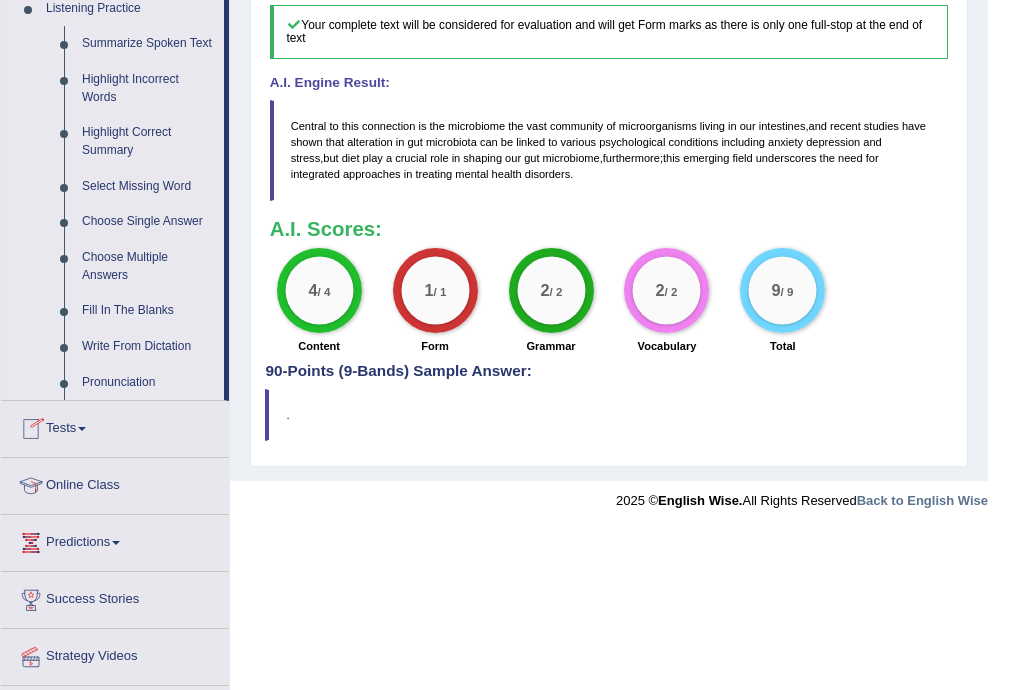 click on "Summarize Spoken Text" at bounding box center (148, 44) 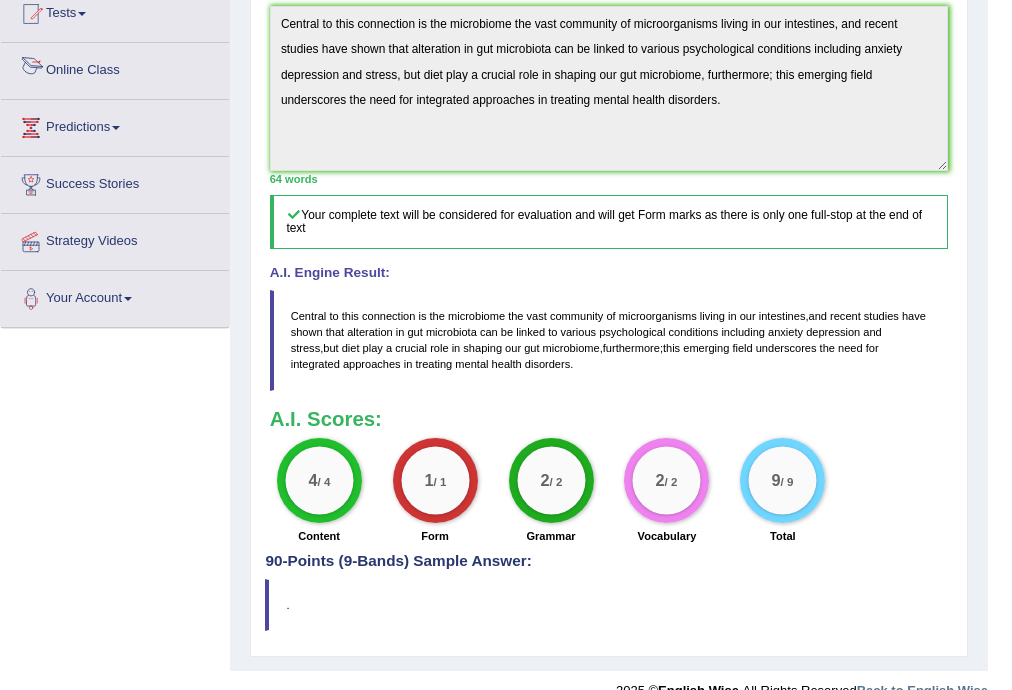 scroll, scrollTop: 731, scrollLeft: 0, axis: vertical 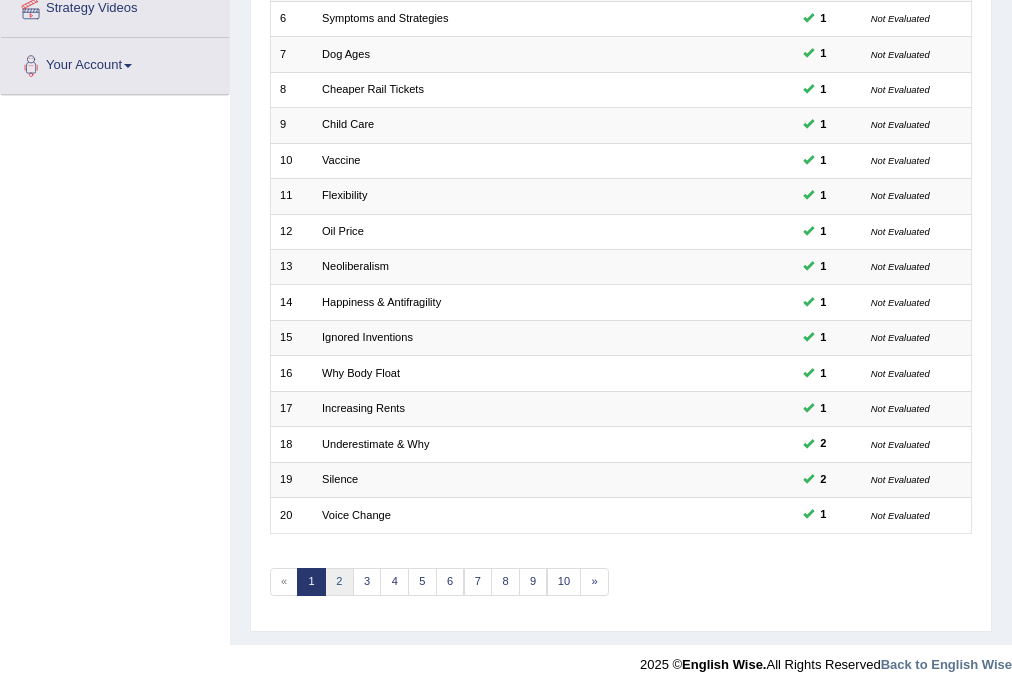 click on "2" at bounding box center (339, 582) 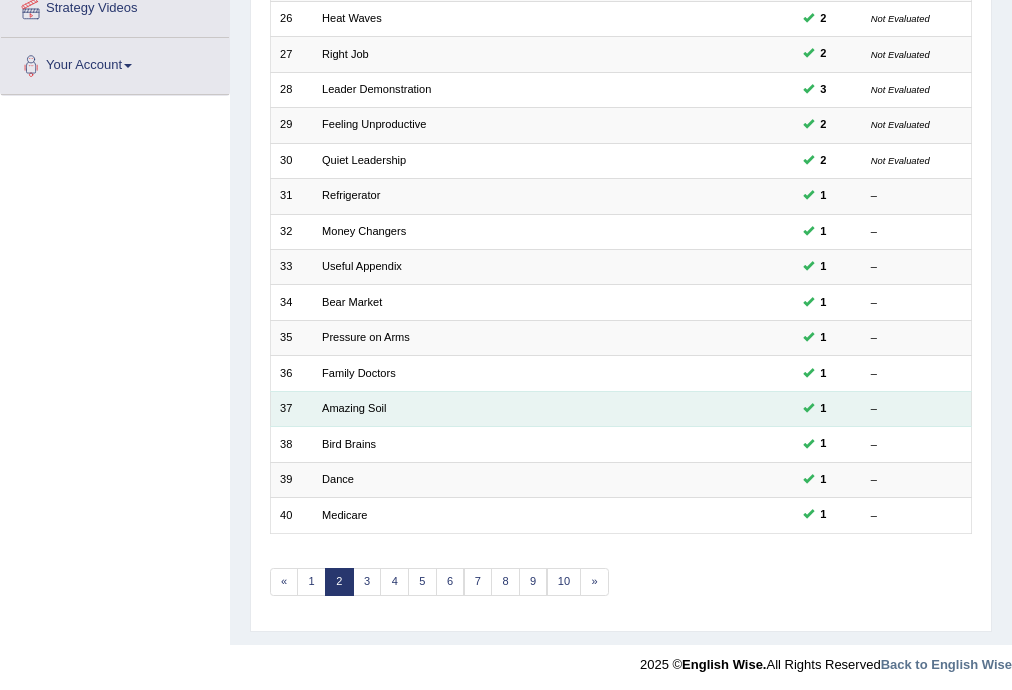 scroll, scrollTop: 0, scrollLeft: 0, axis: both 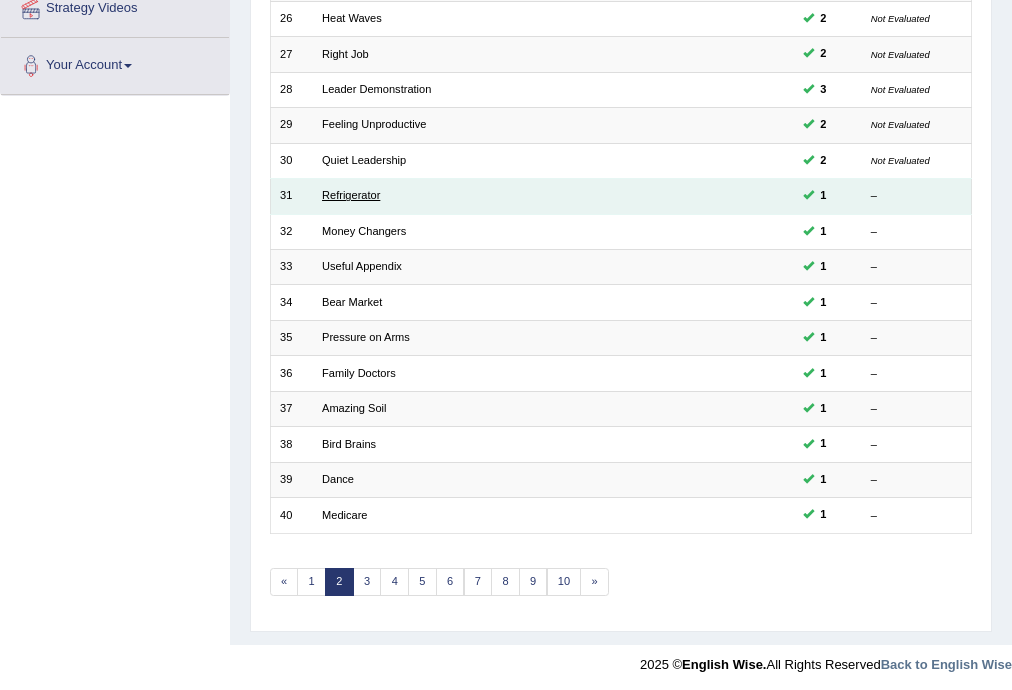 click on "Refrigerator" at bounding box center [351, 195] 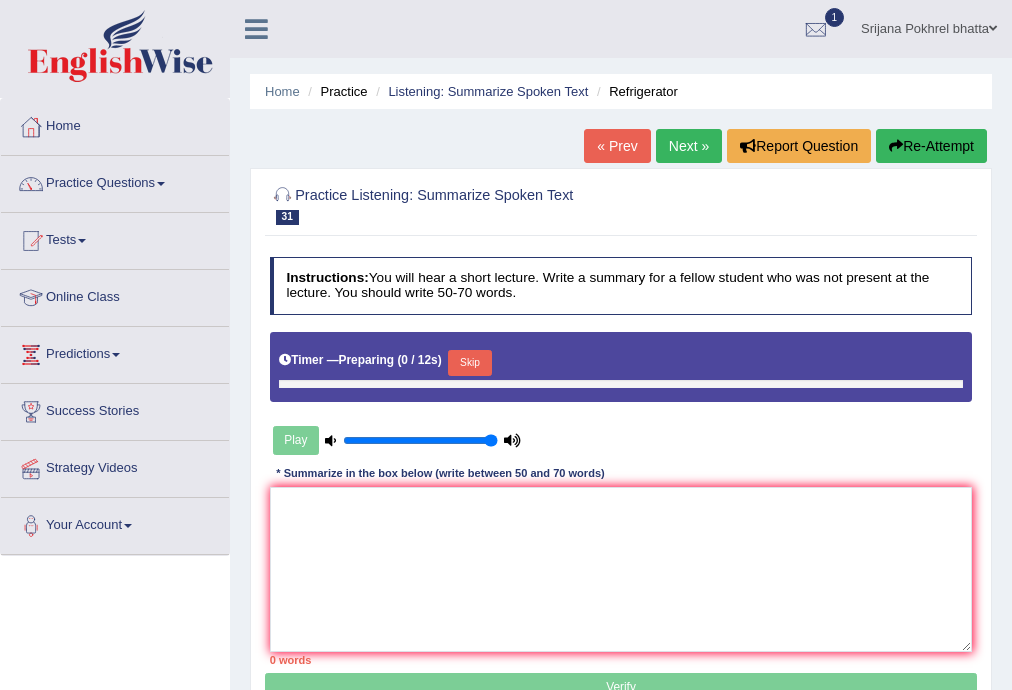 scroll, scrollTop: 0, scrollLeft: 0, axis: both 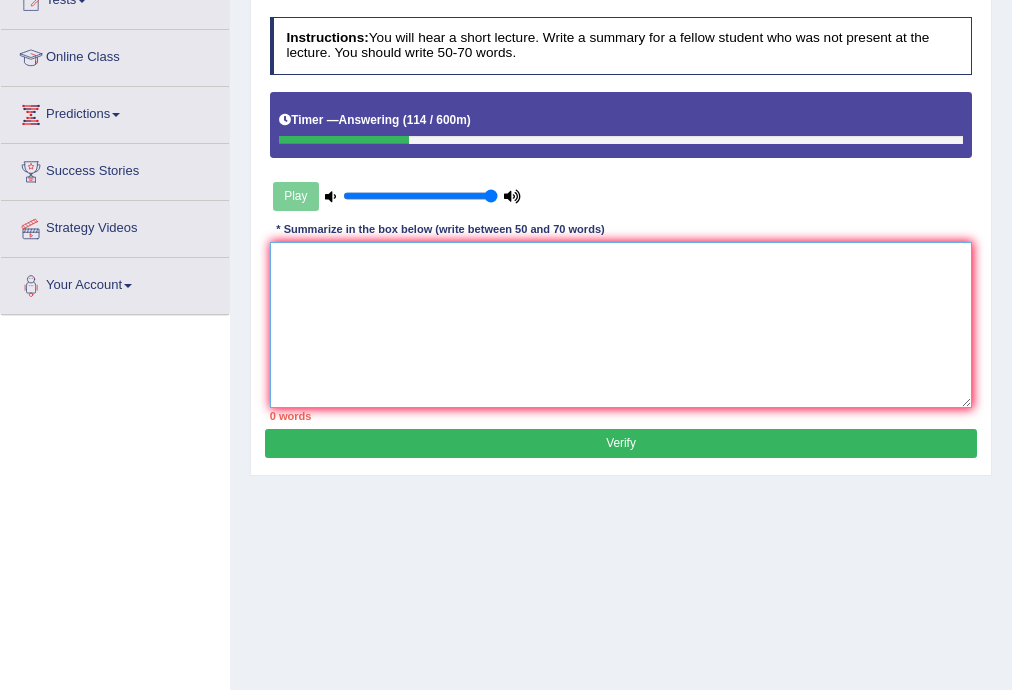 drag, startPoint x: 406, startPoint y: 324, endPoint x: 478, endPoint y: 232, distance: 116.82465 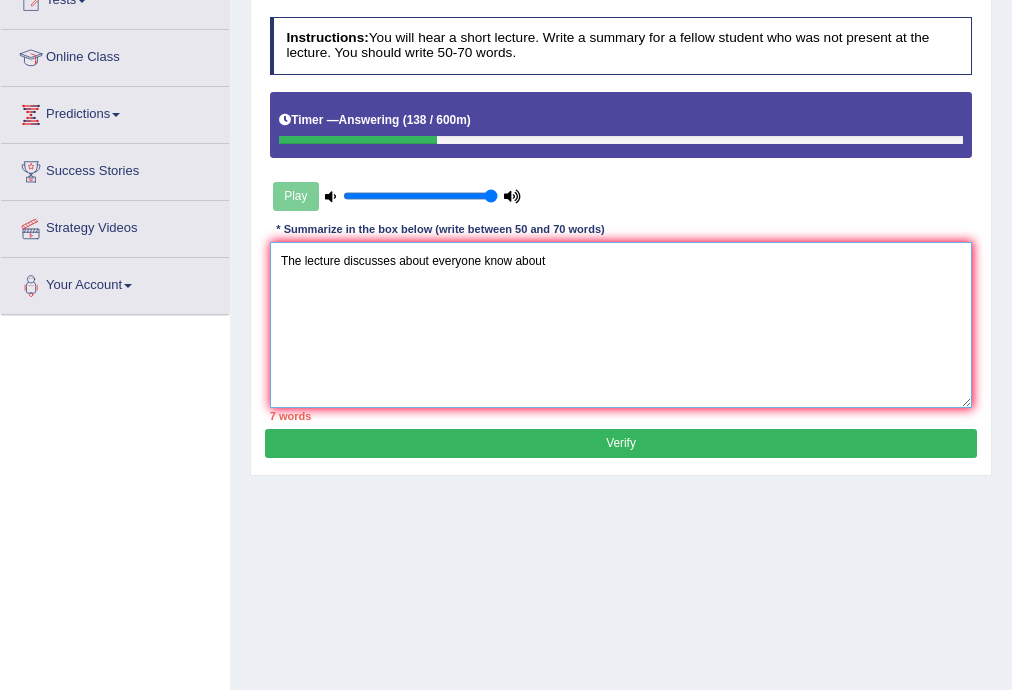 scroll, scrollTop: 160, scrollLeft: 0, axis: vertical 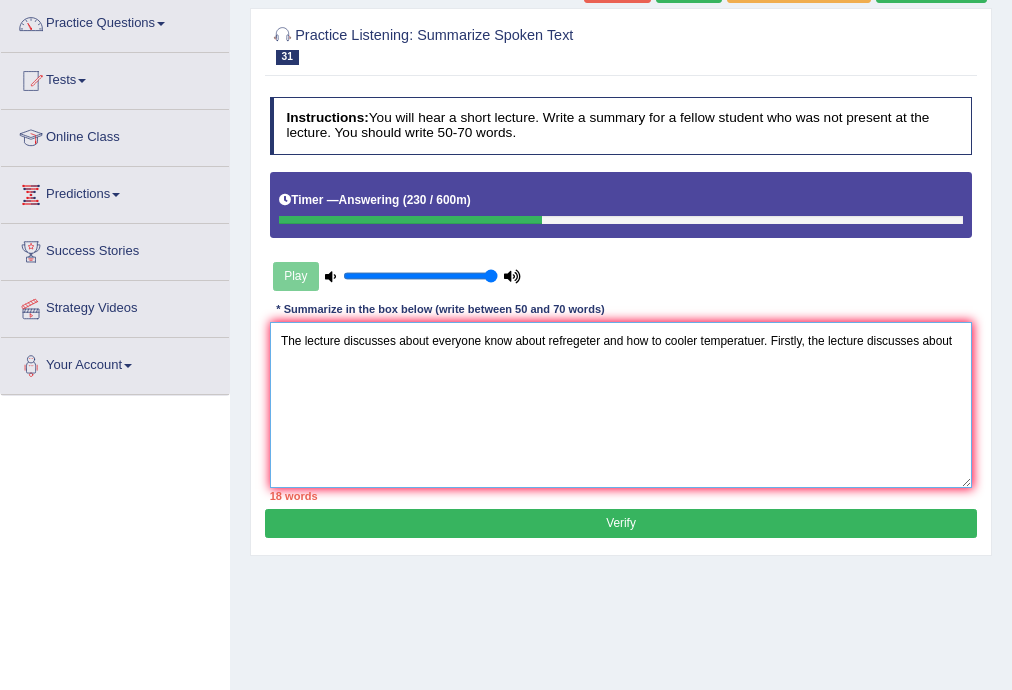 click on "The lecture discusses about everyone know about refregeter and how to cooler temperatuer. Firstly, the lecture discusses about" at bounding box center (621, 404) 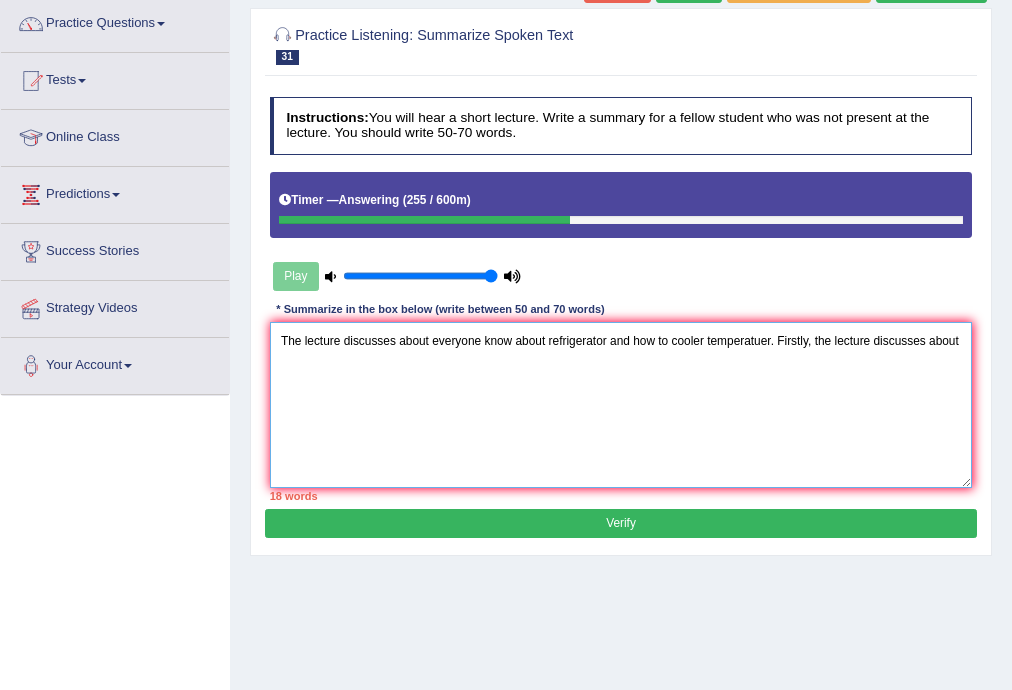 click on "The lecture discusses about everyone know about refrigerator and how to cooler temperatuer. Firstly, the lecture discusses about" at bounding box center (621, 404) 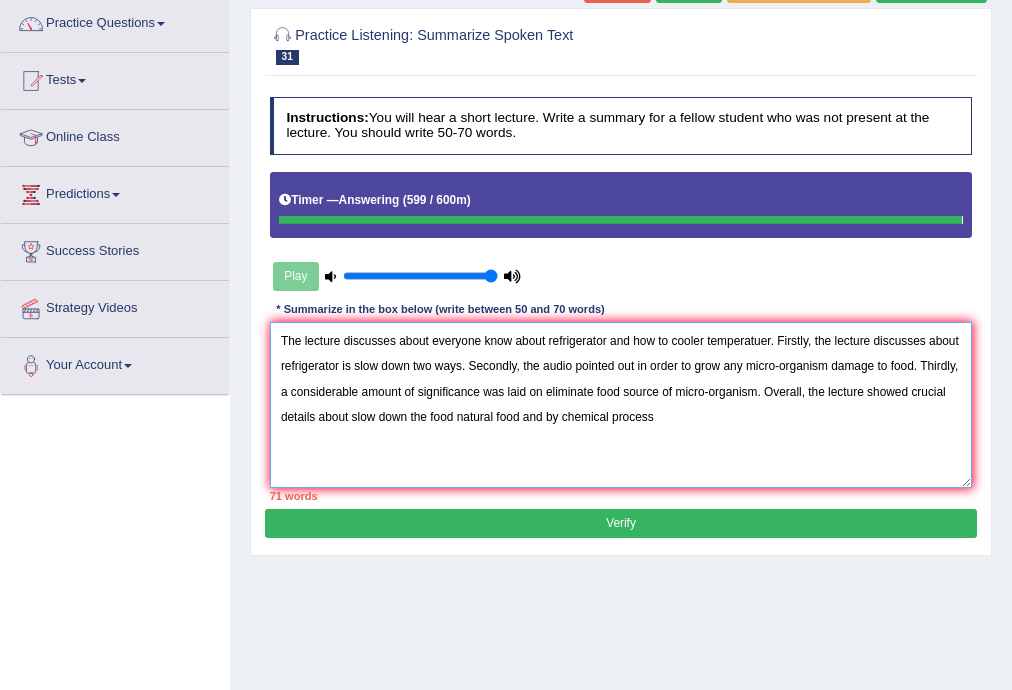 type on "The lecture discusses about everyone know about refrigerator and how to cooler temperatuer. Firstly, the lecture discusses about refrigerator is slow down two ways. Secondly, the audio pointed out in order to grow any micro-organism damage to food. Thirdly, a considerable amount of significance was laid on eliminate food source of micro-organism. Overall, the lecture showed crucial details about slow down the food natural food and by chemical process" 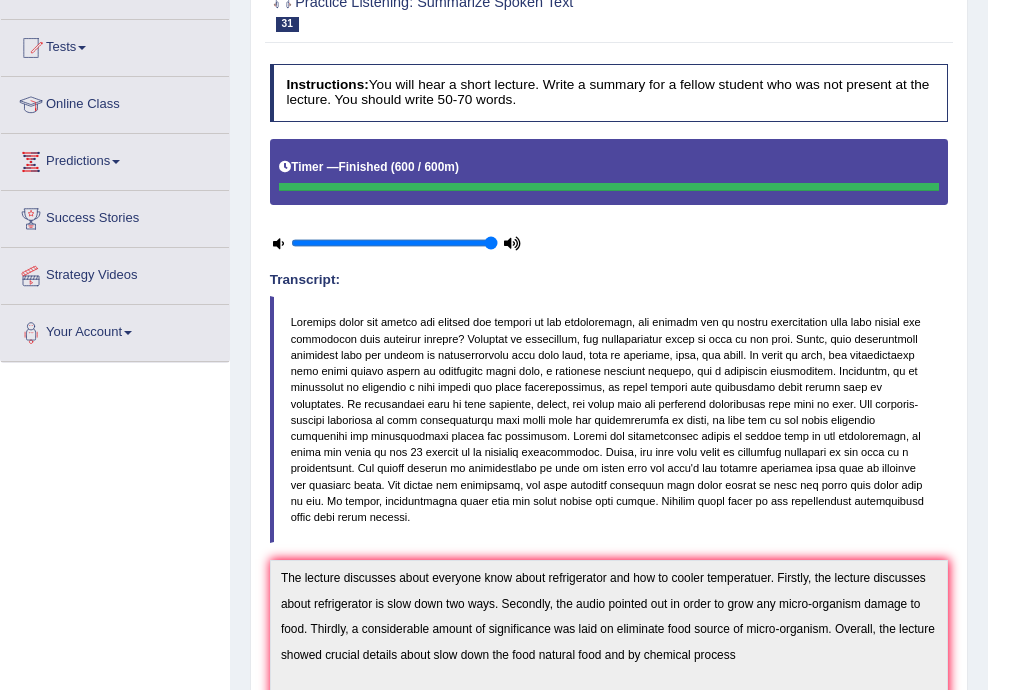 scroll, scrollTop: 0, scrollLeft: 0, axis: both 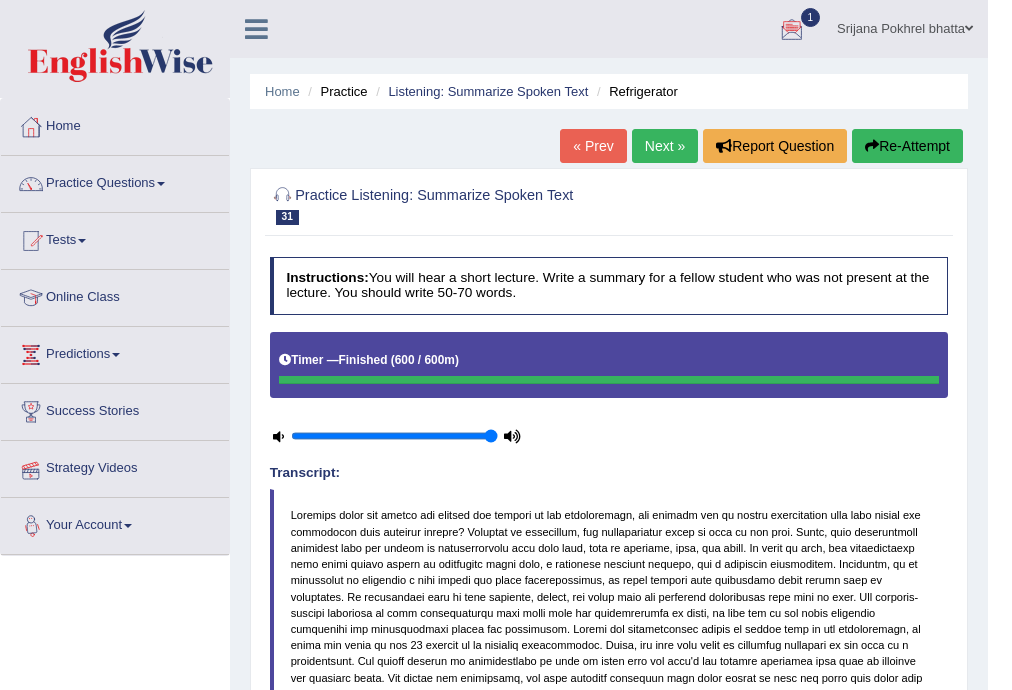 drag, startPoint x: 124, startPoint y: 441, endPoint x: 124, endPoint y: 492, distance: 51 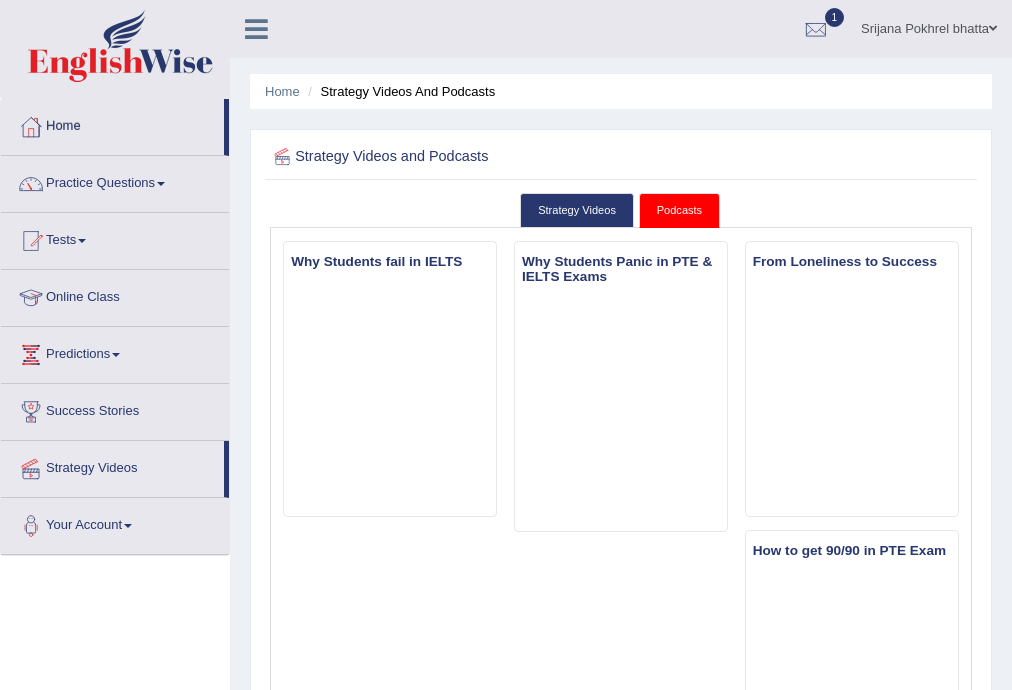scroll, scrollTop: 0, scrollLeft: 0, axis: both 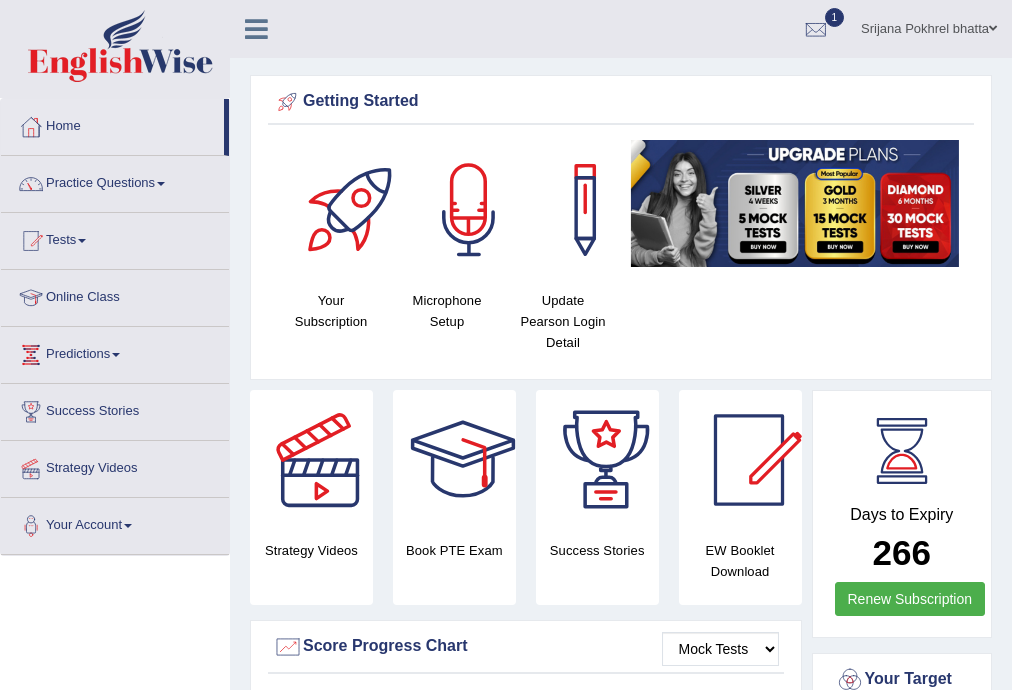 click on "Practice Questions" at bounding box center (115, 181) 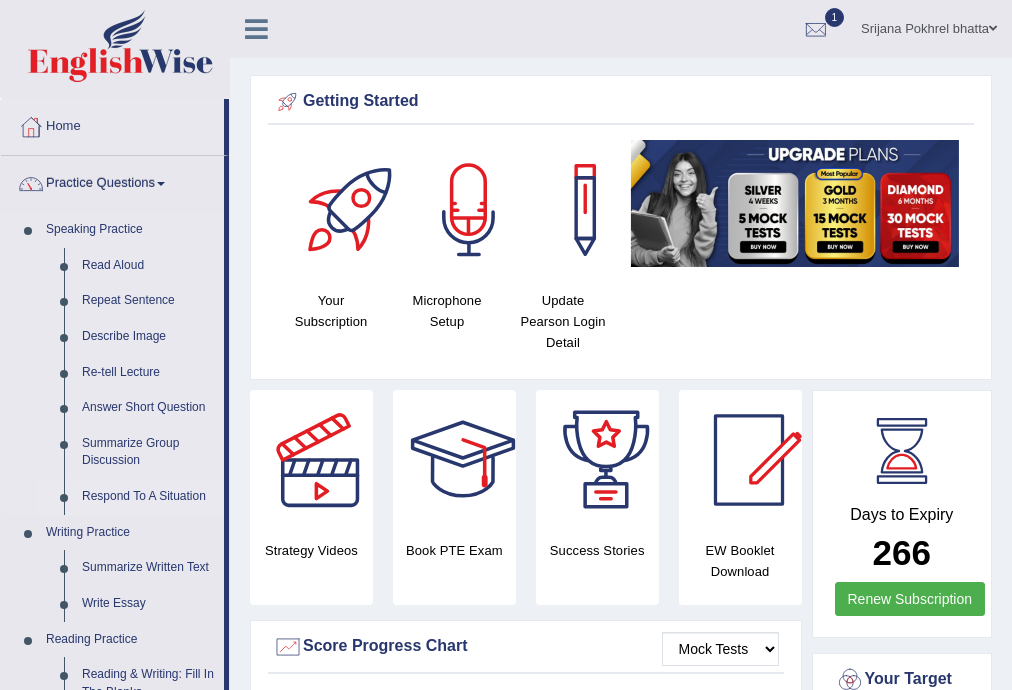 click on "Respond To A Situation" at bounding box center [148, 497] 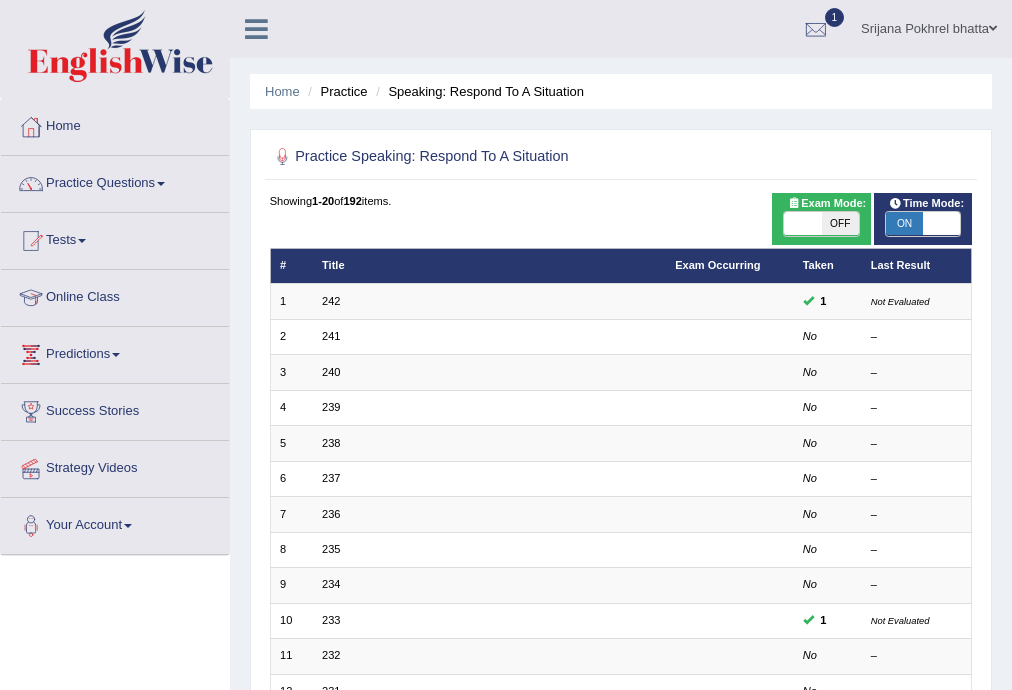 scroll, scrollTop: 0, scrollLeft: 0, axis: both 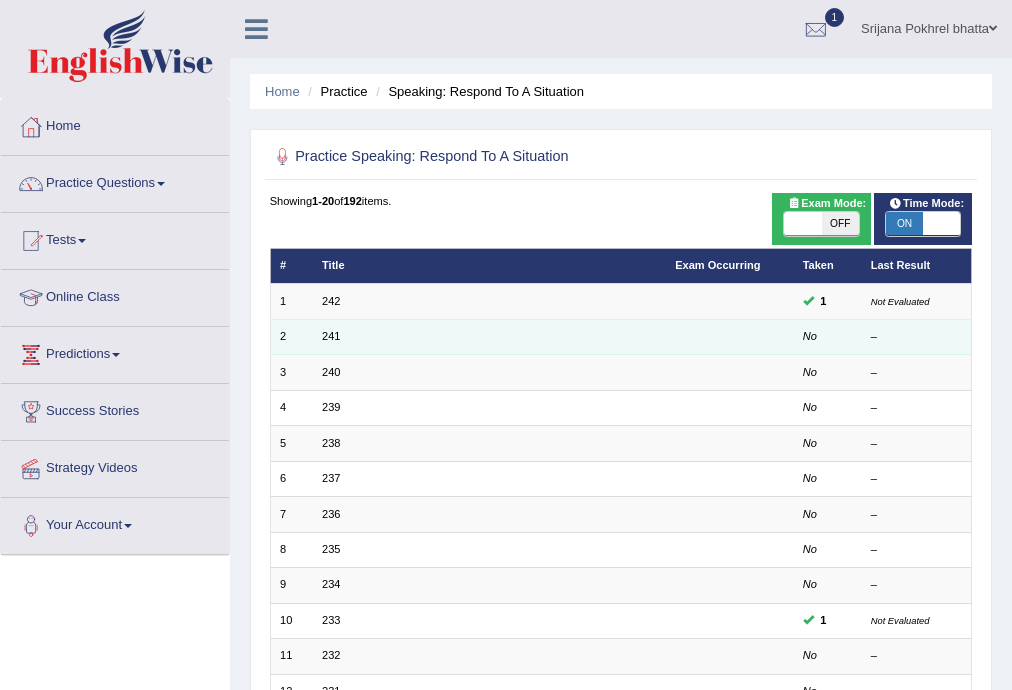 click on "241" at bounding box center [489, 336] 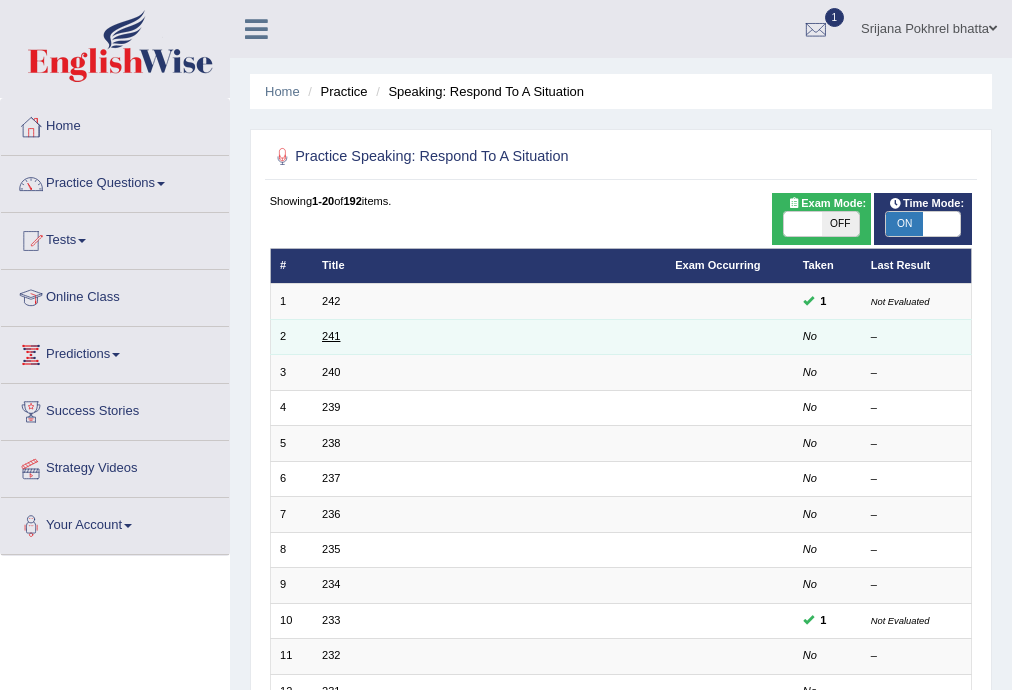 click on "241" at bounding box center [331, 336] 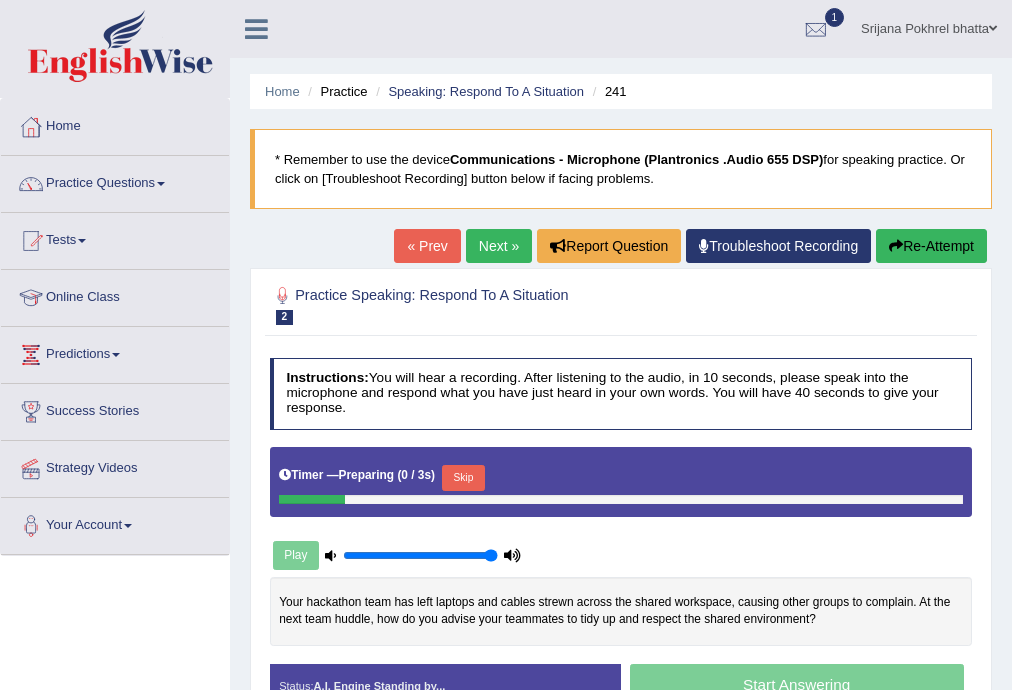 scroll, scrollTop: 0, scrollLeft: 0, axis: both 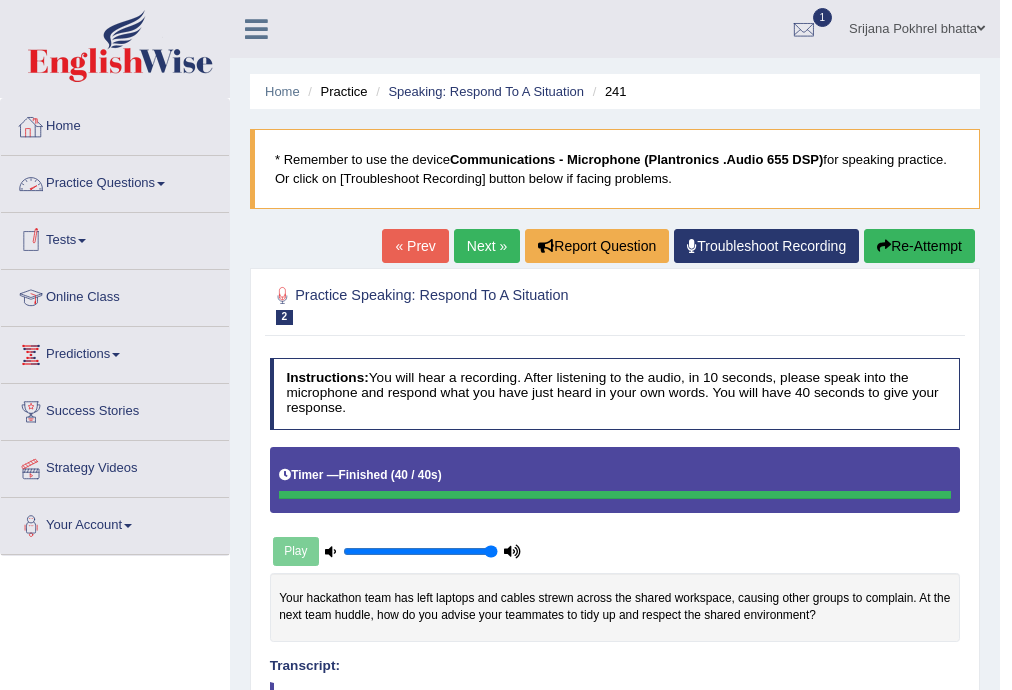 click on "Practice Questions" at bounding box center (115, 181) 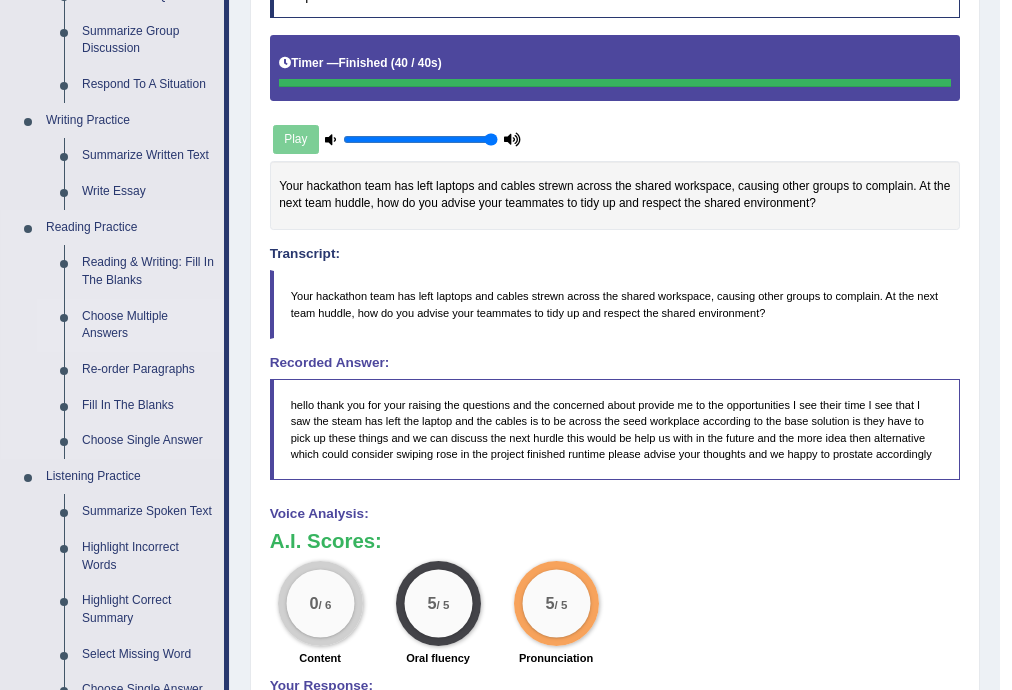 scroll, scrollTop: 400, scrollLeft: 0, axis: vertical 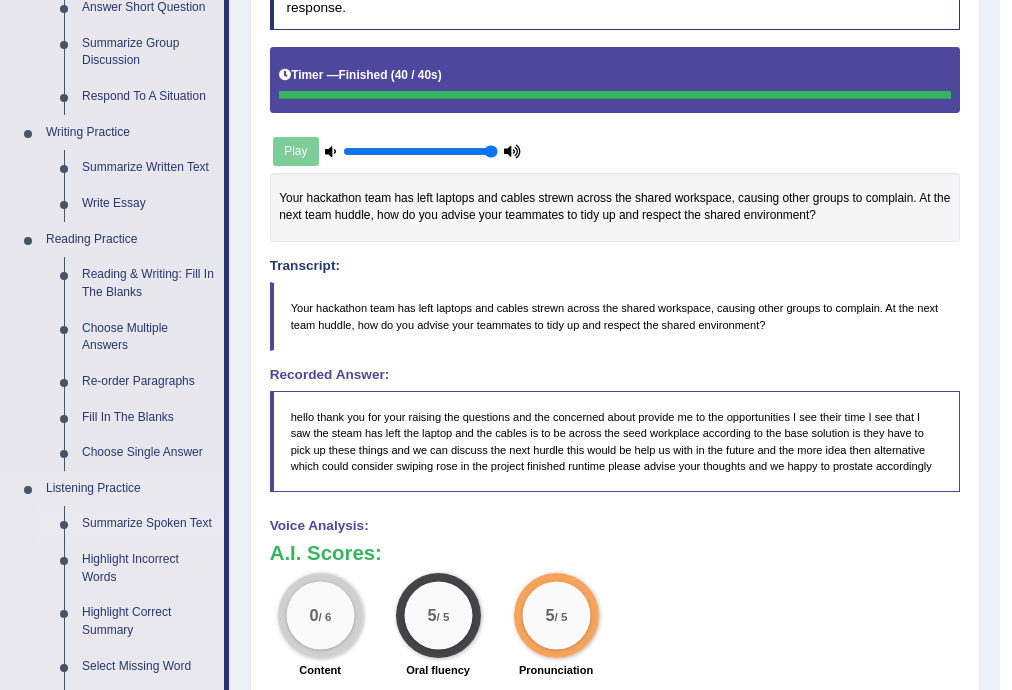 click on "Summarize Spoken Text" at bounding box center [148, 524] 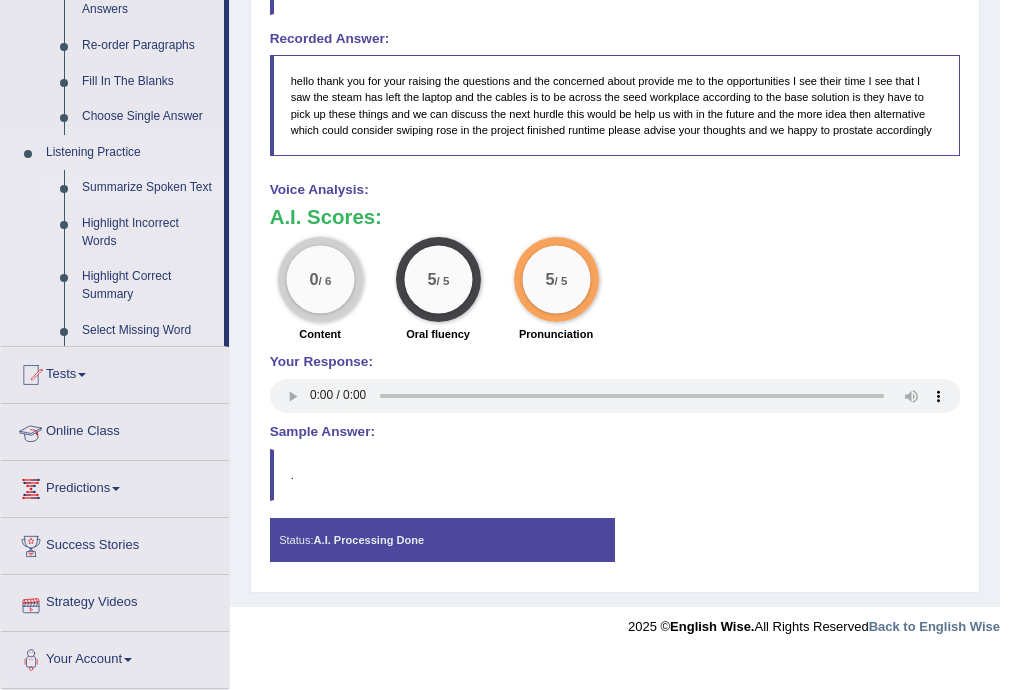 scroll, scrollTop: 700, scrollLeft: 0, axis: vertical 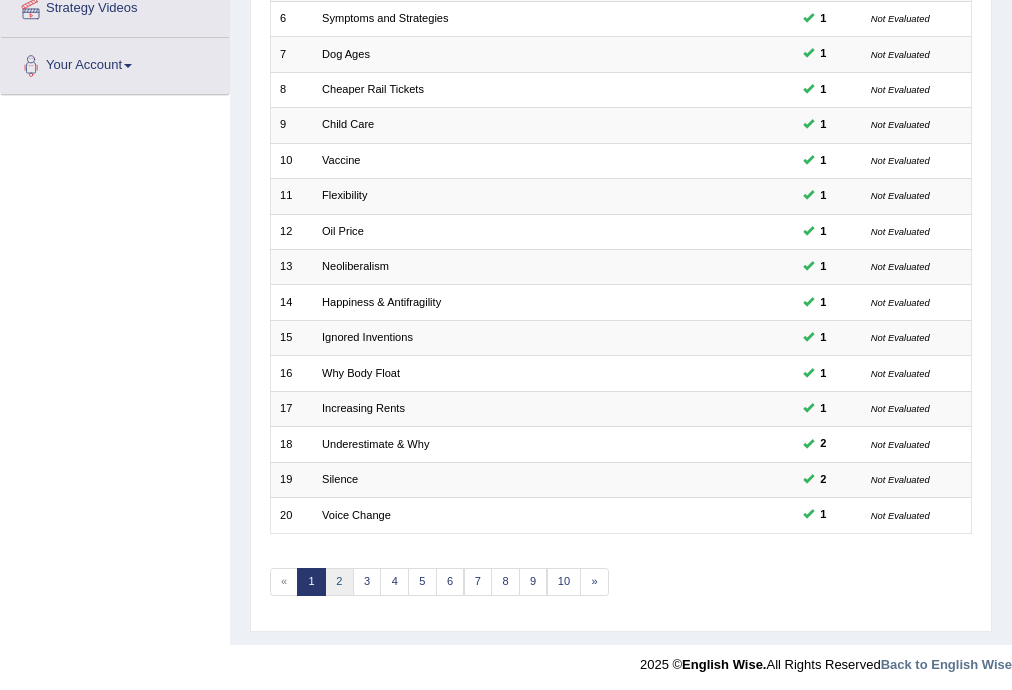 click on "2" at bounding box center [339, 582] 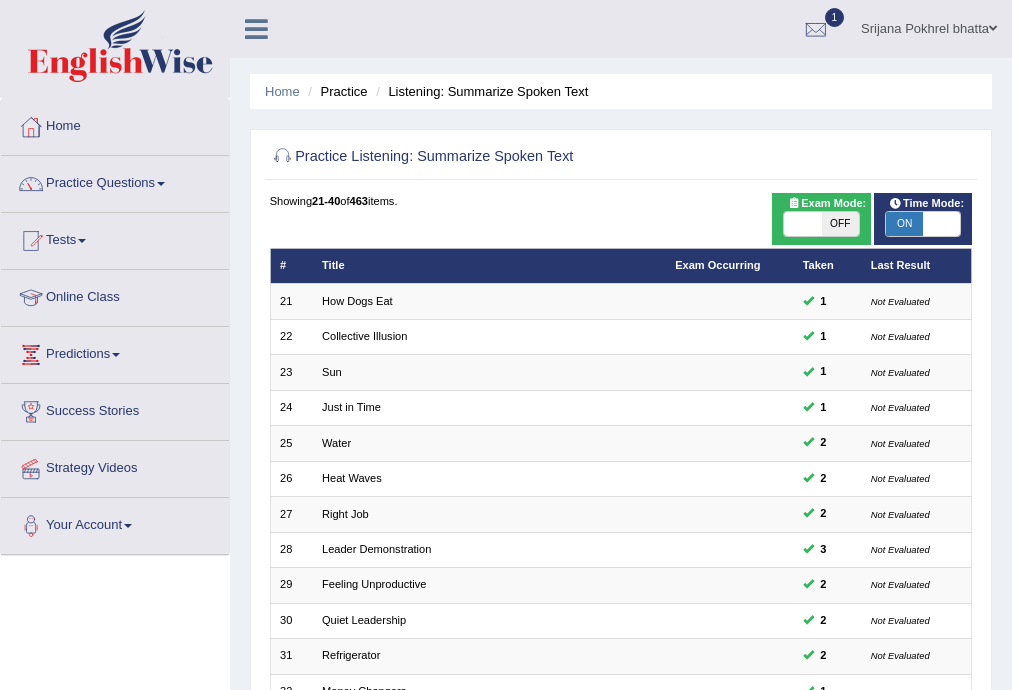 scroll, scrollTop: 0, scrollLeft: 0, axis: both 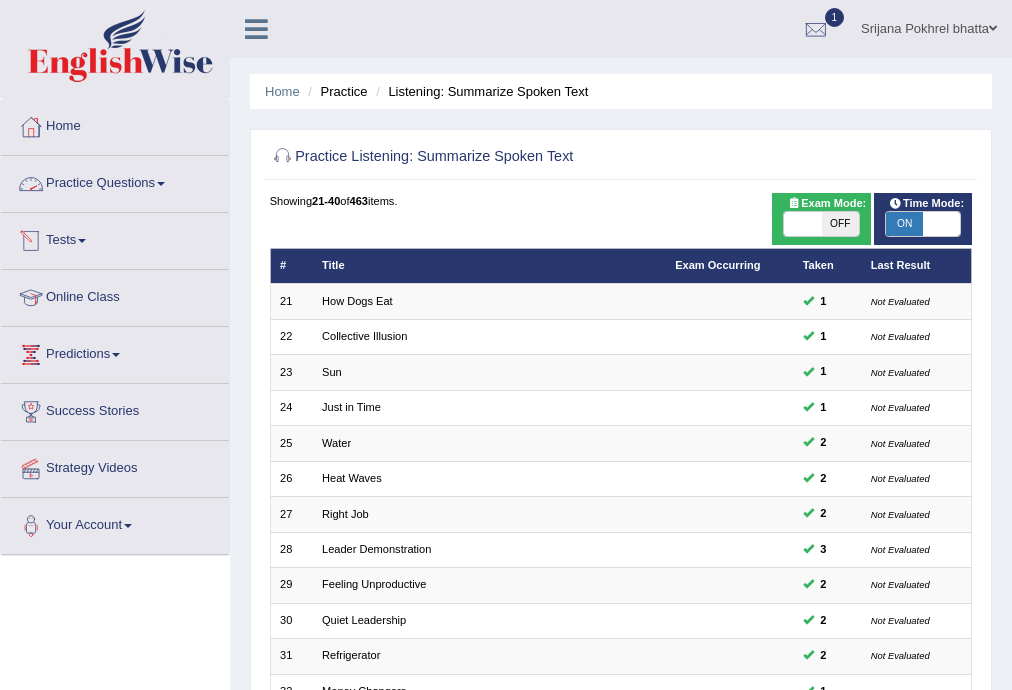 click on "Practice Questions" at bounding box center (115, 181) 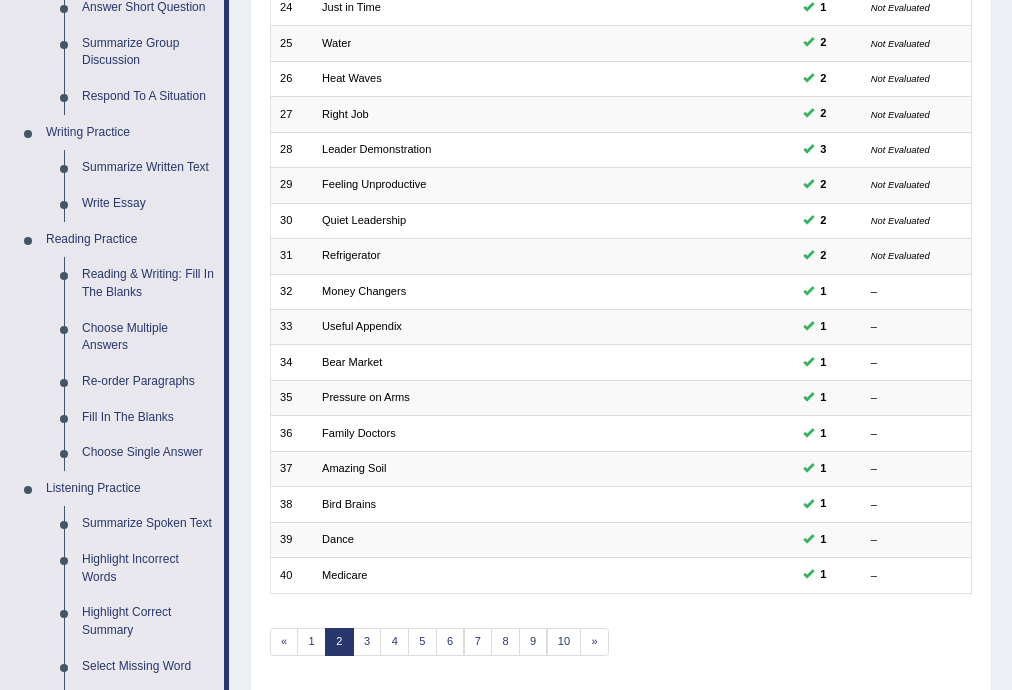 scroll, scrollTop: 800, scrollLeft: 0, axis: vertical 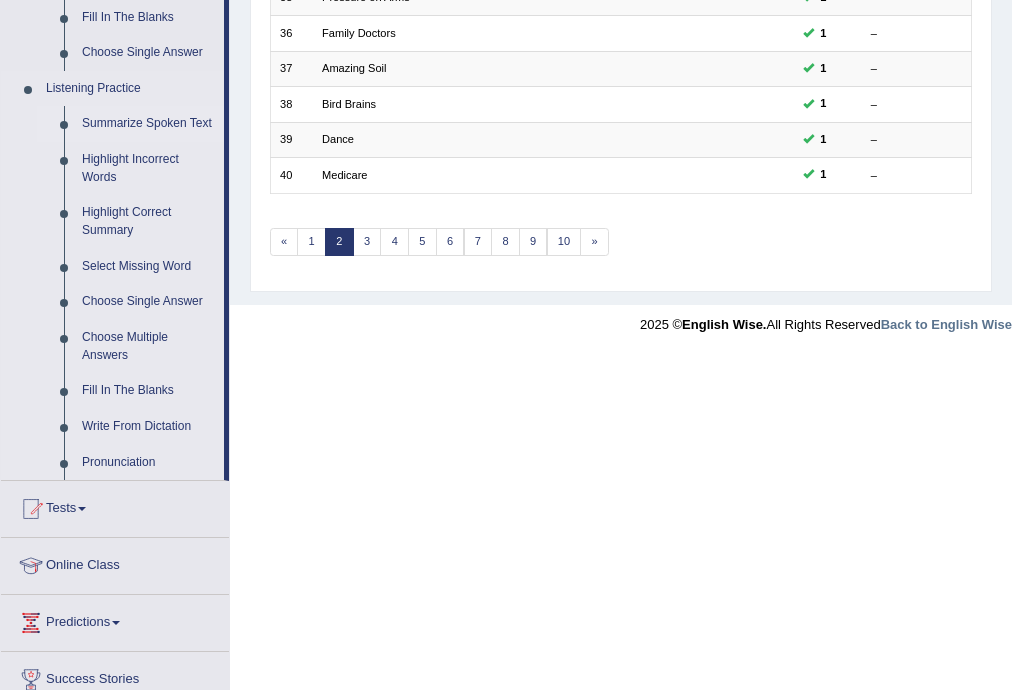 click on "Summarize Spoken Text" at bounding box center (148, 124) 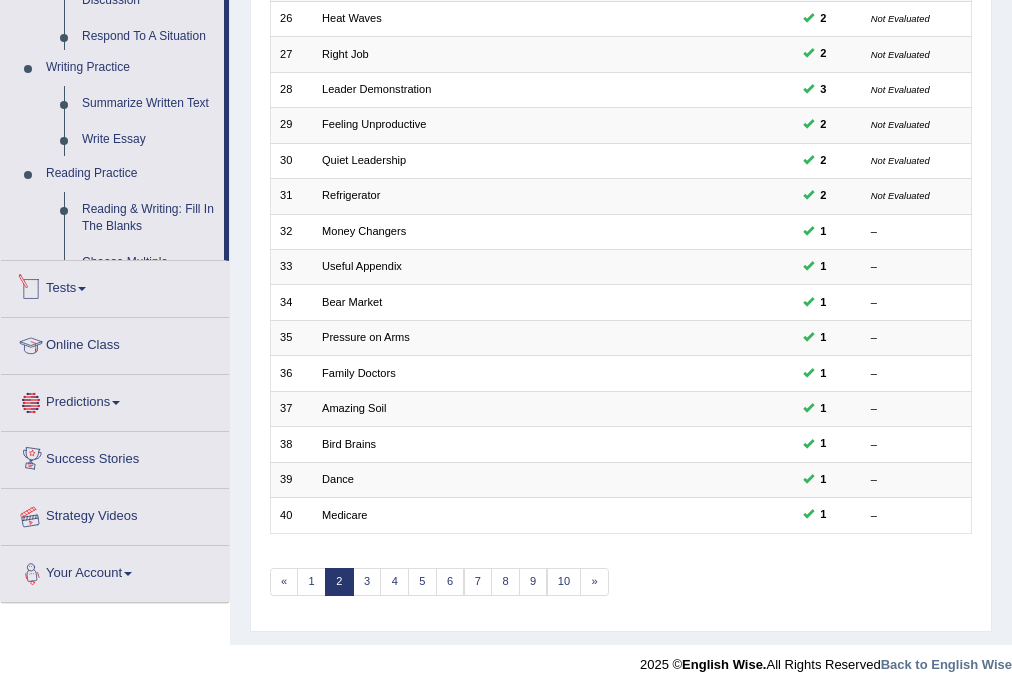 scroll, scrollTop: 920, scrollLeft: 0, axis: vertical 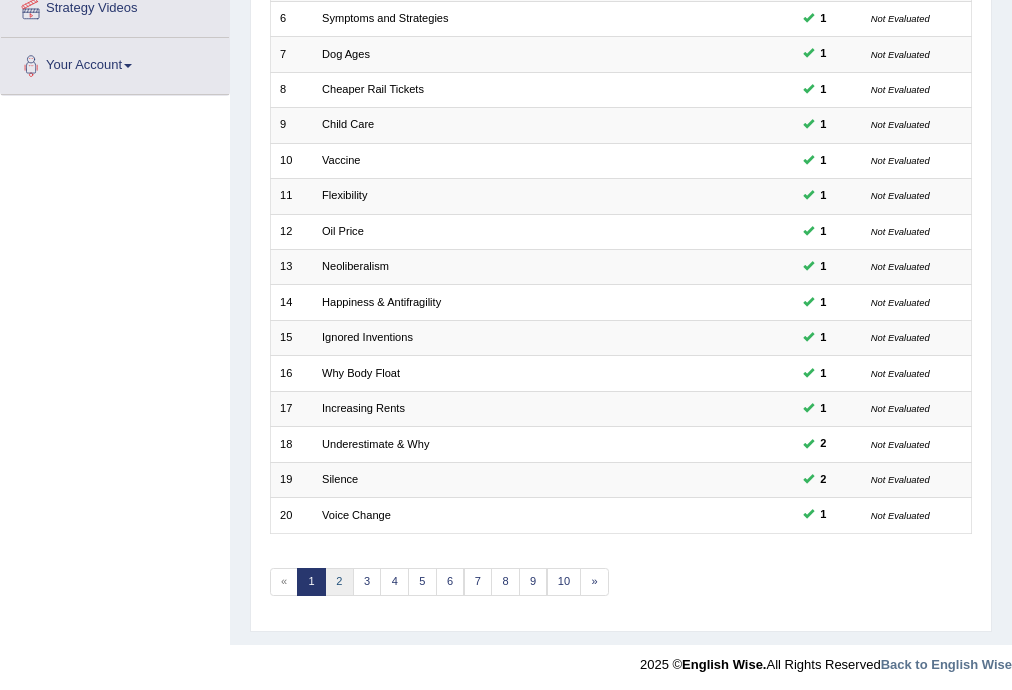click on "2" at bounding box center (339, 582) 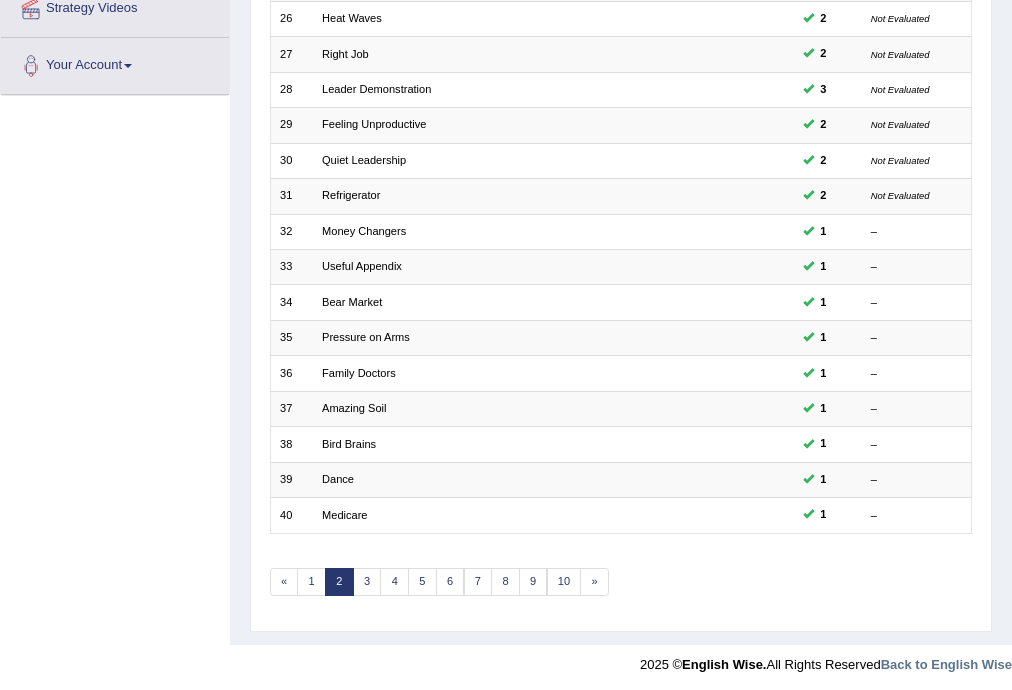 scroll, scrollTop: 460, scrollLeft: 0, axis: vertical 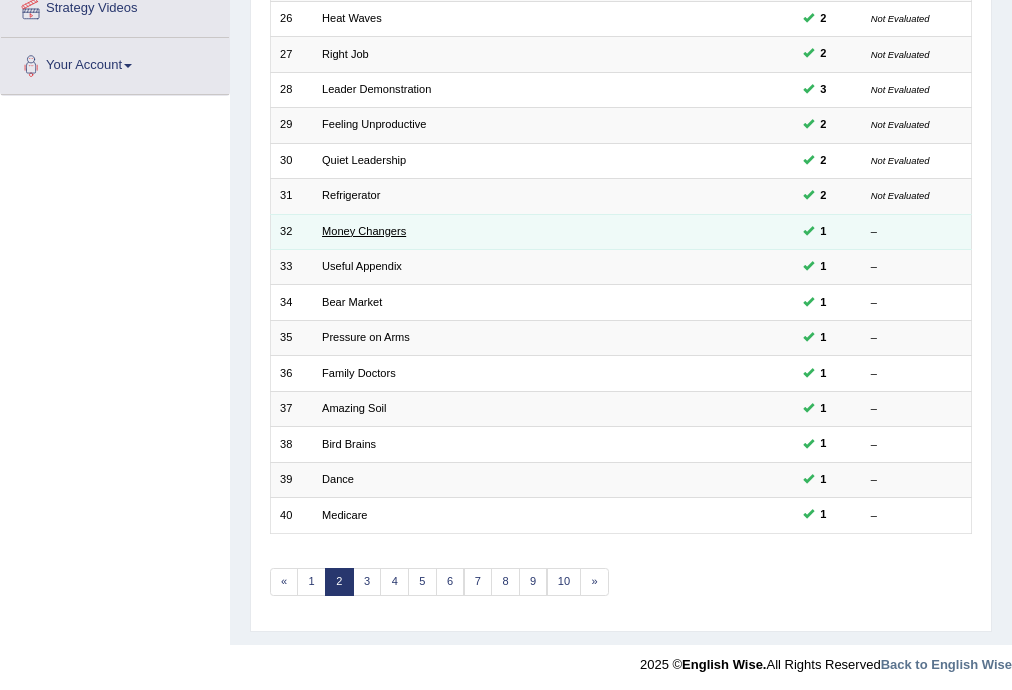 click on "Money Changers" at bounding box center [364, 231] 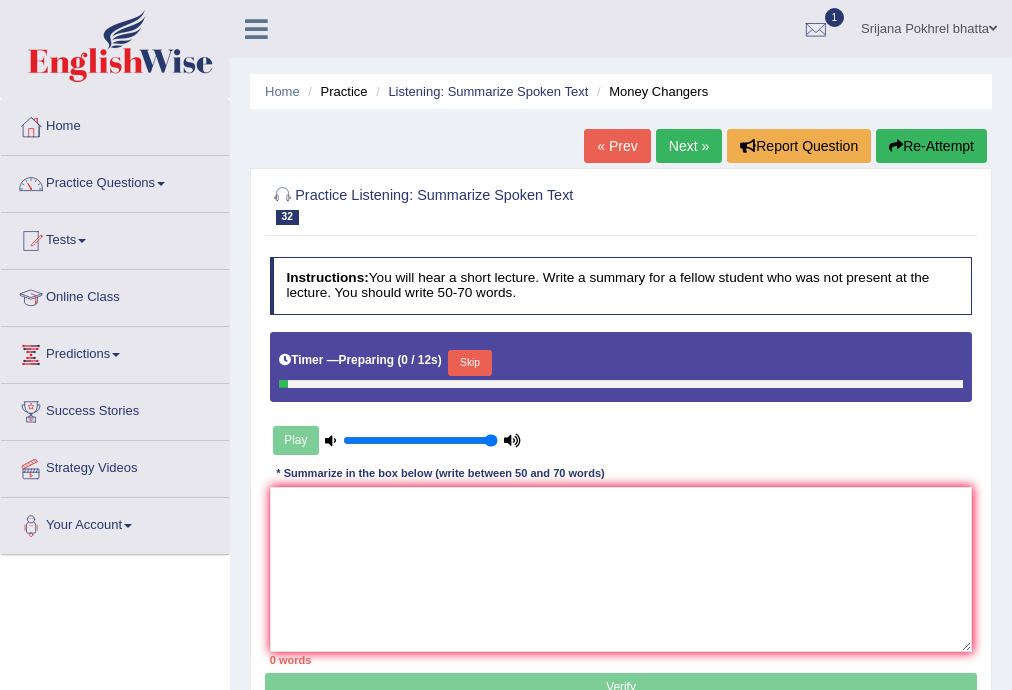scroll, scrollTop: 0, scrollLeft: 0, axis: both 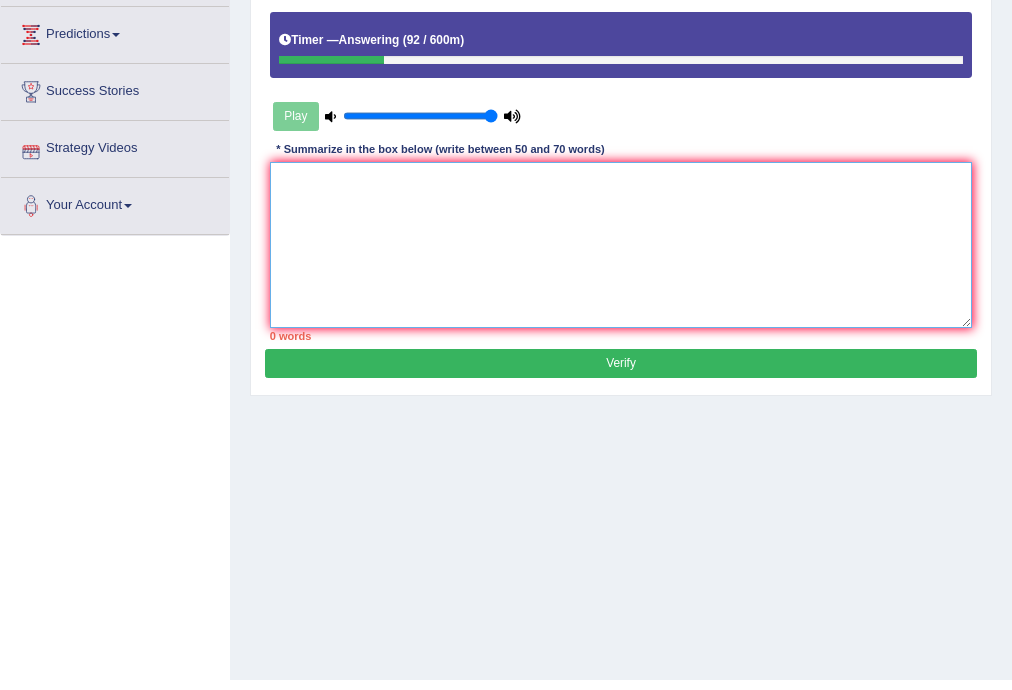 click at bounding box center [621, 244] 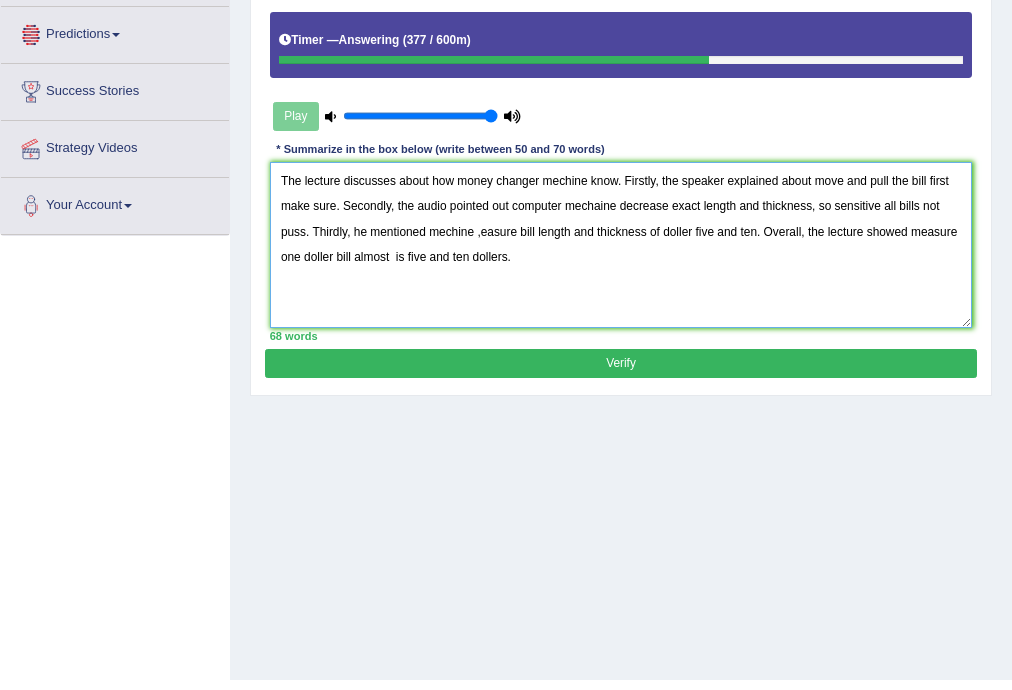 type on "The lecture discusses about how money changer mechine know. Firstly, the speaker explained about move and pull the bill first make sure. Secondly, the audio pointed out computer mechaine decrease exact length and thickness, so sensitive all bills not puss. Thirdly, he mentioned mechine ,easure bill length and thickness of doller five and ten. Overall, the lecture showed measure one doller bill almost  is five and ten dollers." 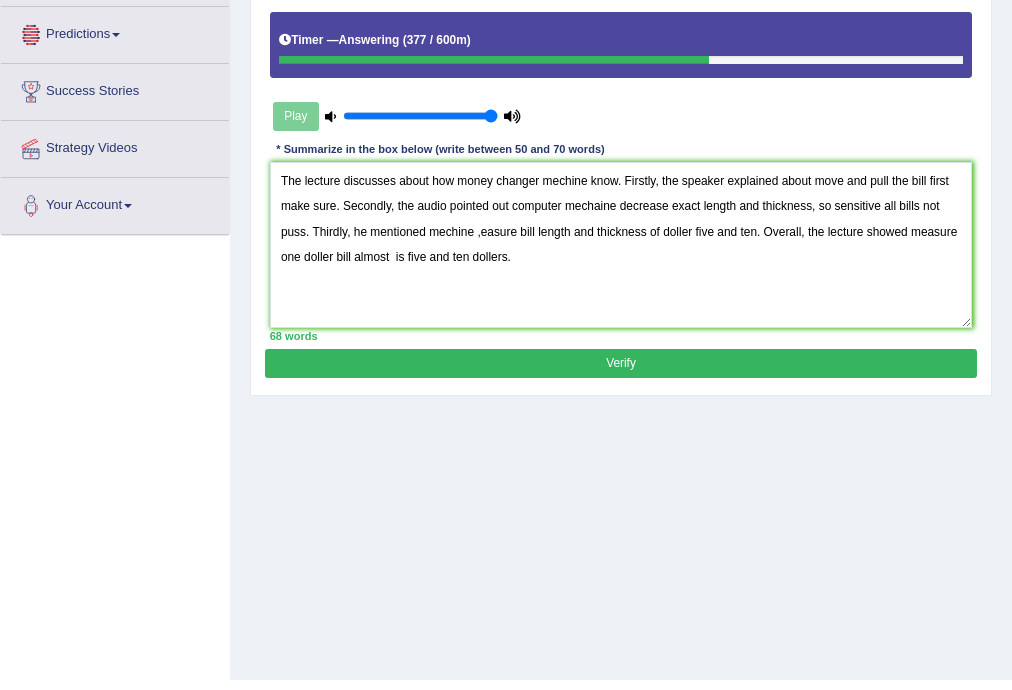 click on "Verify" at bounding box center (620, 363) 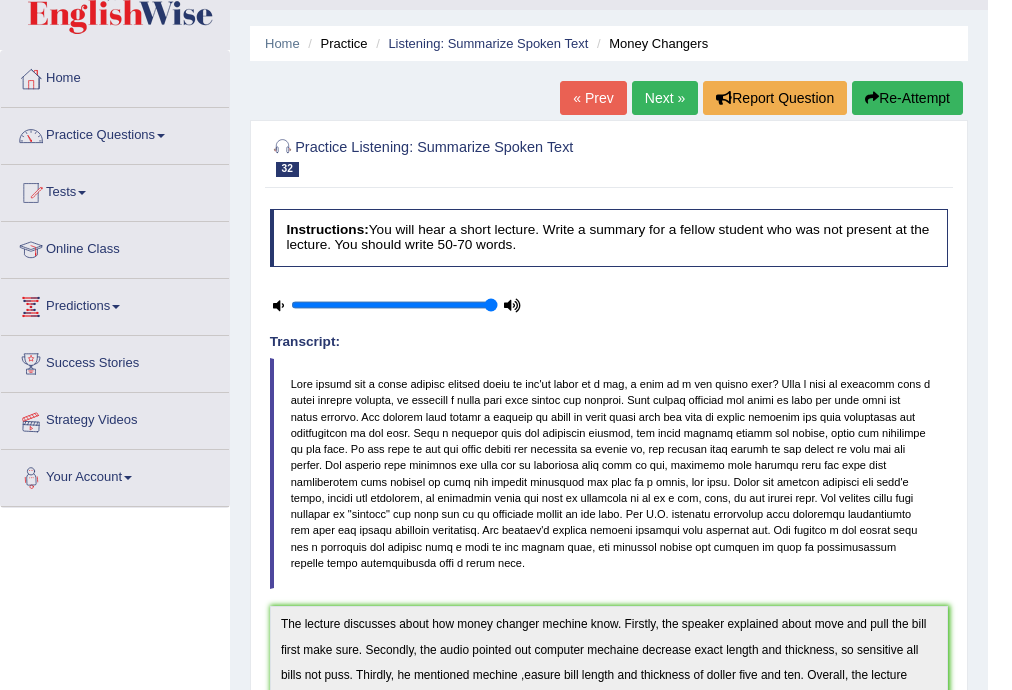 scroll, scrollTop: 47, scrollLeft: 0, axis: vertical 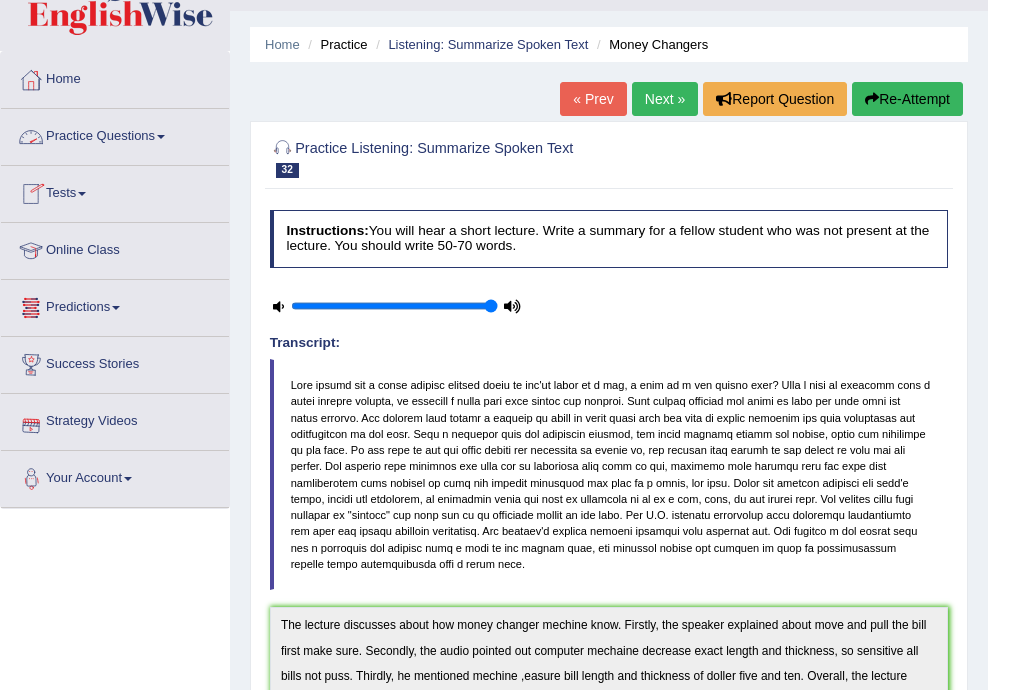 click on "Practice Questions" at bounding box center [115, 134] 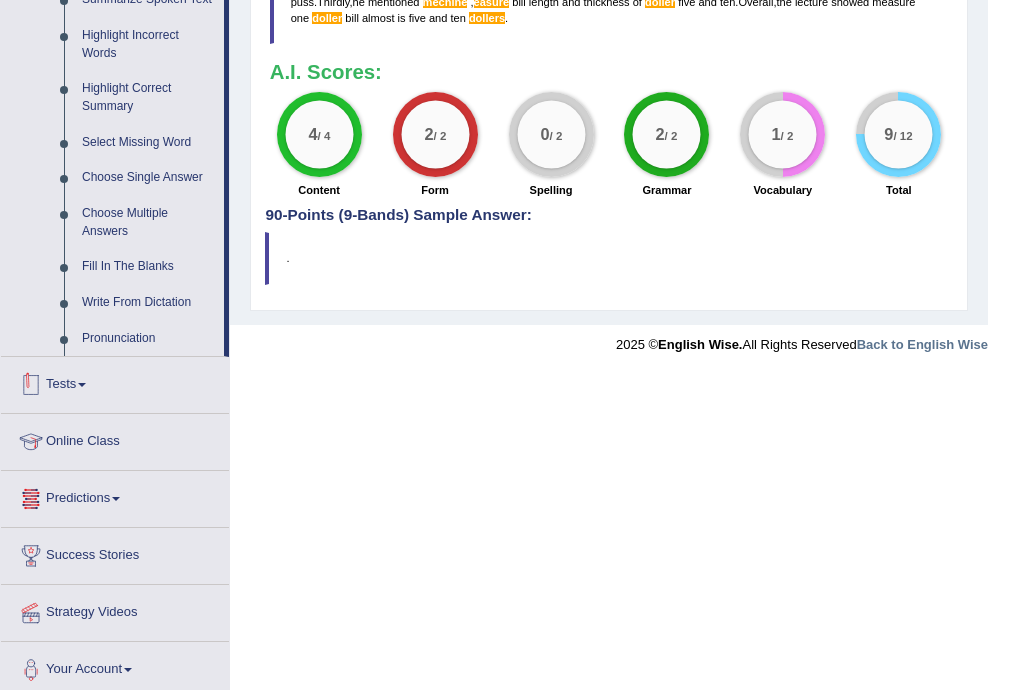 scroll, scrollTop: 932, scrollLeft: 0, axis: vertical 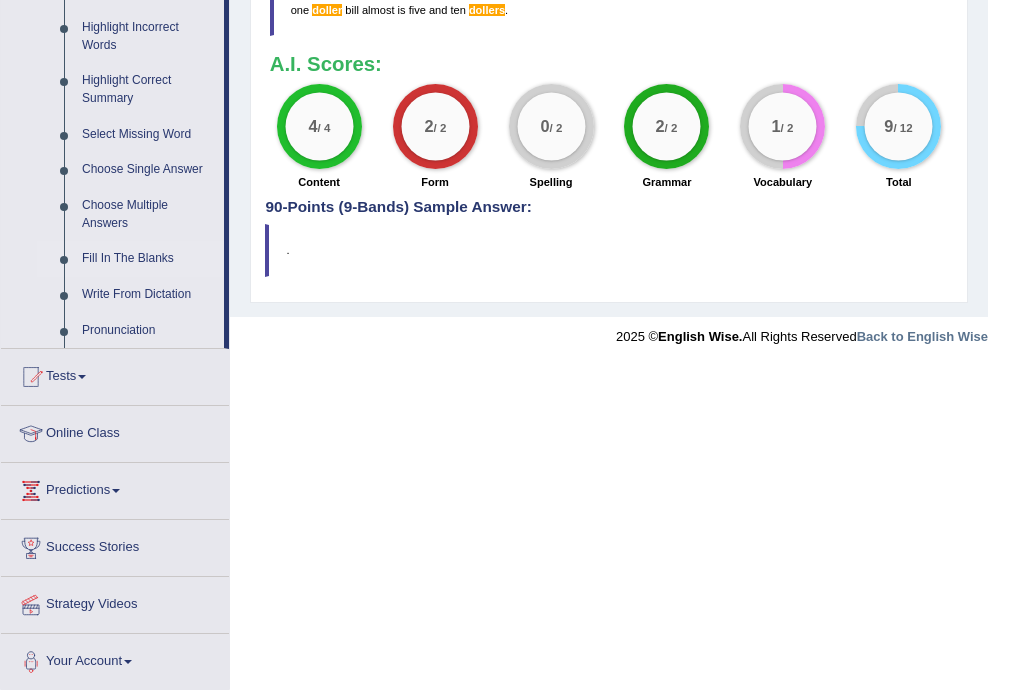 click on "Fill In The Blanks" at bounding box center [148, 259] 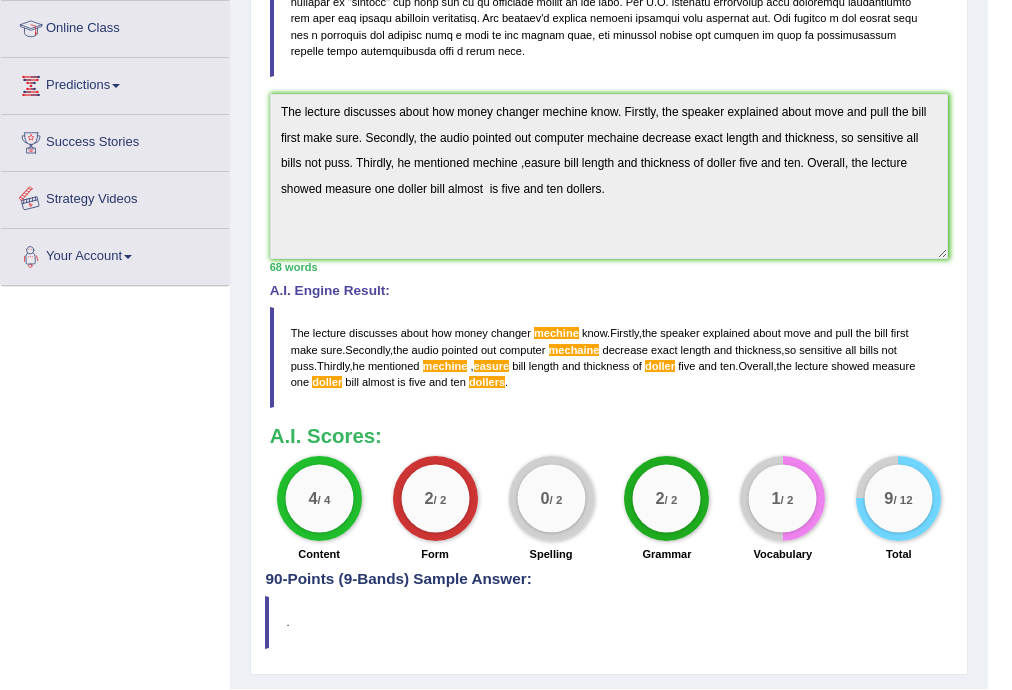 scroll, scrollTop: 607, scrollLeft: 0, axis: vertical 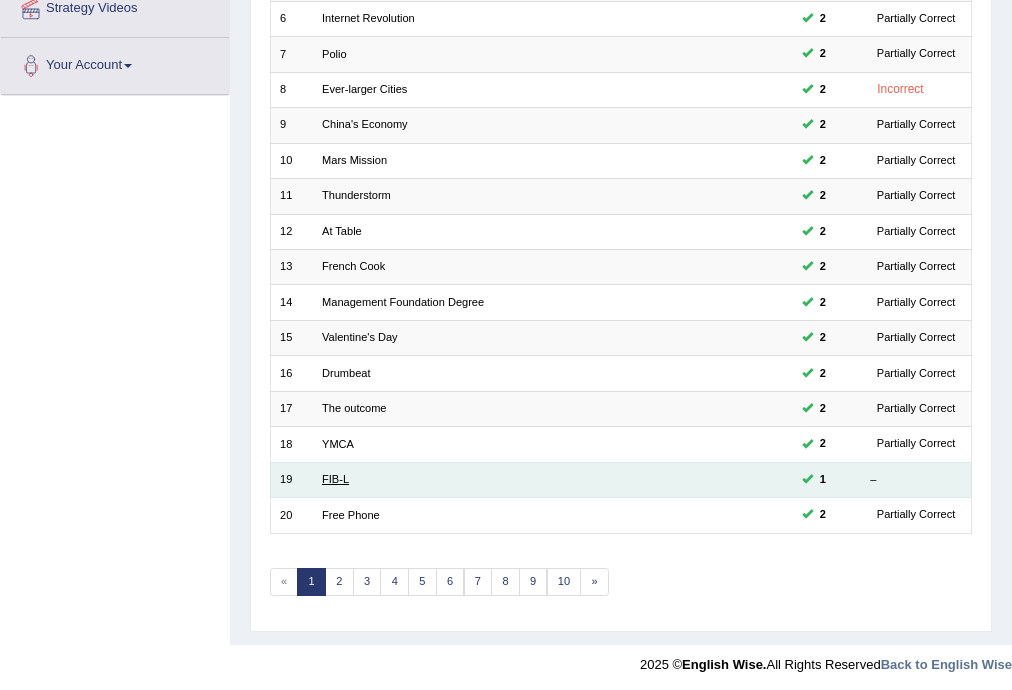 click on "FIB-L" at bounding box center [335, 479] 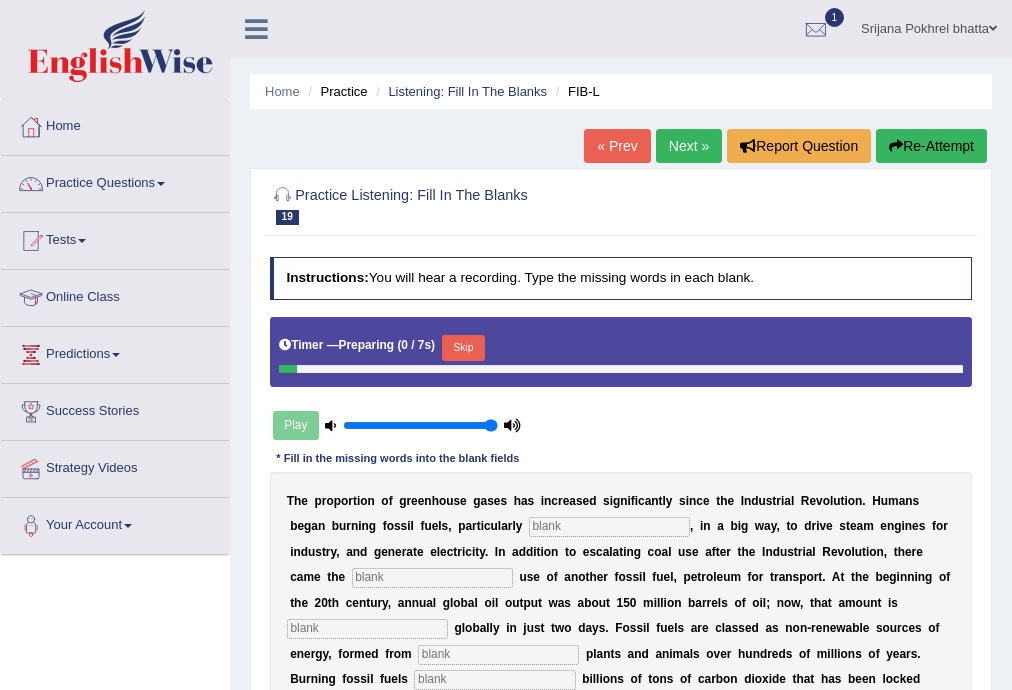 scroll, scrollTop: 0, scrollLeft: 0, axis: both 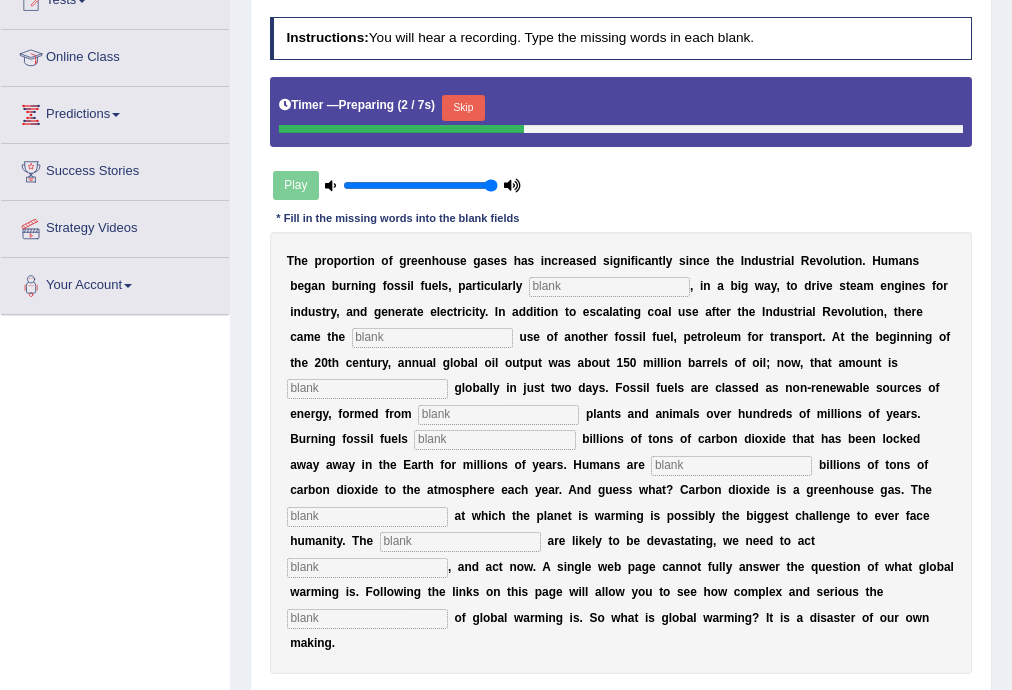 click on "Skip" at bounding box center [463, 108] 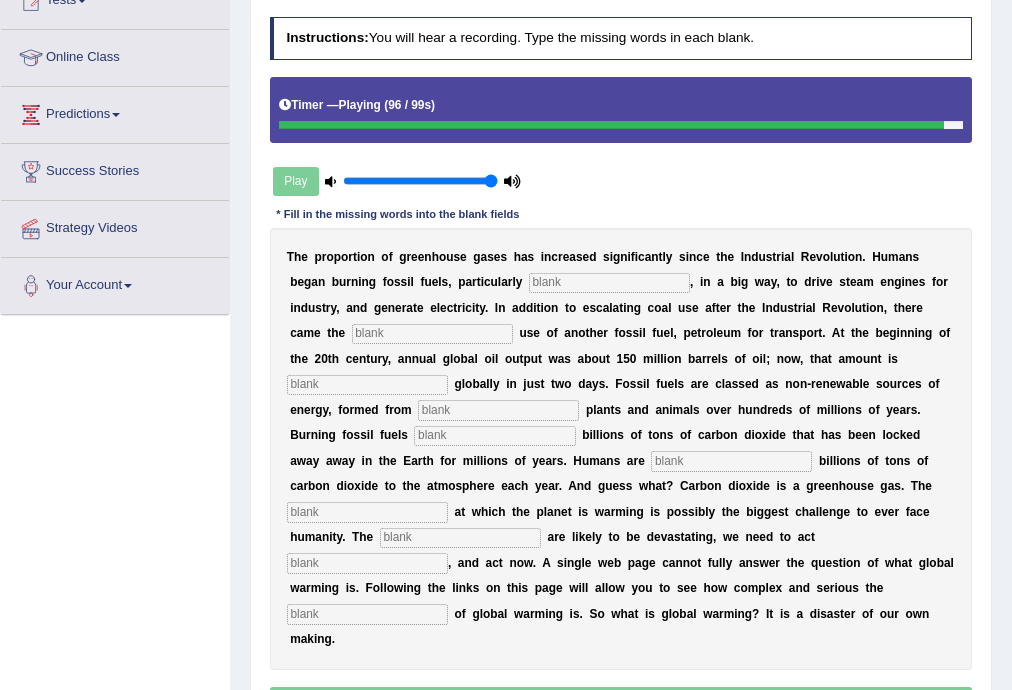 click on "i" at bounding box center [646, 614] 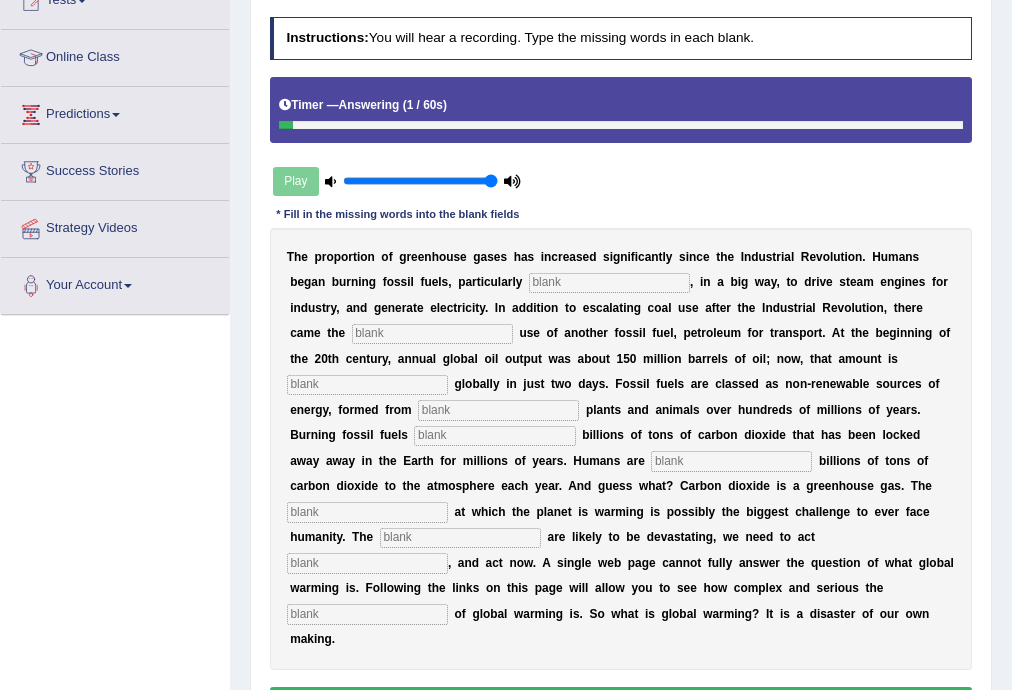click at bounding box center (609, 283) 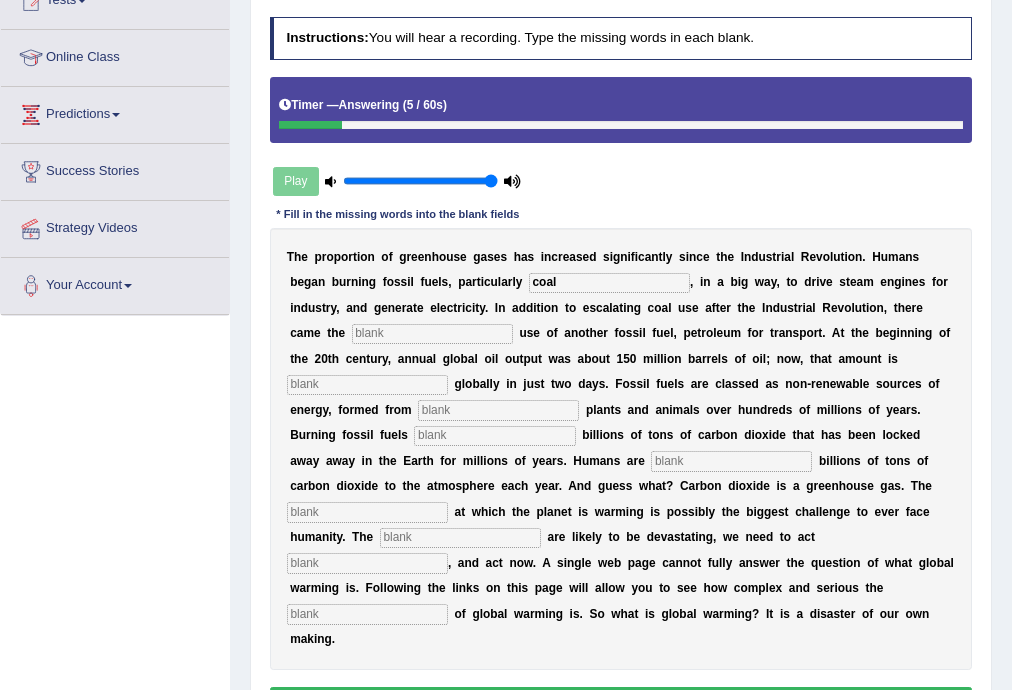 type on "coal" 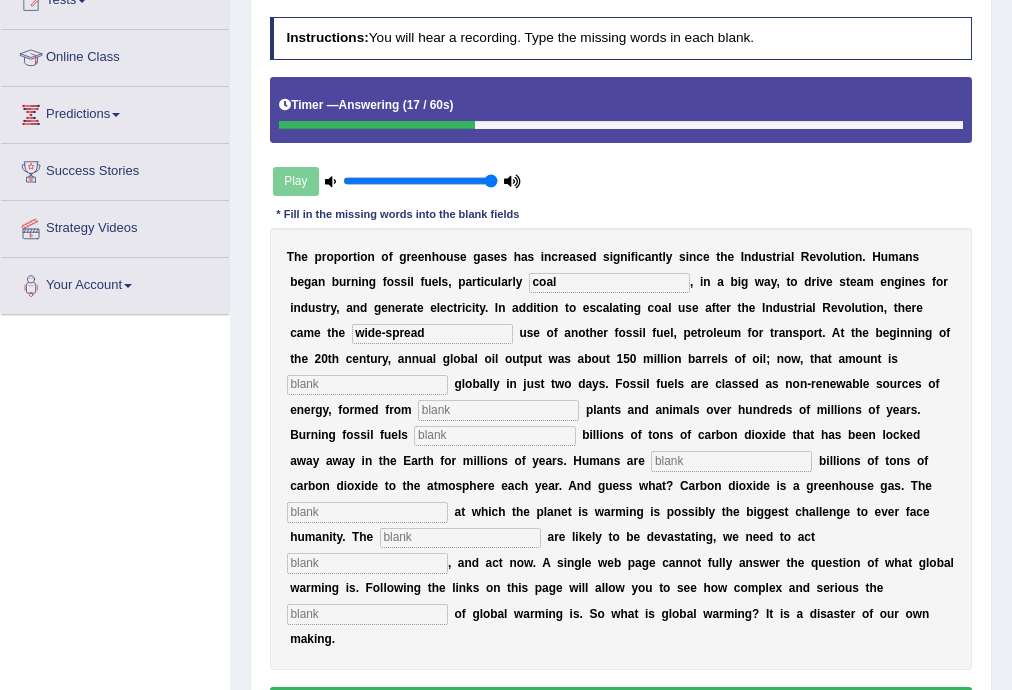 type on "wide-spread" 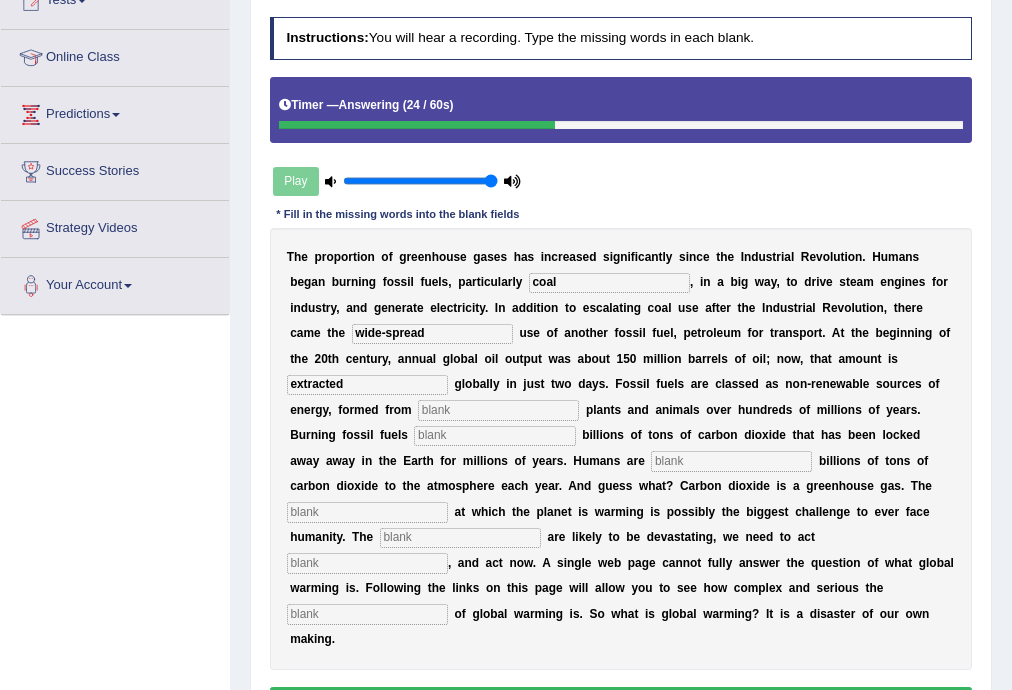 type on "extracted" 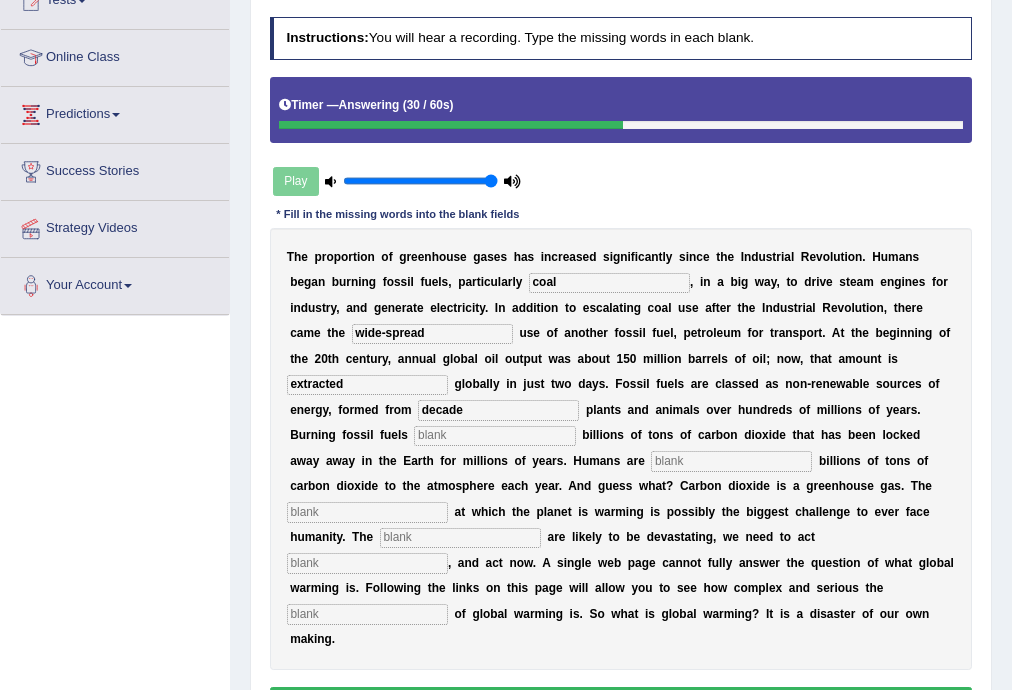 type on "decade" 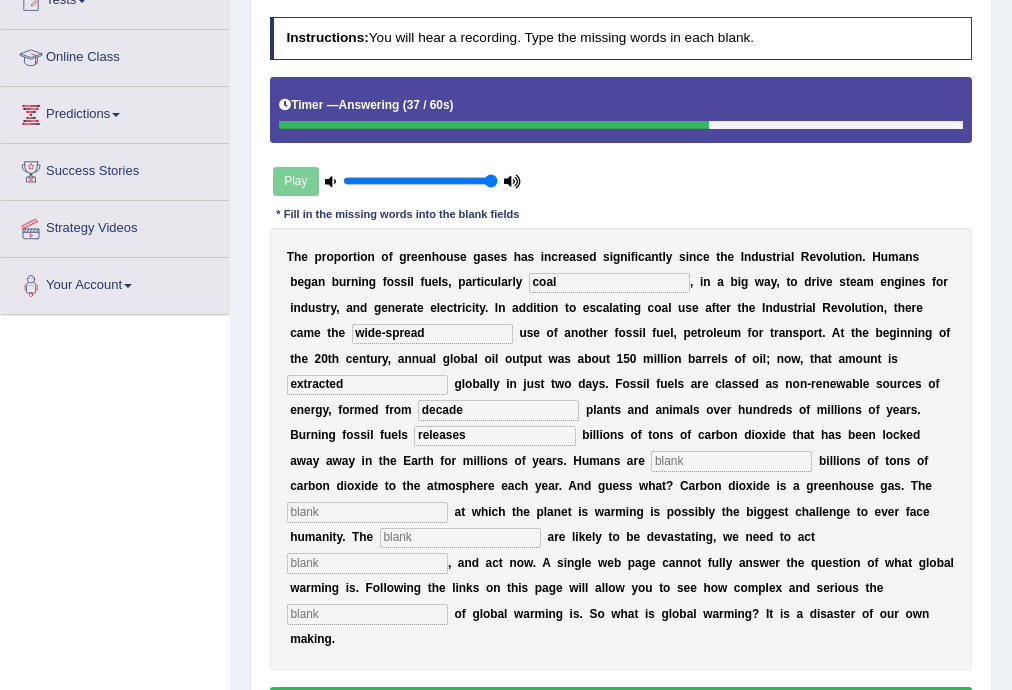 type on "releases" 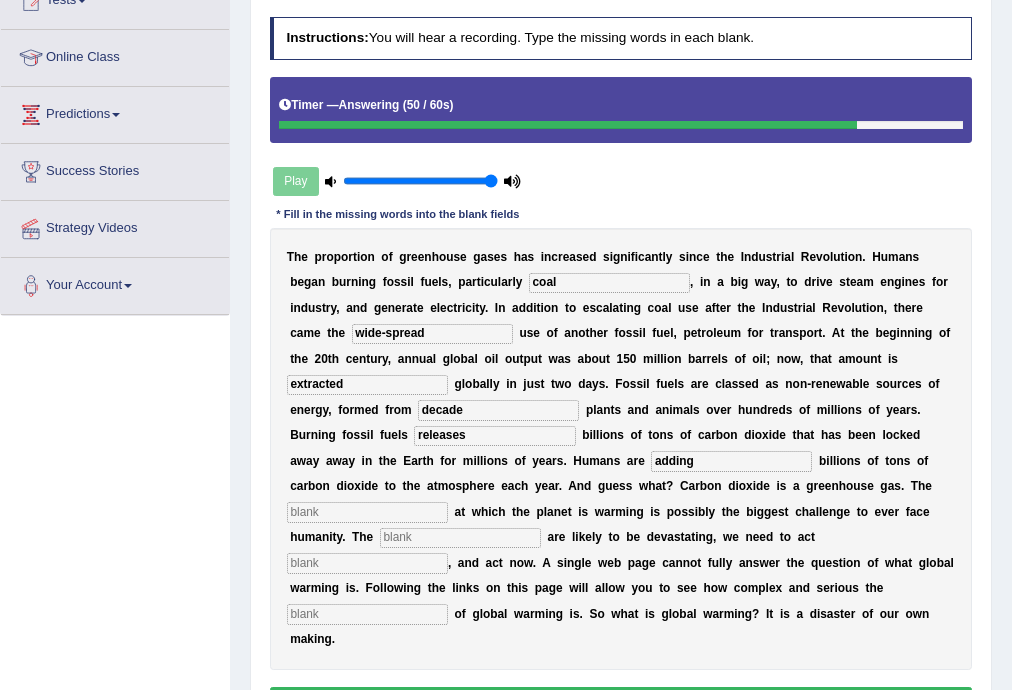 type on "adding" 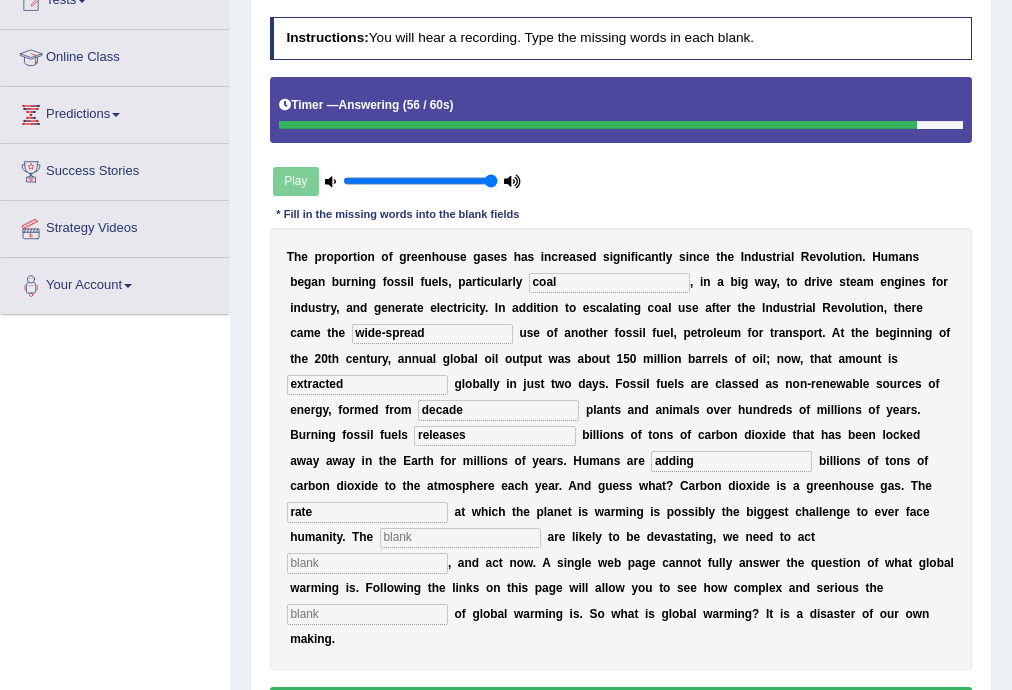 type on "rate" 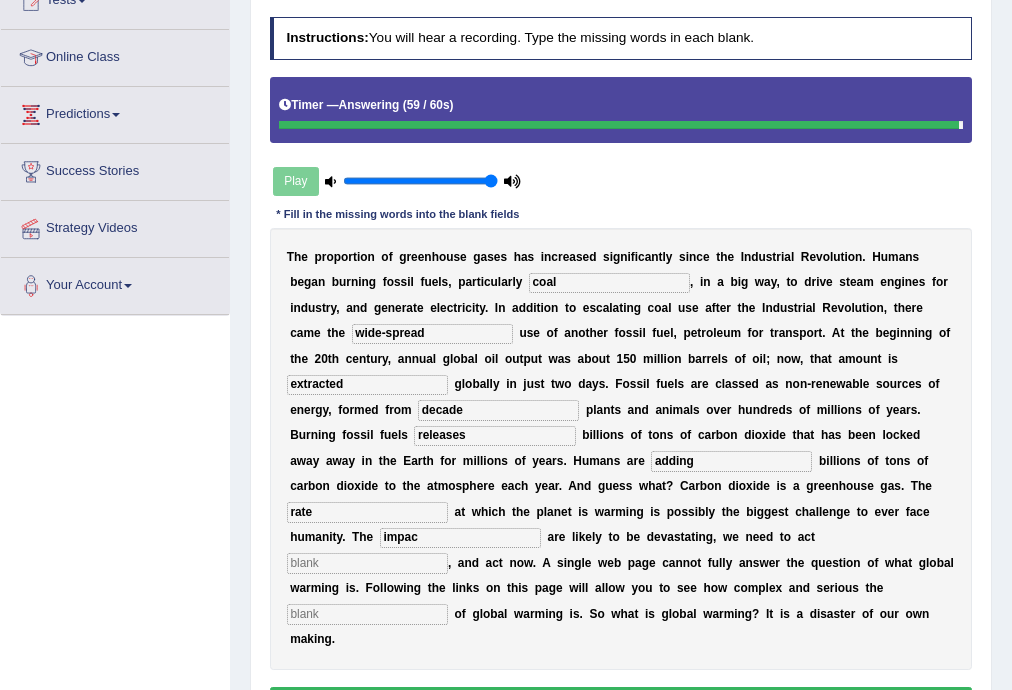 type on "impac" 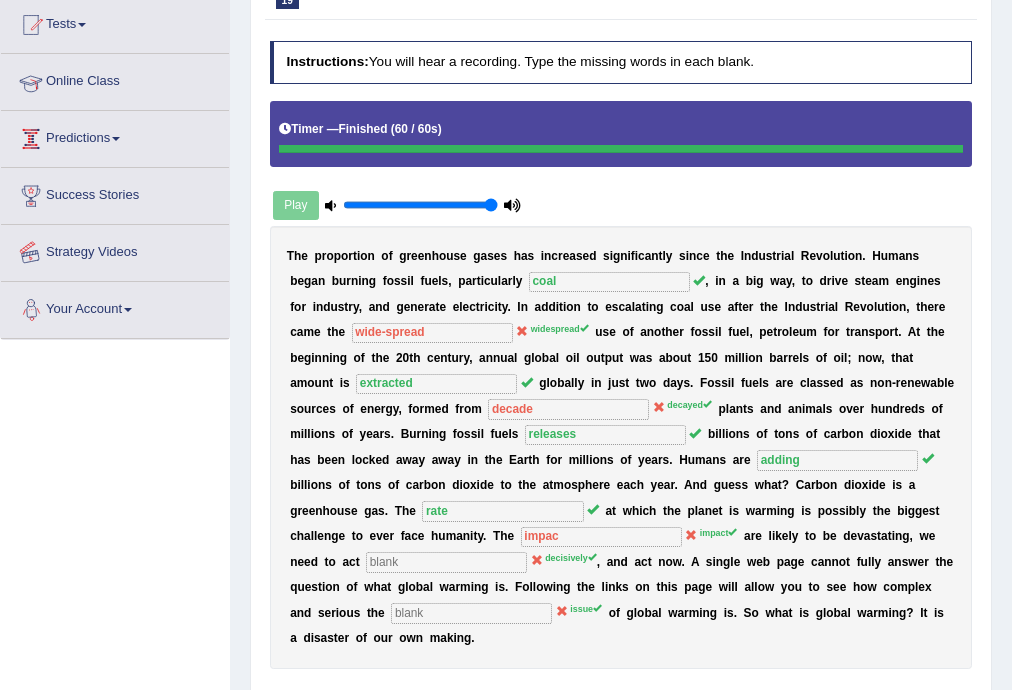 scroll, scrollTop: 80, scrollLeft: 0, axis: vertical 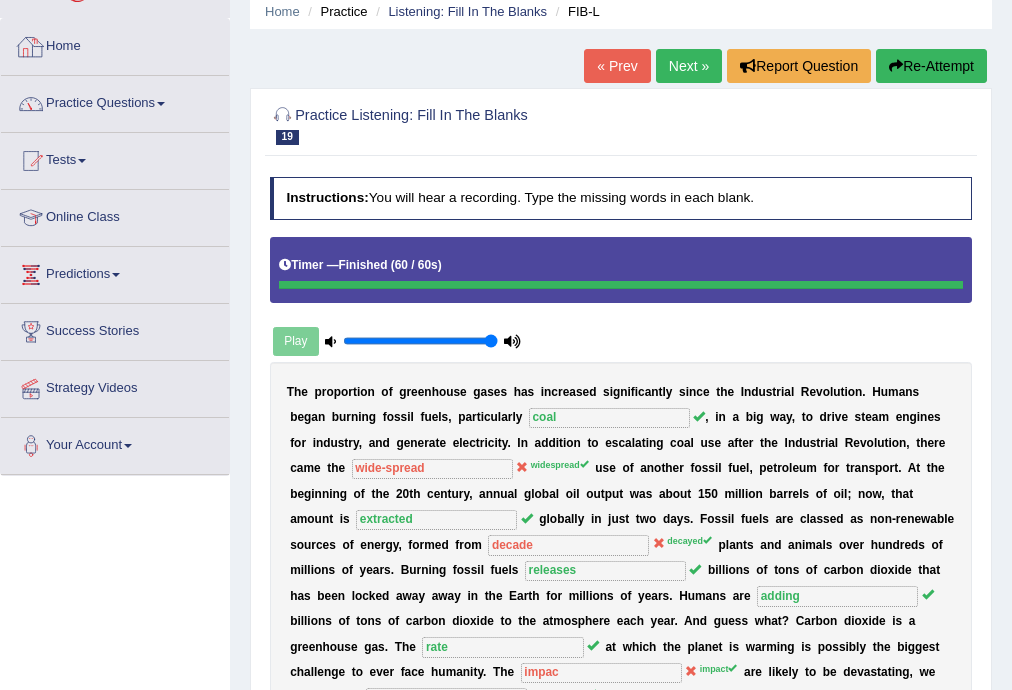 click on "Practice Questions" at bounding box center [115, 101] 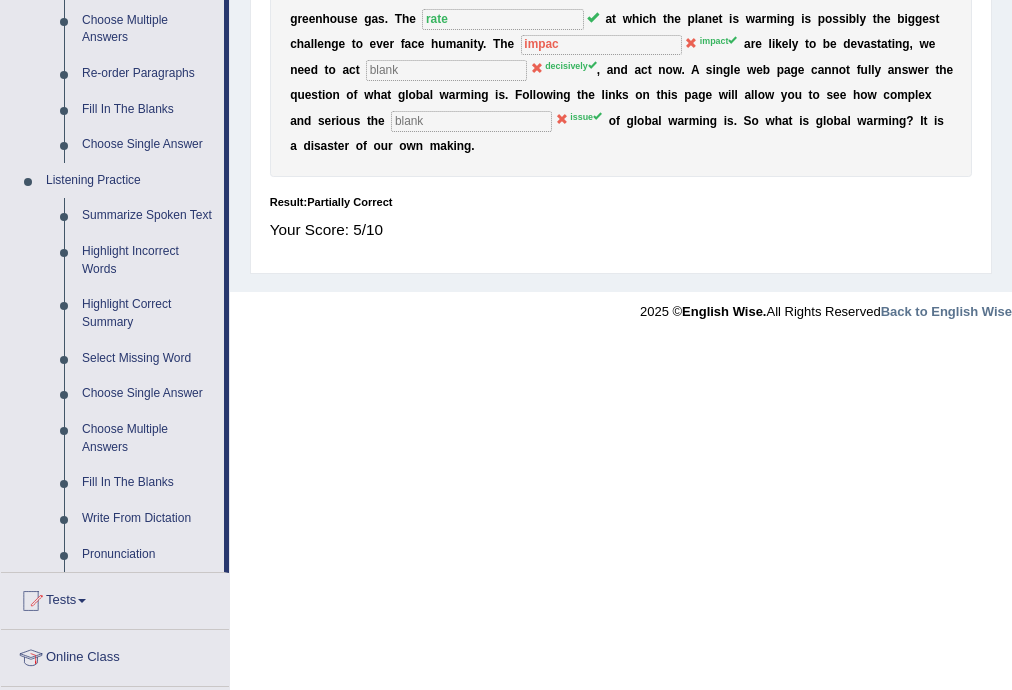 scroll, scrollTop: 880, scrollLeft: 0, axis: vertical 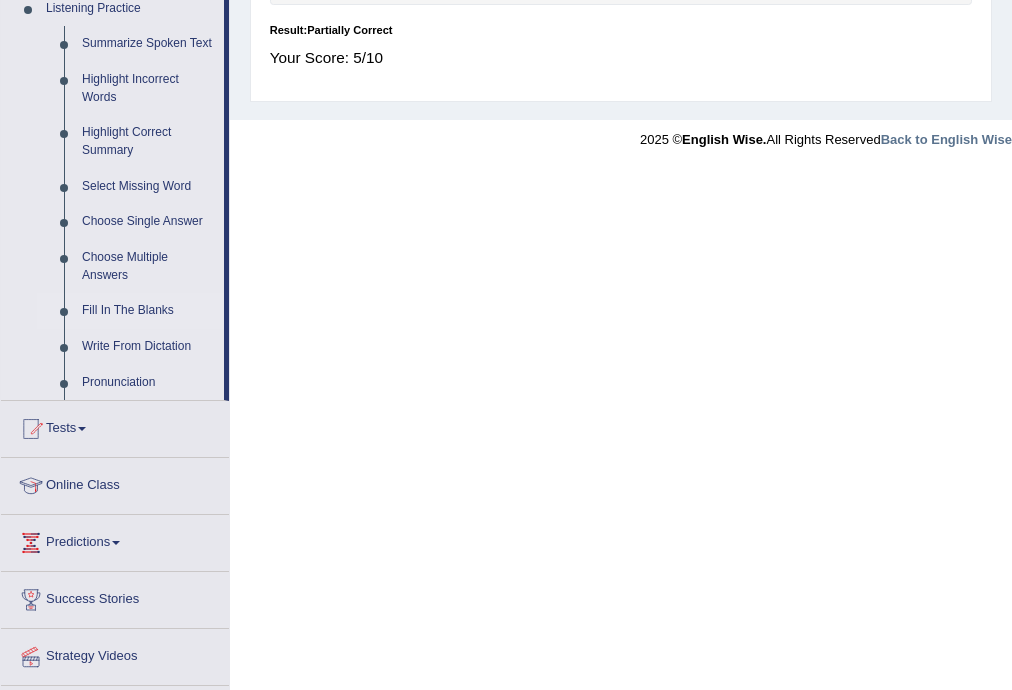 click on "Fill In The Blanks" at bounding box center (148, 311) 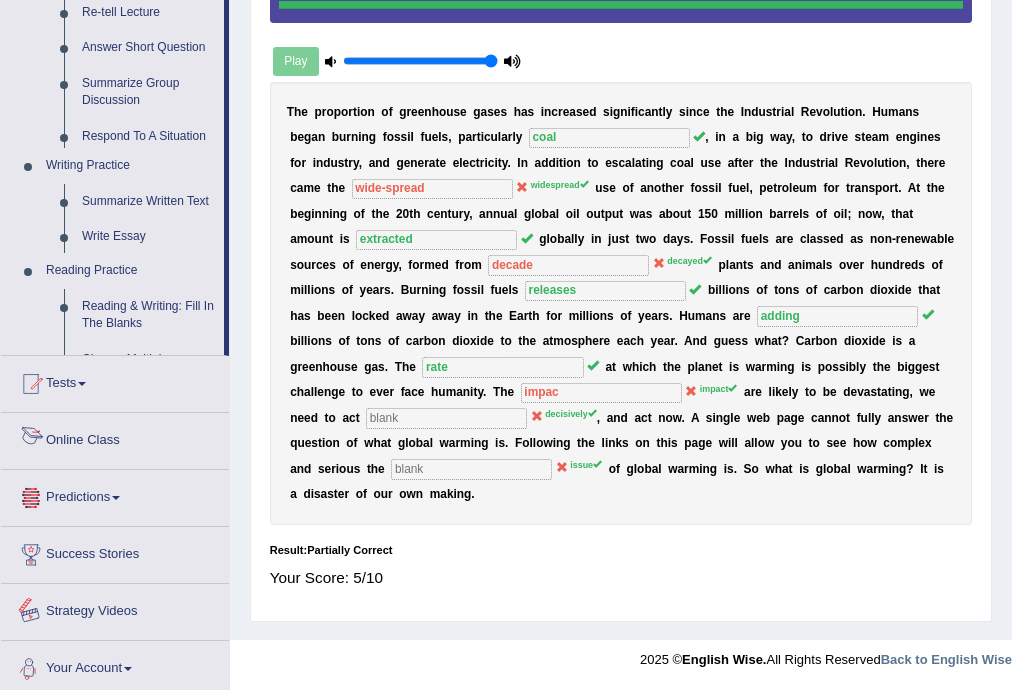 scroll, scrollTop: 924, scrollLeft: 0, axis: vertical 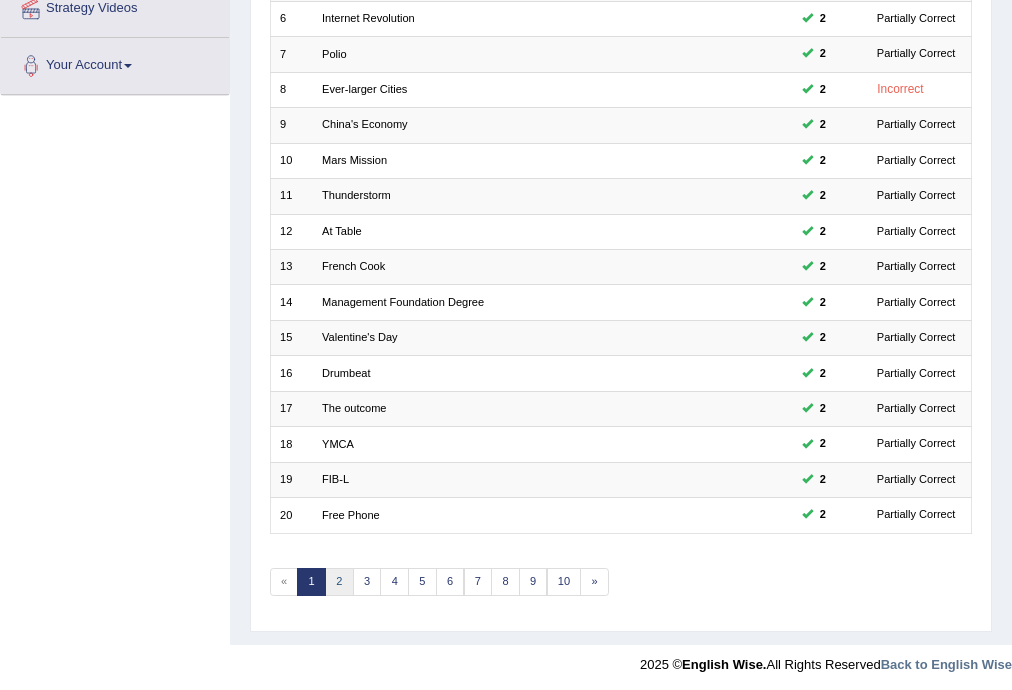 click on "2" at bounding box center (339, 582) 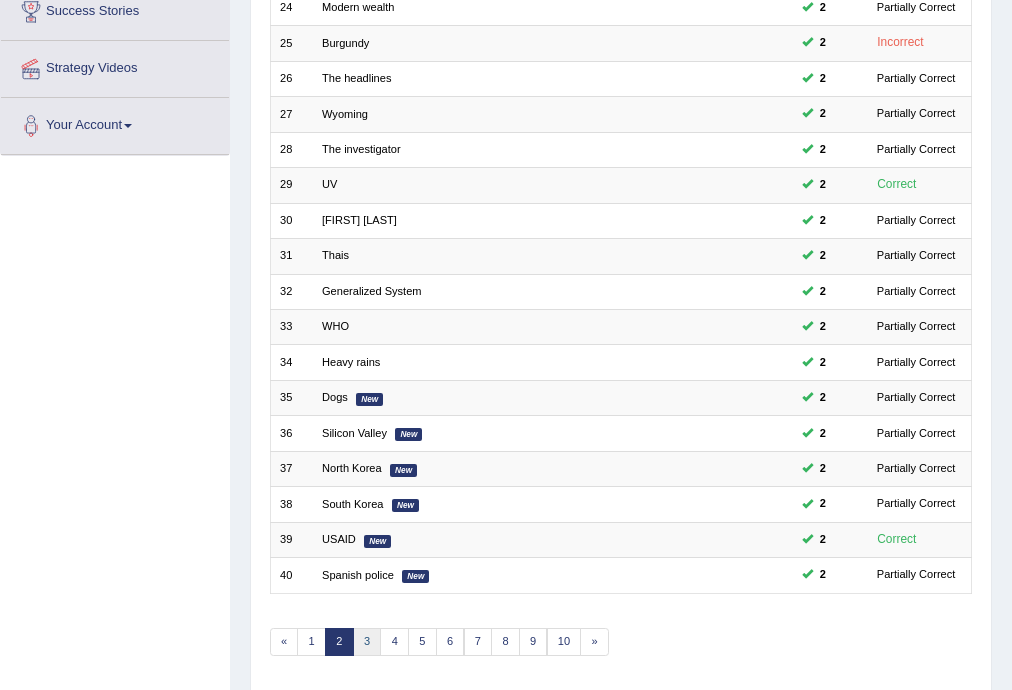 scroll, scrollTop: 400, scrollLeft: 0, axis: vertical 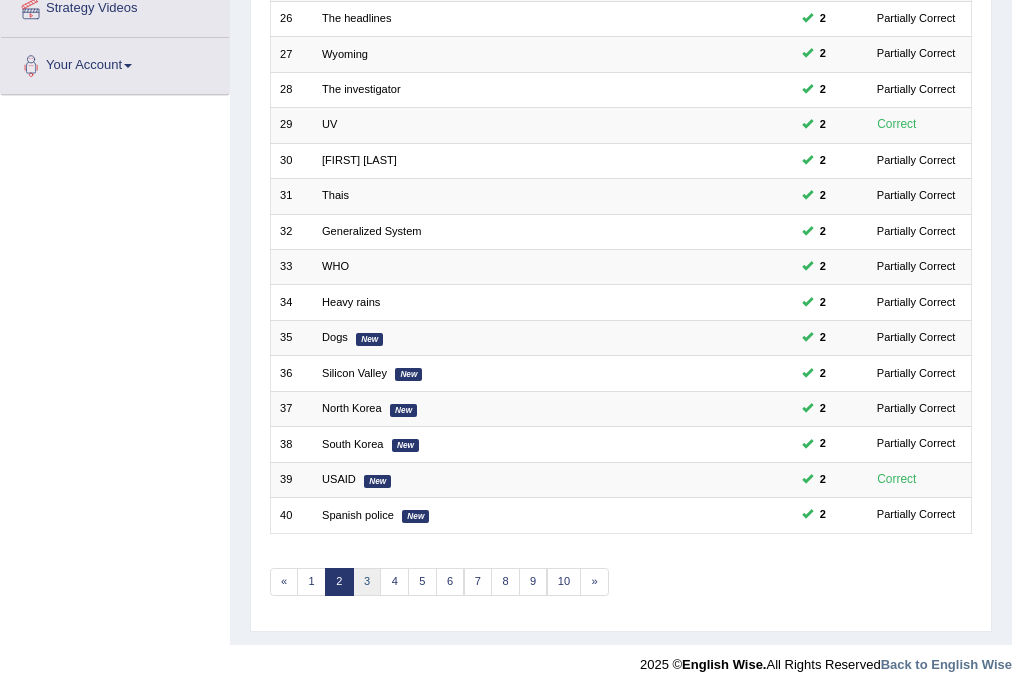 click on "3" at bounding box center [367, 582] 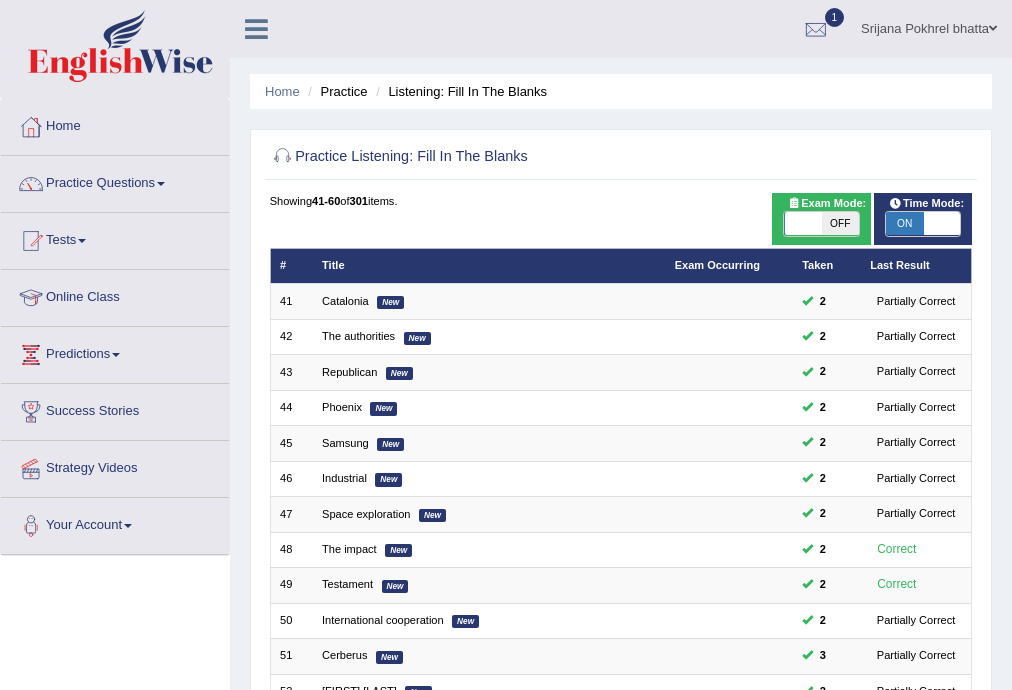 scroll, scrollTop: 460, scrollLeft: 0, axis: vertical 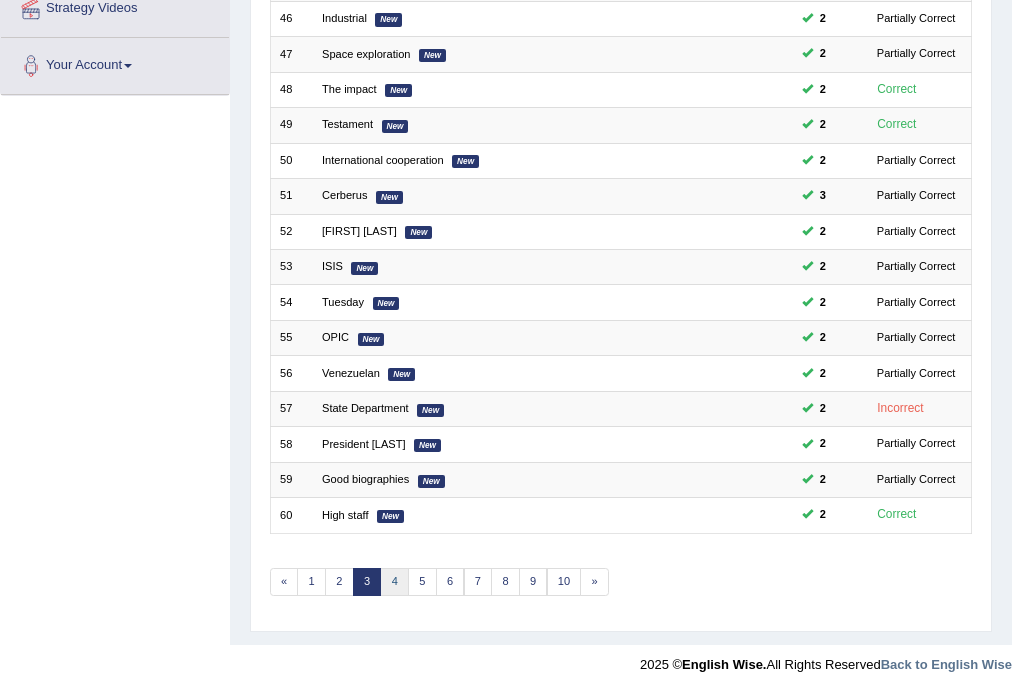 click on "4" at bounding box center [394, 582] 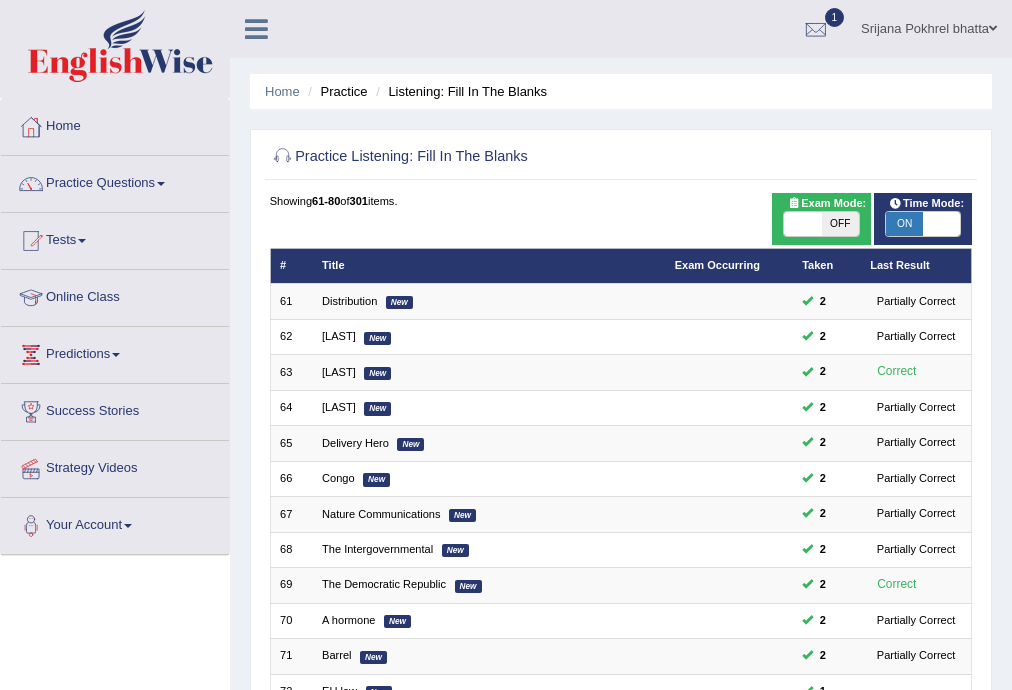 scroll, scrollTop: 394, scrollLeft: 0, axis: vertical 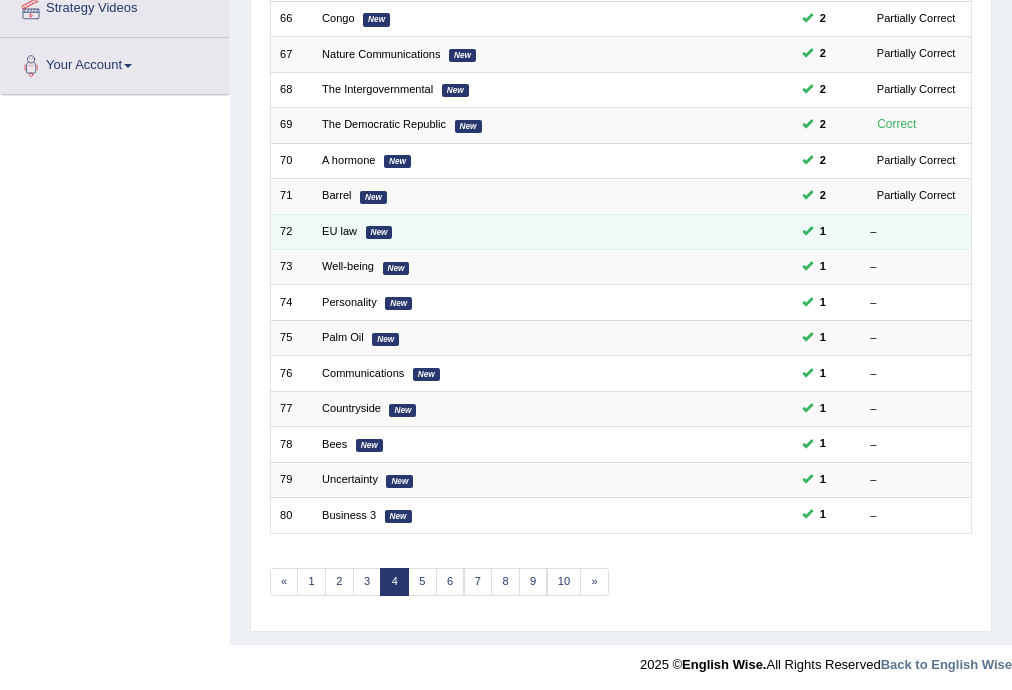 click on "EU law New" at bounding box center (489, 231) 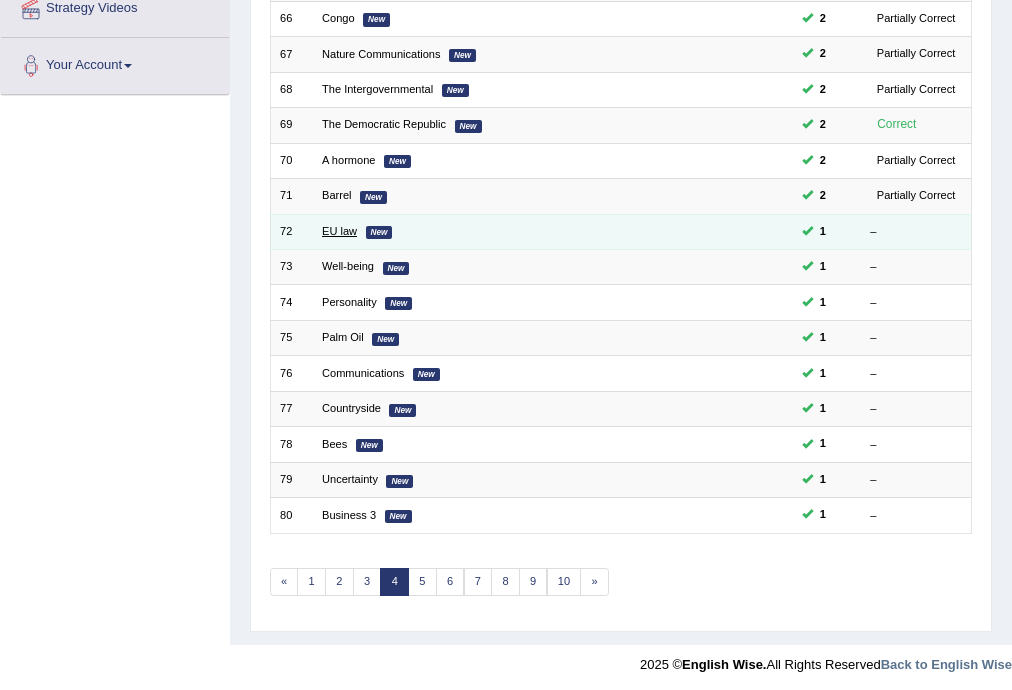 click on "EU law" at bounding box center (339, 231) 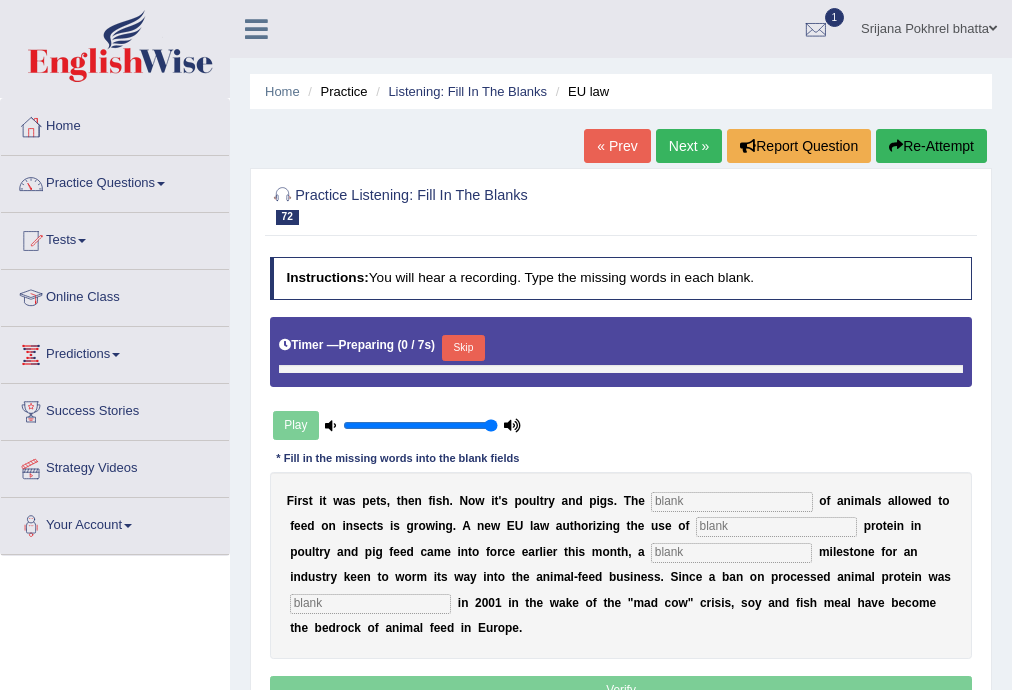 scroll, scrollTop: 0, scrollLeft: 0, axis: both 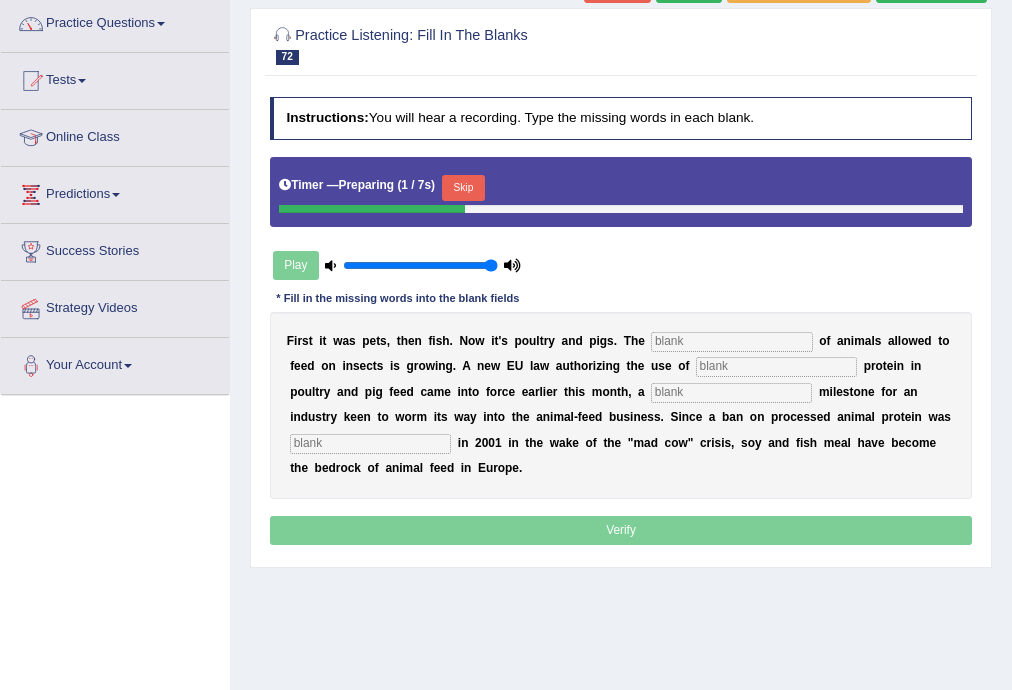 click on "Skip" at bounding box center [463, 188] 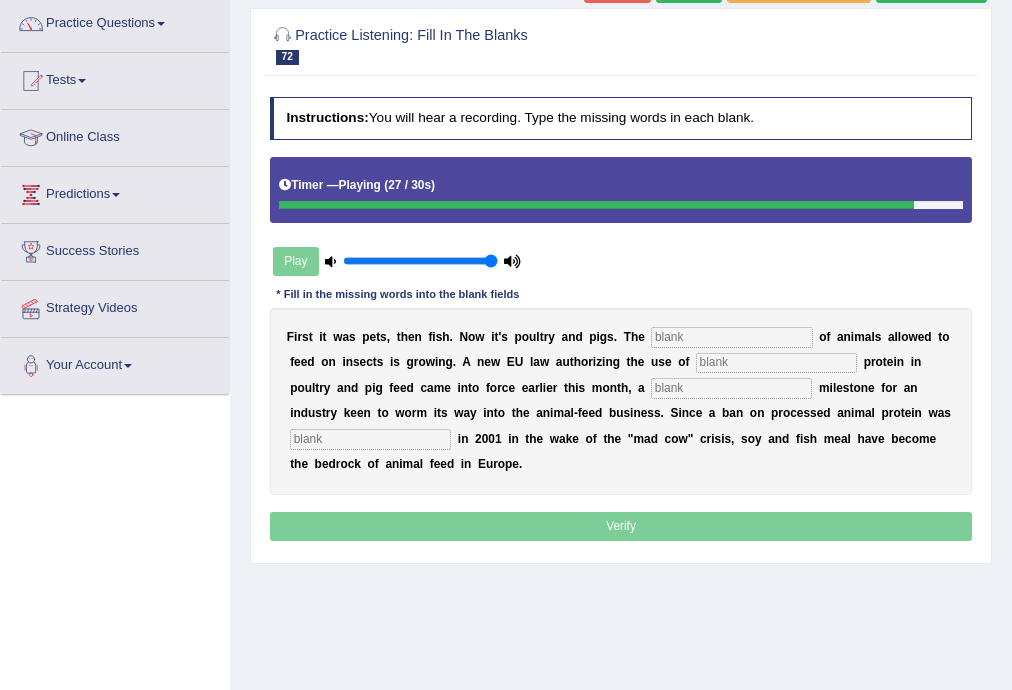click at bounding box center [731, 337] 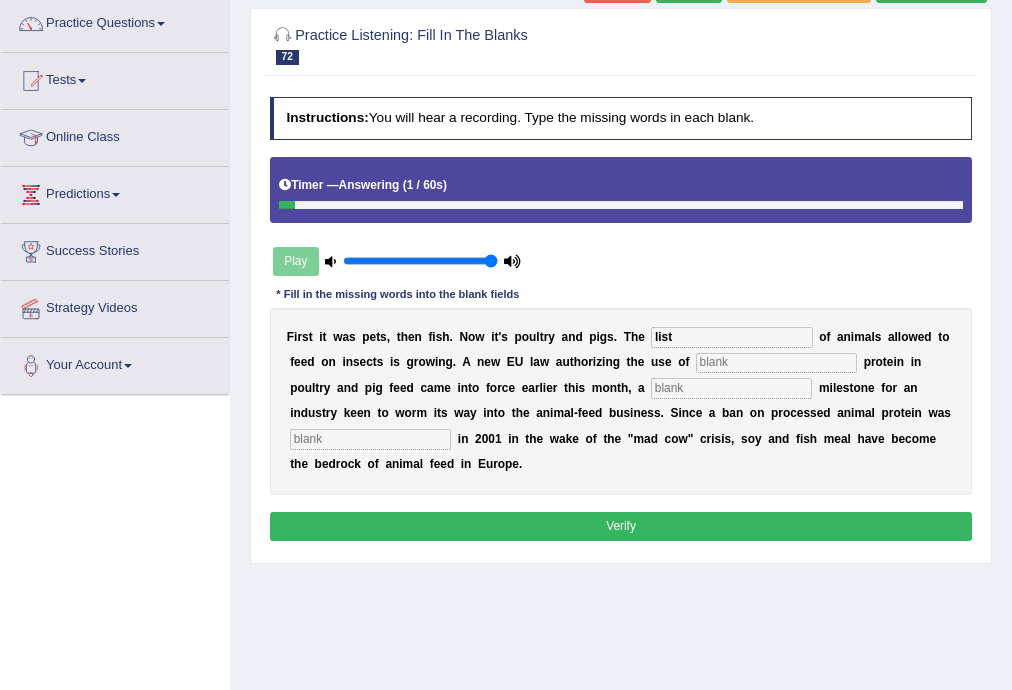 type on "list" 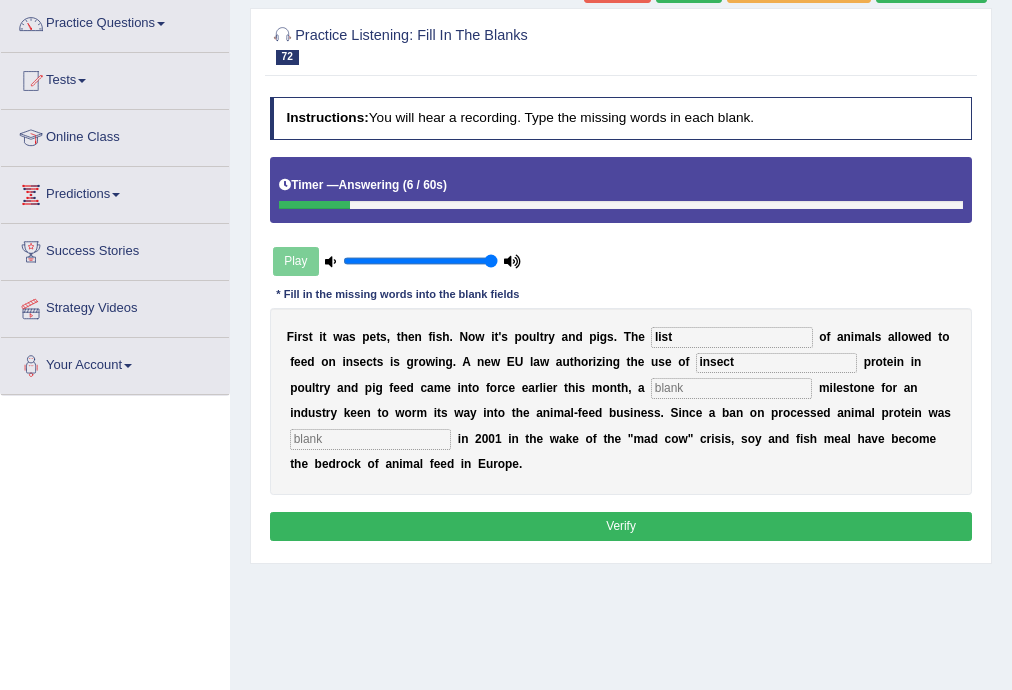 type on "insect" 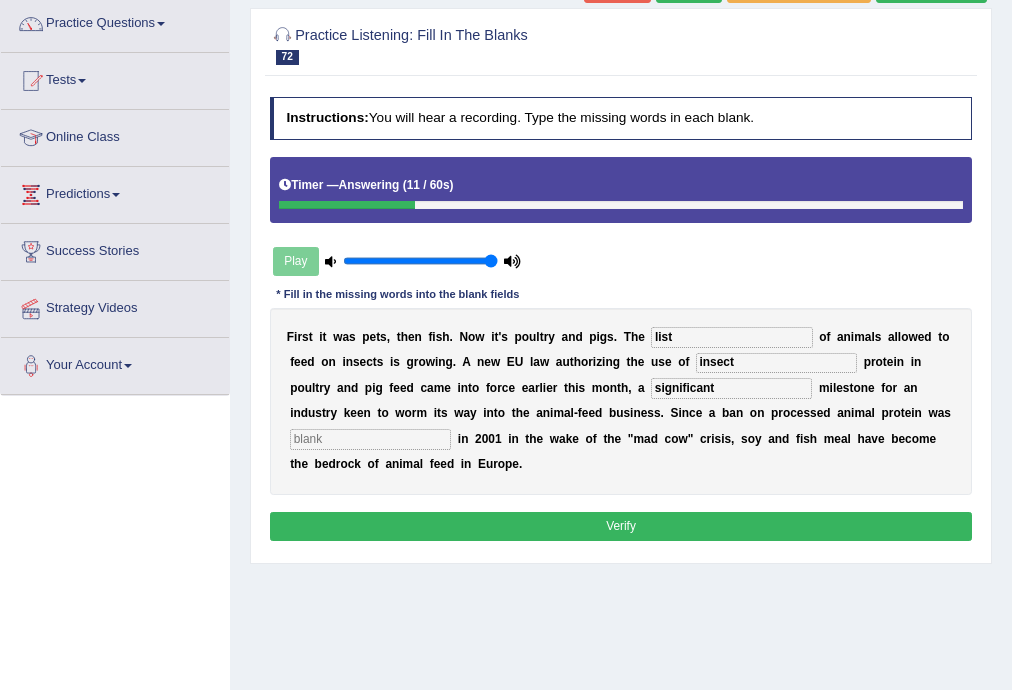 type on "significant" 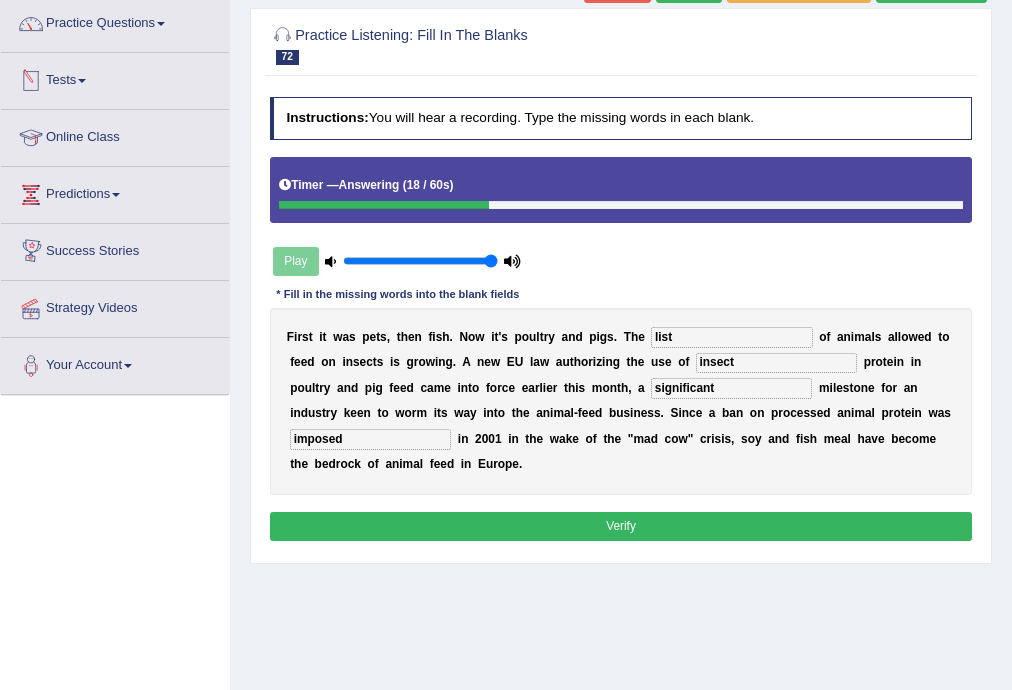 type on "imposed" 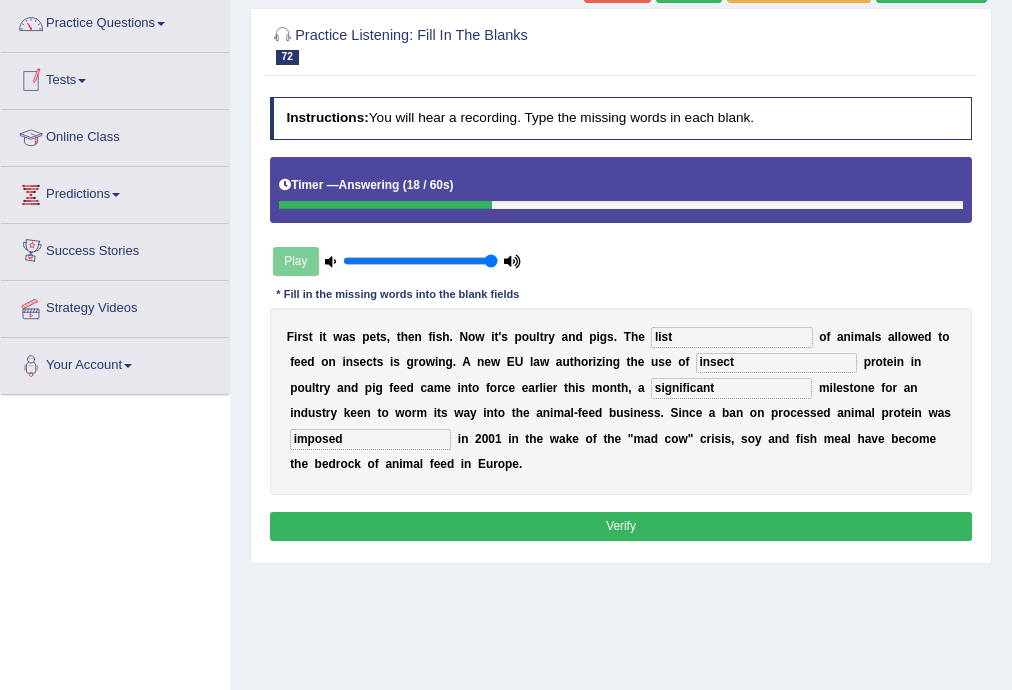 click on "Verify" at bounding box center [621, 526] 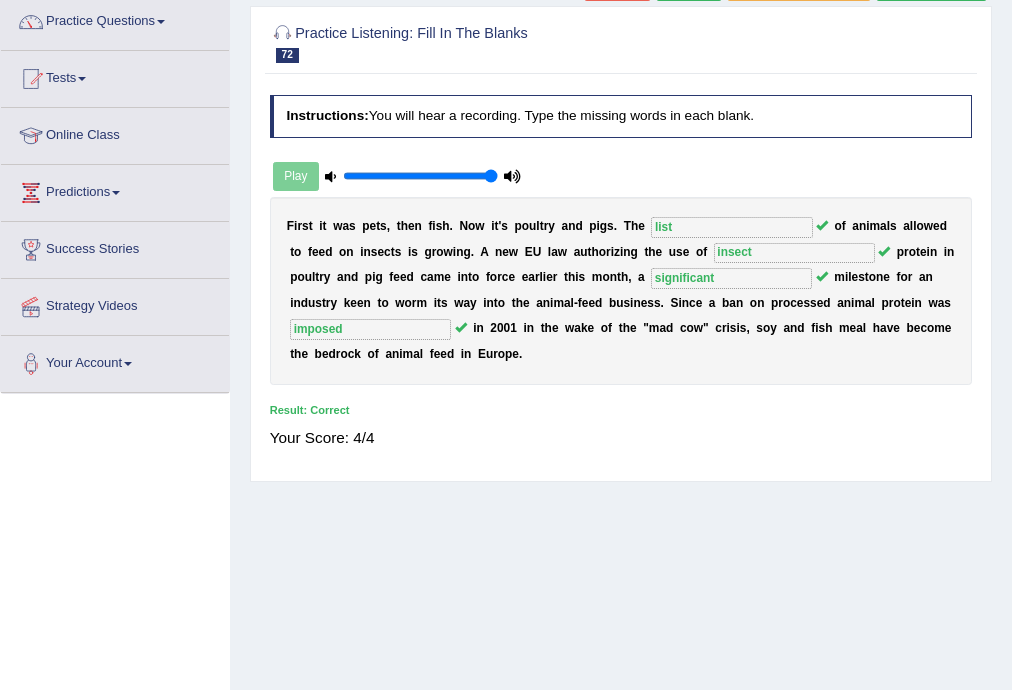 scroll, scrollTop: 40, scrollLeft: 0, axis: vertical 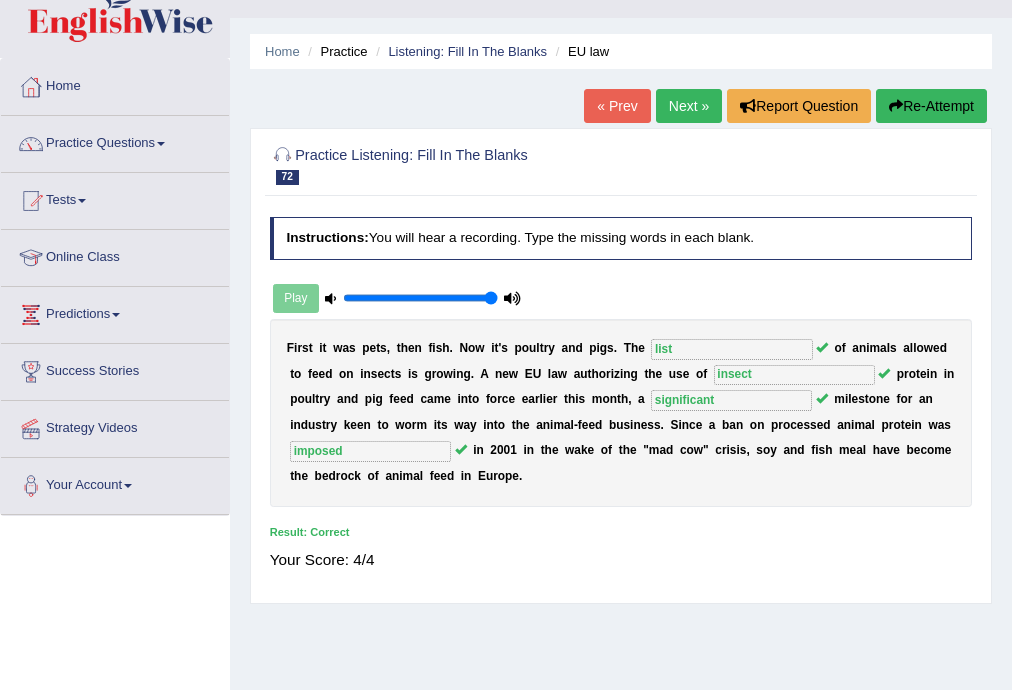 click on "Next »" at bounding box center (689, 106) 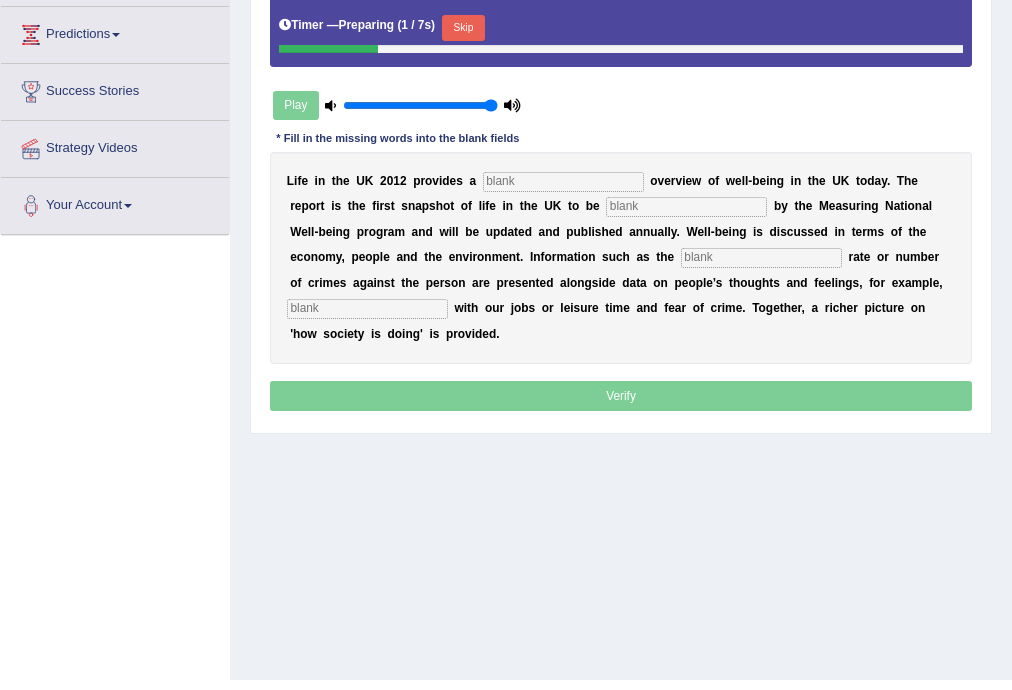 scroll, scrollTop: 320, scrollLeft: 0, axis: vertical 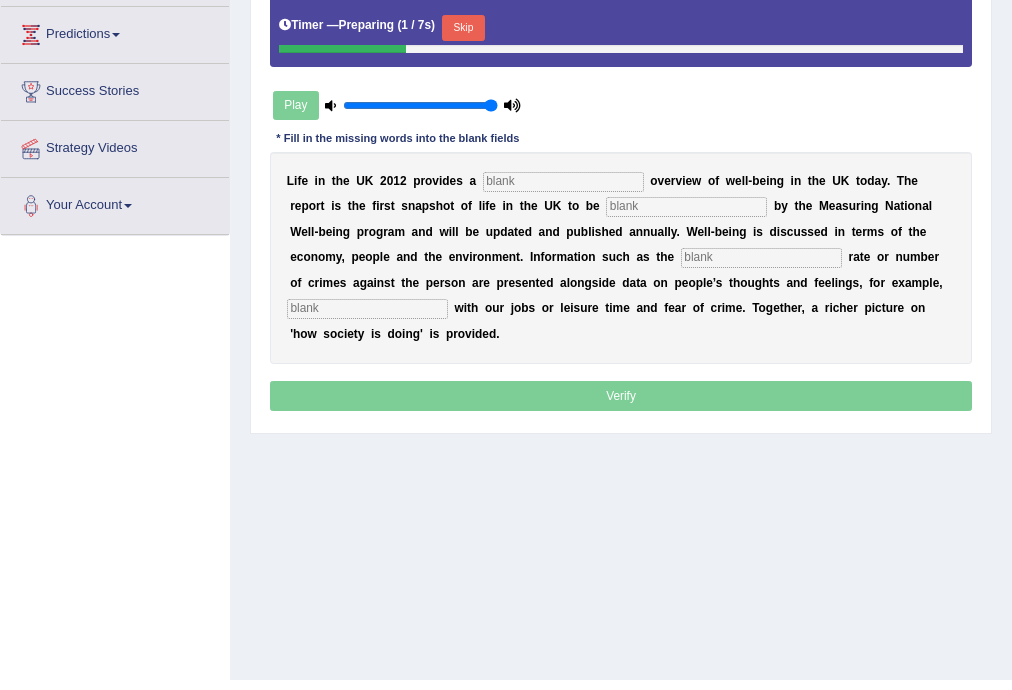 click on "Skip" at bounding box center (463, 28) 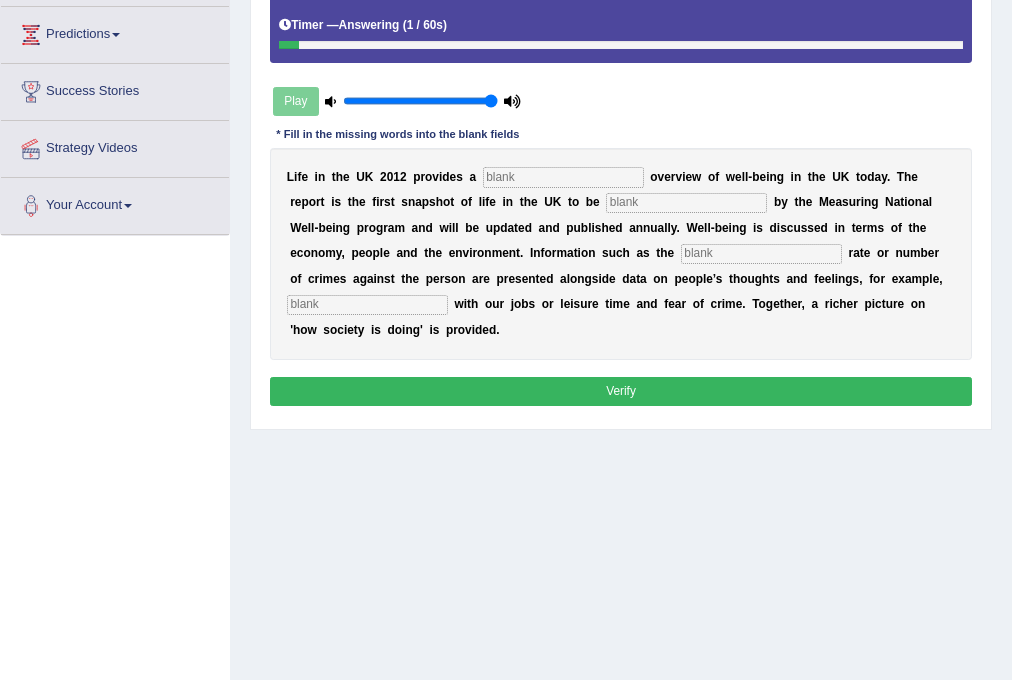 click at bounding box center [563, 177] 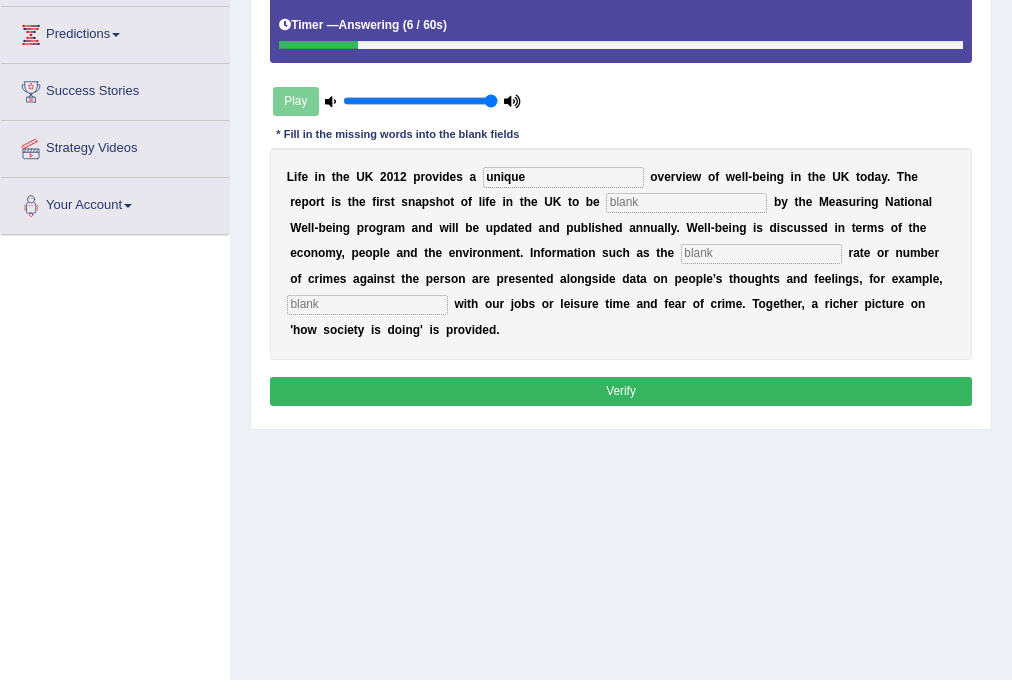 type on "unique" 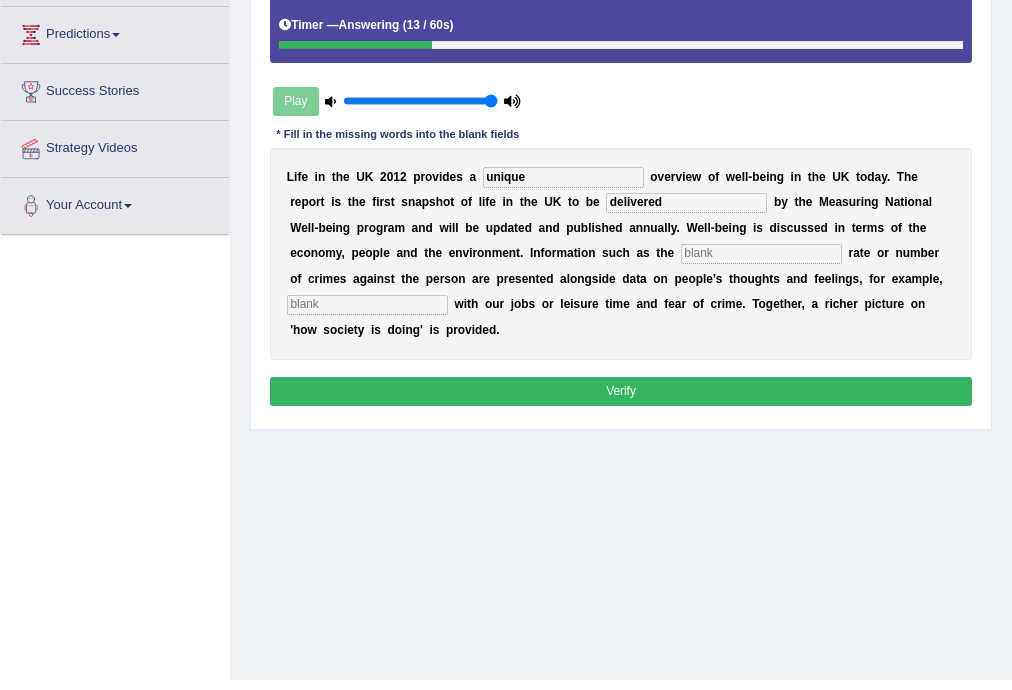 type on "delivered" 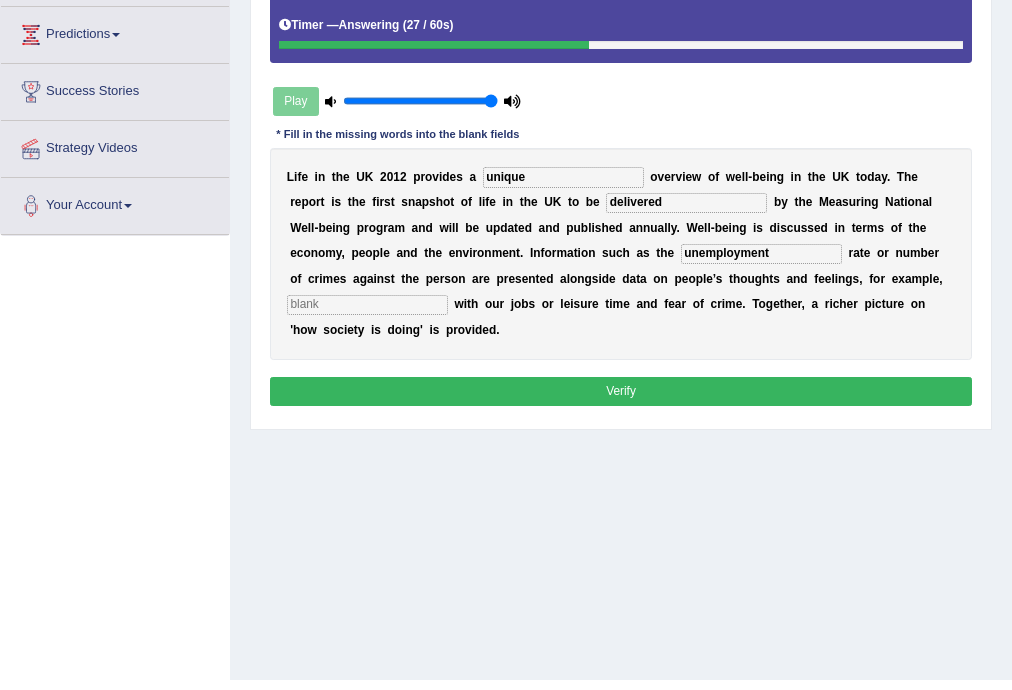 type on "unemployment" 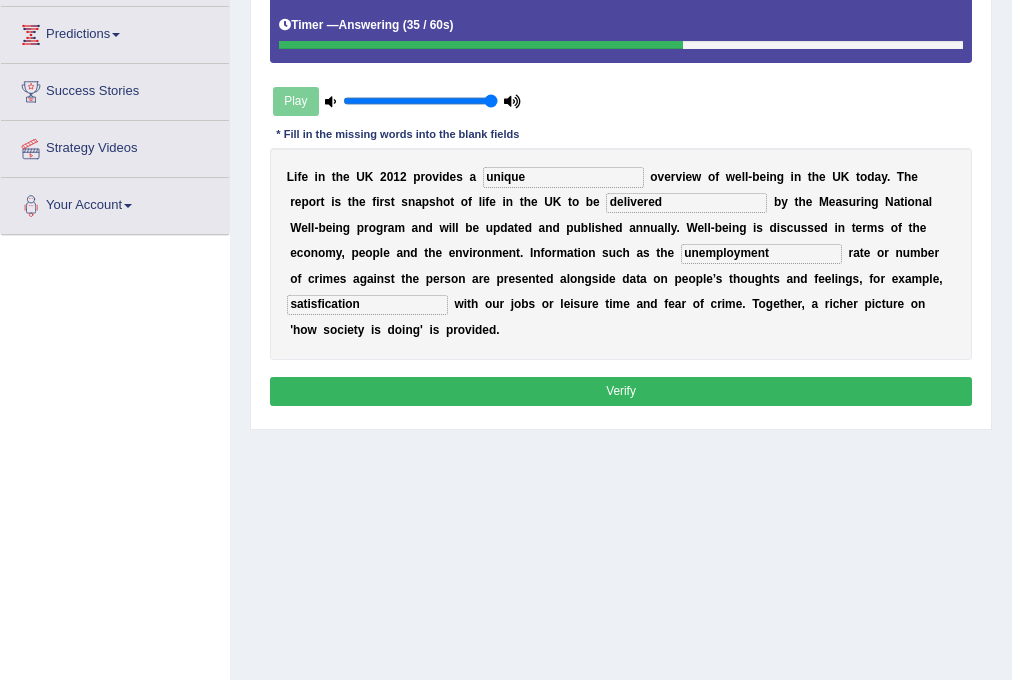 type on "satisfication" 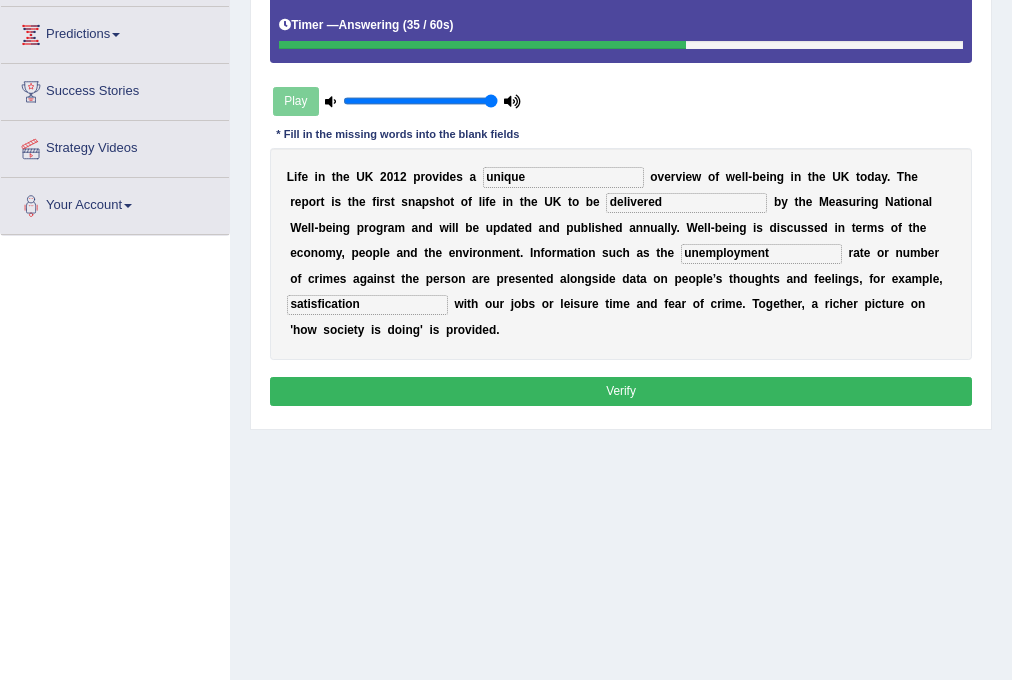 click on "Verify" at bounding box center (621, 391) 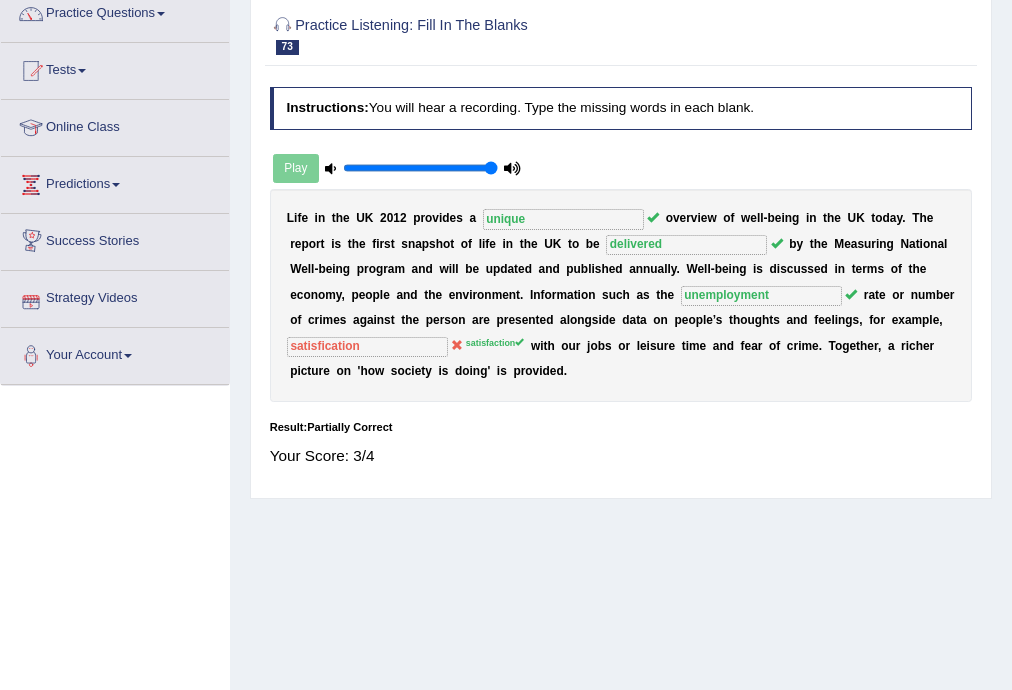 scroll, scrollTop: 0, scrollLeft: 0, axis: both 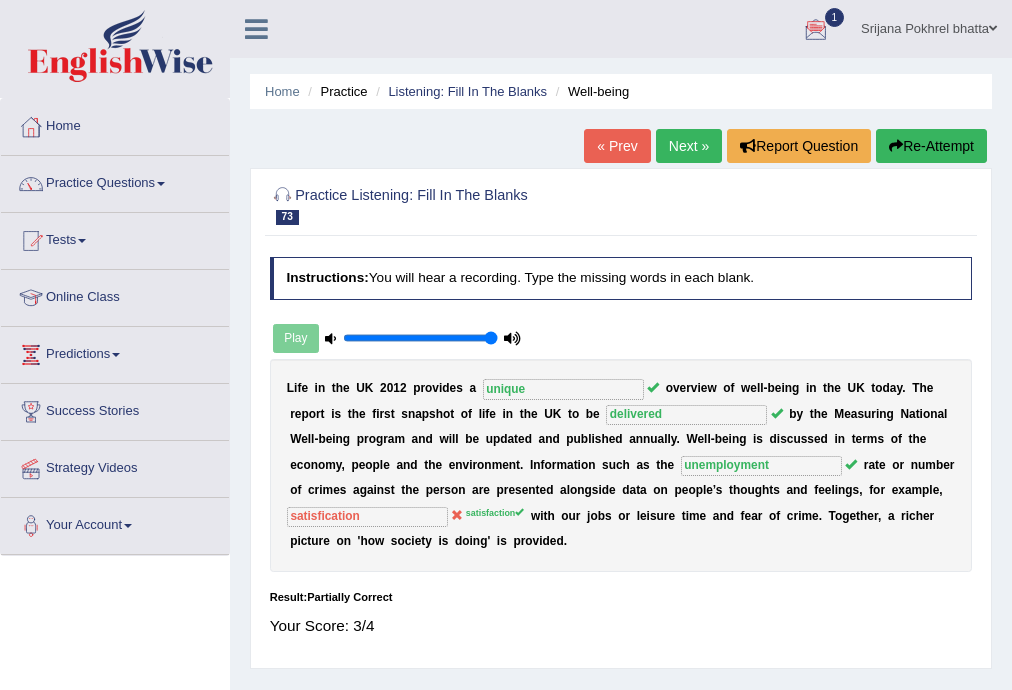click on "Next »" at bounding box center [689, 146] 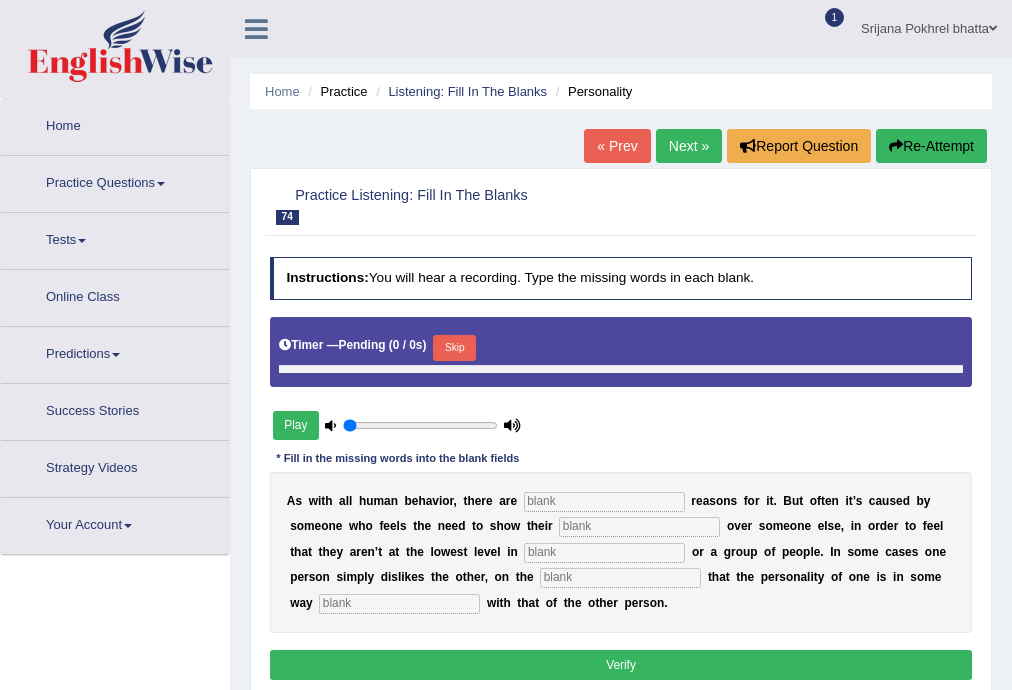 type on "1" 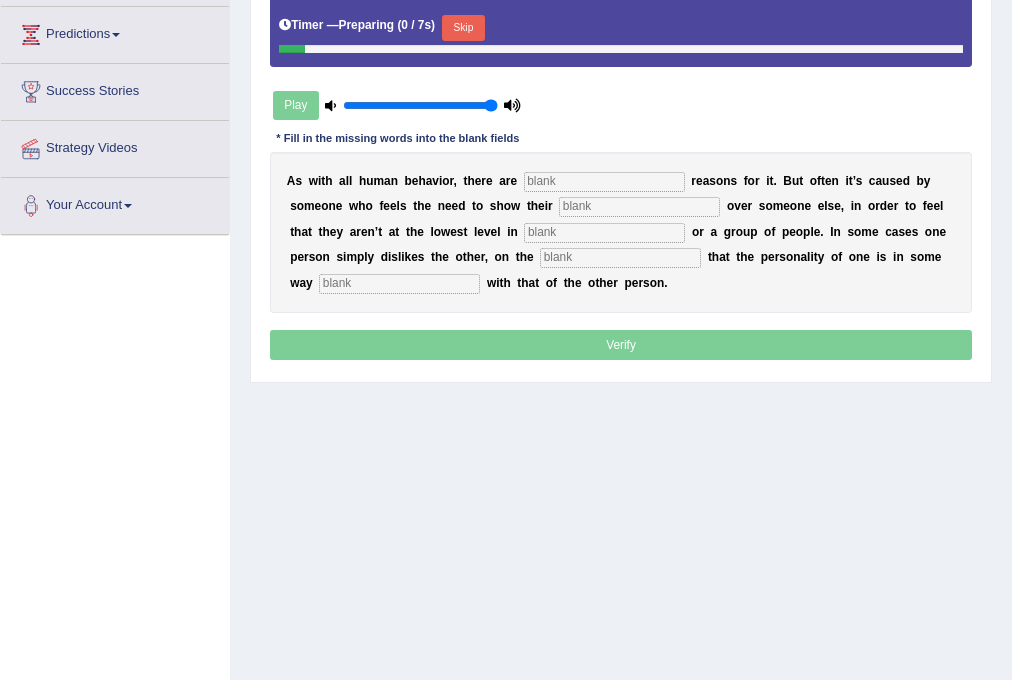 scroll, scrollTop: 320, scrollLeft: 0, axis: vertical 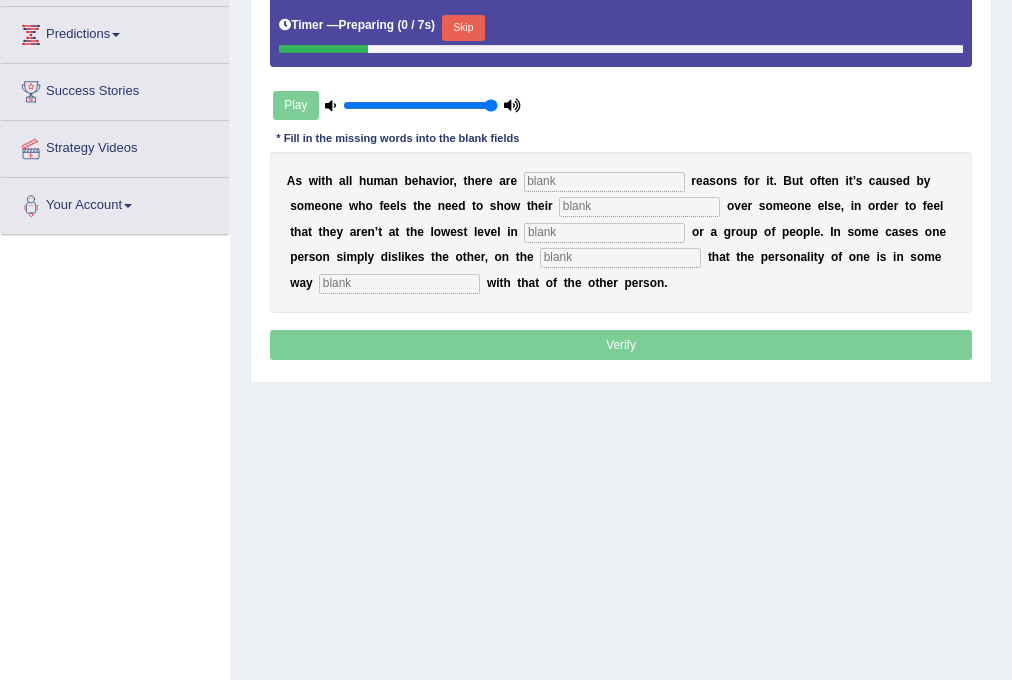 click on "Play" at bounding box center [397, 105] 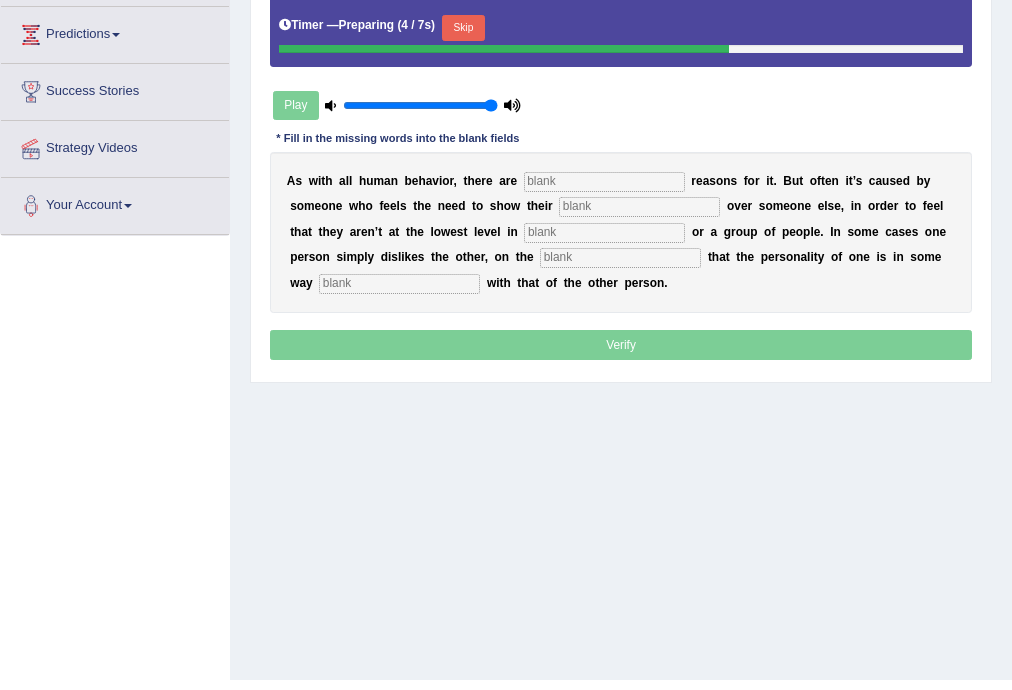 click on "Skip" at bounding box center (463, 28) 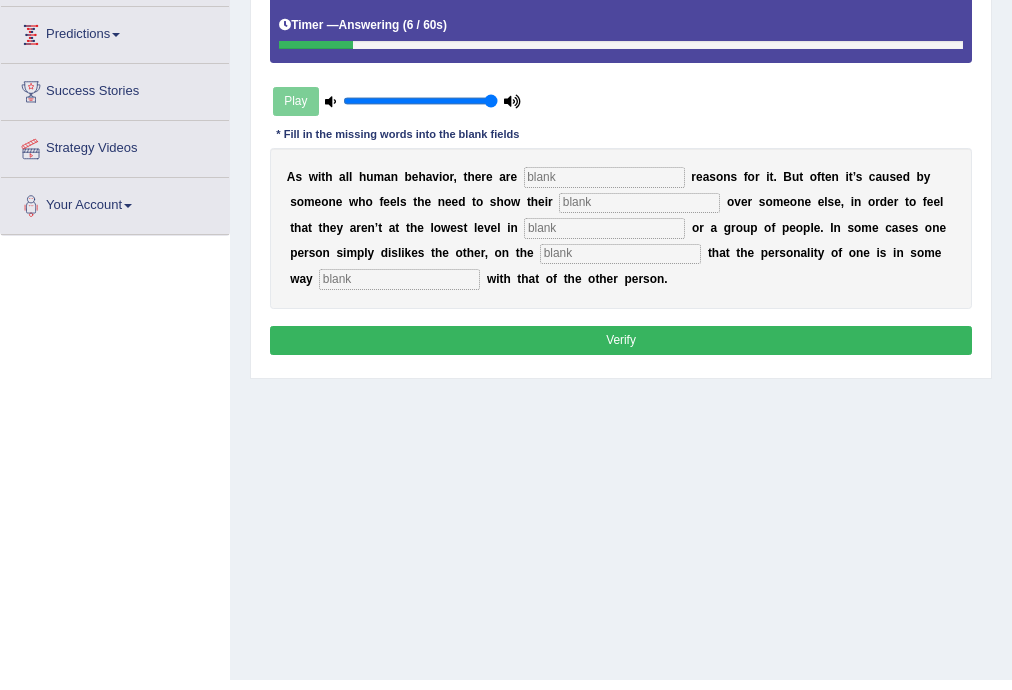 click at bounding box center [604, 177] 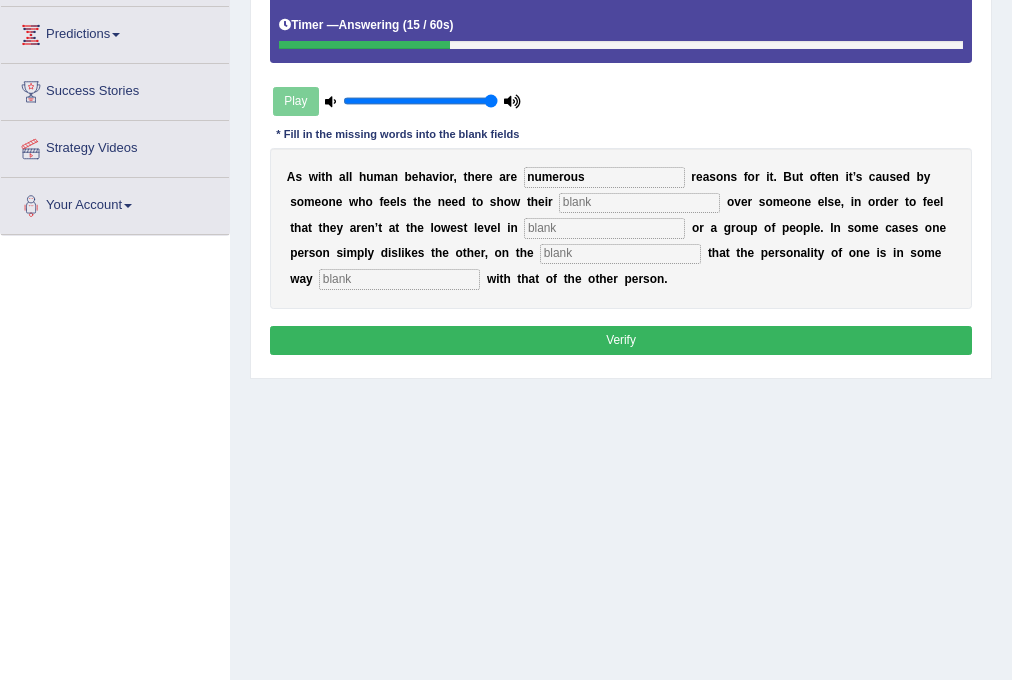 type on "numerous" 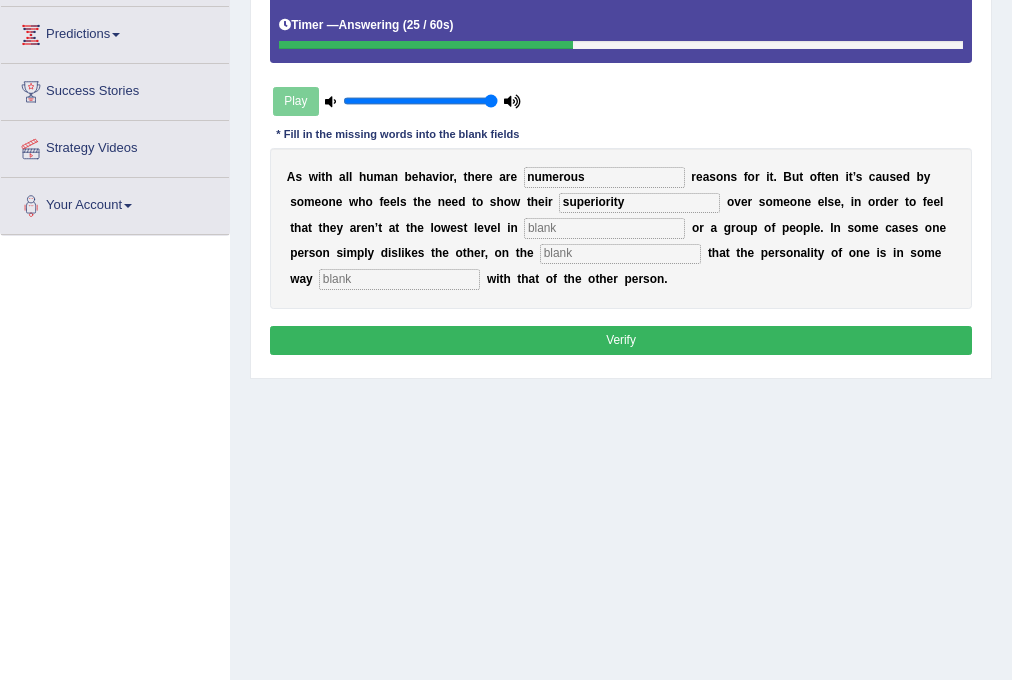 type on "superiority" 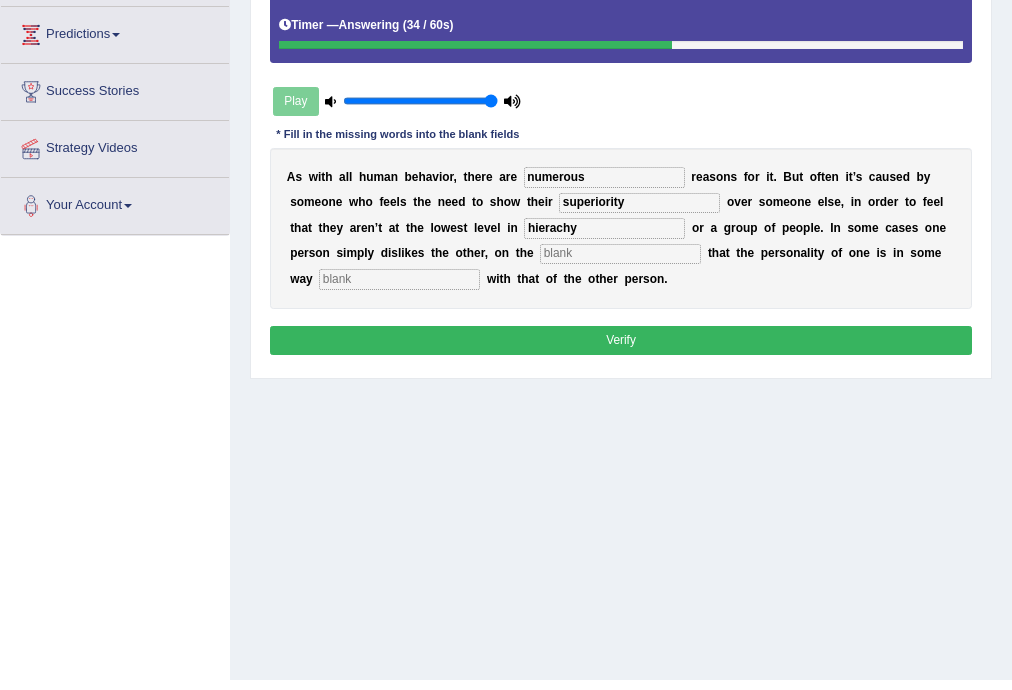 type on "hierachy" 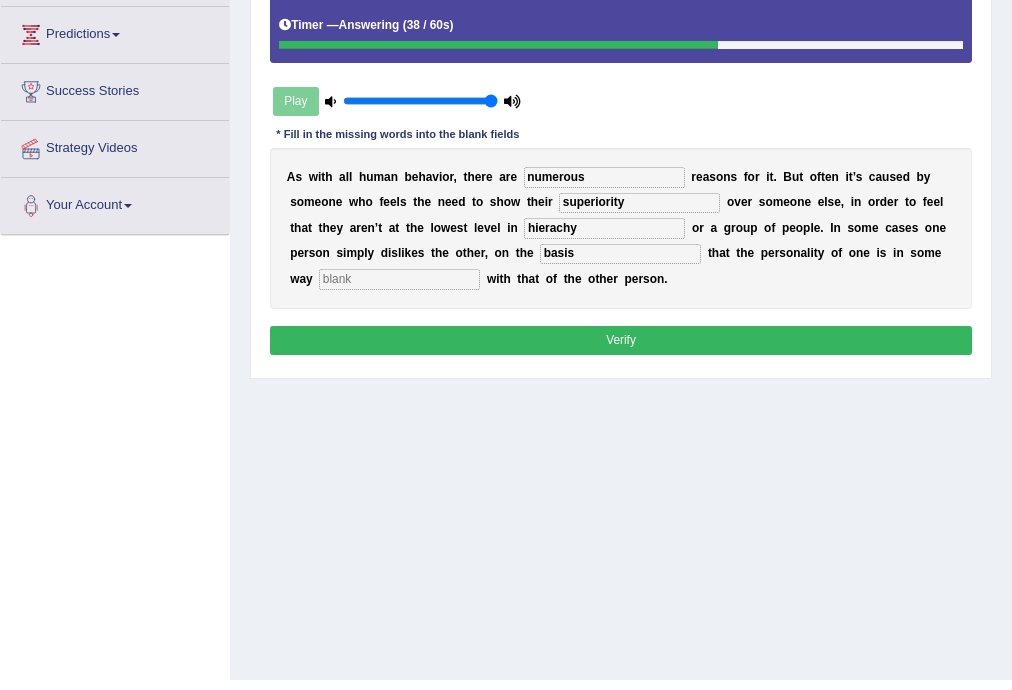 type on "basis" 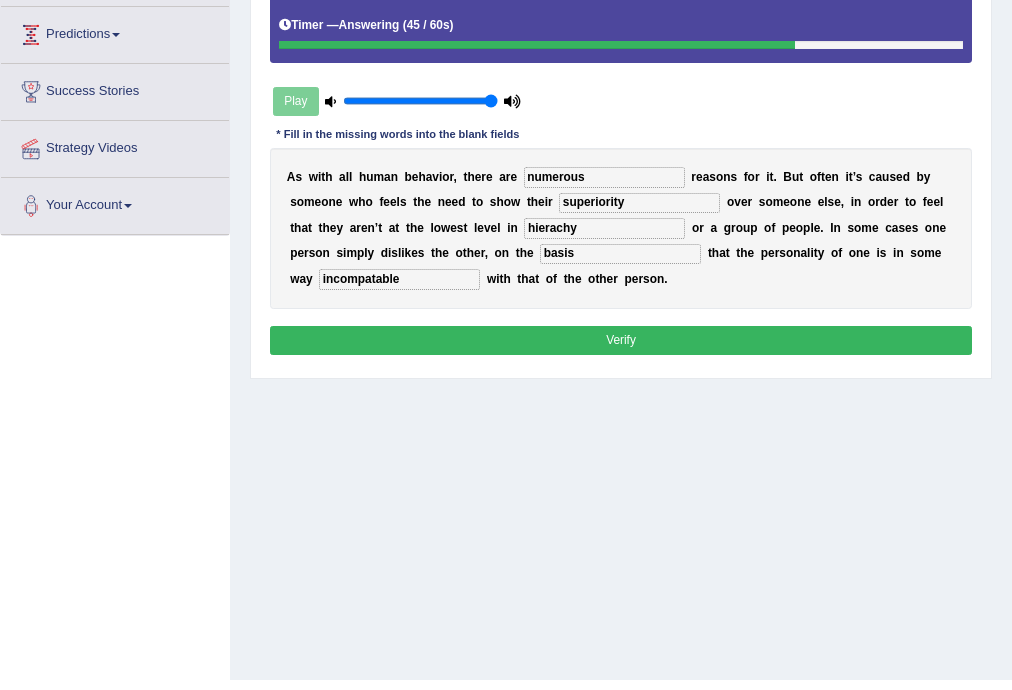 type on "incompatable" 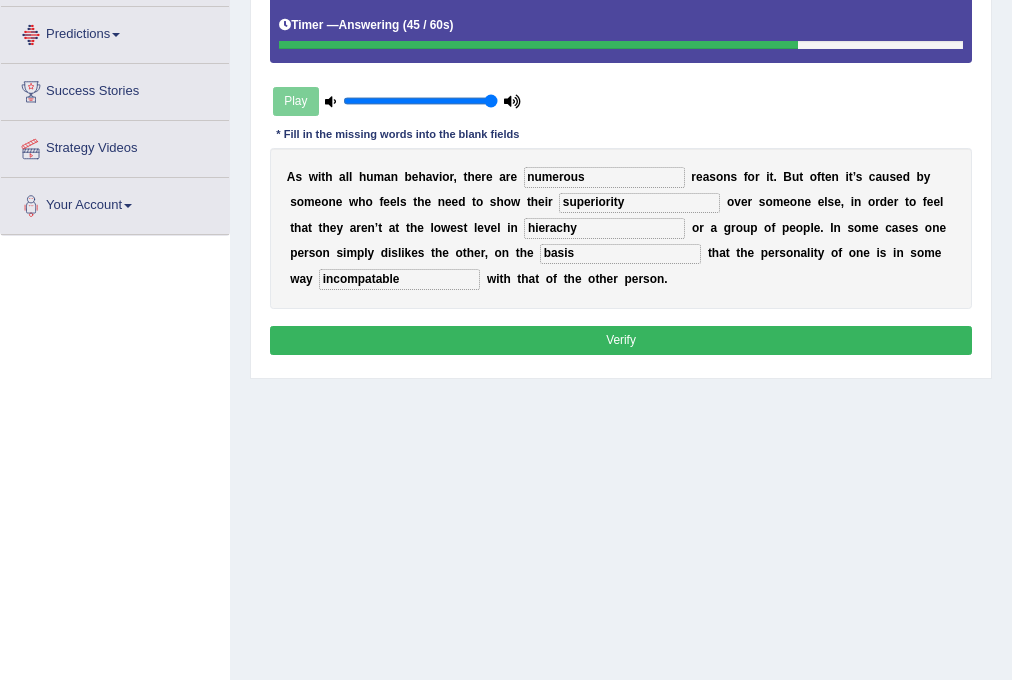 click on "Verify" at bounding box center (621, 340) 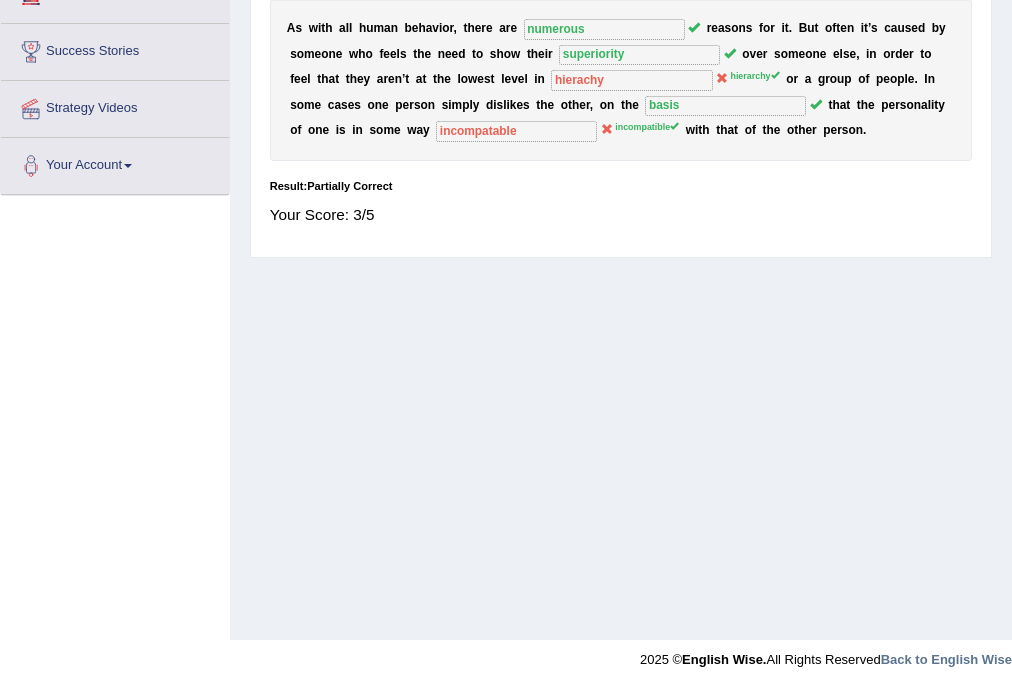 scroll, scrollTop: 40, scrollLeft: 0, axis: vertical 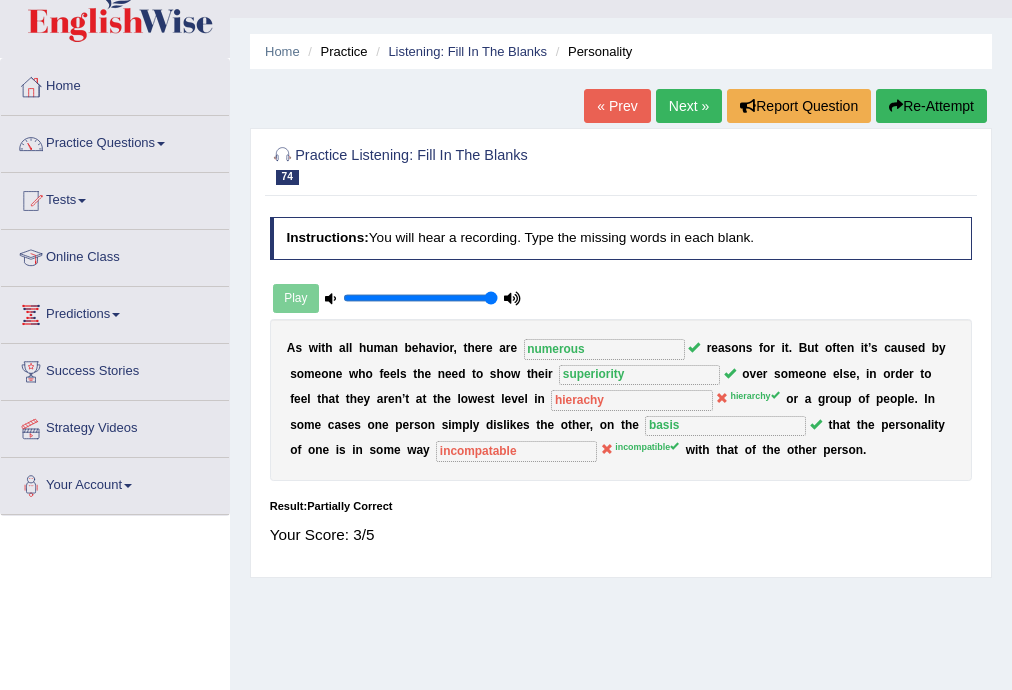 click on "Next »" at bounding box center (689, 106) 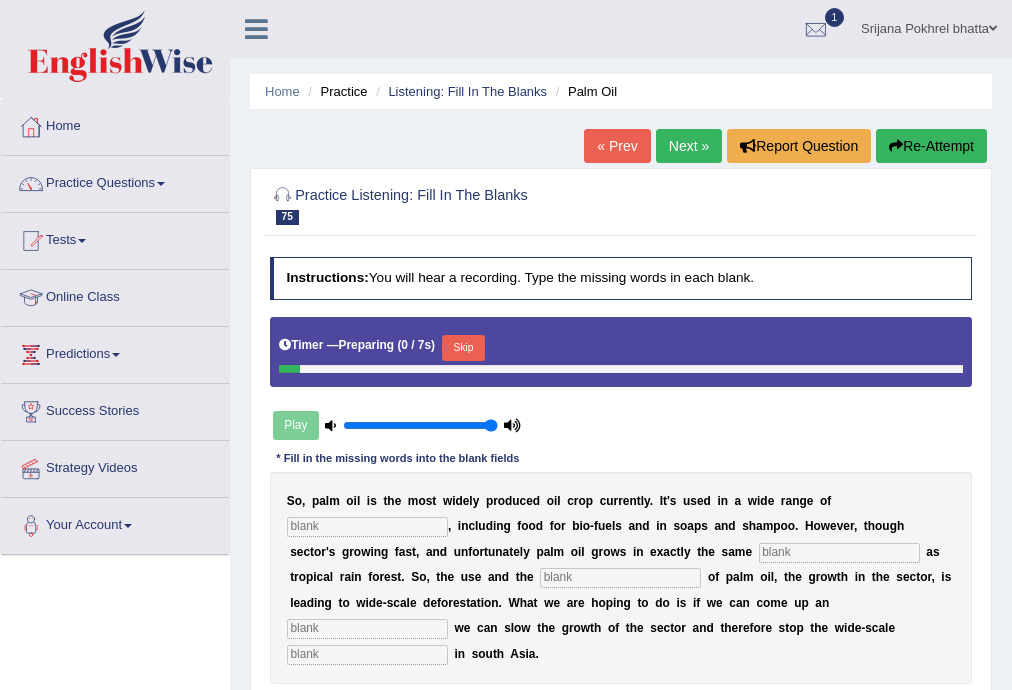 scroll, scrollTop: 0, scrollLeft: 0, axis: both 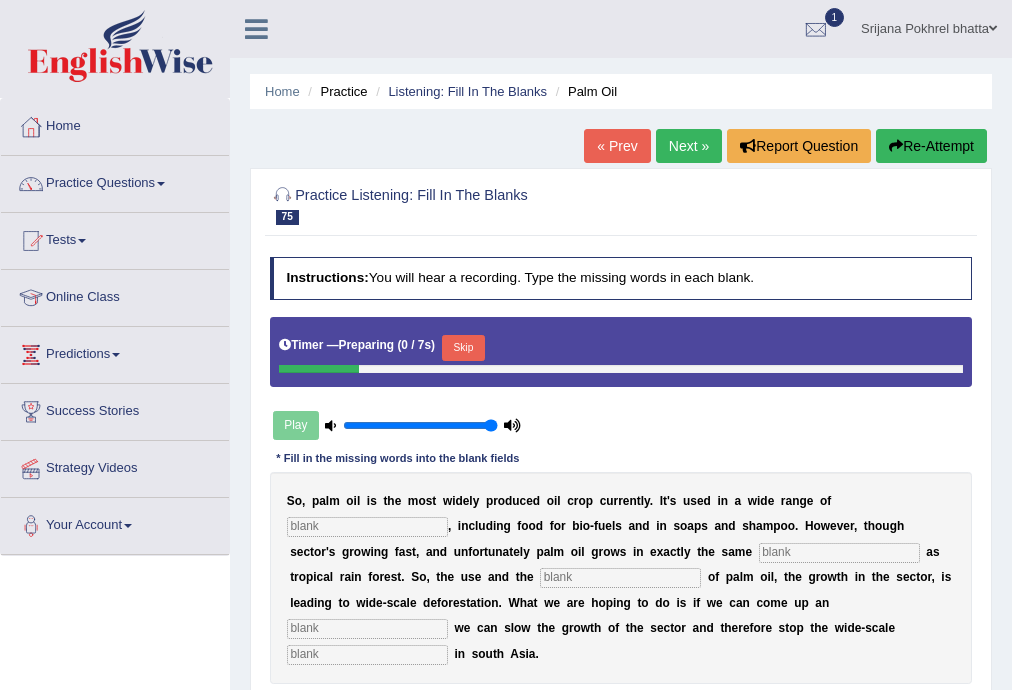 drag, startPoint x: 464, startPoint y: 347, endPoint x: 299, endPoint y: 13, distance: 372.53323 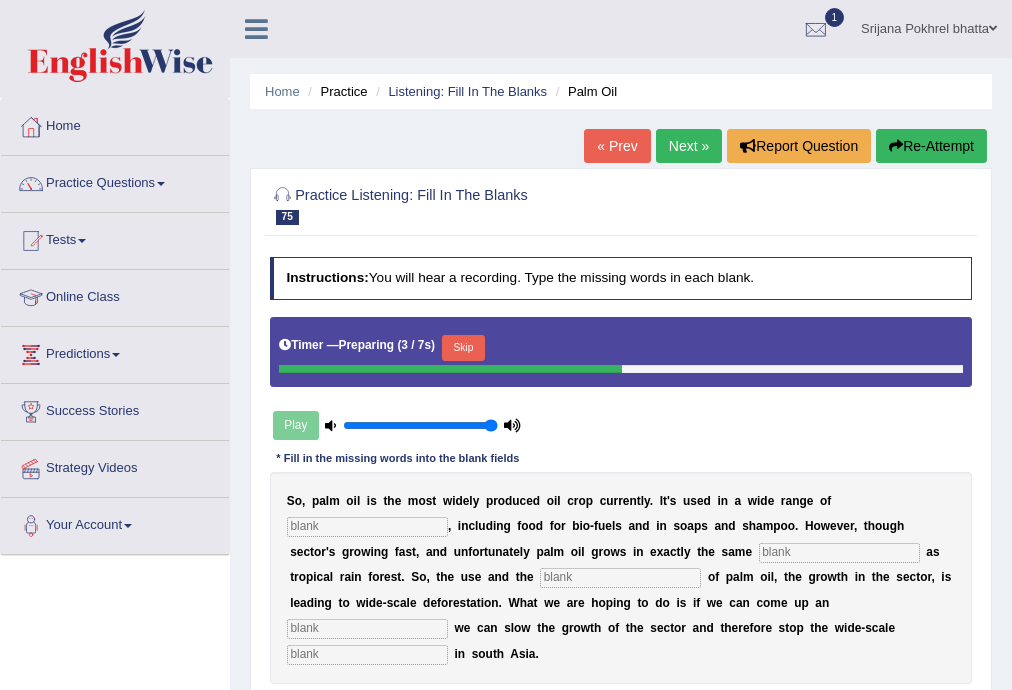 drag, startPoint x: 472, startPoint y: 341, endPoint x: 634, endPoint y: 3, distance: 374.8173 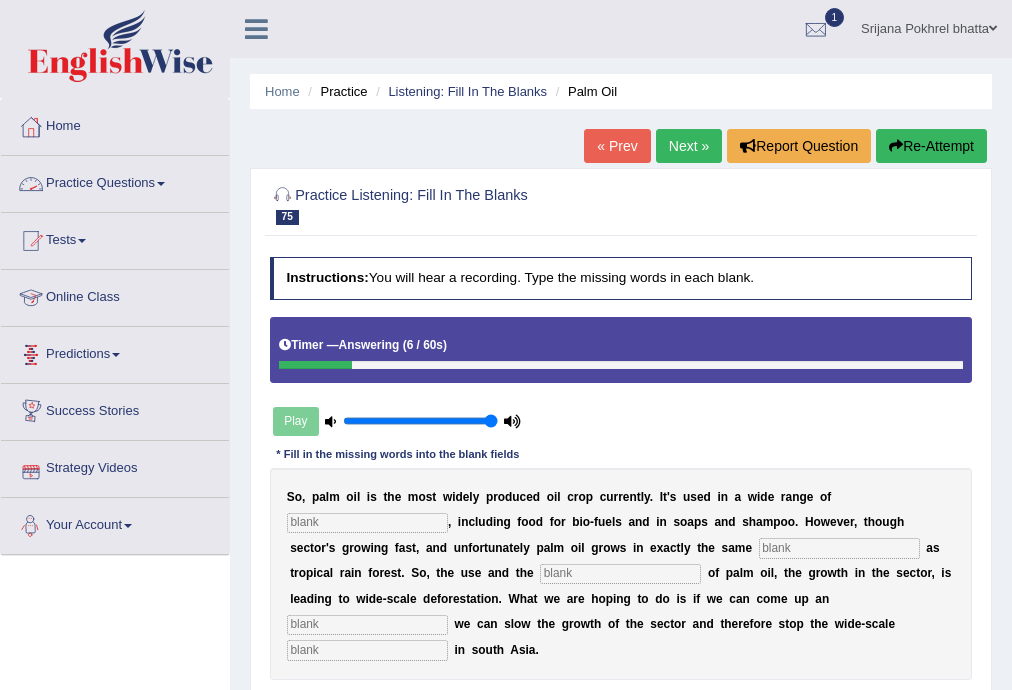 click at bounding box center (367, 523) 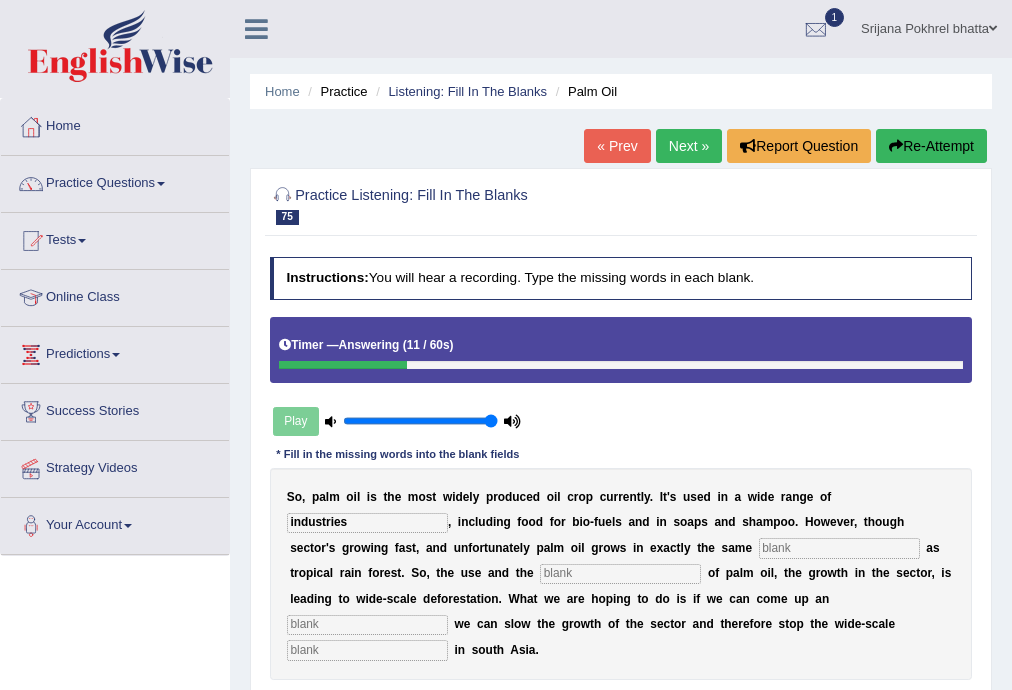 type on "industries" 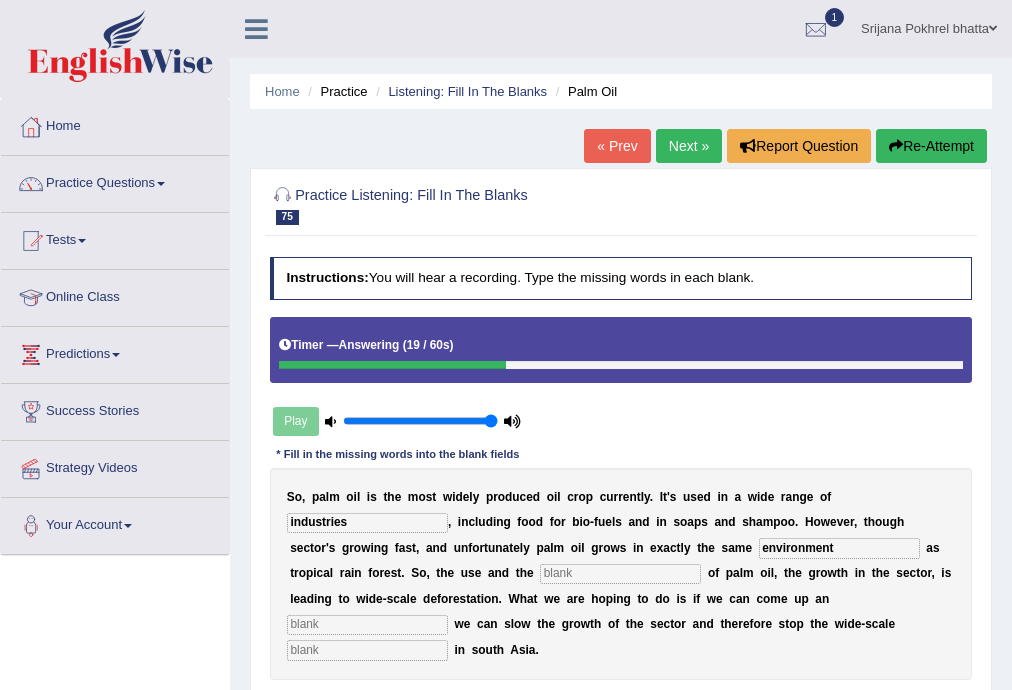type on "environment" 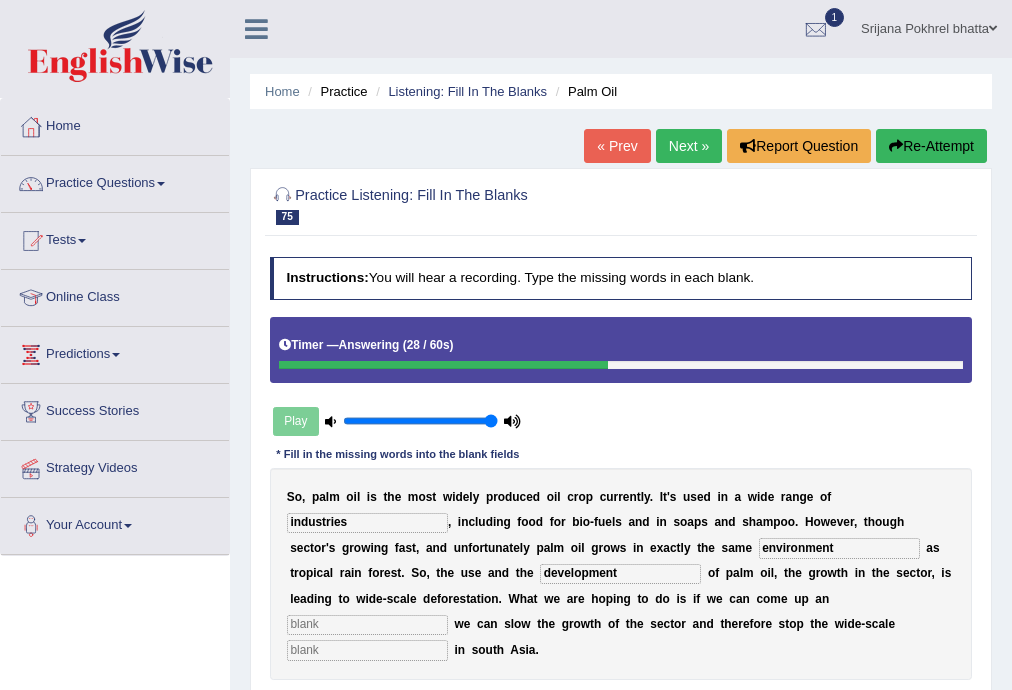 type on "development" 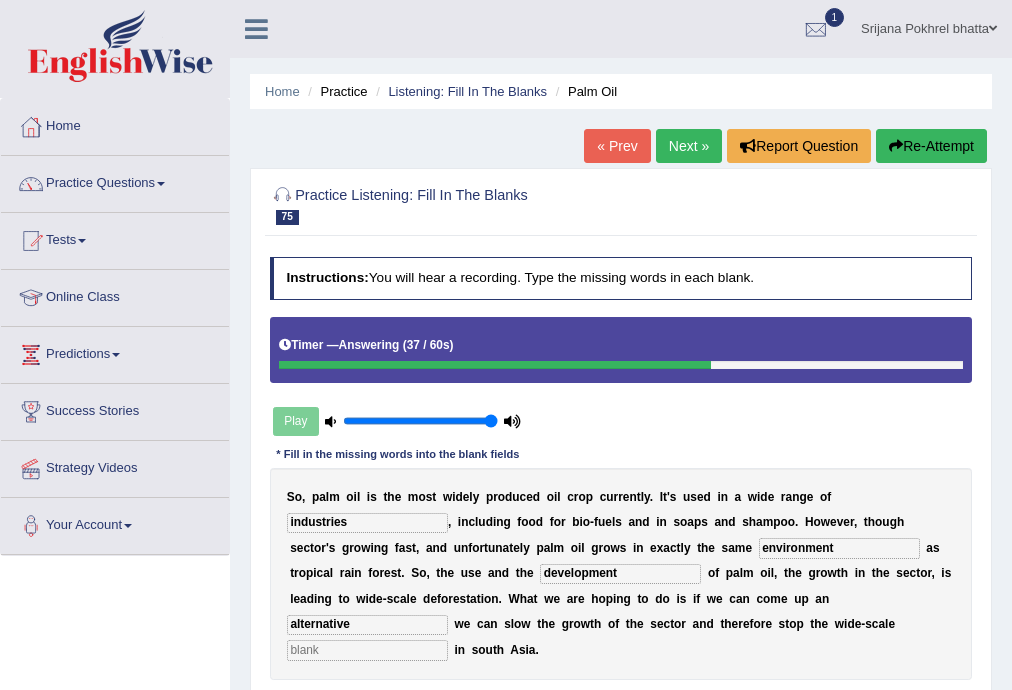 type on "alternative" 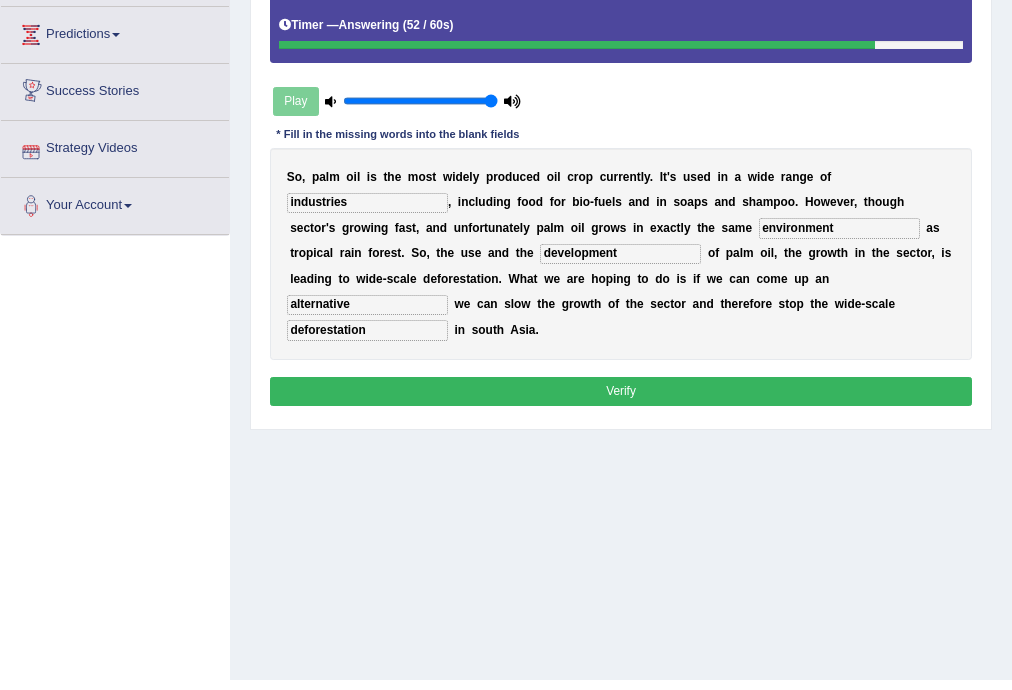 scroll, scrollTop: 360, scrollLeft: 0, axis: vertical 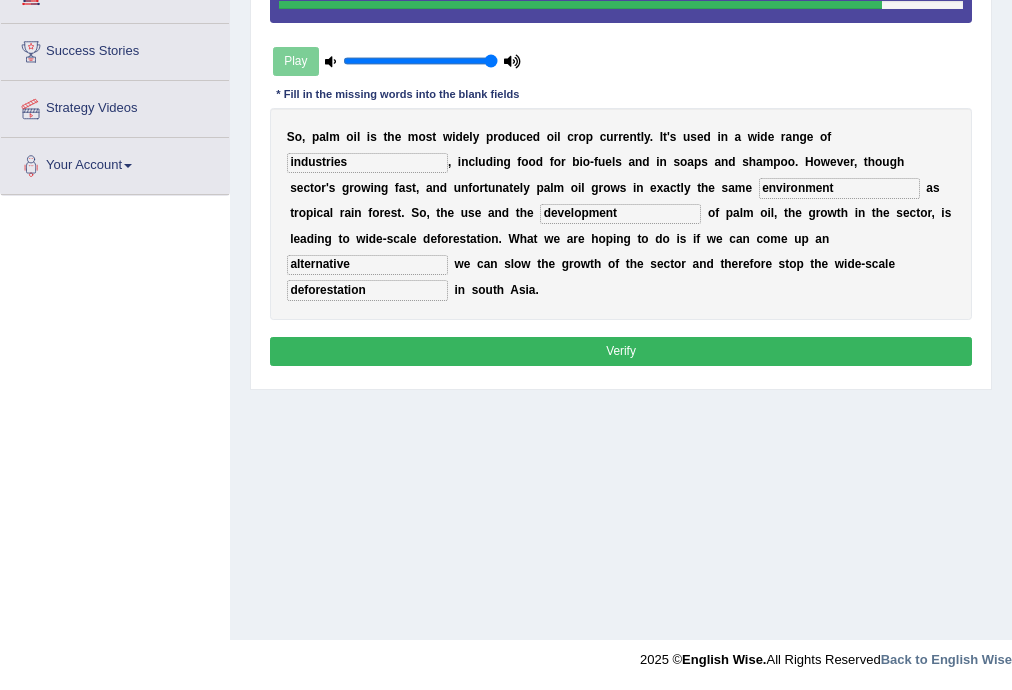 type on "deforestation" 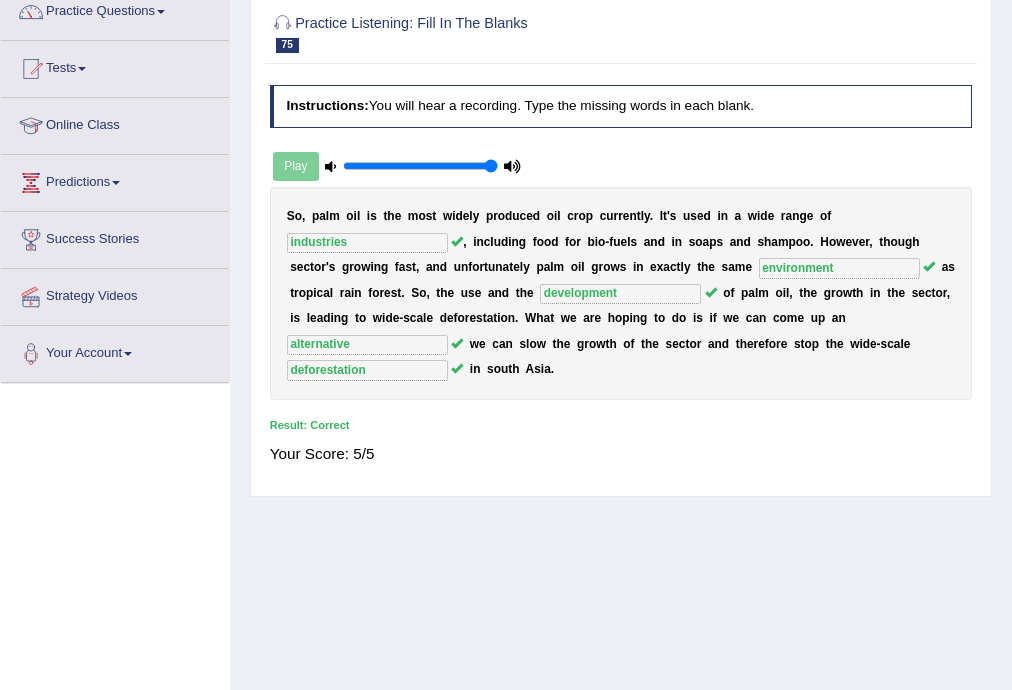 scroll, scrollTop: 40, scrollLeft: 0, axis: vertical 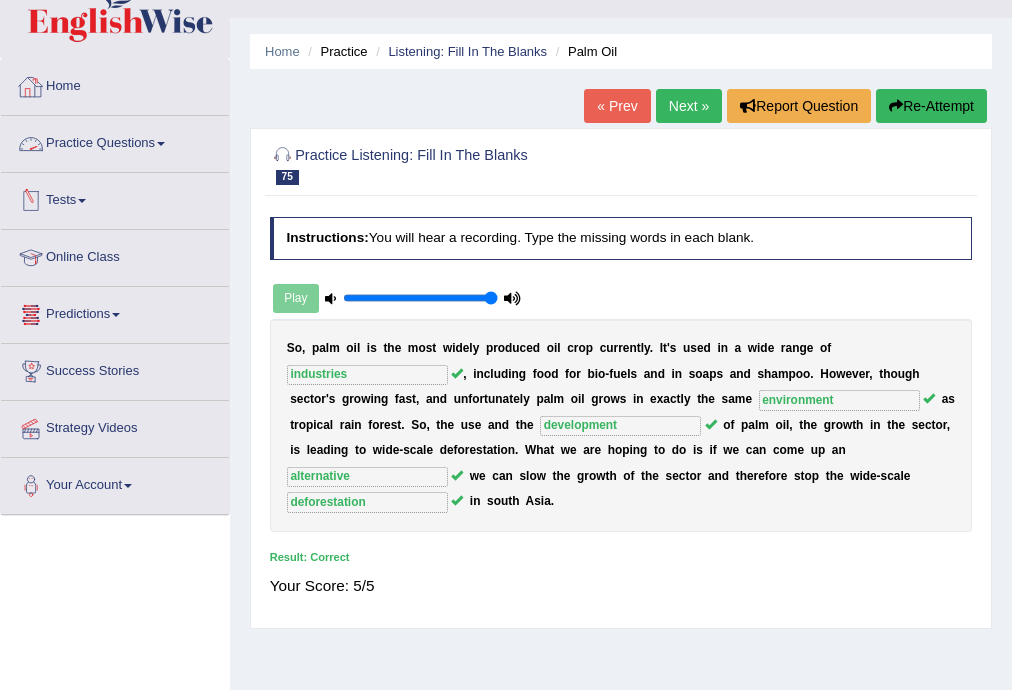 click on "Practice Questions" at bounding box center [115, 141] 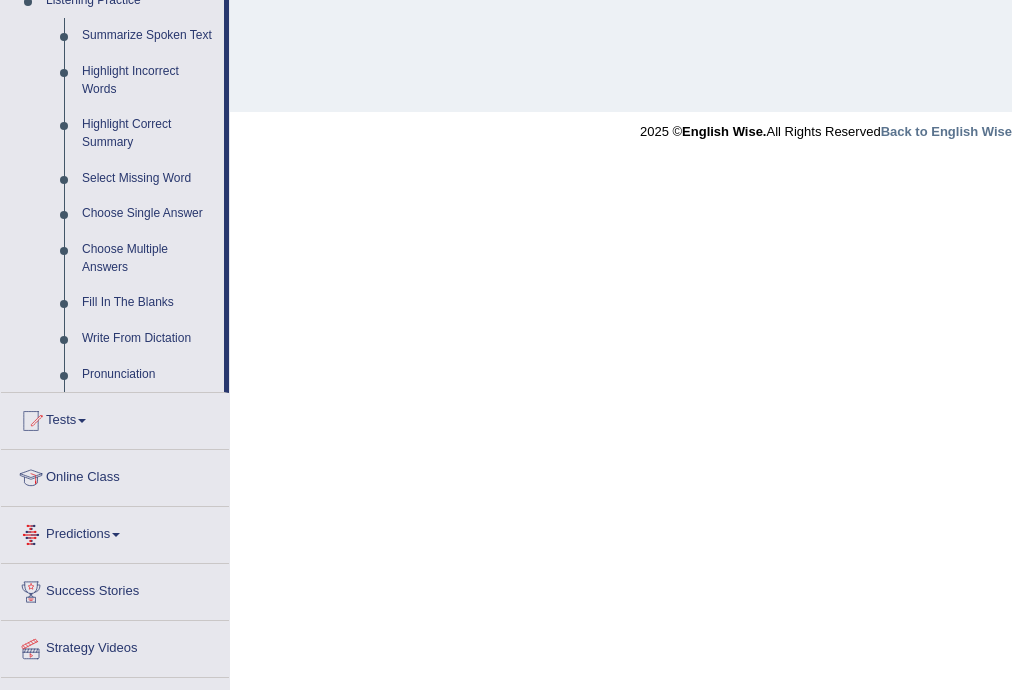 scroll, scrollTop: 932, scrollLeft: 0, axis: vertical 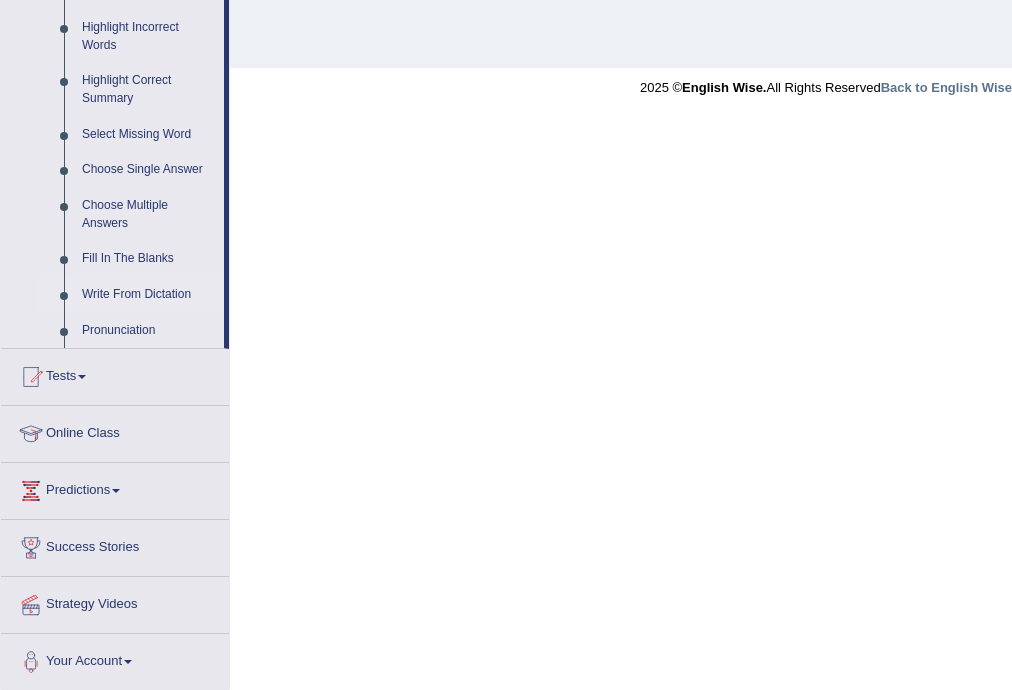 click on "Write From Dictation" at bounding box center (148, 295) 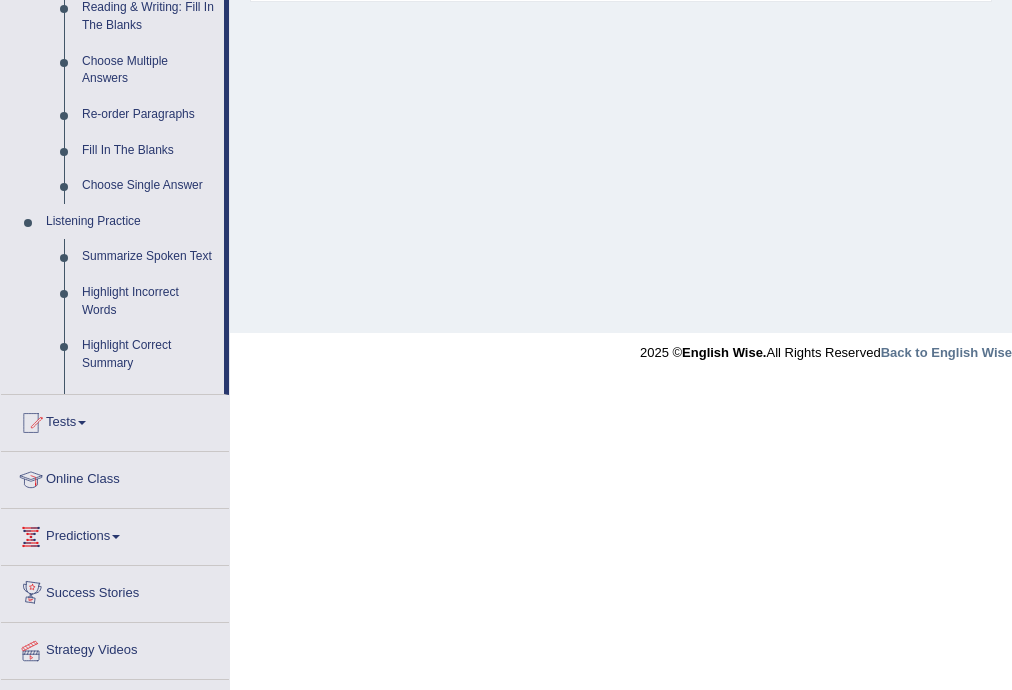 scroll, scrollTop: 558, scrollLeft: 0, axis: vertical 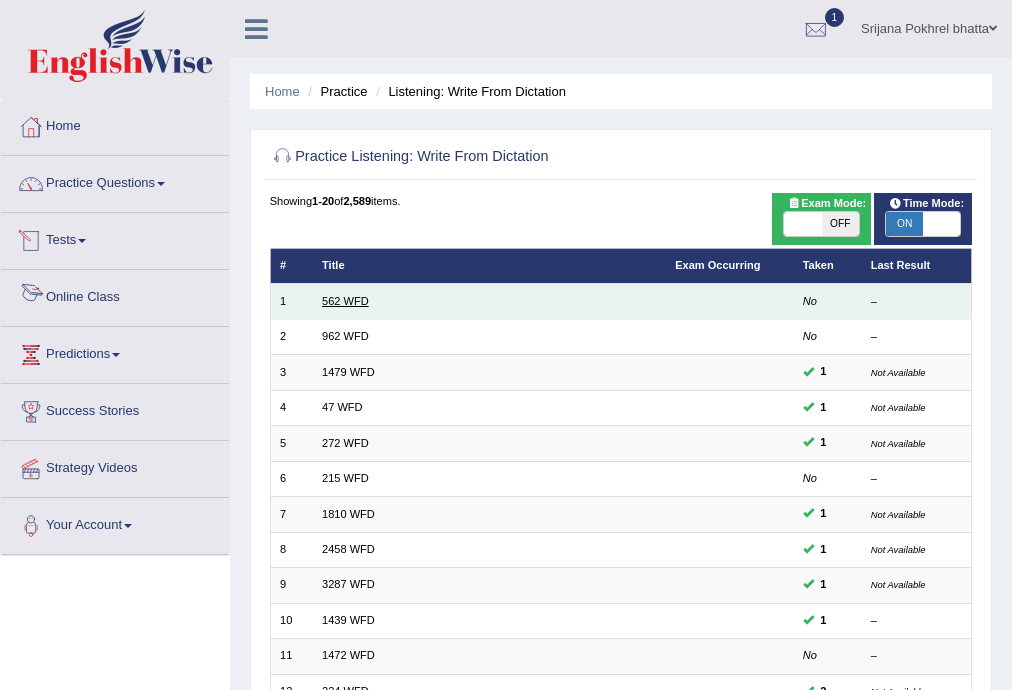 click on "562 WFD" at bounding box center (345, 301) 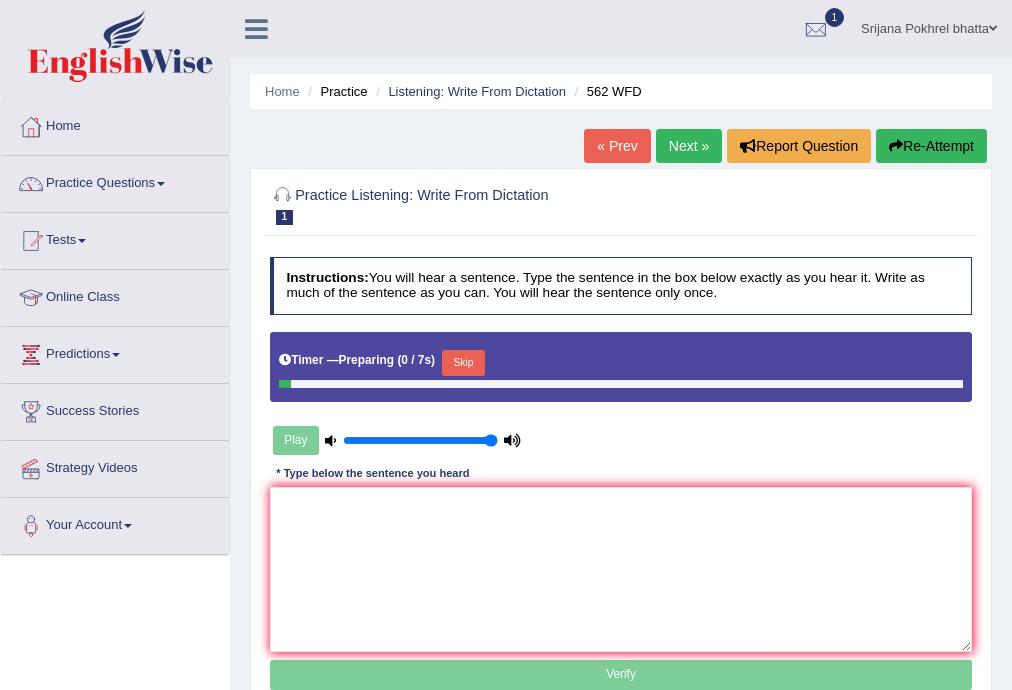 scroll, scrollTop: 0, scrollLeft: 0, axis: both 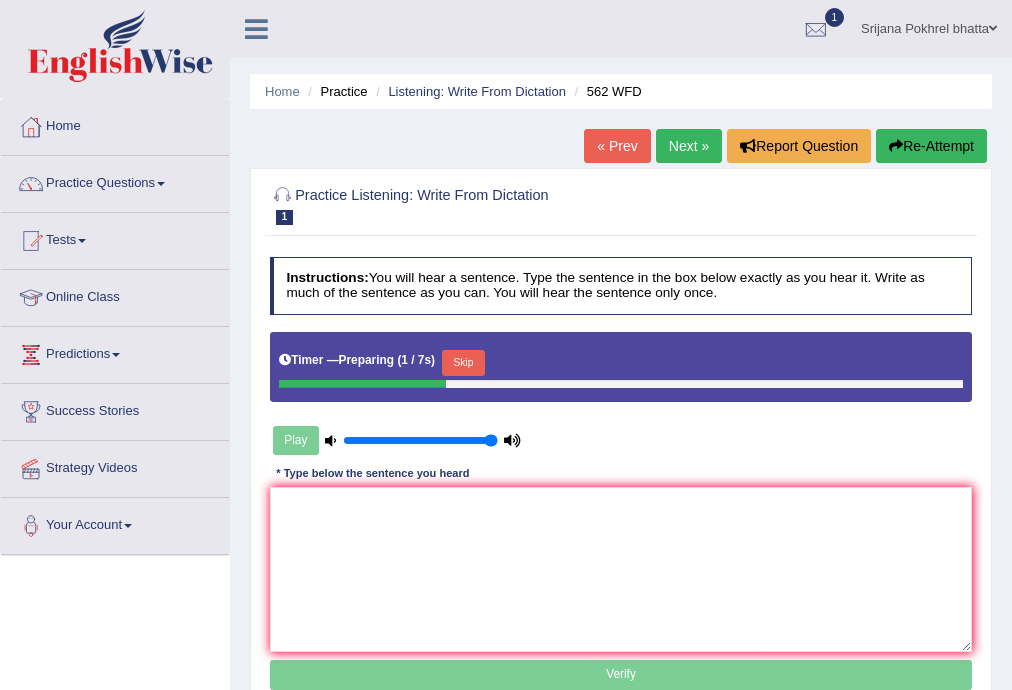 click on "Skip" at bounding box center [463, 363] 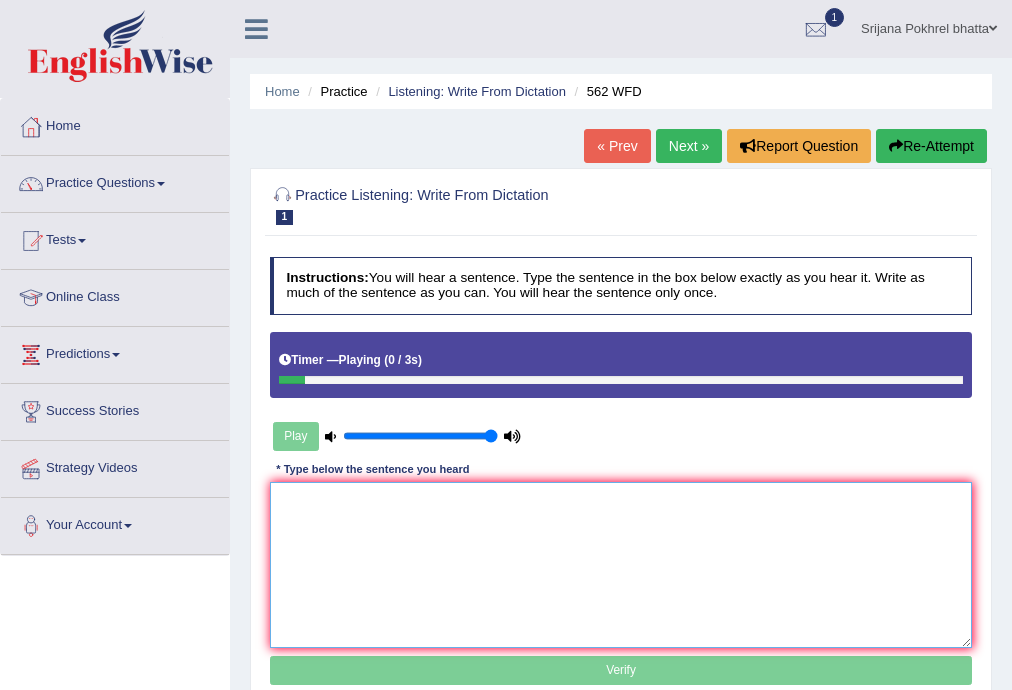 click at bounding box center (621, 564) 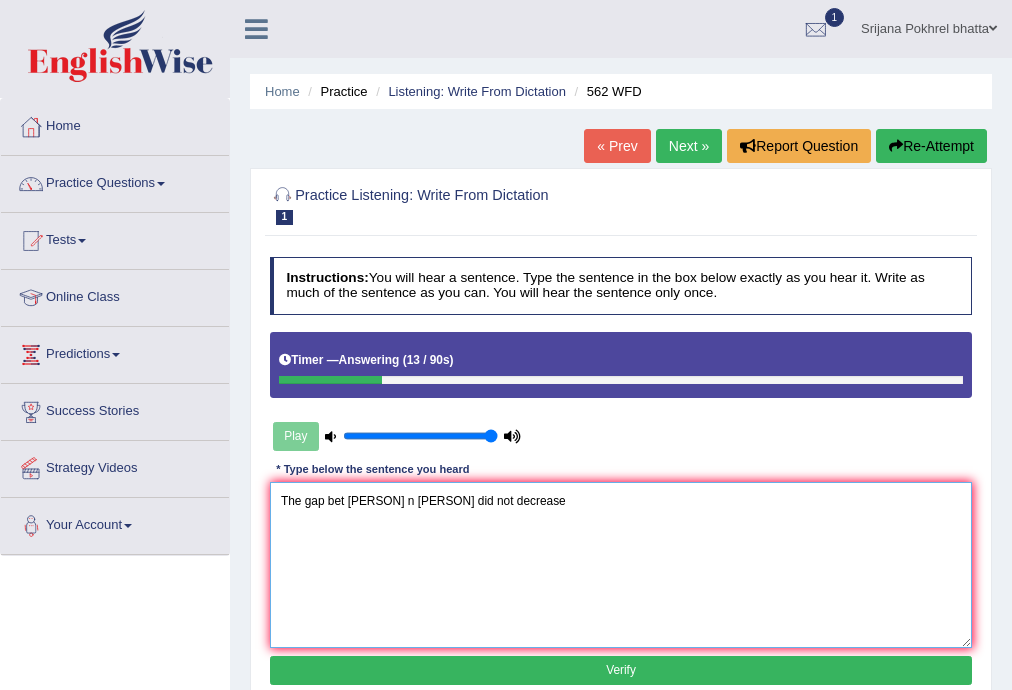 click on "The gap bet rich n poor did not decrease" at bounding box center (621, 564) 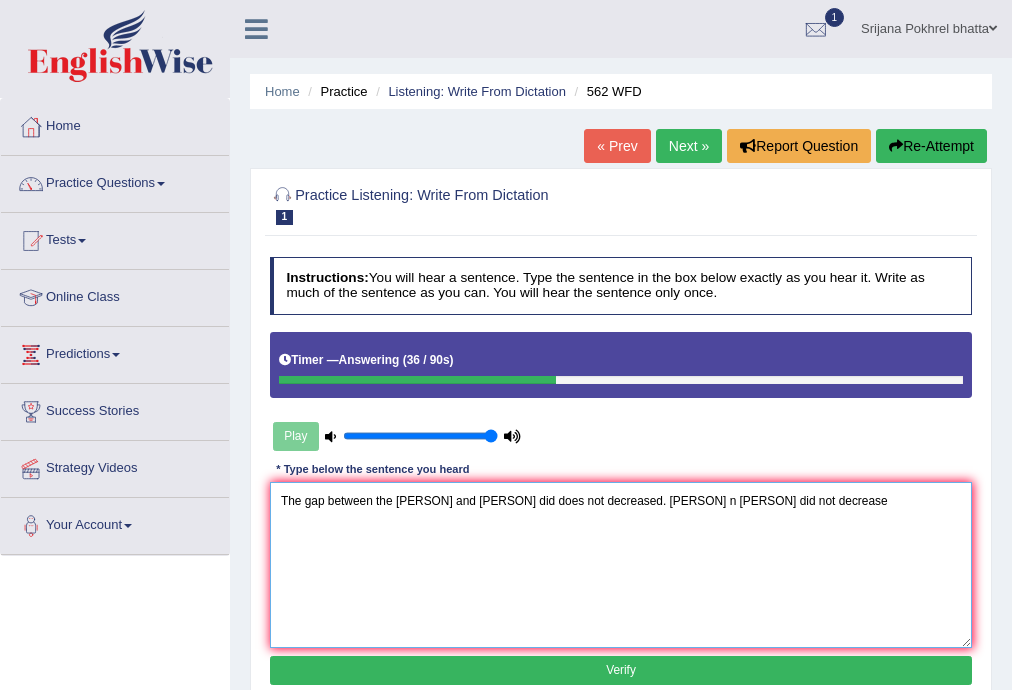 drag, startPoint x: 596, startPoint y: 499, endPoint x: 948, endPoint y: 484, distance: 352.31946 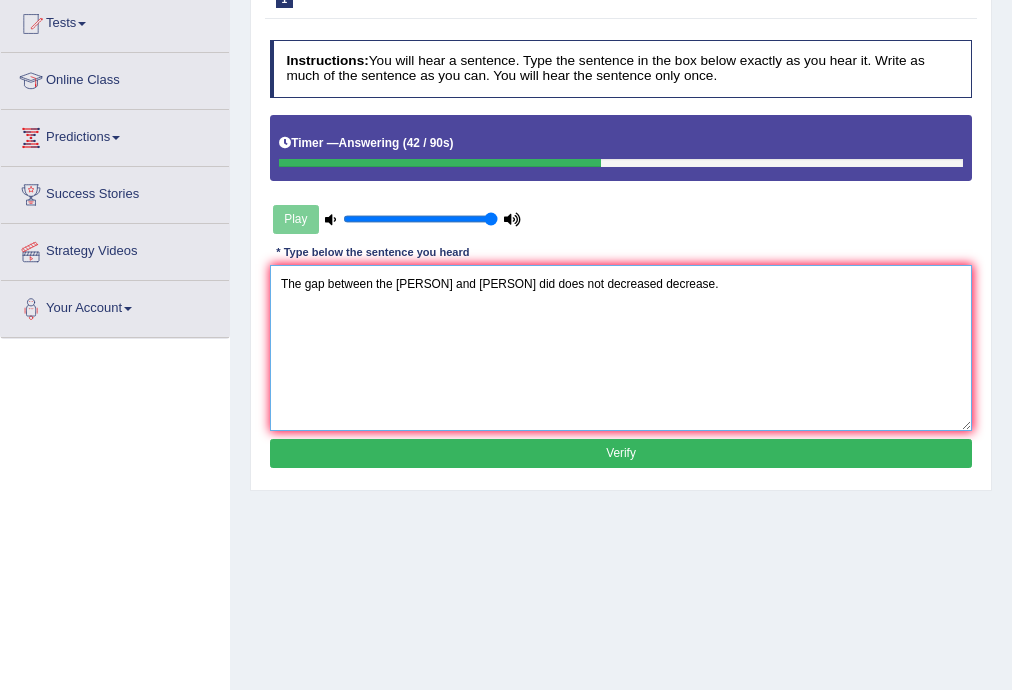 scroll, scrollTop: 360, scrollLeft: 0, axis: vertical 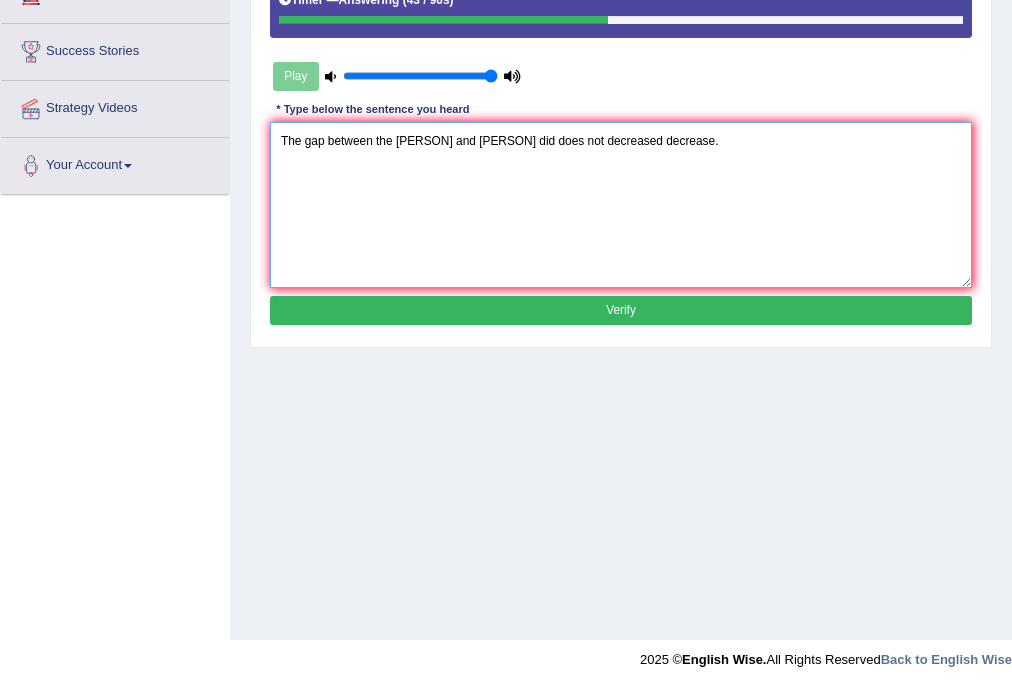 type on "The gap between the rich and poor did does not decreased decrease." 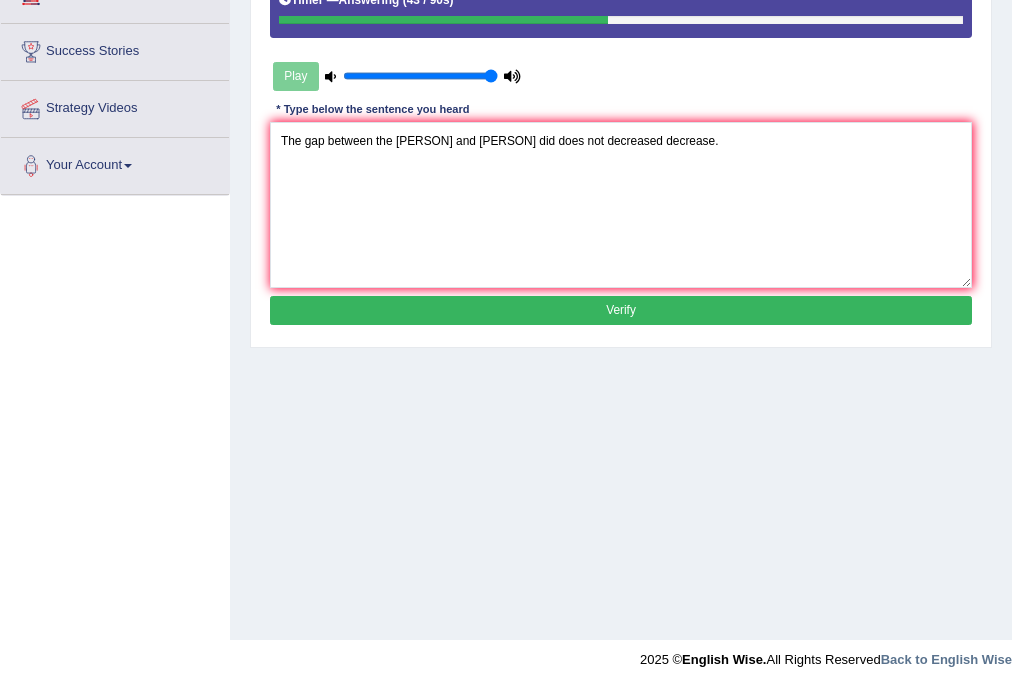 click on "Verify" at bounding box center [621, 310] 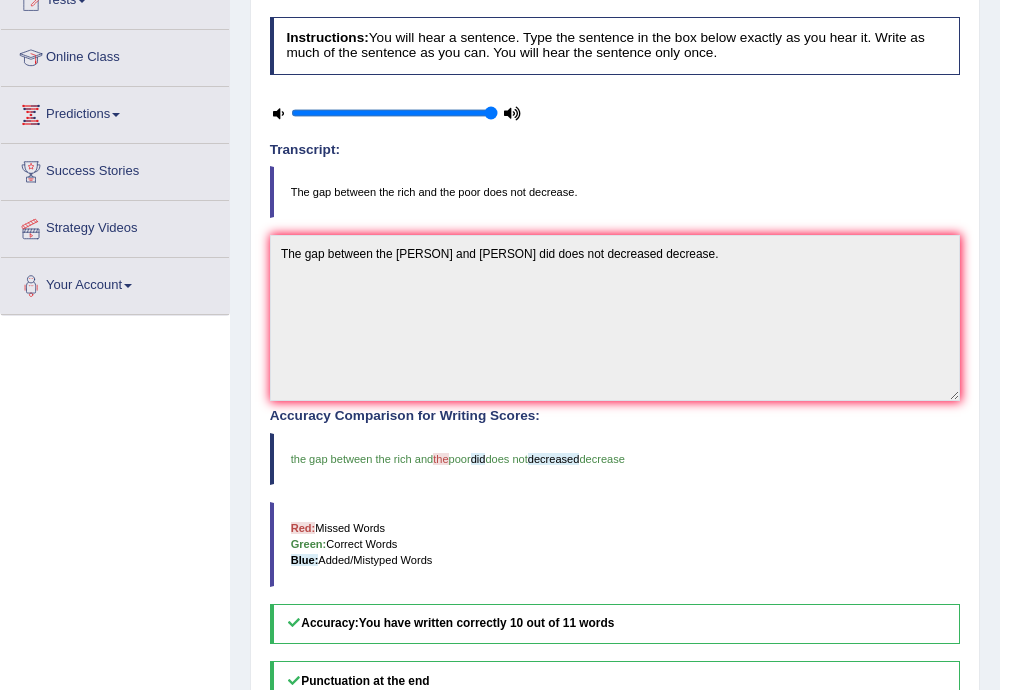 scroll, scrollTop: 40, scrollLeft: 0, axis: vertical 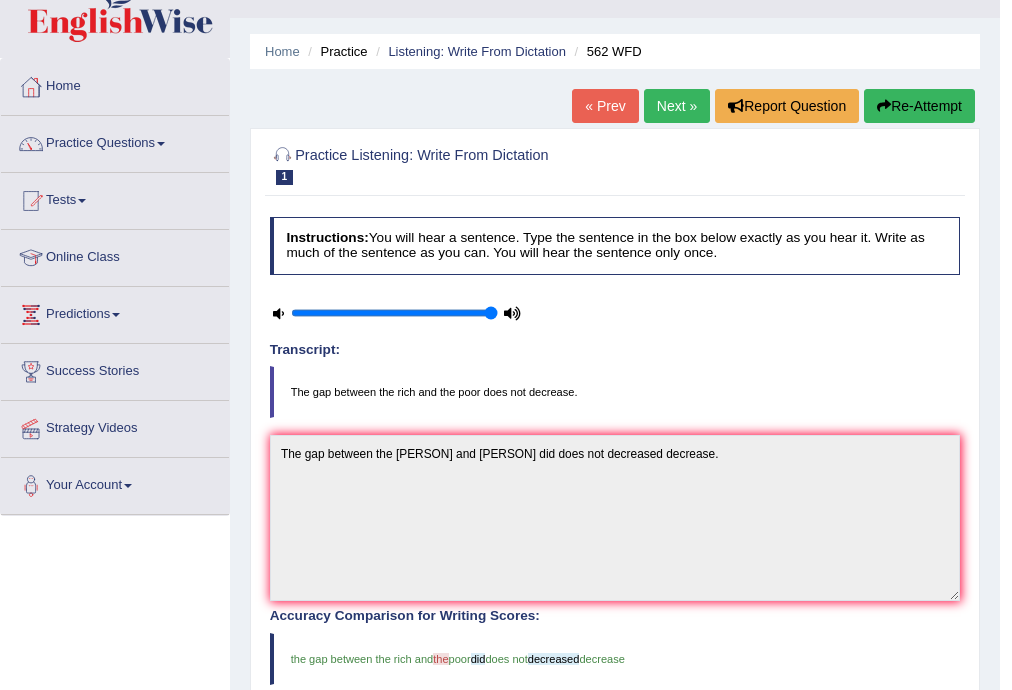click on "Next »" at bounding box center (677, 106) 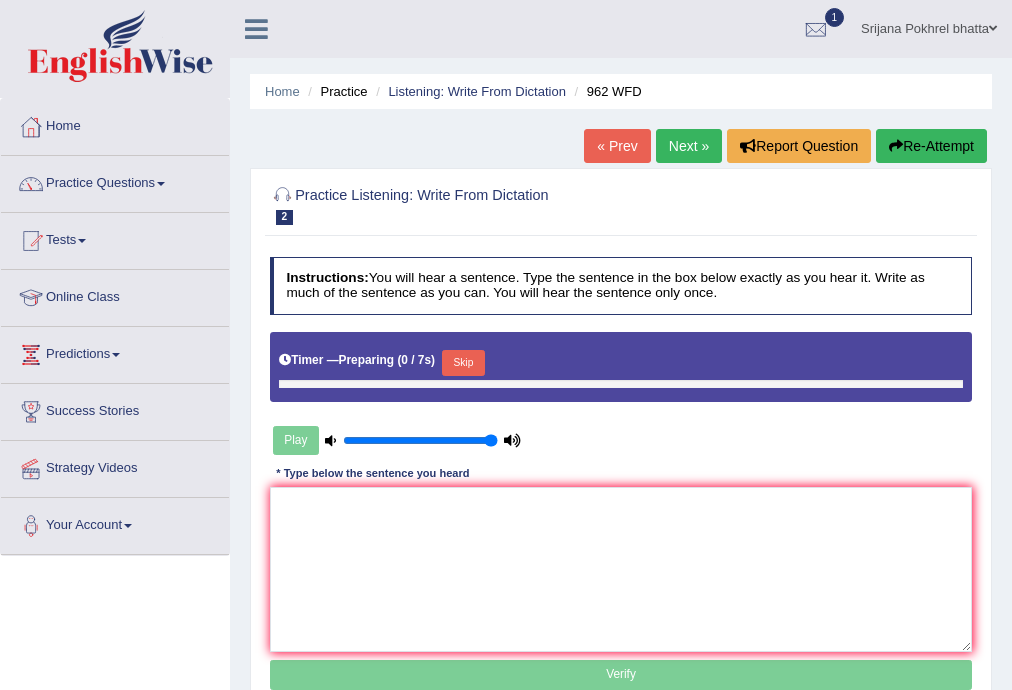 scroll, scrollTop: 0, scrollLeft: 0, axis: both 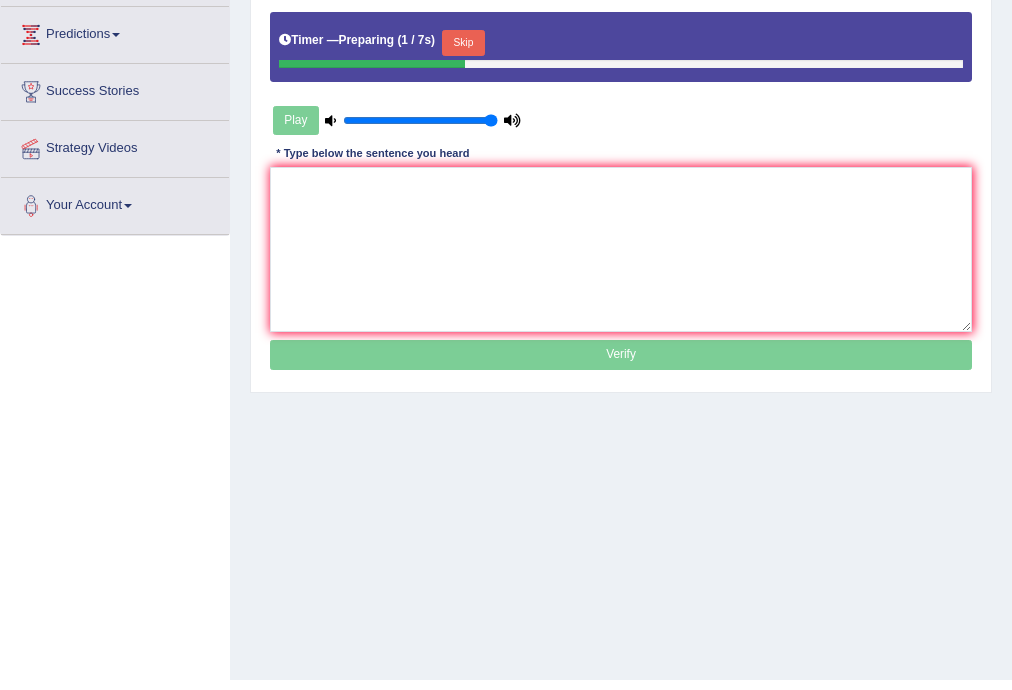 click on "Skip" at bounding box center (463, 43) 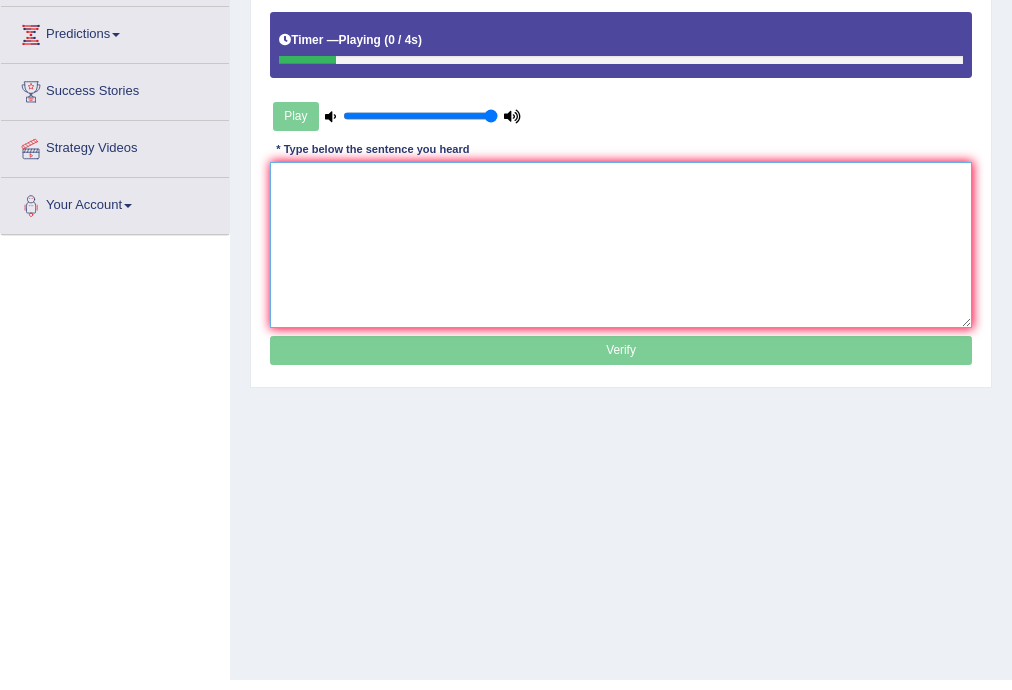 click at bounding box center [621, 244] 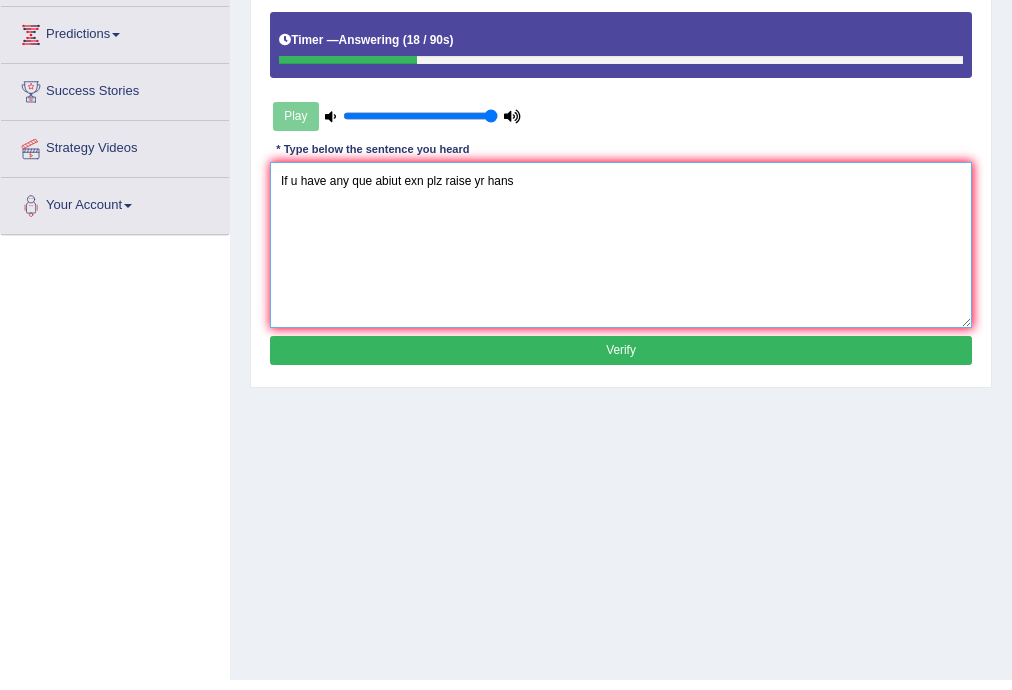 click on "If u have any que abiut exn plz raise yr hans" at bounding box center [621, 244] 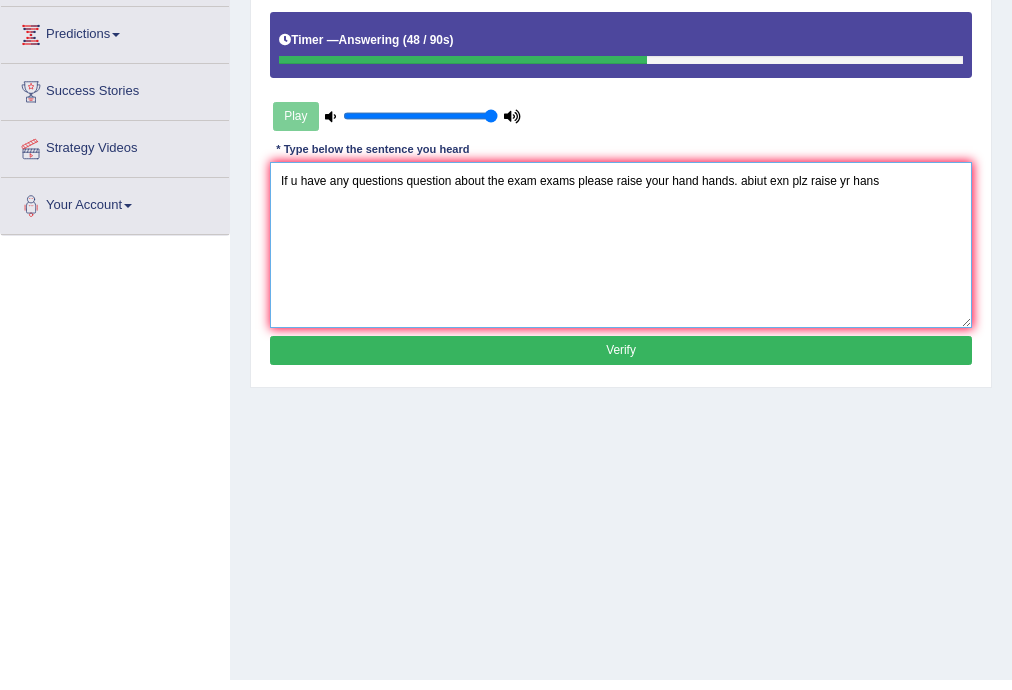 drag, startPoint x: 745, startPoint y: 180, endPoint x: 1023, endPoint y: 187, distance: 278.0881 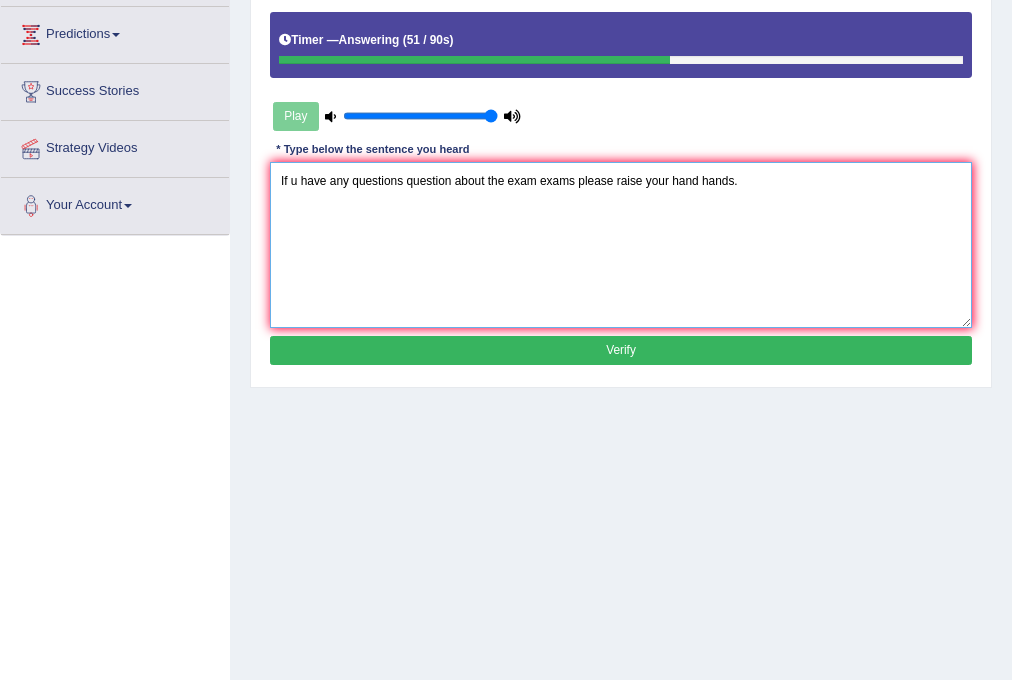 type on "If u have any questions question about the exam exams please raise your hand hands." 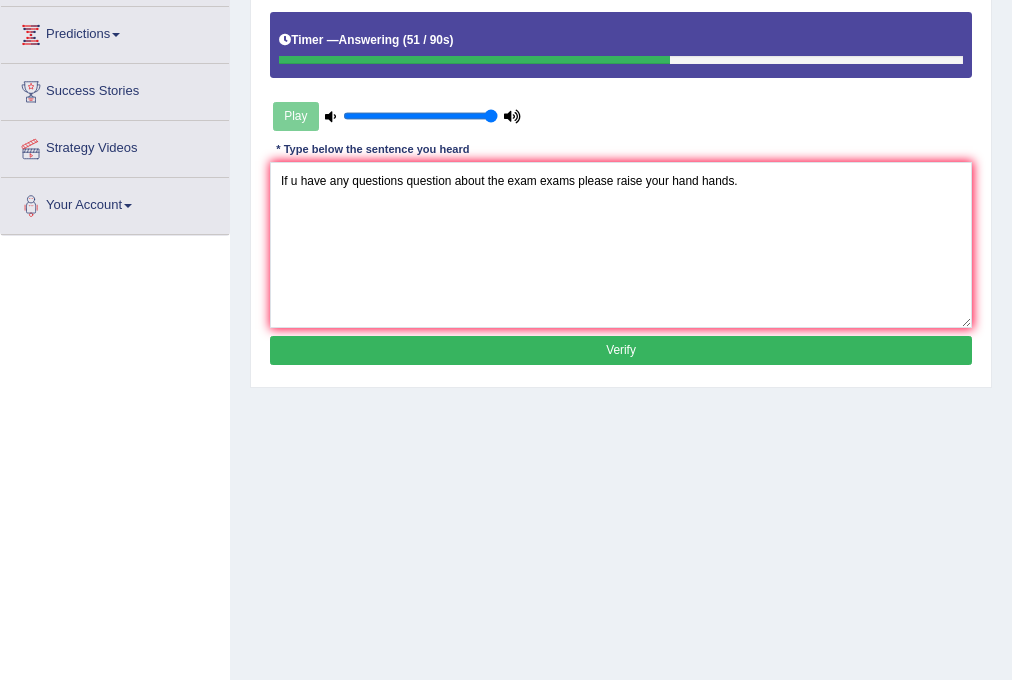 click on "Verify" at bounding box center (621, 350) 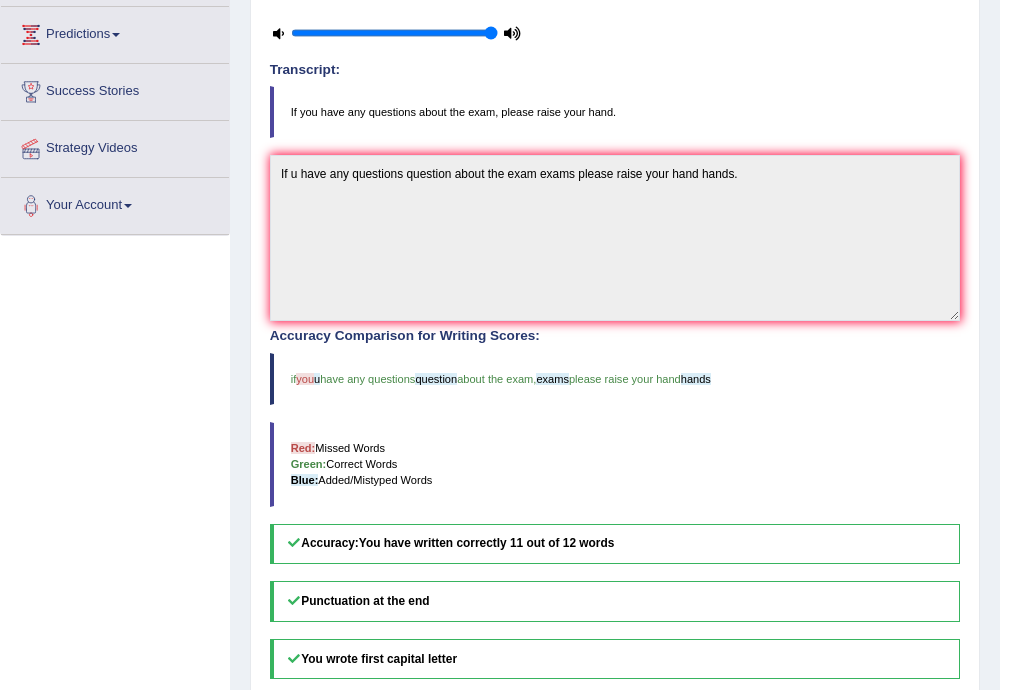 scroll, scrollTop: 80, scrollLeft: 0, axis: vertical 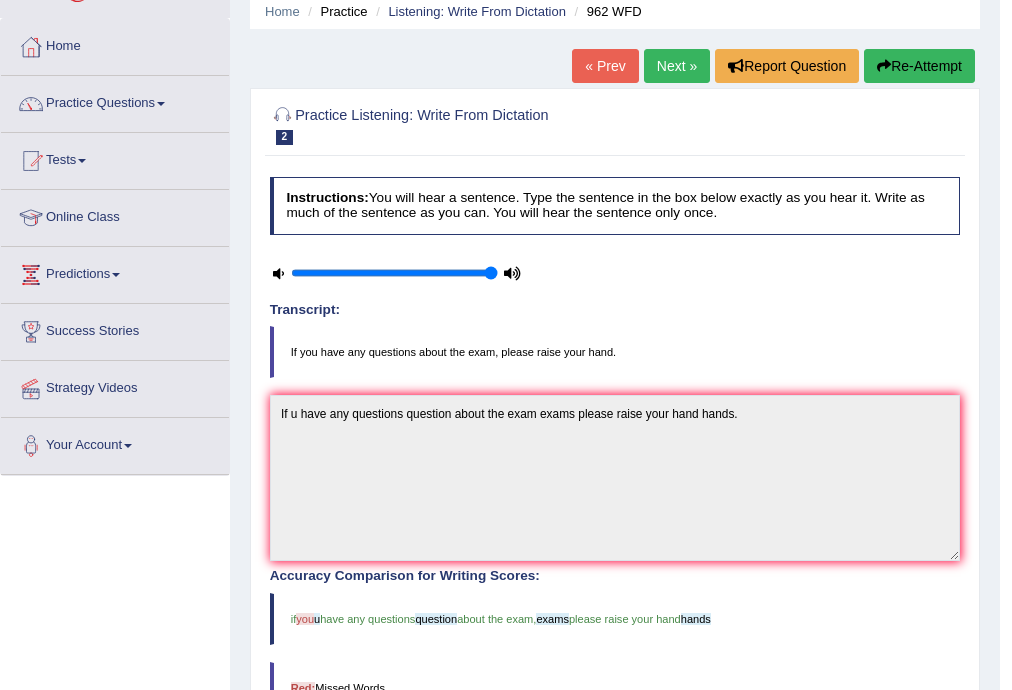 click on "Next »" at bounding box center (677, 66) 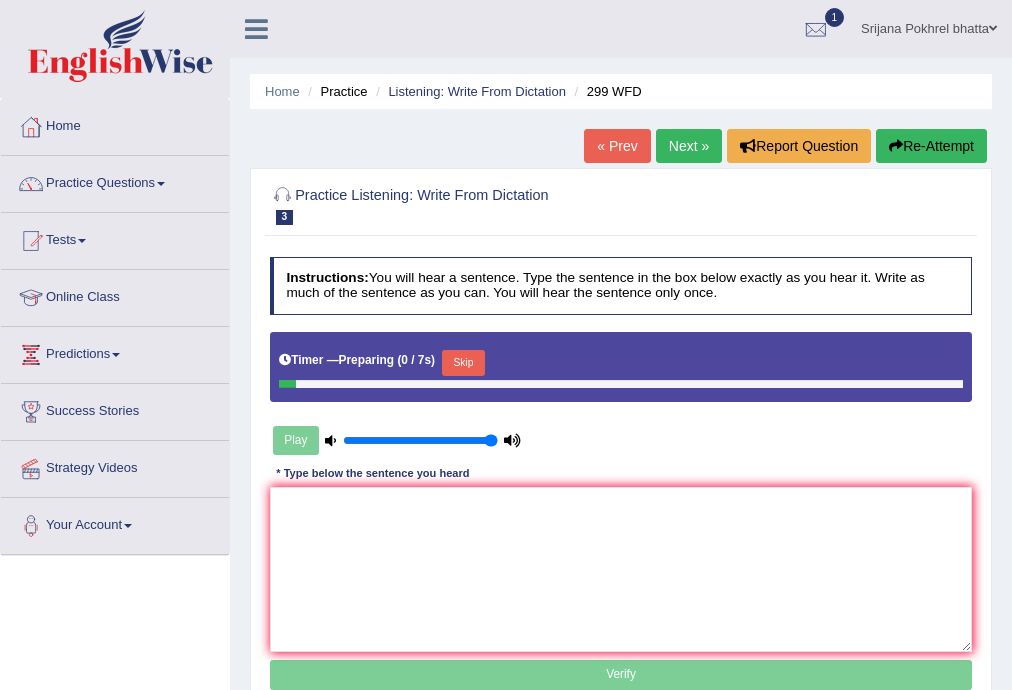scroll, scrollTop: 0, scrollLeft: 0, axis: both 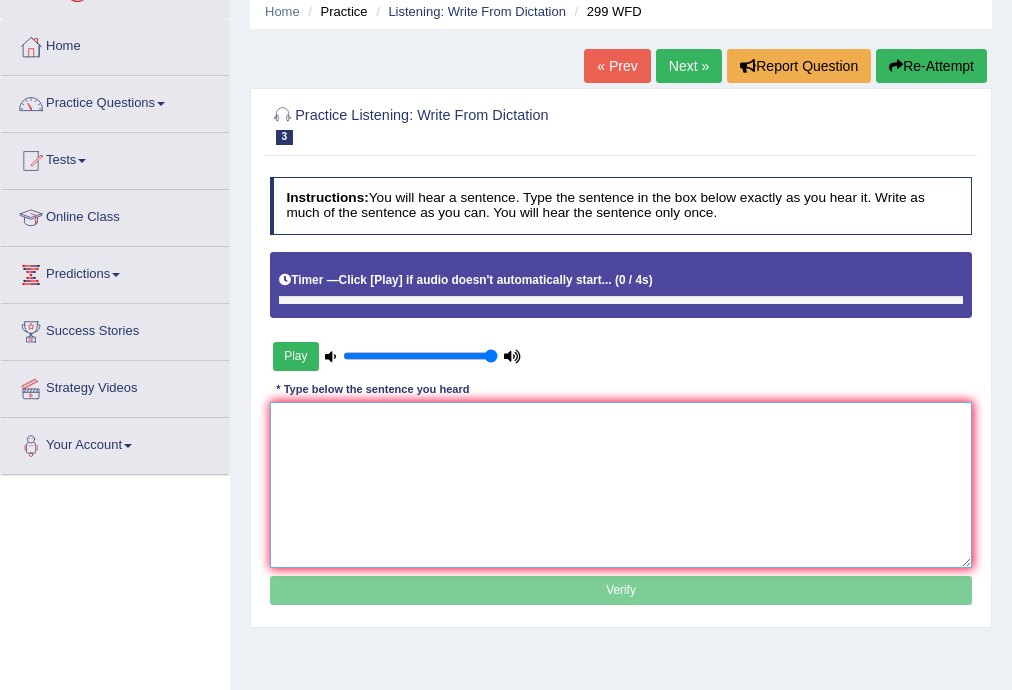 click at bounding box center (621, 484) 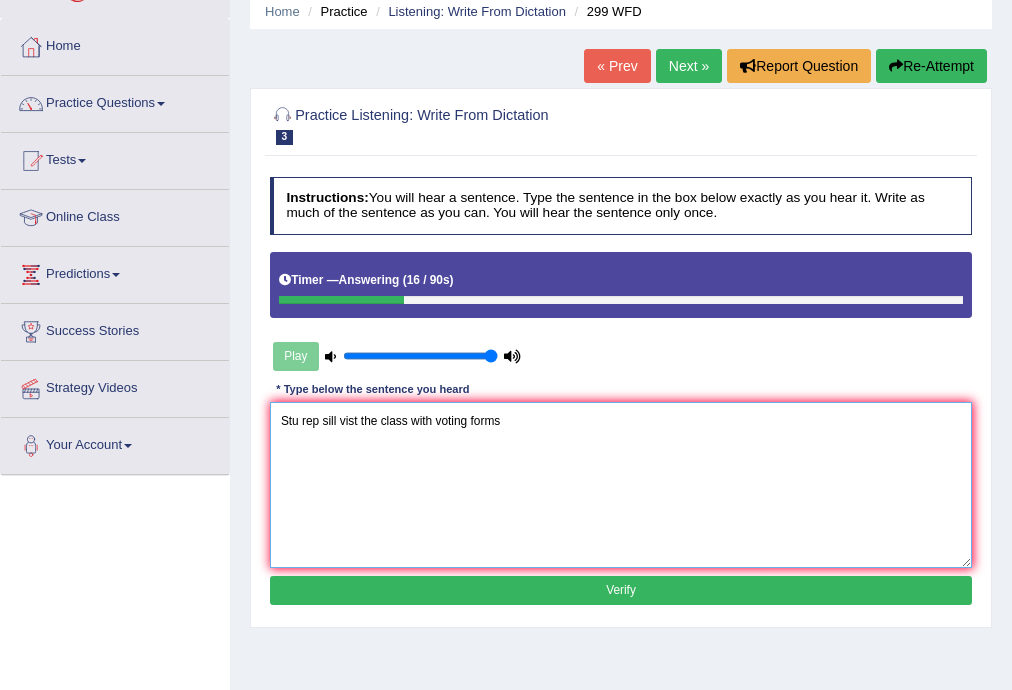 click on "Stu rep sill vist the class with voting forms" at bounding box center (621, 484) 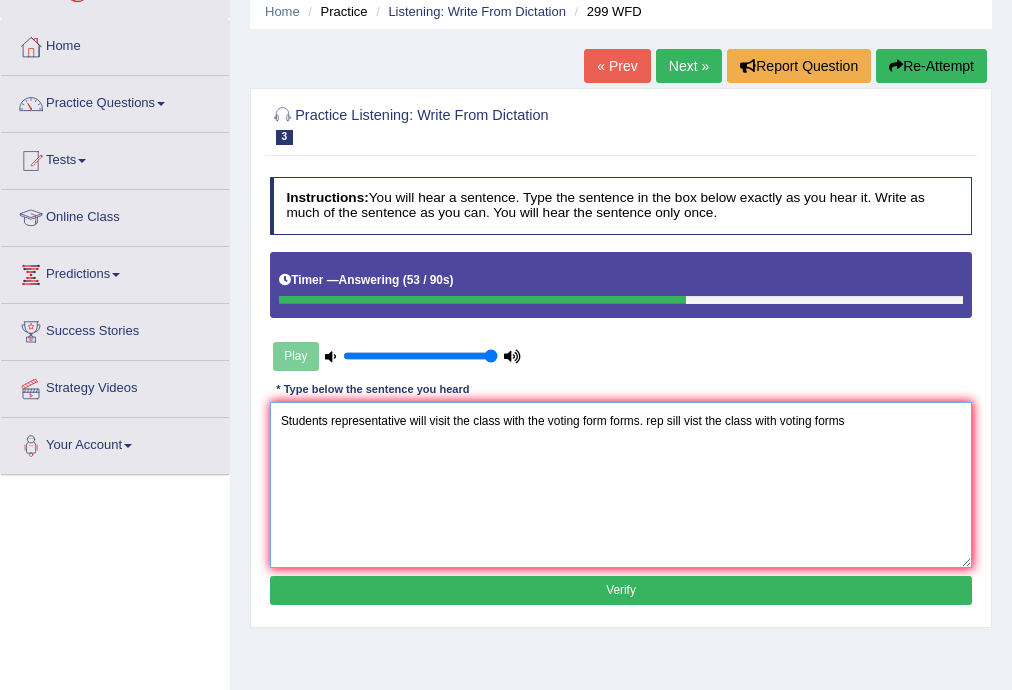 drag, startPoint x: 645, startPoint y: 416, endPoint x: 968, endPoint y: 381, distance: 324.89075 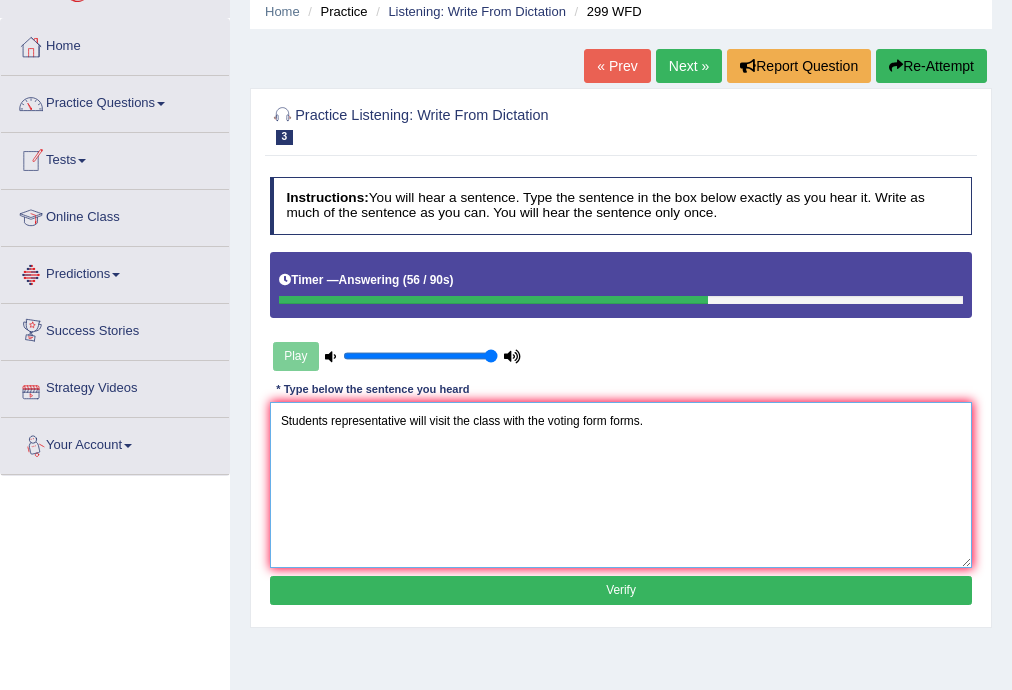 type on "Students representative will visit the class with the voting form forms." 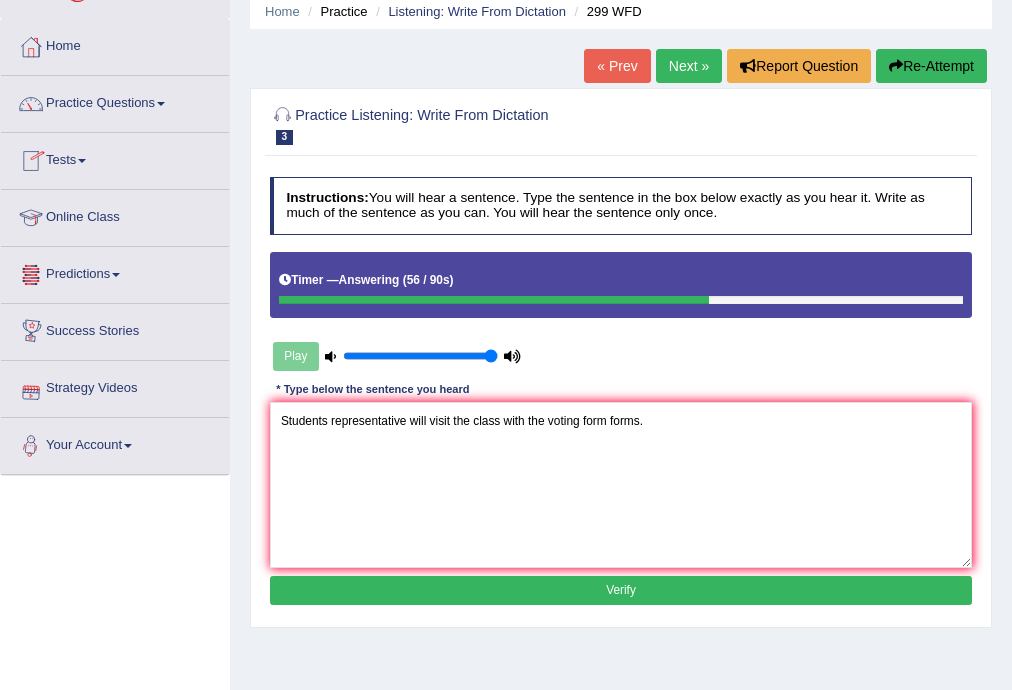 click on "Verify" at bounding box center [621, 590] 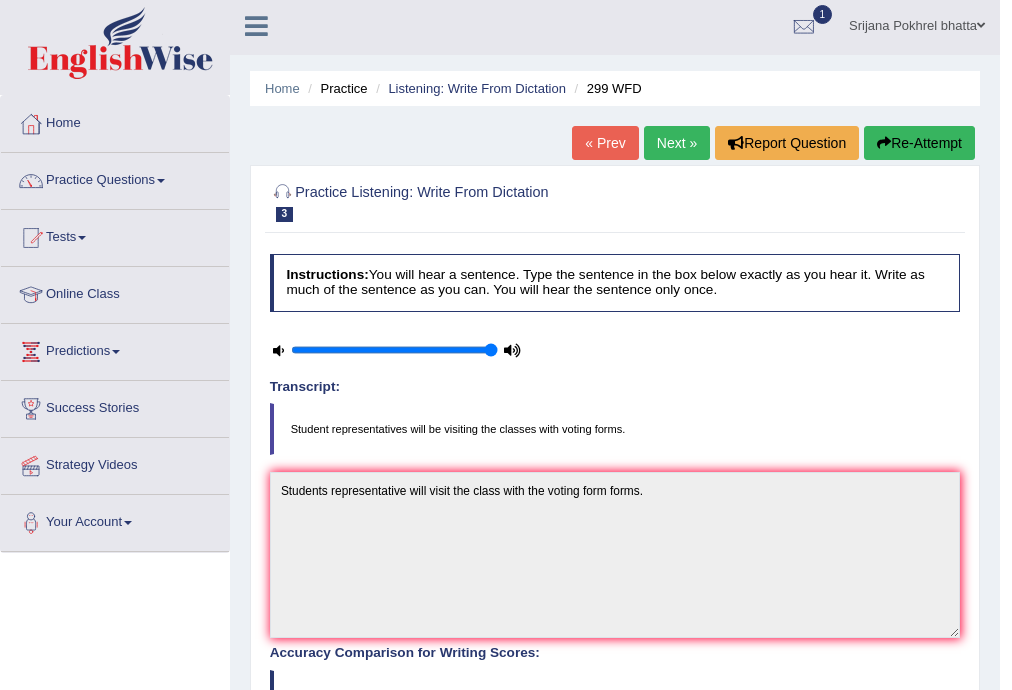 scroll, scrollTop: 0, scrollLeft: 0, axis: both 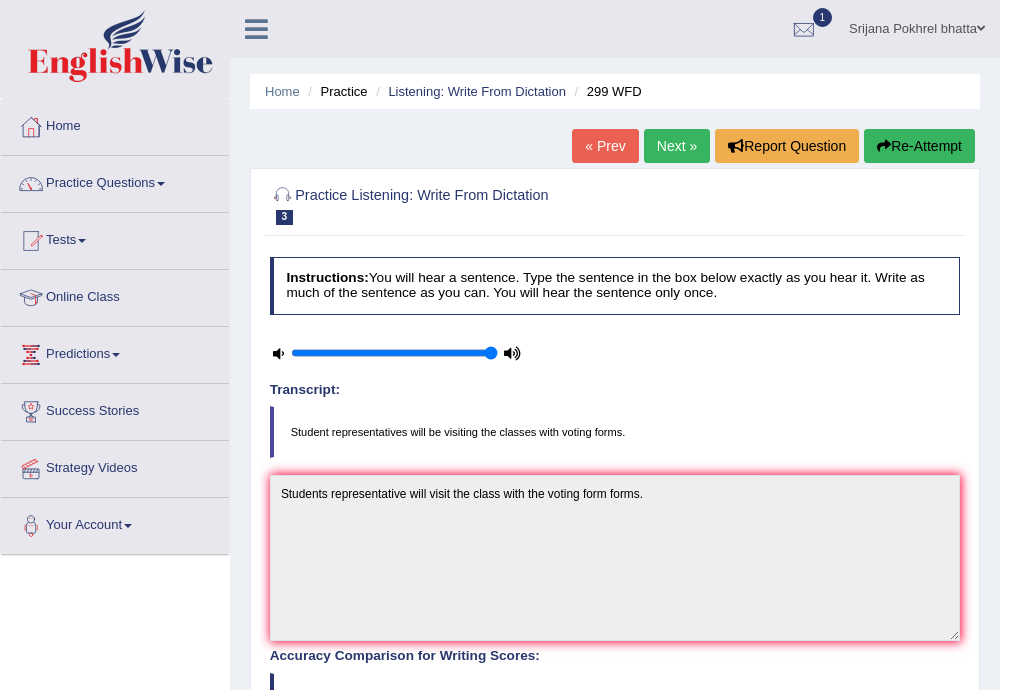 click on "Re-Attempt" at bounding box center [919, 146] 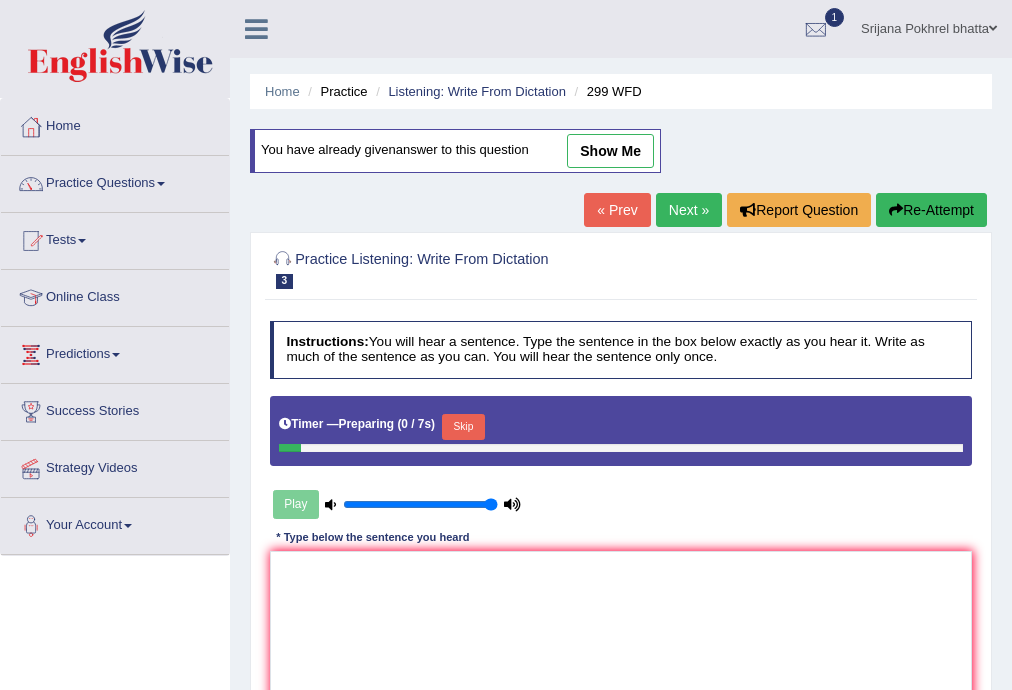 scroll, scrollTop: 0, scrollLeft: 0, axis: both 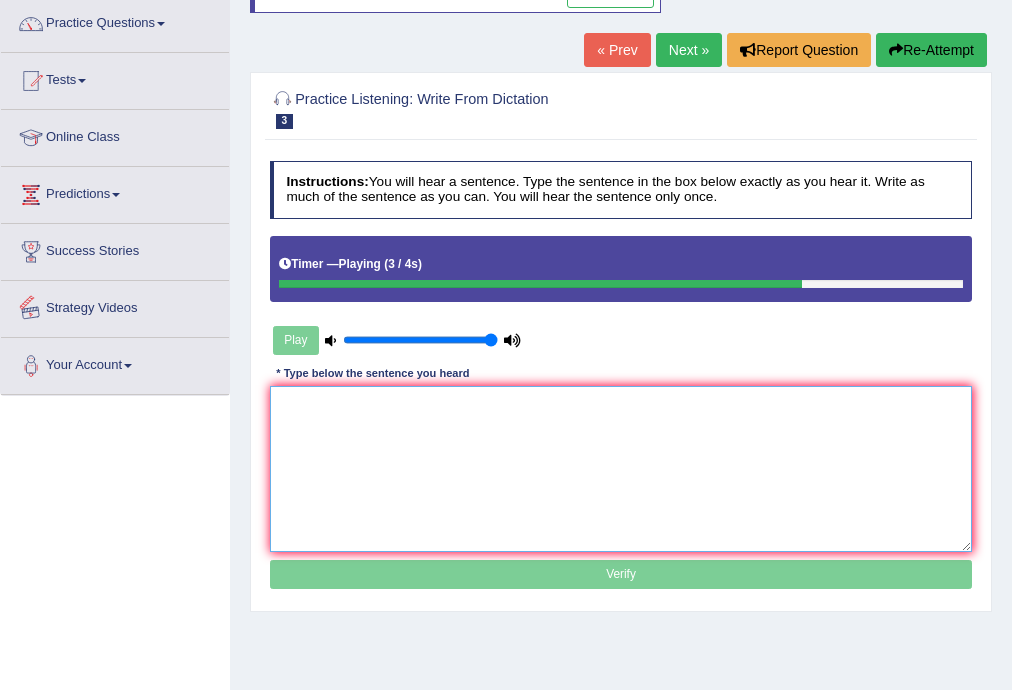 click at bounding box center [621, 468] 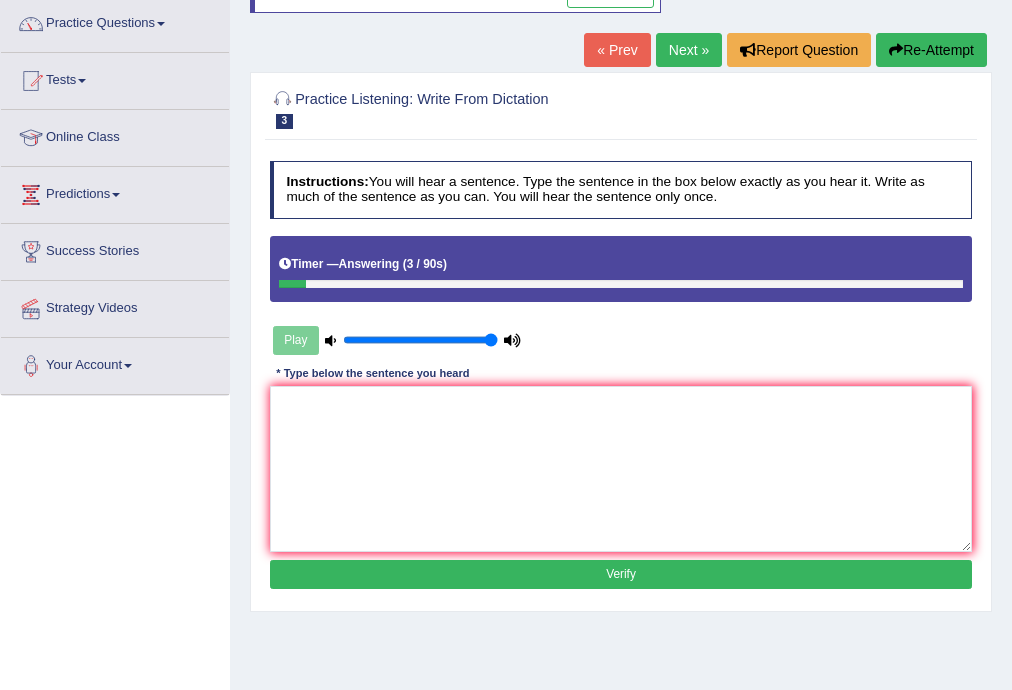 click on "Next »" at bounding box center [689, 50] 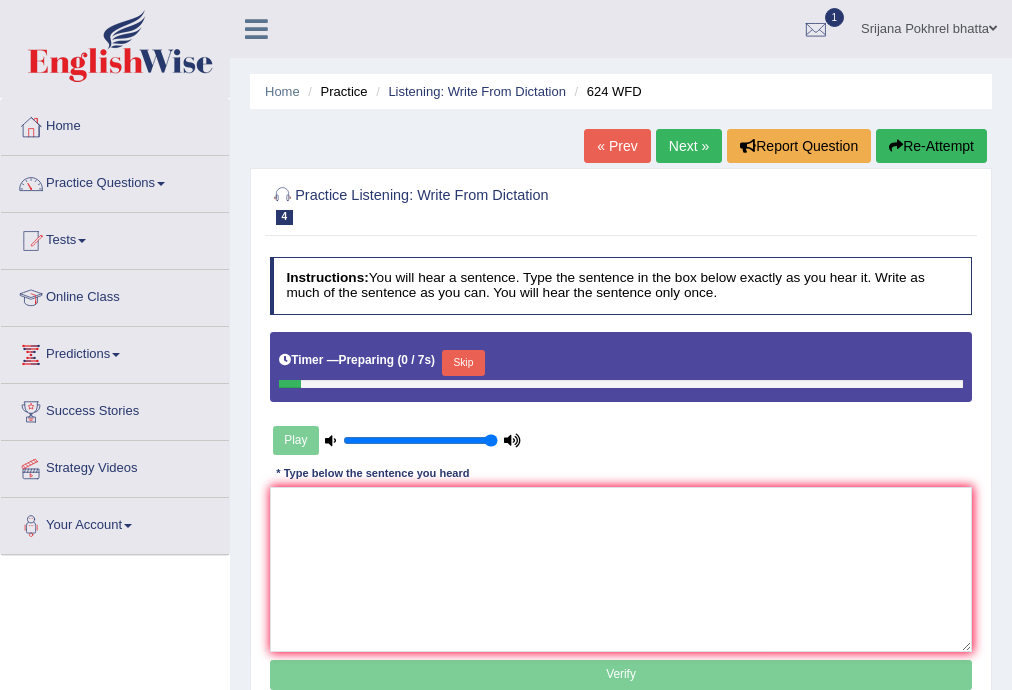 scroll, scrollTop: 0, scrollLeft: 0, axis: both 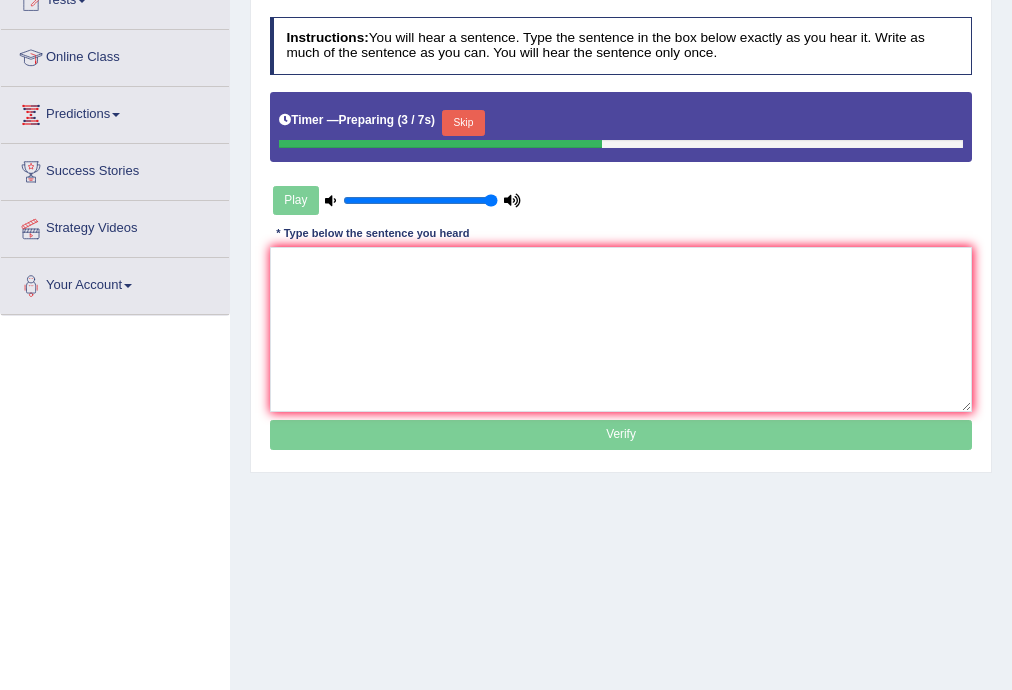 click on "Skip" at bounding box center (463, 123) 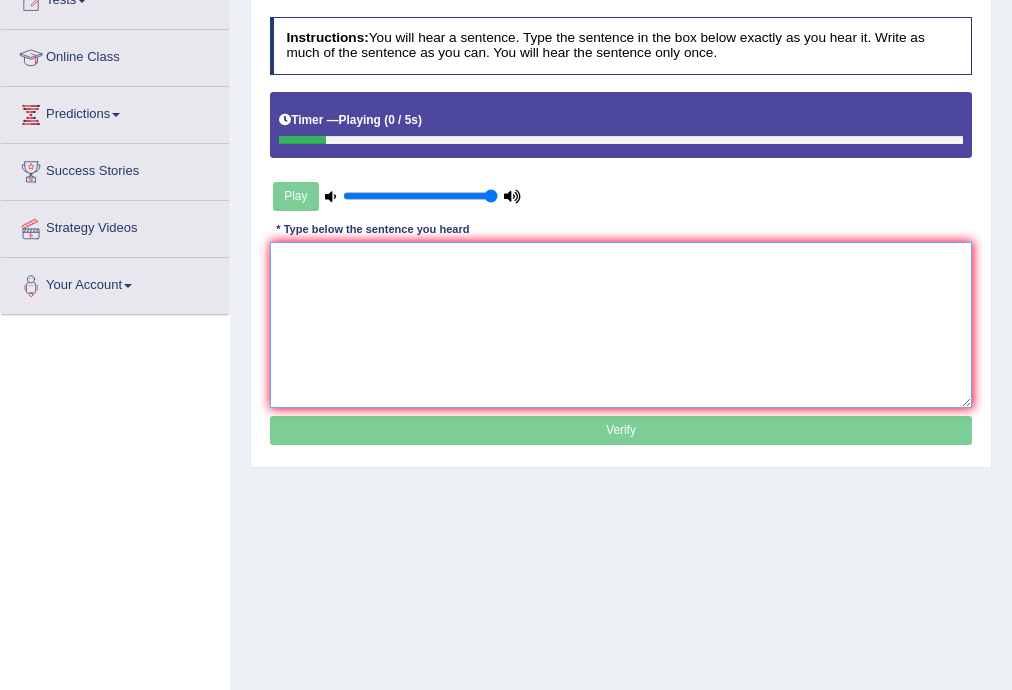 click at bounding box center [621, 324] 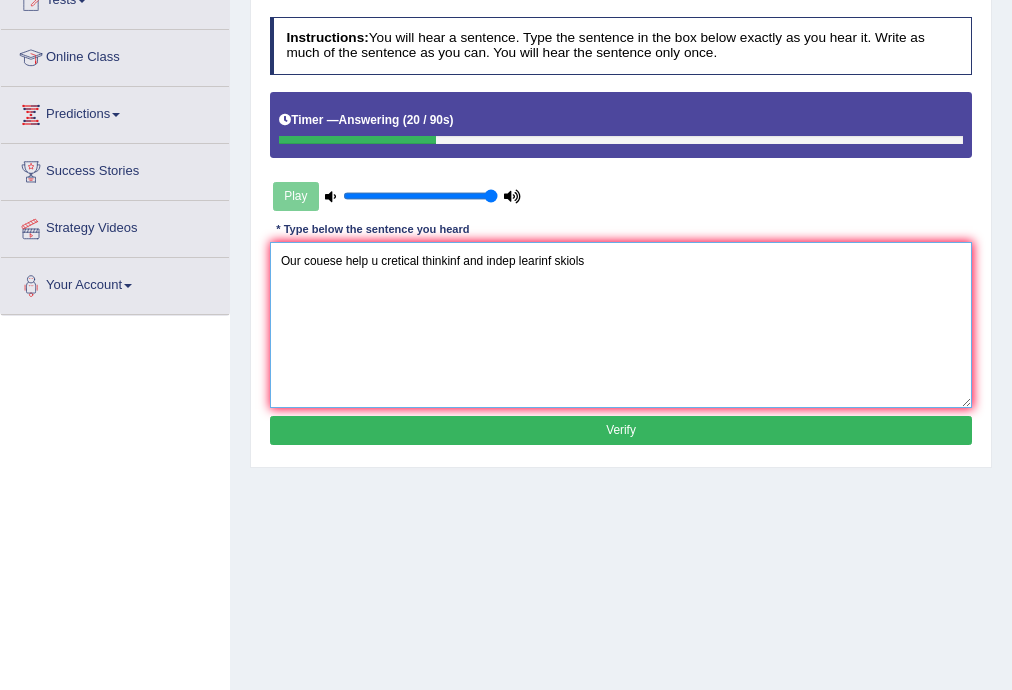 click on "Our couese help u cretical thinkinf and indep learinf skiols" at bounding box center [621, 324] 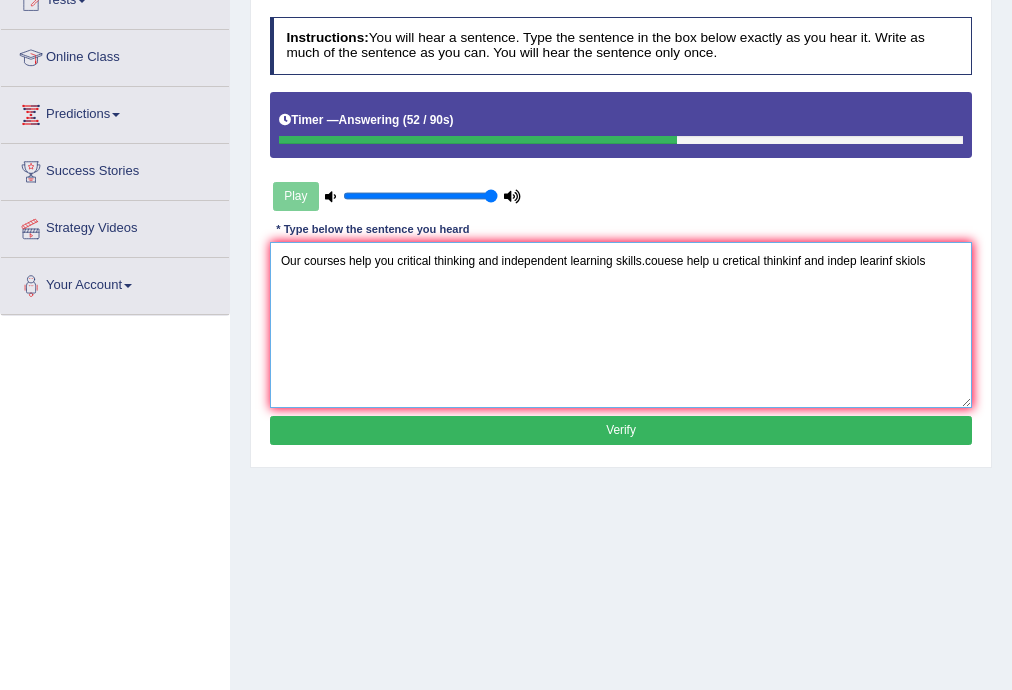 drag, startPoint x: 643, startPoint y: 256, endPoint x: 1023, endPoint y: 237, distance: 380.4747 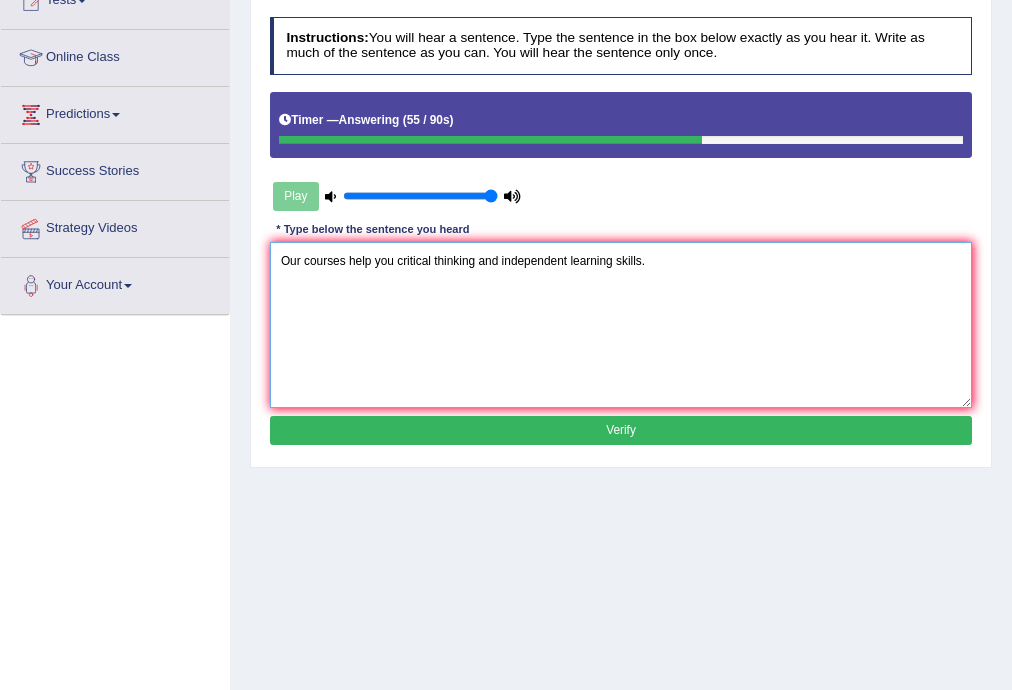 type on "Our courses help you critical thinking and independent learning skills." 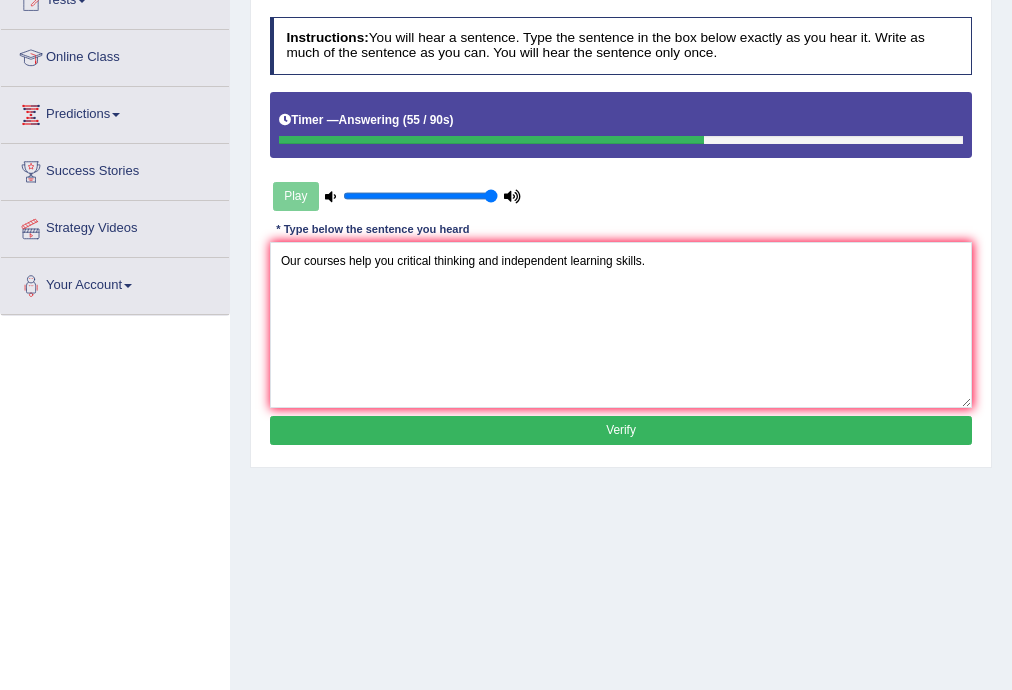 click on "Verify" at bounding box center (621, 430) 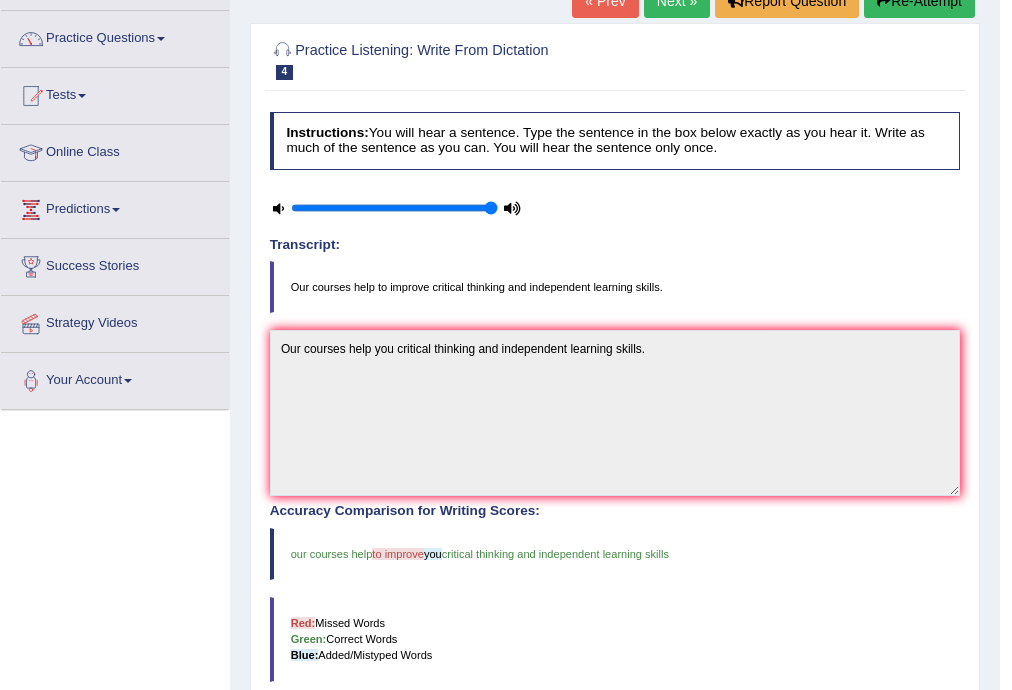 scroll, scrollTop: 0, scrollLeft: 0, axis: both 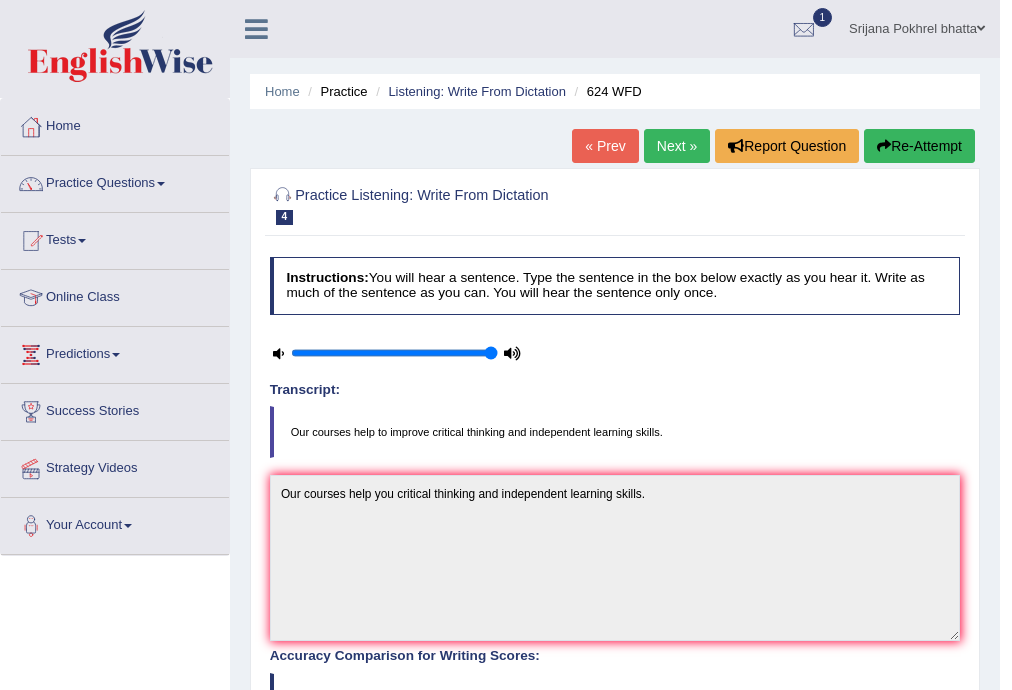 click on "Next »" at bounding box center [677, 146] 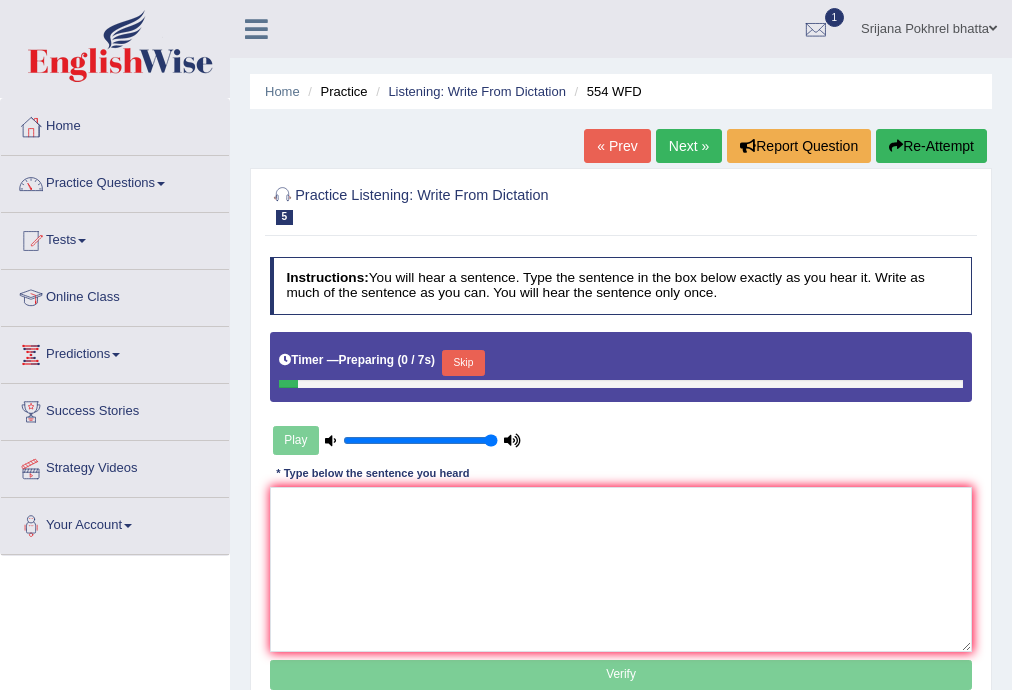 scroll, scrollTop: 0, scrollLeft: 0, axis: both 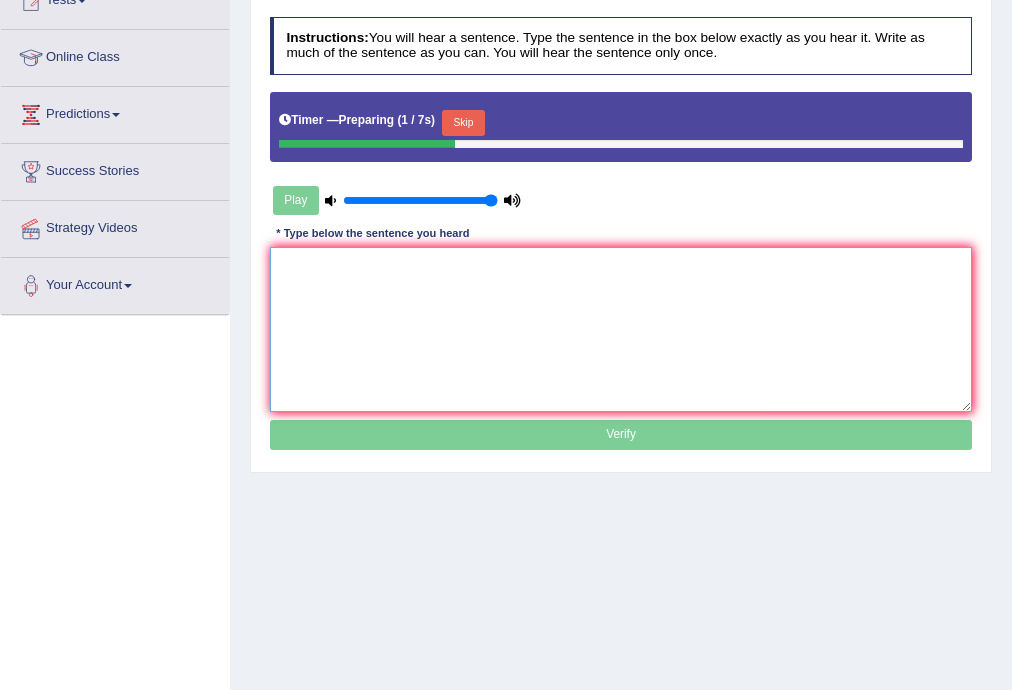 click at bounding box center [621, 329] 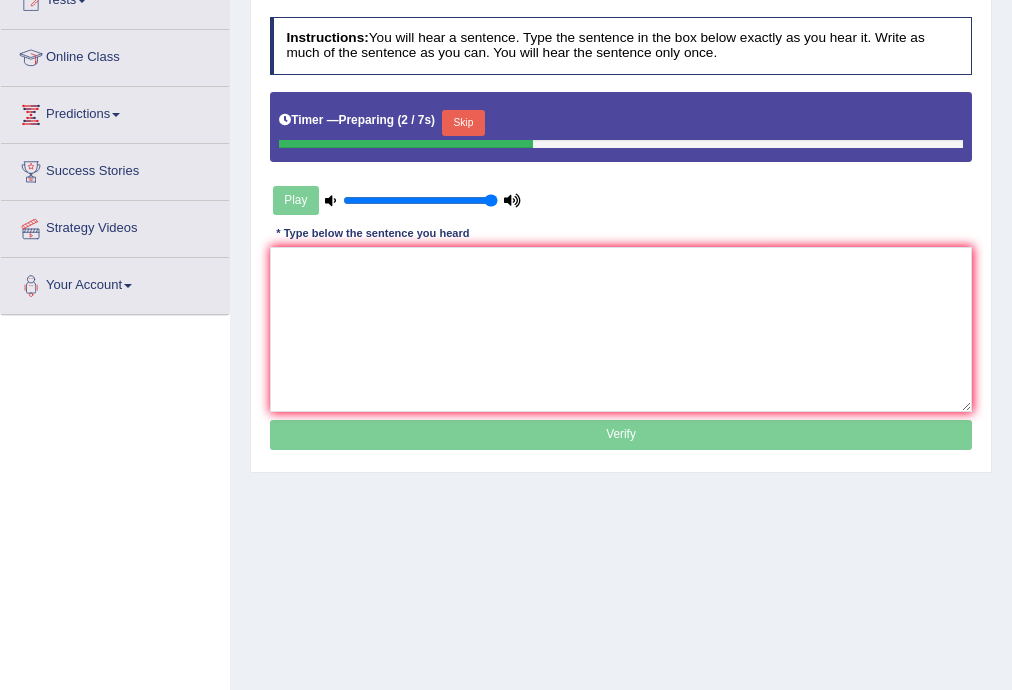 click on "Skip" at bounding box center [463, 123] 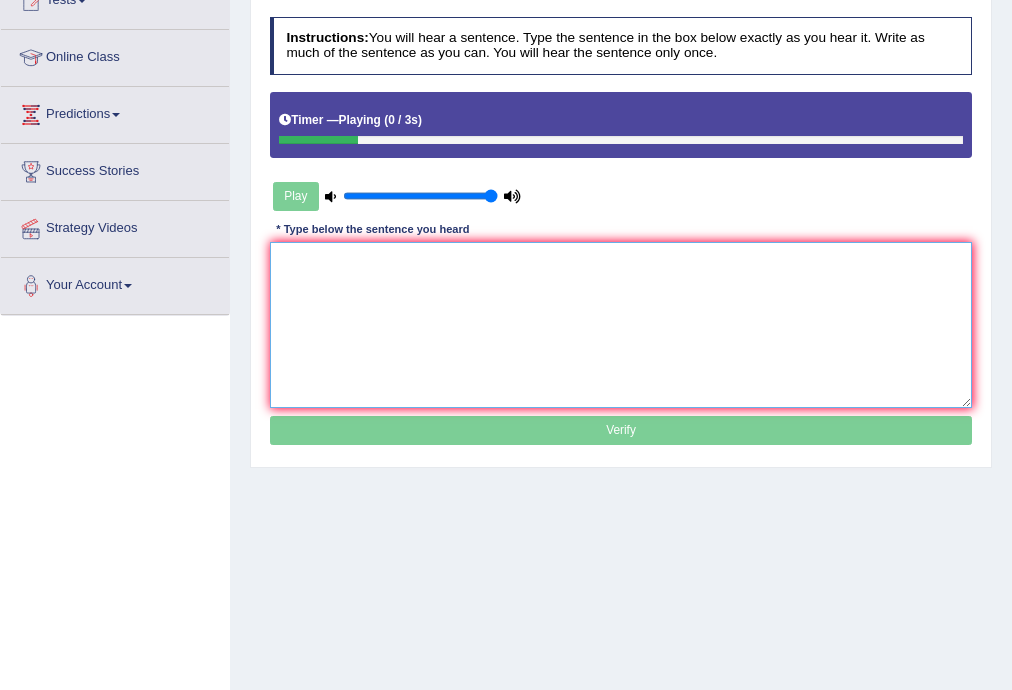 click at bounding box center [621, 324] 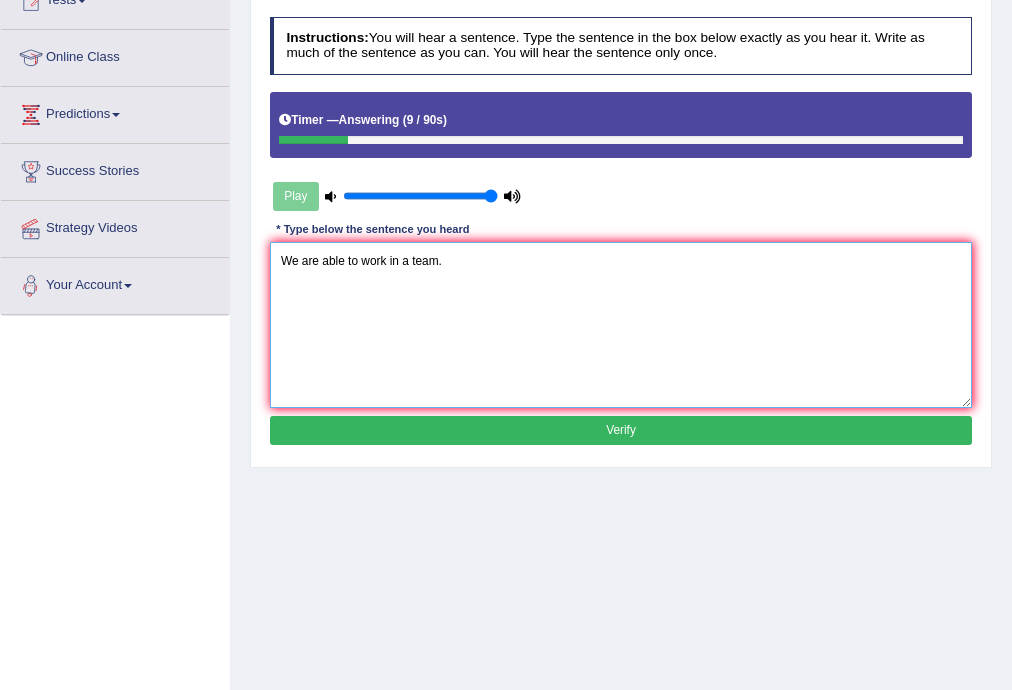 type on "We are able to work in a team." 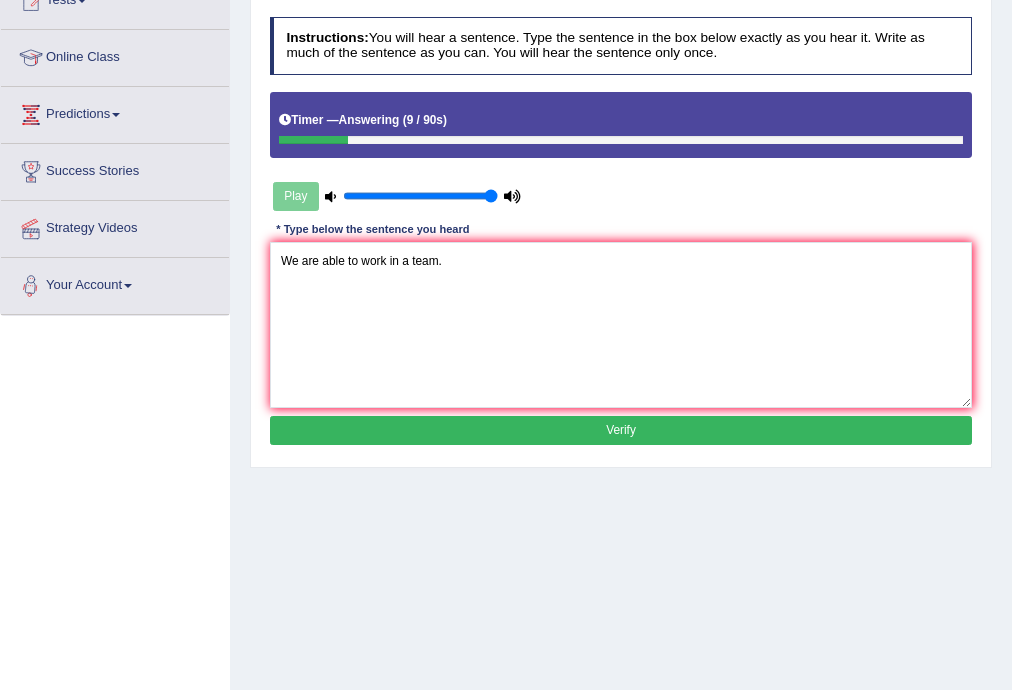 click on "Verify" at bounding box center [621, 430] 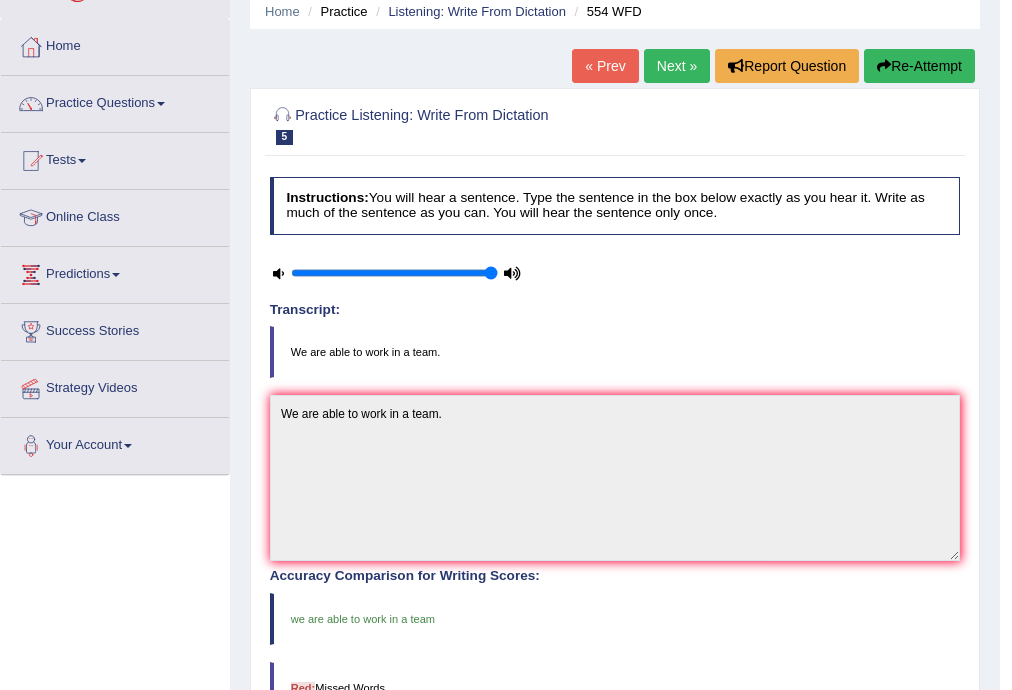 scroll, scrollTop: 80, scrollLeft: 0, axis: vertical 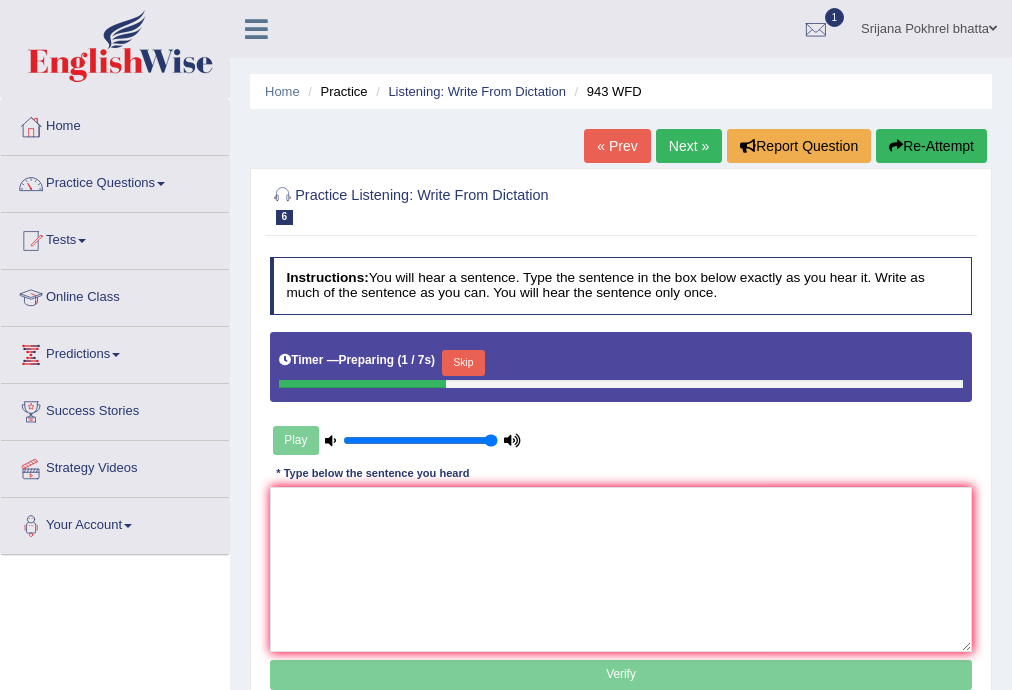 click on "Skip" at bounding box center [463, 363] 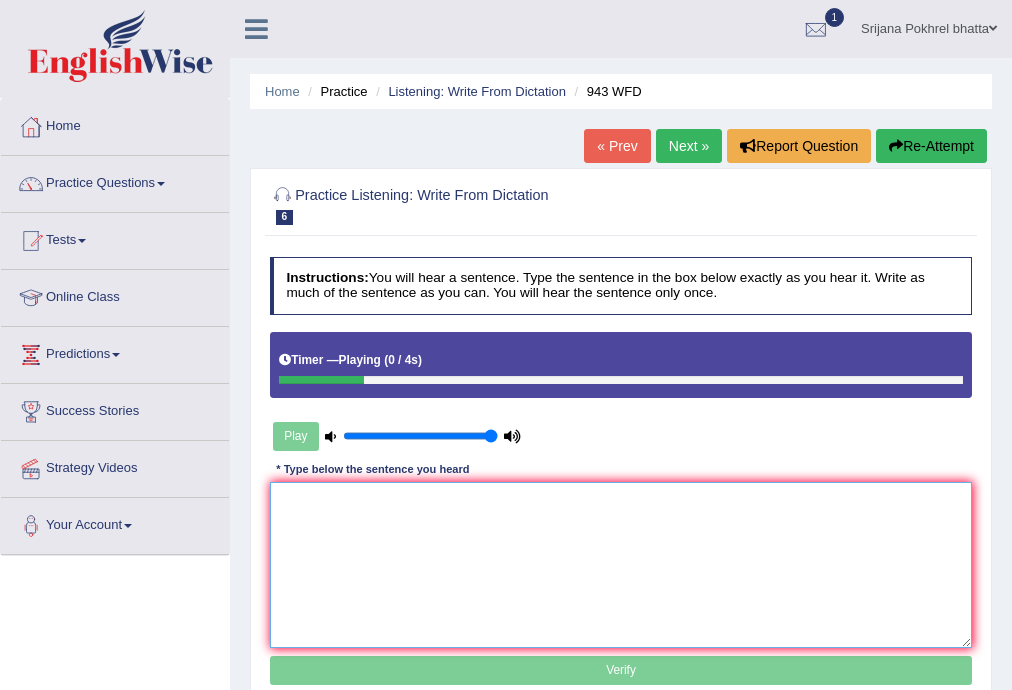 click at bounding box center (621, 564) 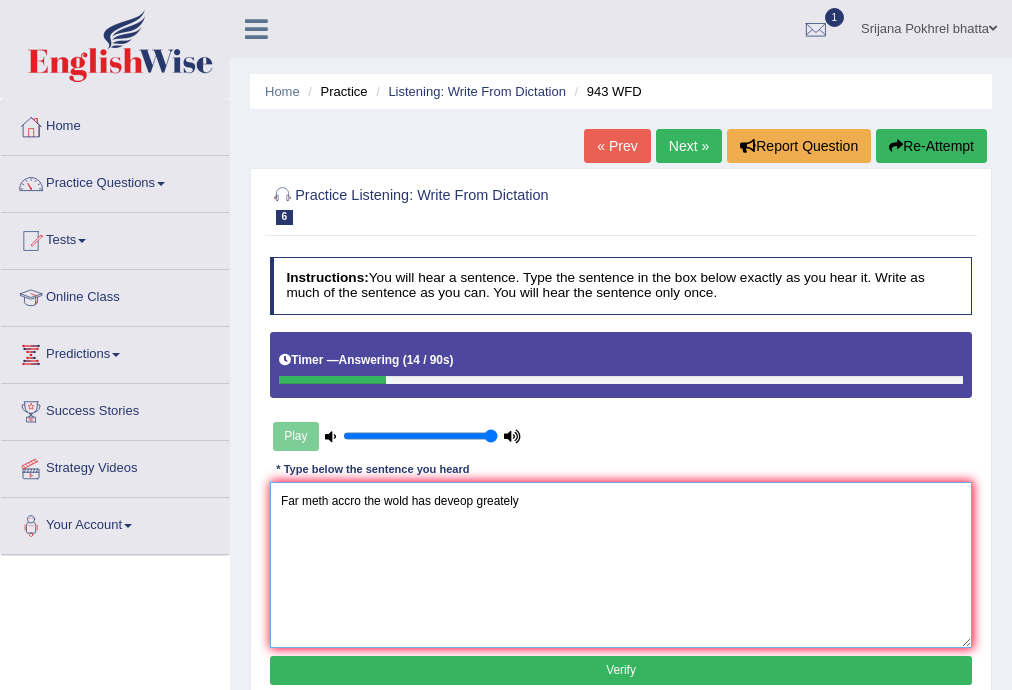 drag, startPoint x: 300, startPoint y: 501, endPoint x: 264, endPoint y: 503, distance: 36.05551 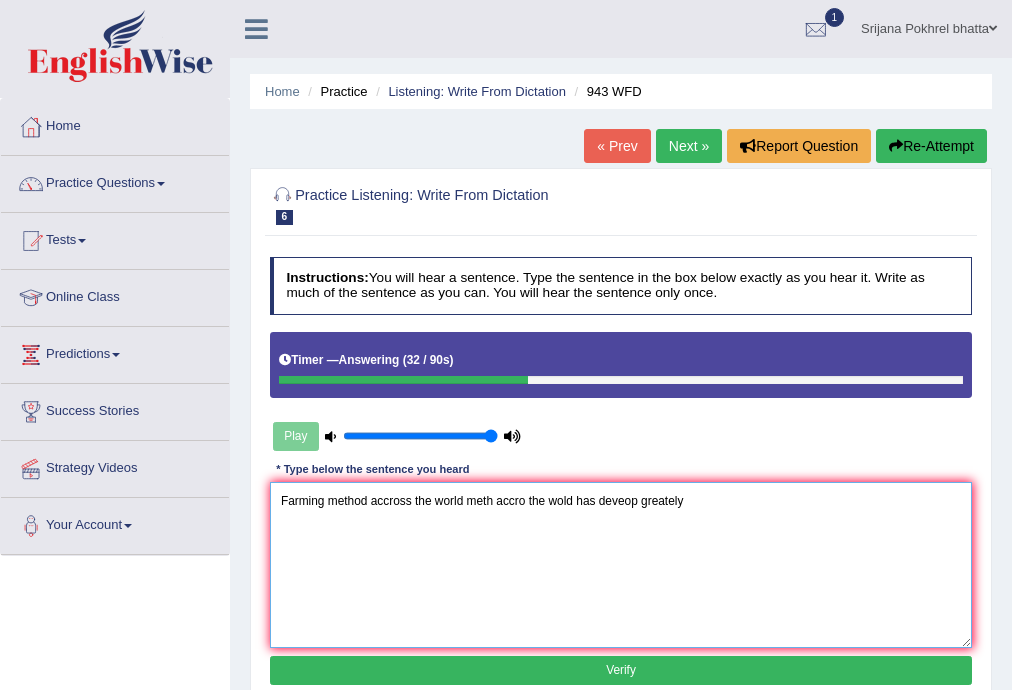 click on "Farming method accross the world meth accro the wold has deveop greately" at bounding box center (621, 564) 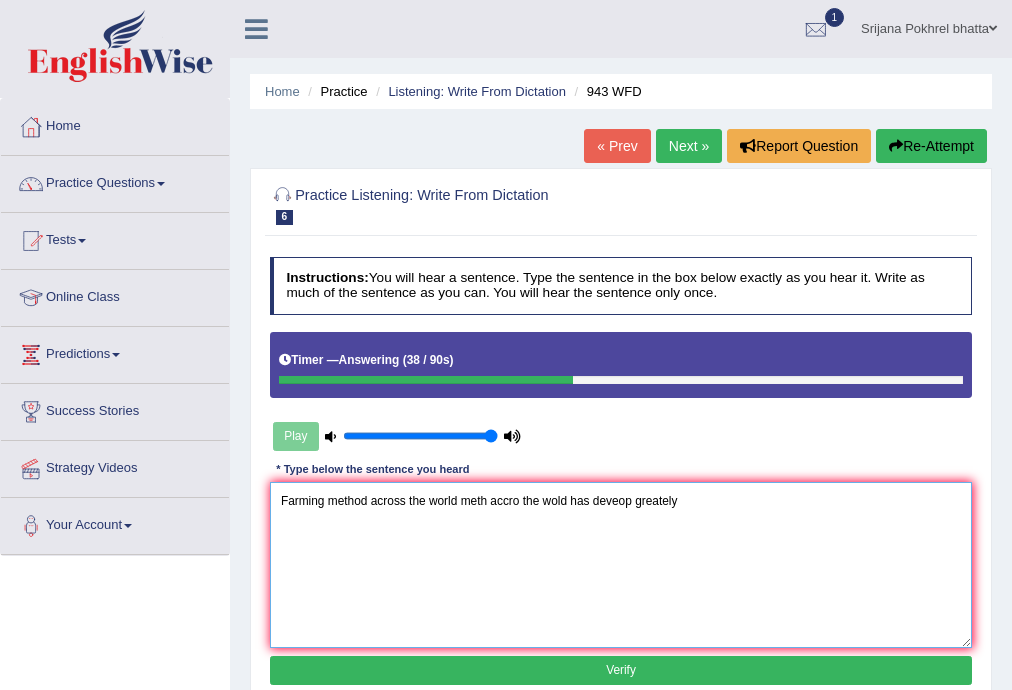 click on "Farming method across the world meth accro the wold has deveop greately" at bounding box center [621, 564] 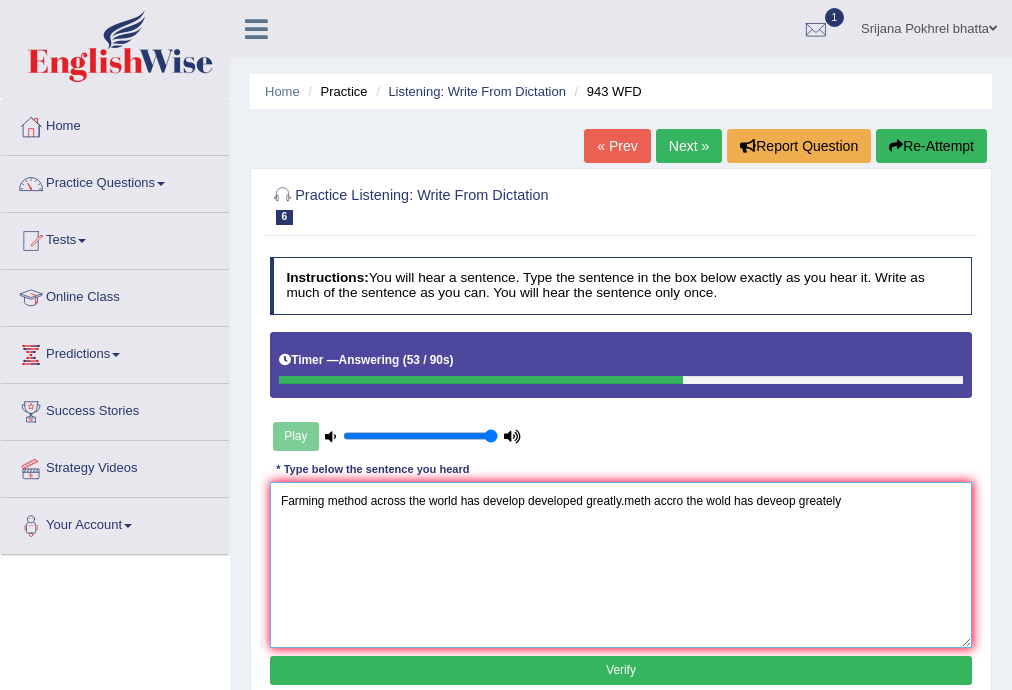 drag, startPoint x: 624, startPoint y: 500, endPoint x: 1023, endPoint y: 492, distance: 399.0802 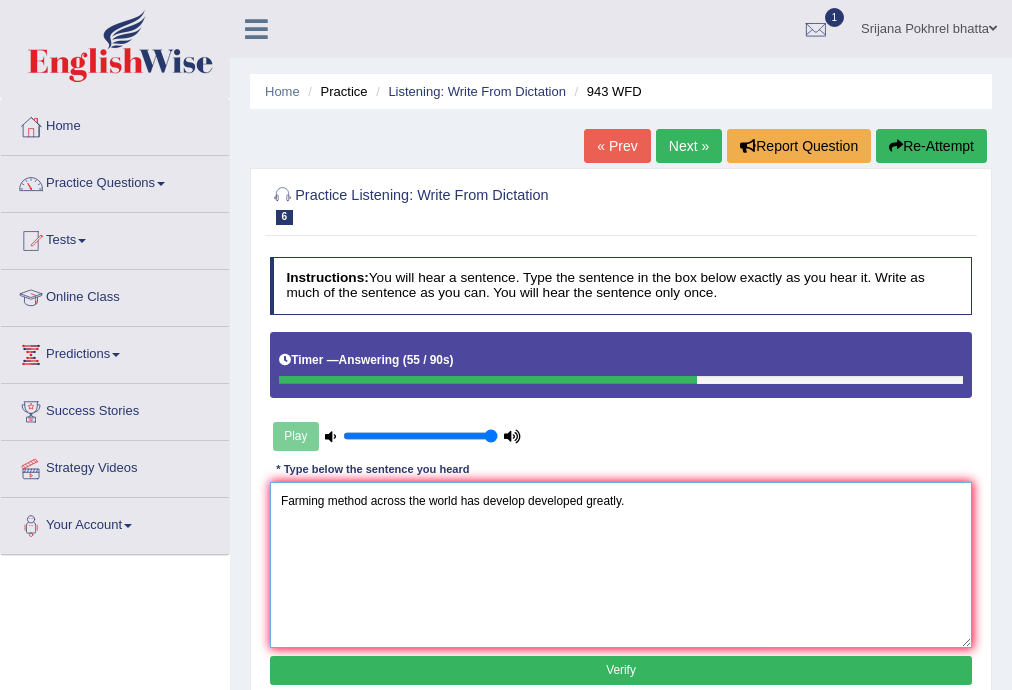 type on "Farming method across the world has develop developed greatly." 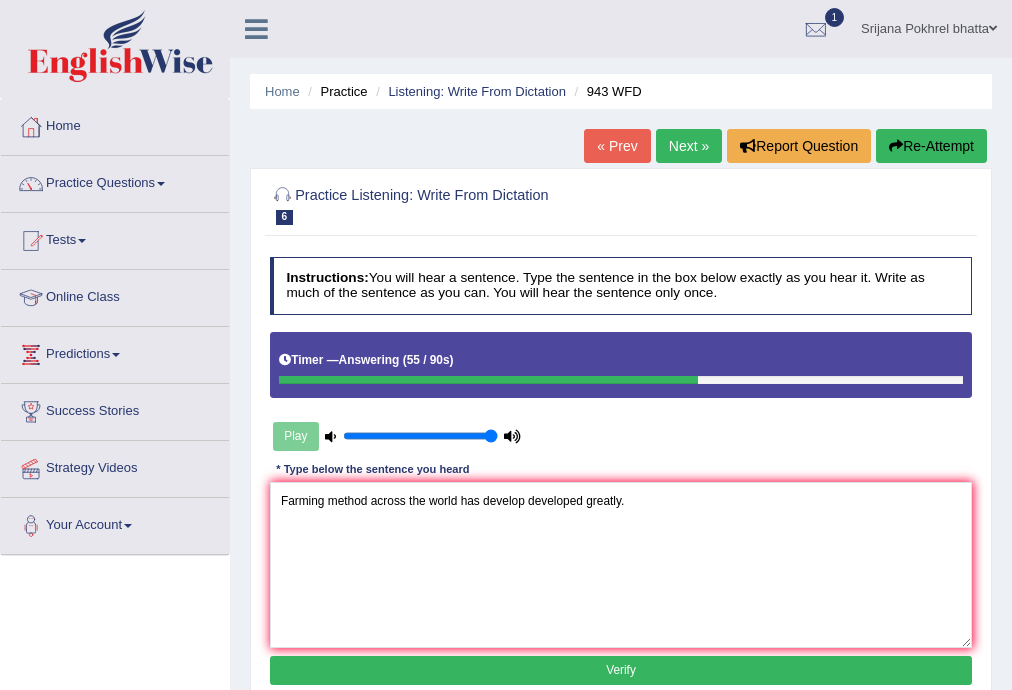 click on "Instructions:  You will hear a sentence. Type the sentence in the box below exactly as you hear it. Write as much of the sentence as you can. You will hear the sentence only once.
Timer —  Answering   ( 55 / 90s ) Play Transcript: Farming methods across the world have greatly developed recently. * Type below the sentence you heard Farming method across the world has develop developed greatly. Accuracy Comparison for Writing Scores:
Red:  Missed Words
Green:  Correct Words
Blue:  Added/Mistyped Words
Accuracy:   Punctuation at the end  You wrote first capital letter A.I. Engine Result:  Processing... Verify" at bounding box center [620, 474] 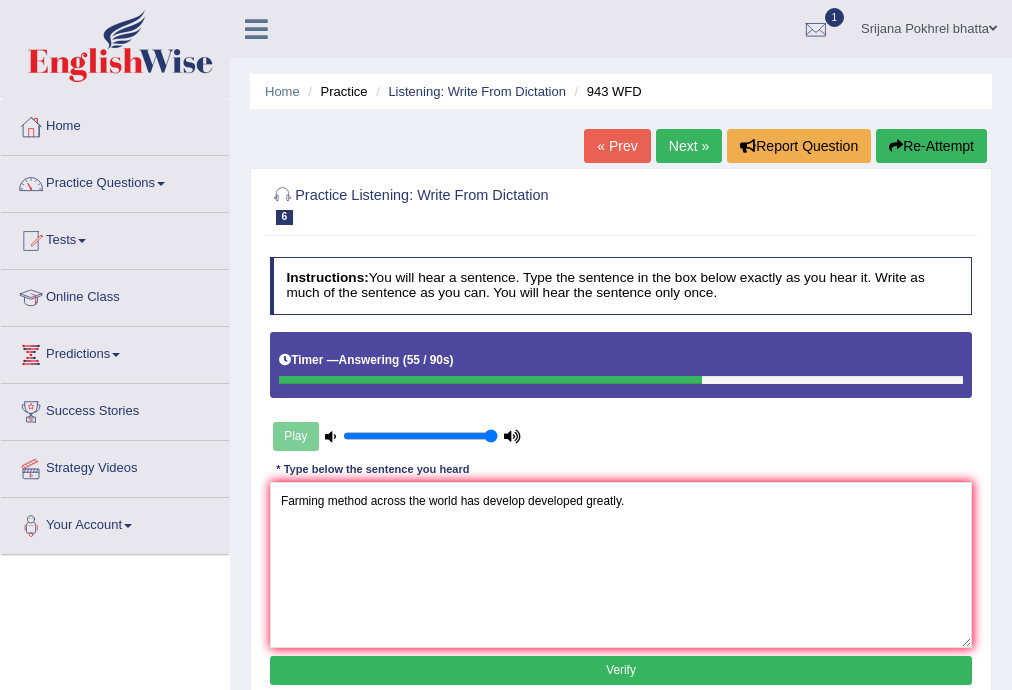 click on "Verify" at bounding box center (621, 670) 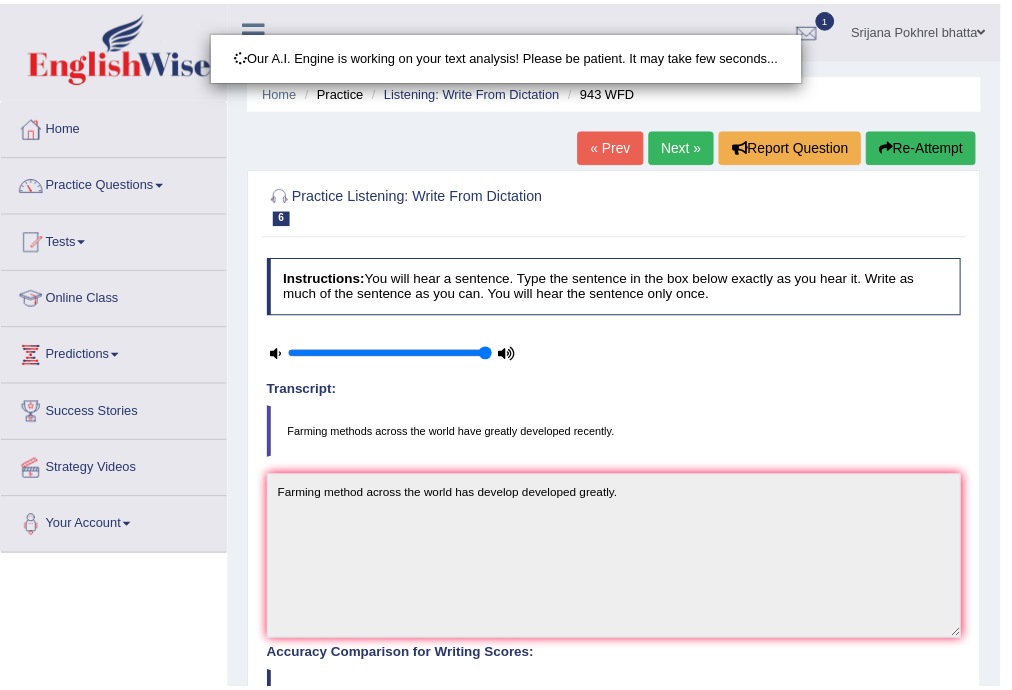 scroll, scrollTop: 320, scrollLeft: 0, axis: vertical 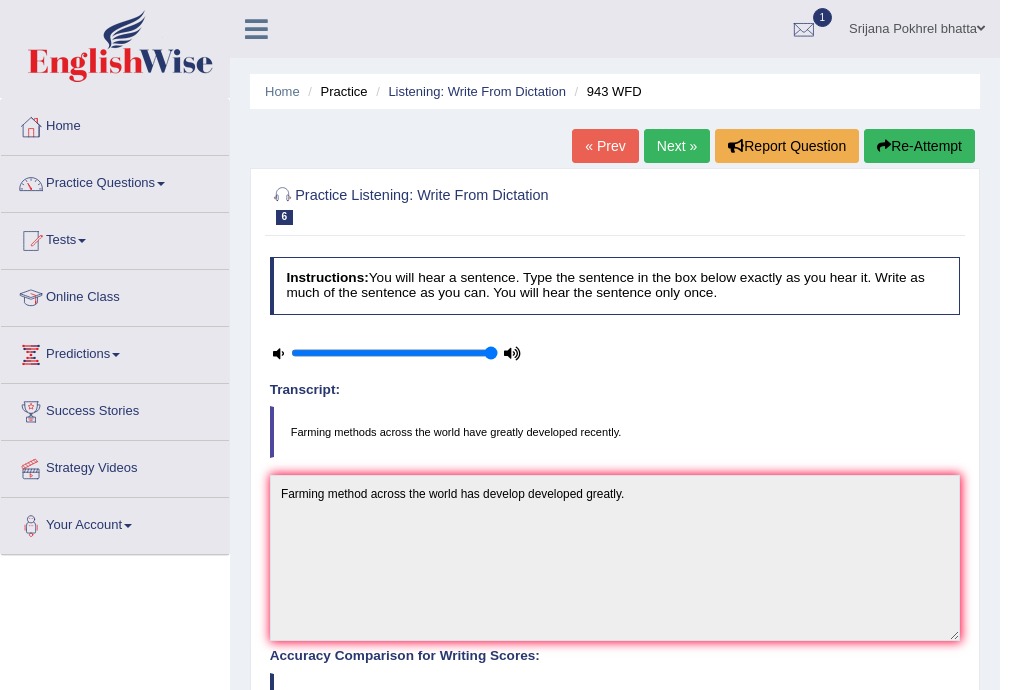 click on "Re-Attempt" at bounding box center (919, 146) 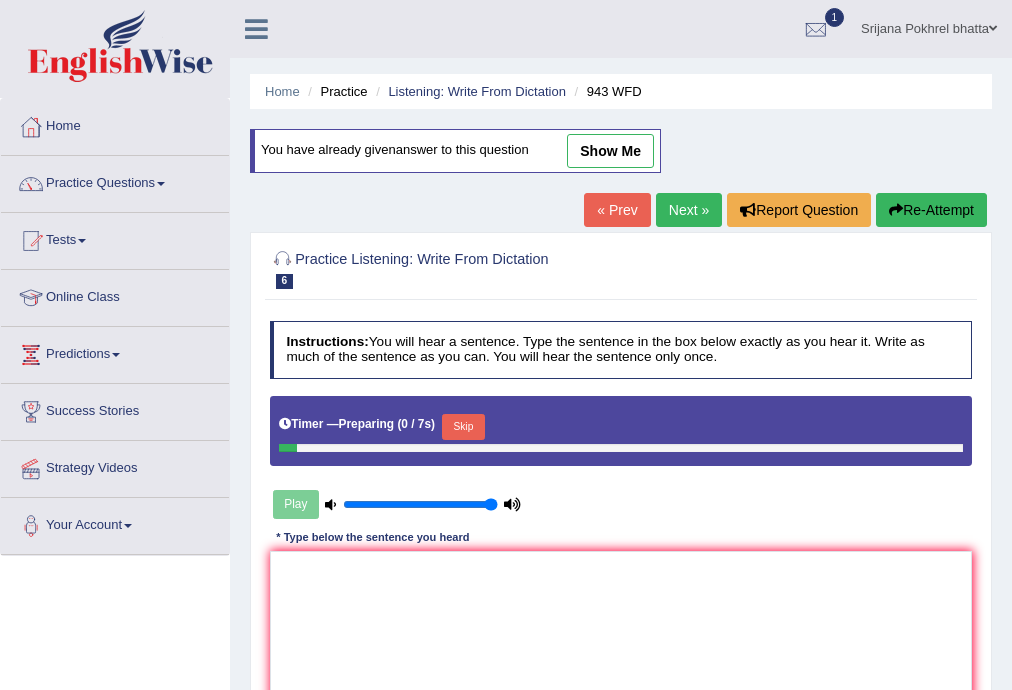 scroll, scrollTop: 0, scrollLeft: 0, axis: both 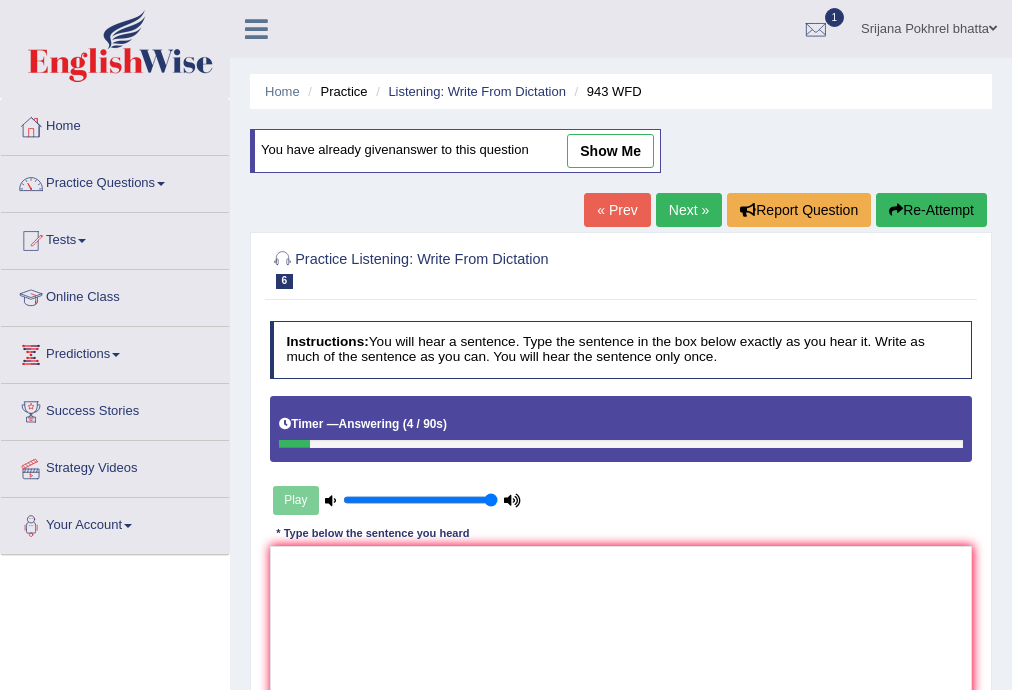 click on "show me" at bounding box center (610, 151) 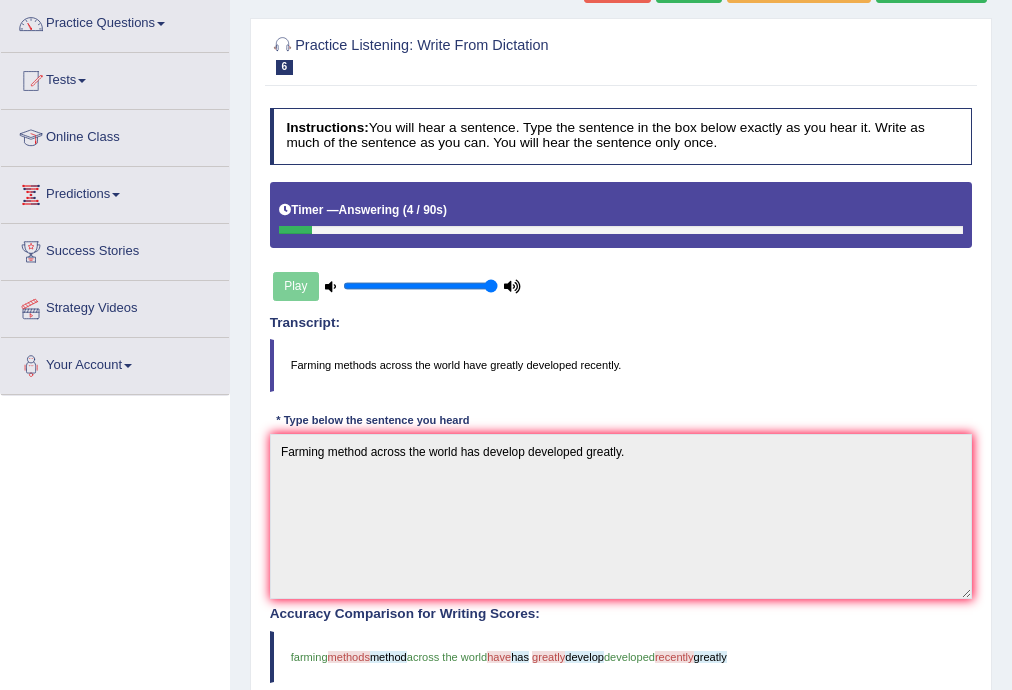 scroll, scrollTop: 0, scrollLeft: 0, axis: both 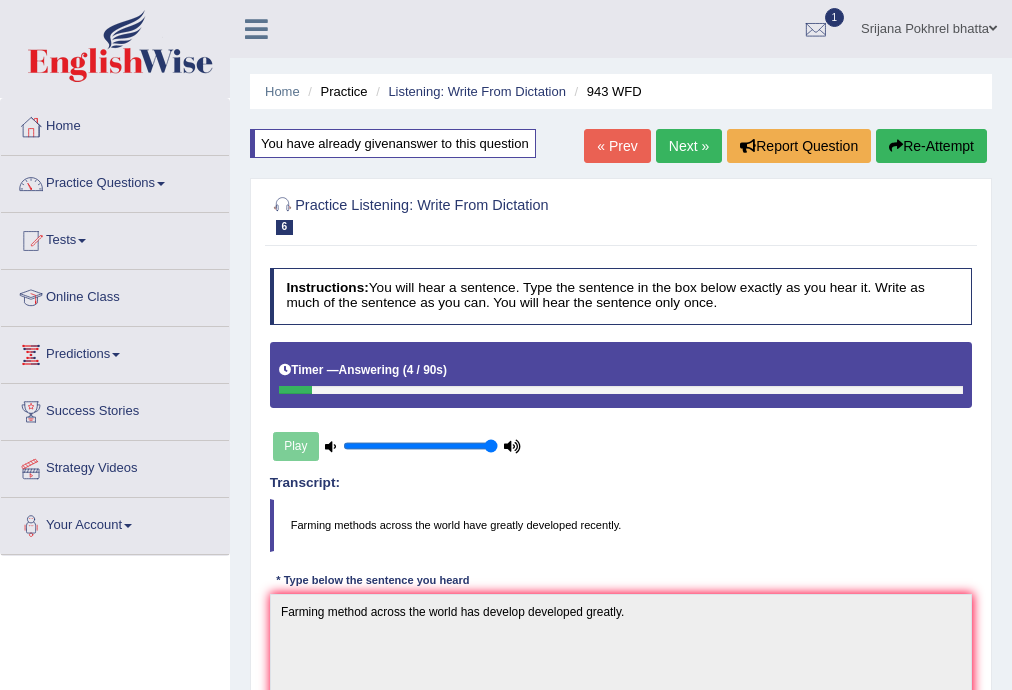 click on "Next »" at bounding box center (689, 146) 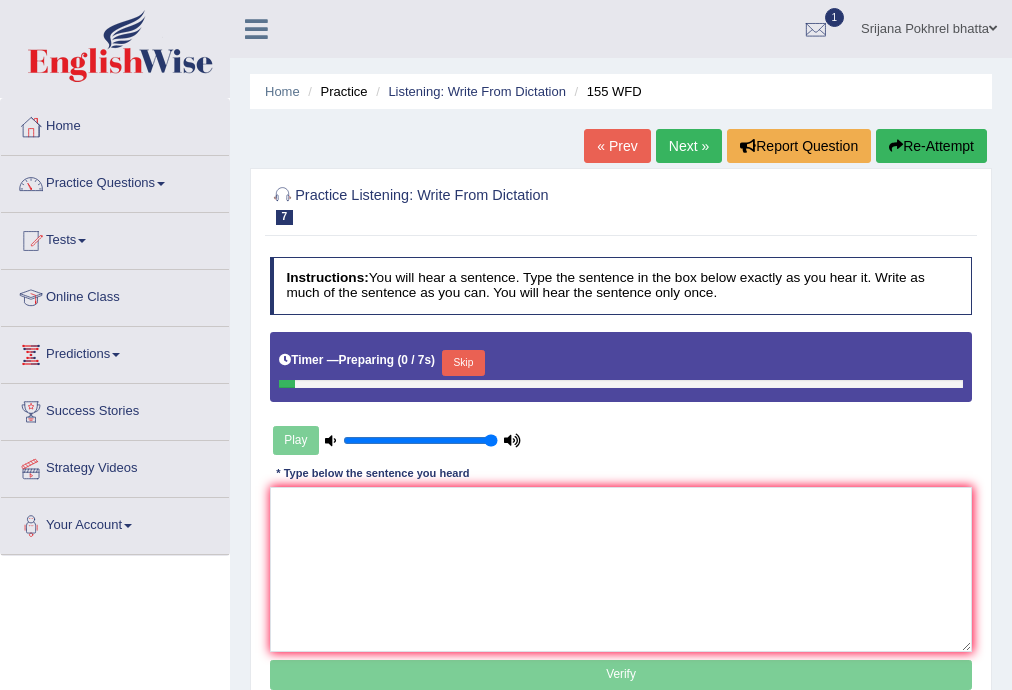 scroll, scrollTop: 0, scrollLeft: 0, axis: both 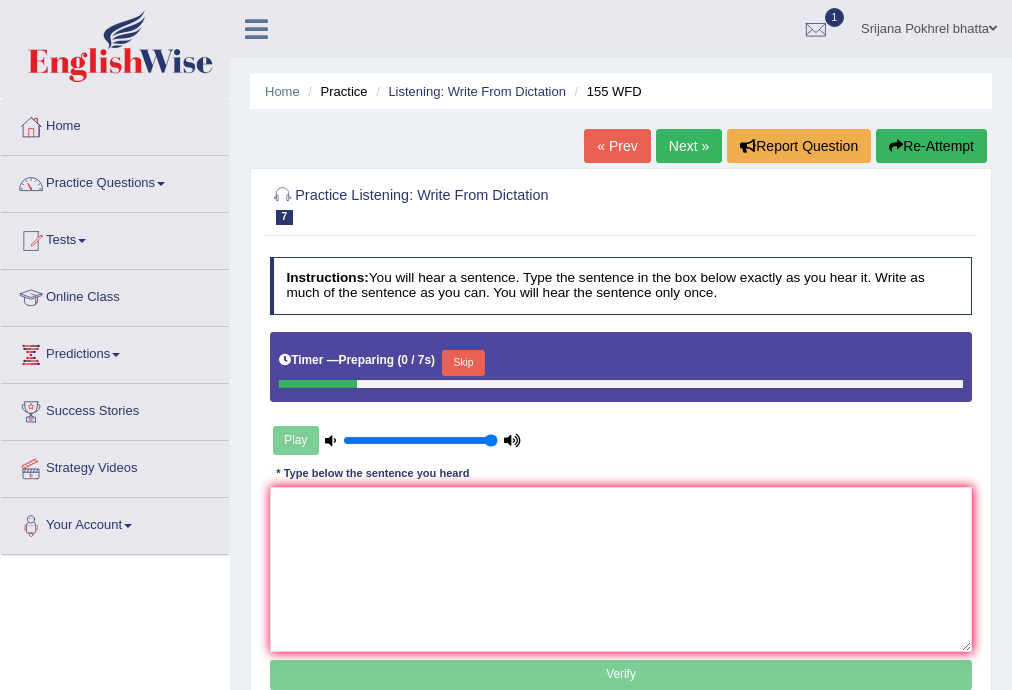 click on "Skip" at bounding box center (463, 363) 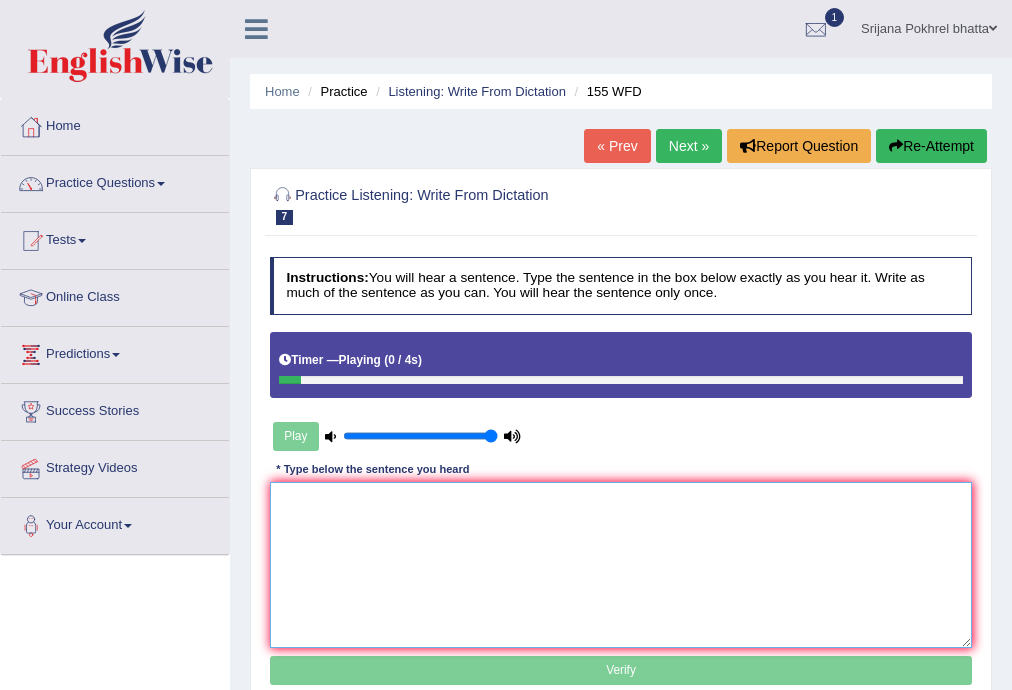 click at bounding box center [621, 564] 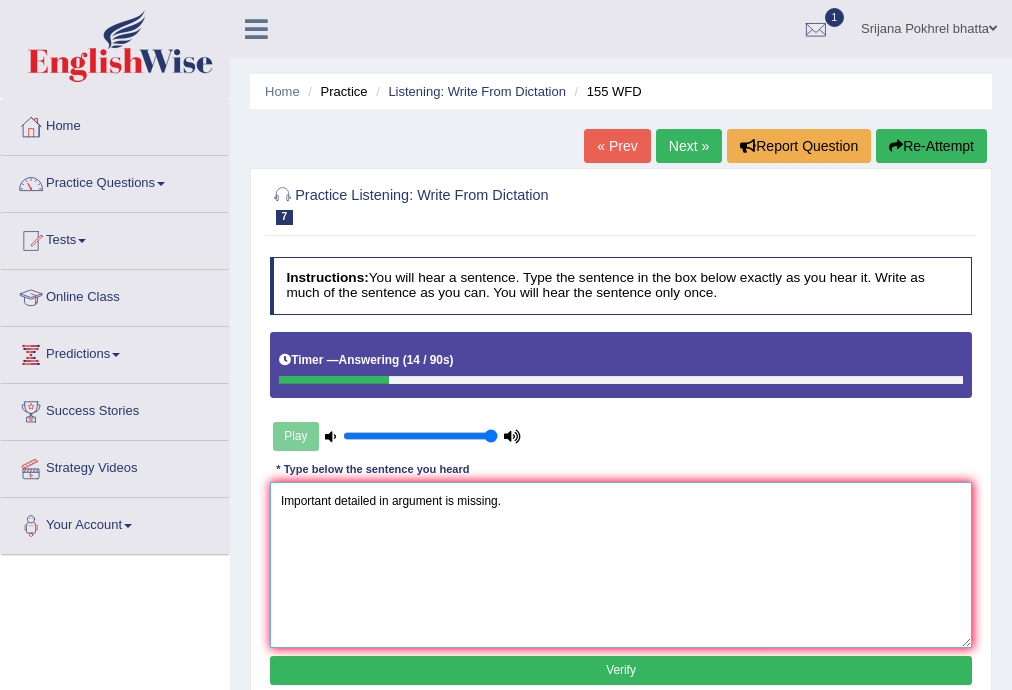 type on "Important detailed in argument is missing." 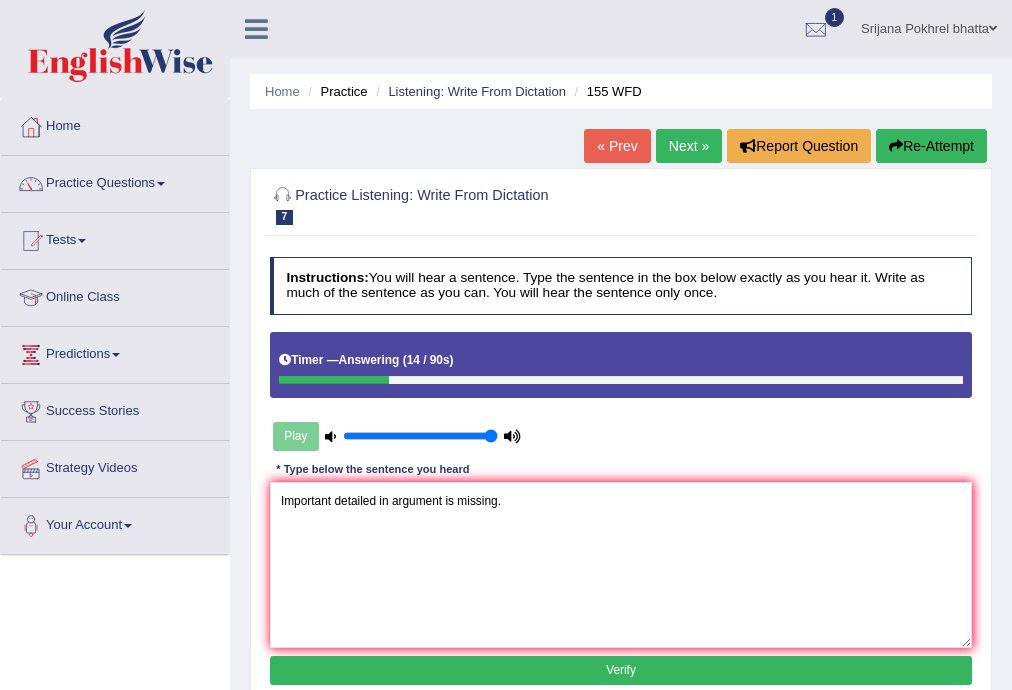 click on "Verify" at bounding box center [621, 670] 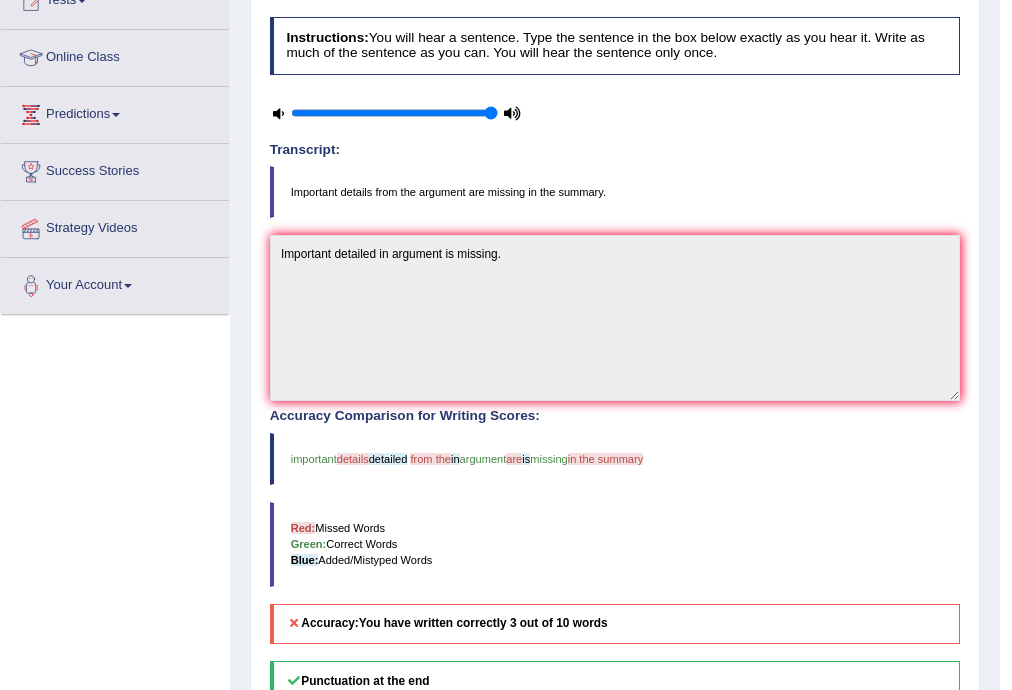 scroll, scrollTop: 0, scrollLeft: 0, axis: both 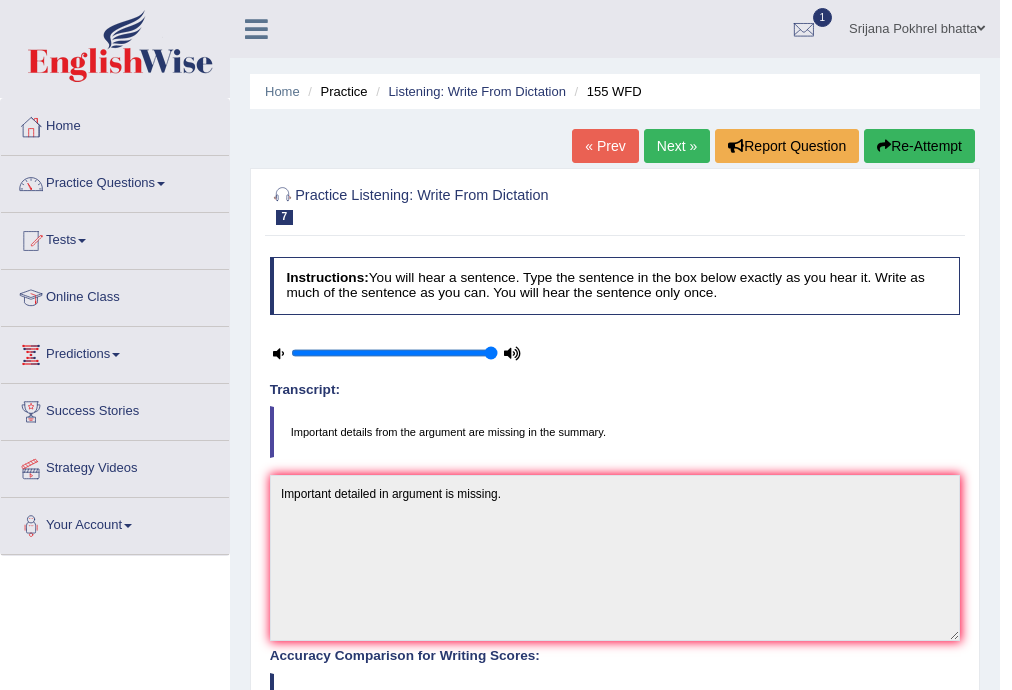 click on "Re-Attempt" at bounding box center [919, 146] 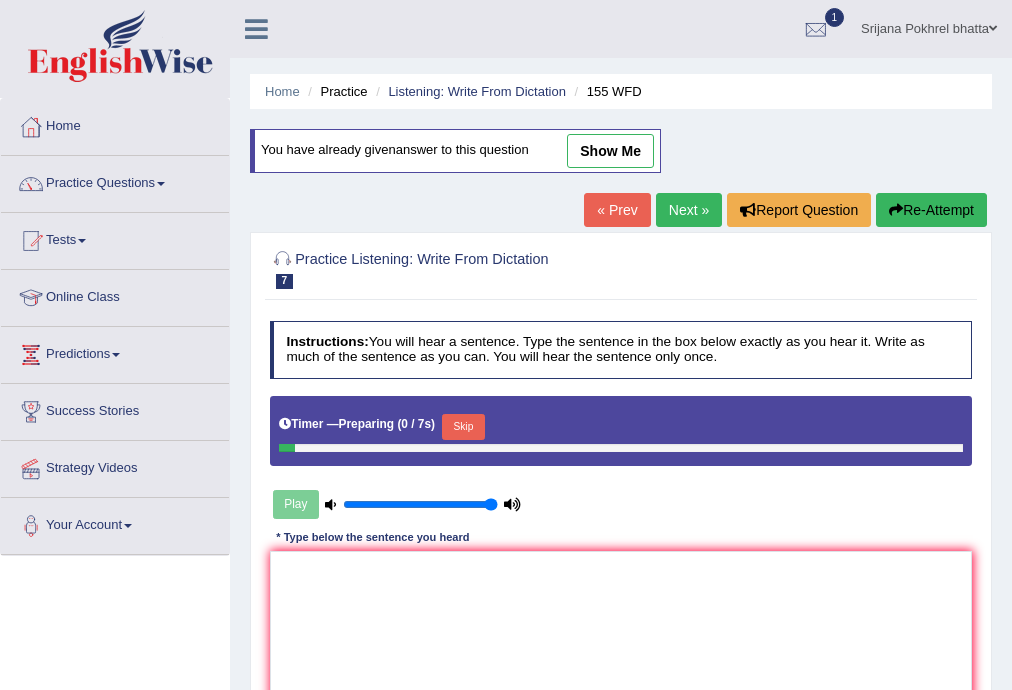 scroll, scrollTop: 0, scrollLeft: 0, axis: both 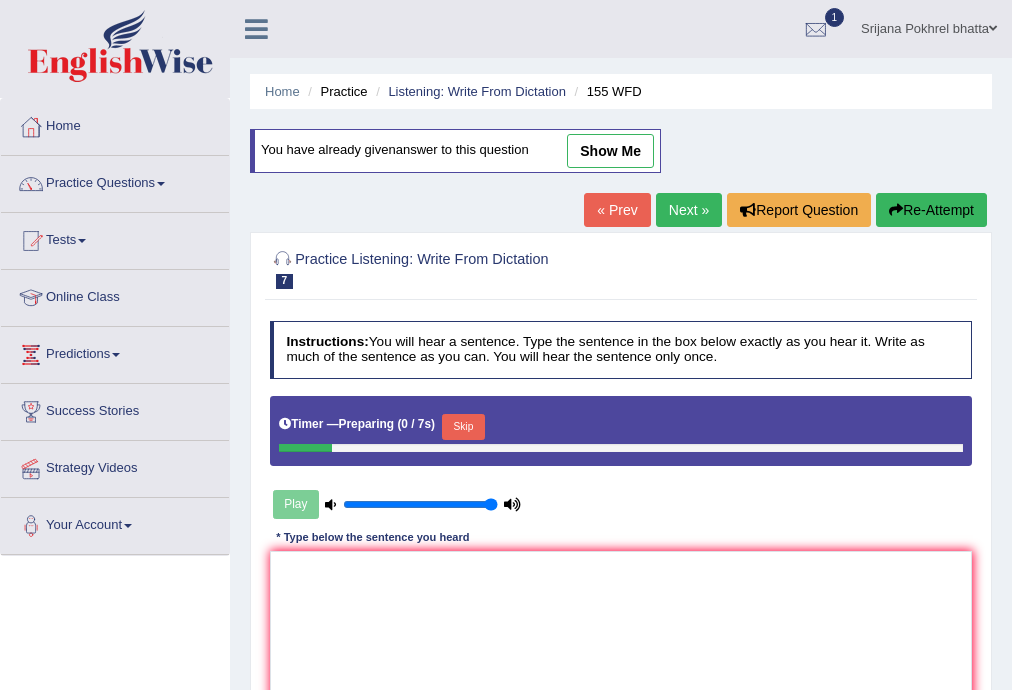 click on "Skip" at bounding box center [463, 427] 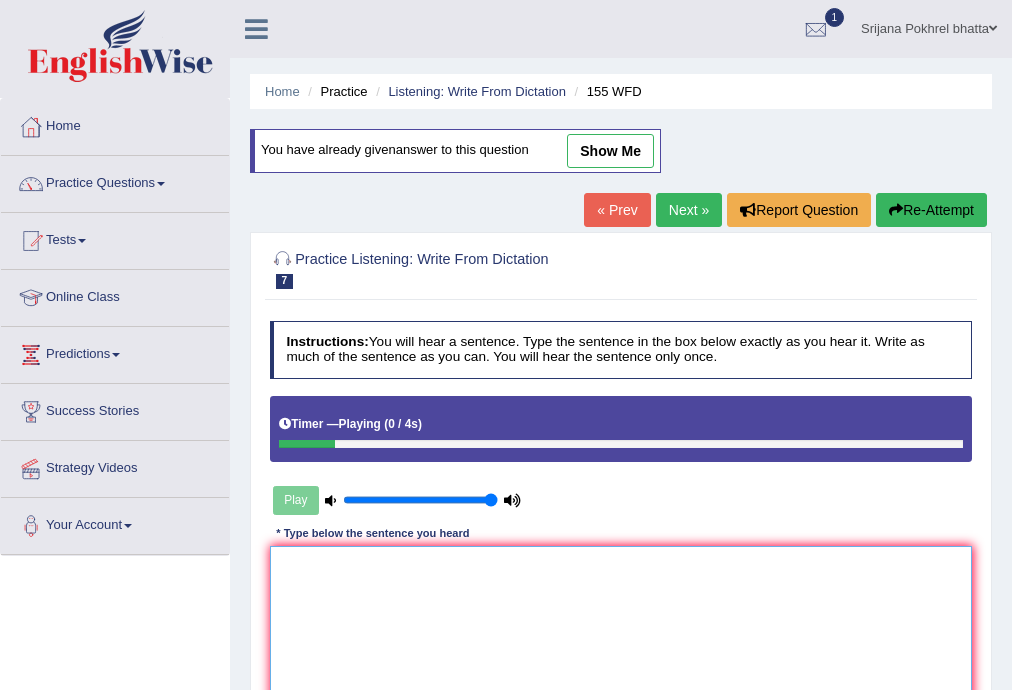 click at bounding box center [621, 628] 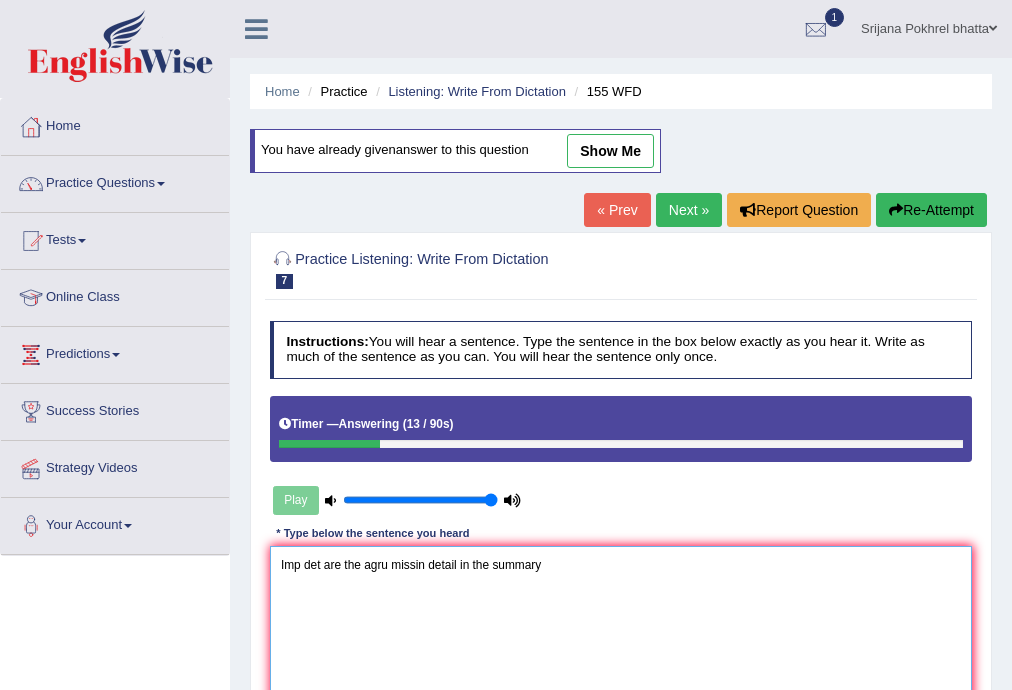 click on "Imp det are the agru missin detail in the summary" at bounding box center [621, 628] 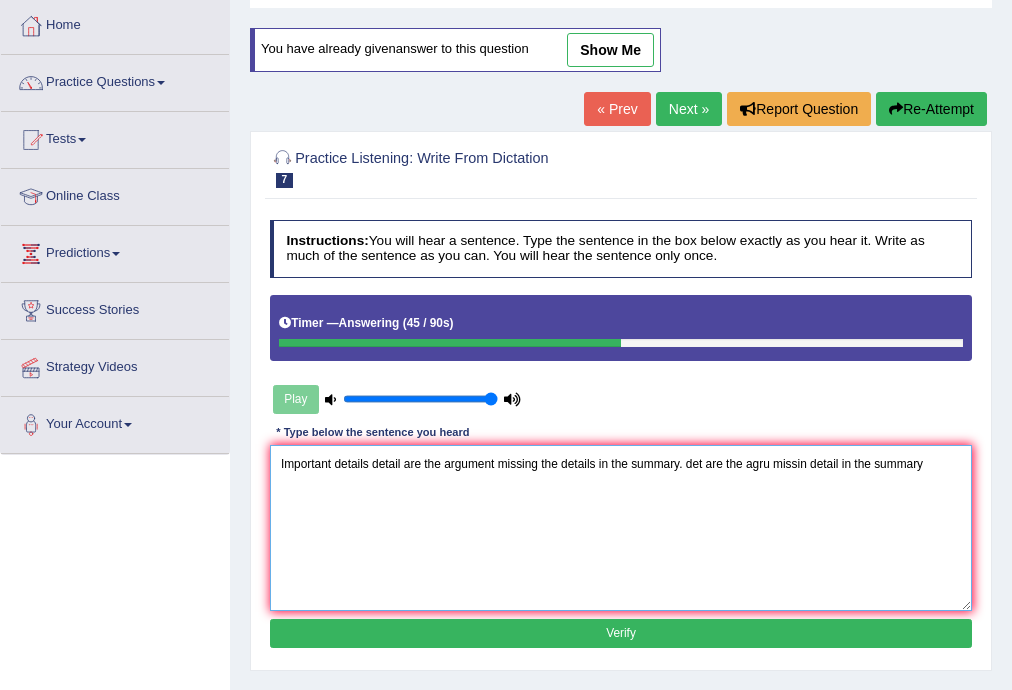scroll, scrollTop: 240, scrollLeft: 0, axis: vertical 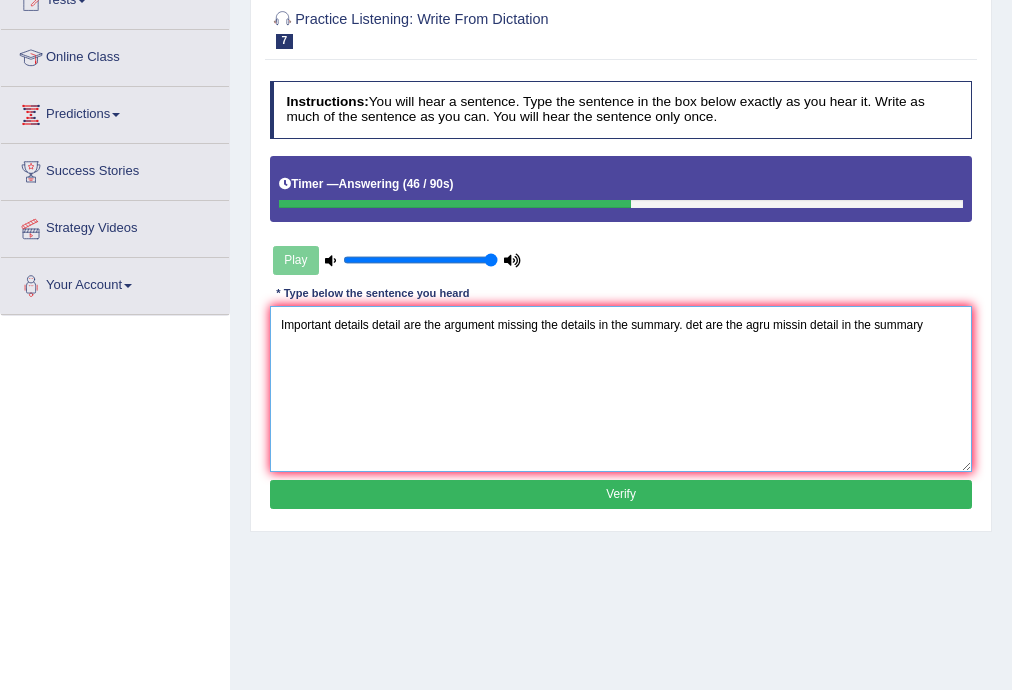 drag, startPoint x: 687, startPoint y: 320, endPoint x: 1023, endPoint y: 292, distance: 337.16464 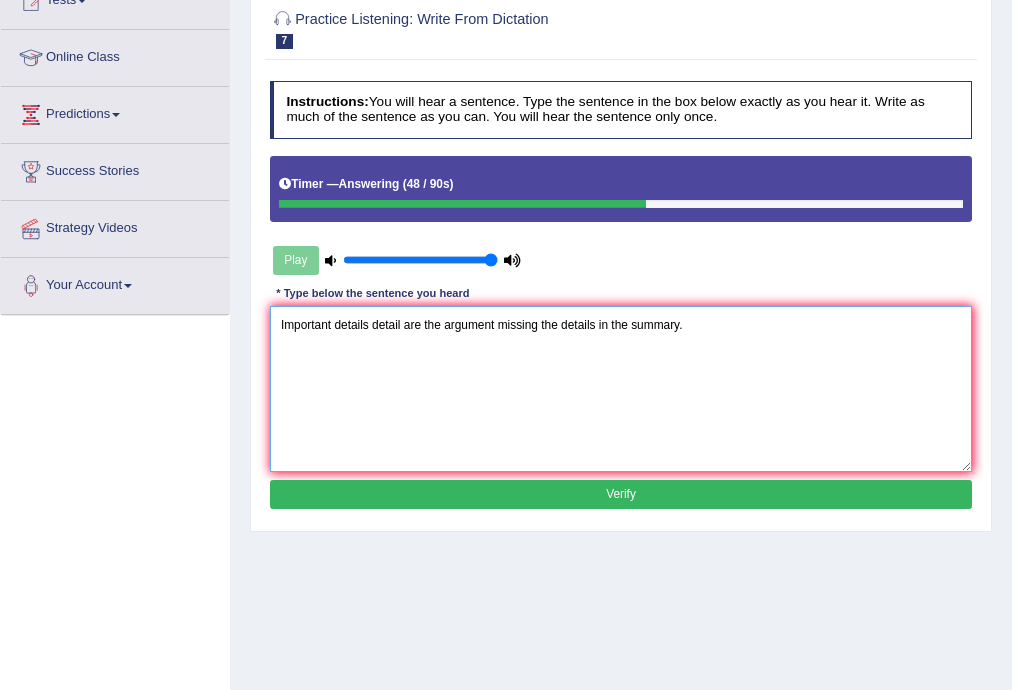 type on "Important details detail are the argument missing the details in the summary." 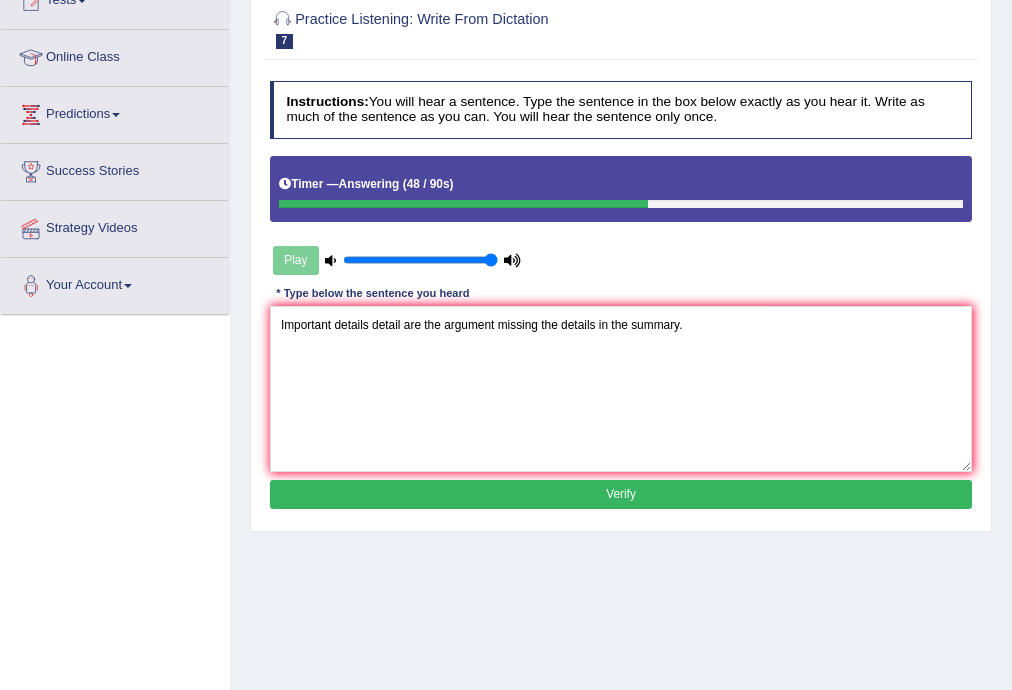 click on "Verify" at bounding box center (621, 494) 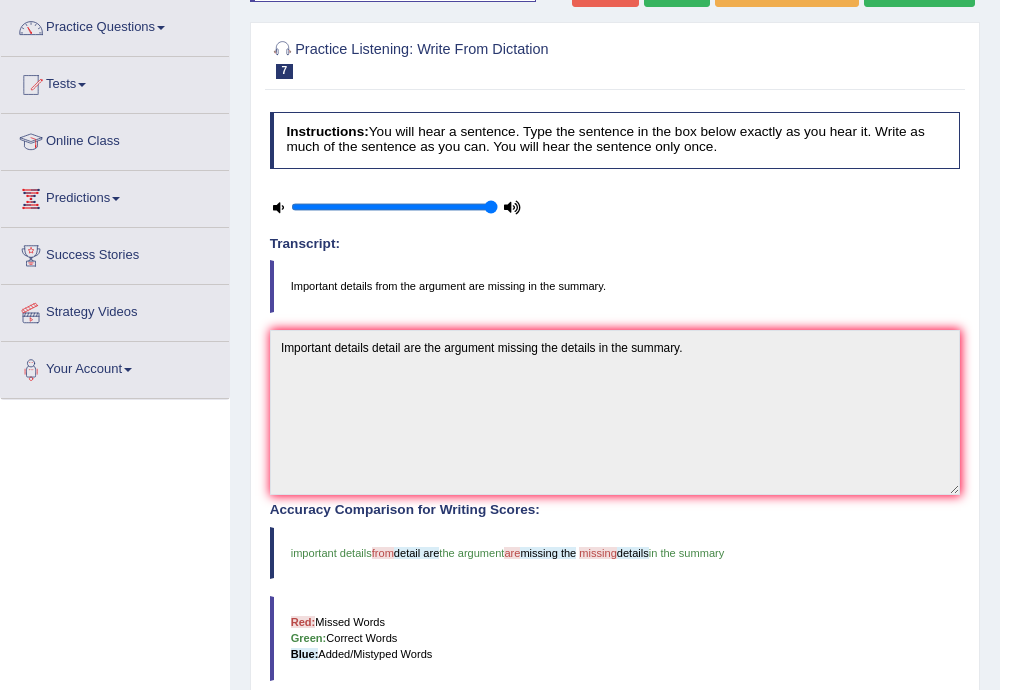 scroll, scrollTop: 0, scrollLeft: 0, axis: both 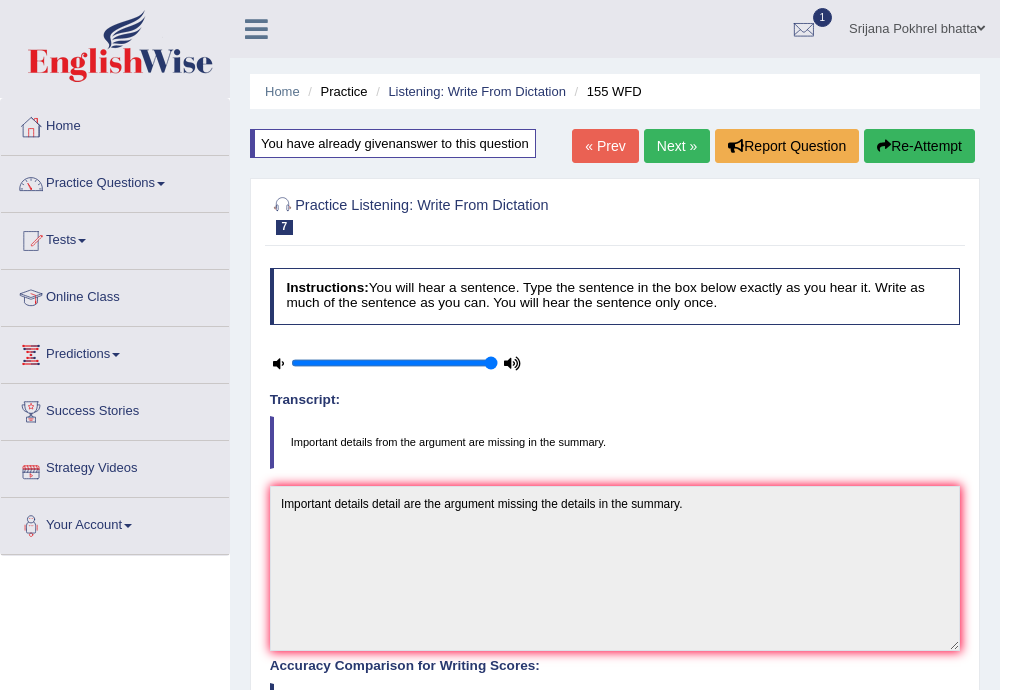 click on "Next »" at bounding box center [677, 146] 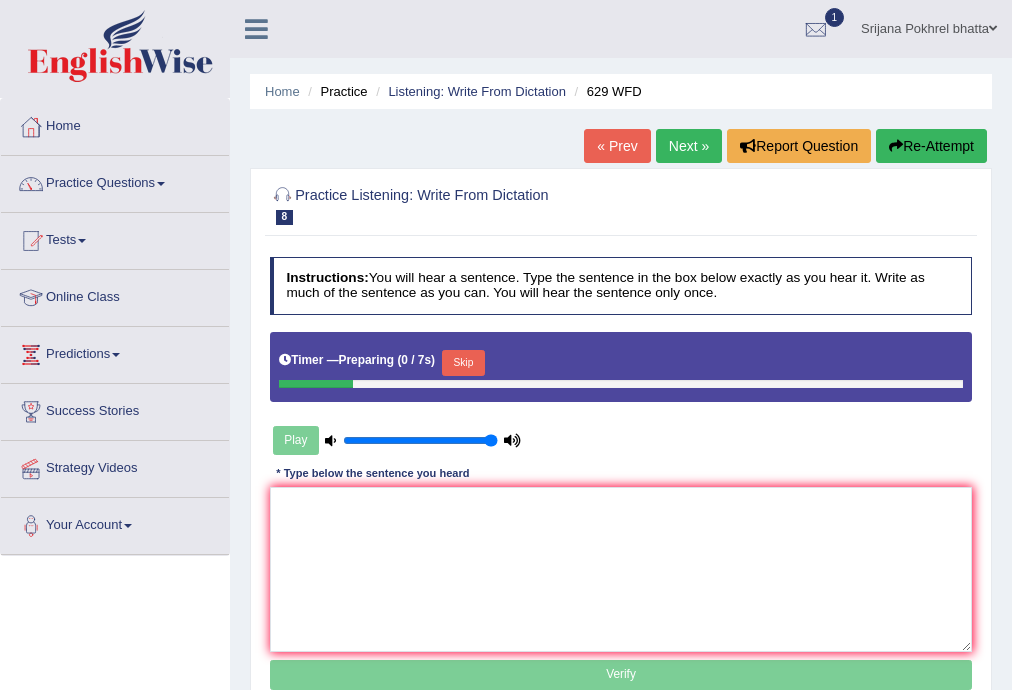 scroll, scrollTop: 0, scrollLeft: 0, axis: both 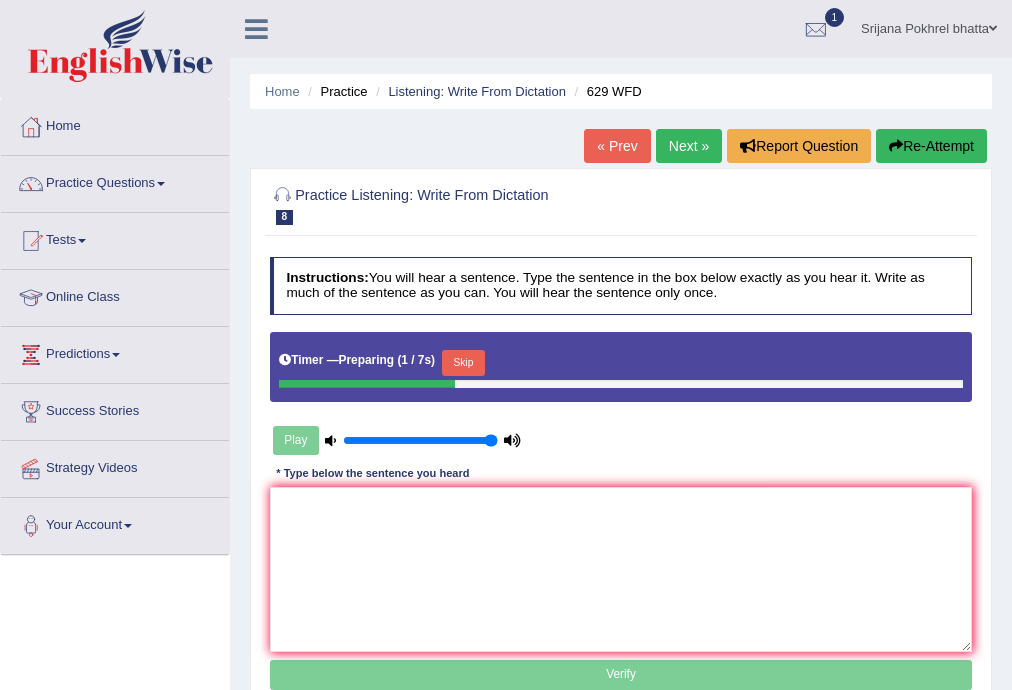 click on "Next »" at bounding box center (689, 146) 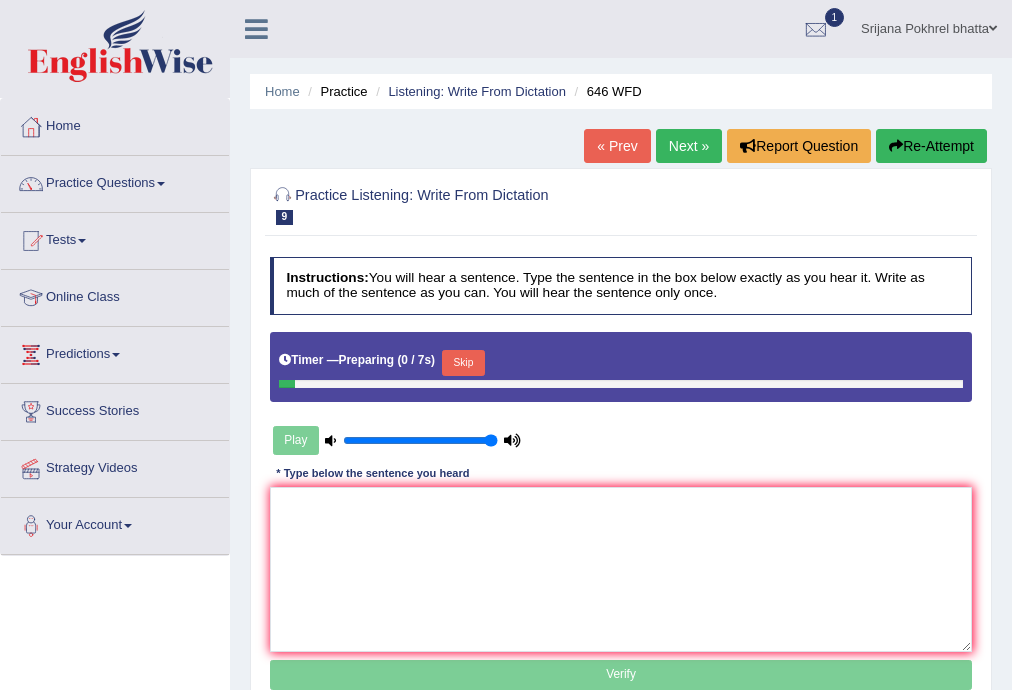 scroll, scrollTop: 0, scrollLeft: 0, axis: both 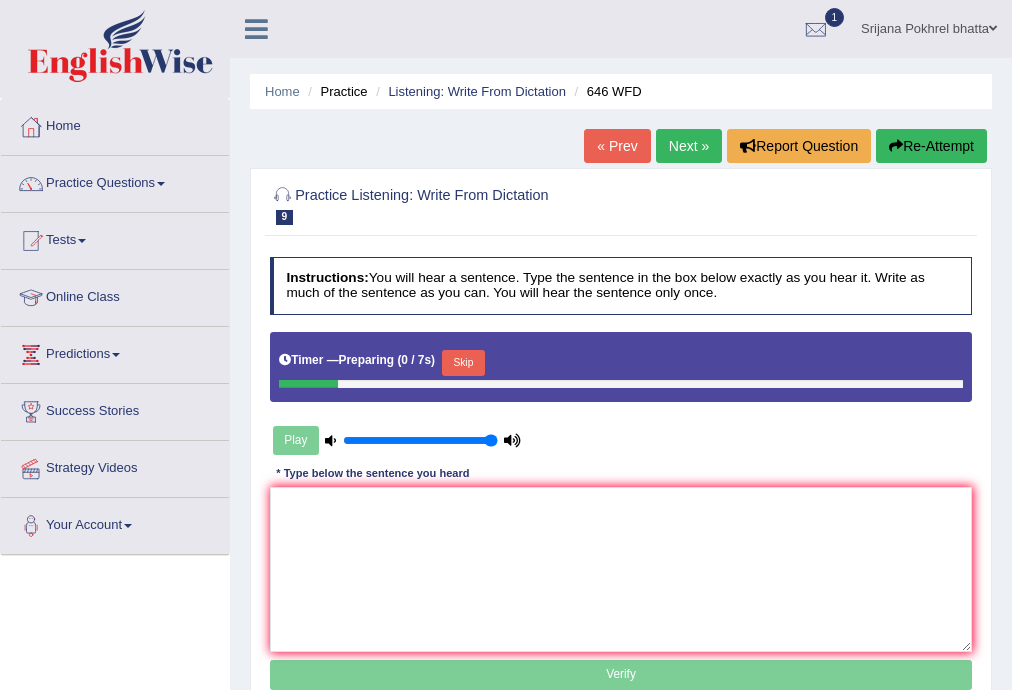 click on "Next »" at bounding box center (689, 146) 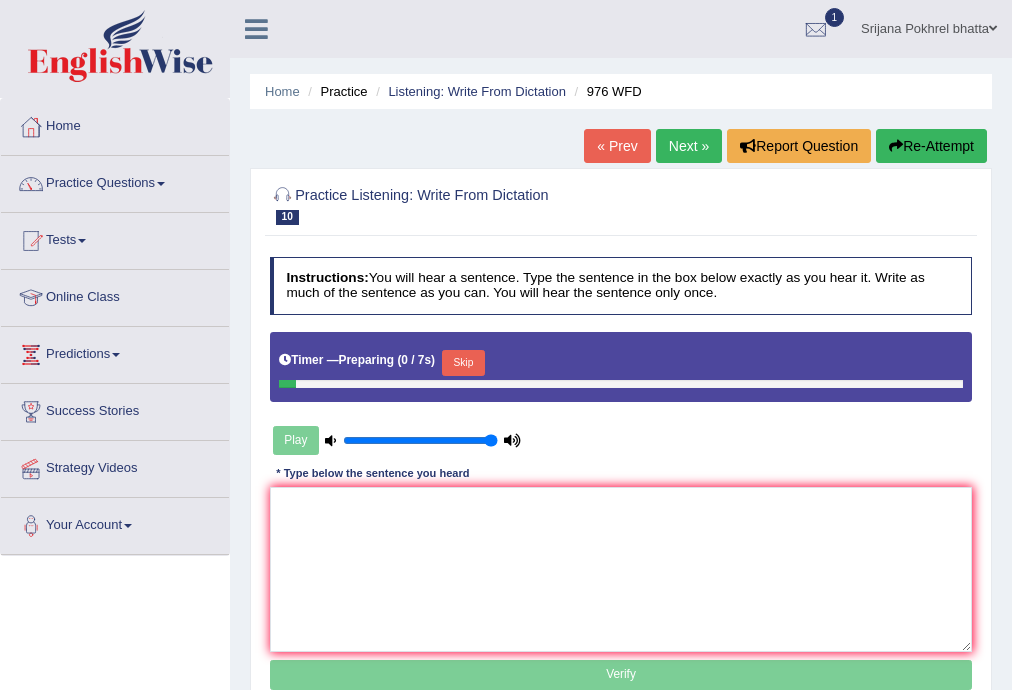 scroll, scrollTop: 0, scrollLeft: 0, axis: both 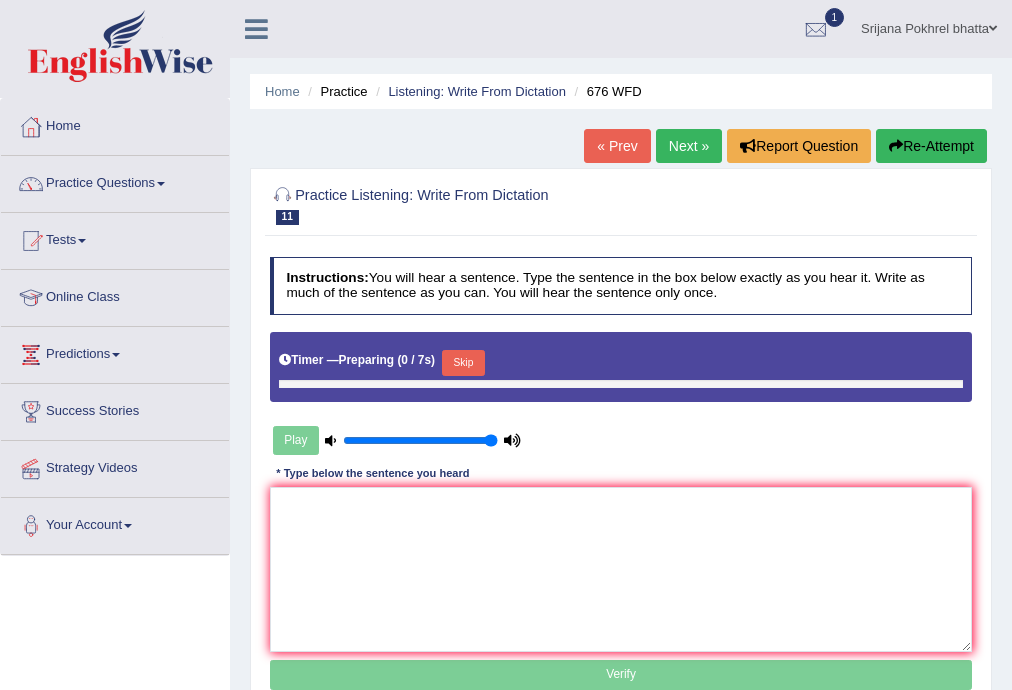 click on "Next »" at bounding box center [689, 146] 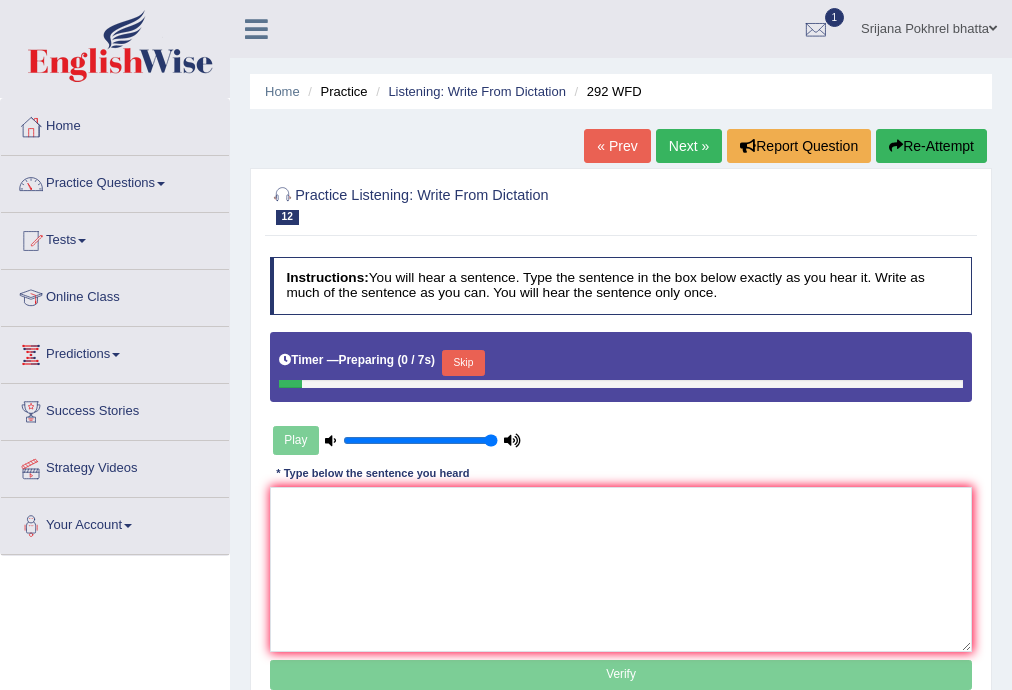 scroll, scrollTop: 0, scrollLeft: 0, axis: both 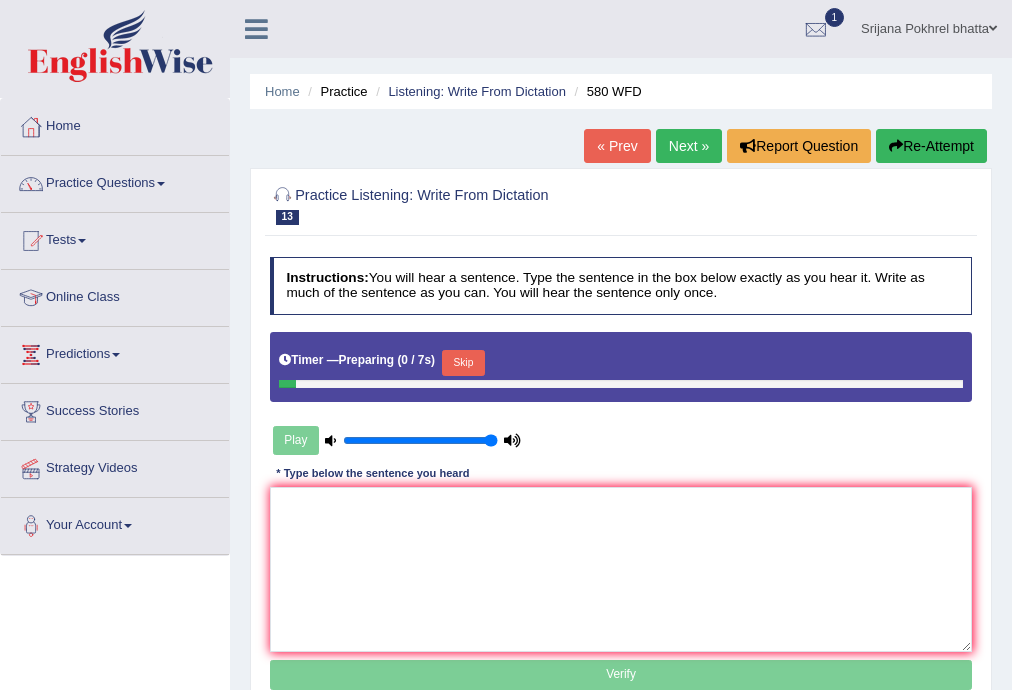 click on "Next »" at bounding box center [689, 146] 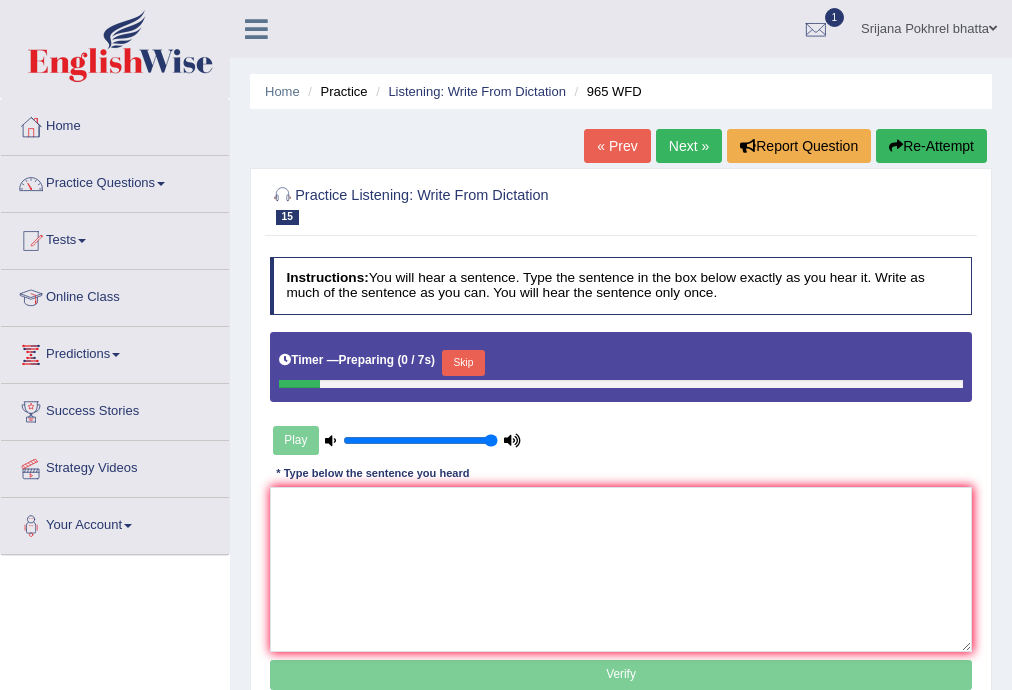 click on "Next »" at bounding box center [689, 146] 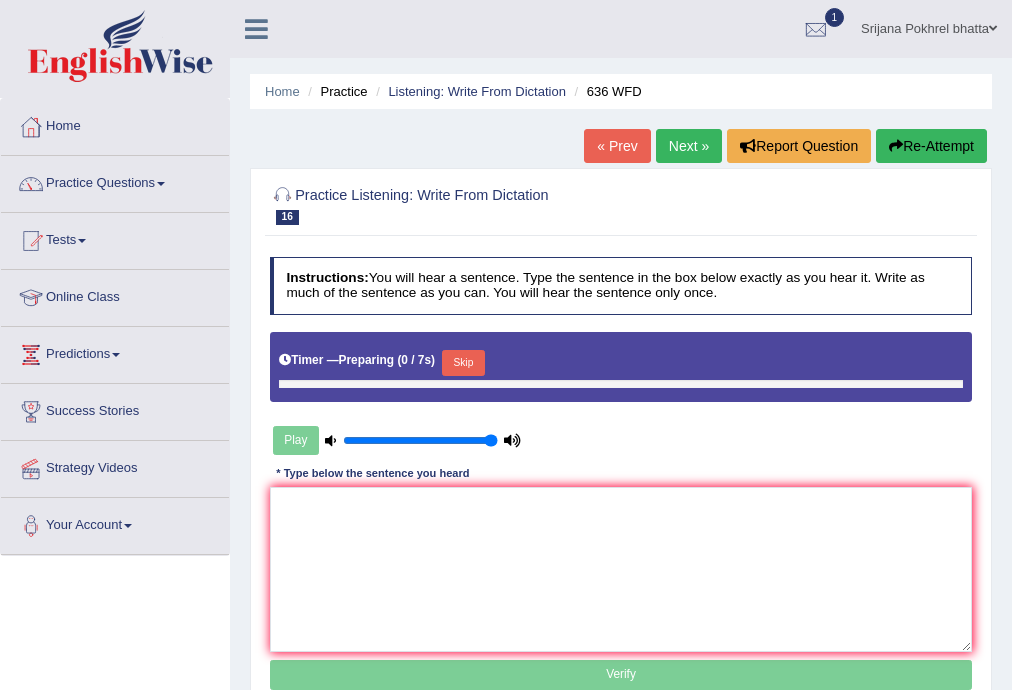 scroll, scrollTop: 0, scrollLeft: 0, axis: both 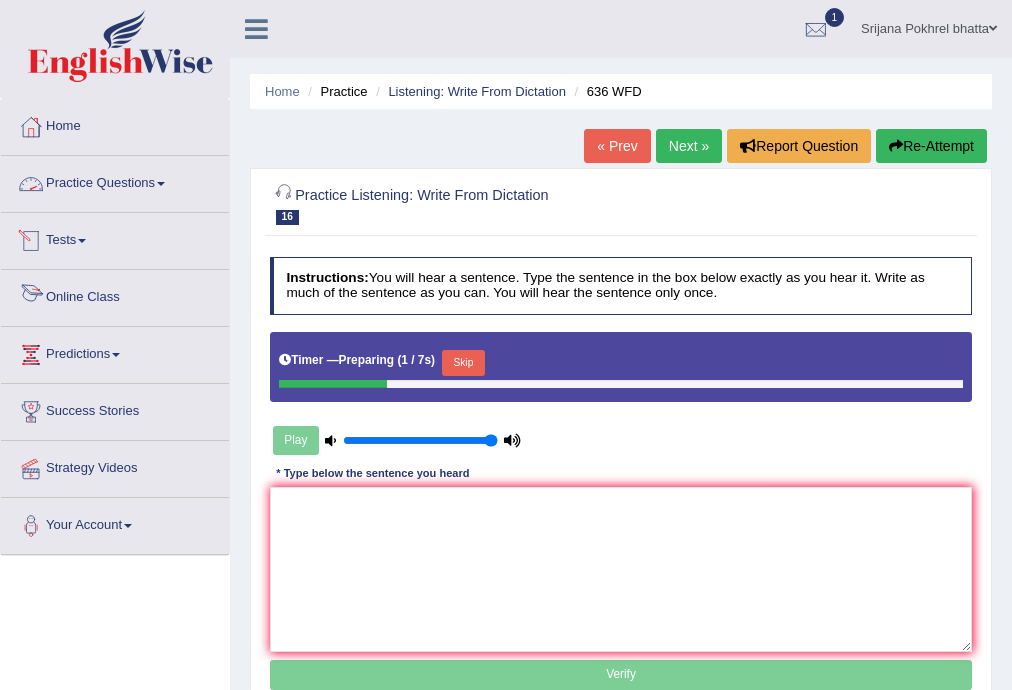click on "Practice Questions" at bounding box center (115, 181) 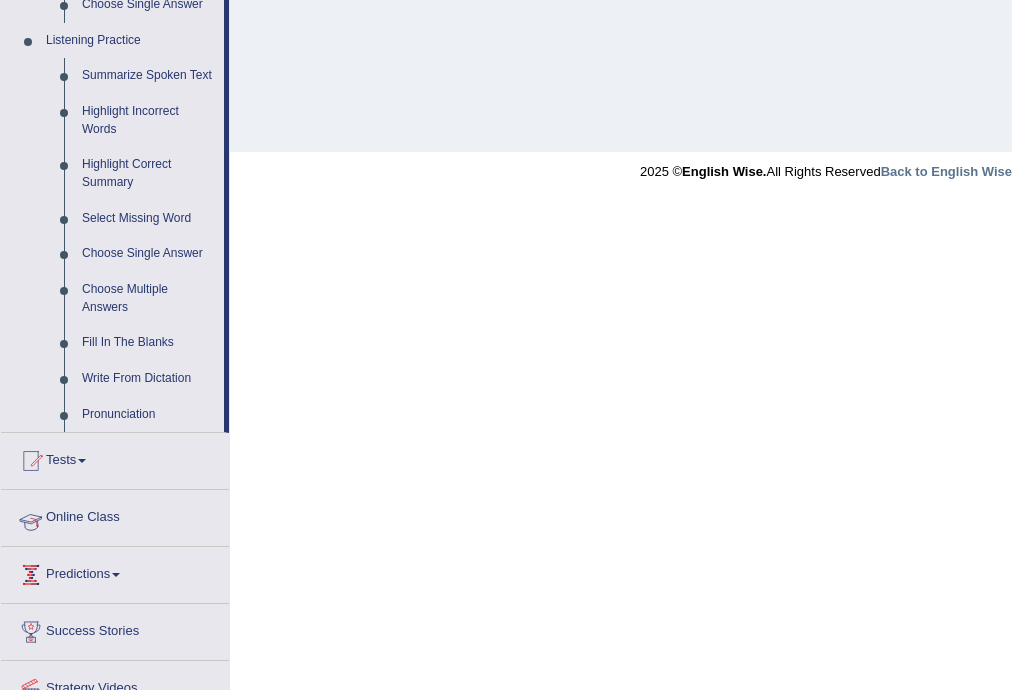 scroll, scrollTop: 932, scrollLeft: 0, axis: vertical 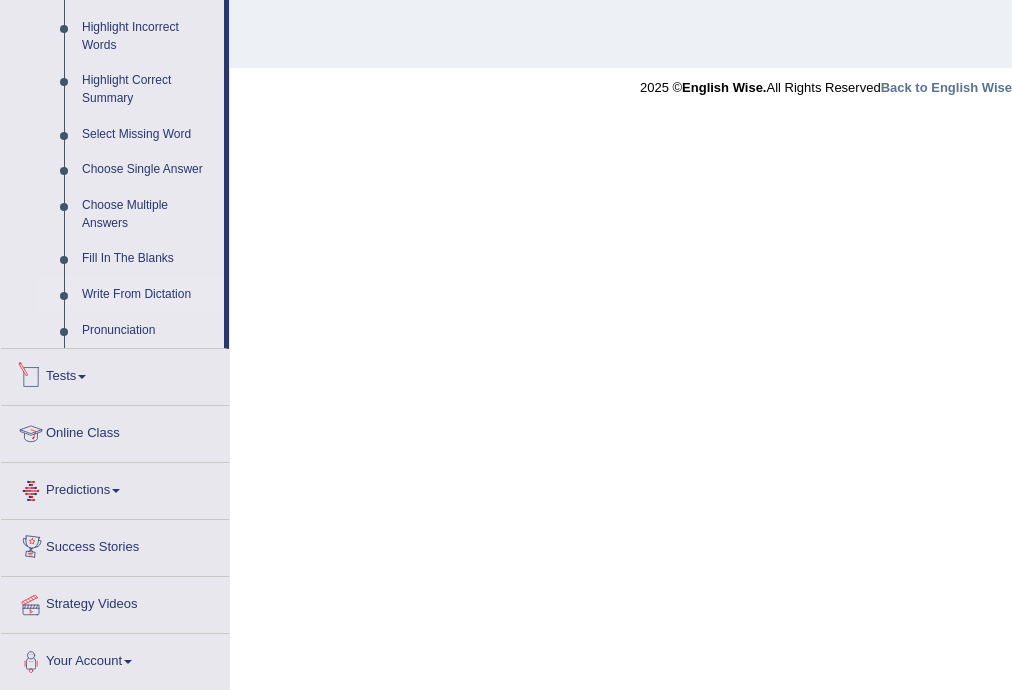 click on "Write From Dictation" at bounding box center (148, 295) 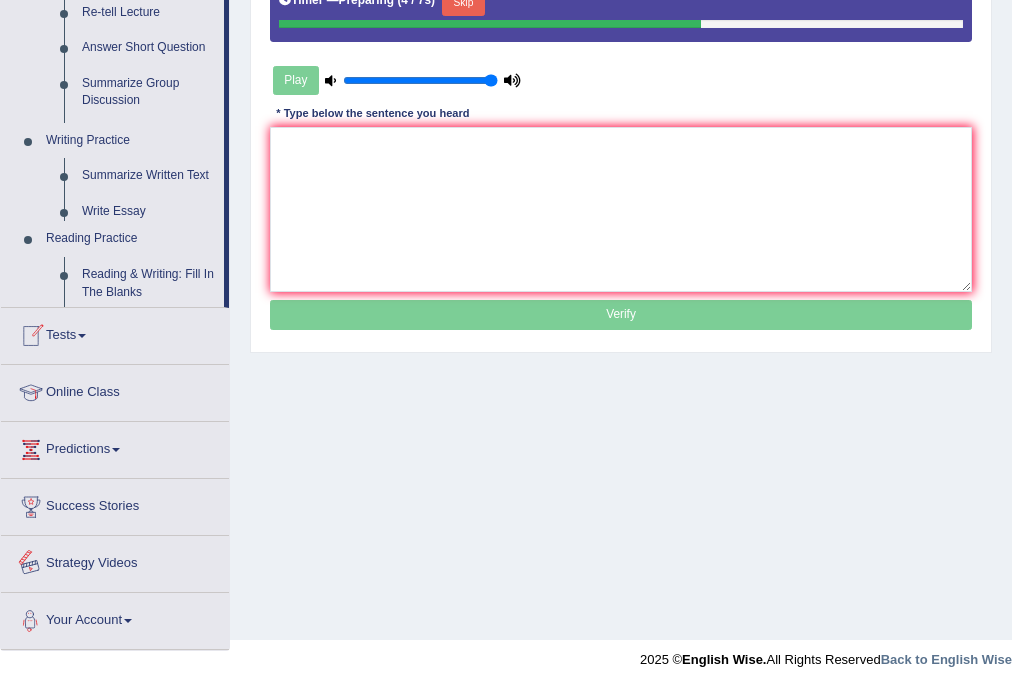 scroll, scrollTop: 879, scrollLeft: 0, axis: vertical 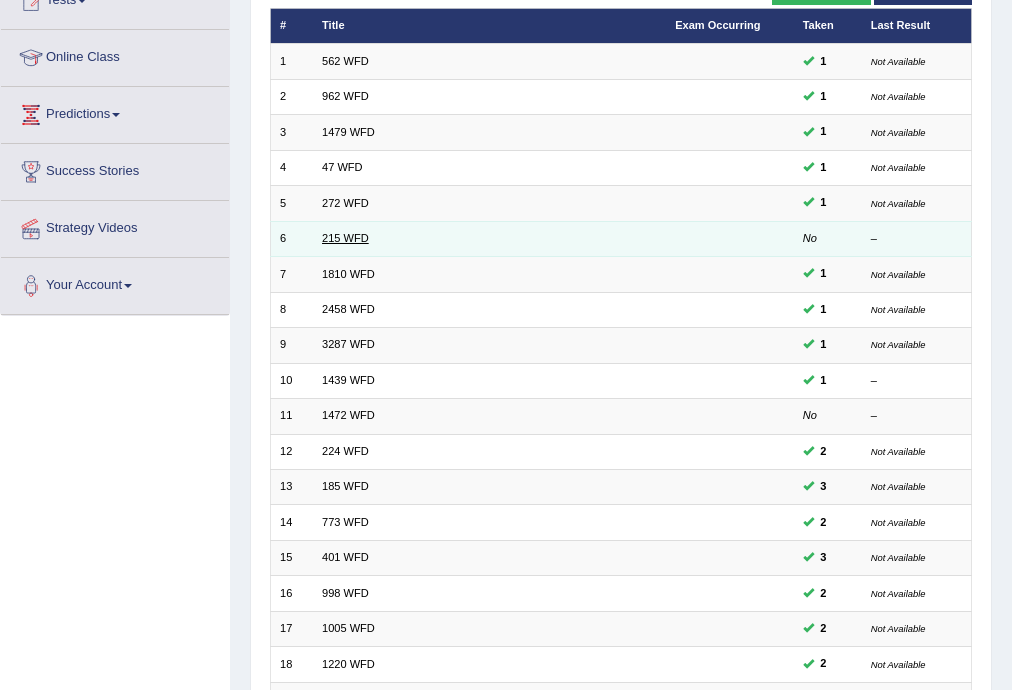 click on "215 WFD" at bounding box center [345, 238] 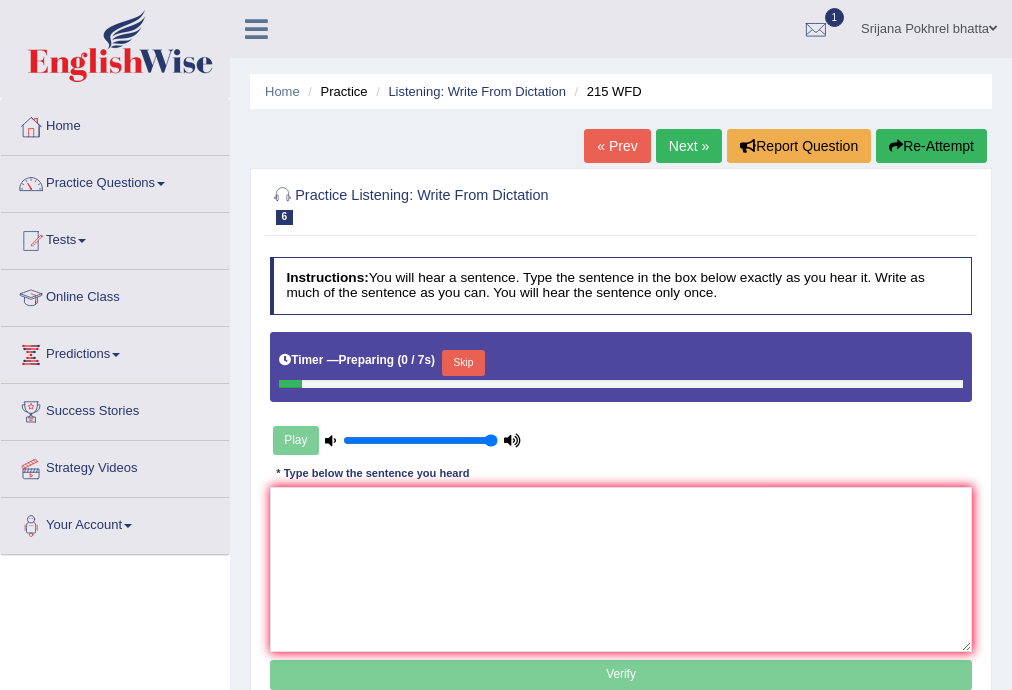 scroll, scrollTop: 0, scrollLeft: 0, axis: both 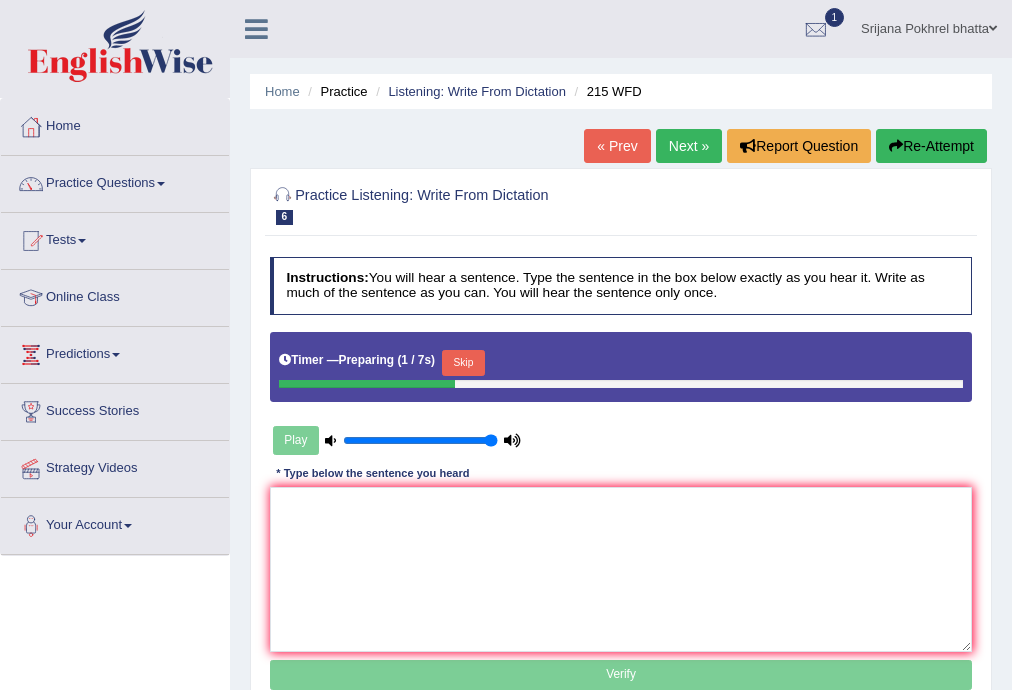 click on "Skip" at bounding box center (463, 363) 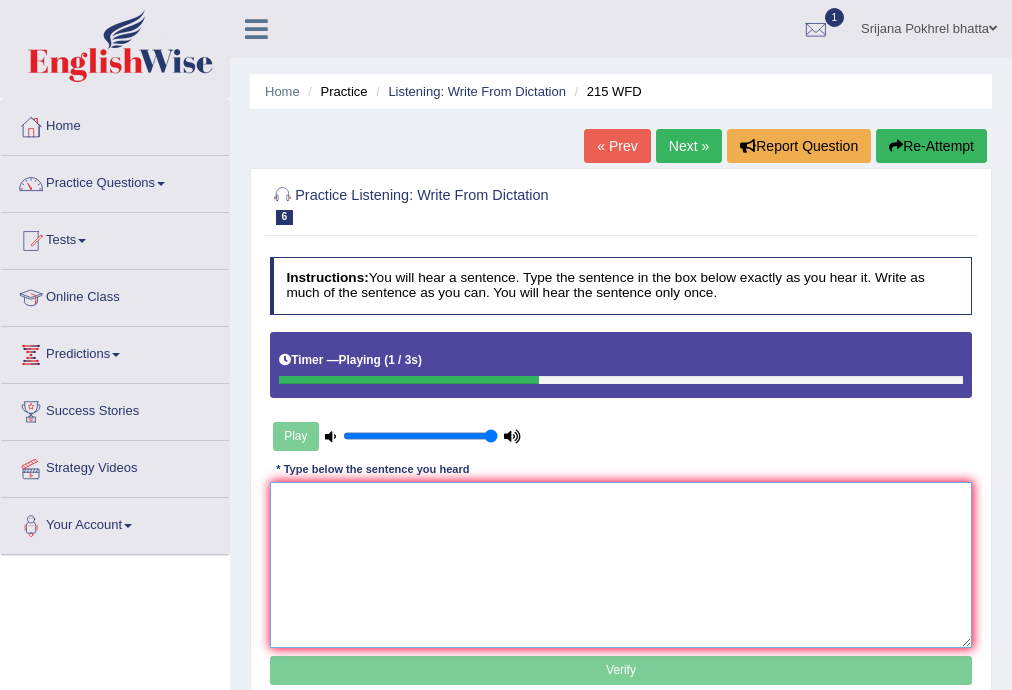 click at bounding box center (621, 564) 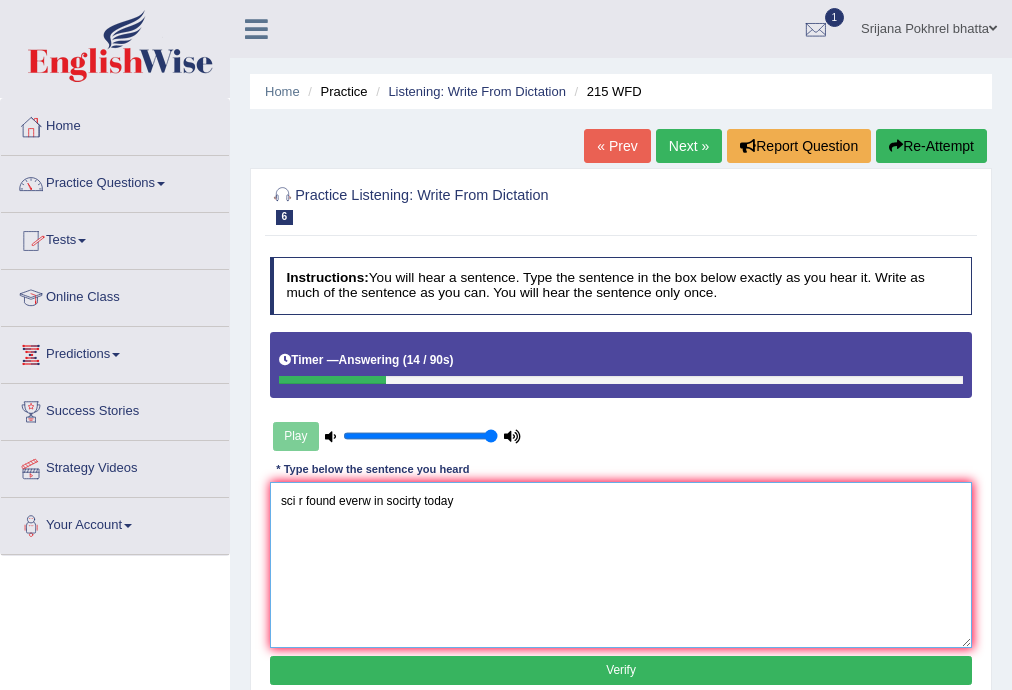 drag, startPoint x: 293, startPoint y: 500, endPoint x: 245, endPoint y: 500, distance: 48 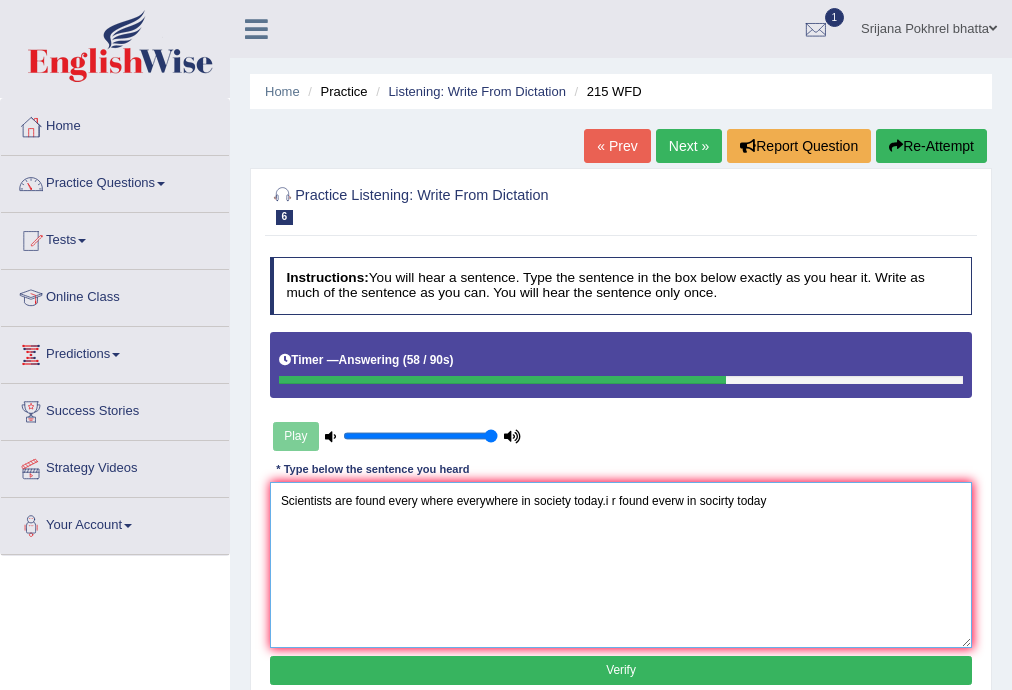 drag, startPoint x: 602, startPoint y: 497, endPoint x: 944, endPoint y: 469, distance: 343.1443 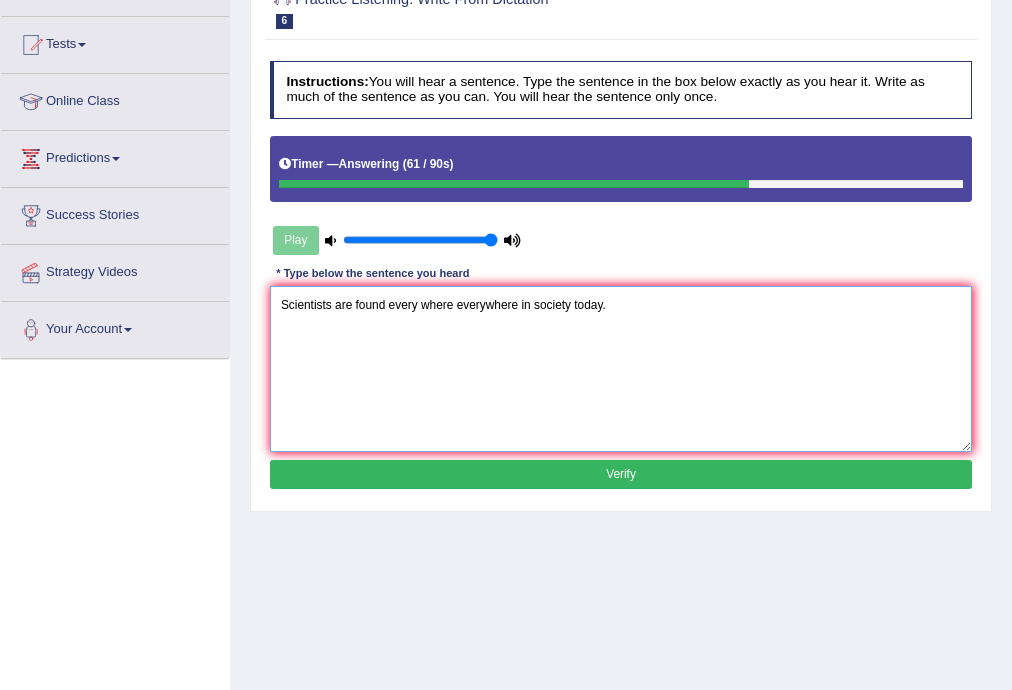 scroll, scrollTop: 320, scrollLeft: 0, axis: vertical 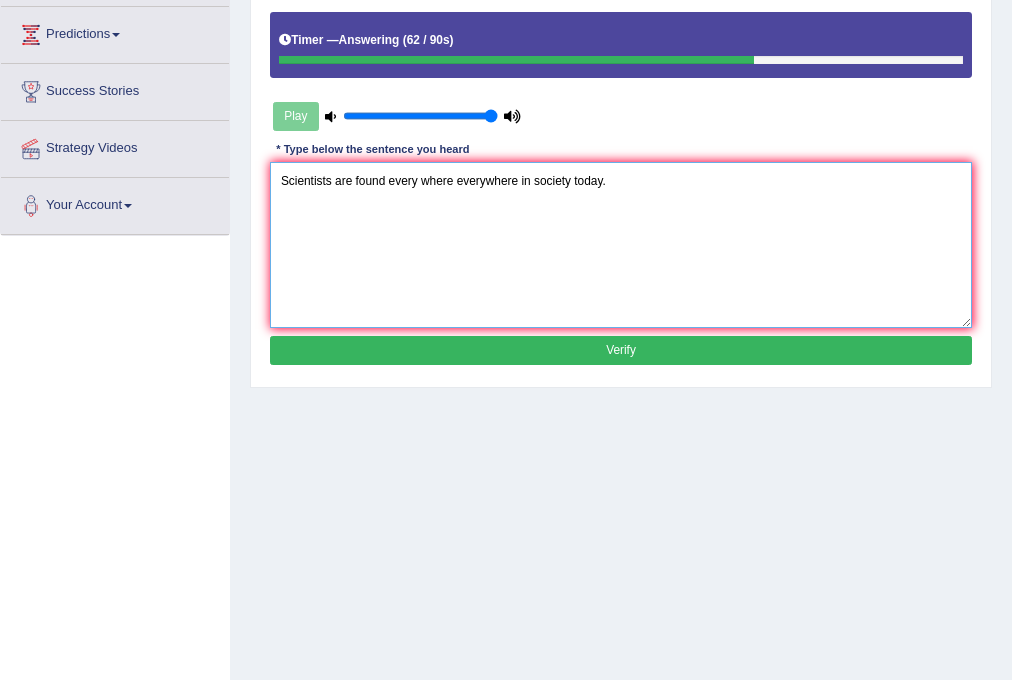 type on "Scientists are found every where everywhere in society today." 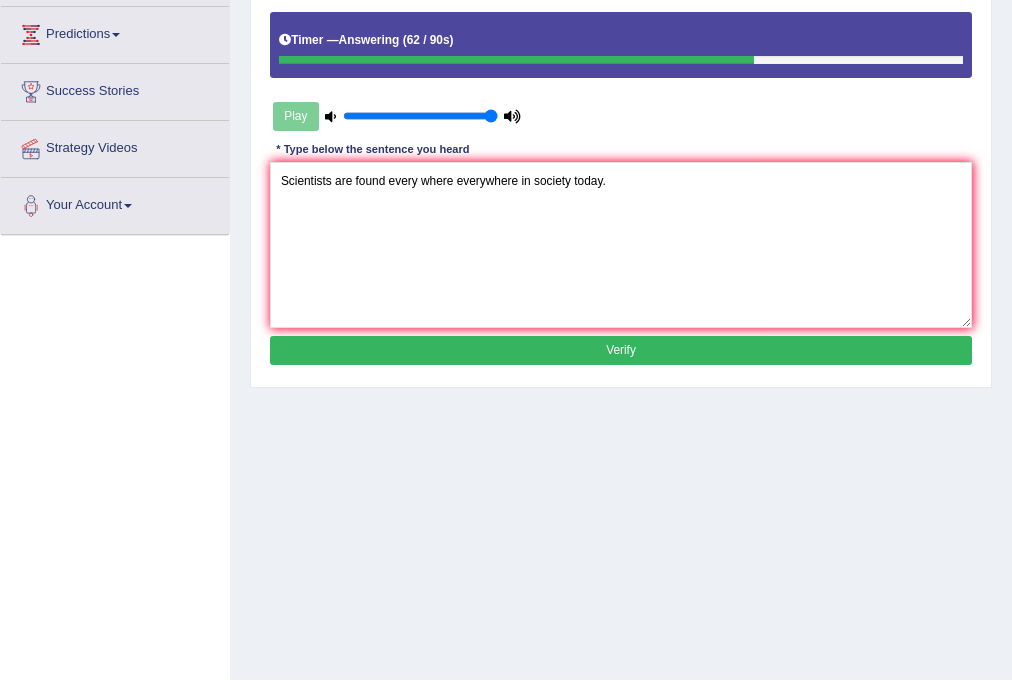 click on "Verify" at bounding box center [621, 350] 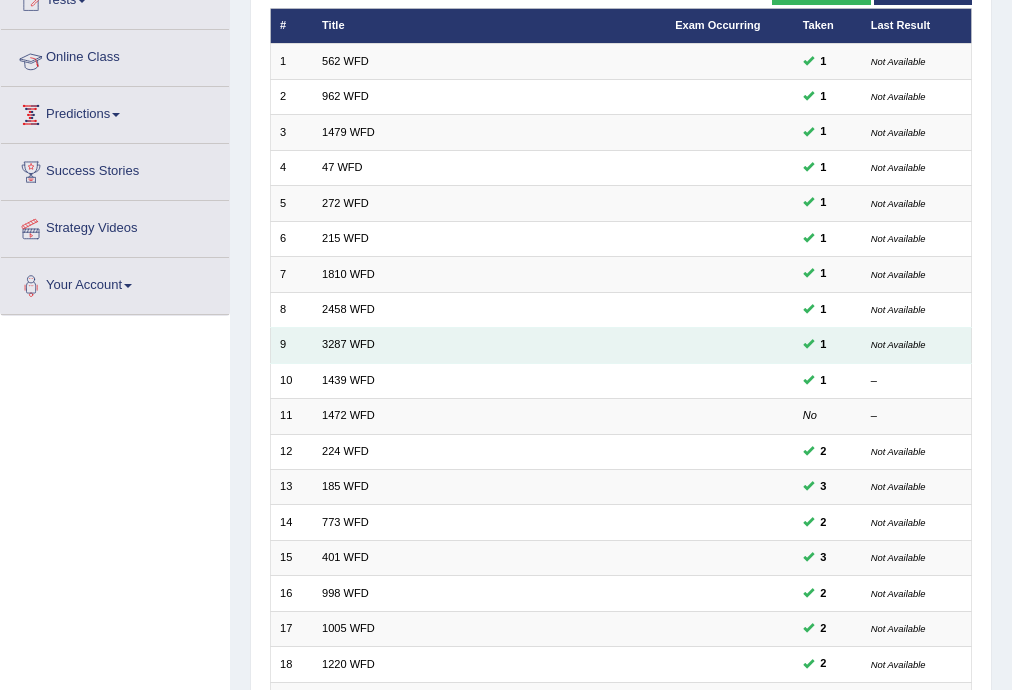 scroll, scrollTop: 240, scrollLeft: 0, axis: vertical 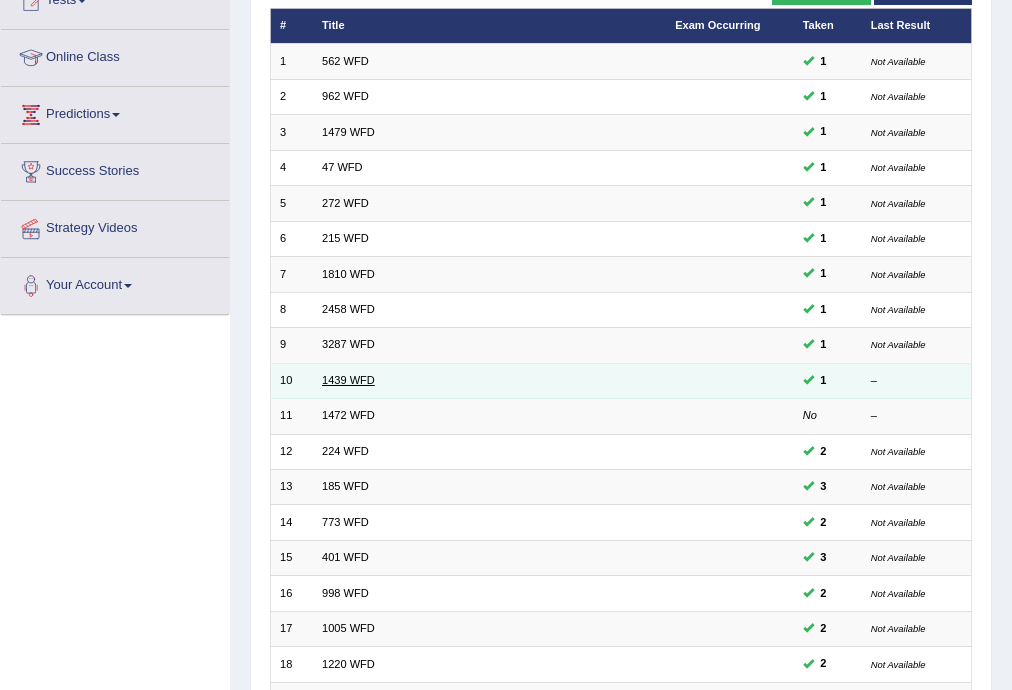 click on "1439 WFD" at bounding box center [348, 380] 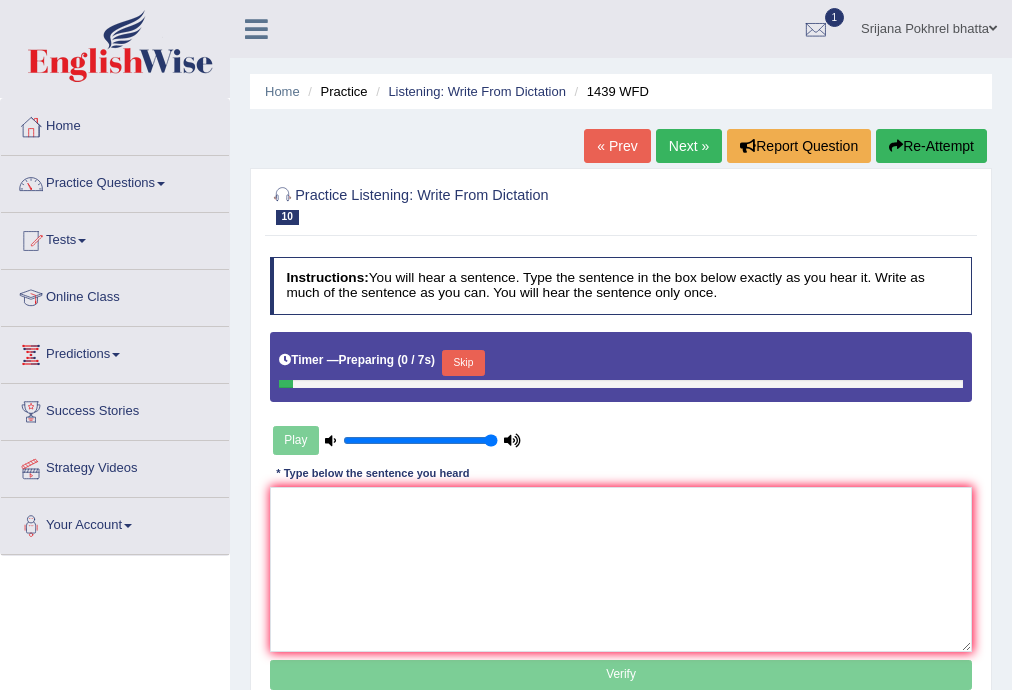 scroll, scrollTop: 0, scrollLeft: 0, axis: both 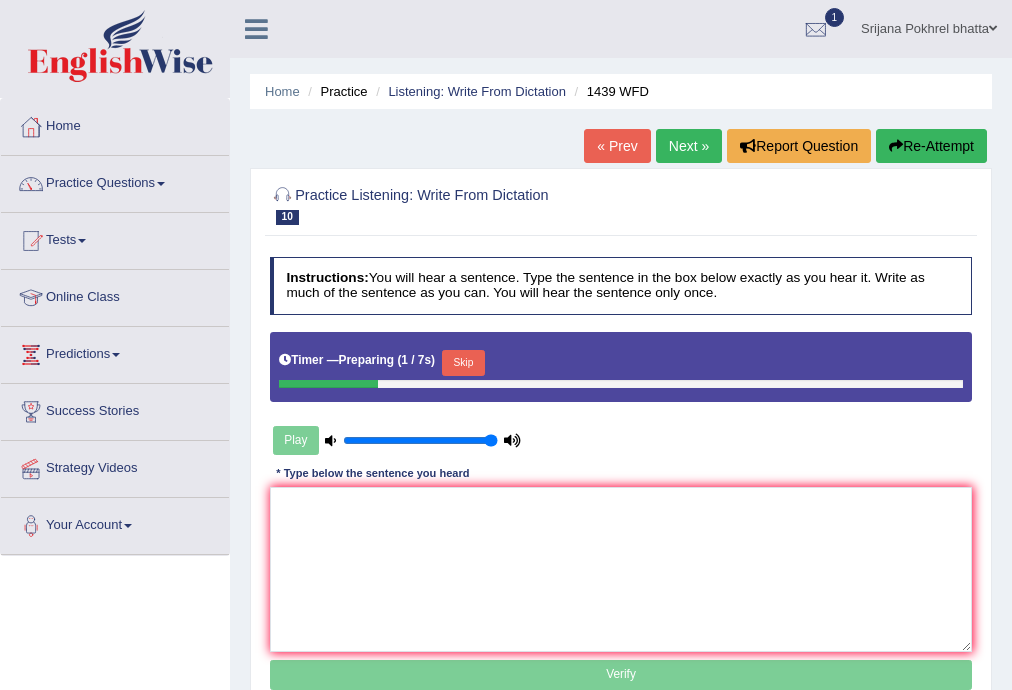click on "Skip" at bounding box center [463, 363] 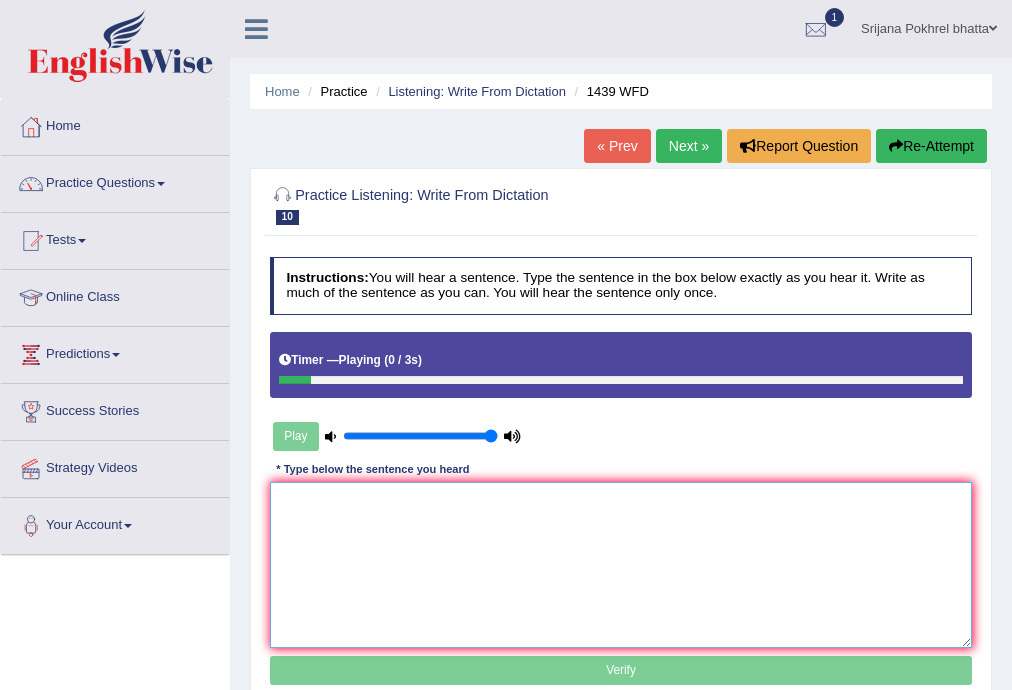 click at bounding box center [621, 564] 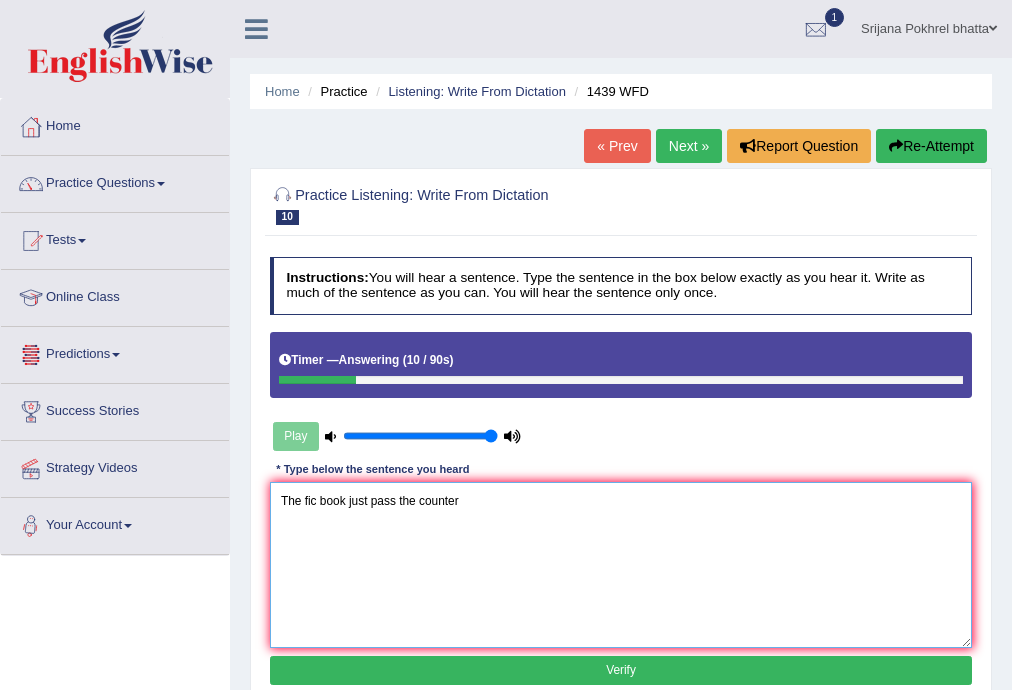 click on "The fic book just pass the counter" at bounding box center [621, 564] 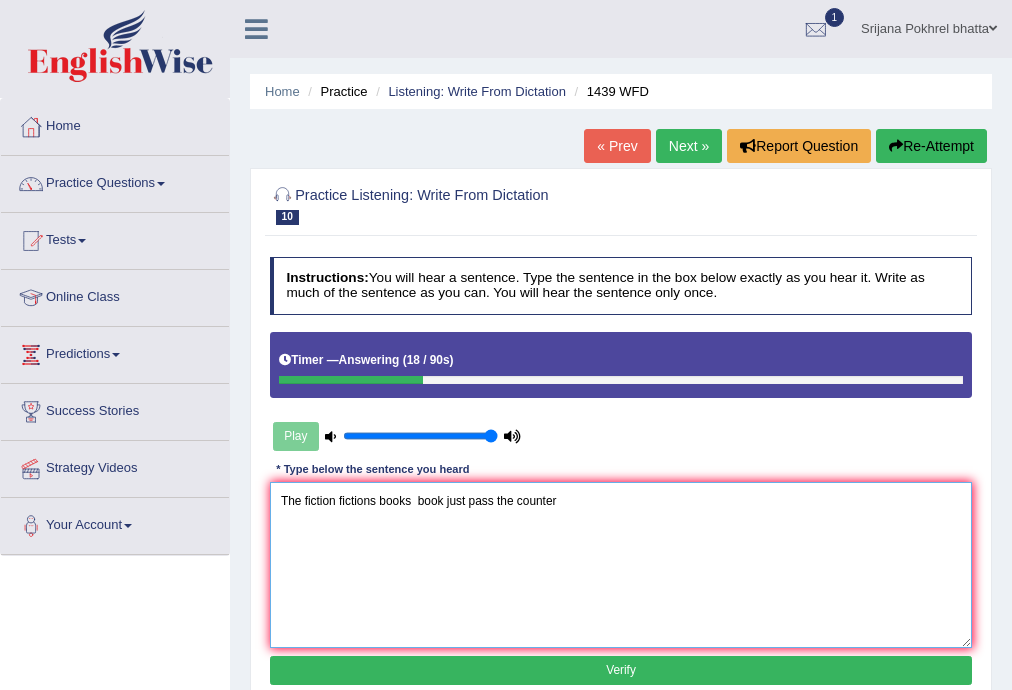 click on "The fiction fictions books  book just pass the counter" at bounding box center [621, 564] 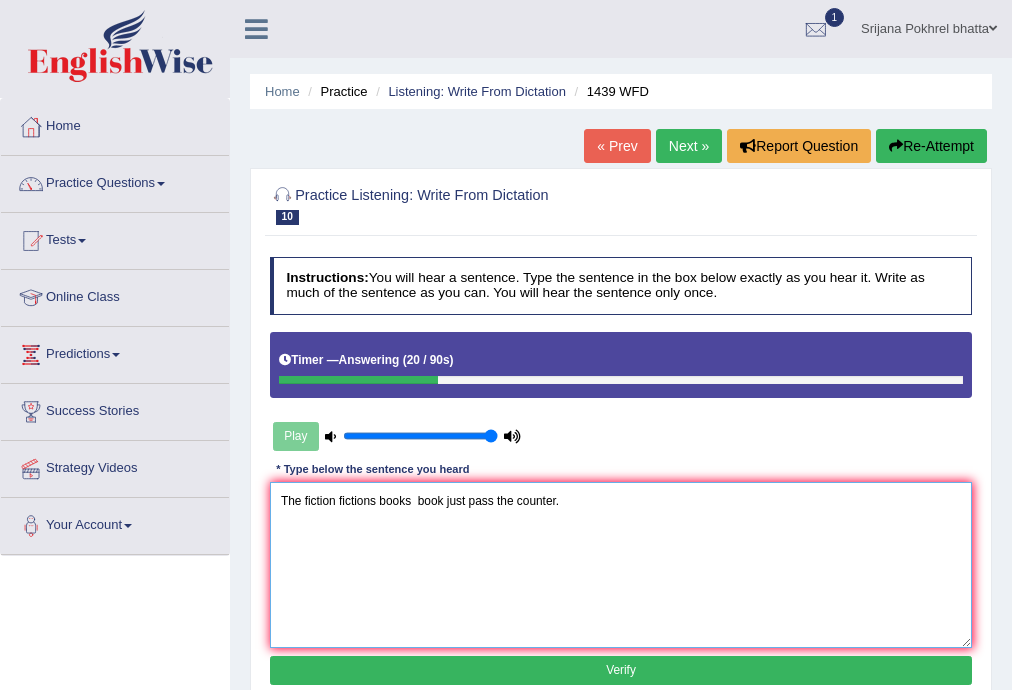 type on "The fiction fictions books  book just pass the counter." 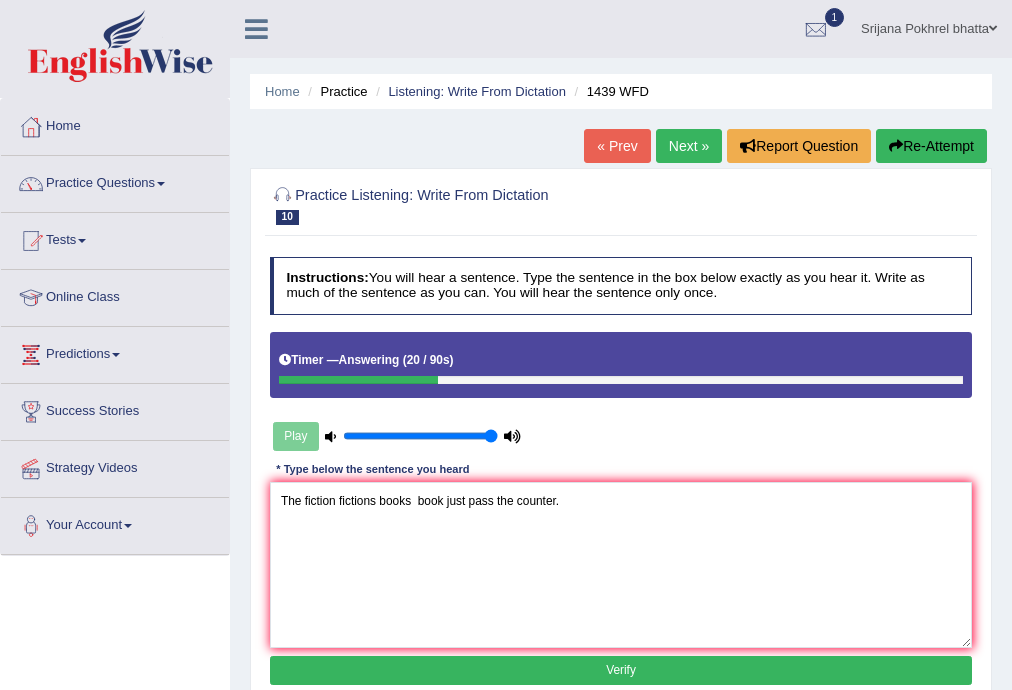 click on "Verify" at bounding box center (621, 670) 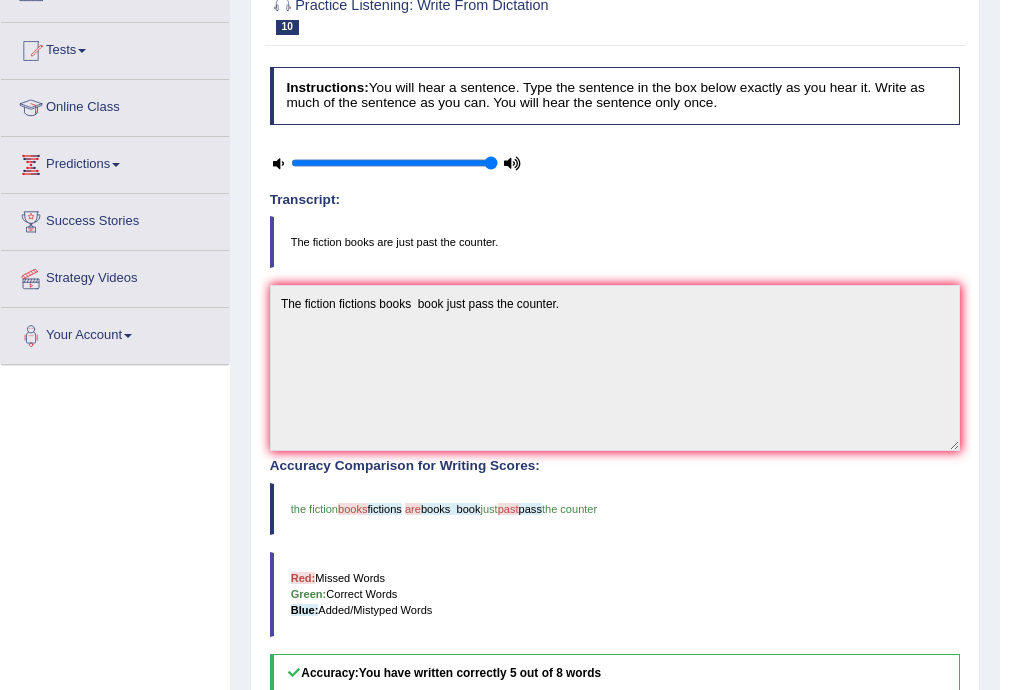 scroll, scrollTop: 0, scrollLeft: 0, axis: both 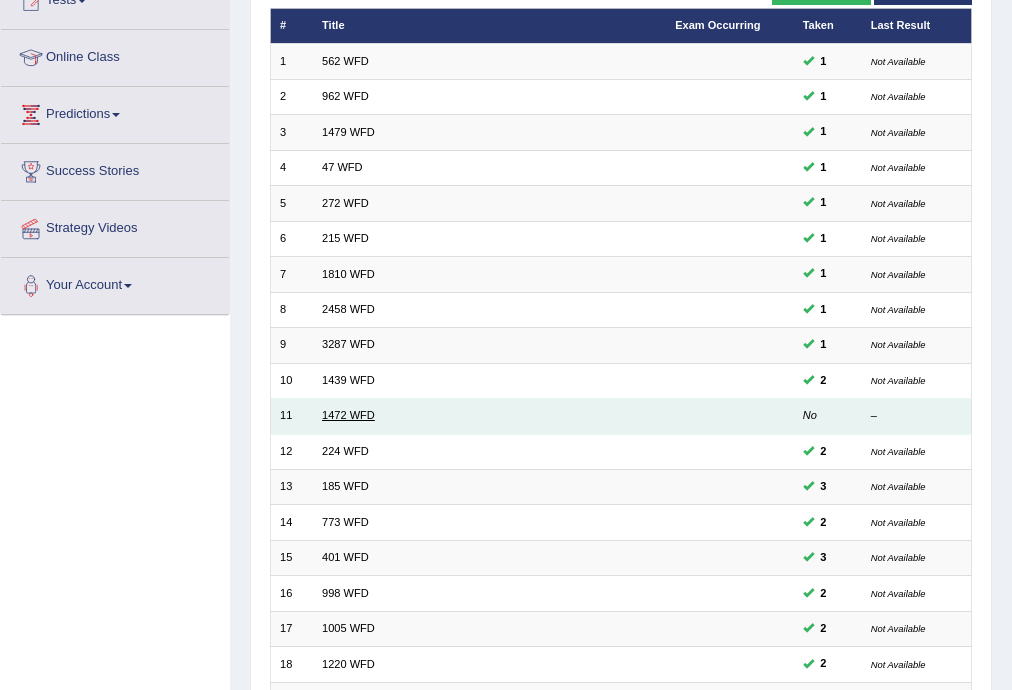click on "1472 WFD" at bounding box center (348, 415) 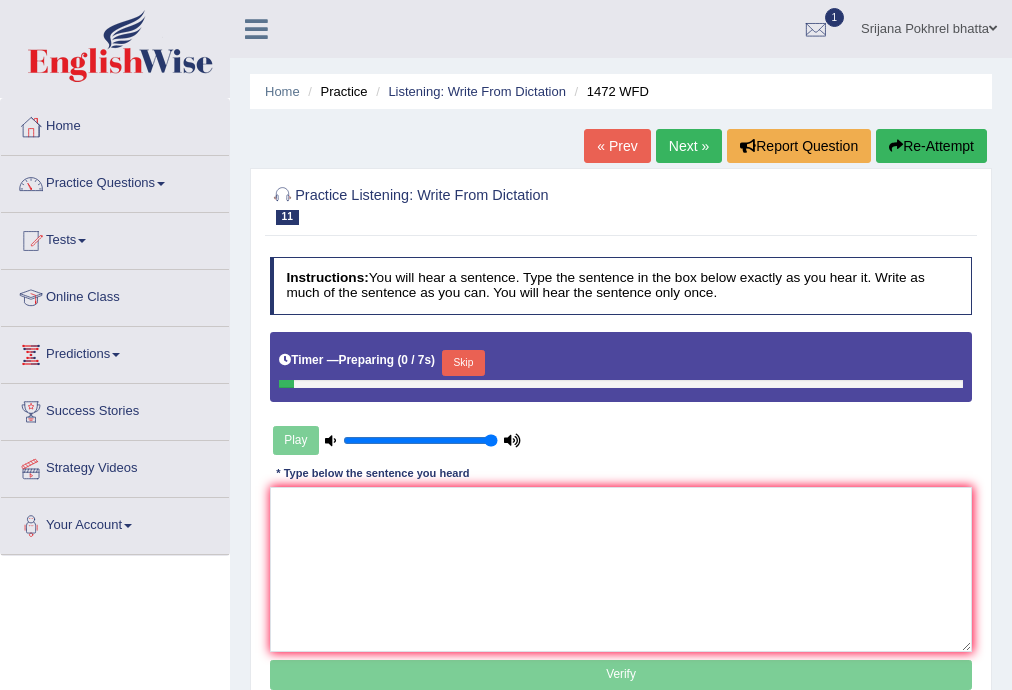 scroll, scrollTop: 0, scrollLeft: 0, axis: both 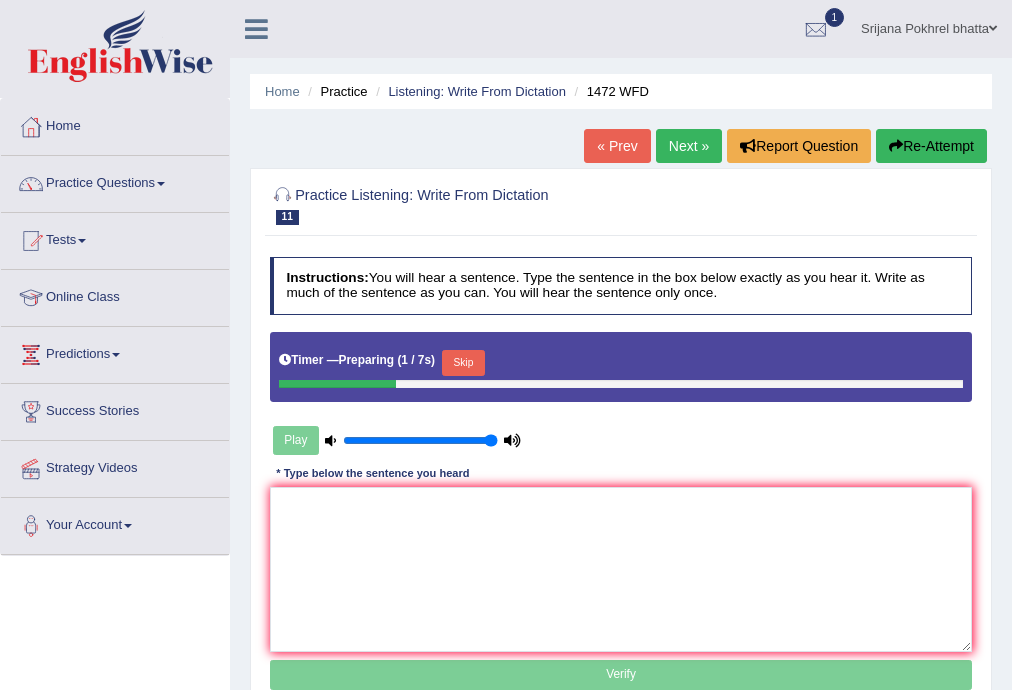 click on "Skip" at bounding box center [463, 363] 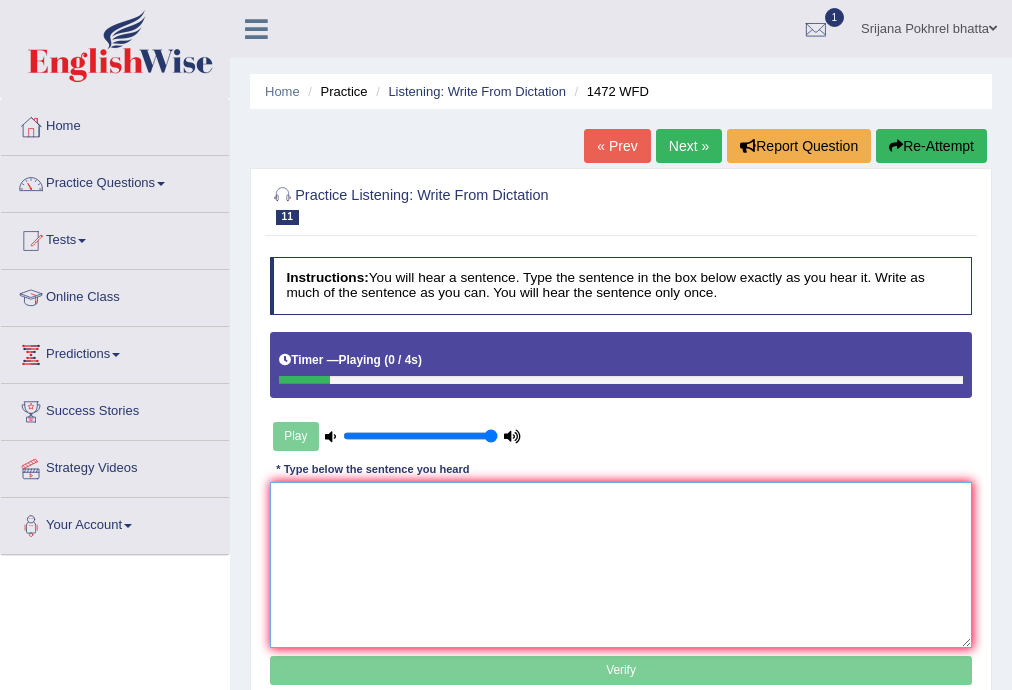 click at bounding box center [621, 564] 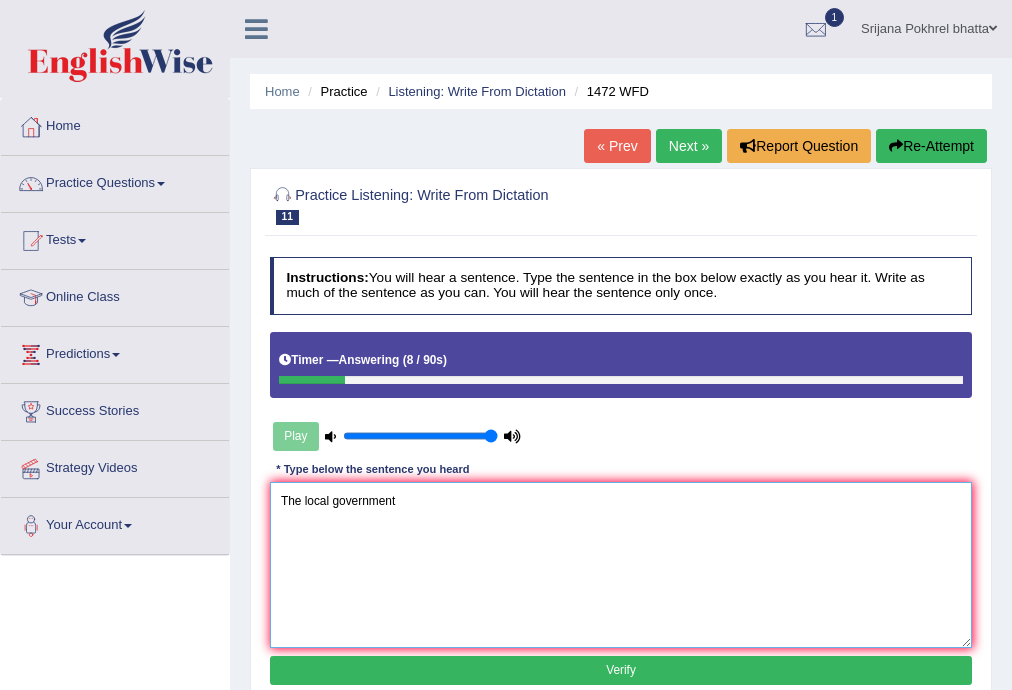 type on "The local government" 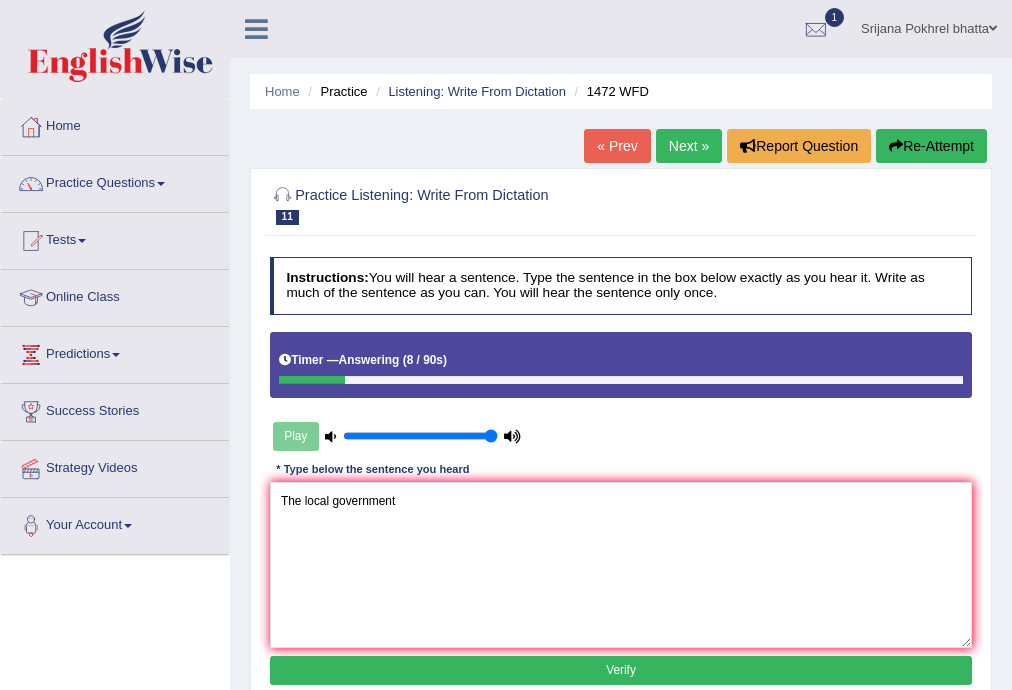 click on "Verify" at bounding box center (621, 670) 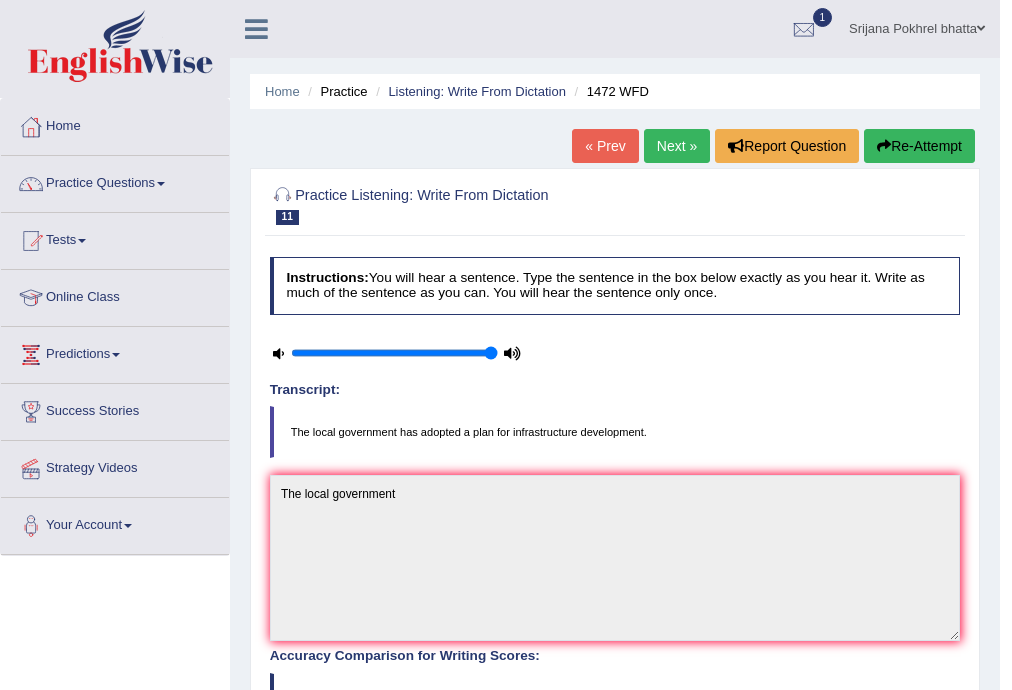 click on "Re-Attempt" at bounding box center (919, 146) 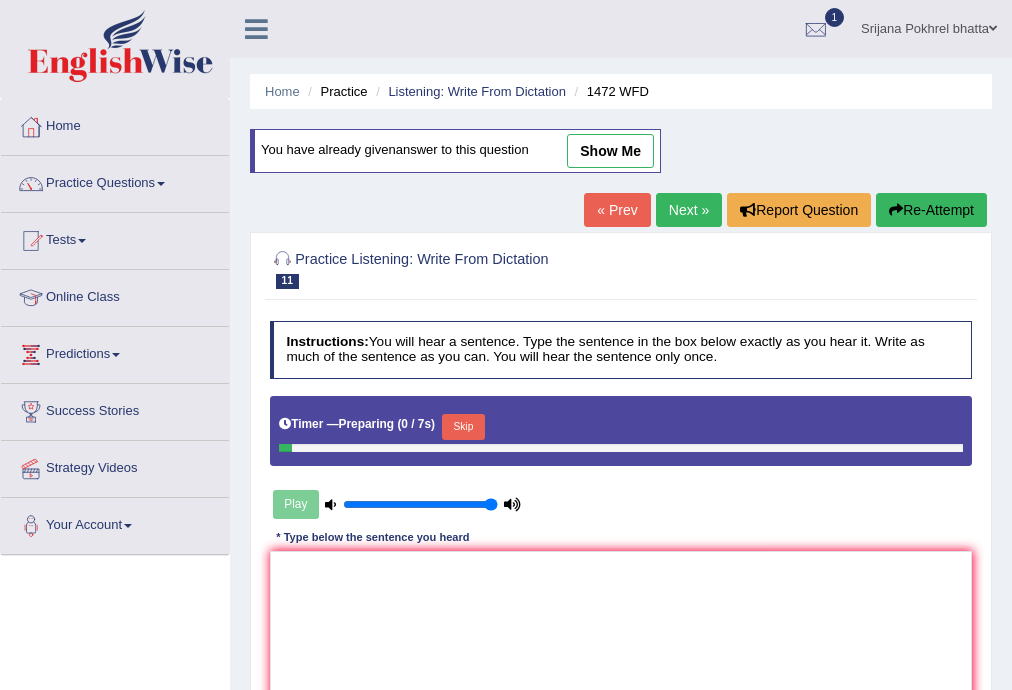 scroll, scrollTop: 0, scrollLeft: 0, axis: both 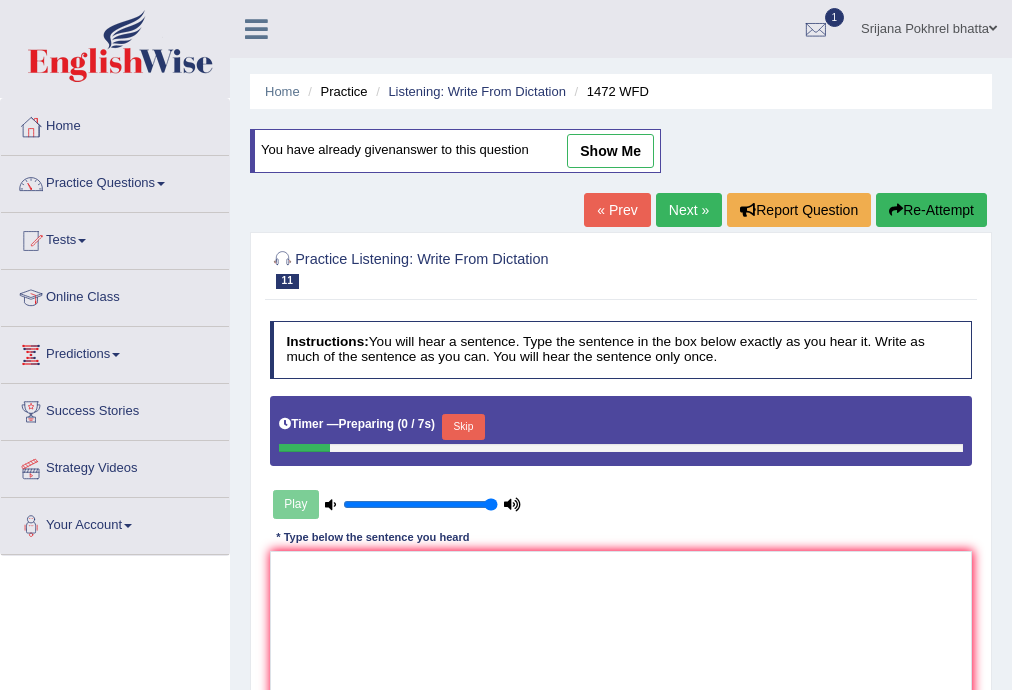 click on "Skip" at bounding box center [463, 427] 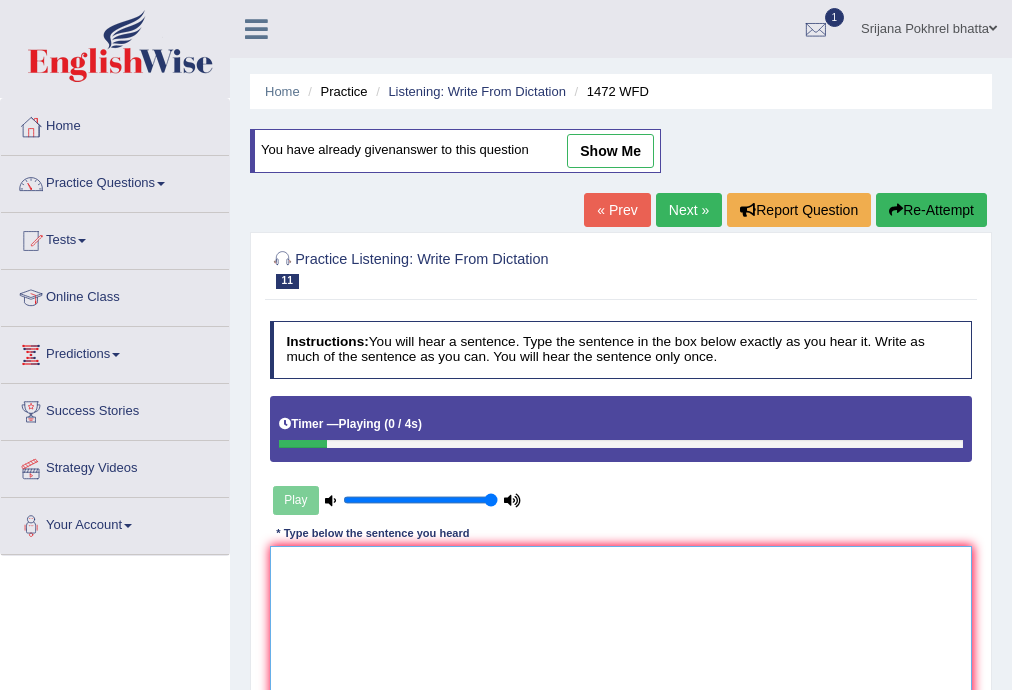 click at bounding box center [621, 628] 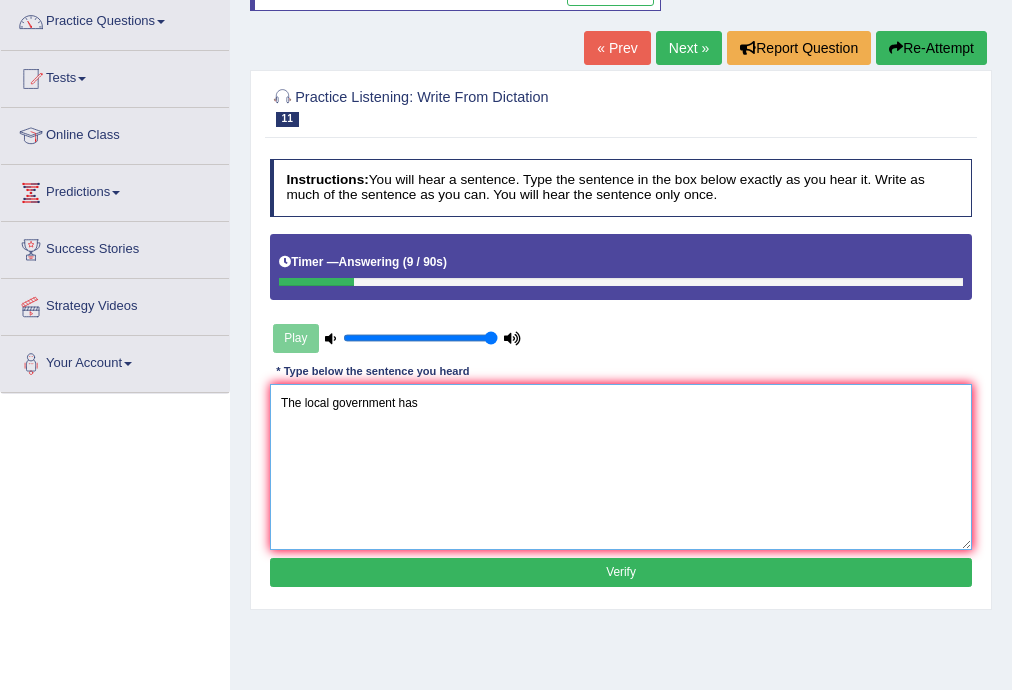 scroll, scrollTop: 320, scrollLeft: 0, axis: vertical 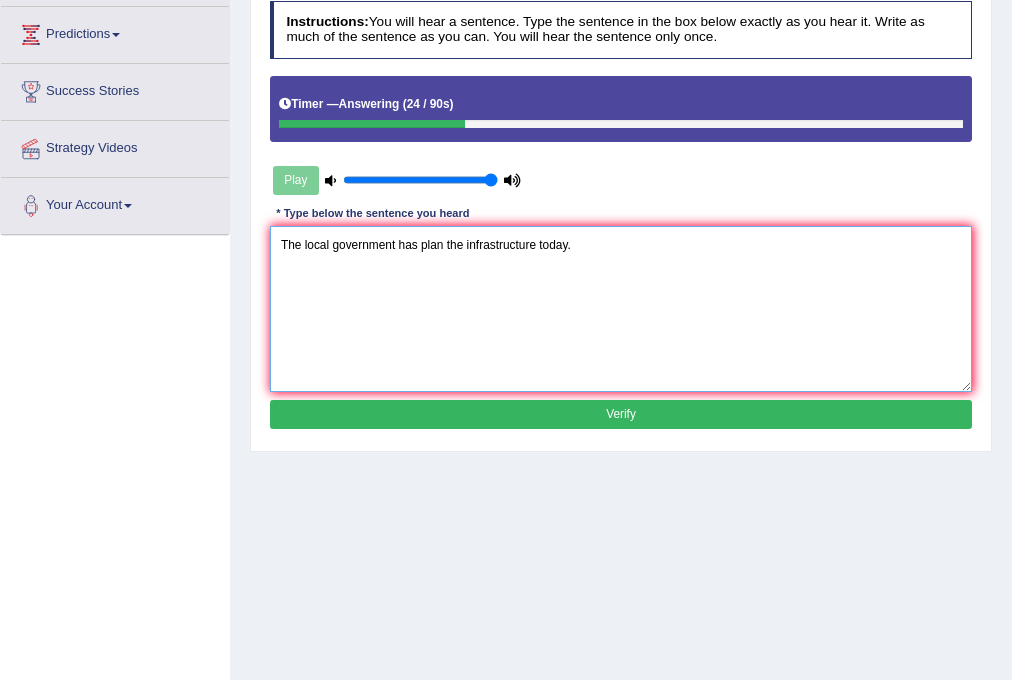 type on "The local government has plan the infrastructure today." 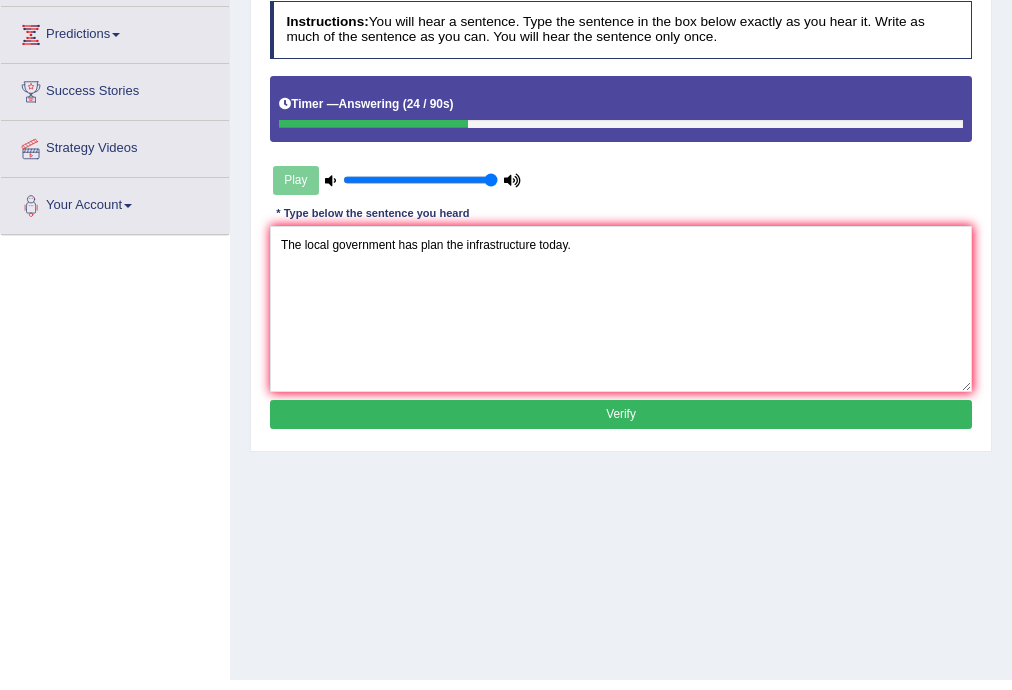 click on "Verify" at bounding box center (621, 414) 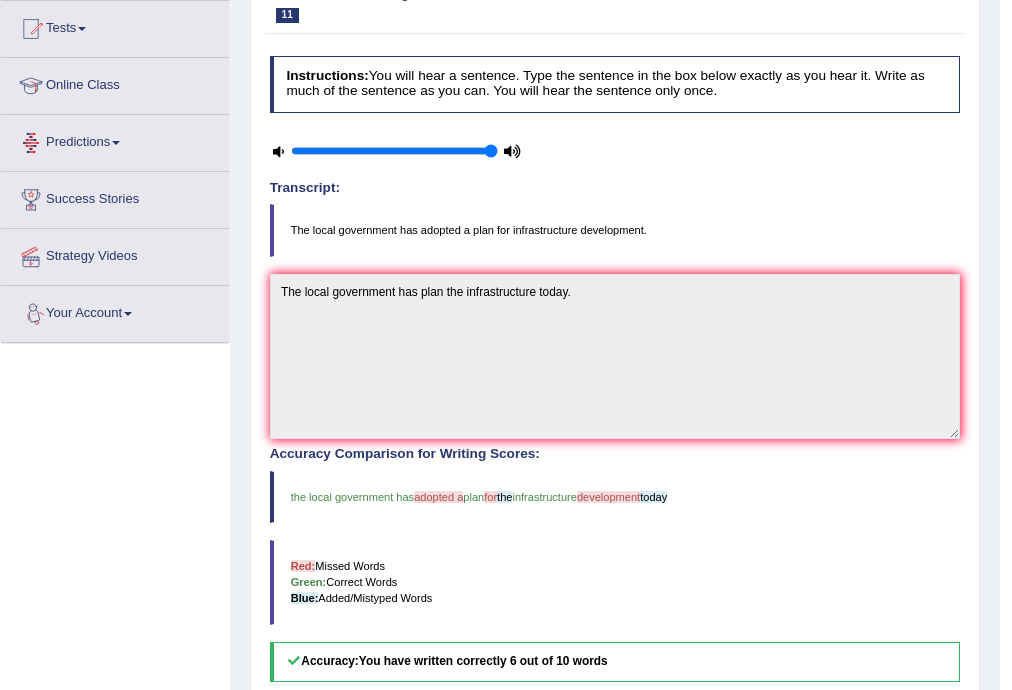 scroll, scrollTop: 0, scrollLeft: 0, axis: both 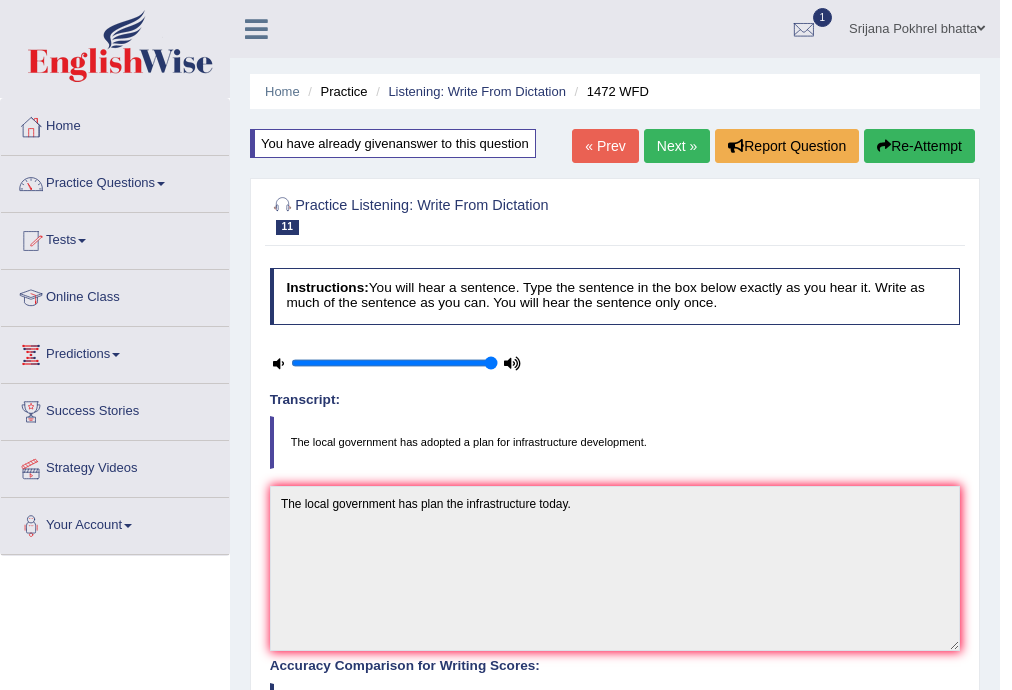 click on "Tests" at bounding box center (115, 238) 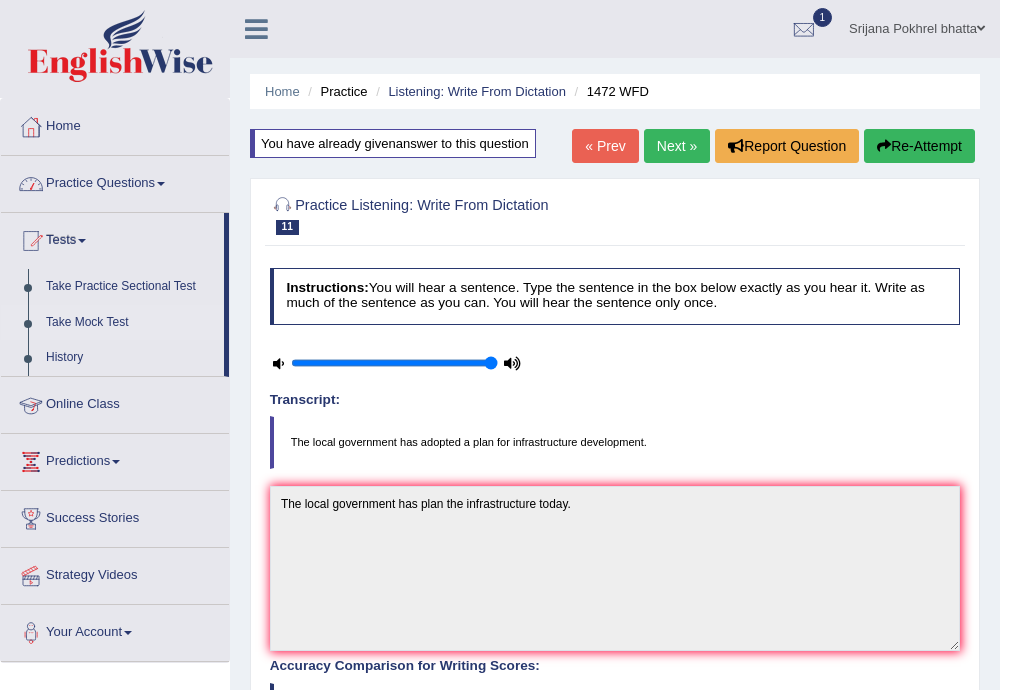 click on "Take Mock Test" at bounding box center [130, 323] 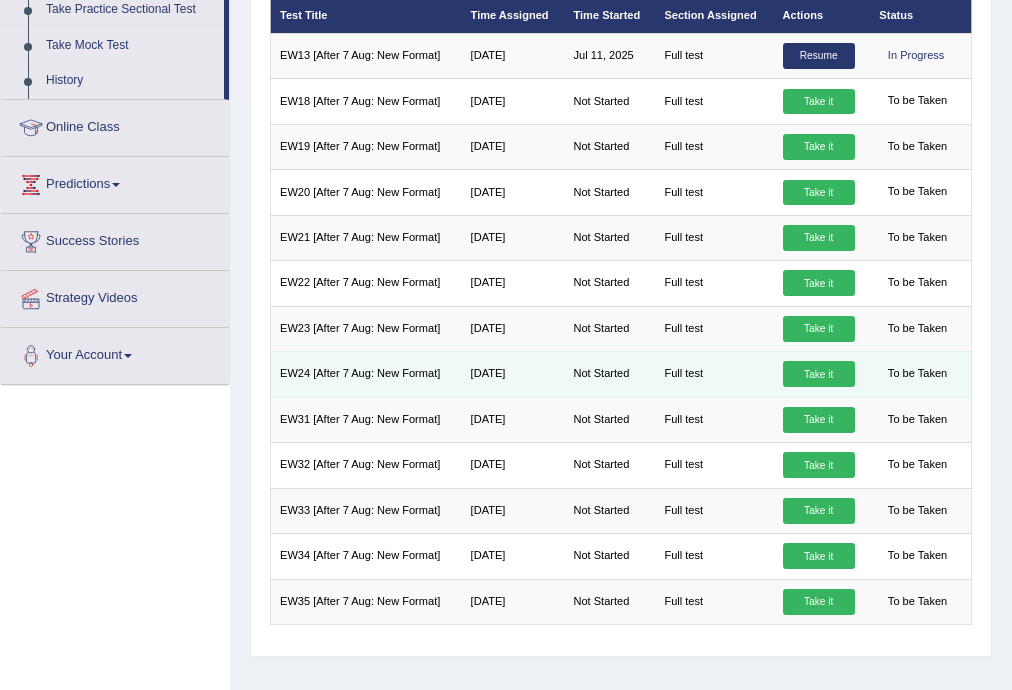 scroll, scrollTop: 360, scrollLeft: 0, axis: vertical 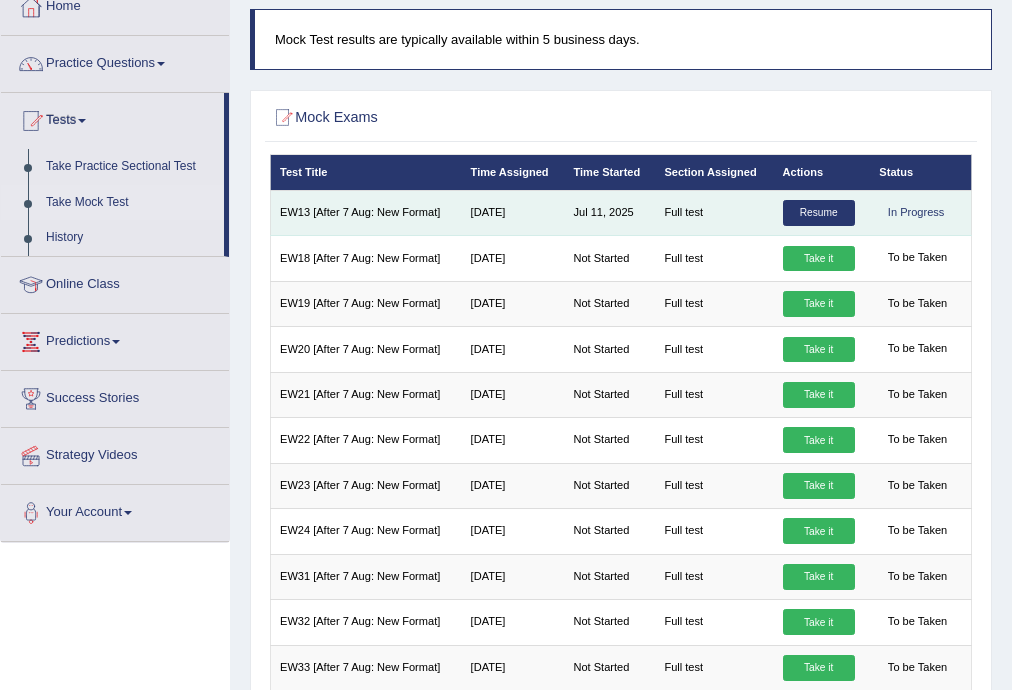 click on "Resume" at bounding box center (819, 213) 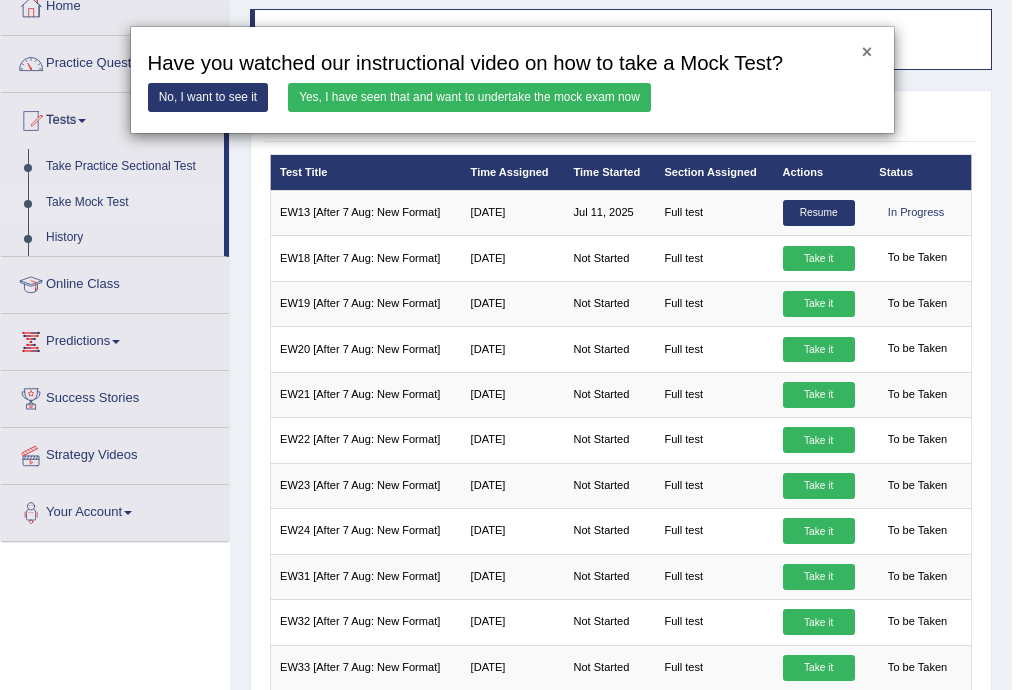 click on "×" at bounding box center [867, 53] 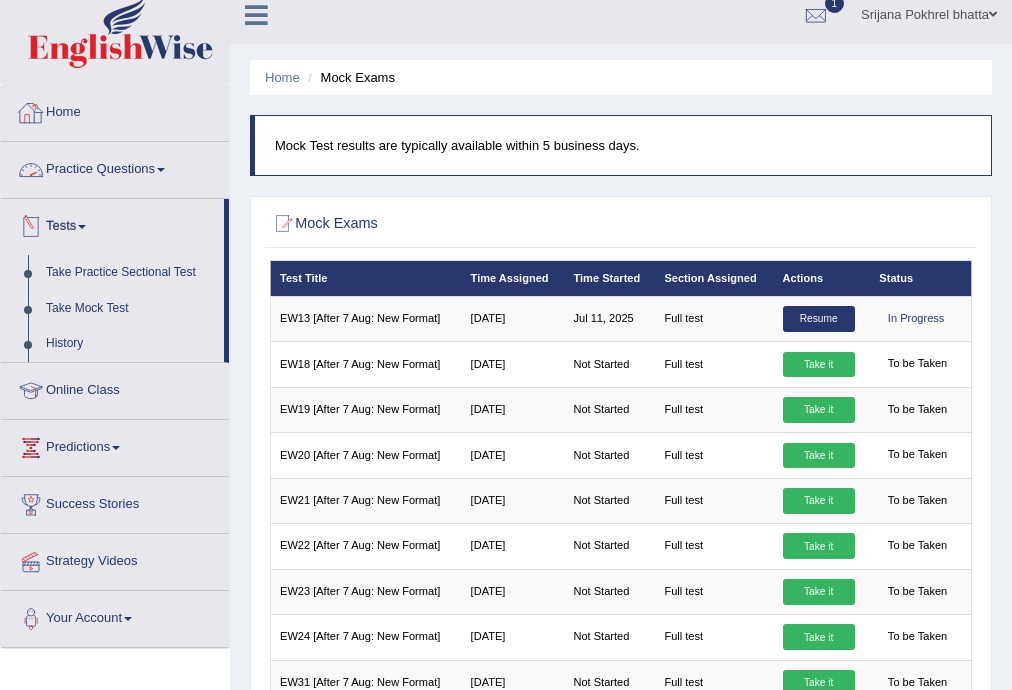 scroll, scrollTop: 0, scrollLeft: 0, axis: both 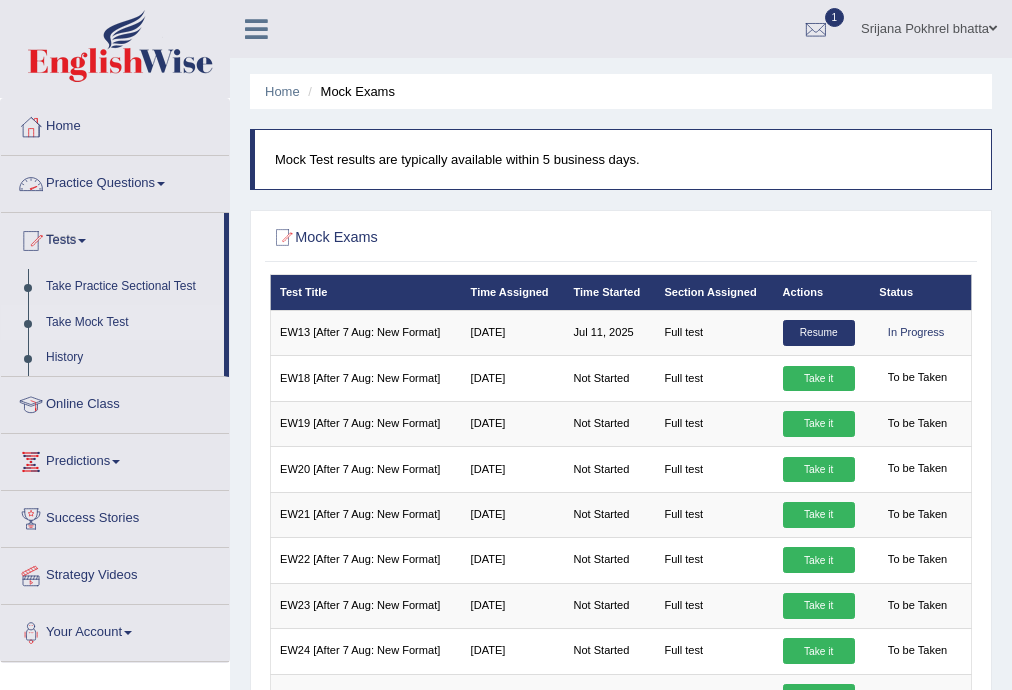 click on "Practice Questions" at bounding box center [115, 181] 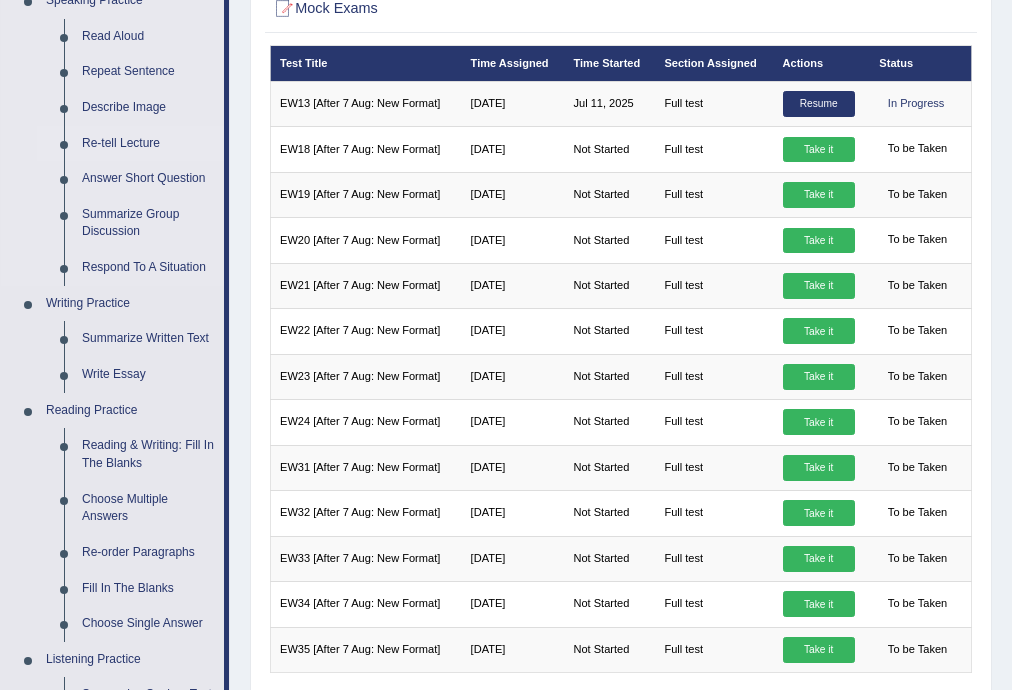 scroll, scrollTop: 240, scrollLeft: 0, axis: vertical 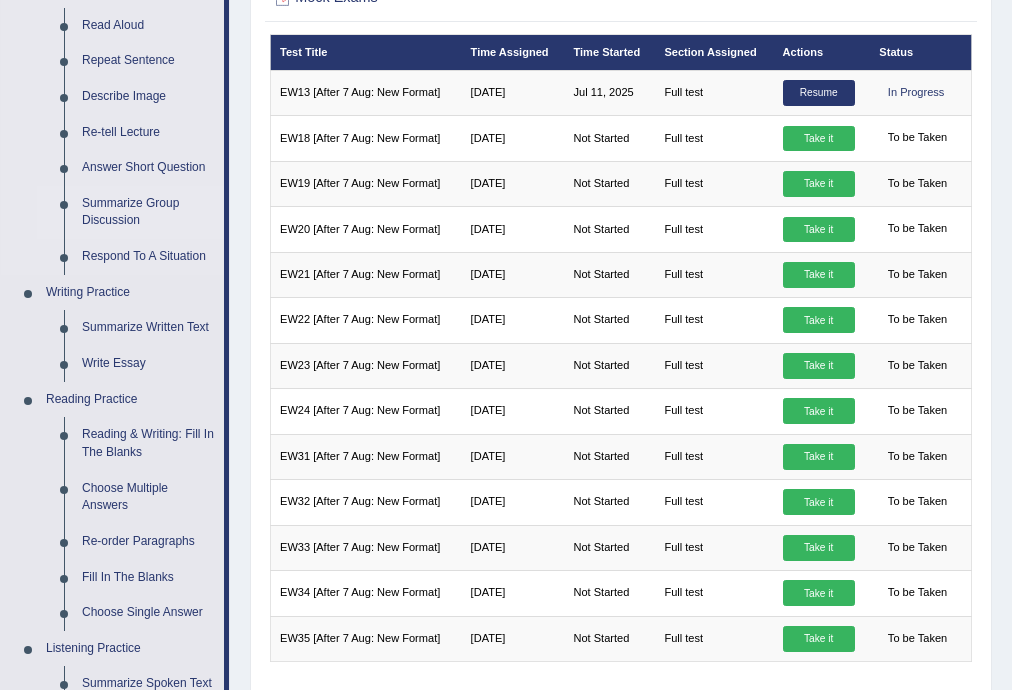 click on "Summarize Group Discussion" at bounding box center (148, 212) 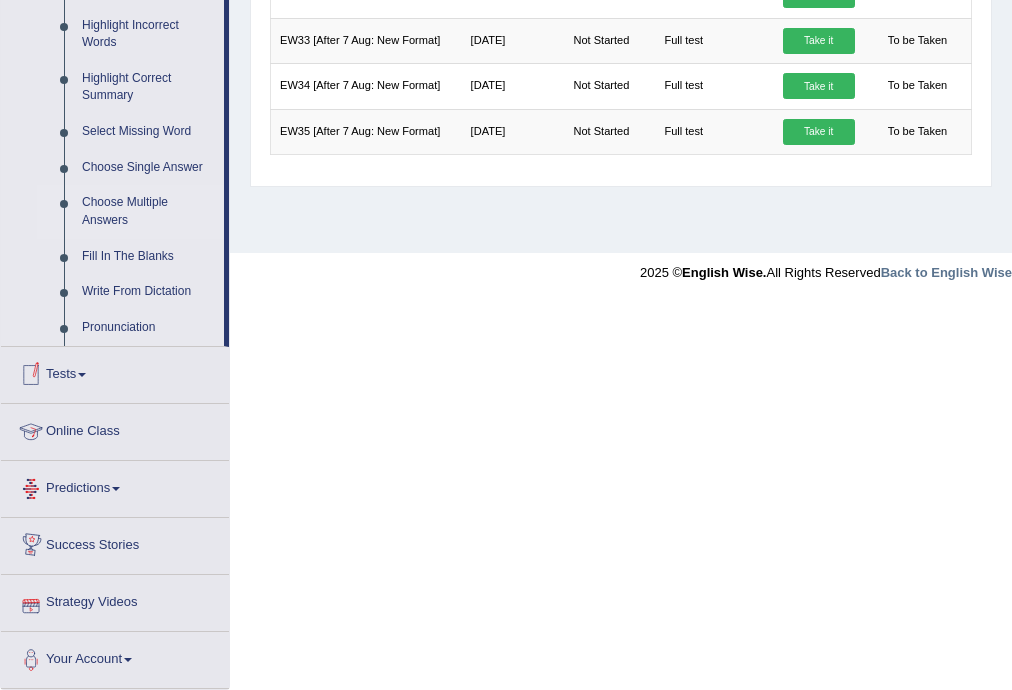 scroll, scrollTop: 914, scrollLeft: 0, axis: vertical 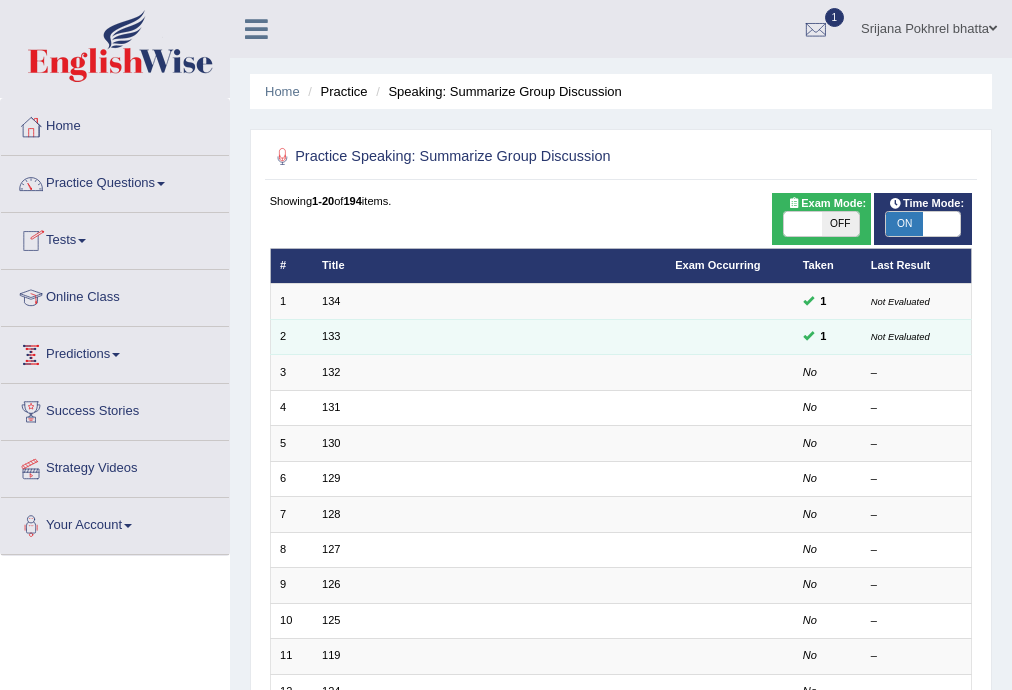 click on "133" at bounding box center [489, 336] 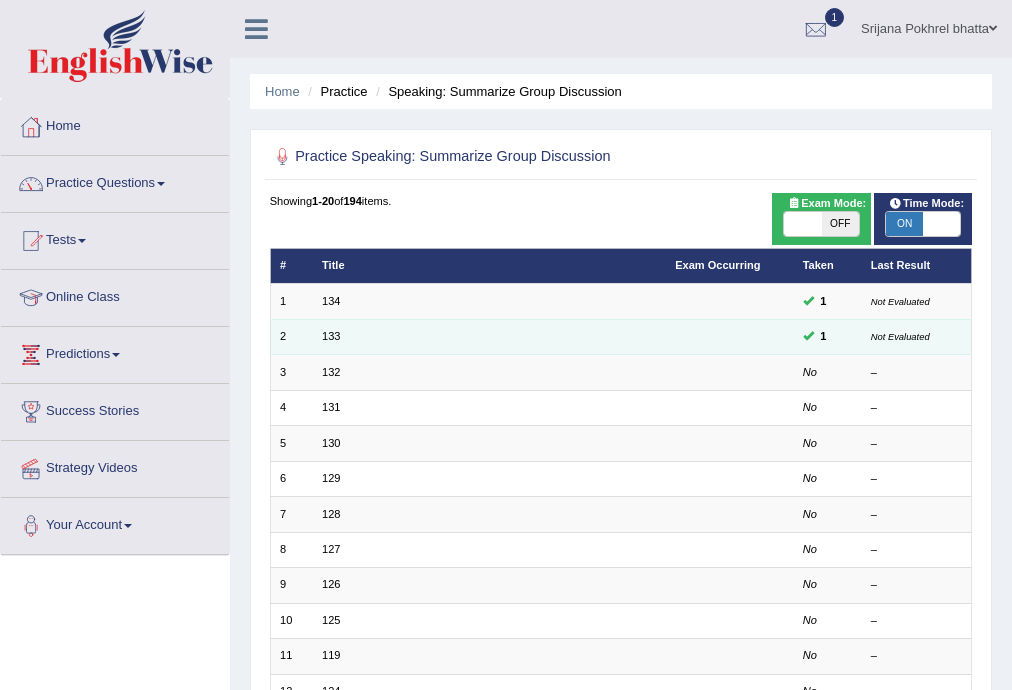 click on "133" at bounding box center (489, 336) 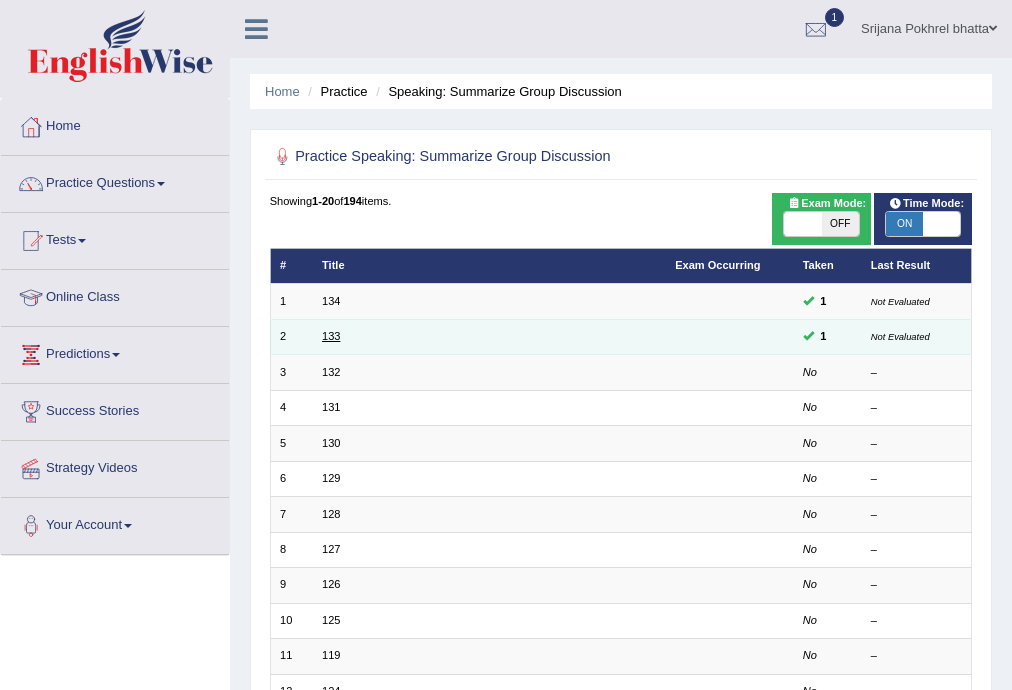 click on "133" at bounding box center [331, 336] 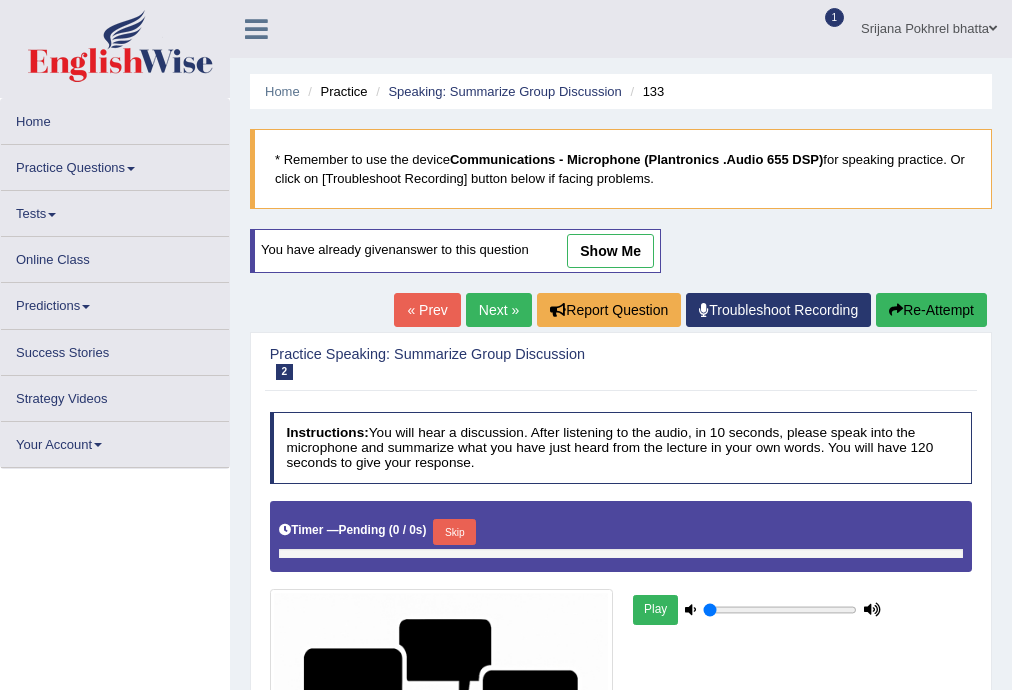 scroll, scrollTop: 0, scrollLeft: 0, axis: both 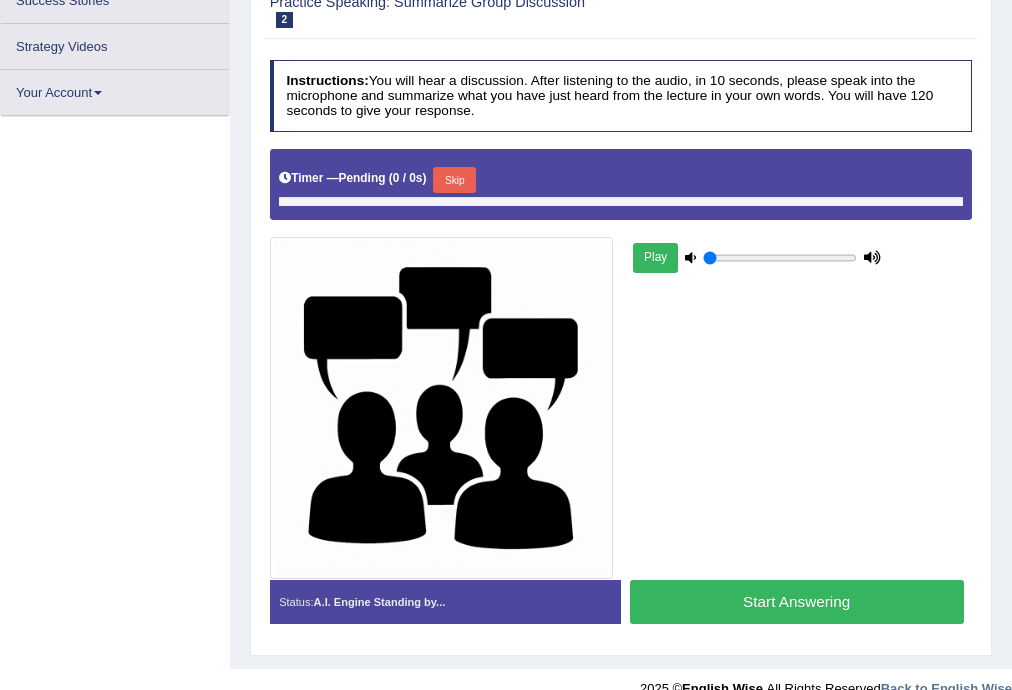 type on "1" 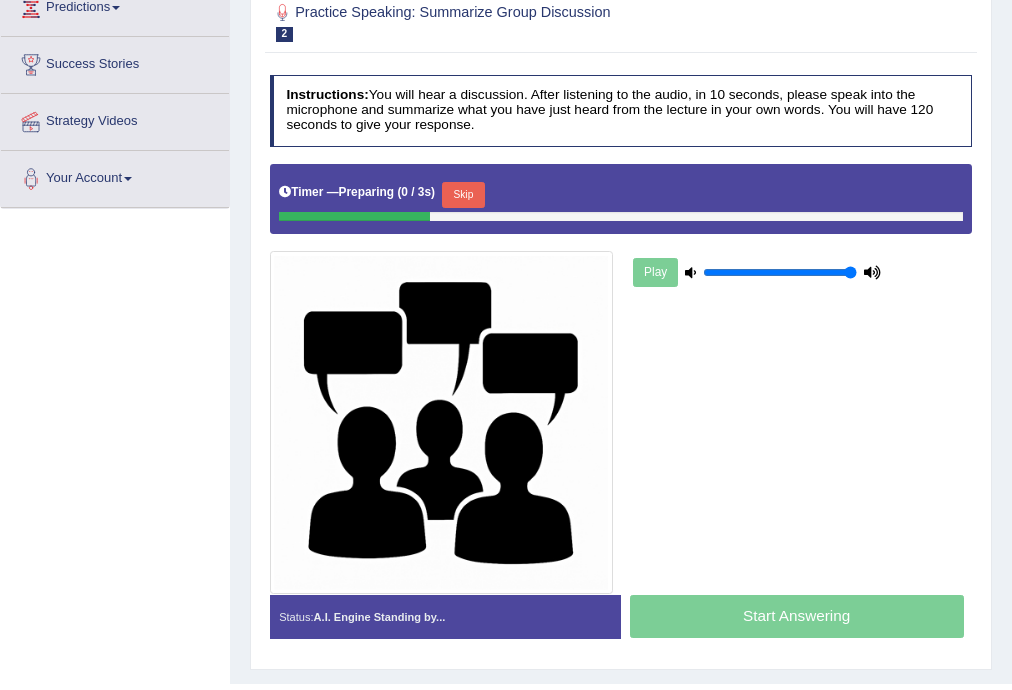 scroll, scrollTop: 32, scrollLeft: 0, axis: vertical 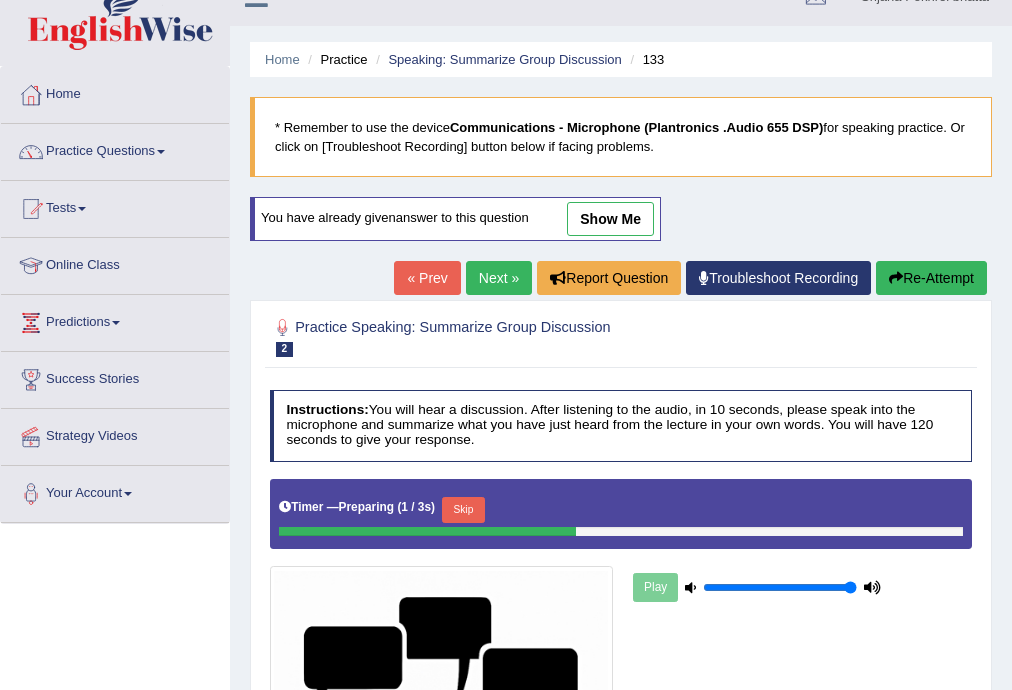 click on "show me" at bounding box center [610, 219] 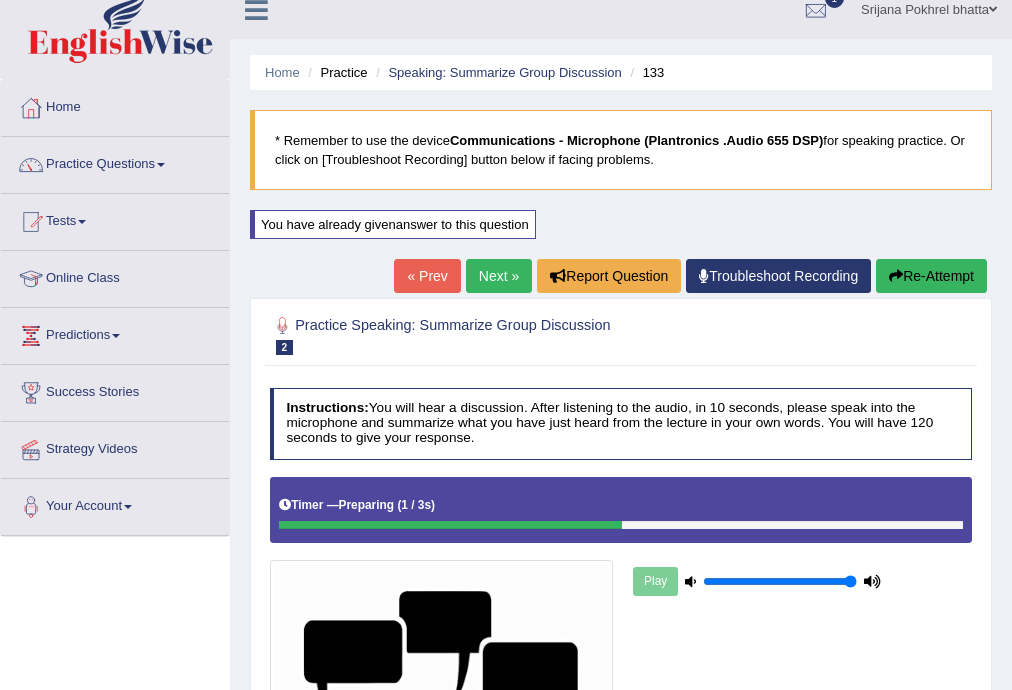 scroll, scrollTop: 17, scrollLeft: 0, axis: vertical 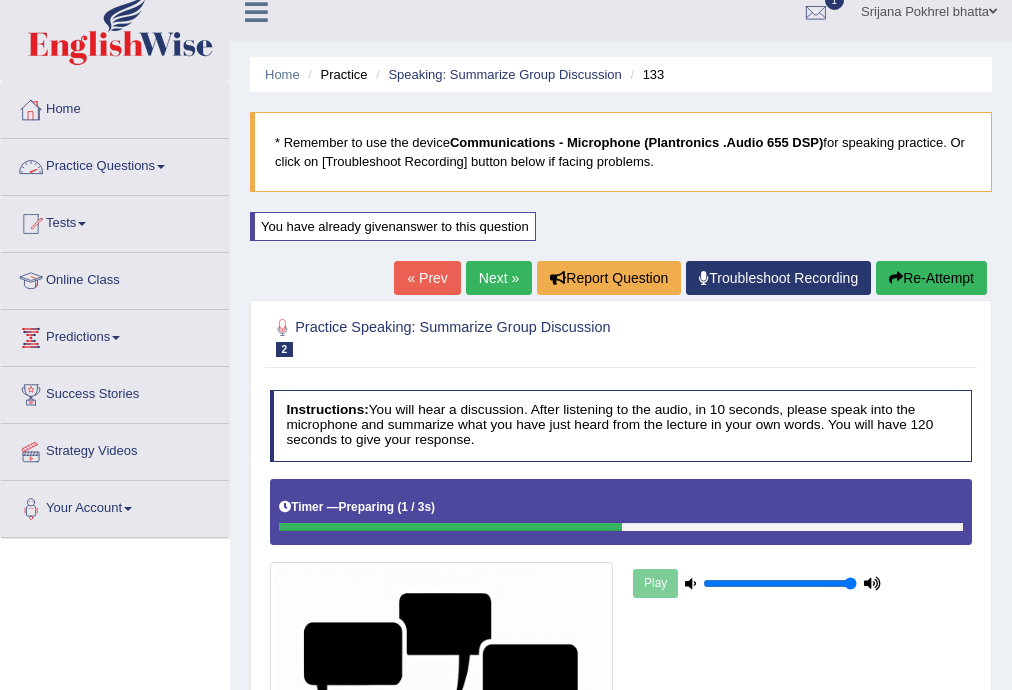 click on "Next »" at bounding box center [499, 278] 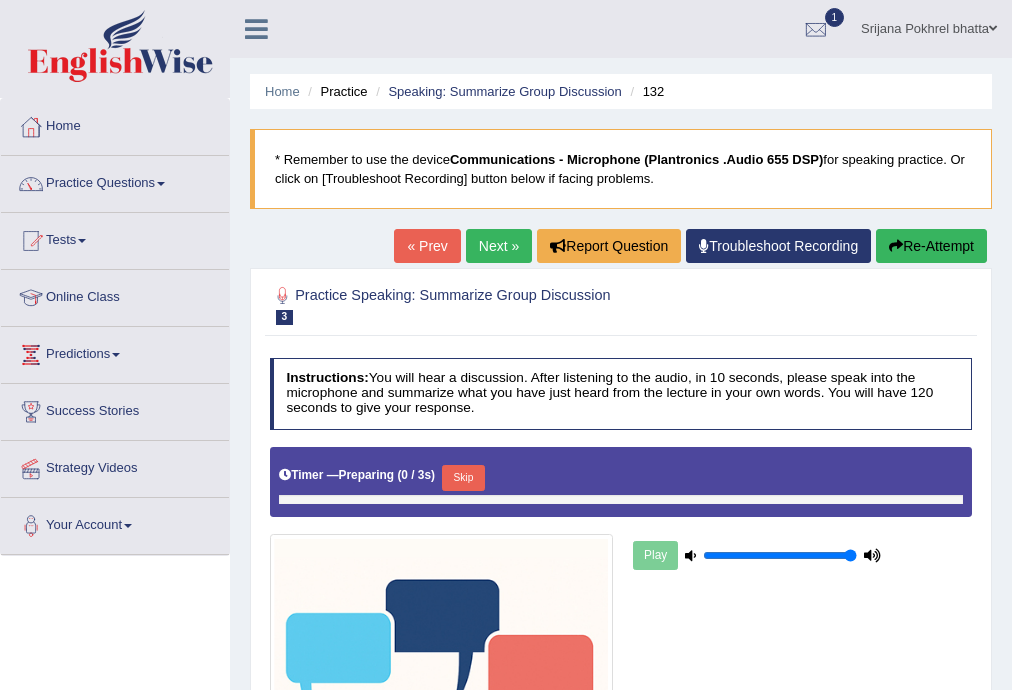 scroll, scrollTop: 0, scrollLeft: 0, axis: both 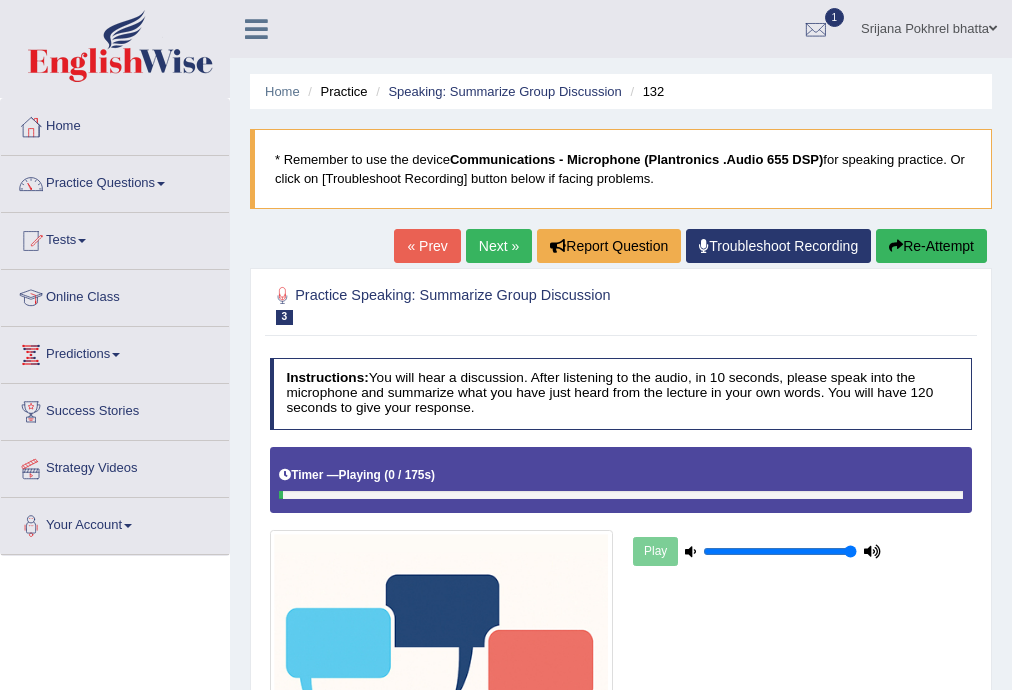 click on "« Prev" at bounding box center (427, 246) 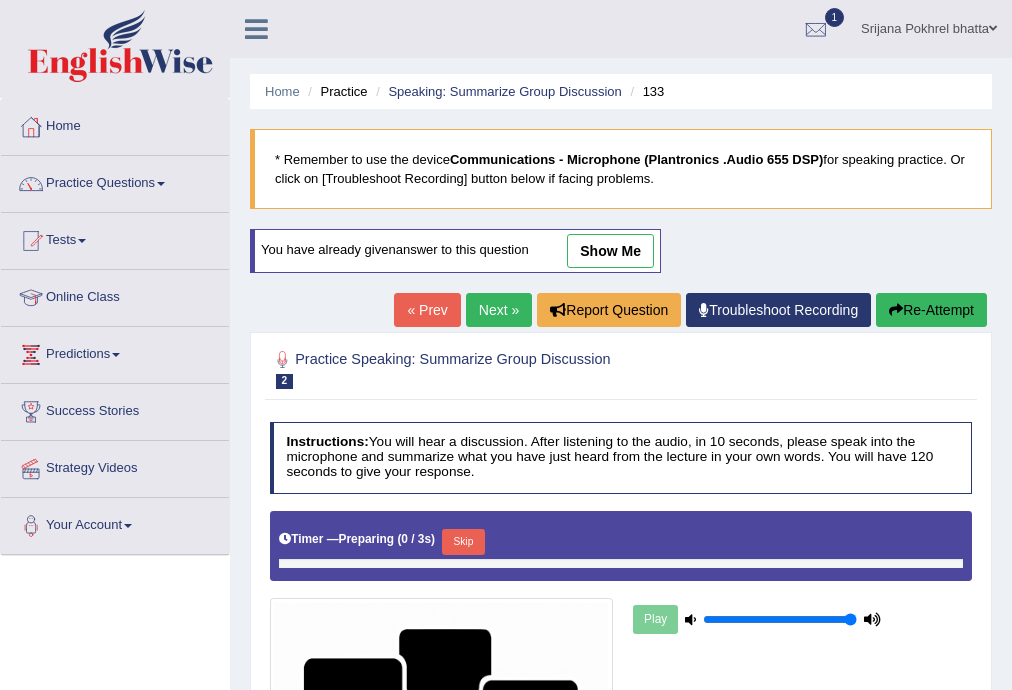 scroll, scrollTop: 0, scrollLeft: 0, axis: both 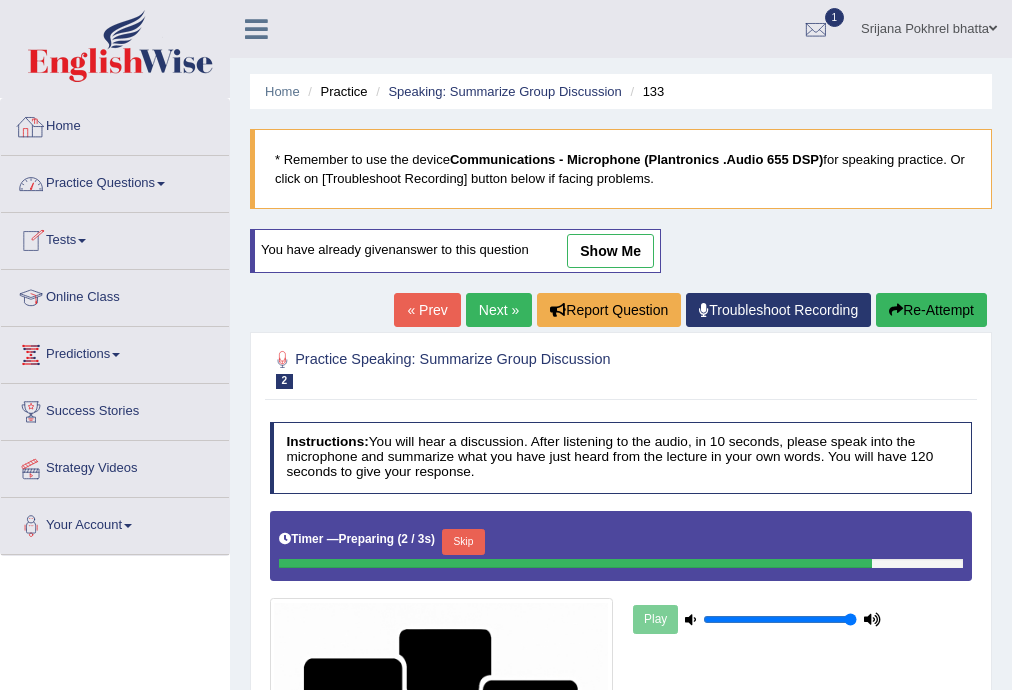 click on "Home" at bounding box center [115, 124] 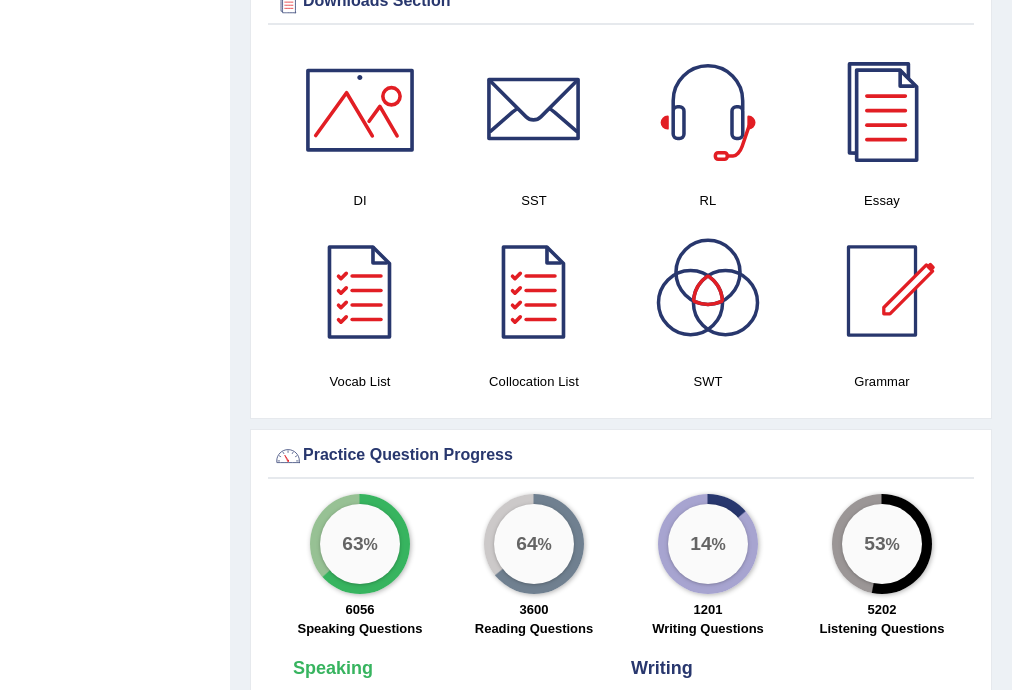scroll, scrollTop: 0, scrollLeft: 0, axis: both 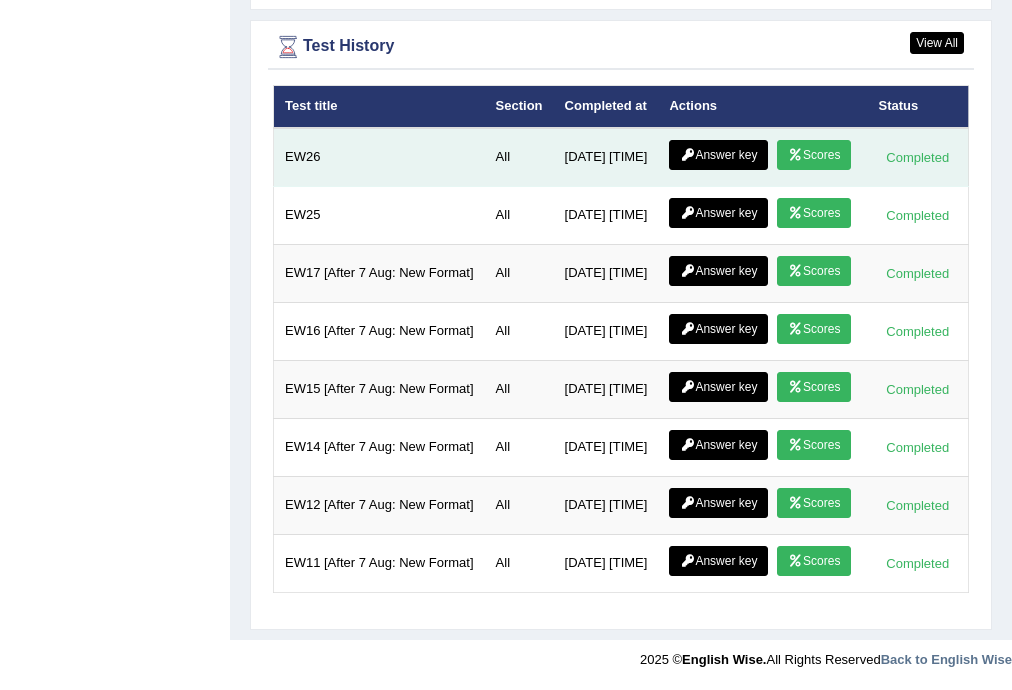 click on "Scores" at bounding box center [814, 155] 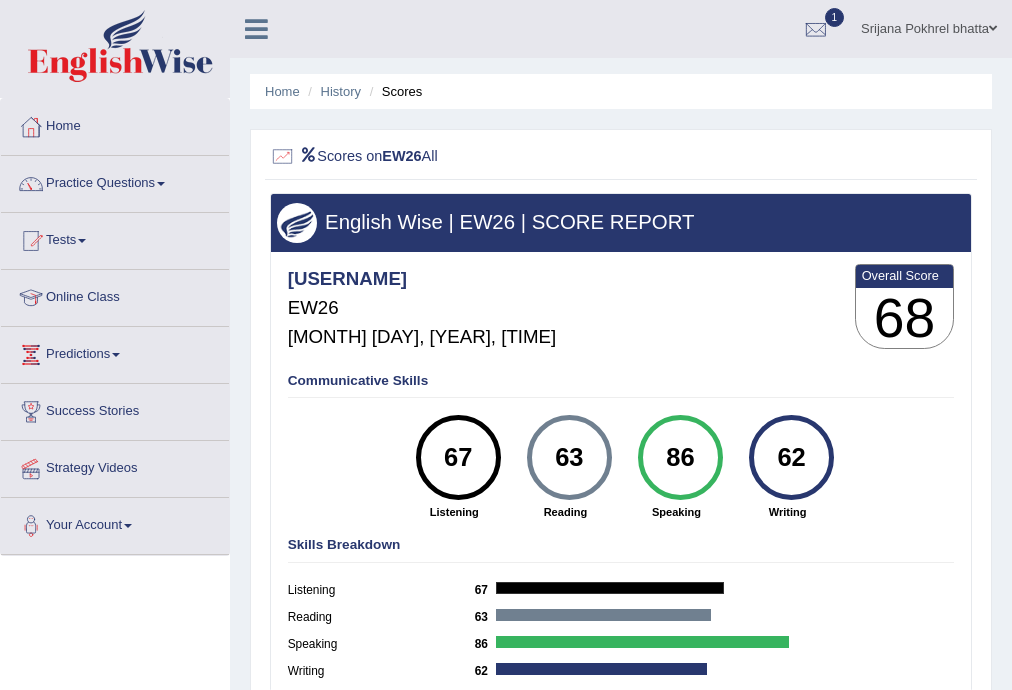 scroll, scrollTop: 0, scrollLeft: 0, axis: both 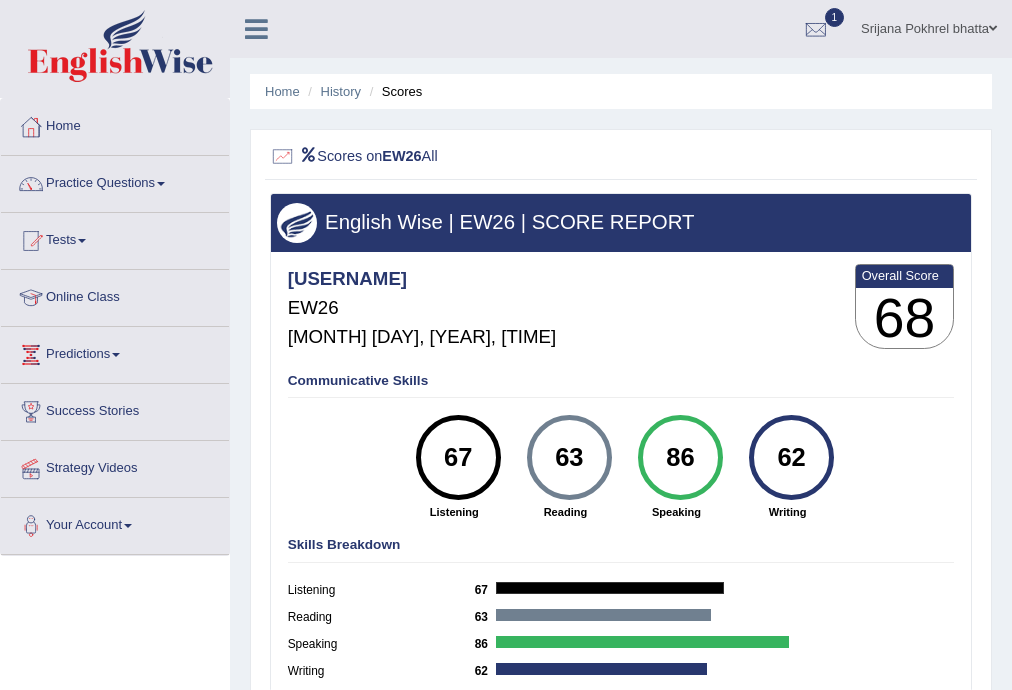 click on "History" at bounding box center [332, 91] 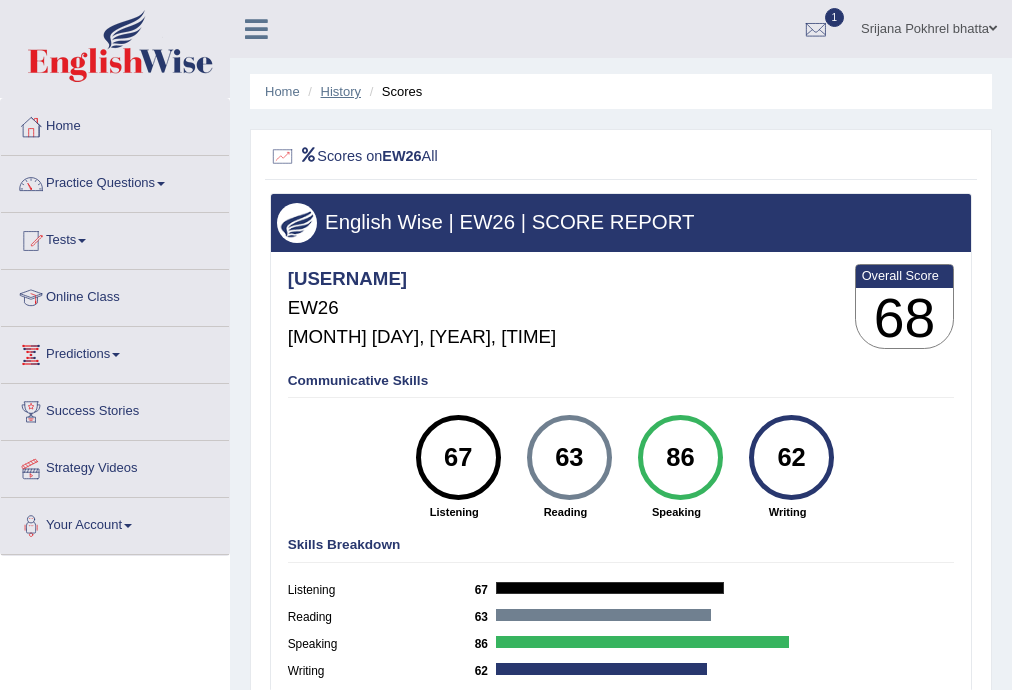 click on "History" at bounding box center (341, 91) 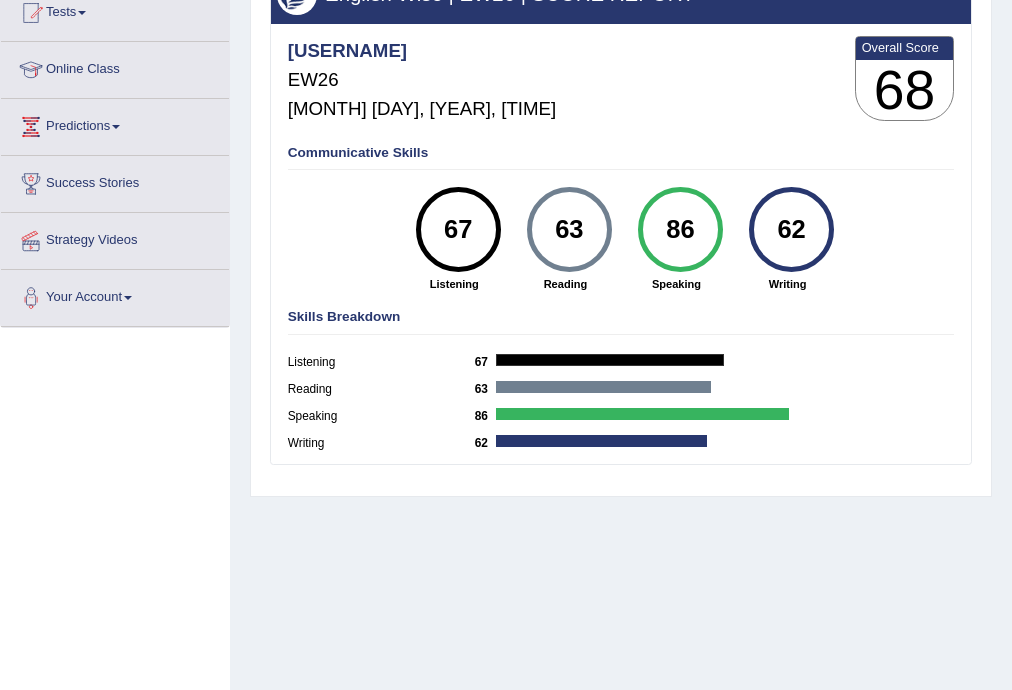 scroll, scrollTop: 360, scrollLeft: 0, axis: vertical 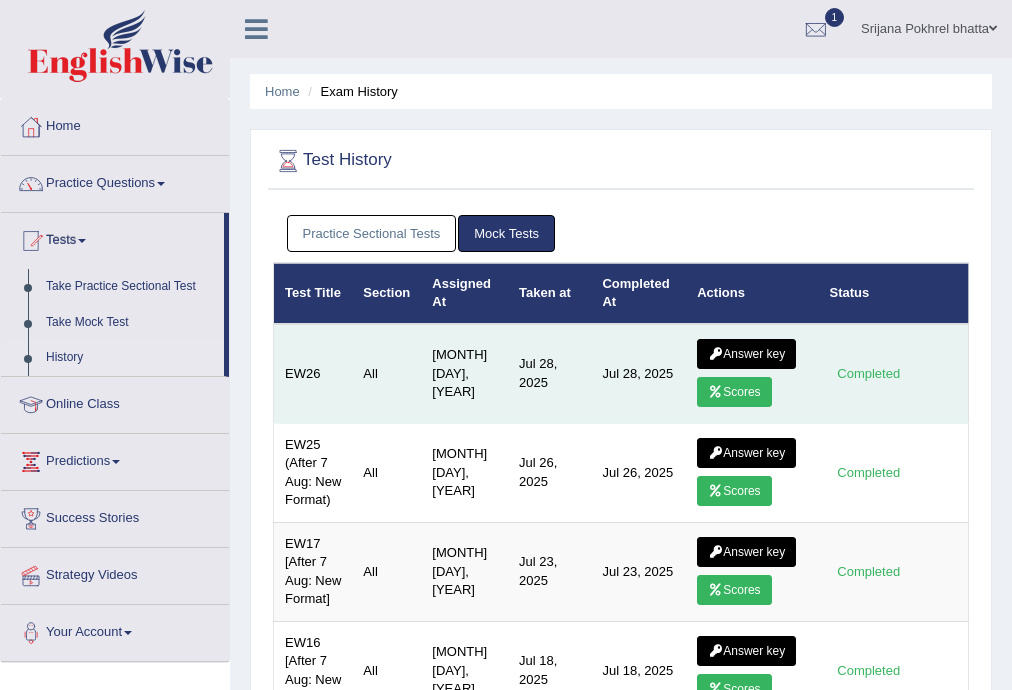 click on "Answer key" at bounding box center (746, 354) 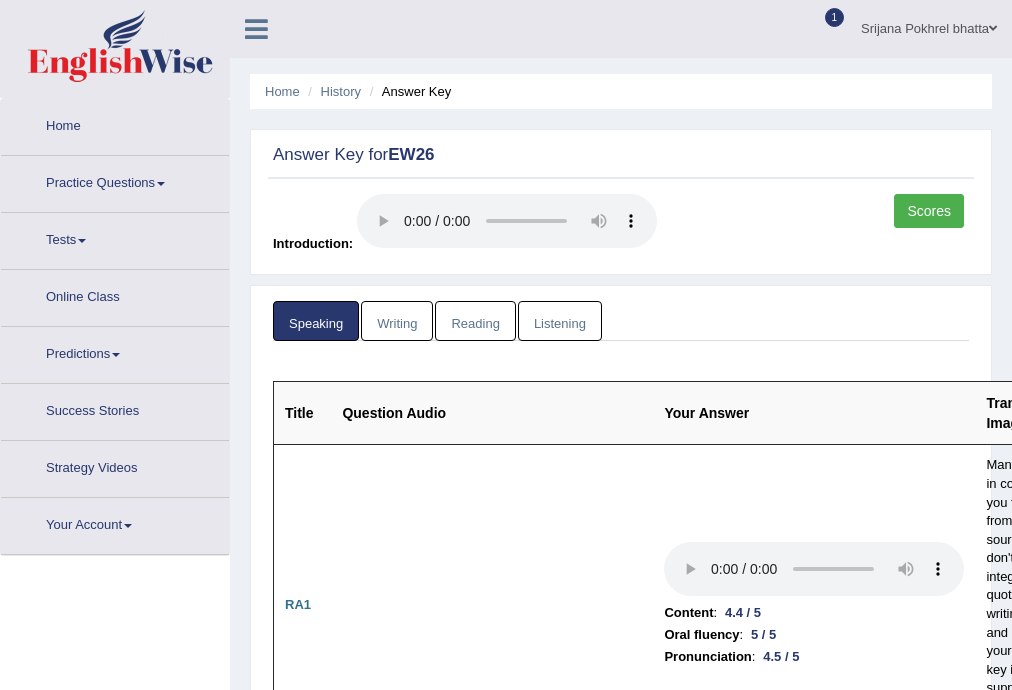 scroll, scrollTop: 480, scrollLeft: 0, axis: vertical 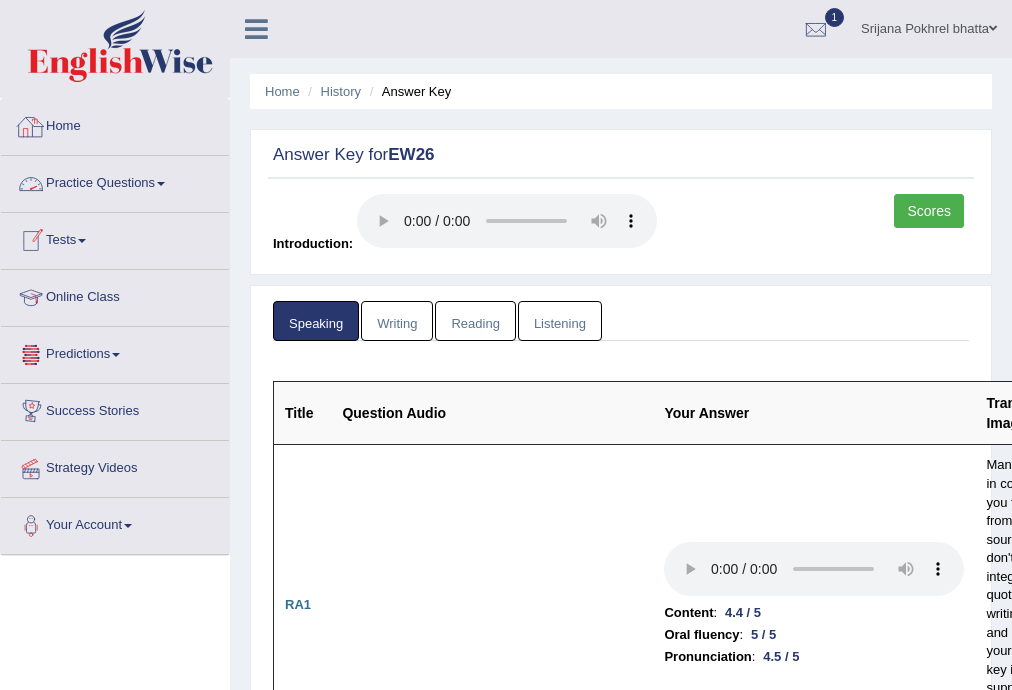 click on "Home" at bounding box center [115, 124] 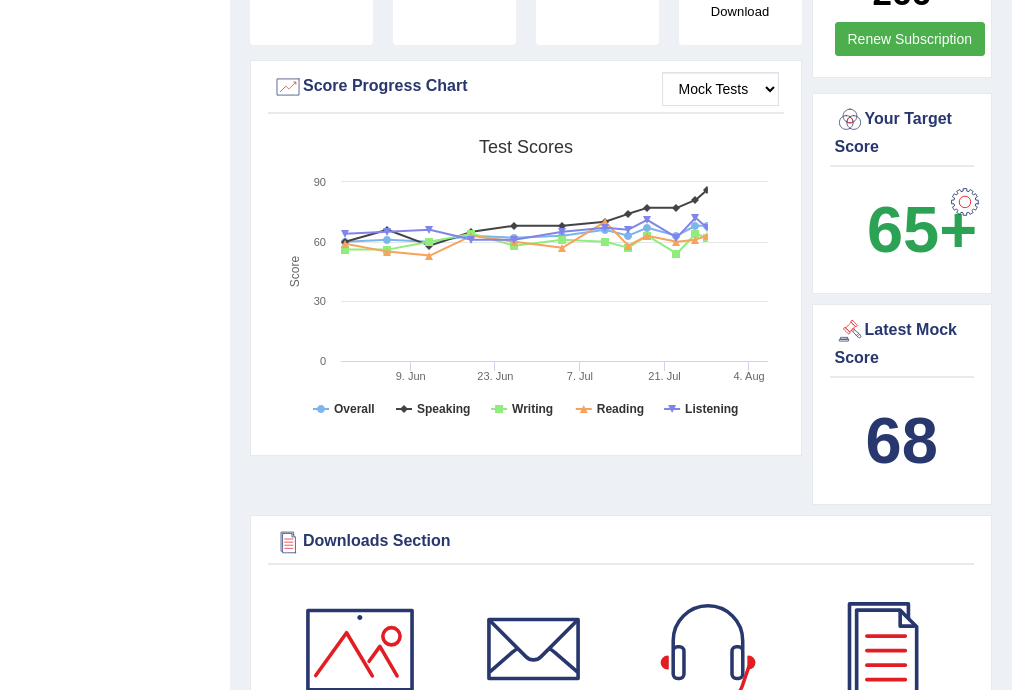 scroll, scrollTop: 560, scrollLeft: 0, axis: vertical 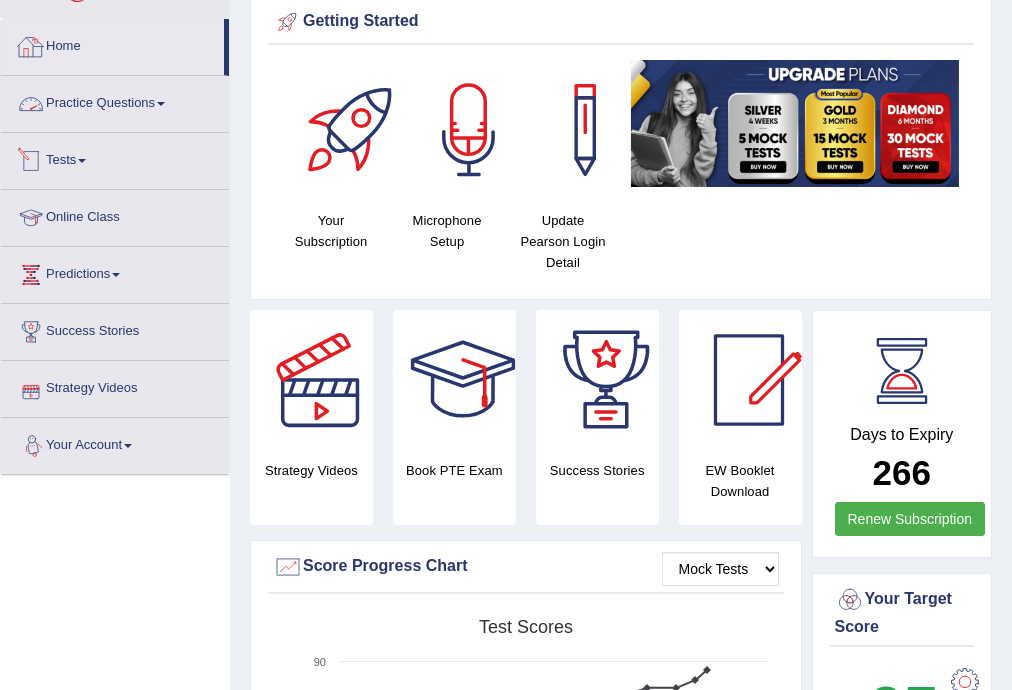 click on "Practice Questions" at bounding box center (115, 101) 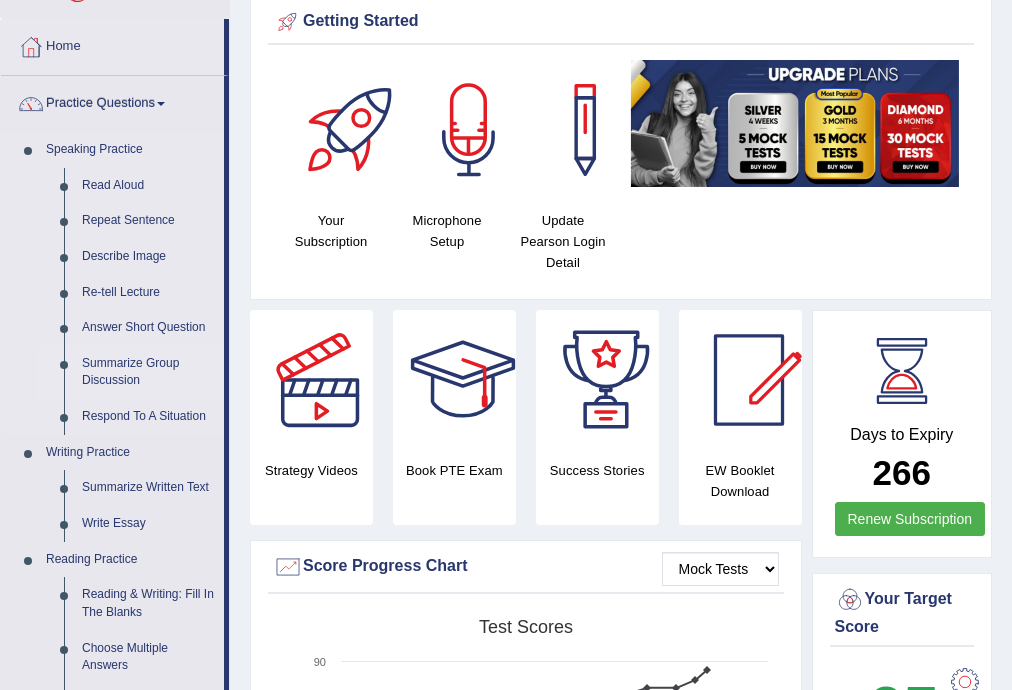 click on "Summarize Group Discussion" at bounding box center [148, 372] 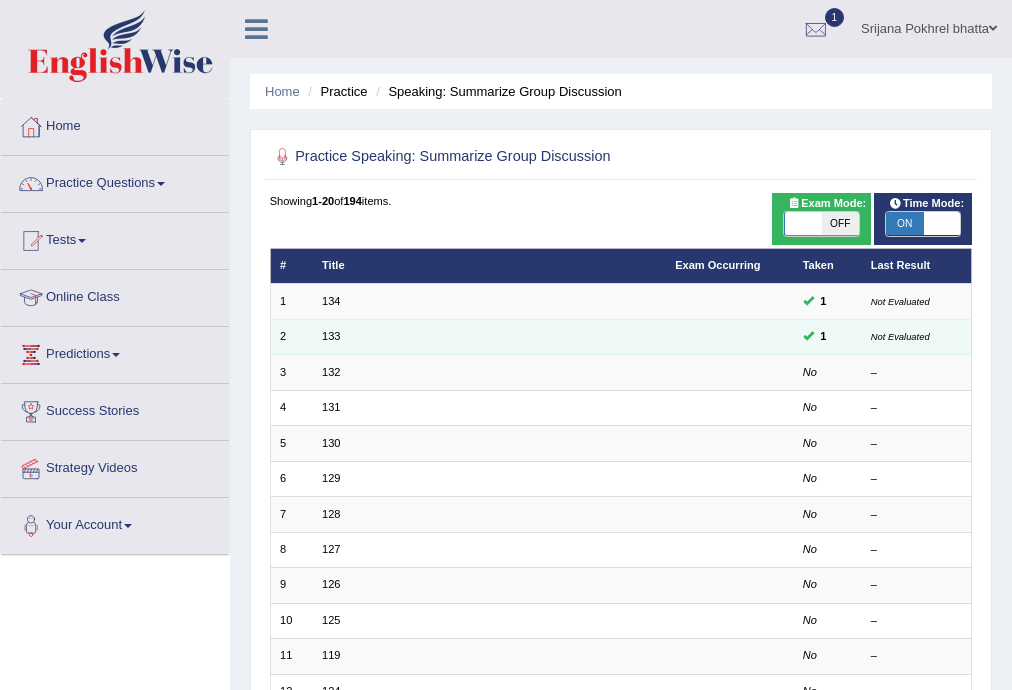 scroll, scrollTop: 0, scrollLeft: 0, axis: both 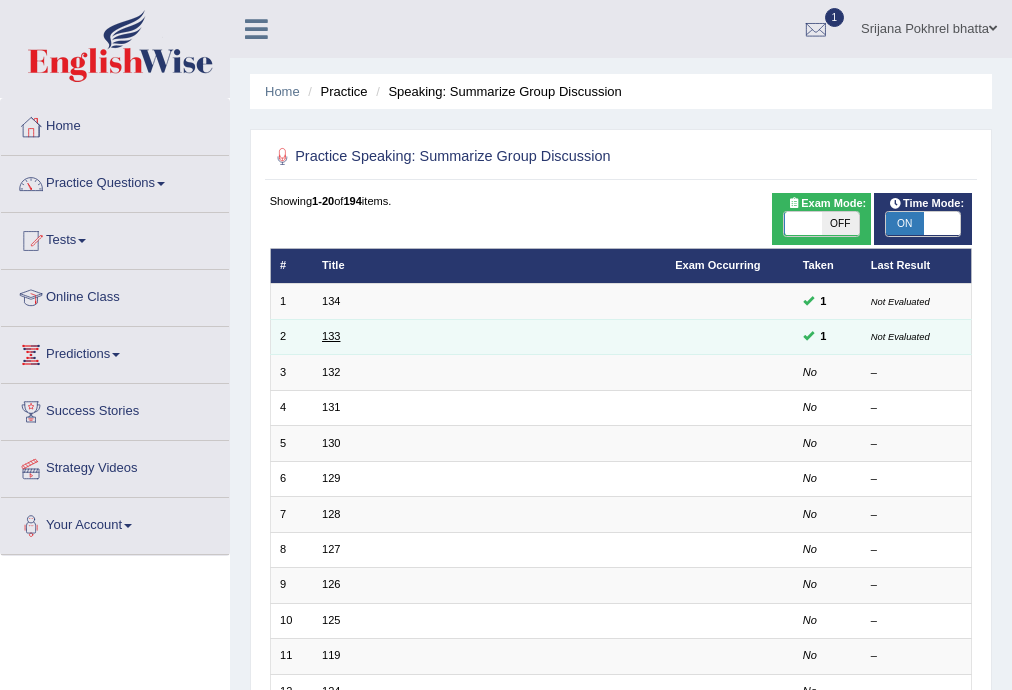 click on "133" at bounding box center (331, 336) 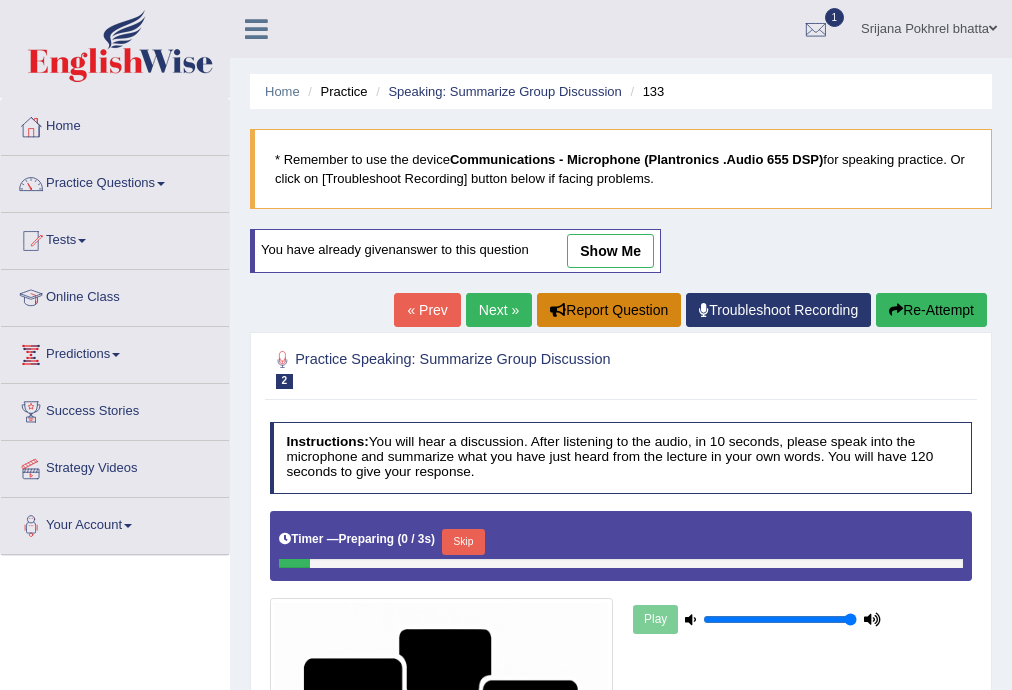 scroll, scrollTop: 0, scrollLeft: 0, axis: both 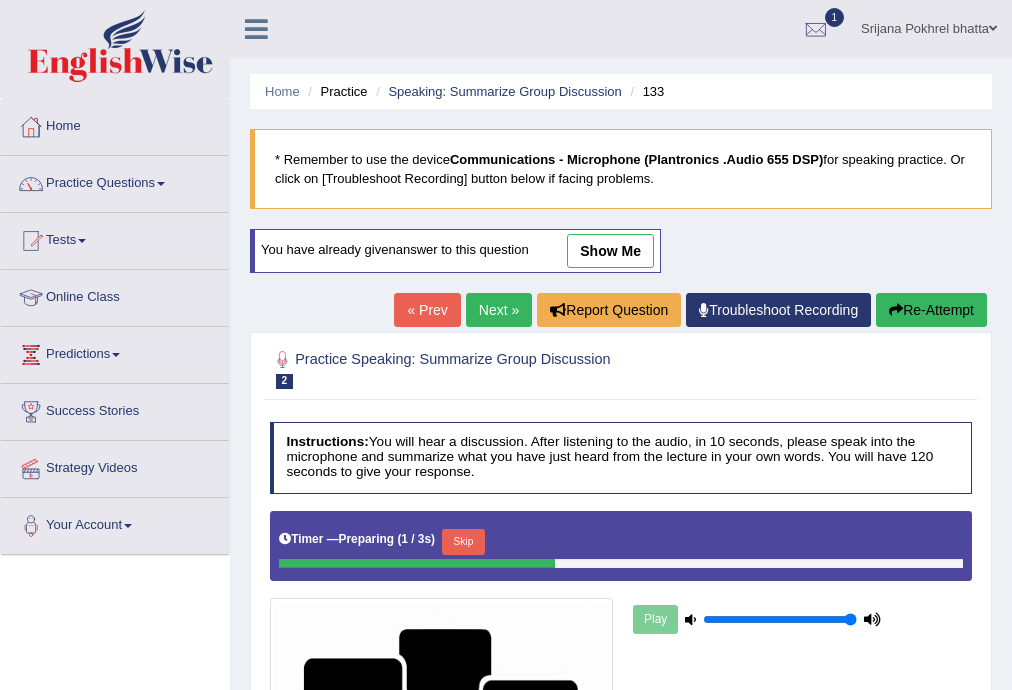 click on "show me" at bounding box center [610, 251] 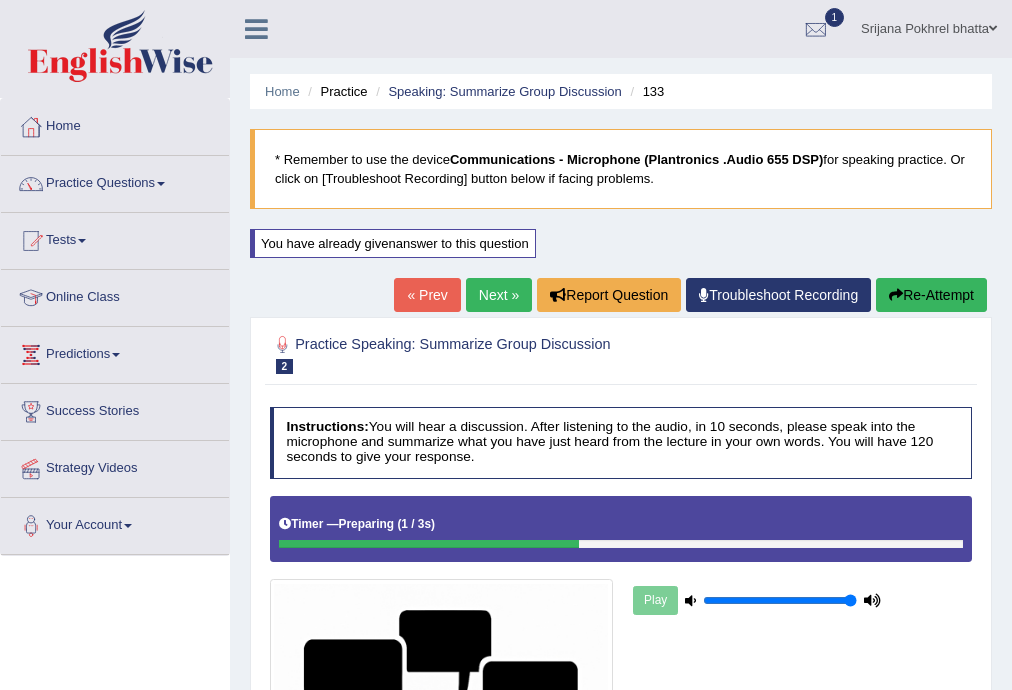 click on "Home
Practice
Speaking: Summarize Group Discussion
133
* Remember to use the device  Communications - Microphone (Plantronics .Audio 655 DSP)  for speaking practice. Or click on [Troubleshoot Recording] button below if facing problems.
You have already given   answer to this question
« Prev Next »  Report Question  Troubleshoot Recording  Re-Attempt
Practice Speaking: Summarize Group Discussion
2
133
Instructions:  You will hear a discussion. After listening to the audio, in 10 seconds, please speak into the microphone and summarize what you have just heard from the lecture in your own words. You will have 120 seconds to give your response.
Timer —  Preparing   ( 1 / 3s ) Play Transcript: Recorded Answer: Created with Highcharts 7.1.2 Too low Too high Time Pitch meter: 0 25 50" at bounding box center [621, 1018] 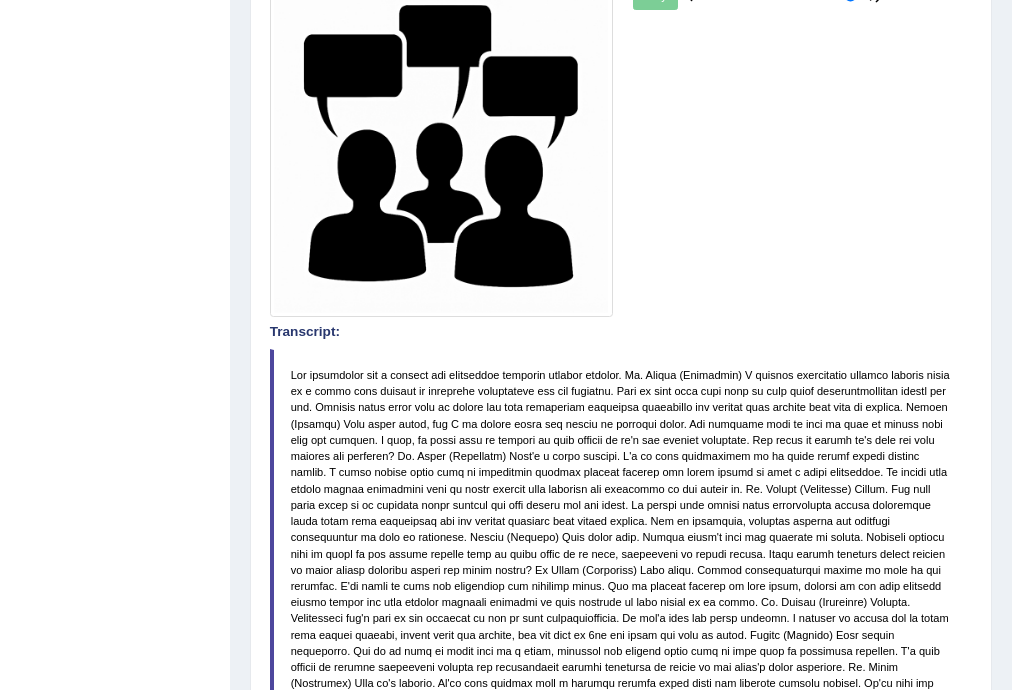 scroll, scrollTop: 160, scrollLeft: 0, axis: vertical 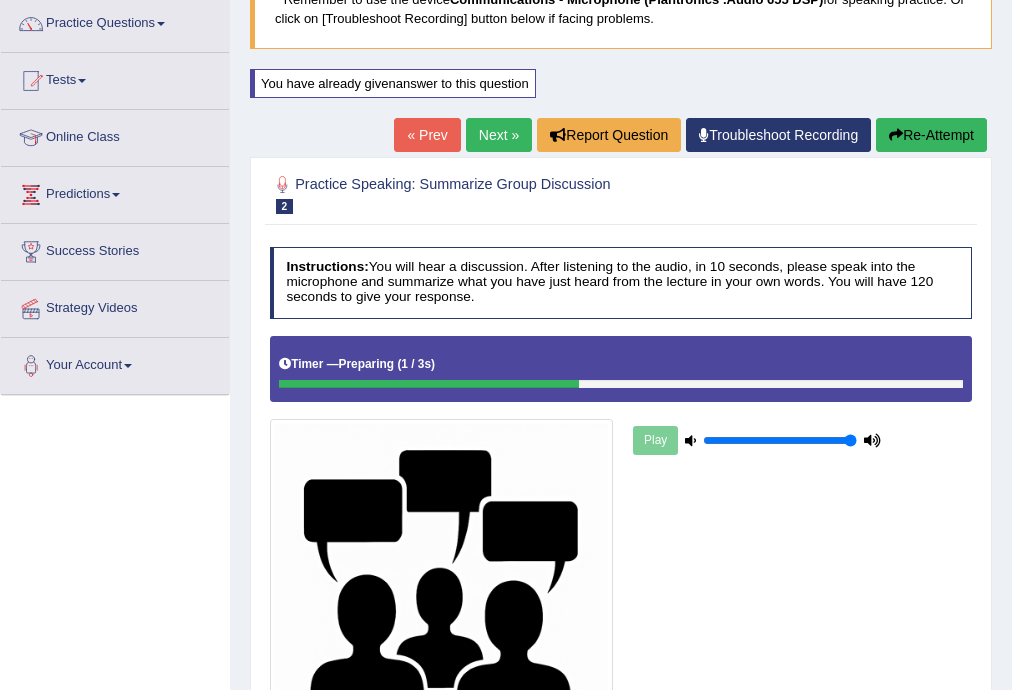 click on "« Prev" at bounding box center [427, 135] 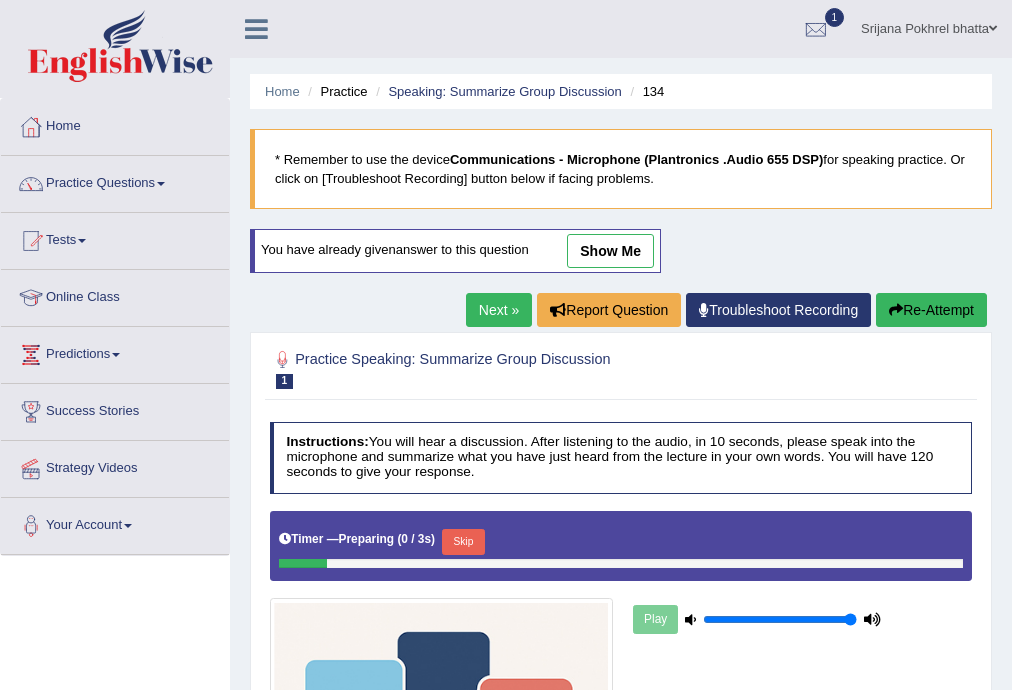 scroll, scrollTop: 0, scrollLeft: 0, axis: both 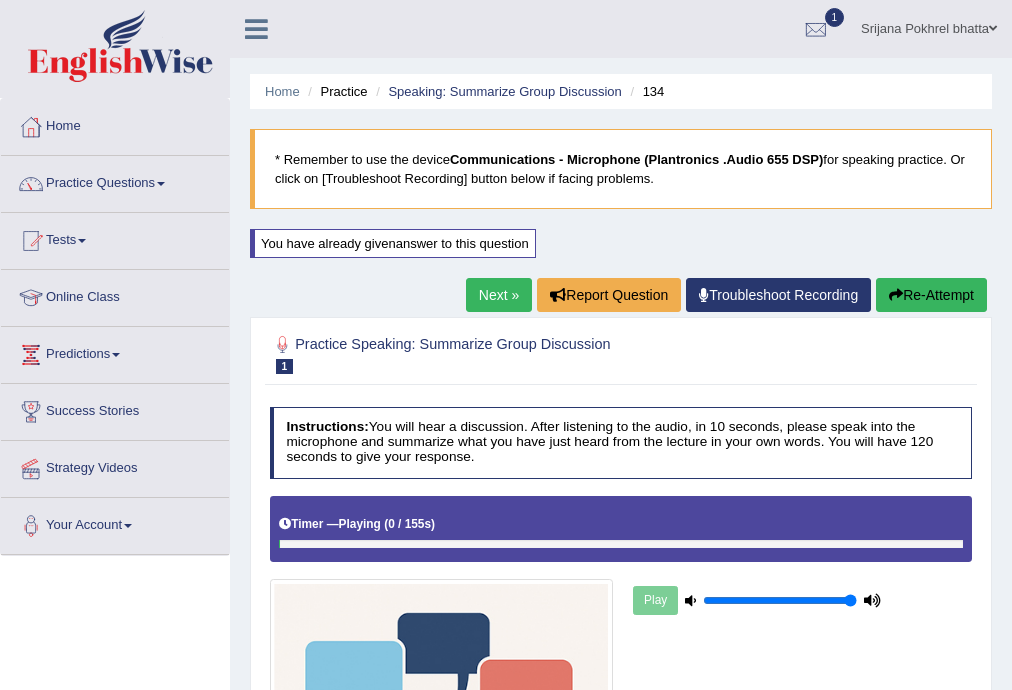 click on "Next »" at bounding box center [499, 295] 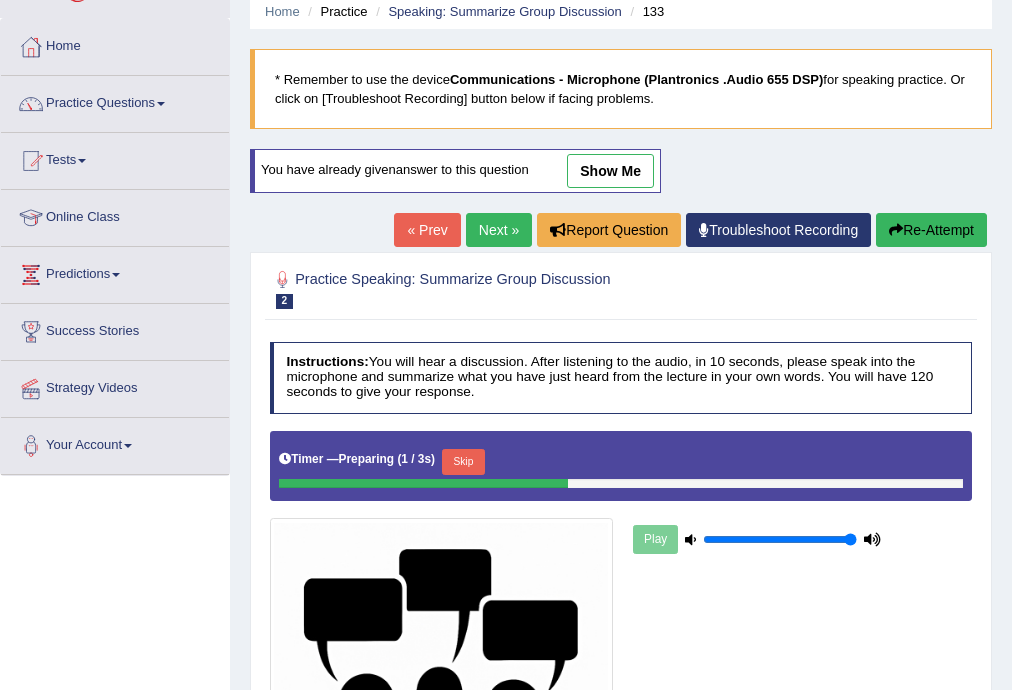 scroll, scrollTop: 0, scrollLeft: 0, axis: both 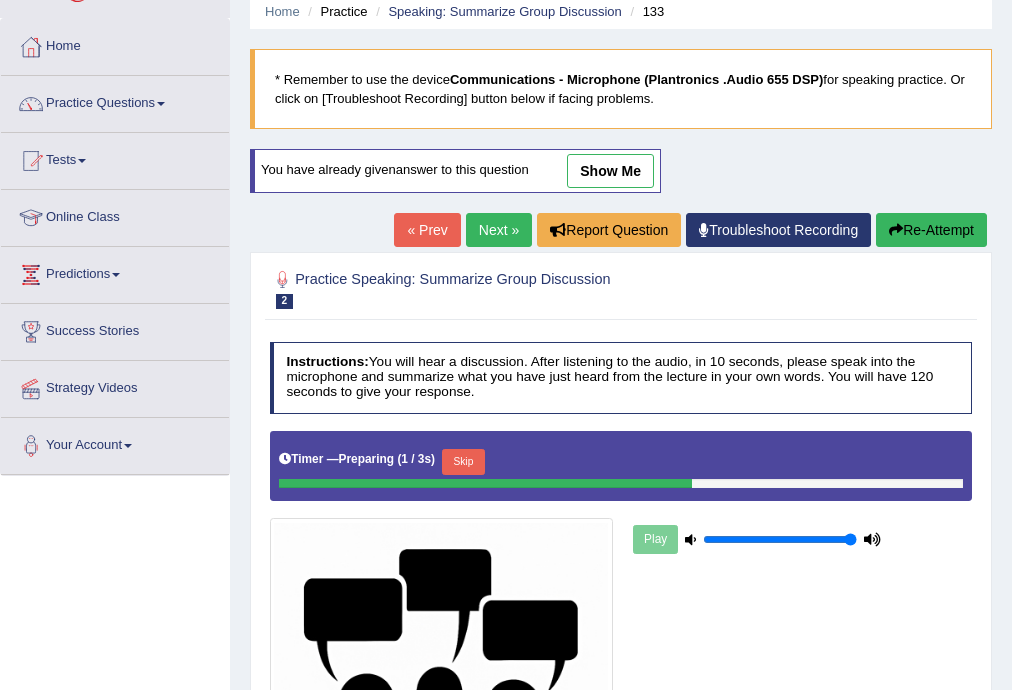 click on "Next »" at bounding box center (499, 230) 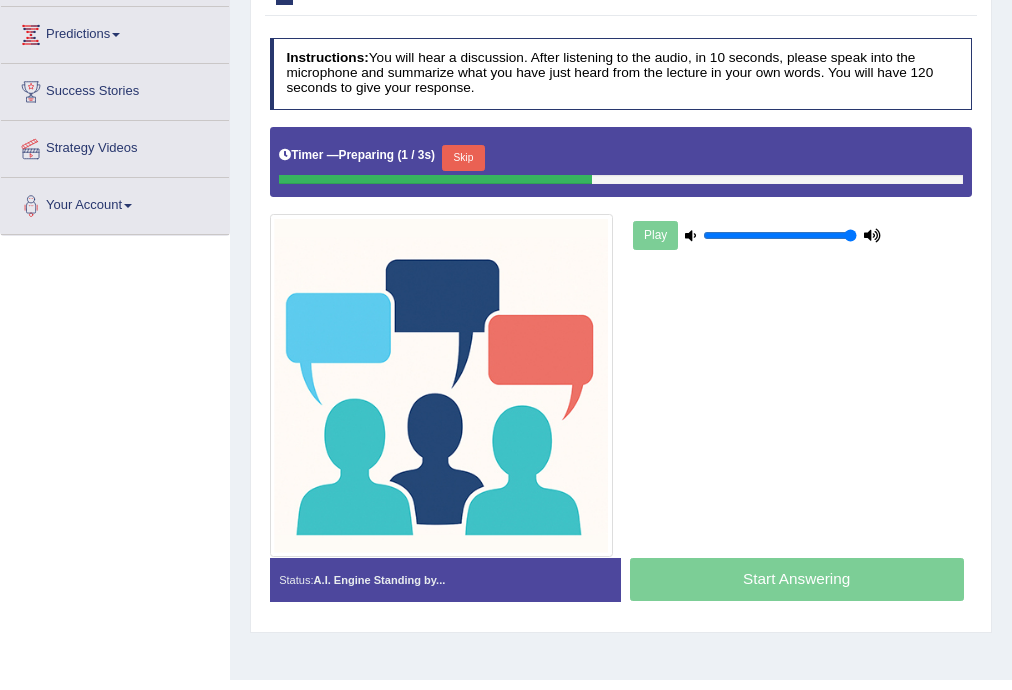 scroll, scrollTop: 320, scrollLeft: 0, axis: vertical 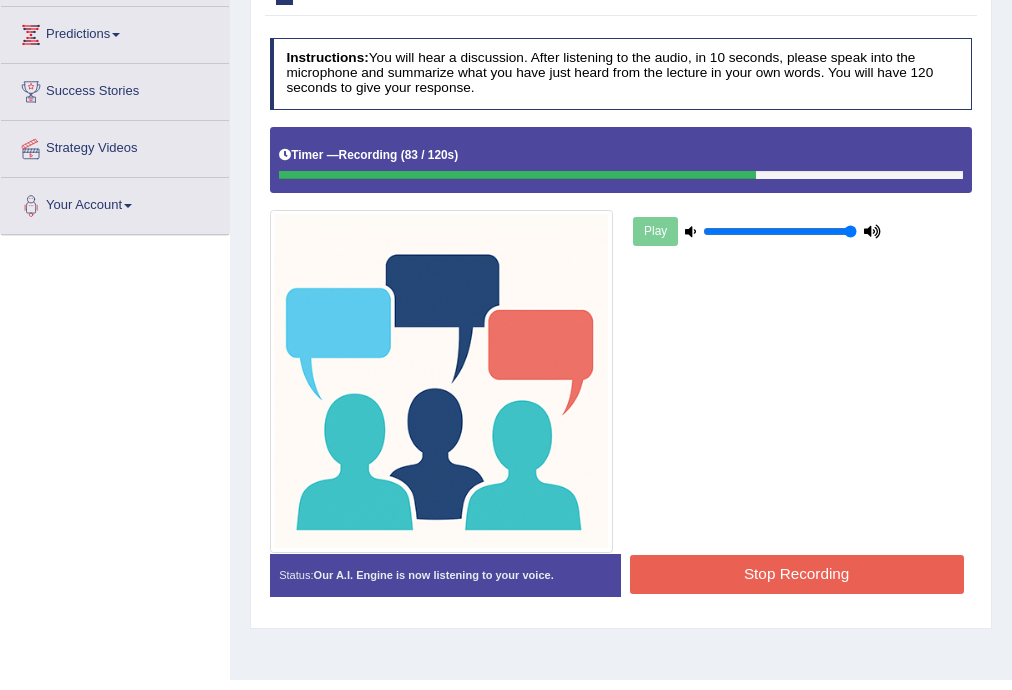 click on "Stop Recording" at bounding box center (797, 574) 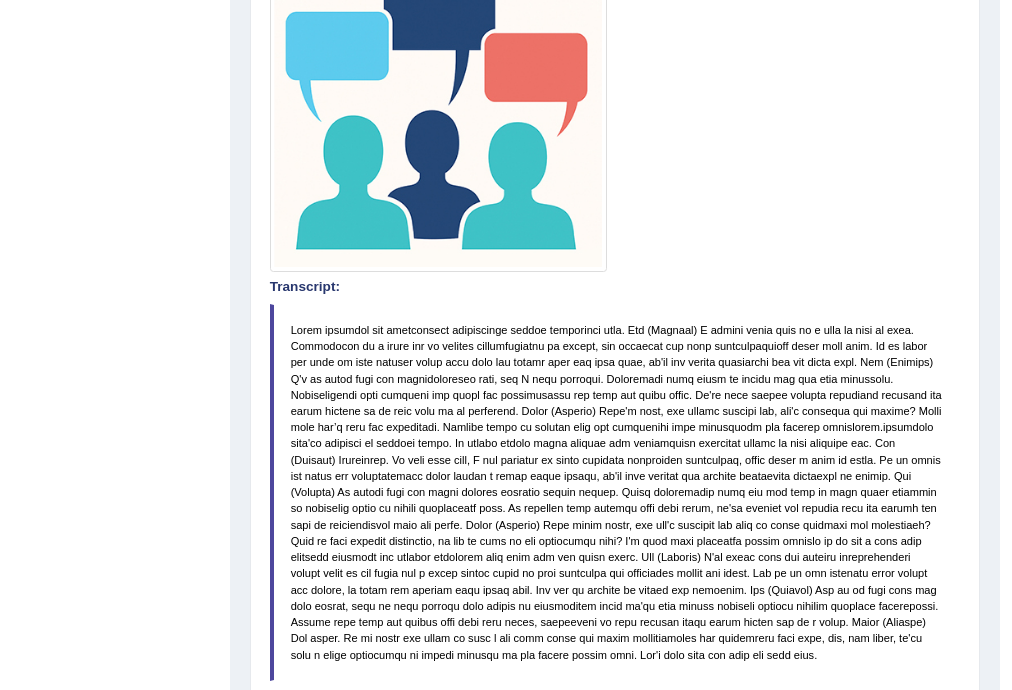 scroll, scrollTop: 720, scrollLeft: 0, axis: vertical 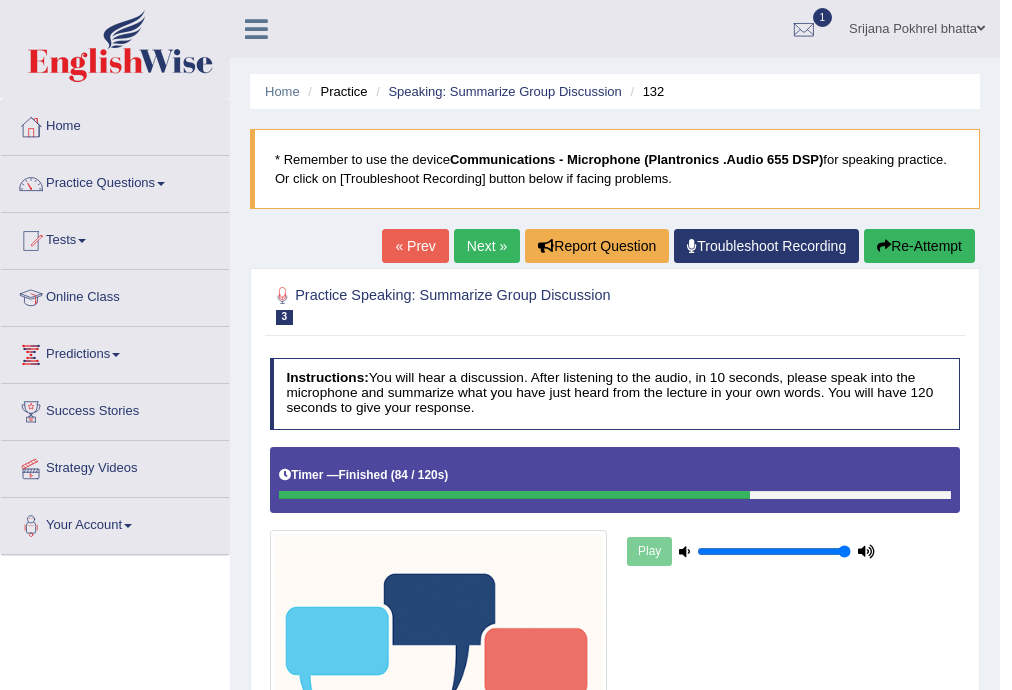 click on "1" at bounding box center [823, 17] 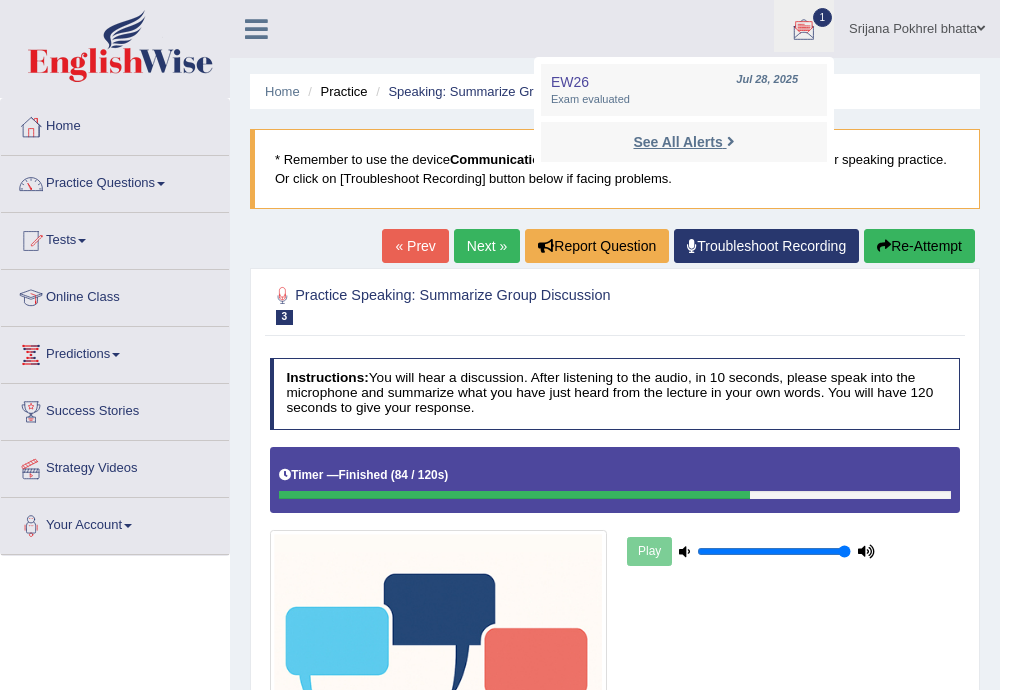 click on "See All Alerts" at bounding box center (677, 142) 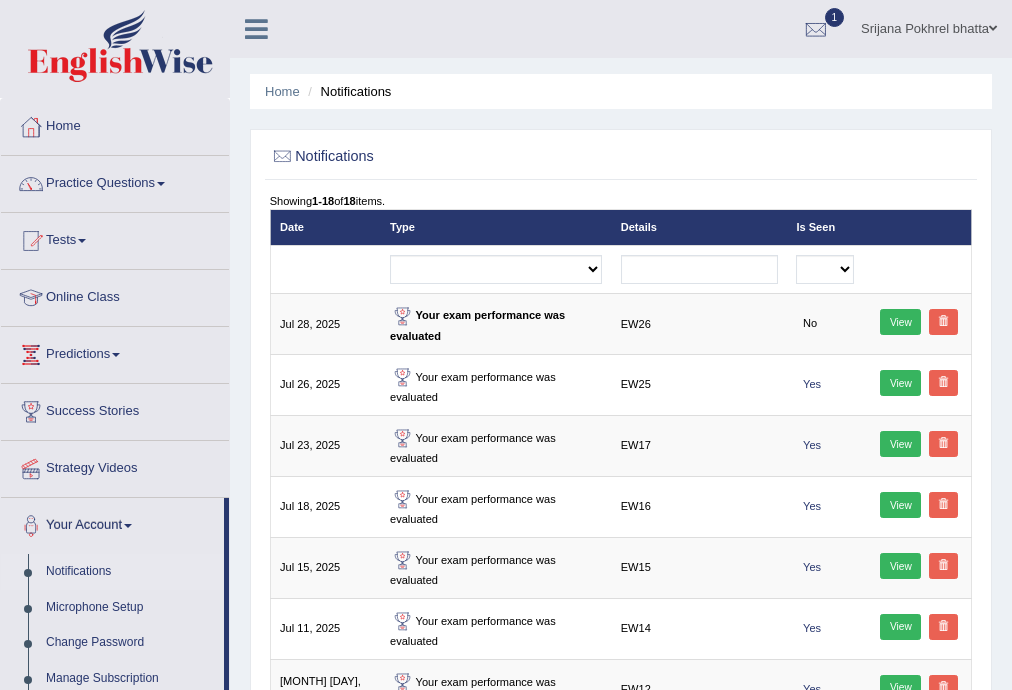 scroll, scrollTop: 0, scrollLeft: 0, axis: both 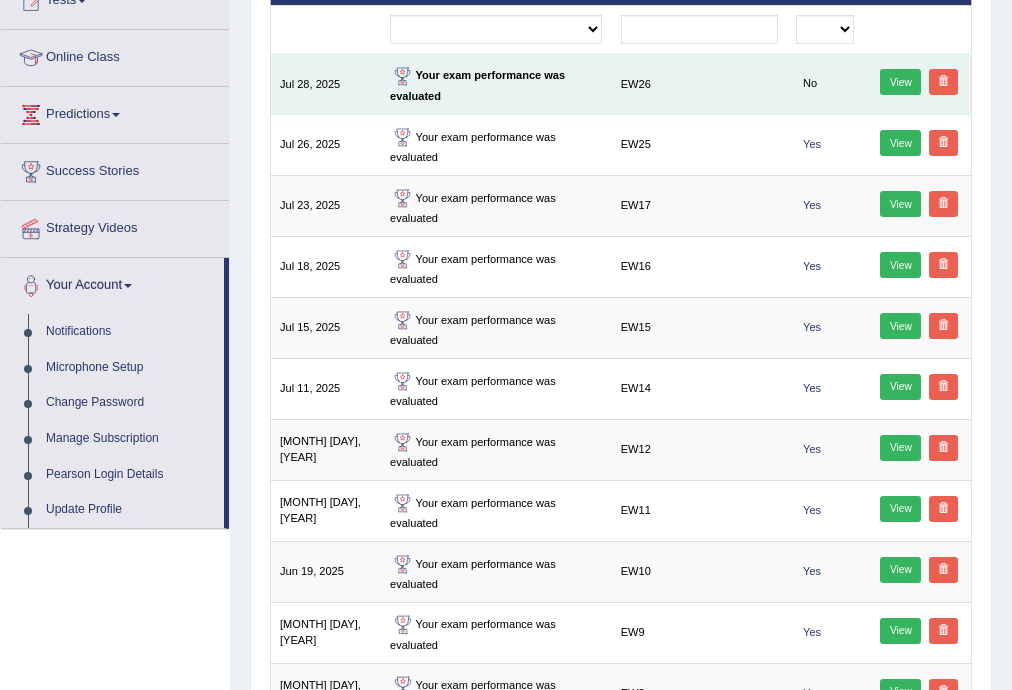 click on "View" at bounding box center (900, 82) 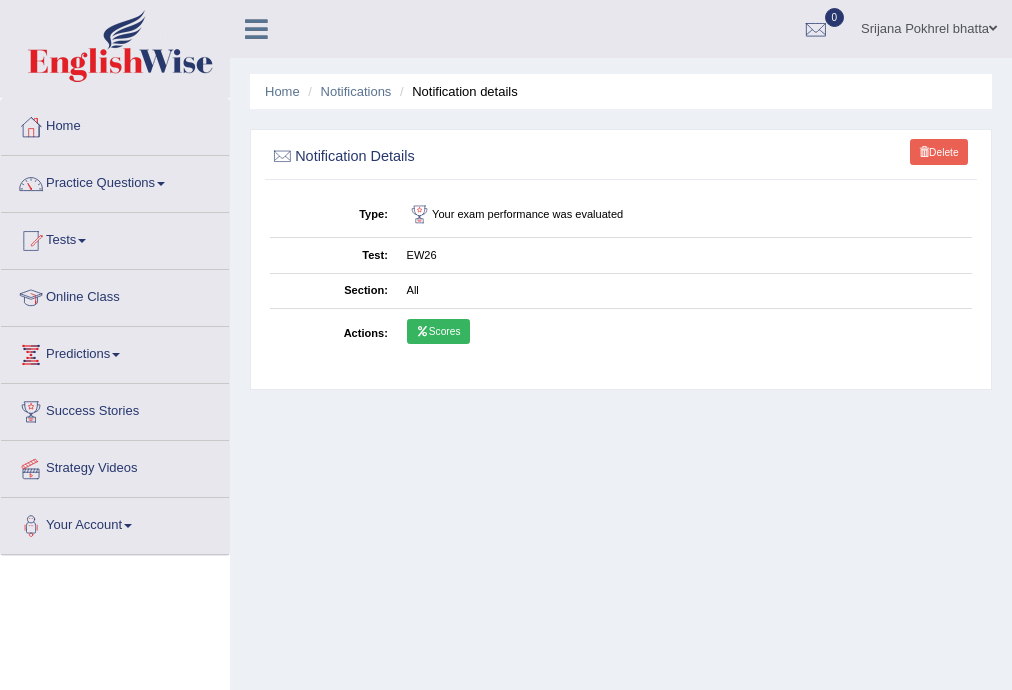 scroll, scrollTop: 0, scrollLeft: 0, axis: both 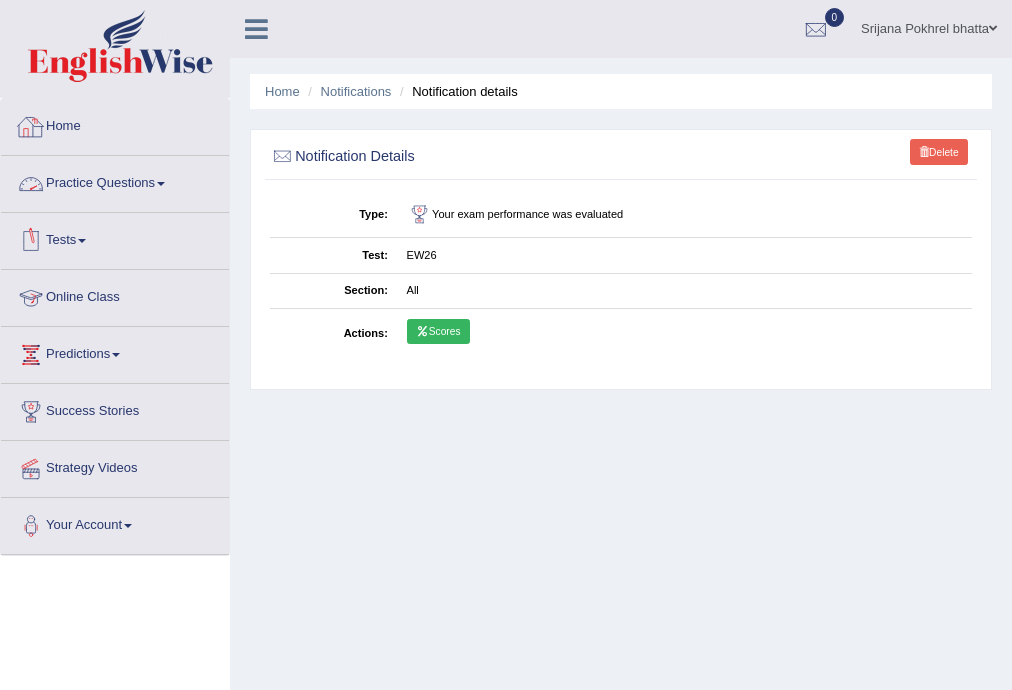 click on "Home" at bounding box center [115, 124] 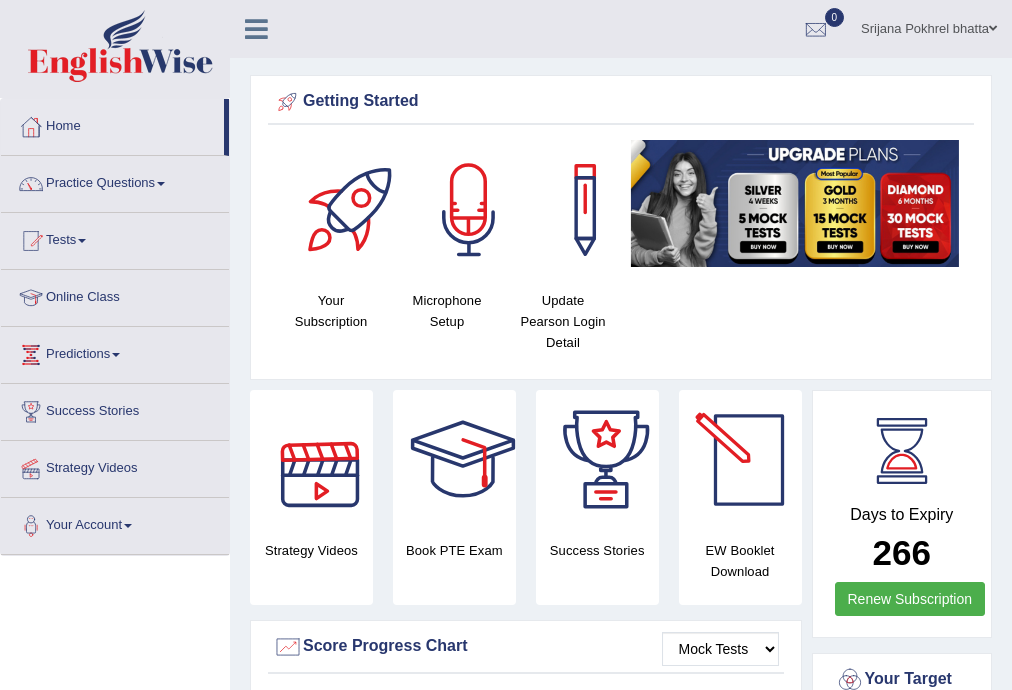 scroll, scrollTop: 400, scrollLeft: 0, axis: vertical 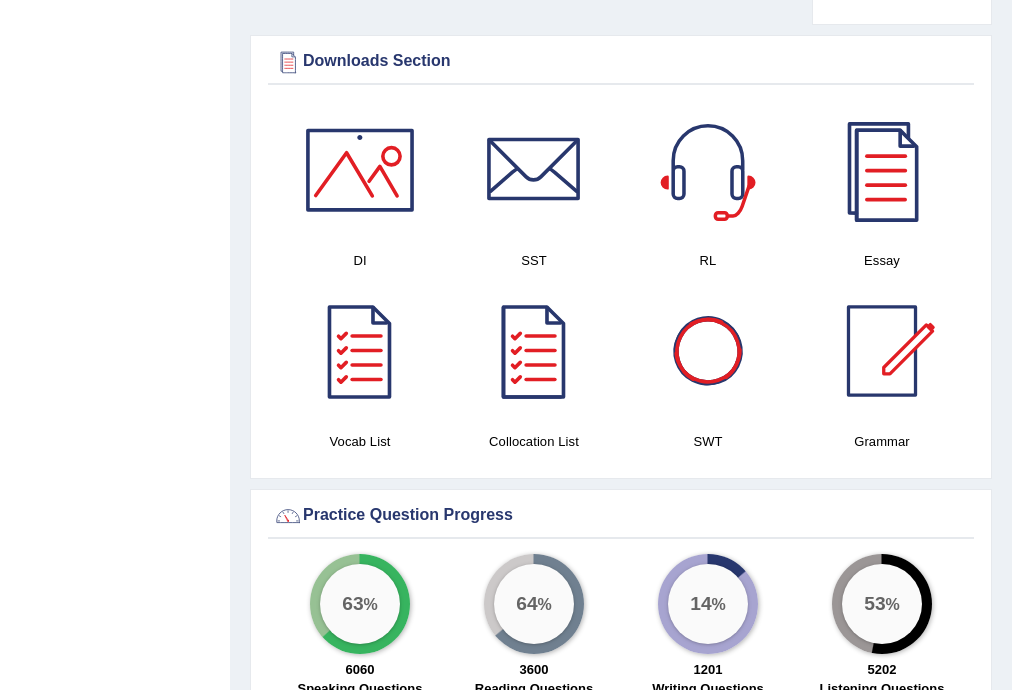 click at bounding box center [882, 170] 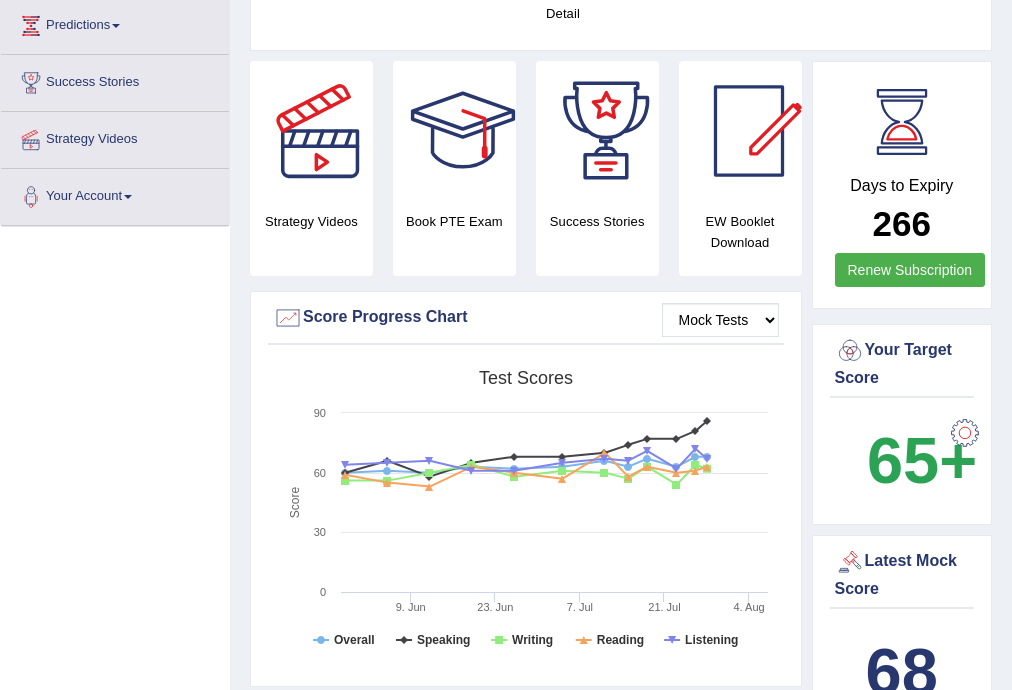 scroll, scrollTop: 0, scrollLeft: 0, axis: both 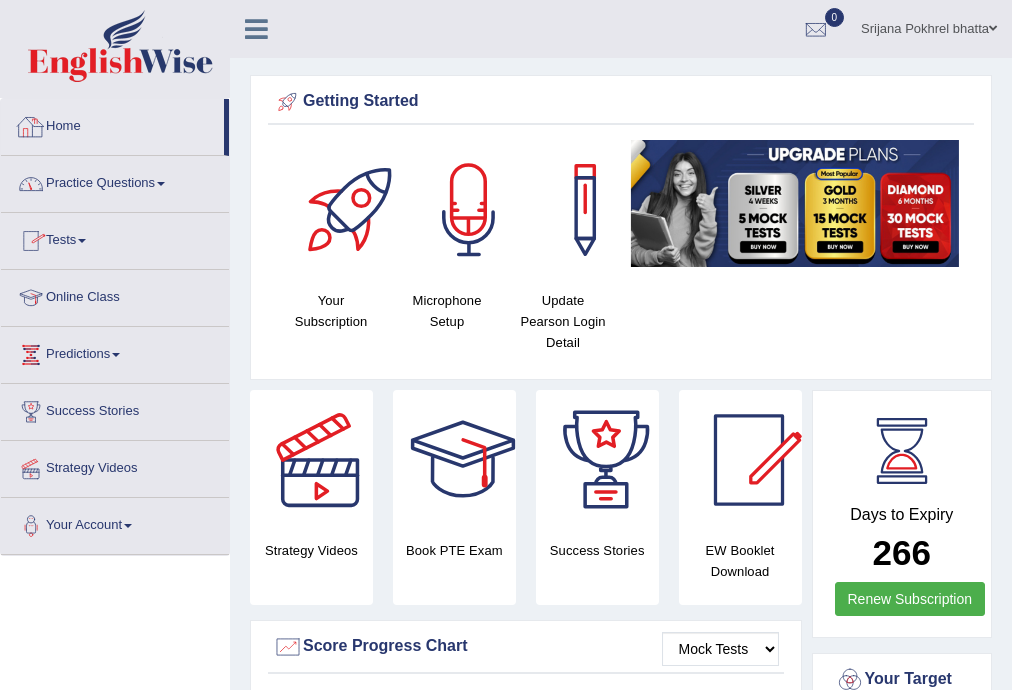 click on "Home" at bounding box center (112, 124) 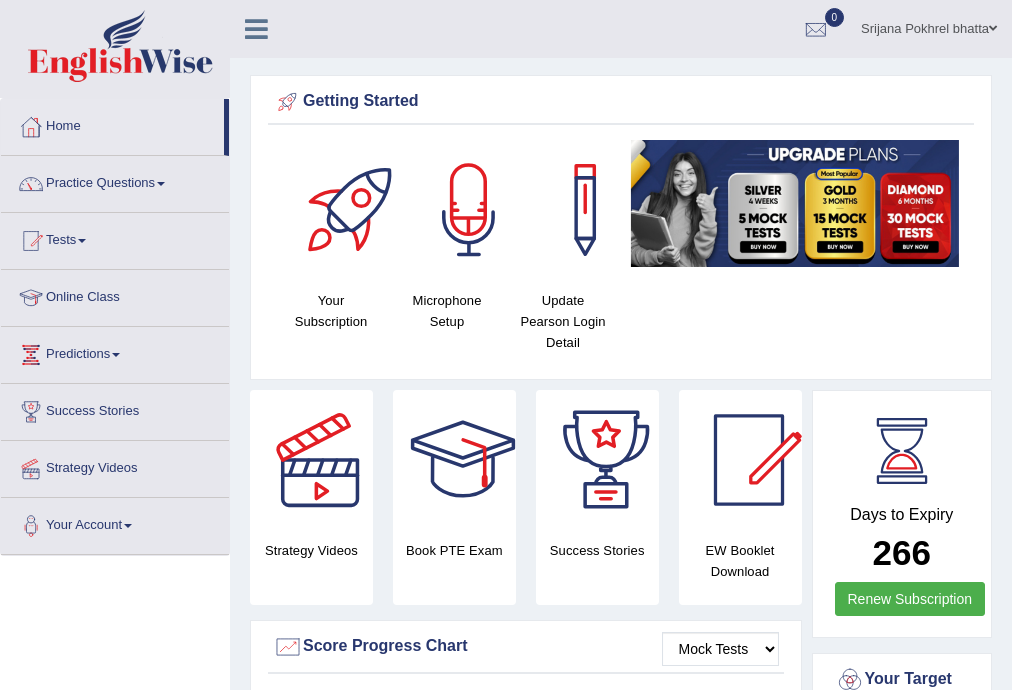 click on "Practice Questions" at bounding box center [115, 181] 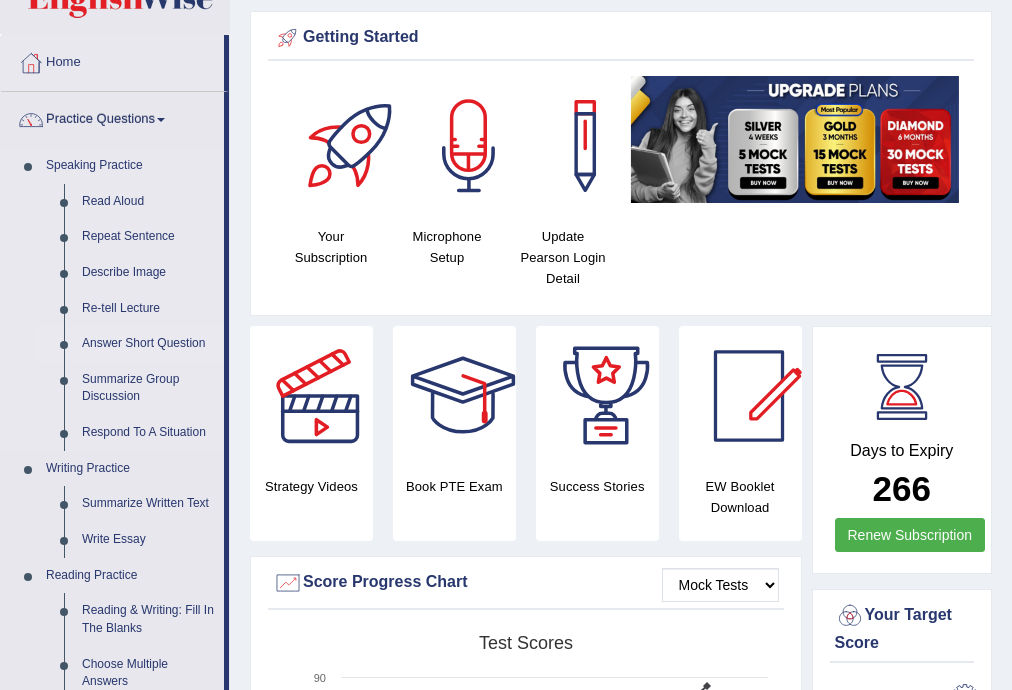 scroll, scrollTop: 160, scrollLeft: 0, axis: vertical 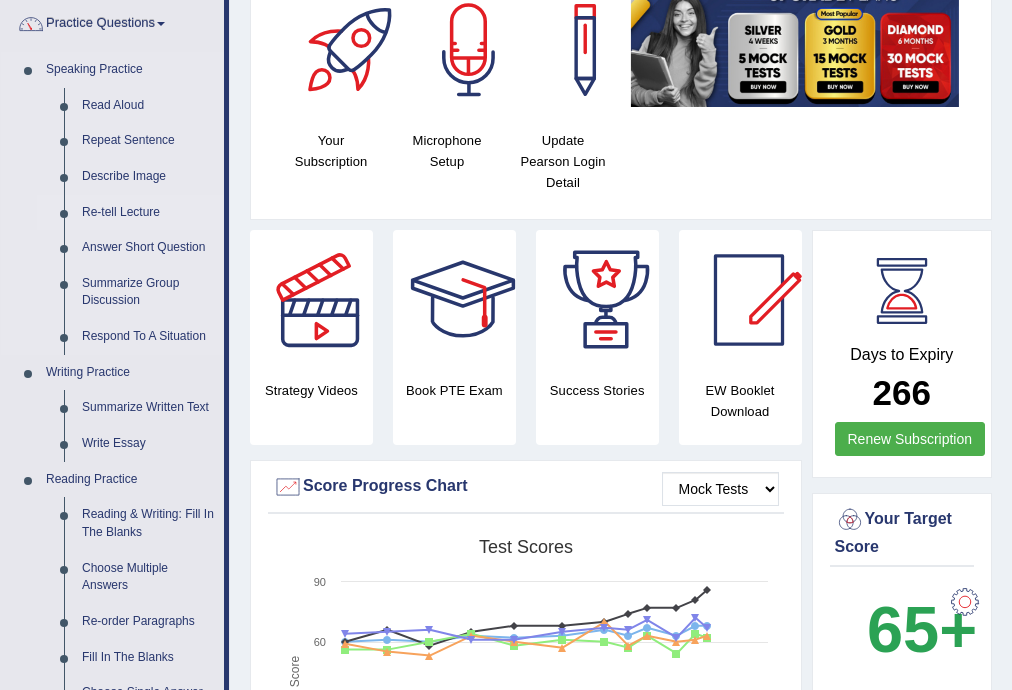 click on "Re-tell Lecture" at bounding box center (148, 213) 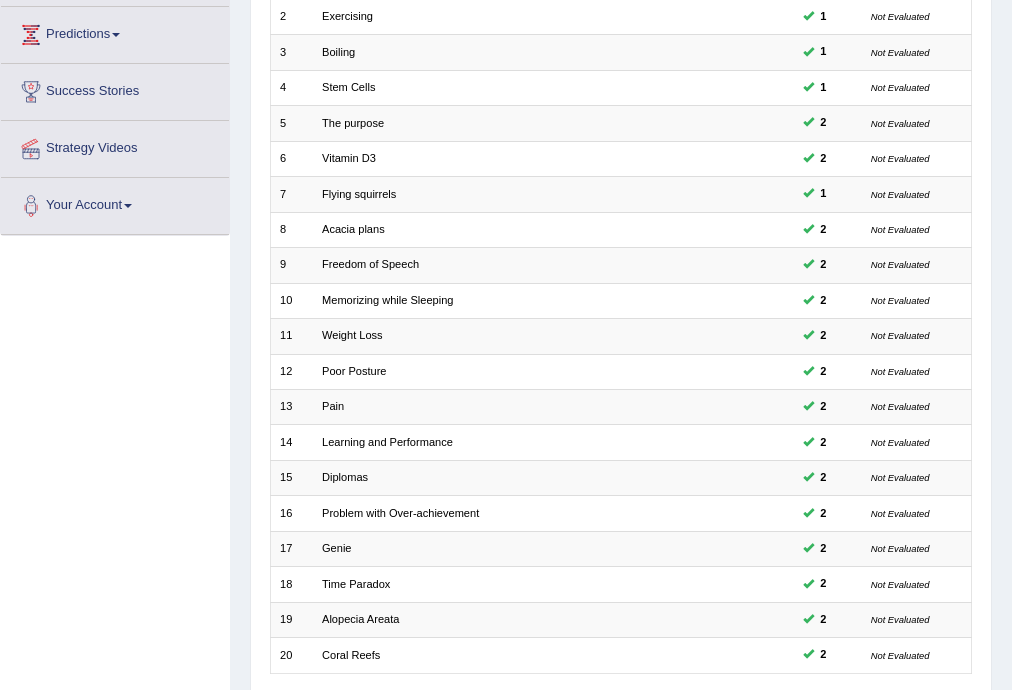 scroll, scrollTop: 320, scrollLeft: 0, axis: vertical 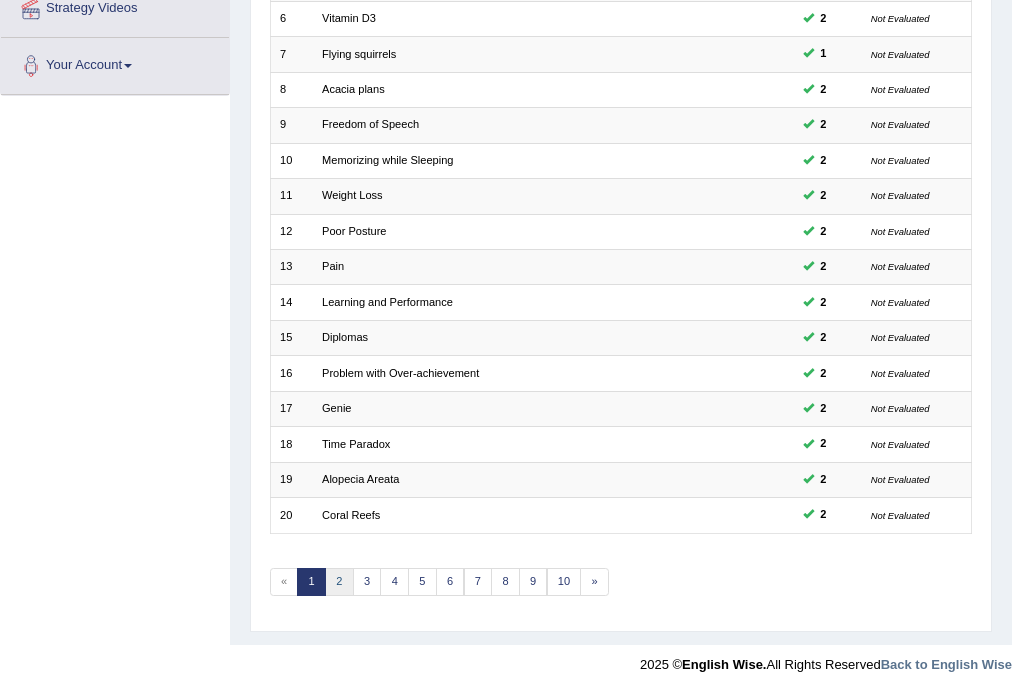click on "2" at bounding box center [339, 582] 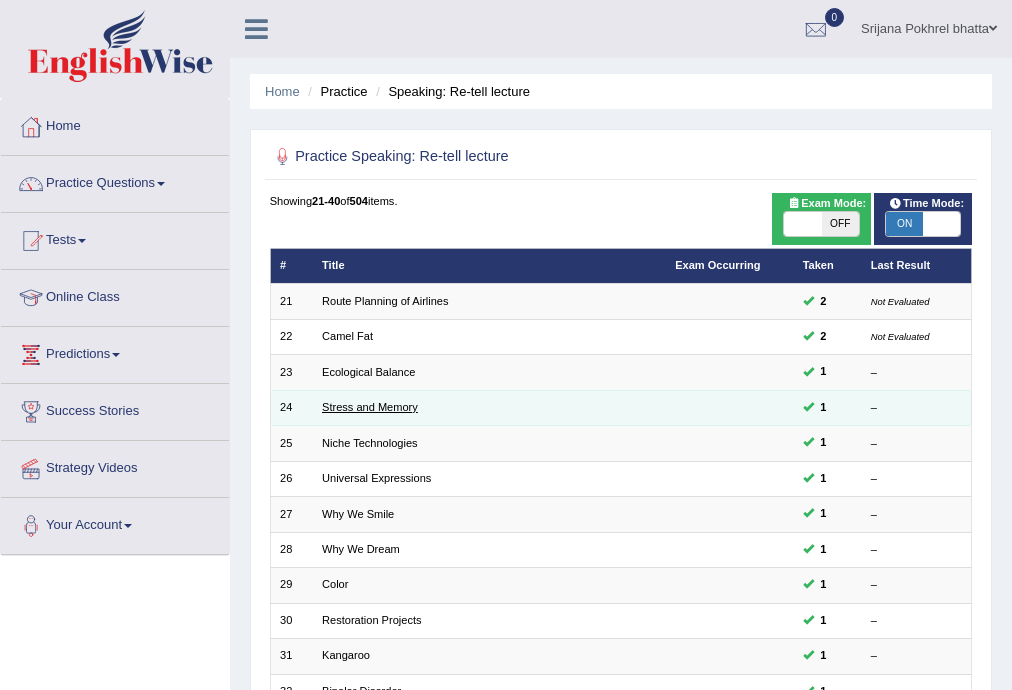 scroll, scrollTop: 0, scrollLeft: 0, axis: both 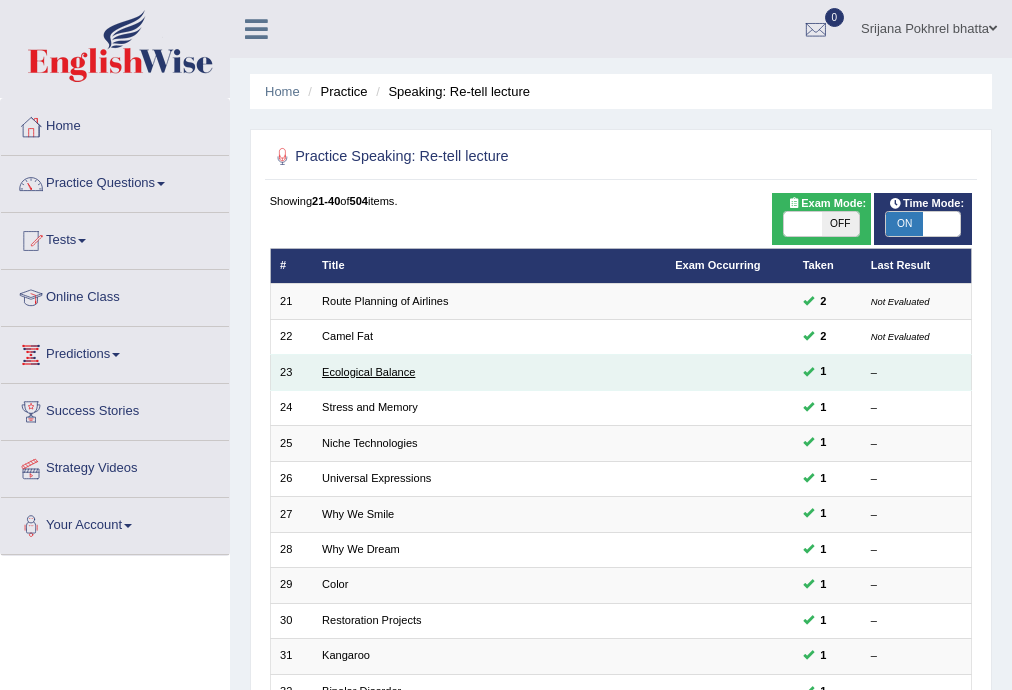 click on "Ecological Balance" at bounding box center (368, 372) 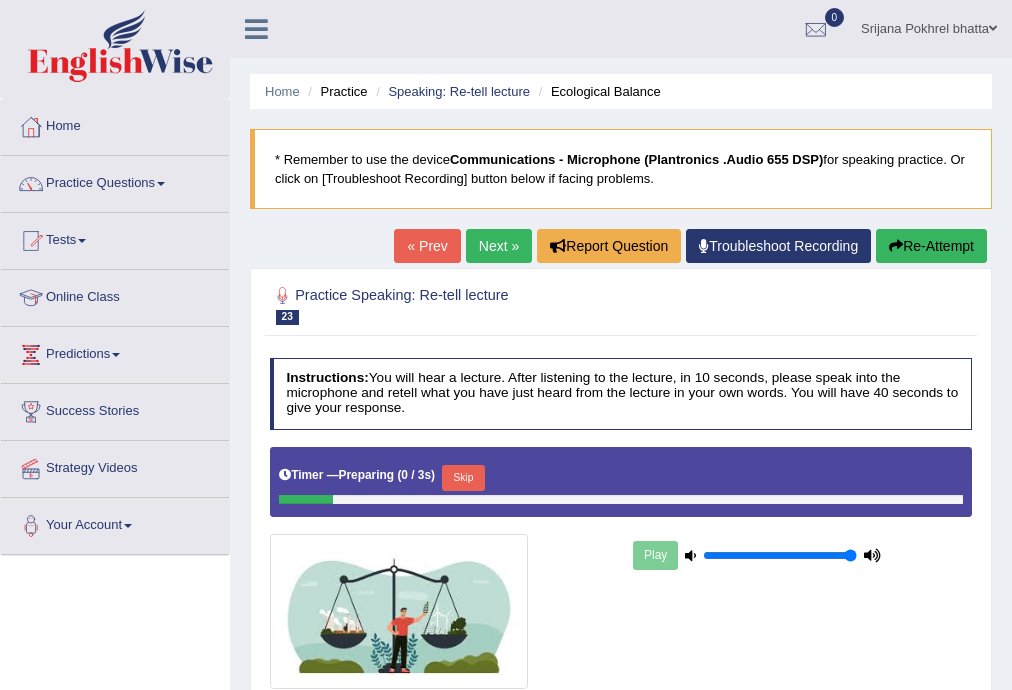 scroll, scrollTop: 0, scrollLeft: 0, axis: both 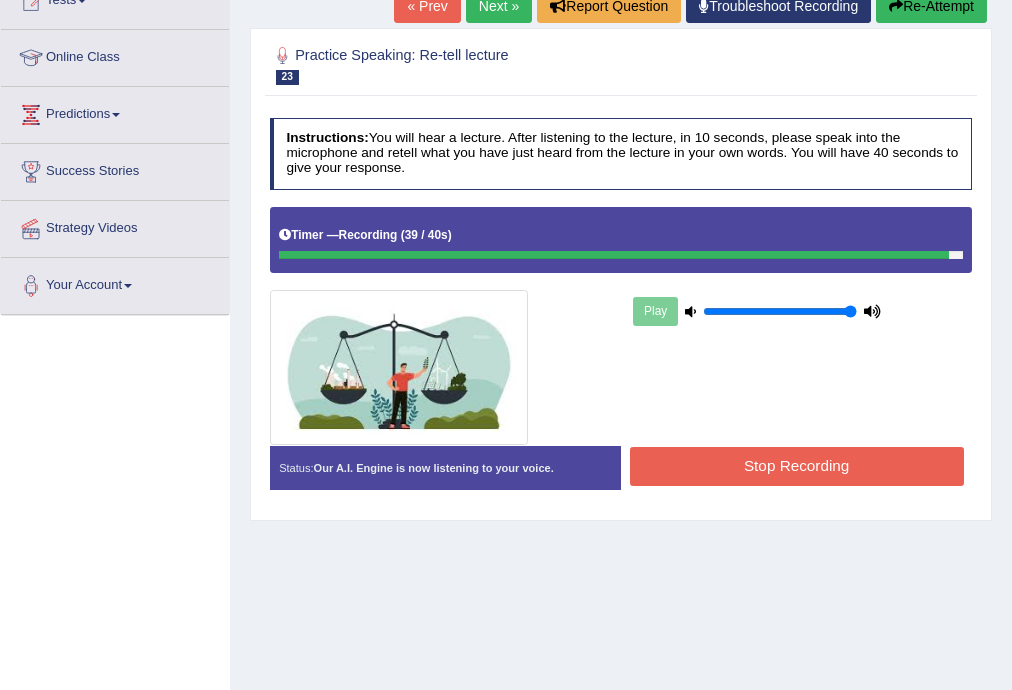 click on "Stop Recording" at bounding box center [797, 466] 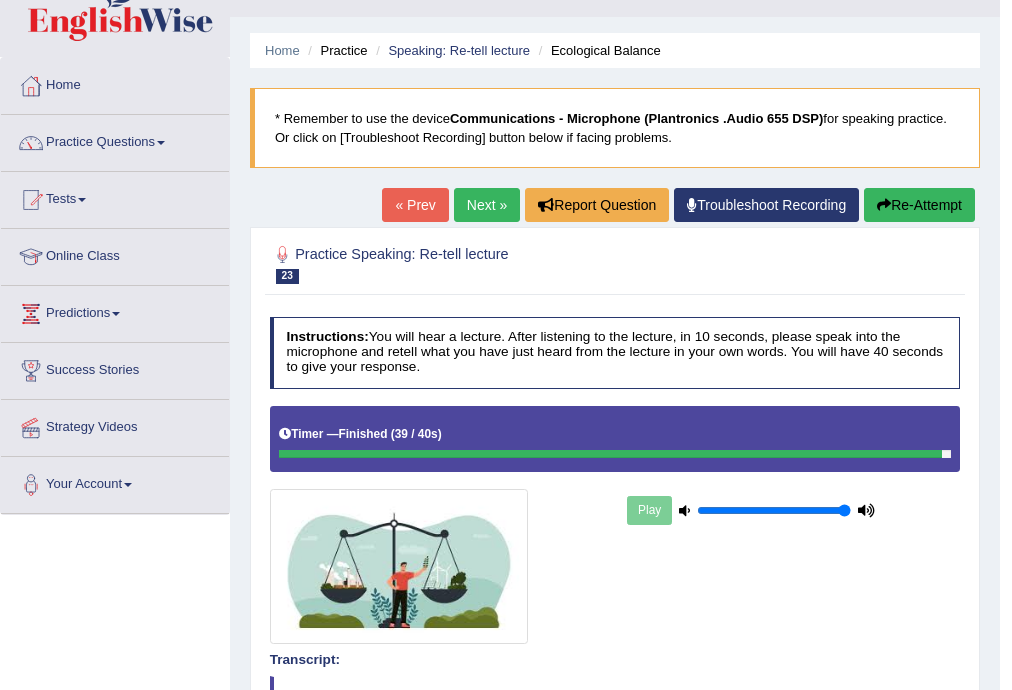 scroll, scrollTop: 16, scrollLeft: 0, axis: vertical 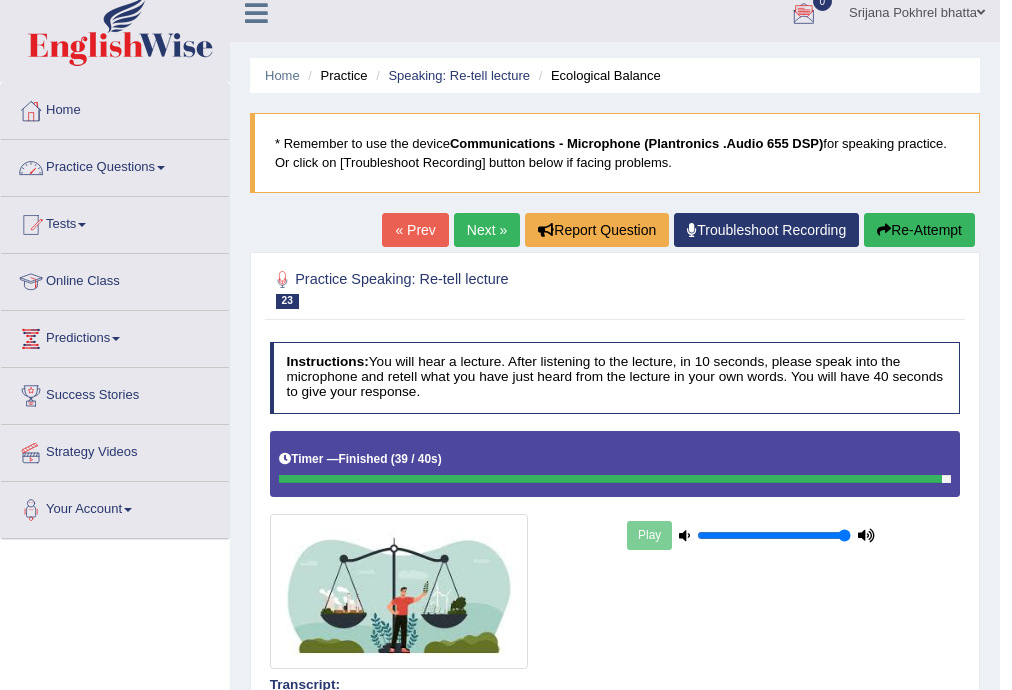 click on "Practice Questions" at bounding box center (115, 165) 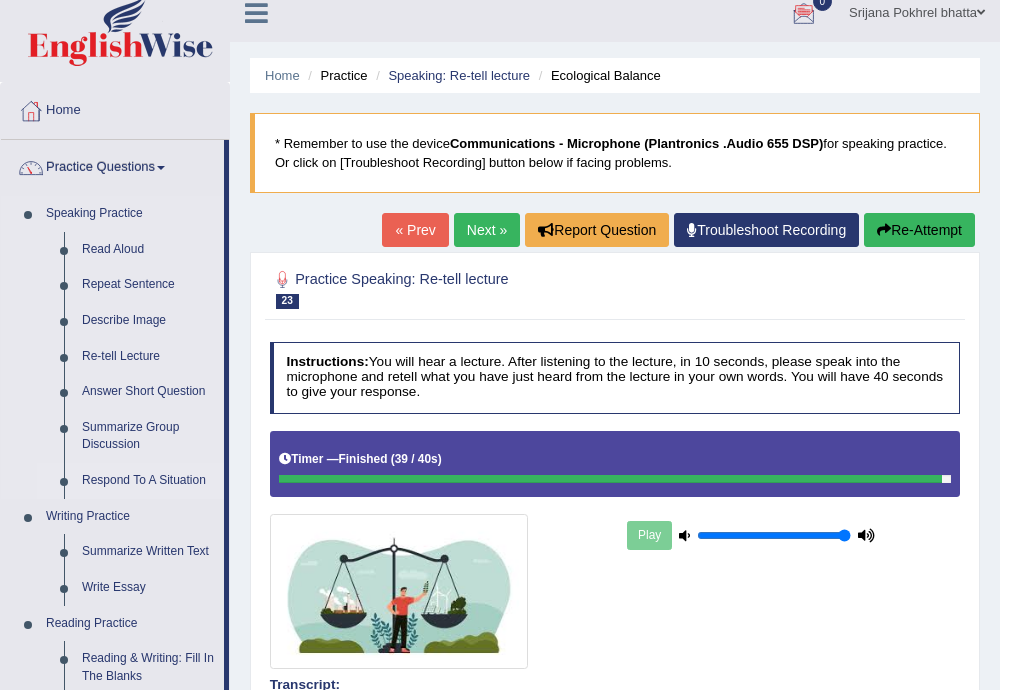 click on "Respond To A Situation" at bounding box center (148, 481) 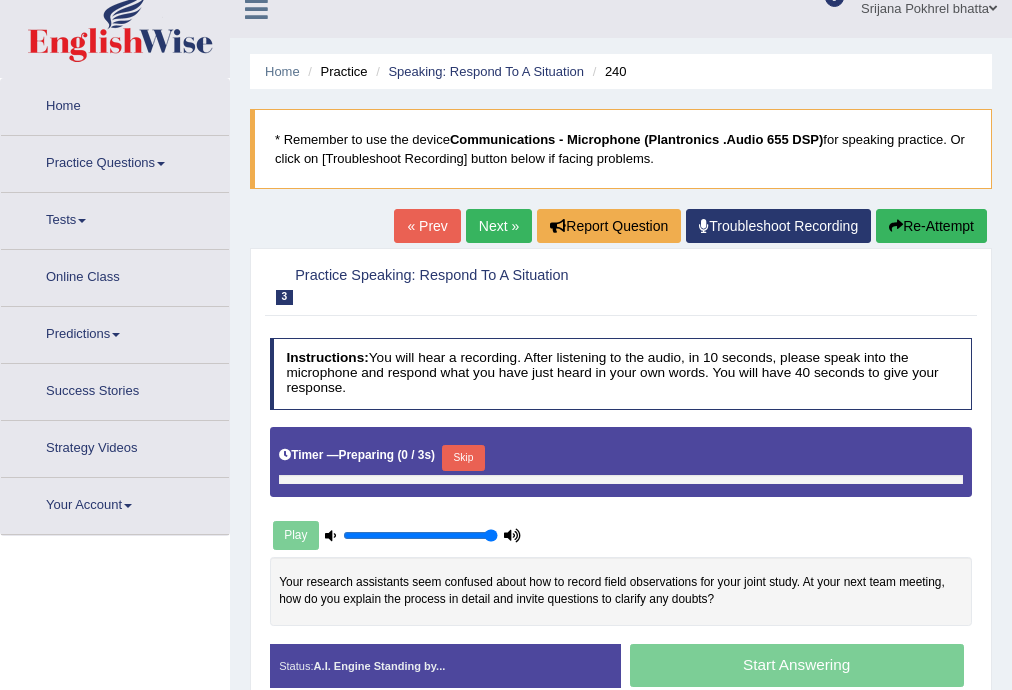 scroll, scrollTop: 320, scrollLeft: 0, axis: vertical 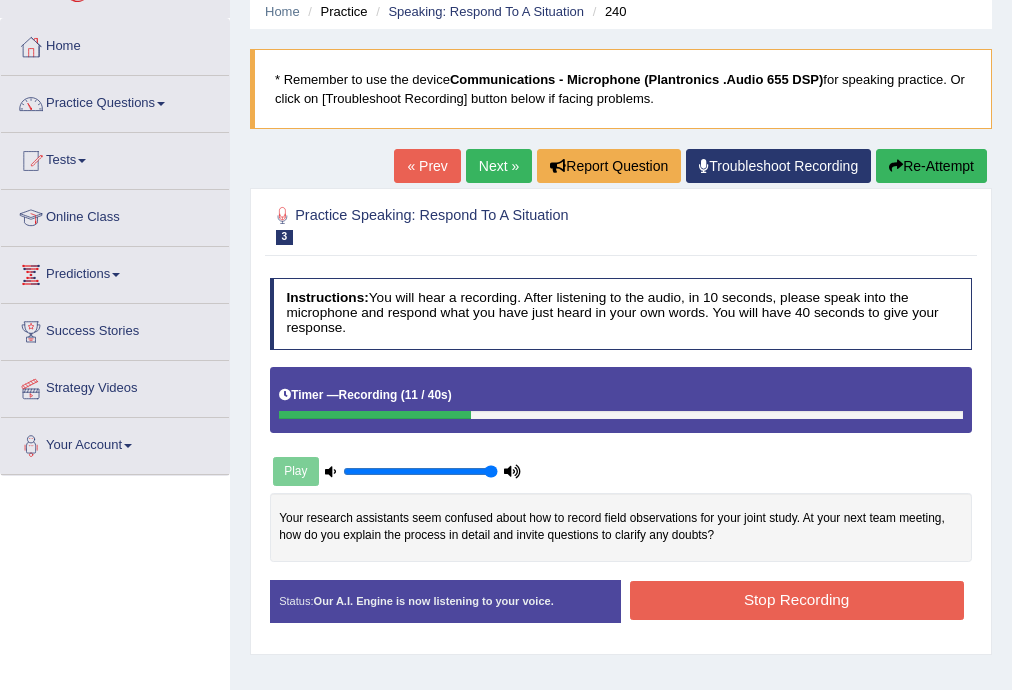 click at bounding box center [896, 166] 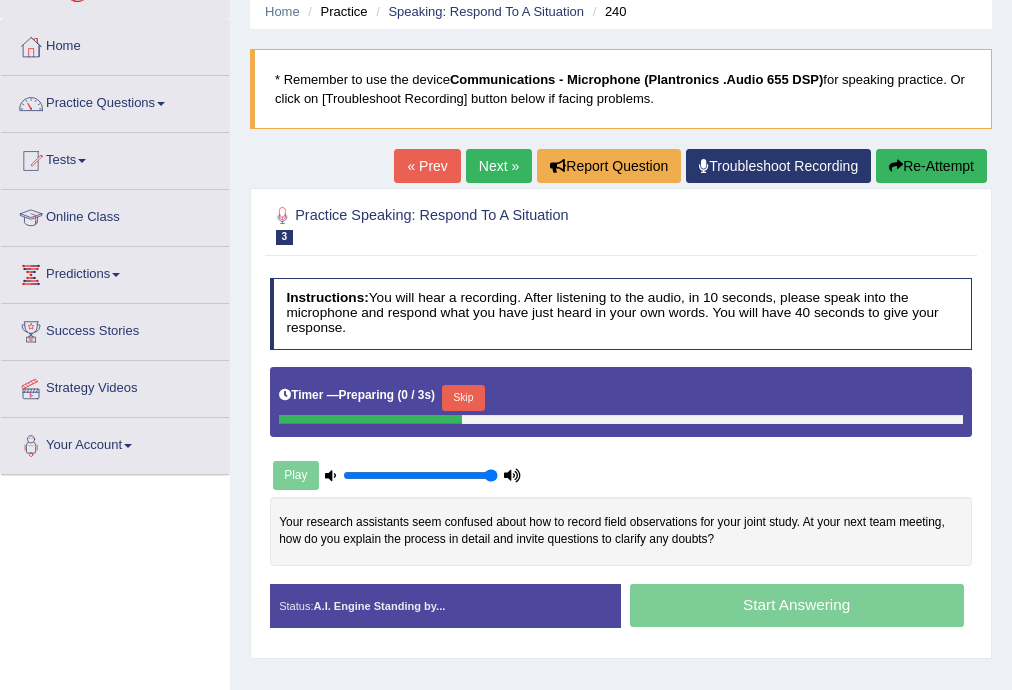 scroll, scrollTop: 0, scrollLeft: 0, axis: both 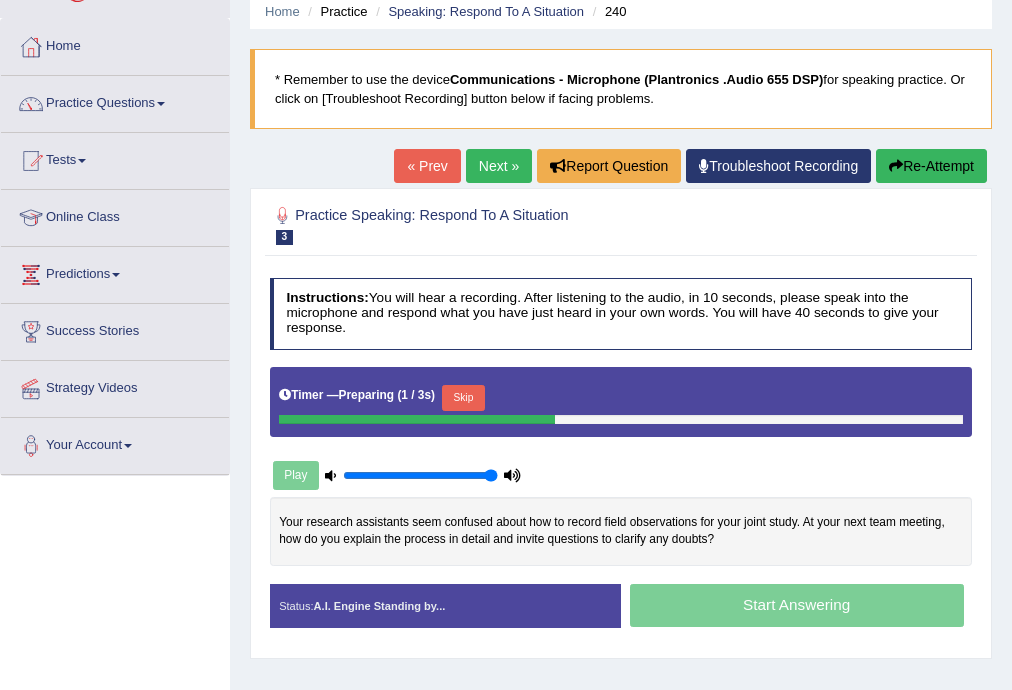 click on "Skip" at bounding box center [463, 398] 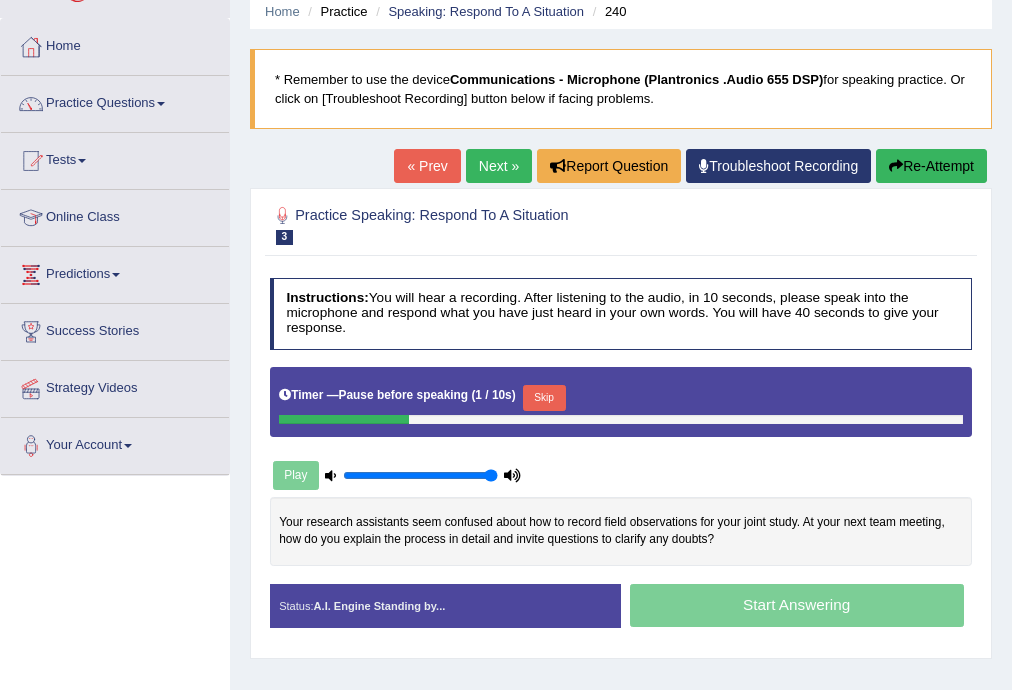 click on "Skip" at bounding box center (544, 398) 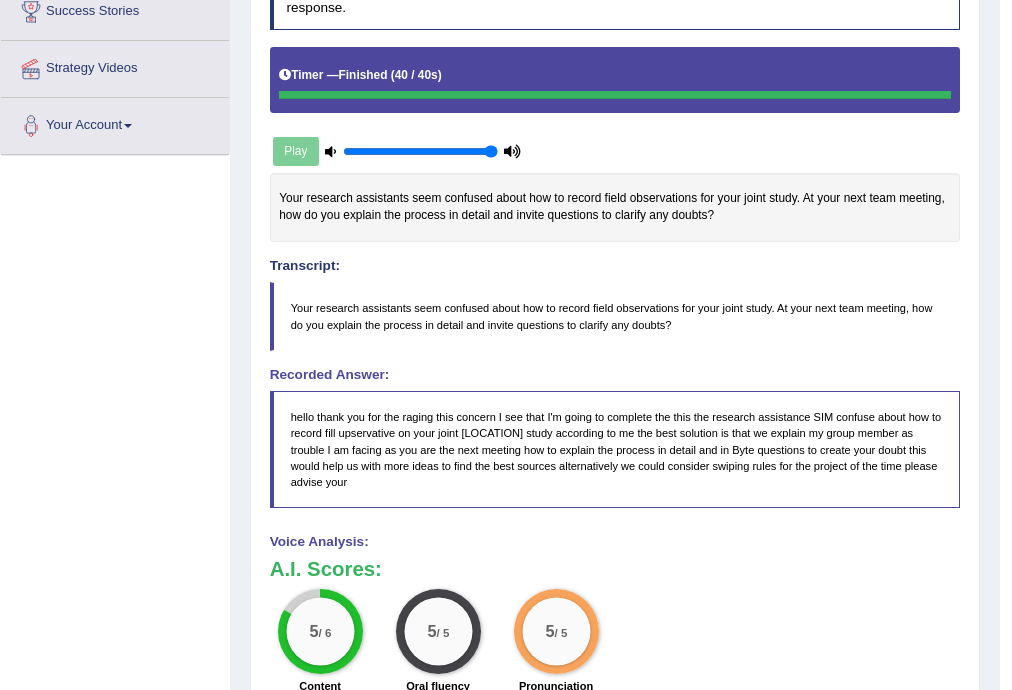scroll, scrollTop: 0, scrollLeft: 0, axis: both 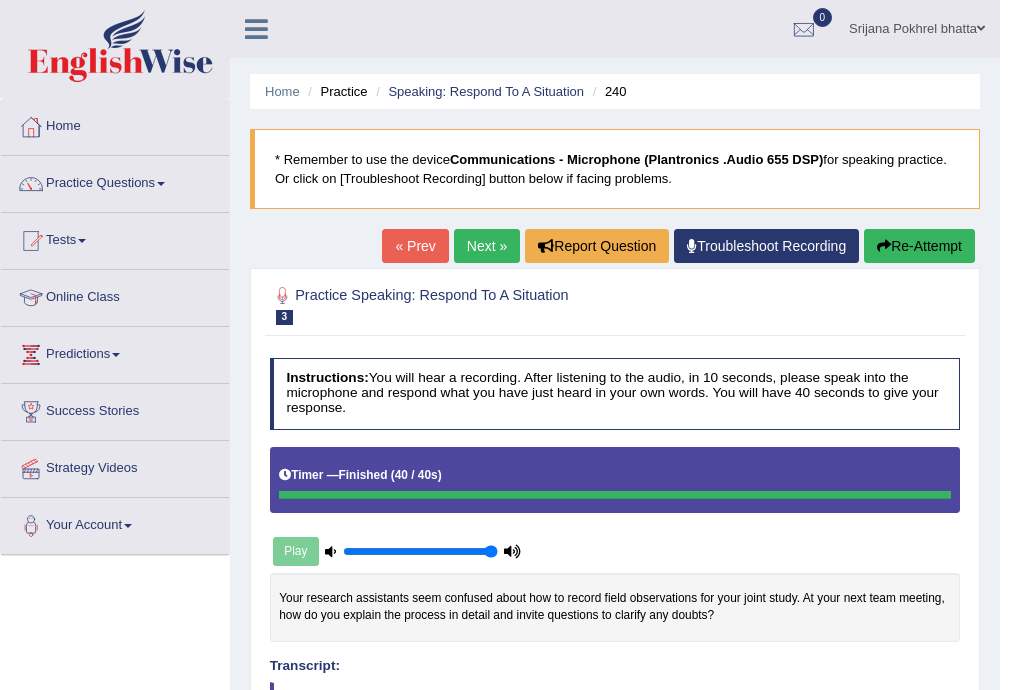 click on "Next »" at bounding box center (487, 246) 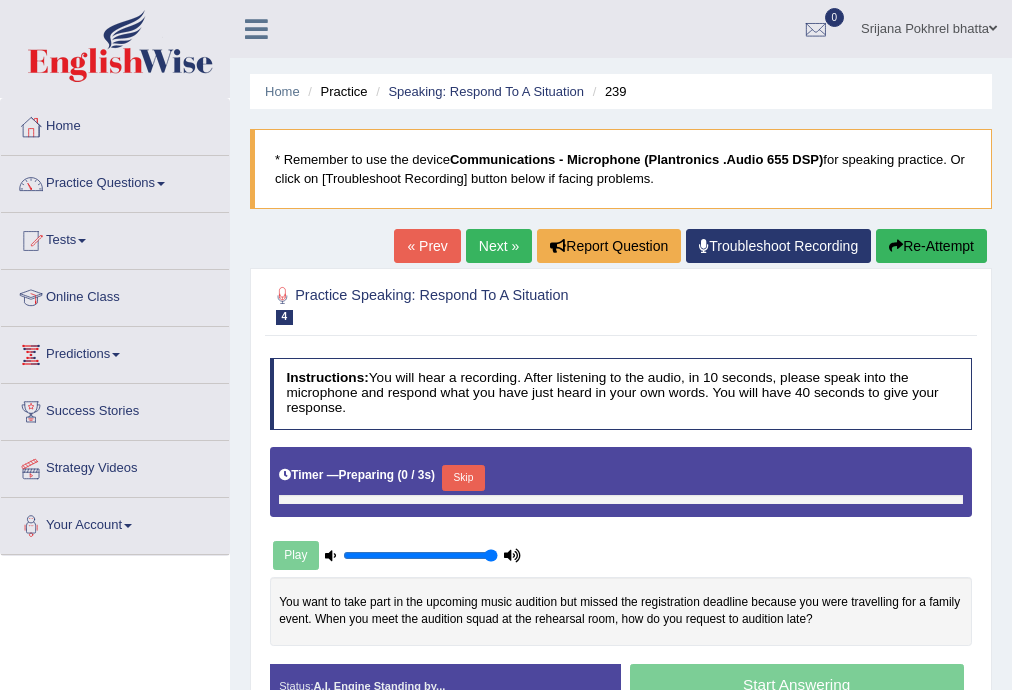 scroll, scrollTop: 320, scrollLeft: 0, axis: vertical 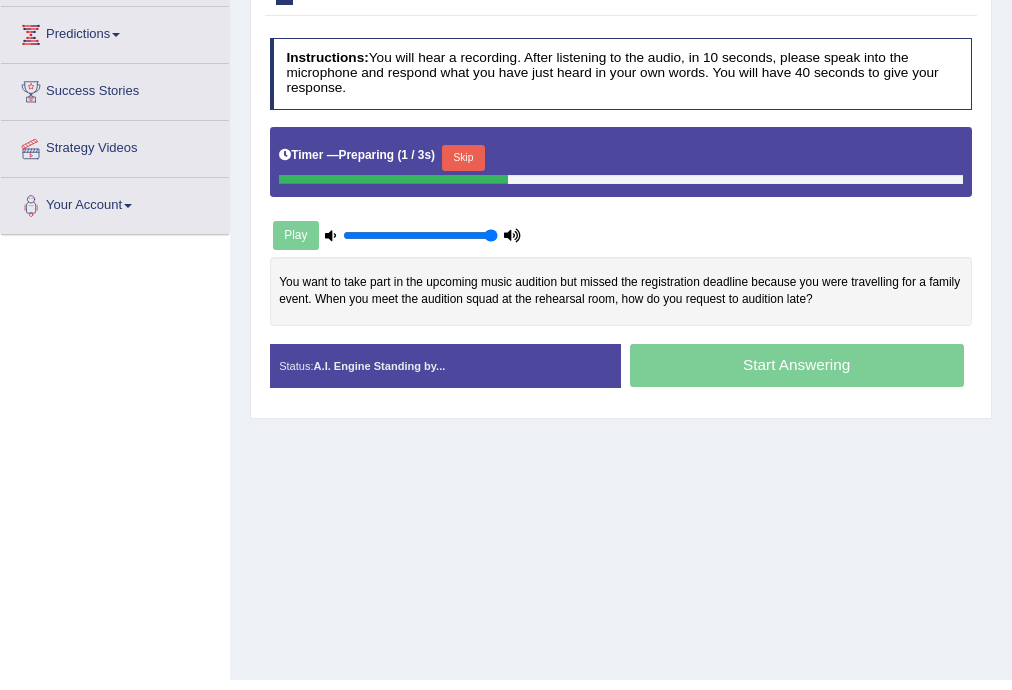 click on "Skip" at bounding box center (463, 158) 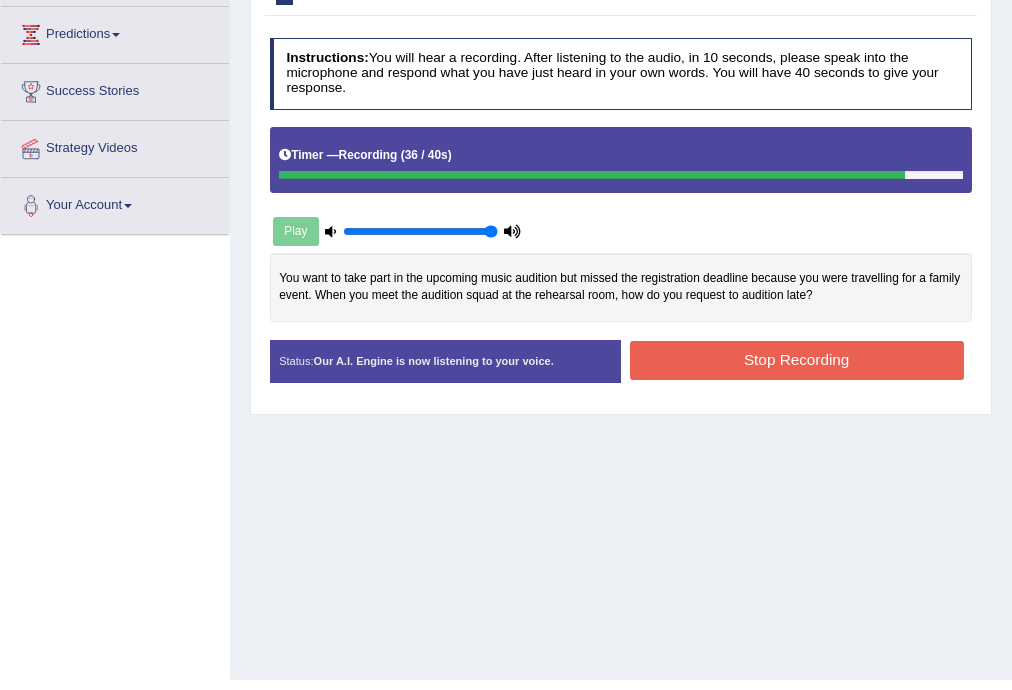 click on "Stop Recording" at bounding box center [797, 360] 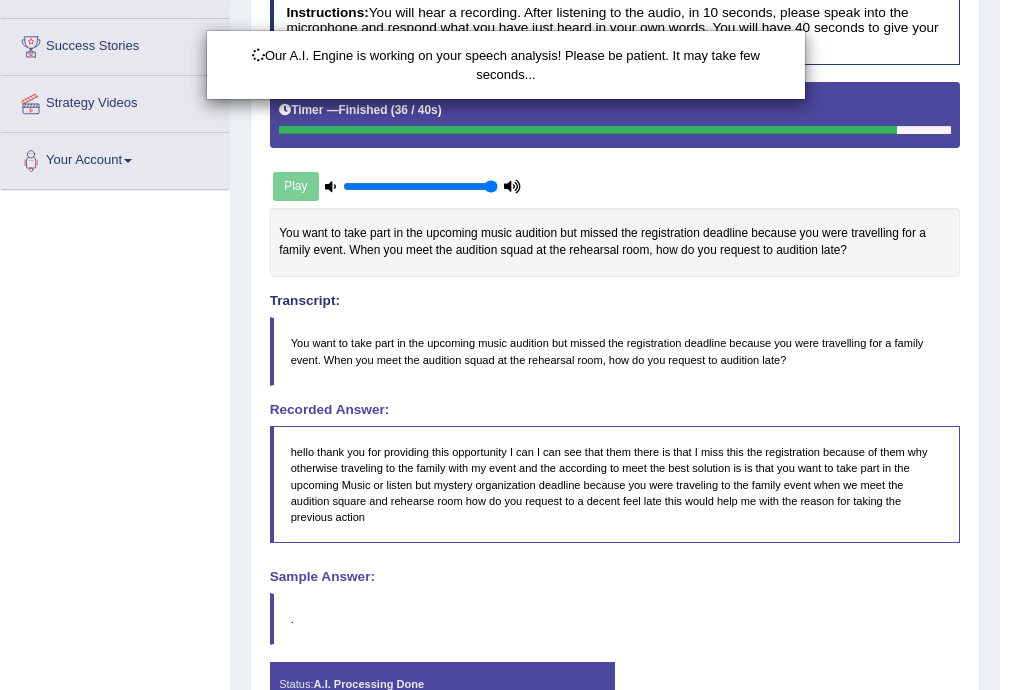 scroll, scrollTop: 400, scrollLeft: 0, axis: vertical 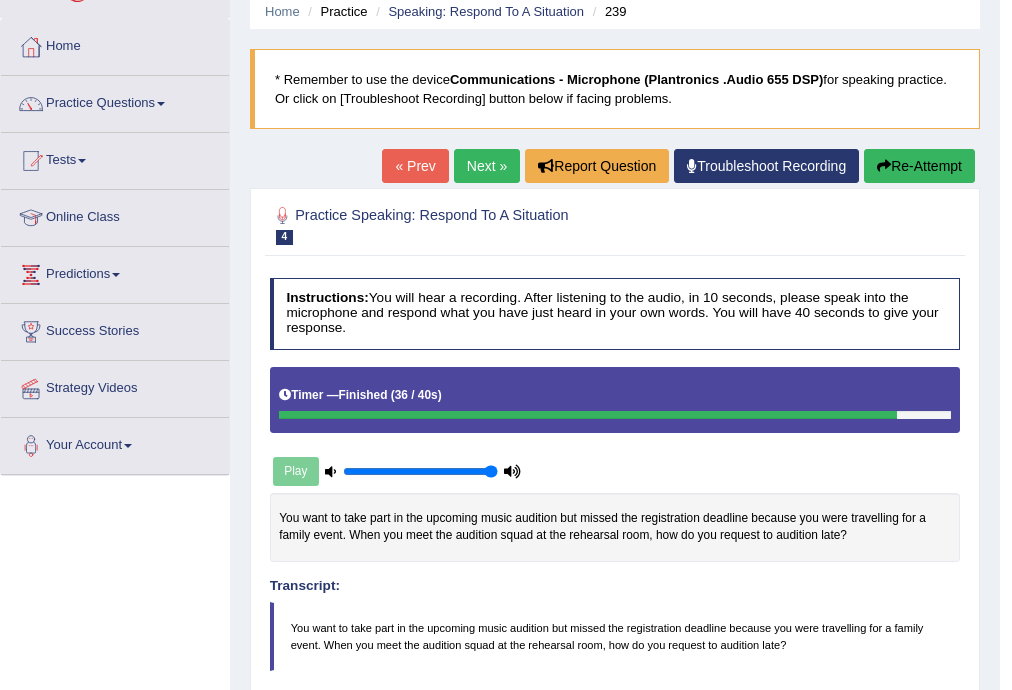 click on "Next »" at bounding box center (487, 166) 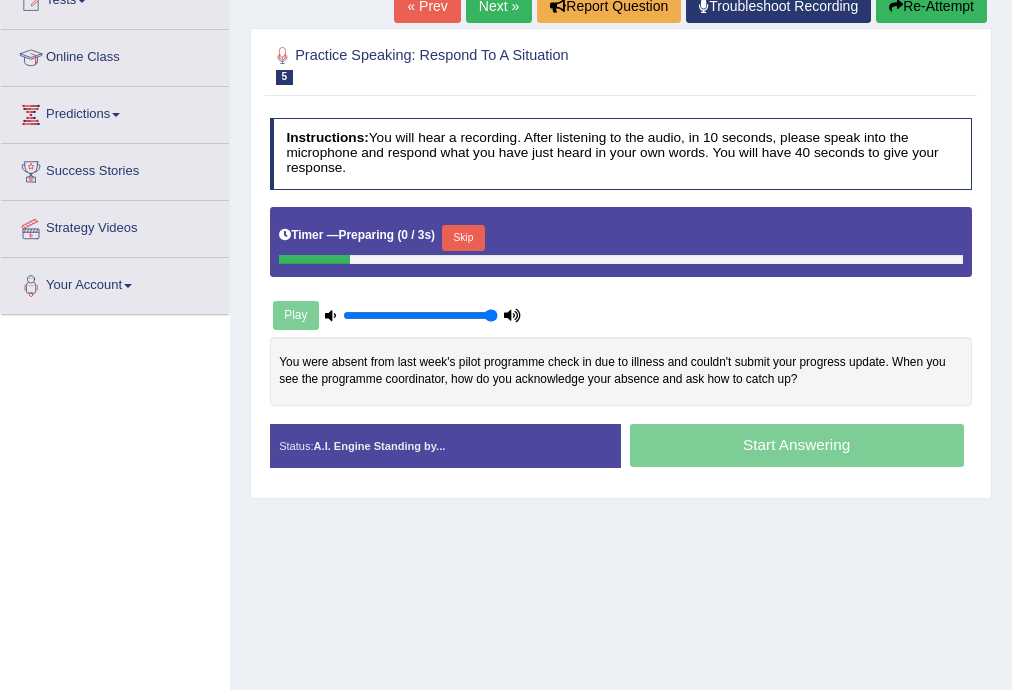 scroll, scrollTop: 240, scrollLeft: 0, axis: vertical 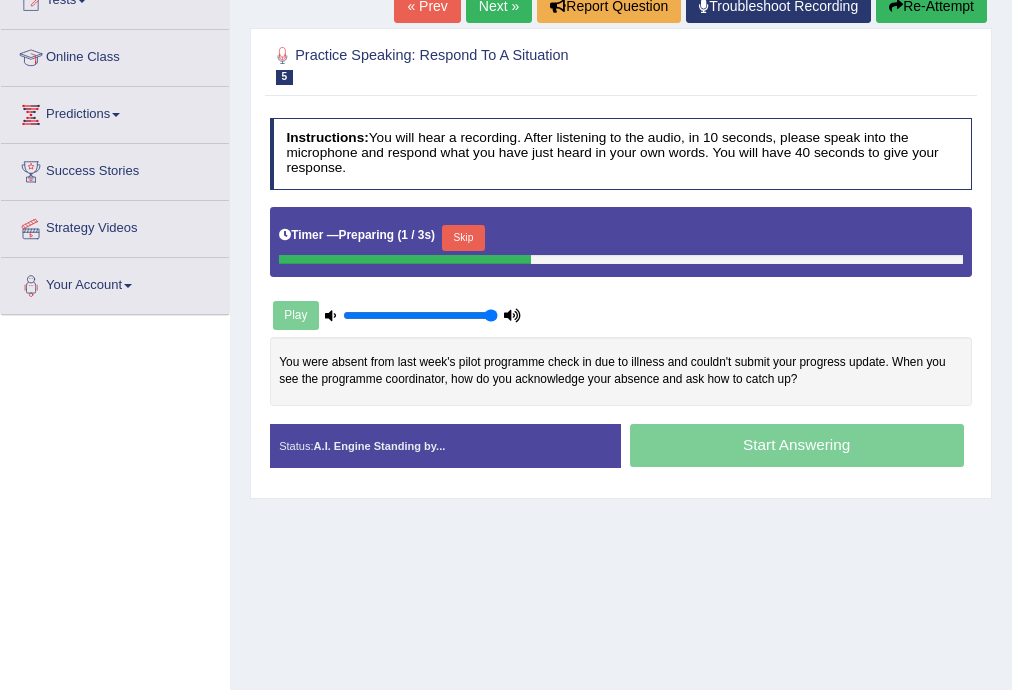 click on "Skip" at bounding box center (463, 238) 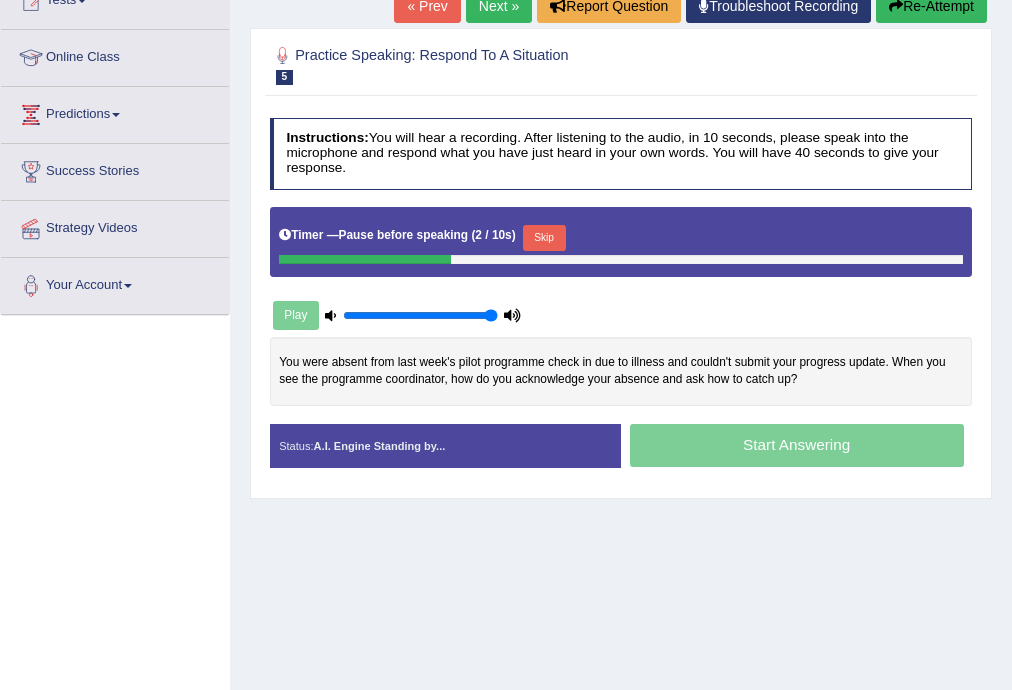click on "Skip" at bounding box center (544, 238) 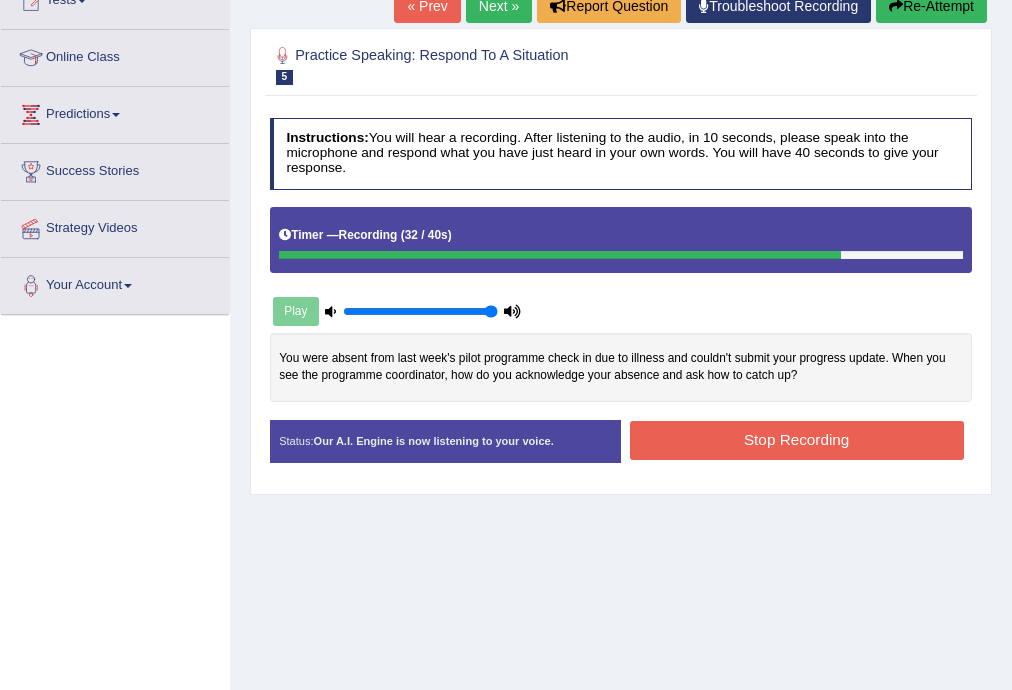 click on "Stop Recording" at bounding box center (797, 440) 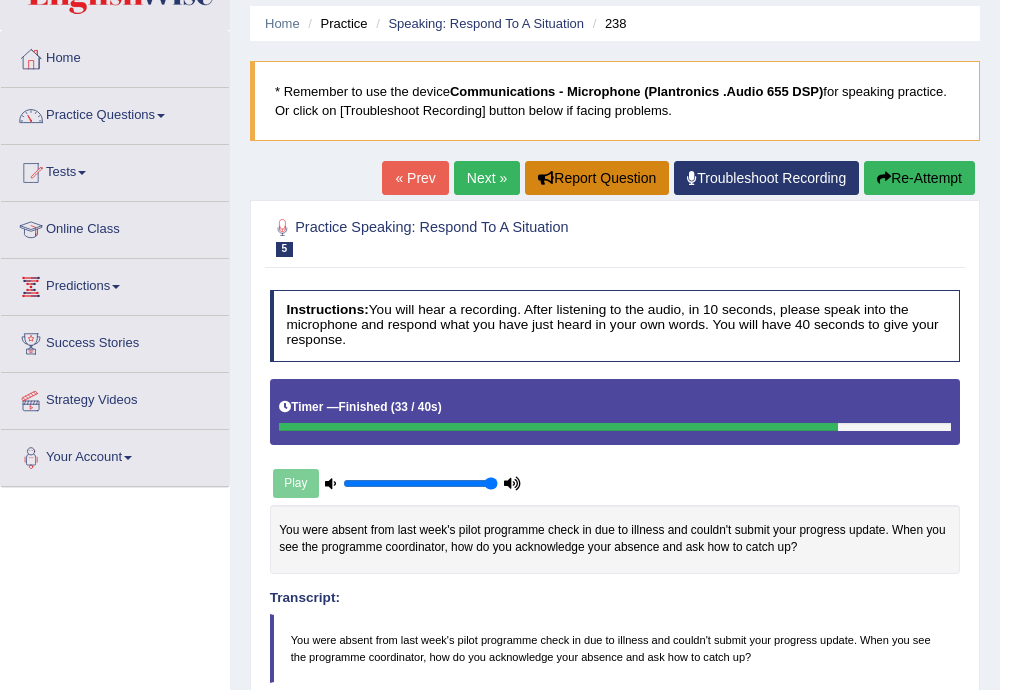 scroll, scrollTop: 0, scrollLeft: 0, axis: both 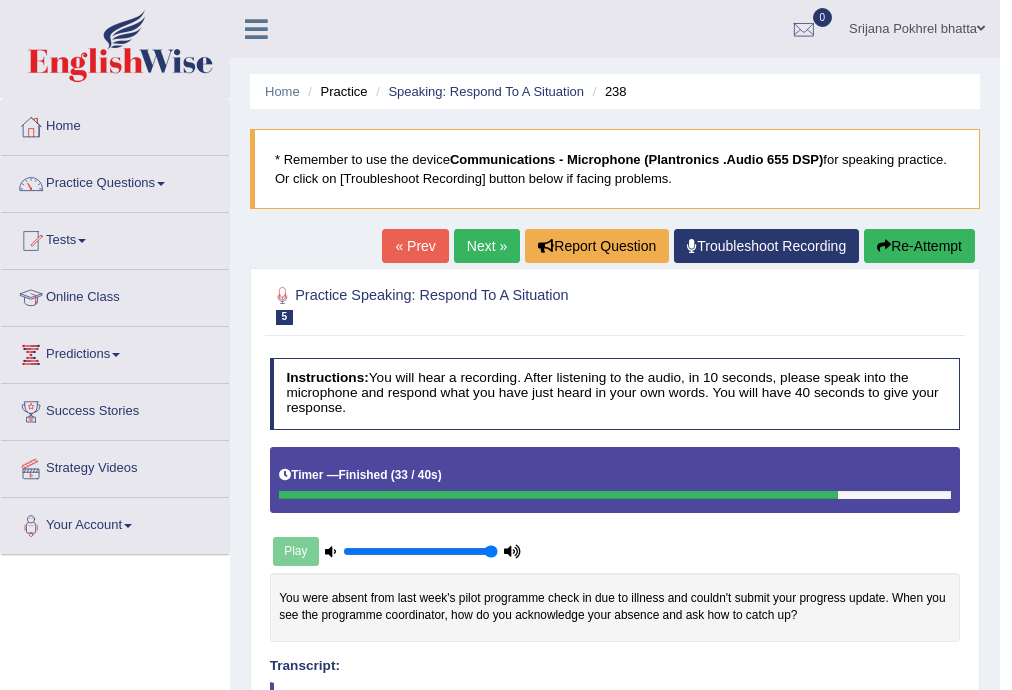 click on "Re-Attempt" at bounding box center [919, 246] 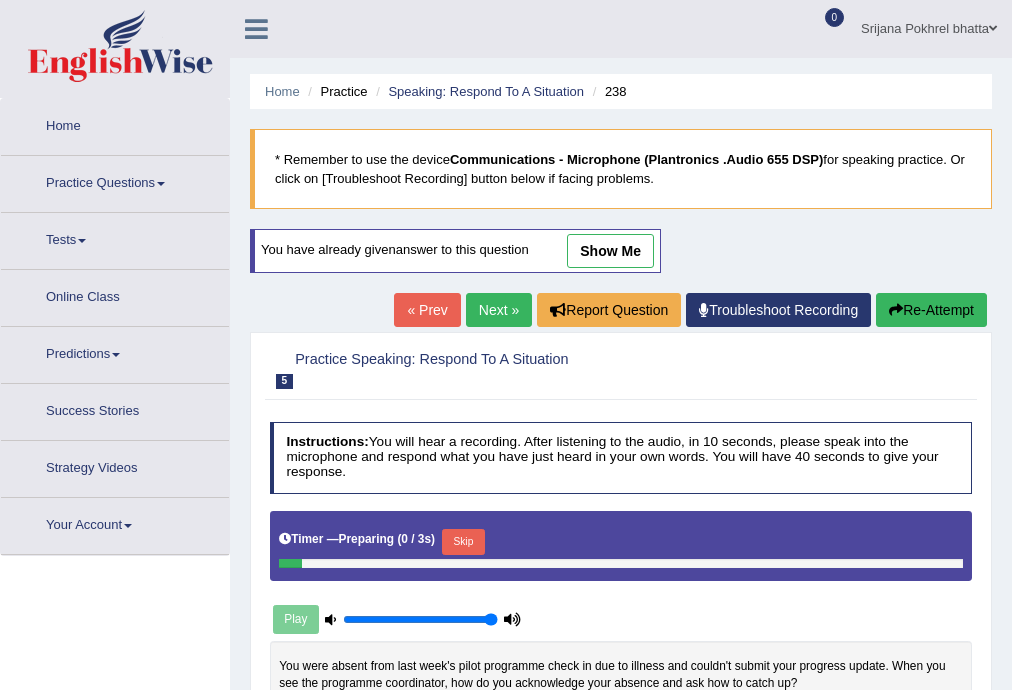 scroll, scrollTop: 0, scrollLeft: 0, axis: both 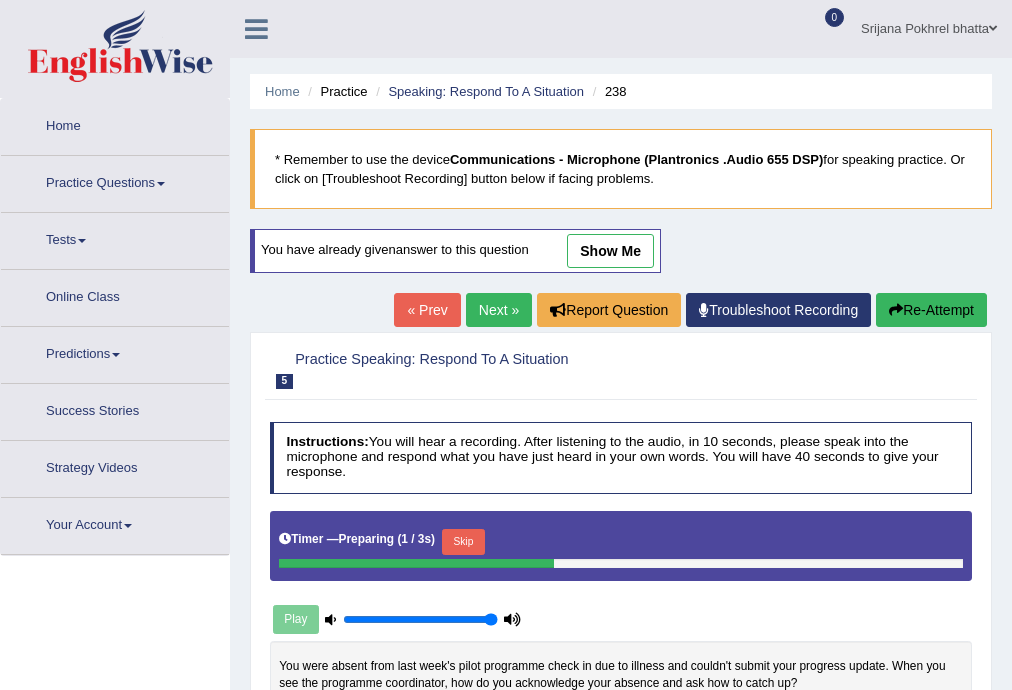 click on "Skip" at bounding box center [463, 542] 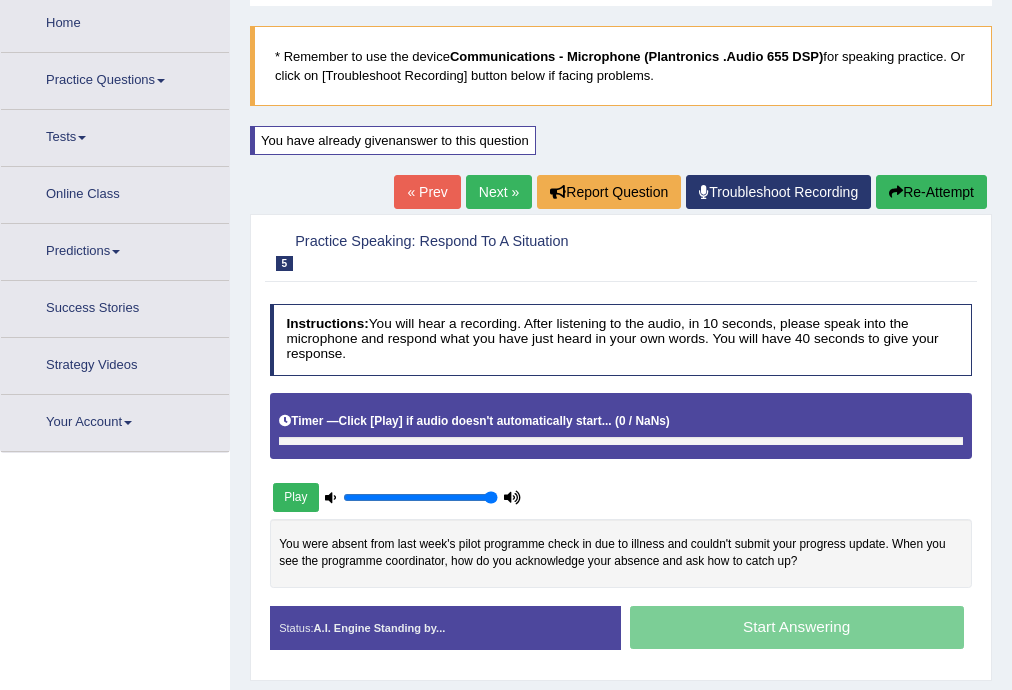 scroll, scrollTop: 320, scrollLeft: 0, axis: vertical 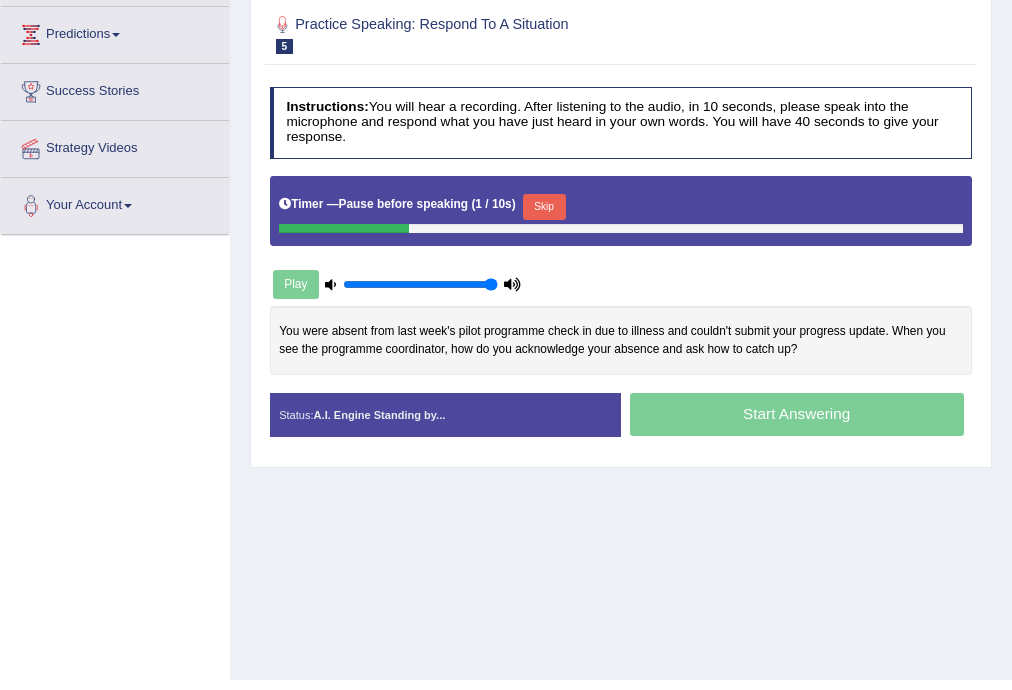 click on "Skip" at bounding box center [544, 207] 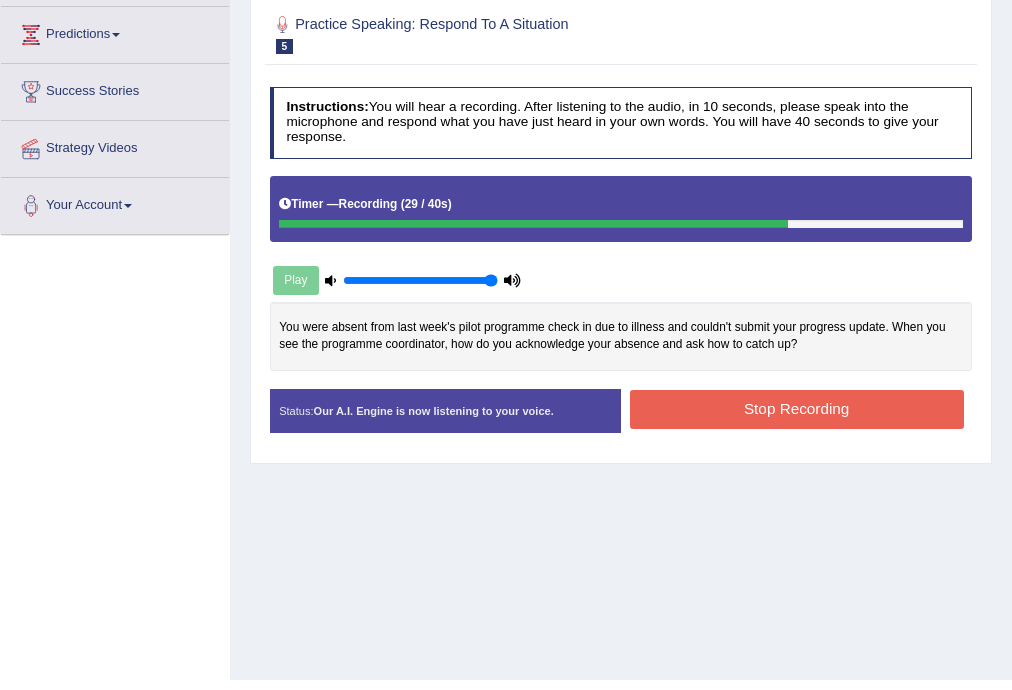 click on "Stop Recording" at bounding box center [797, 409] 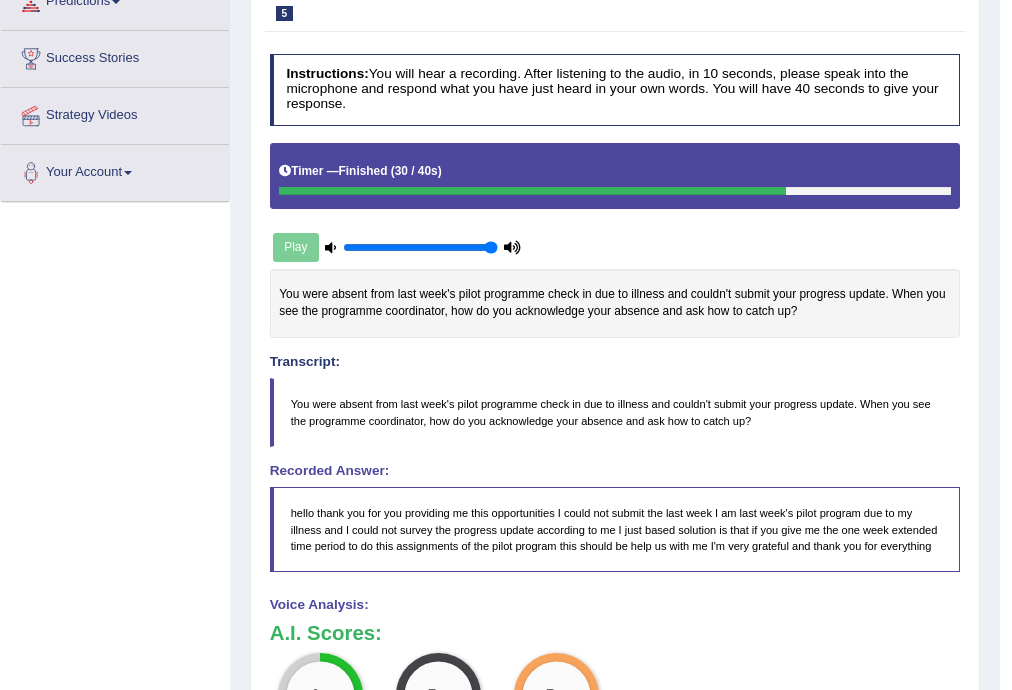 scroll, scrollTop: 249, scrollLeft: 0, axis: vertical 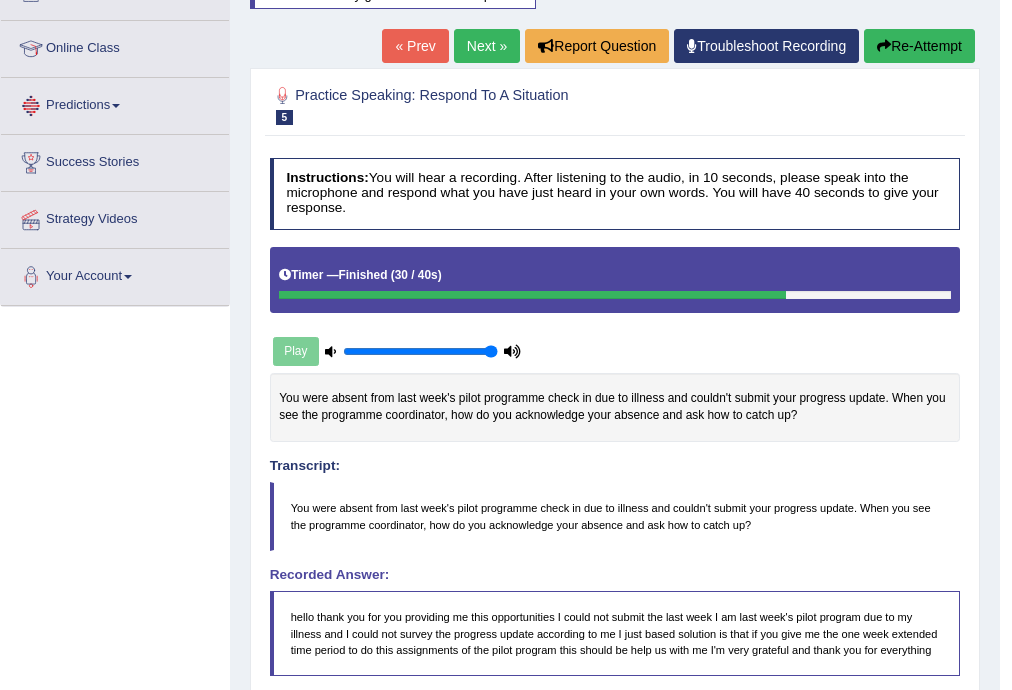 click on "Next »" at bounding box center [487, 46] 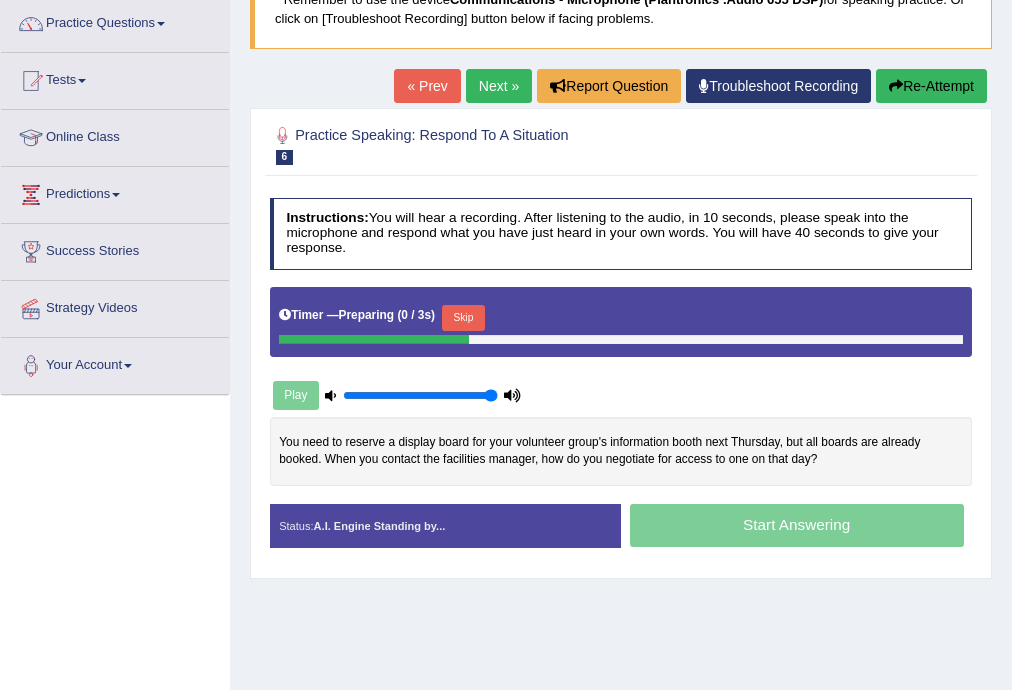scroll, scrollTop: 0, scrollLeft: 0, axis: both 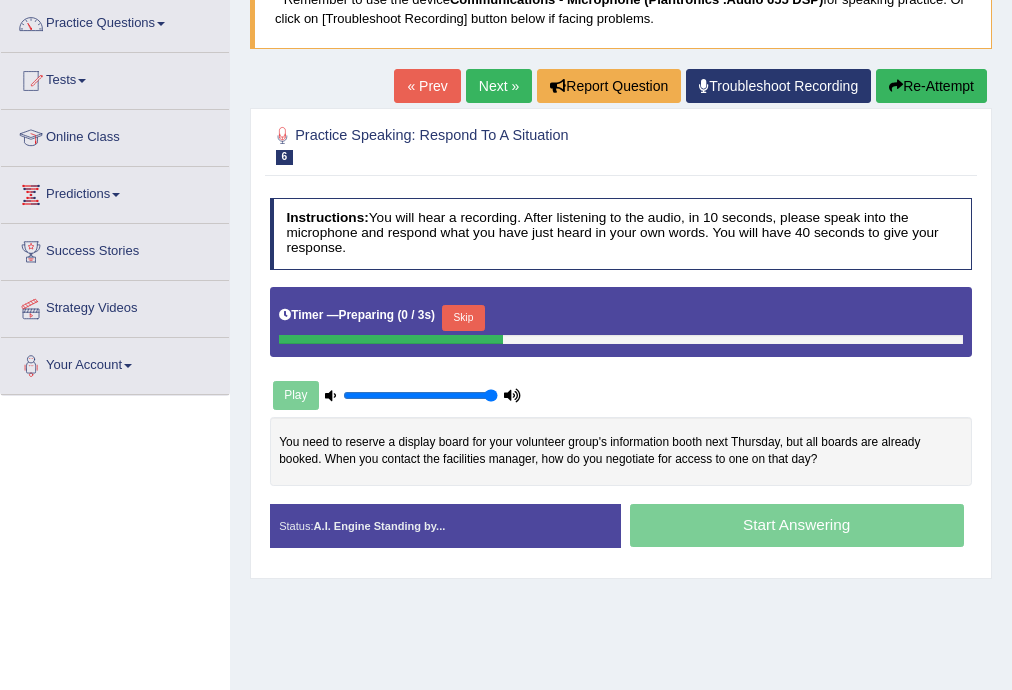 click on "Skip" at bounding box center (463, 318) 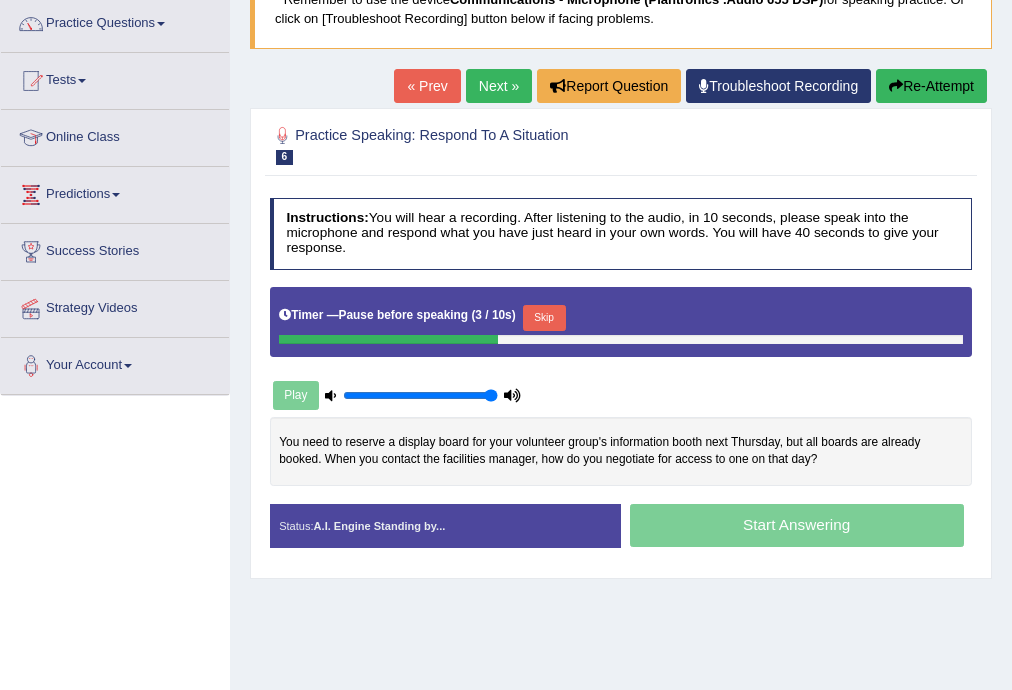 click on "Skip" at bounding box center (544, 318) 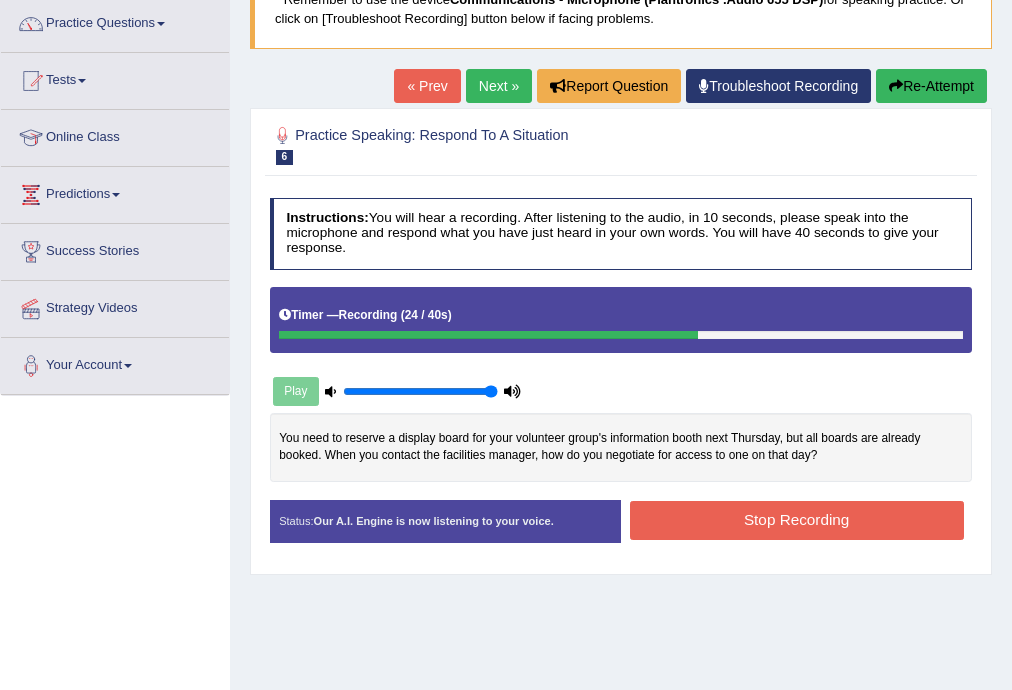 click on "Stop Recording" at bounding box center (797, 520) 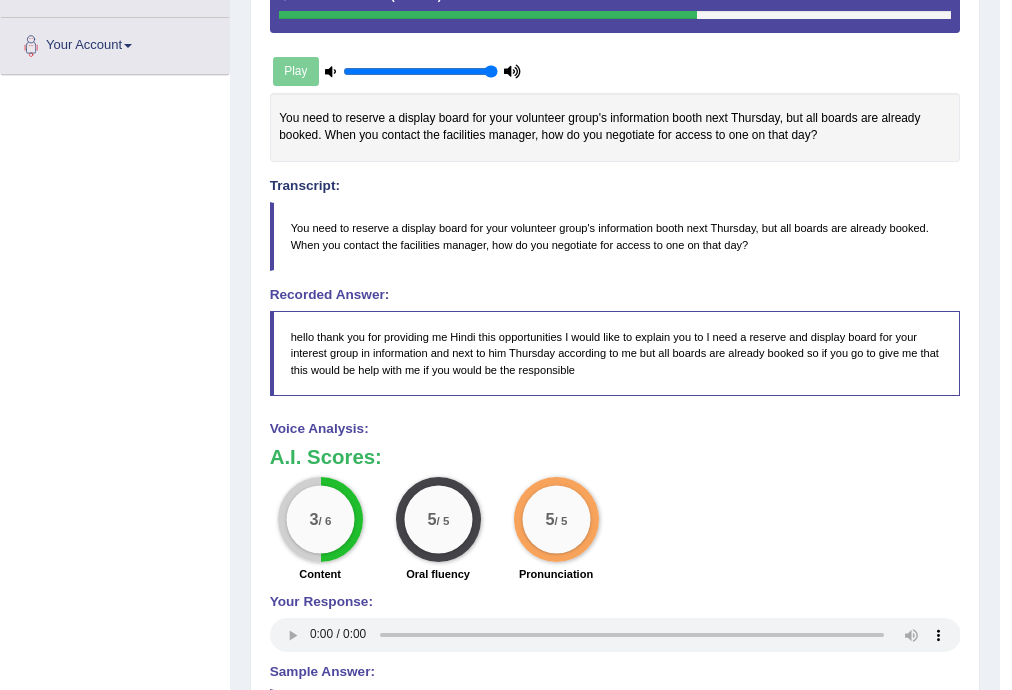 scroll, scrollTop: 80, scrollLeft: 0, axis: vertical 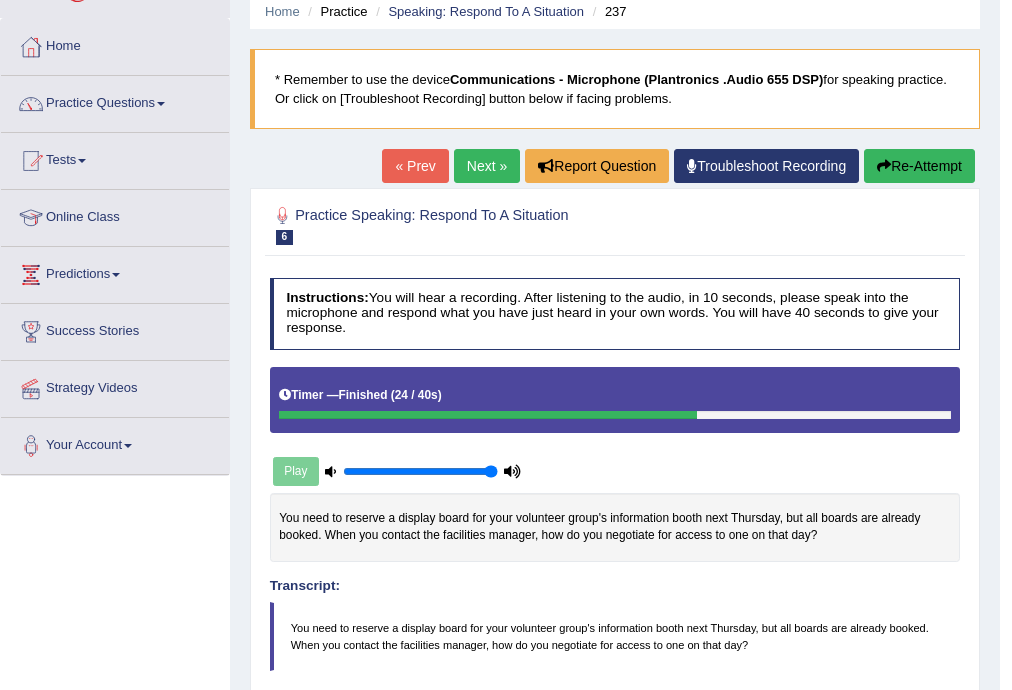 click on "Re-Attempt" at bounding box center [919, 166] 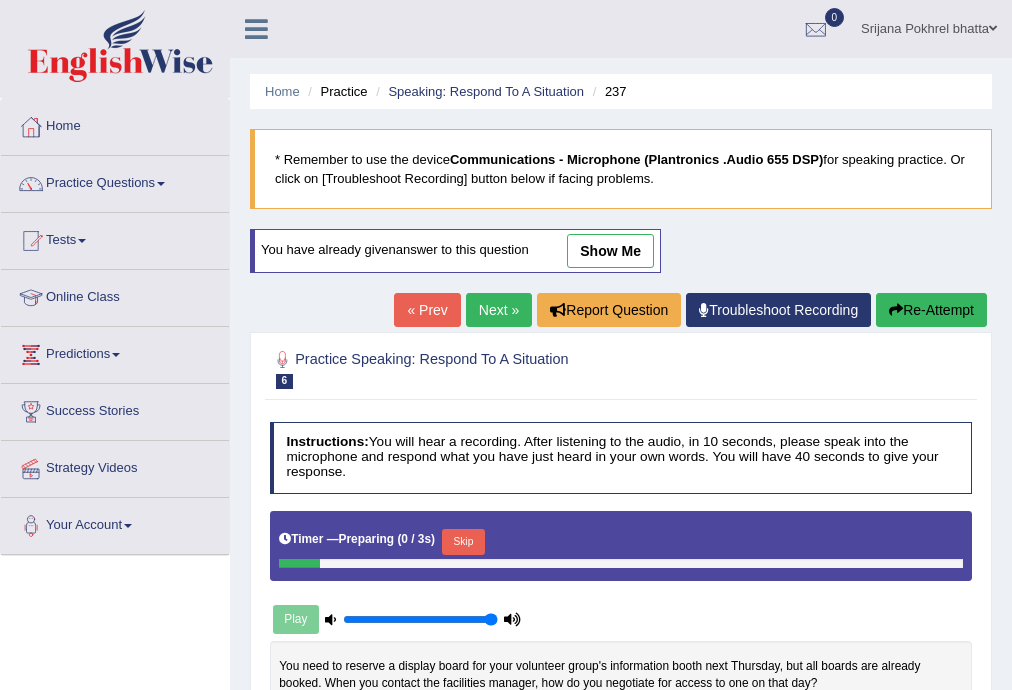 scroll, scrollTop: 80, scrollLeft: 0, axis: vertical 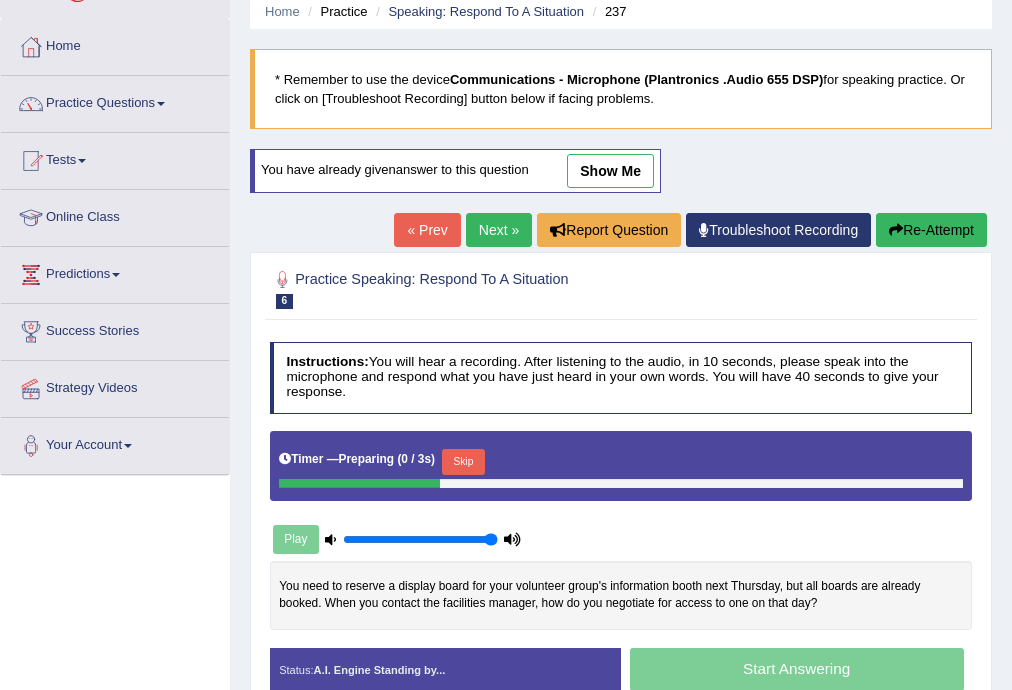 click on "Skip" at bounding box center (463, 462) 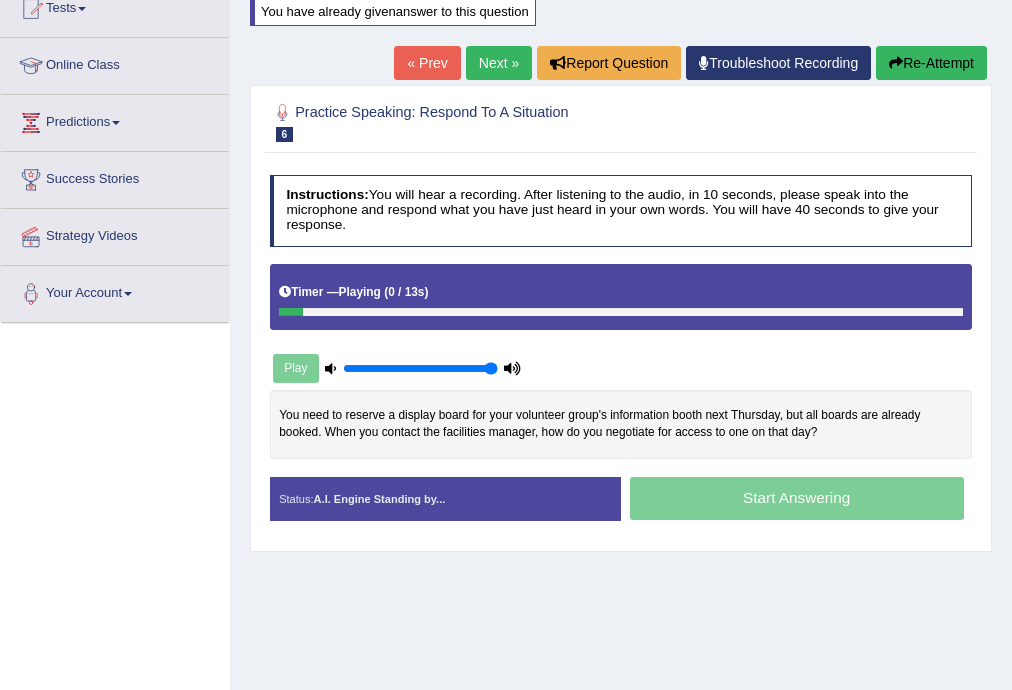 scroll, scrollTop: 360, scrollLeft: 0, axis: vertical 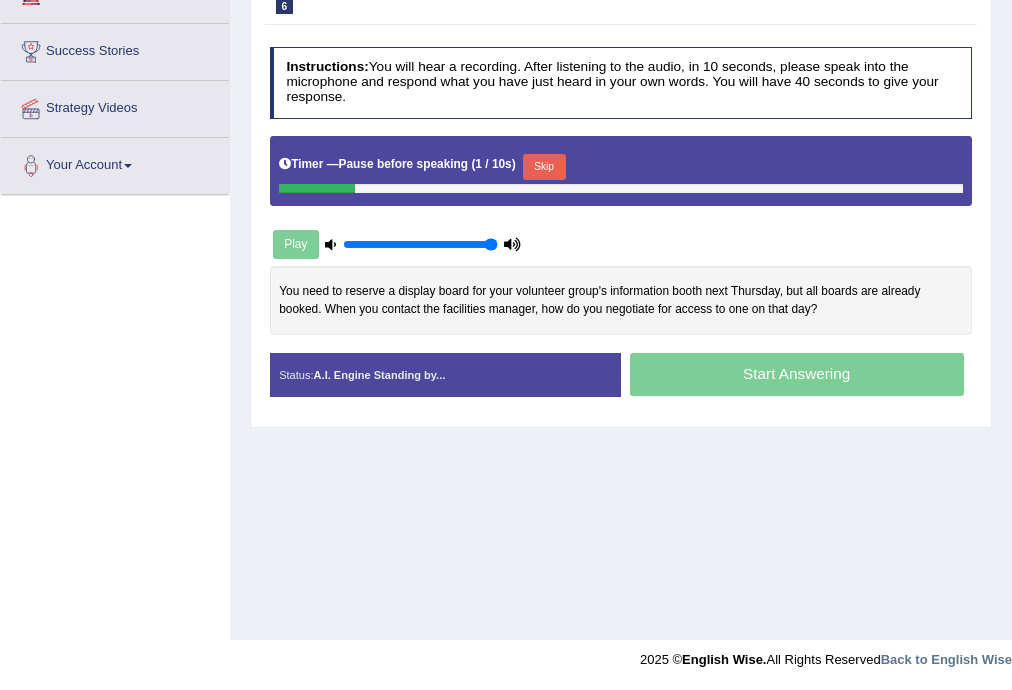 click on "Skip" at bounding box center (544, 167) 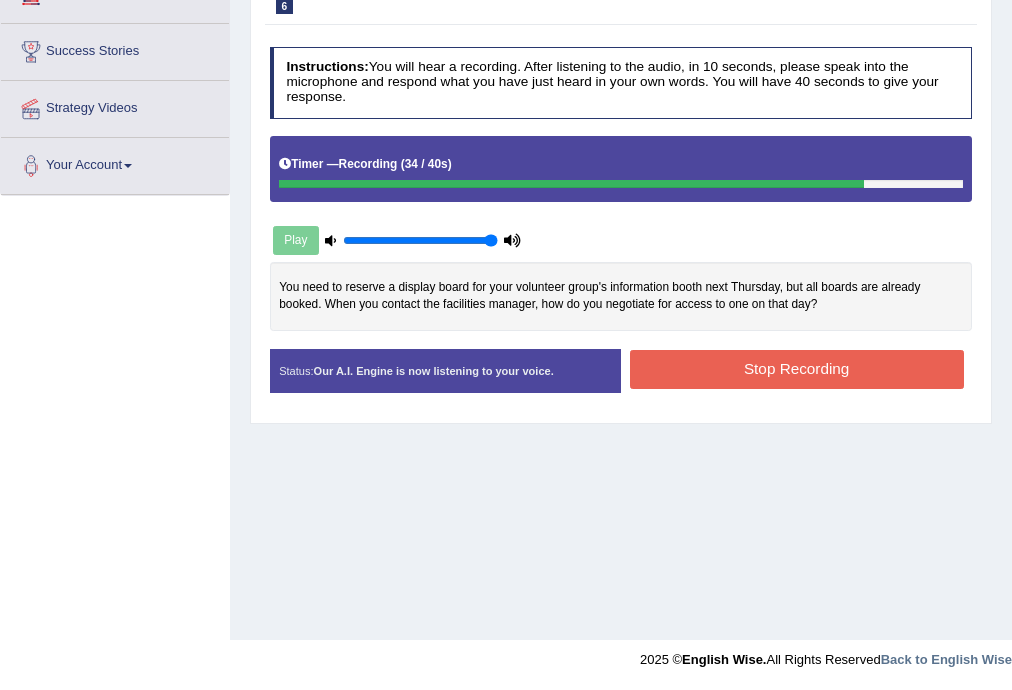 click on "Stop Recording" at bounding box center (797, 369) 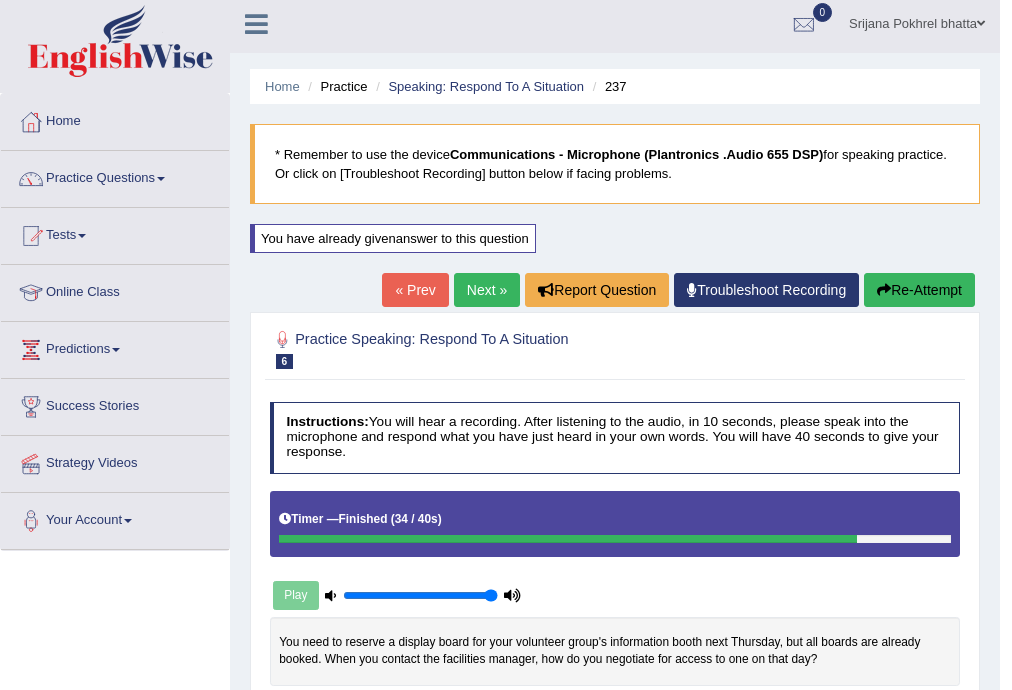 scroll, scrollTop: 0, scrollLeft: 0, axis: both 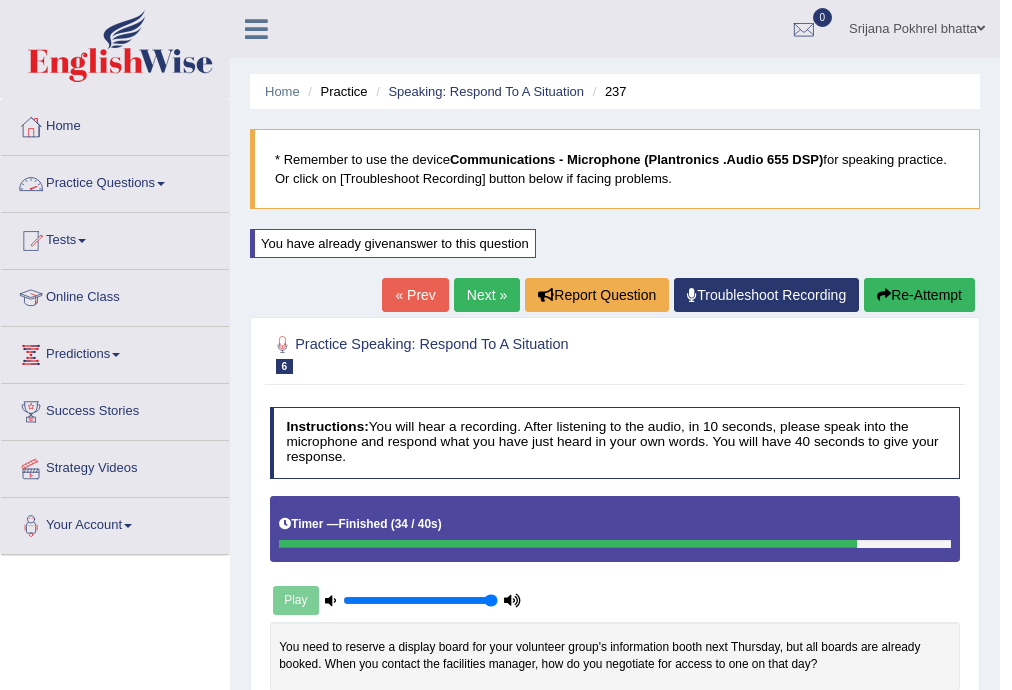 click on "Practice Questions" at bounding box center [115, 181] 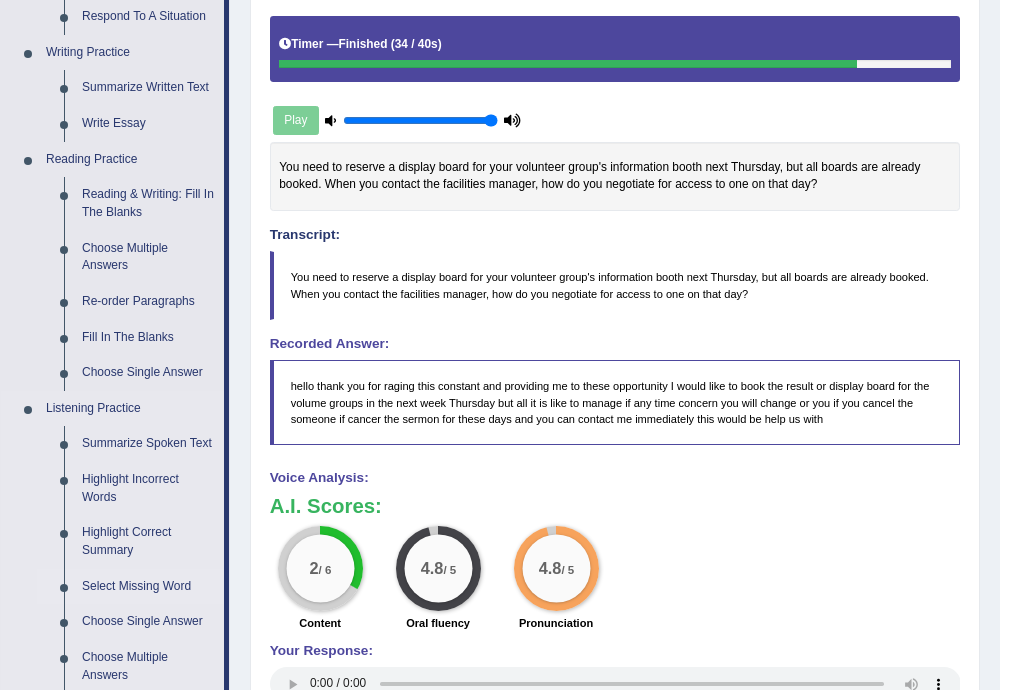 scroll, scrollTop: 160, scrollLeft: 0, axis: vertical 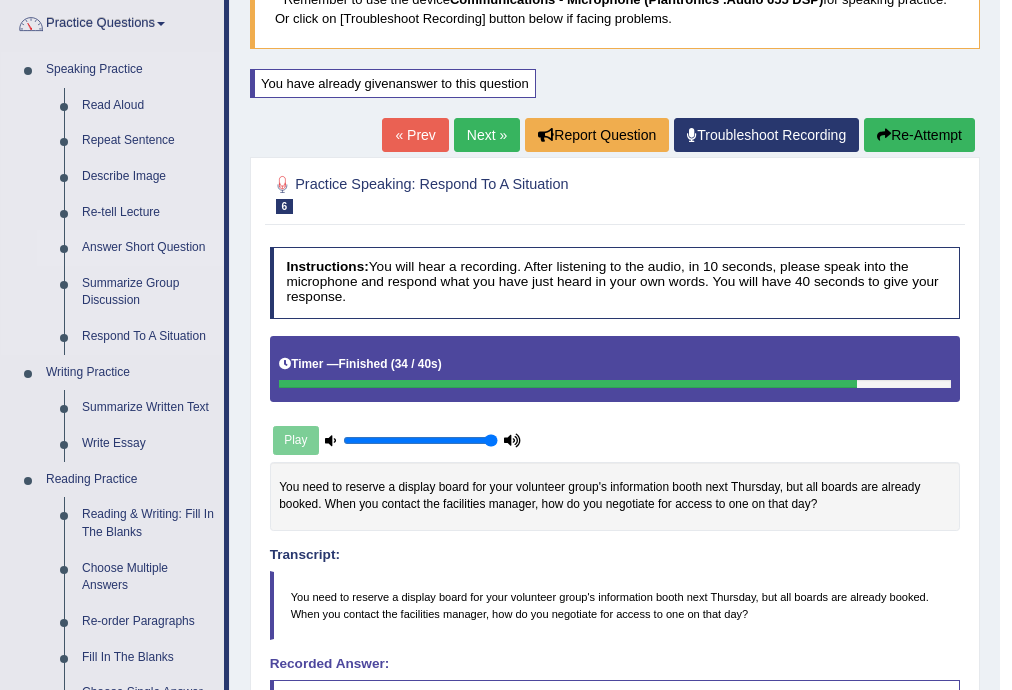 click on "Answer Short Question" at bounding box center (148, 248) 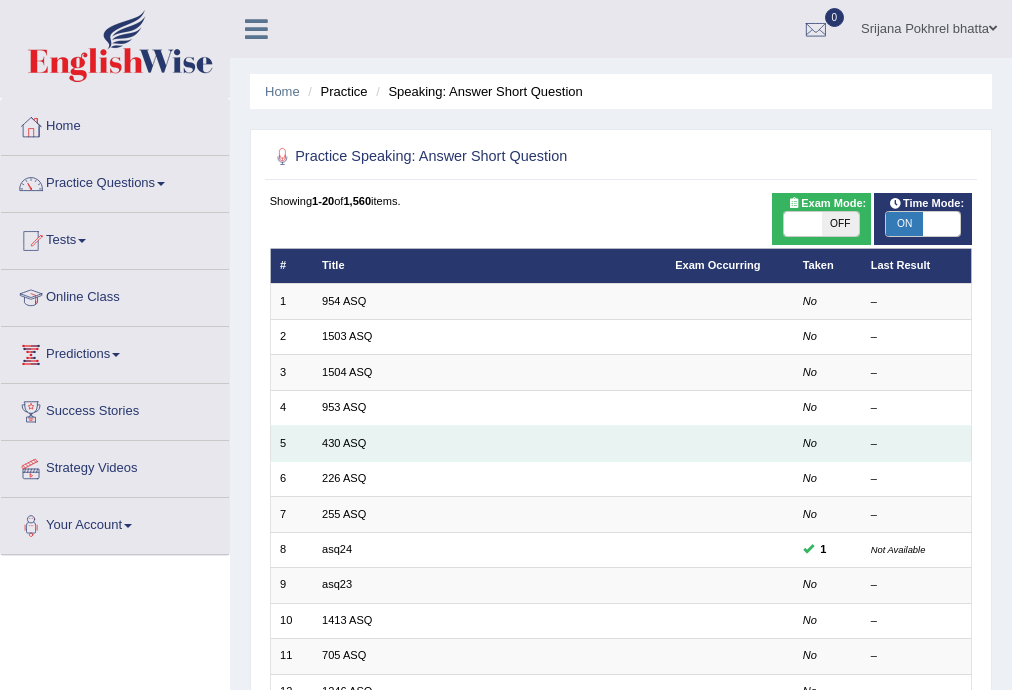 scroll, scrollTop: 0, scrollLeft: 0, axis: both 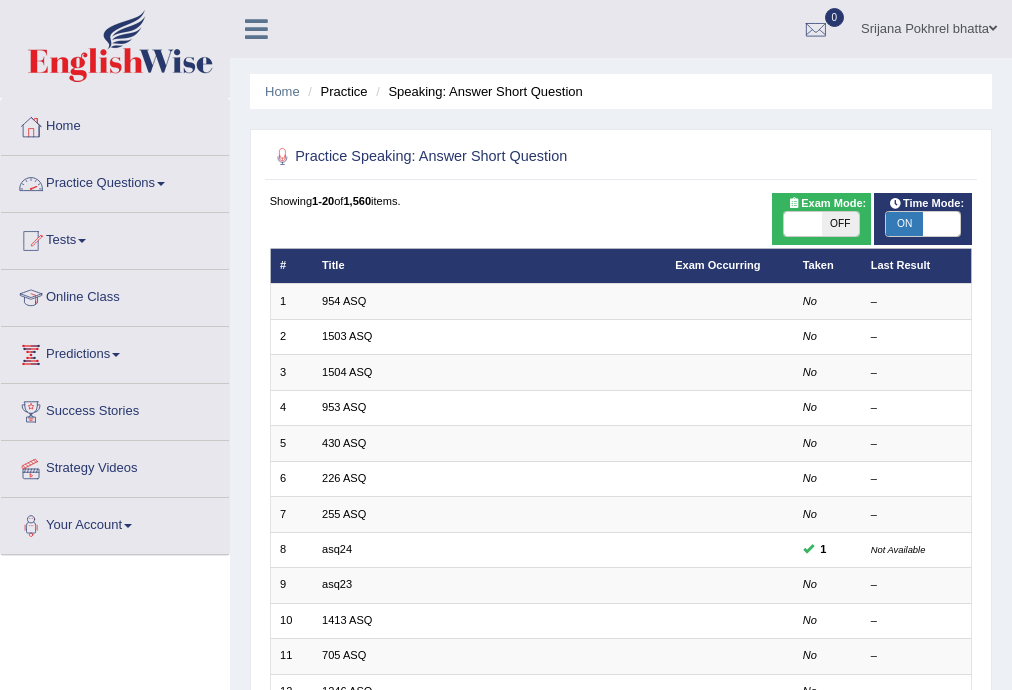 click on "Practice Questions" at bounding box center (115, 181) 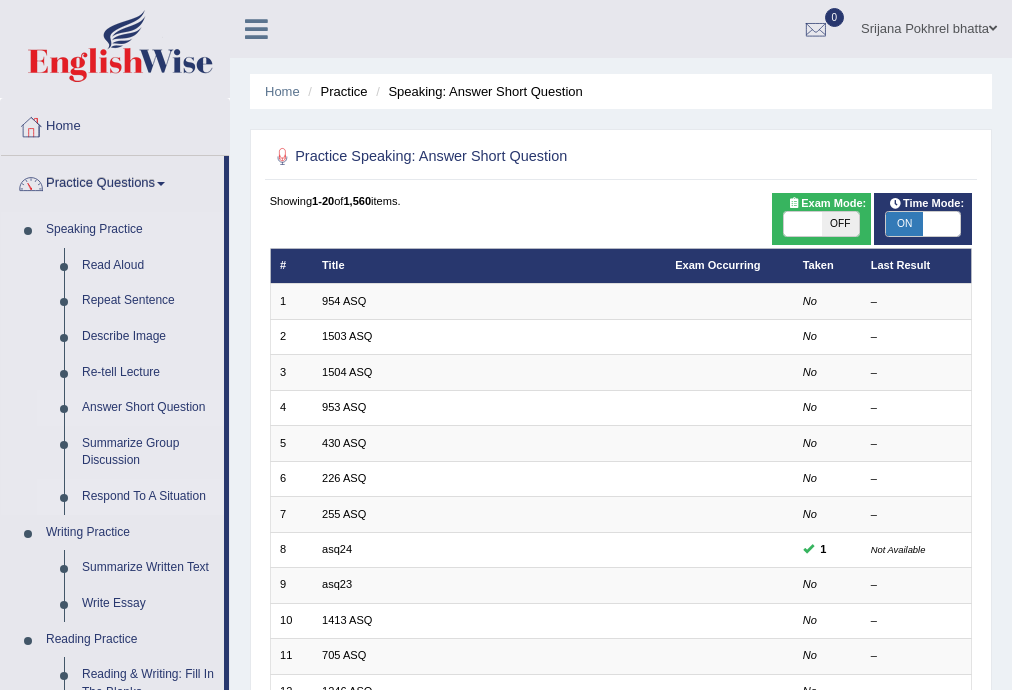click on "Respond To A Situation" at bounding box center (148, 497) 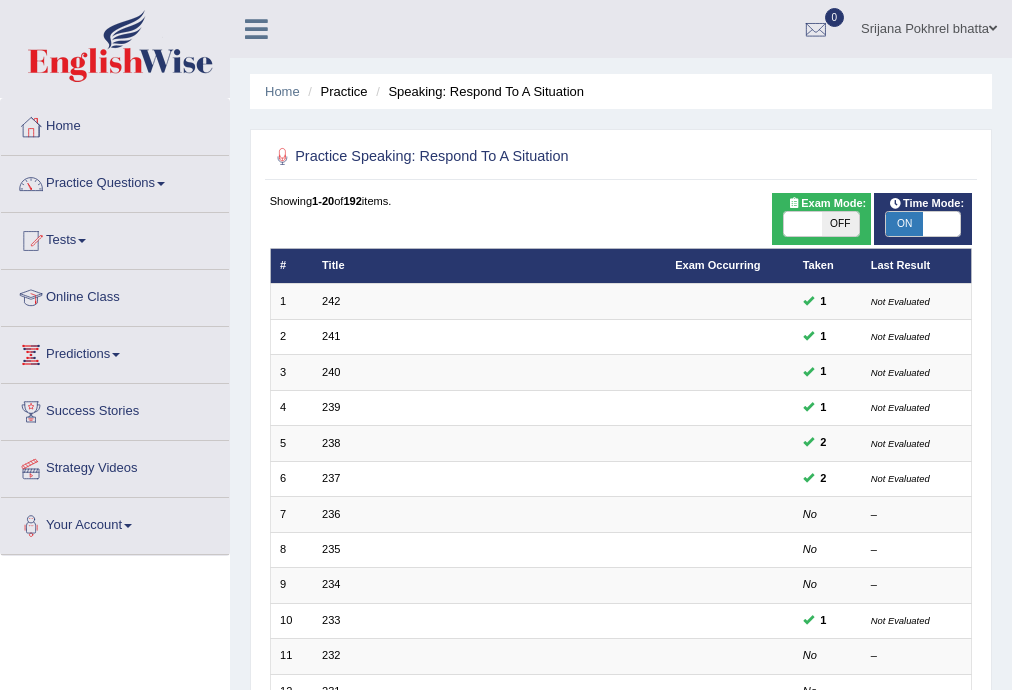 scroll, scrollTop: 240, scrollLeft: 0, axis: vertical 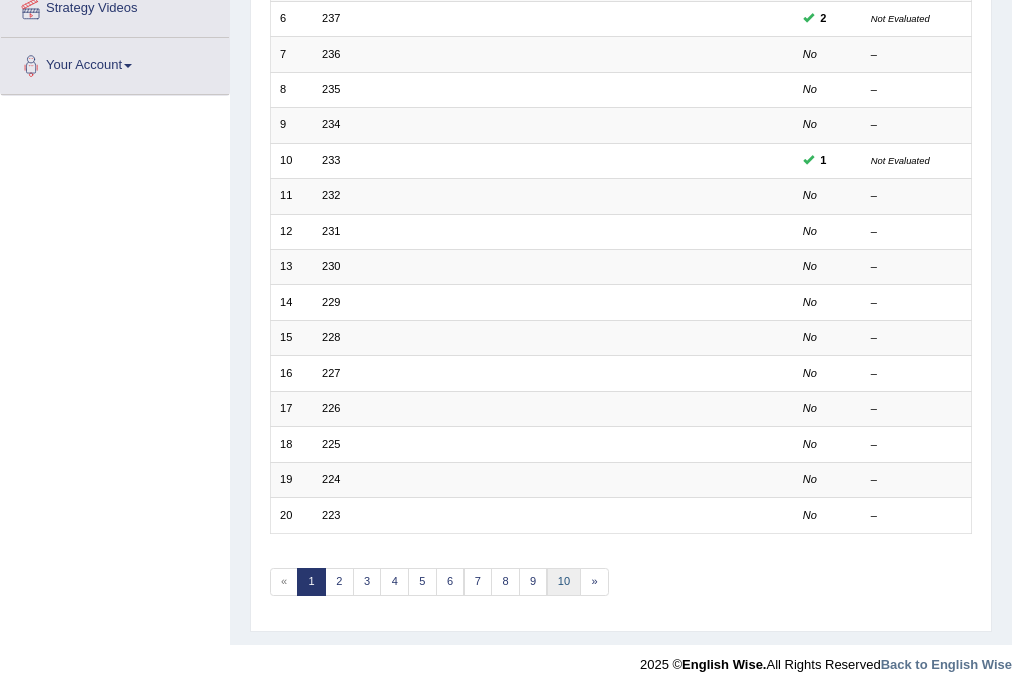 click on "10" at bounding box center [564, 582] 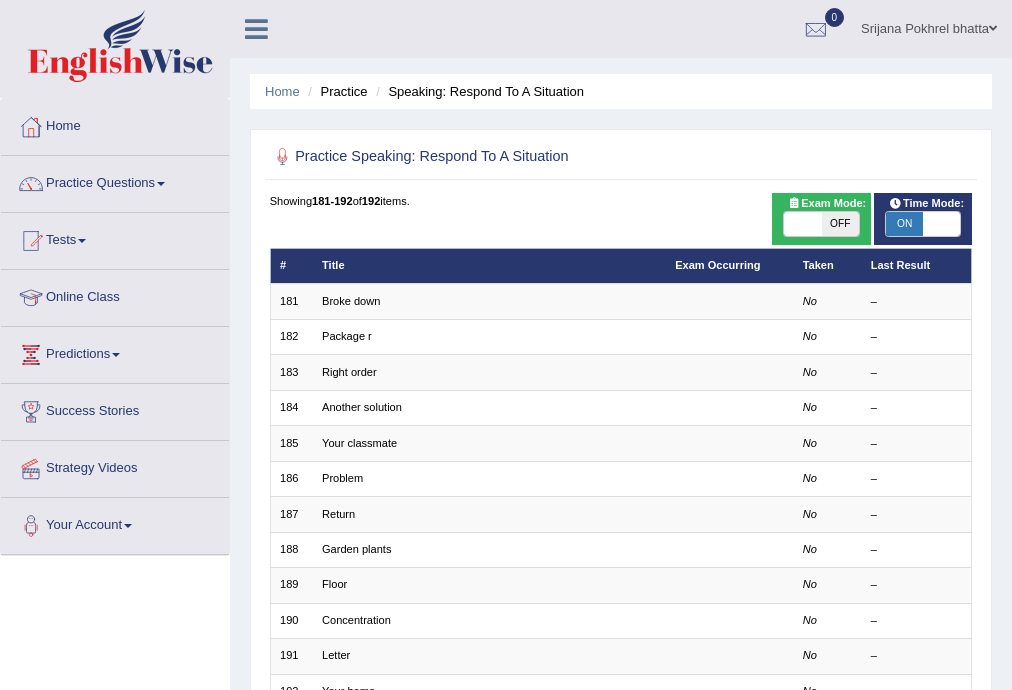 scroll, scrollTop: 0, scrollLeft: 0, axis: both 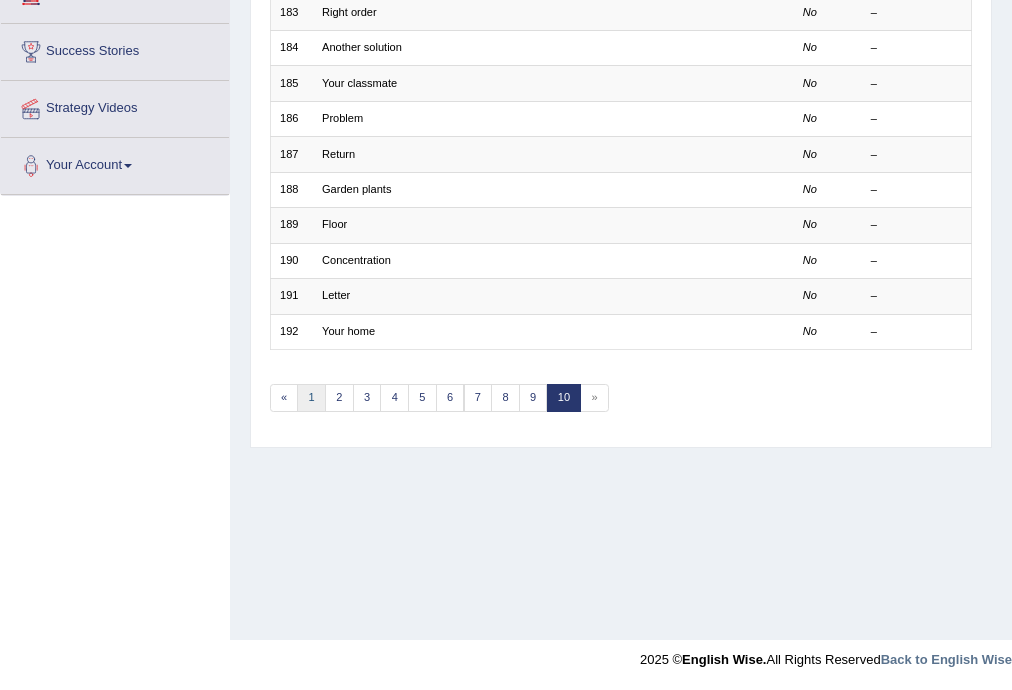 click on "1" at bounding box center (311, 398) 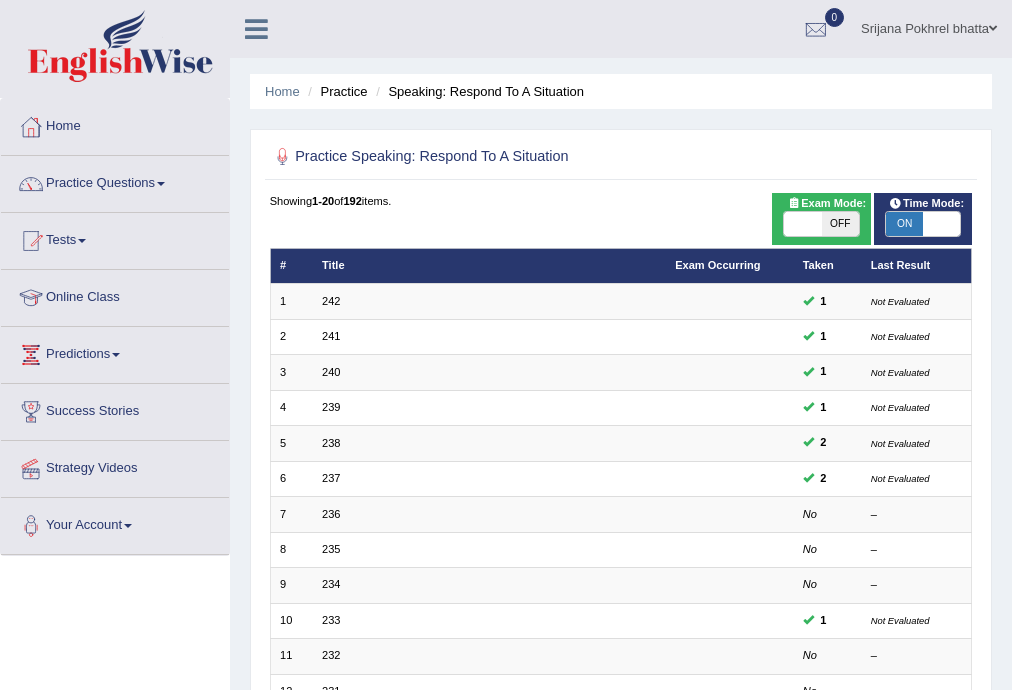 scroll, scrollTop: 0, scrollLeft: 0, axis: both 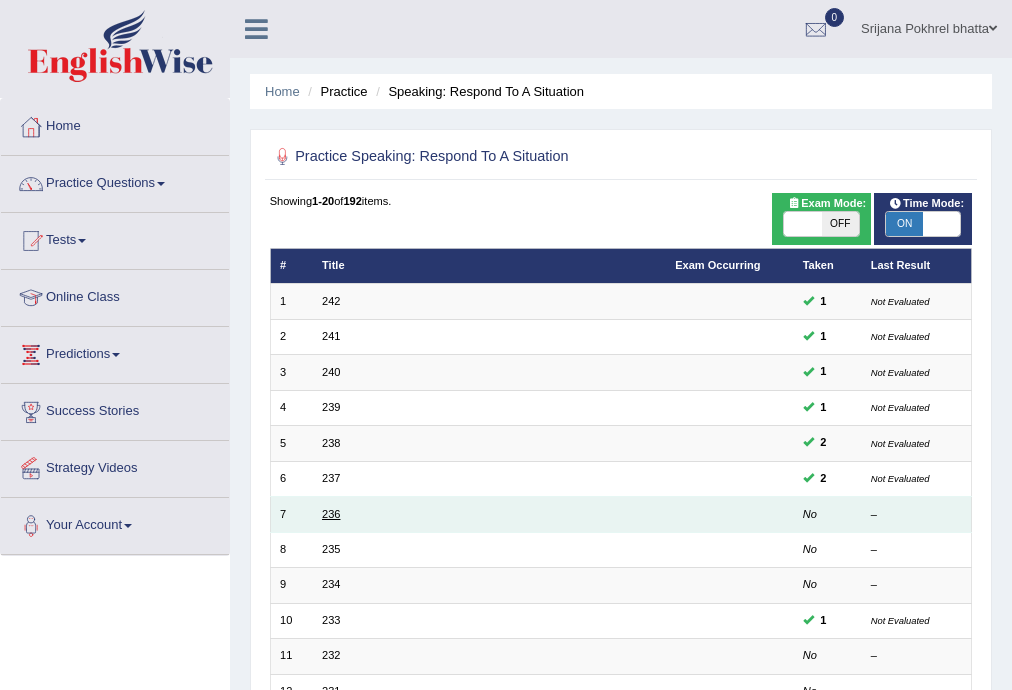 click on "236" at bounding box center [331, 514] 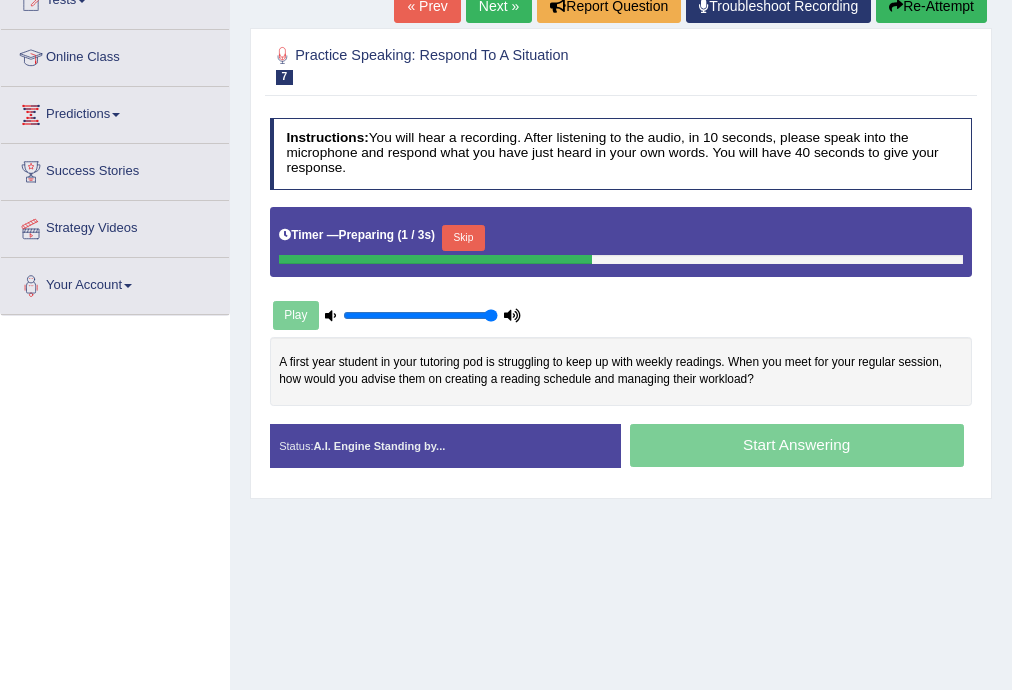 scroll, scrollTop: 0, scrollLeft: 0, axis: both 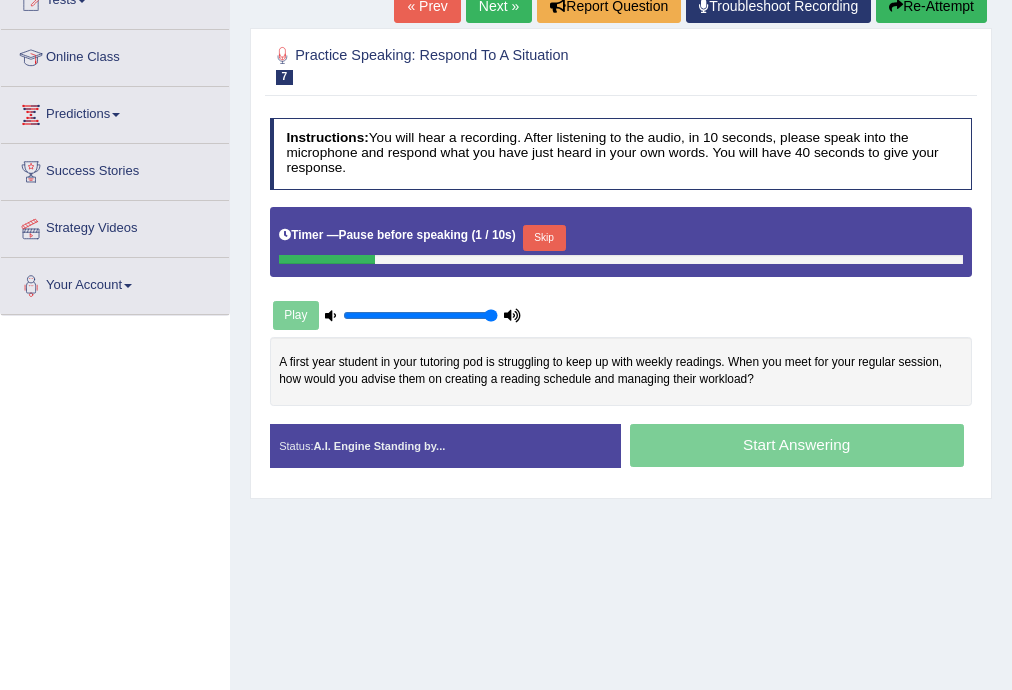 click on "Skip" at bounding box center (544, 238) 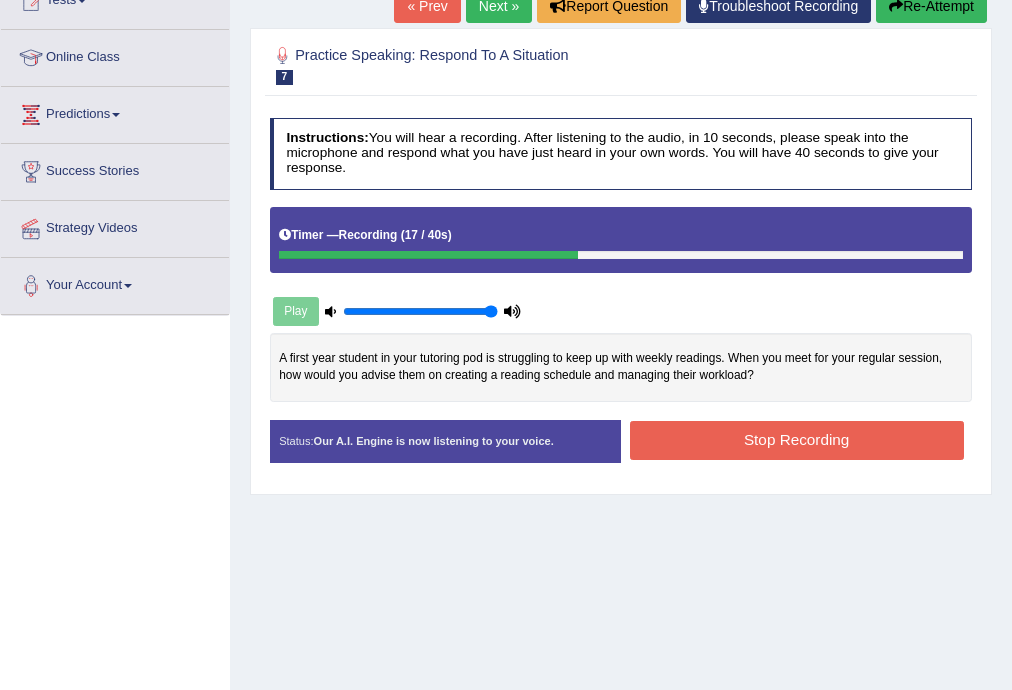 click on "Stop Recording" at bounding box center [797, 440] 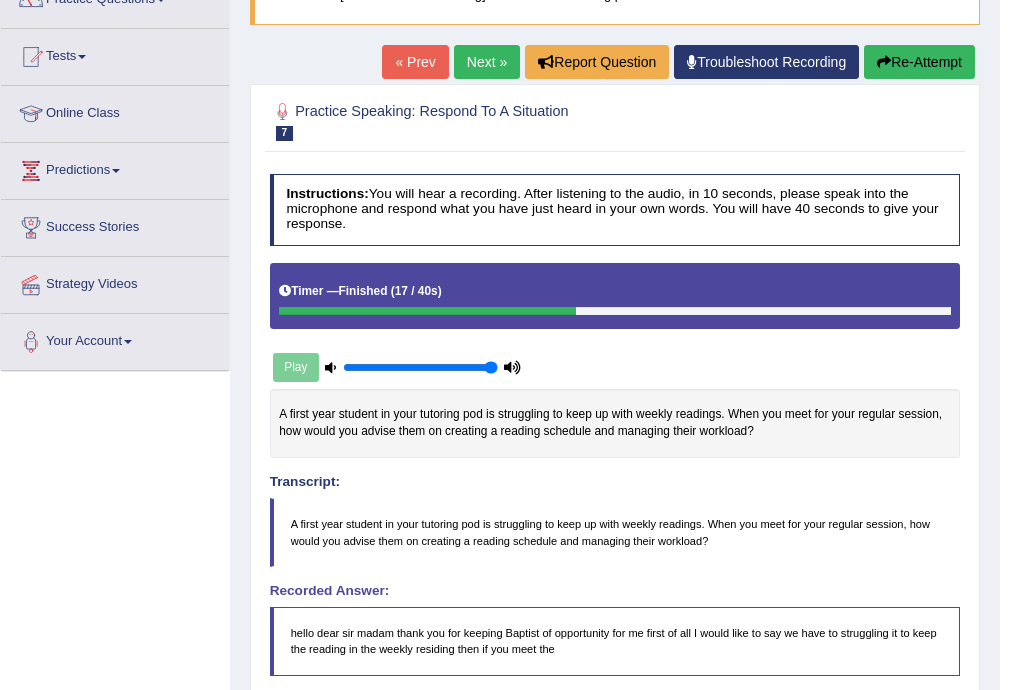 scroll, scrollTop: 184, scrollLeft: 0, axis: vertical 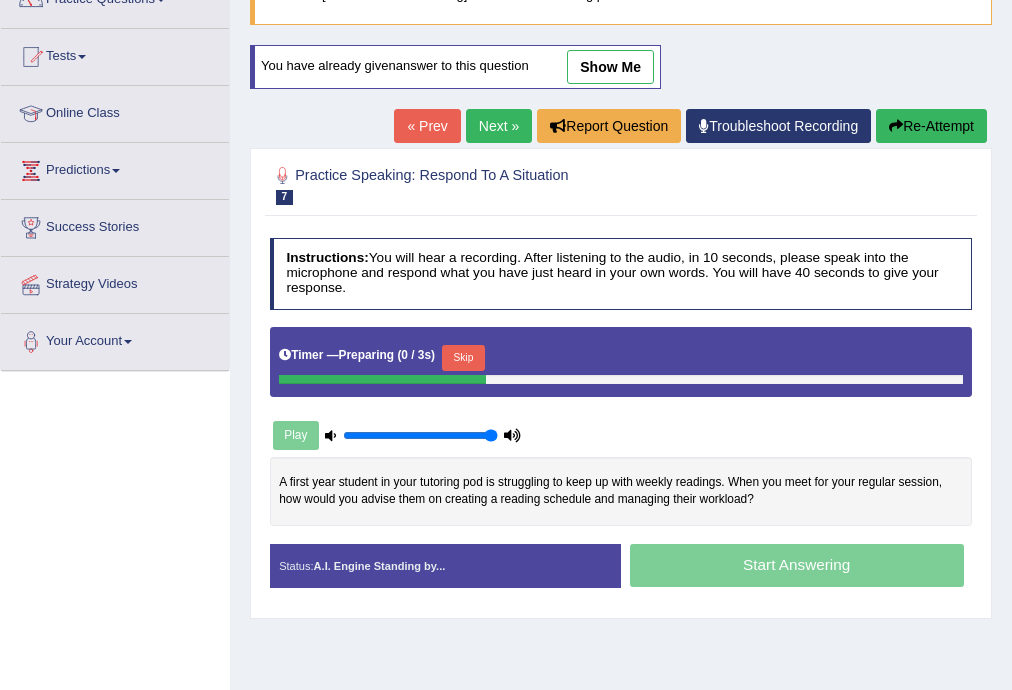 click on "Skip" at bounding box center [463, 358] 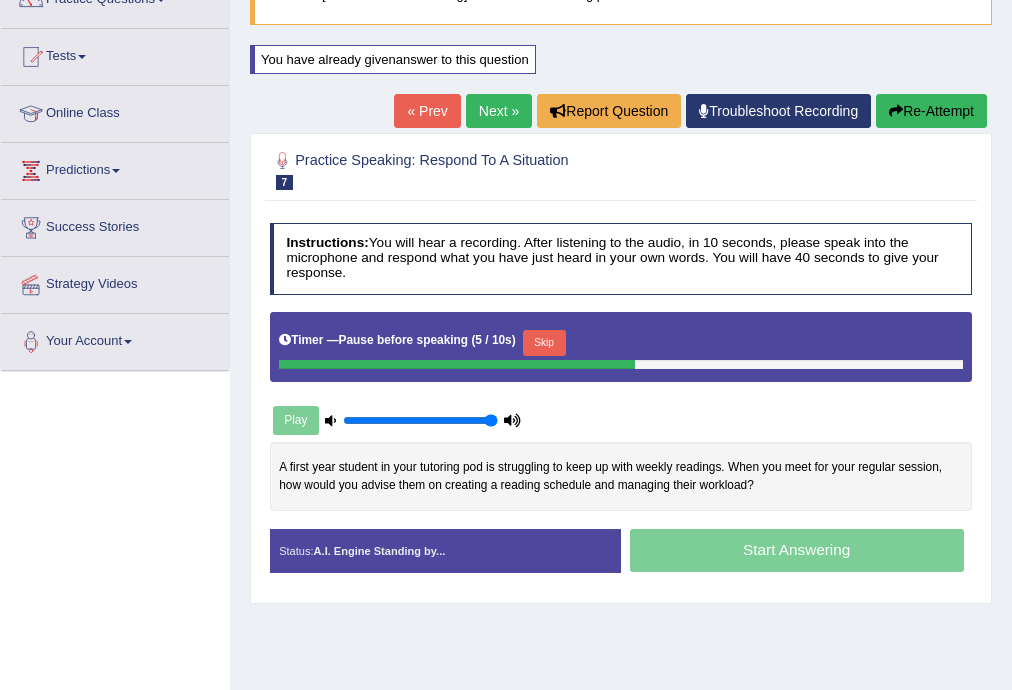 click on "Skip" at bounding box center [544, 343] 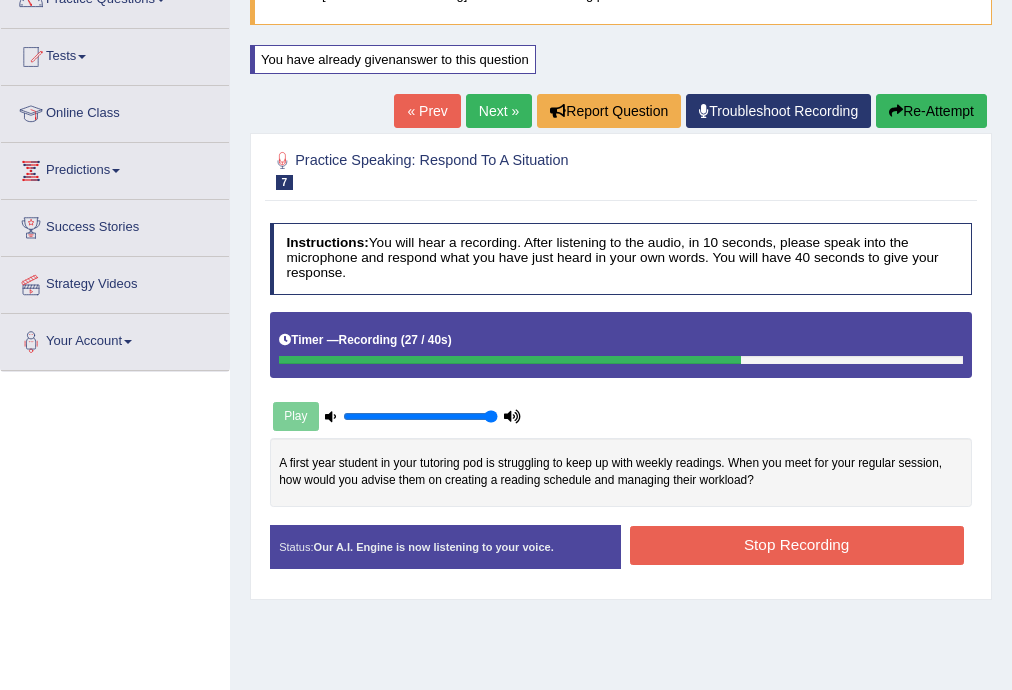 click on "Stop Recording" at bounding box center (797, 545) 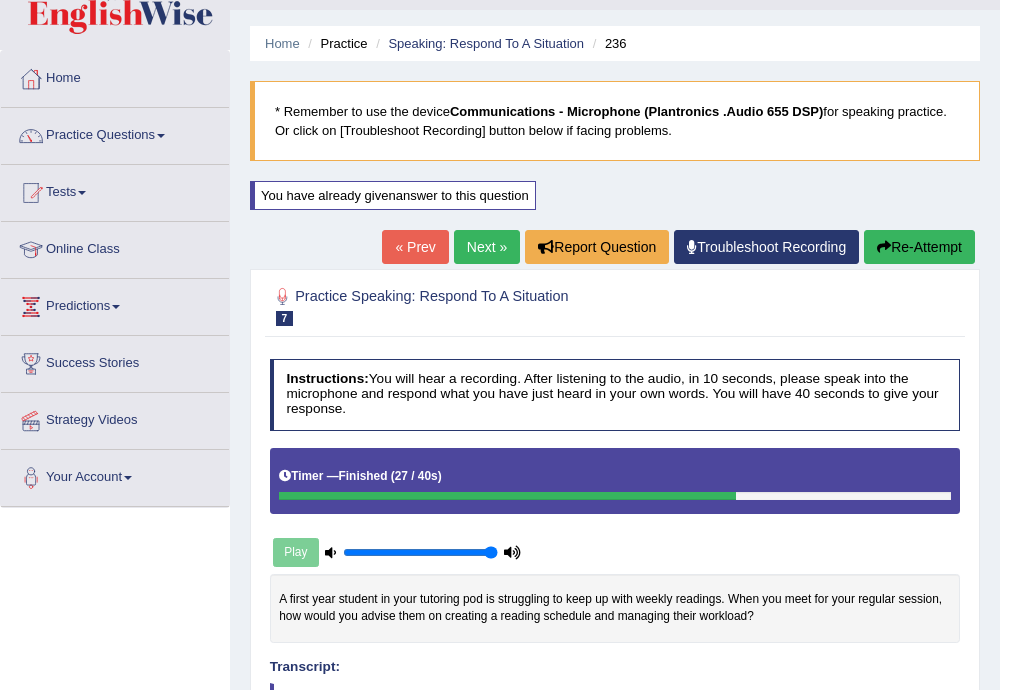 scroll, scrollTop: 0, scrollLeft: 0, axis: both 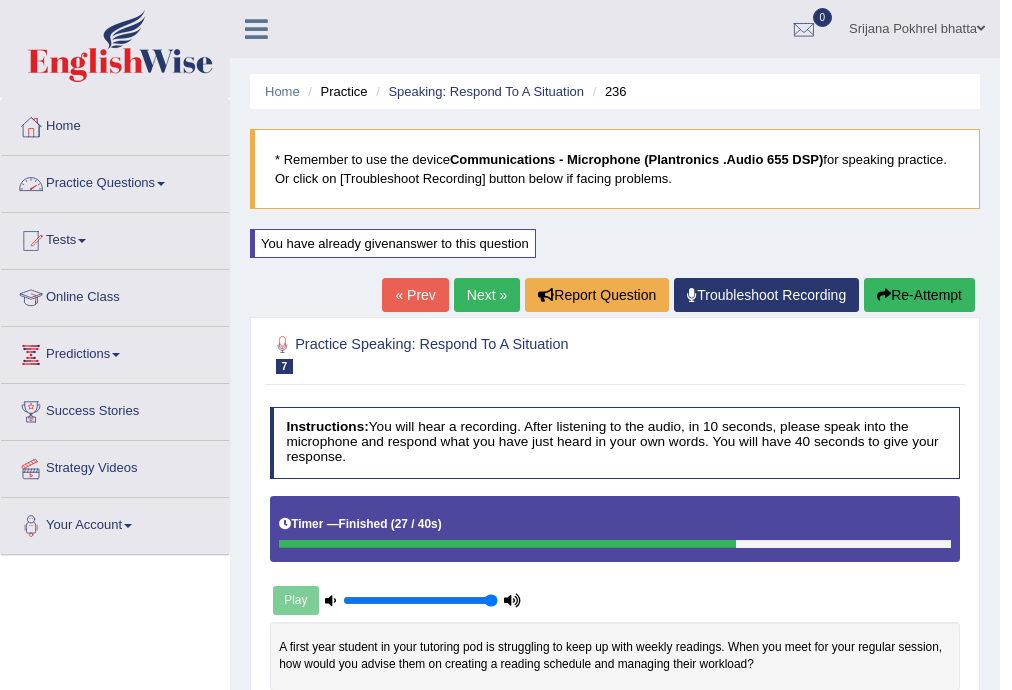 click on "Practice Questions" at bounding box center (115, 181) 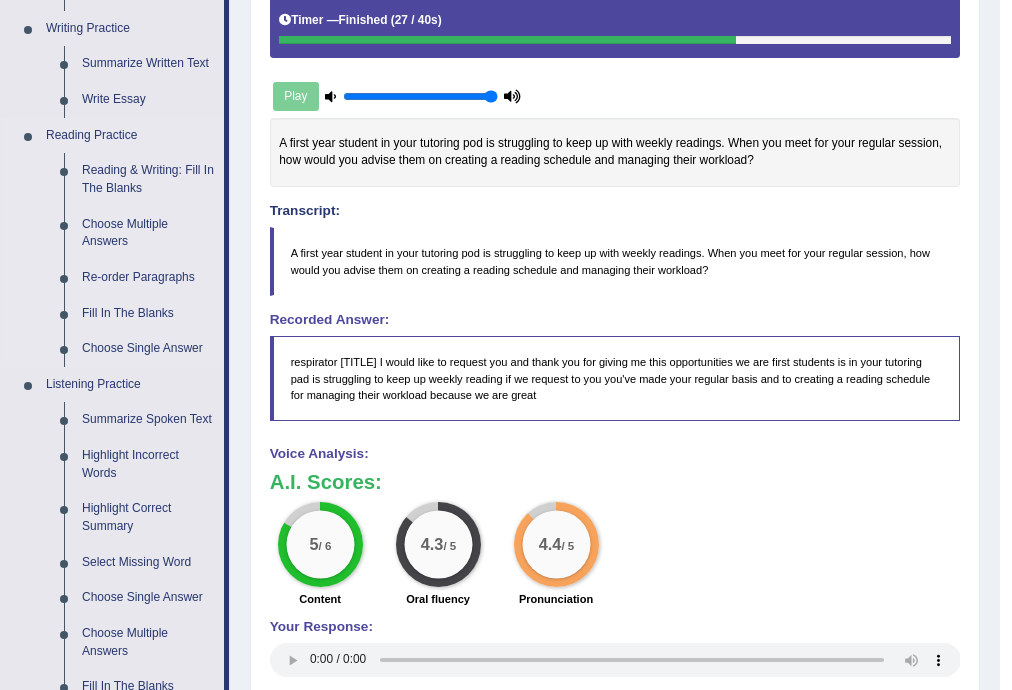 scroll, scrollTop: 560, scrollLeft: 0, axis: vertical 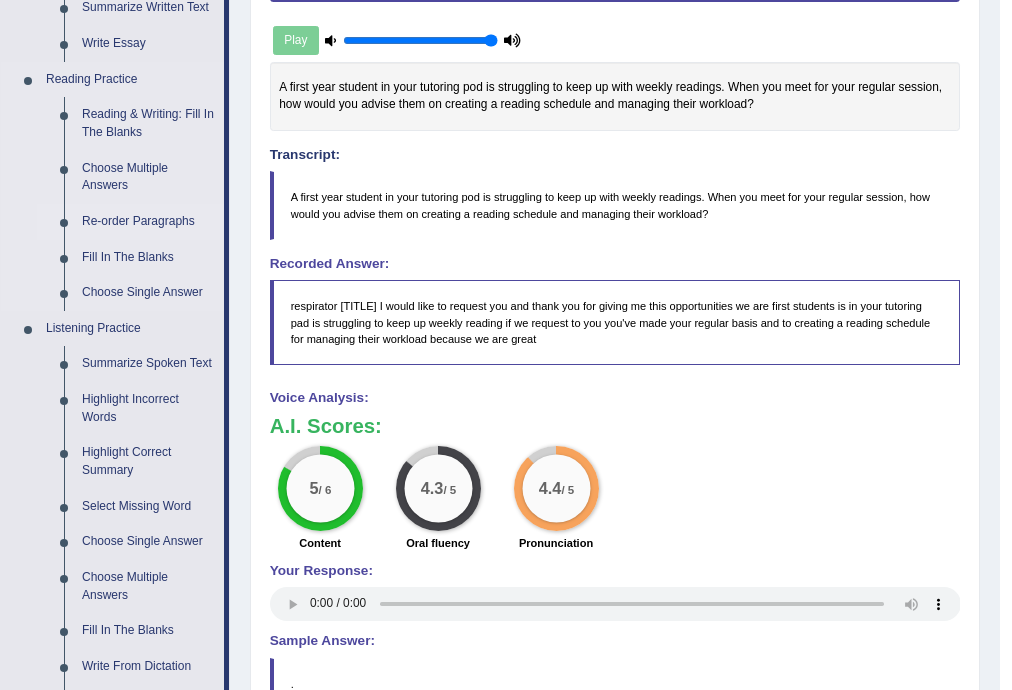 click on "Re-order Paragraphs" at bounding box center (148, 222) 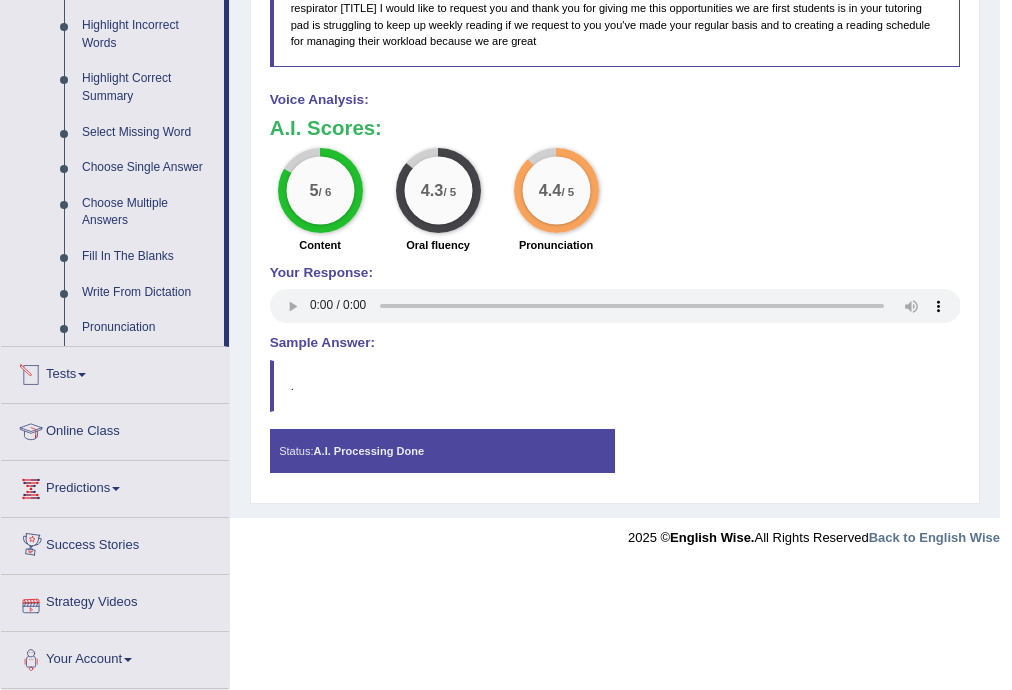scroll, scrollTop: 773, scrollLeft: 0, axis: vertical 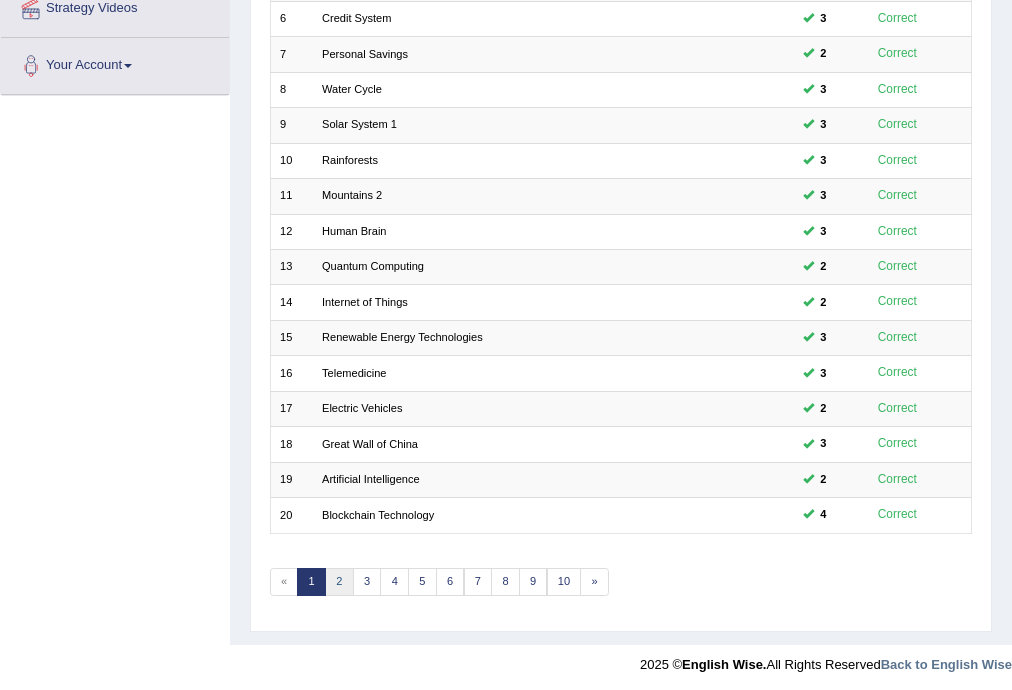 click on "2" at bounding box center [339, 582] 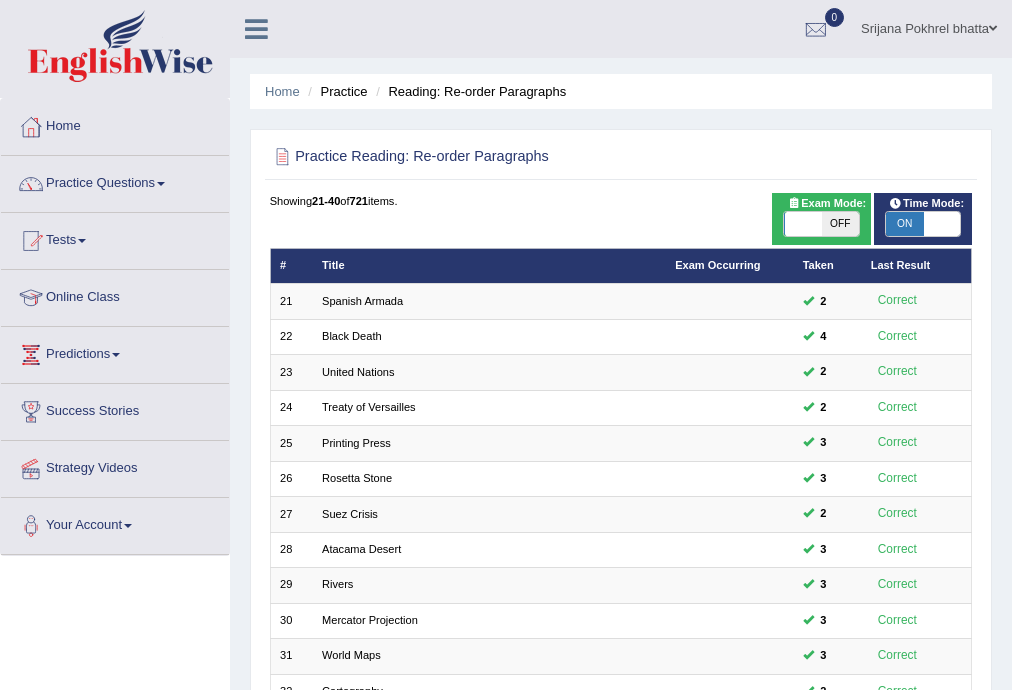 scroll, scrollTop: 277, scrollLeft: 0, axis: vertical 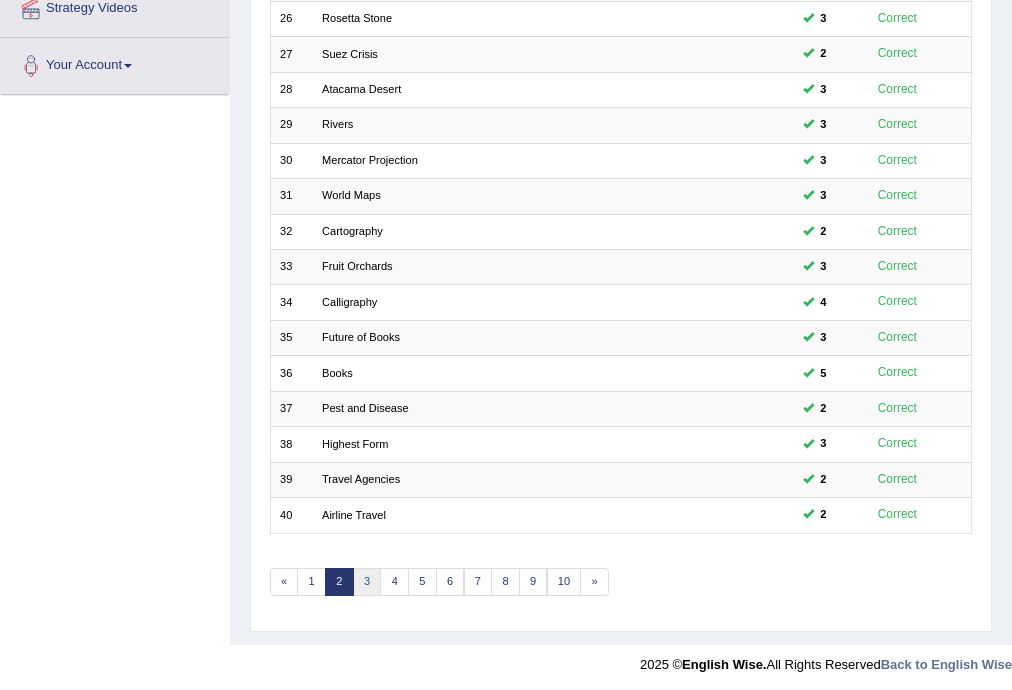 click on "3" at bounding box center (367, 582) 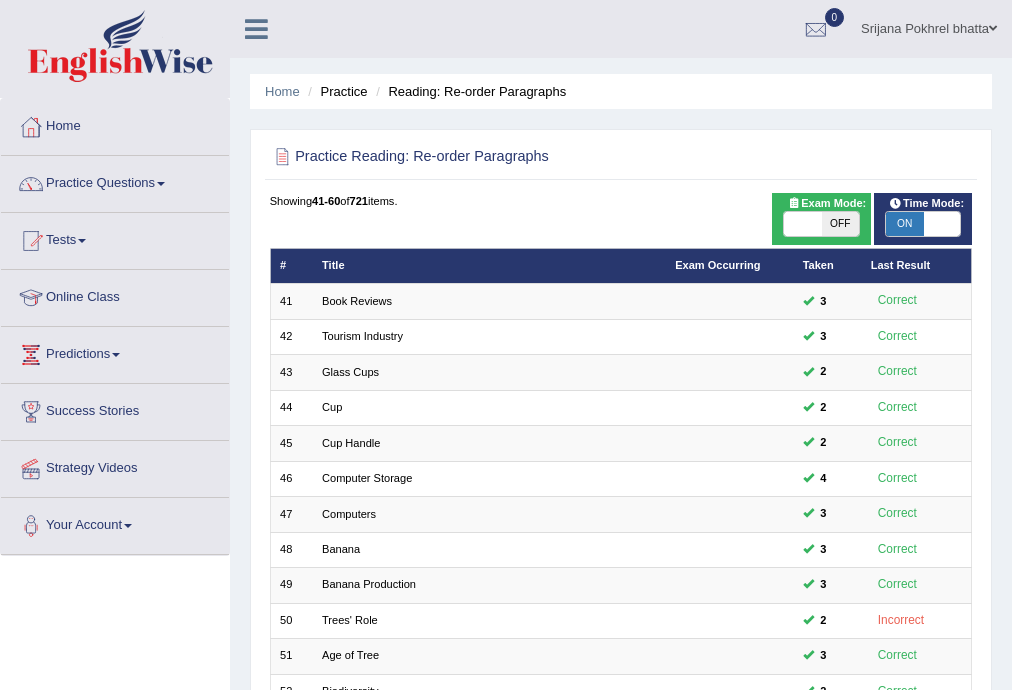 scroll, scrollTop: 0, scrollLeft: 0, axis: both 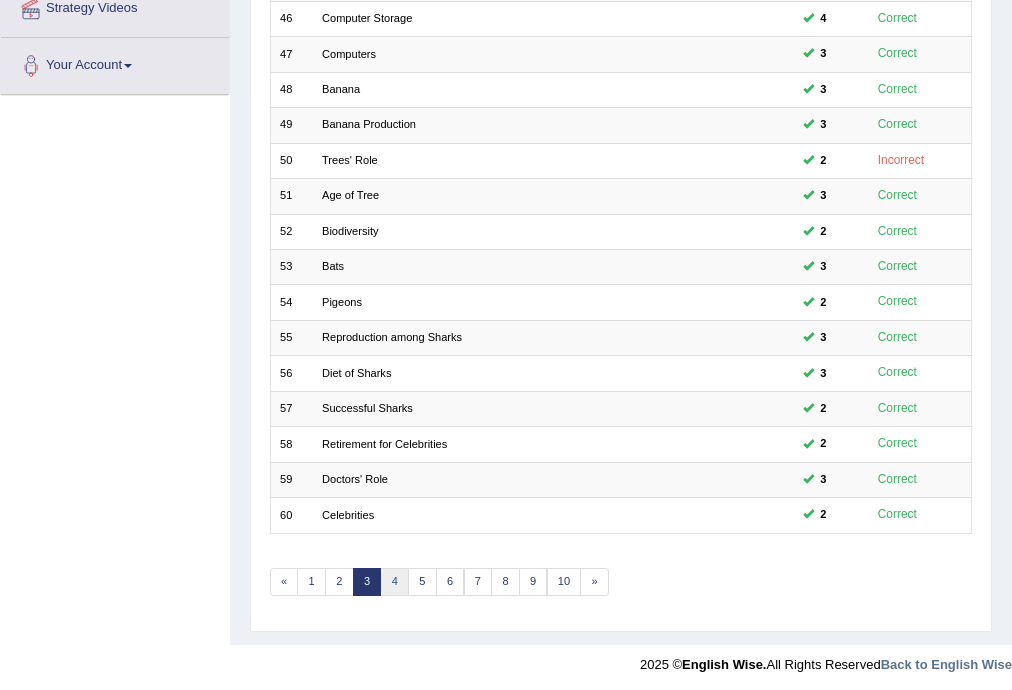 click on "4" at bounding box center (394, 582) 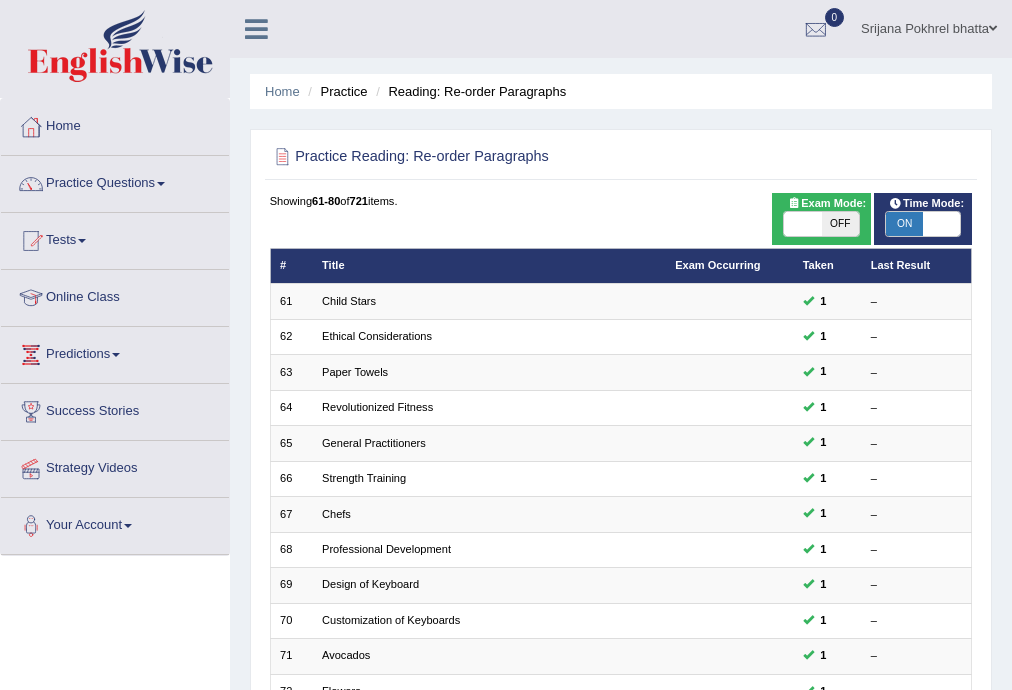 scroll, scrollTop: 0, scrollLeft: 0, axis: both 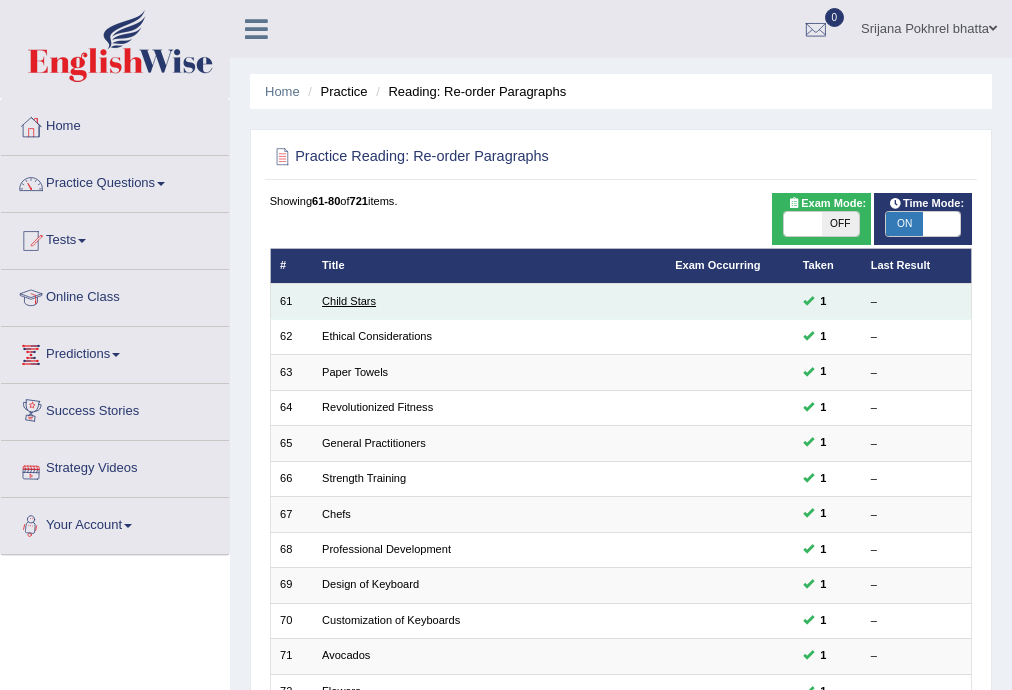 click on "Child Stars" at bounding box center (349, 301) 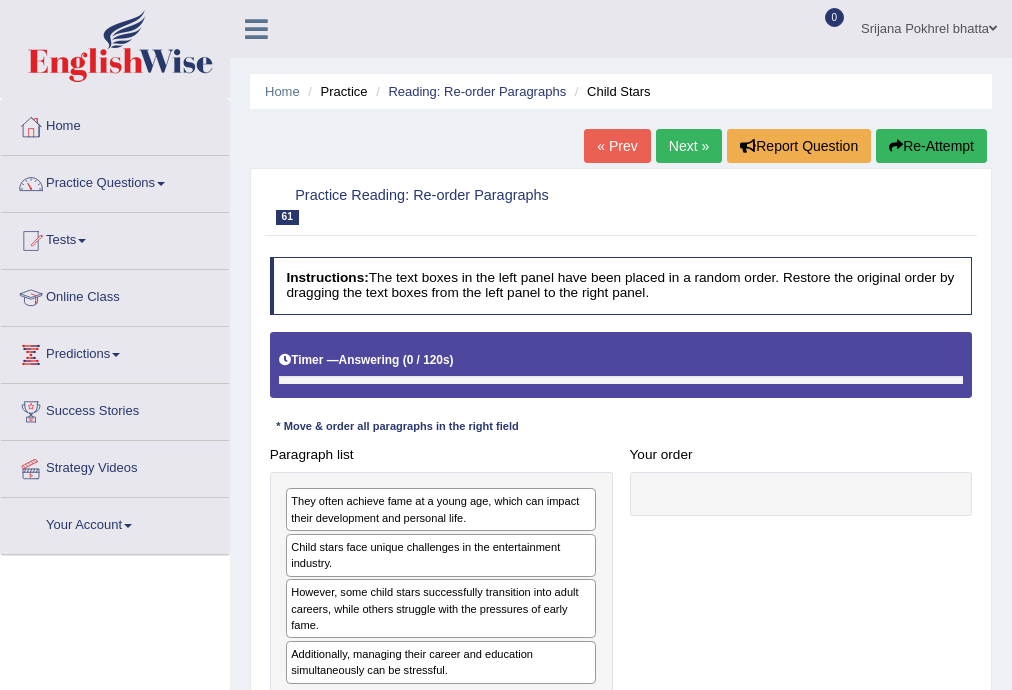 scroll, scrollTop: 0, scrollLeft: 0, axis: both 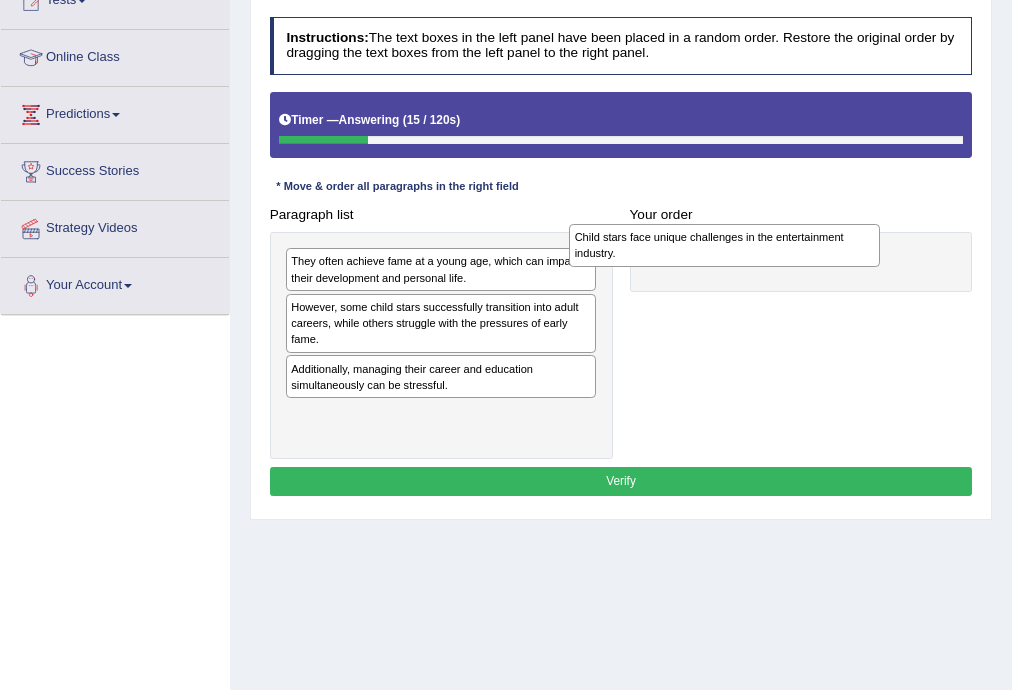drag, startPoint x: 358, startPoint y: 318, endPoint x: 696, endPoint y: 253, distance: 344.19327 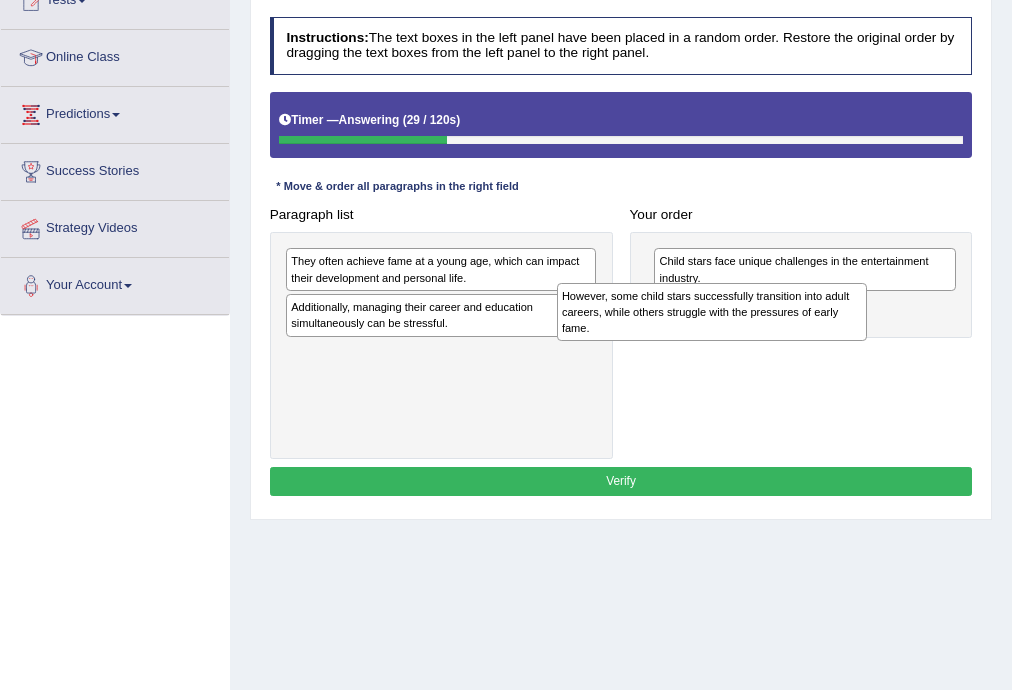 drag, startPoint x: 397, startPoint y: 320, endPoint x: 512, endPoint y: 280, distance: 121.75796 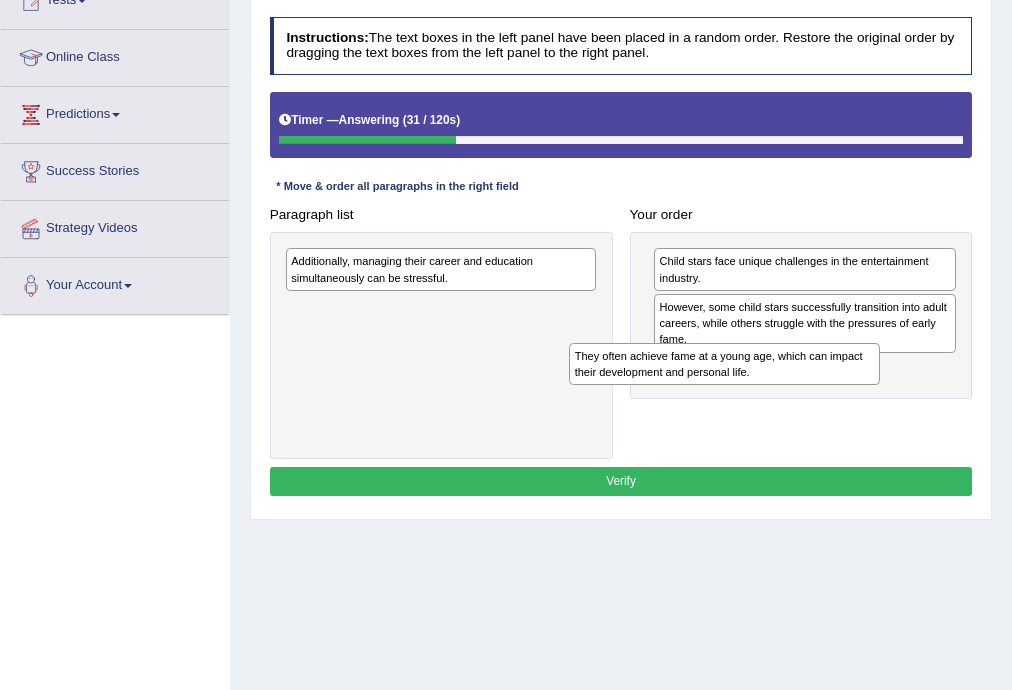 drag, startPoint x: 443, startPoint y: 271, endPoint x: 781, endPoint y: 391, distance: 358.66977 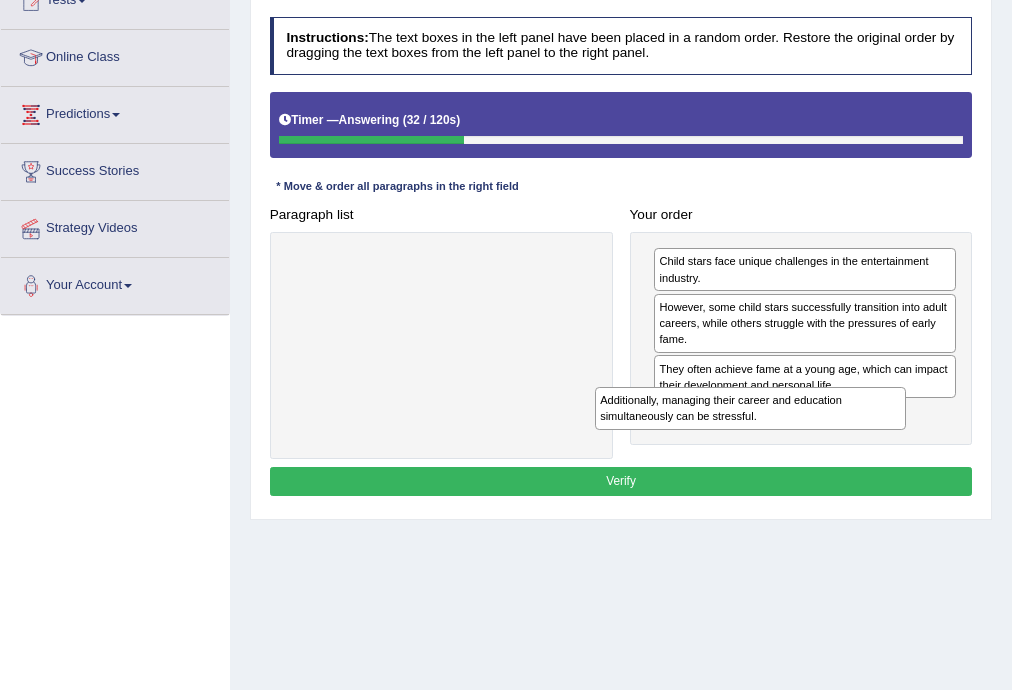 drag, startPoint x: 397, startPoint y: 272, endPoint x: 784, endPoint y: 443, distance: 423.09573 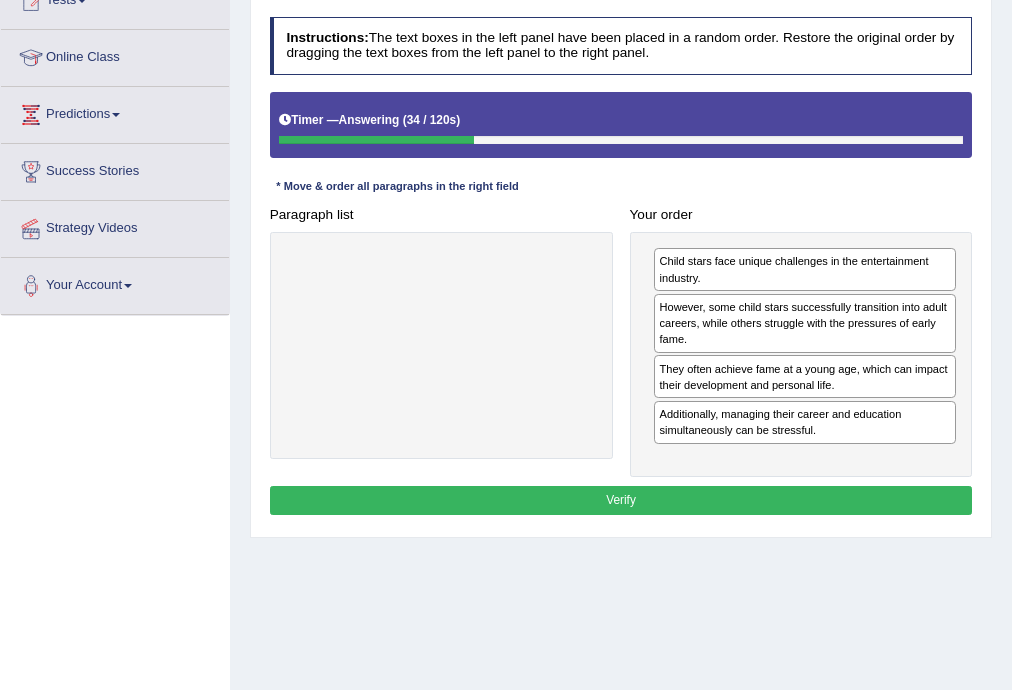 click on "Verify" at bounding box center [621, 500] 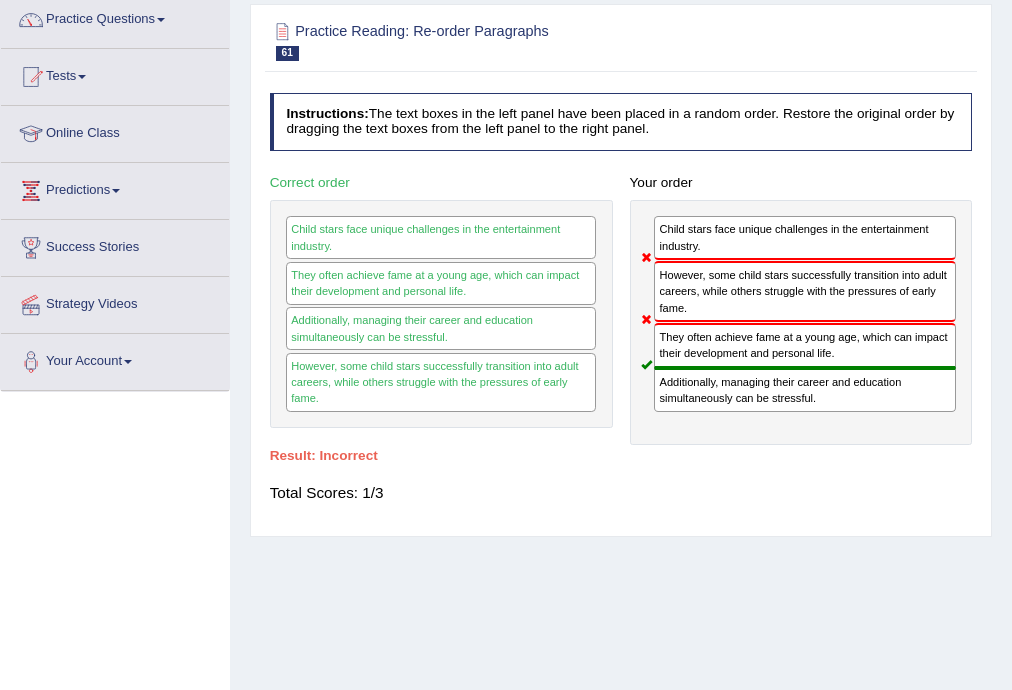 scroll, scrollTop: 0, scrollLeft: 0, axis: both 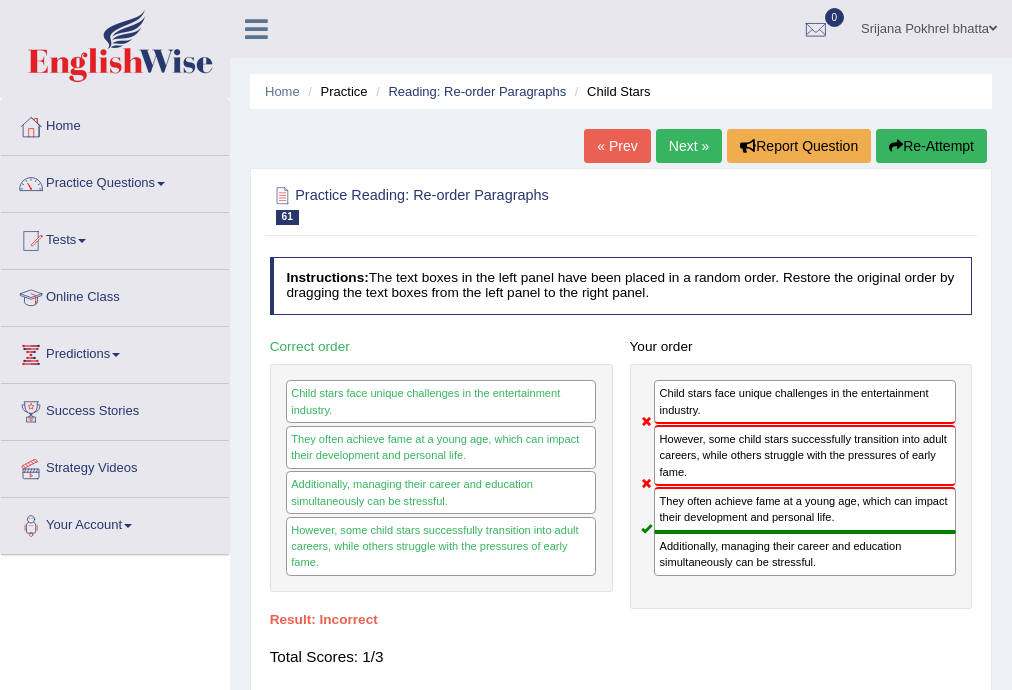 click on "Re-Attempt" at bounding box center (931, 146) 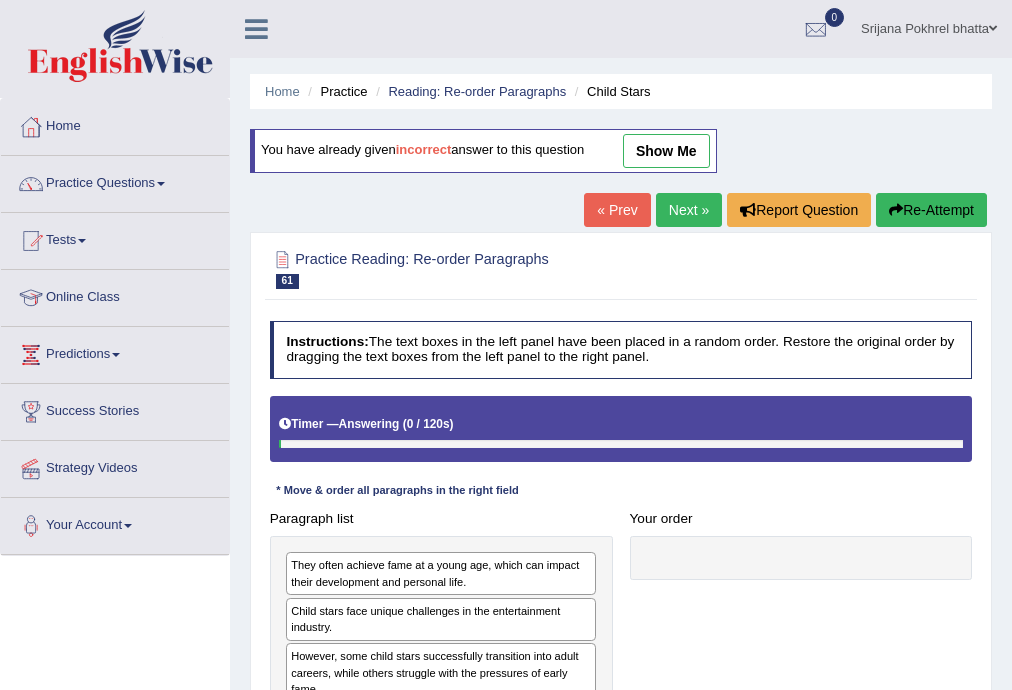 scroll, scrollTop: 0, scrollLeft: 0, axis: both 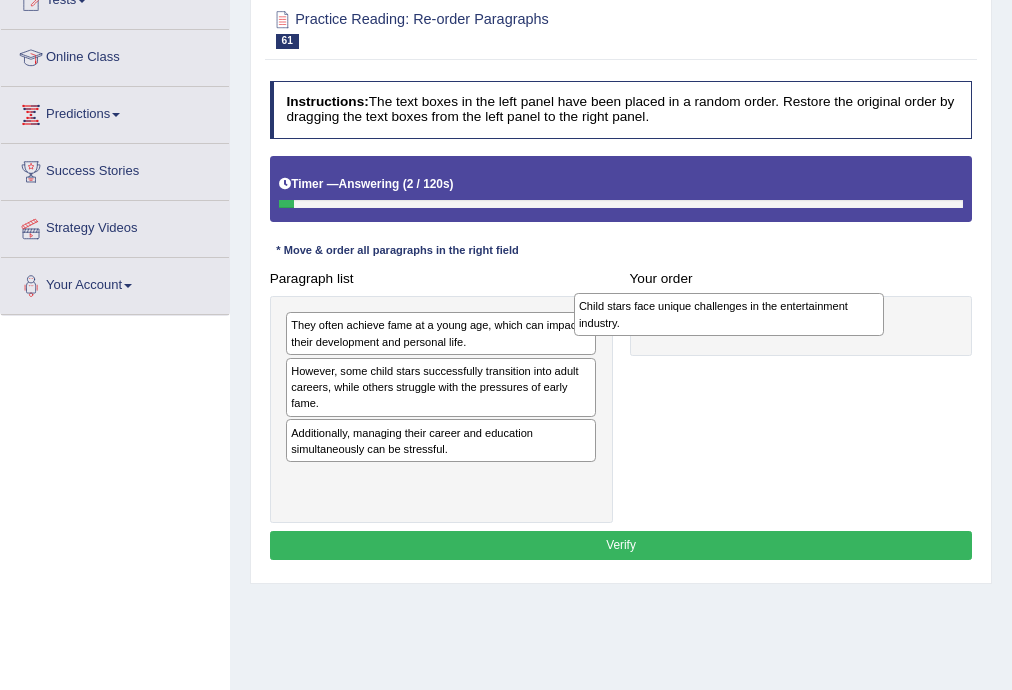drag, startPoint x: 389, startPoint y: 378, endPoint x: 733, endPoint y: 319, distance: 349.02292 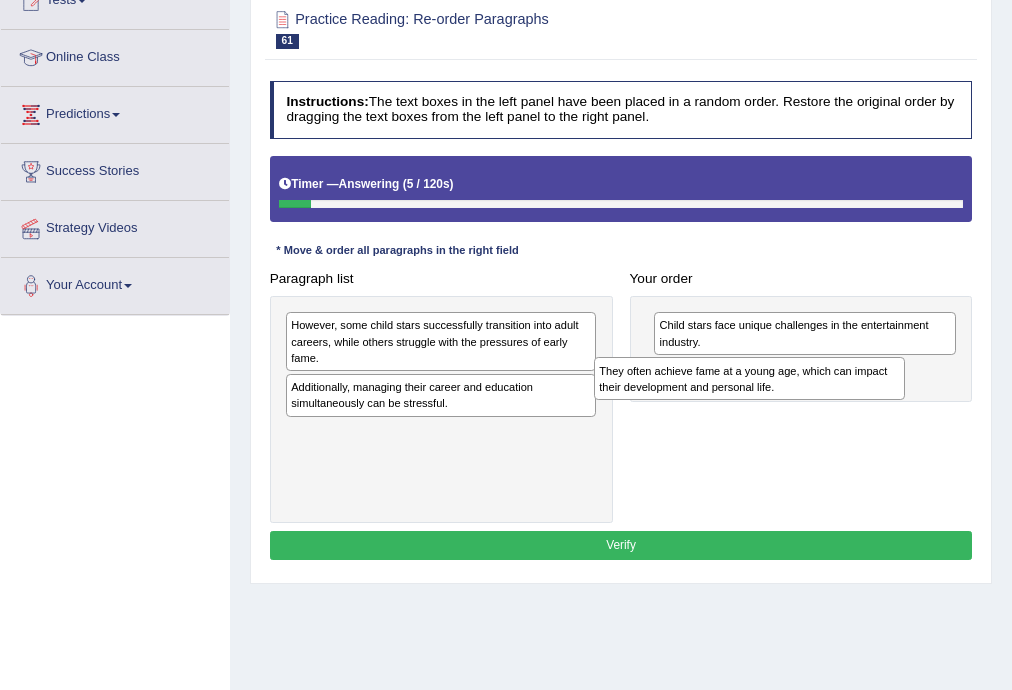 drag, startPoint x: 396, startPoint y: 332, endPoint x: 763, endPoint y: 394, distance: 372.20023 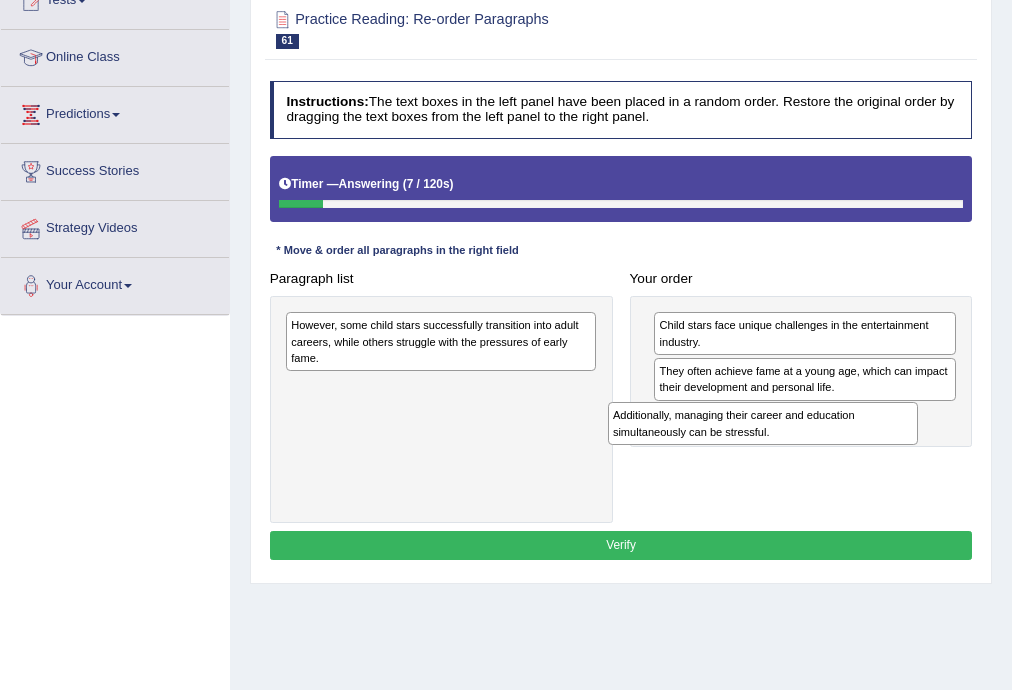 drag, startPoint x: 360, startPoint y: 400, endPoint x: 752, endPoint y: 453, distance: 395.56668 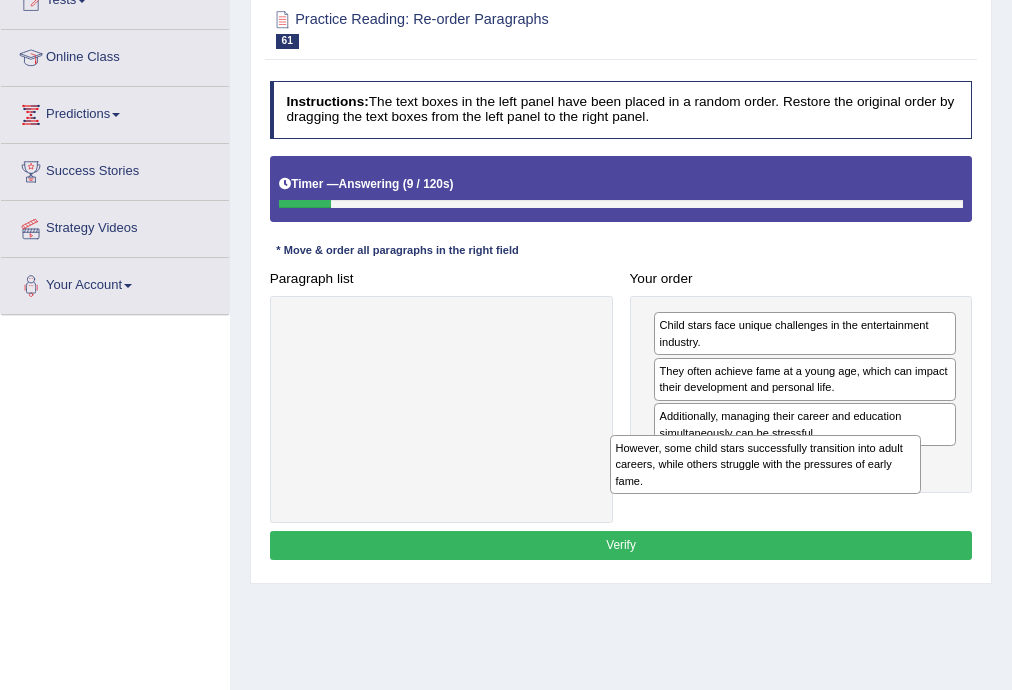 drag, startPoint x: 451, startPoint y: 348, endPoint x: 839, endPoint y: 502, distance: 417.4446 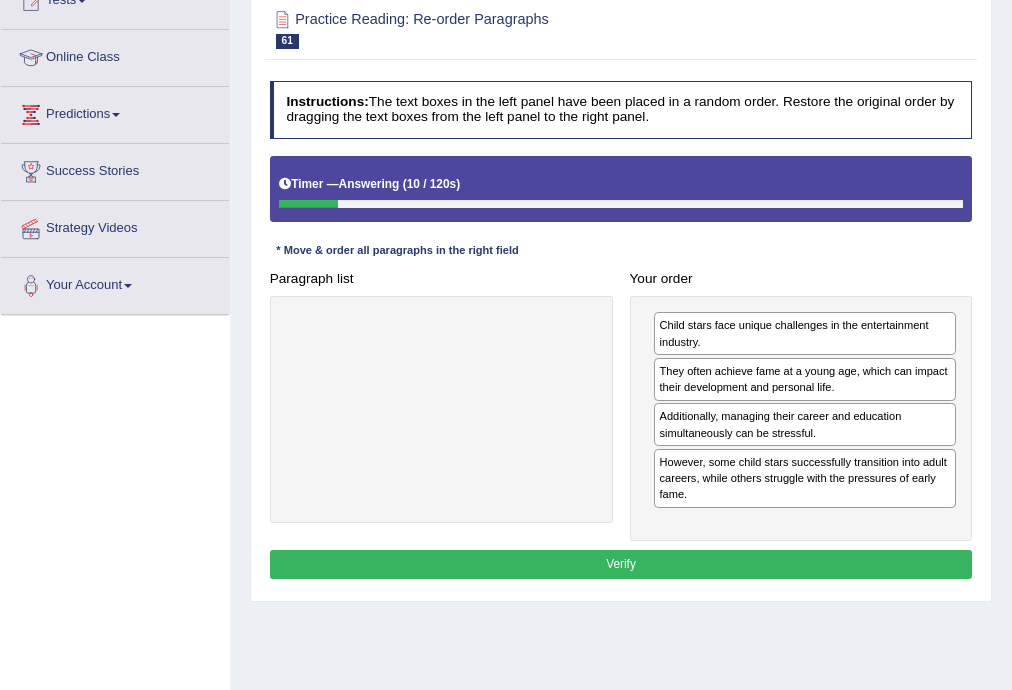 click on "Verify" at bounding box center [621, 564] 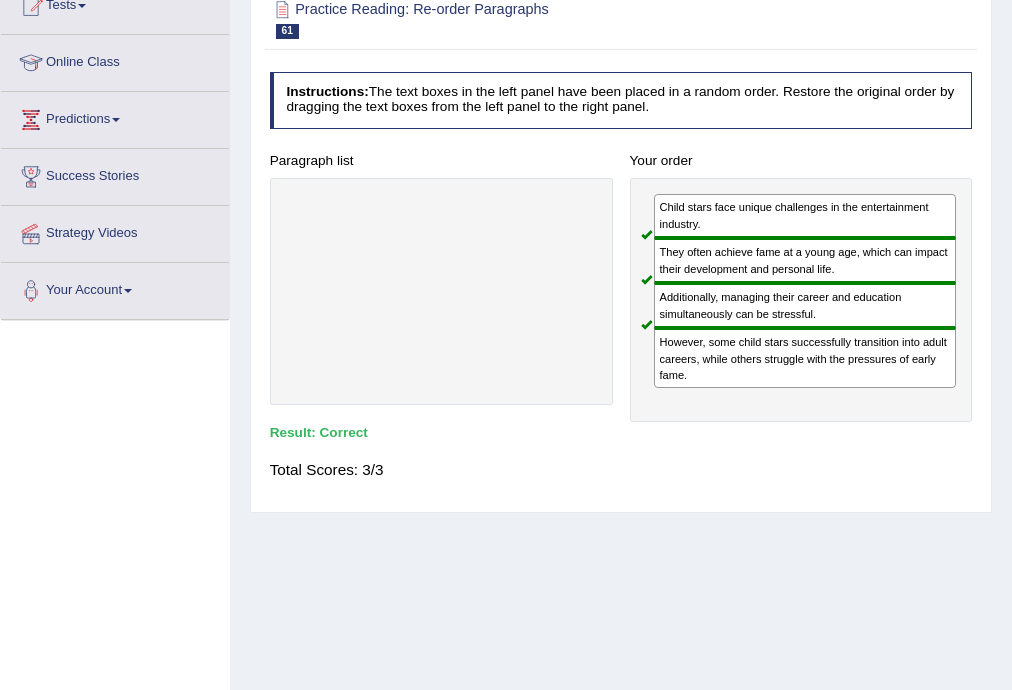 scroll, scrollTop: 0, scrollLeft: 0, axis: both 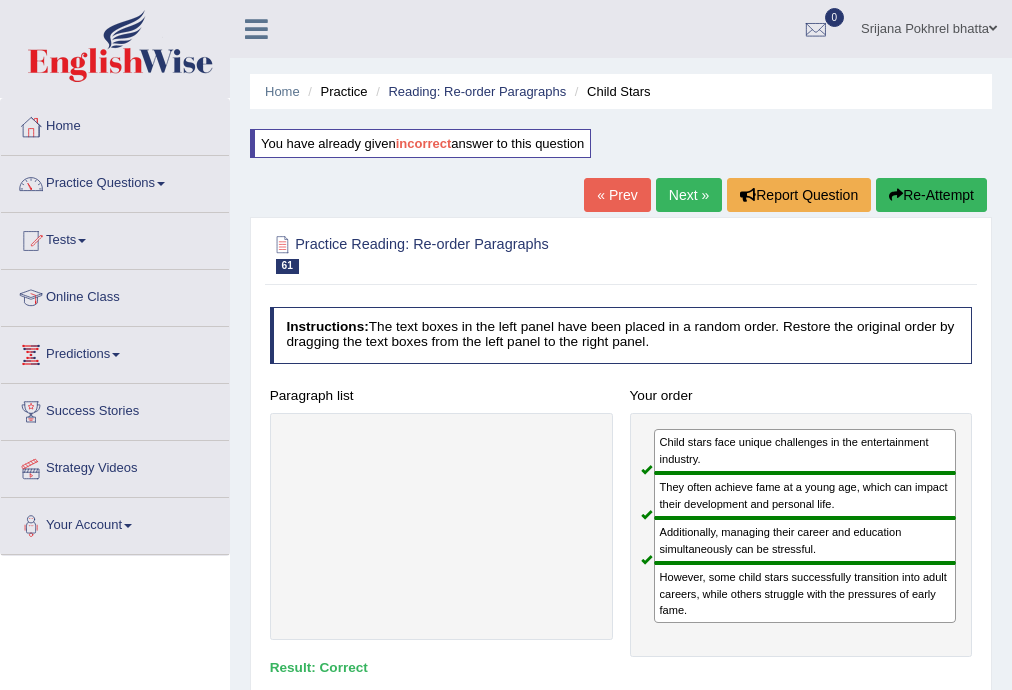 click on "Next »" at bounding box center [689, 195] 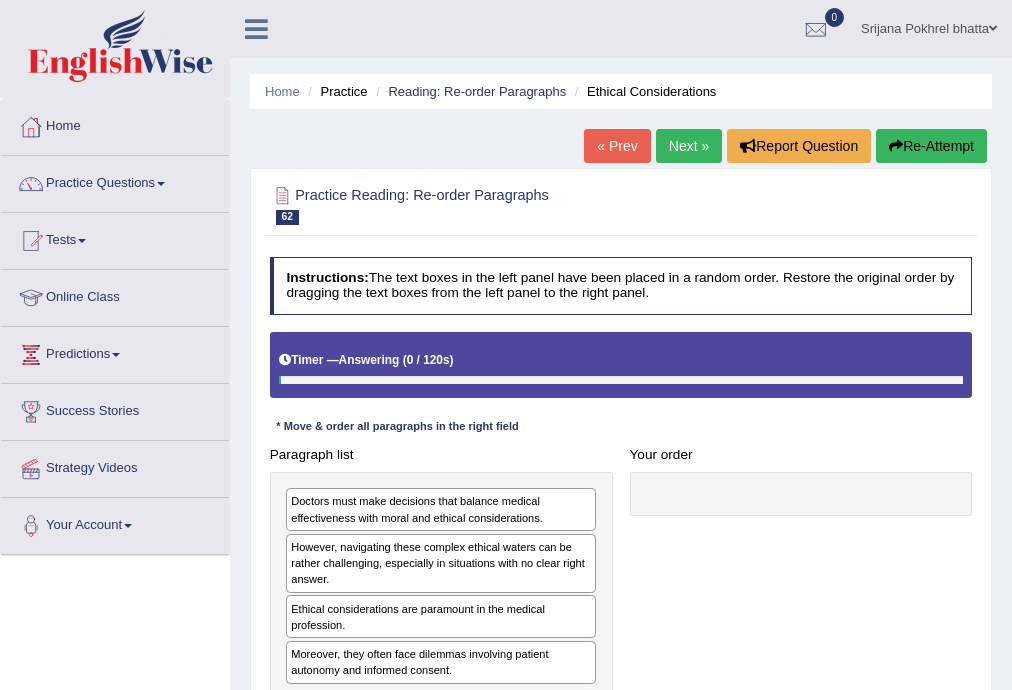 scroll, scrollTop: 160, scrollLeft: 0, axis: vertical 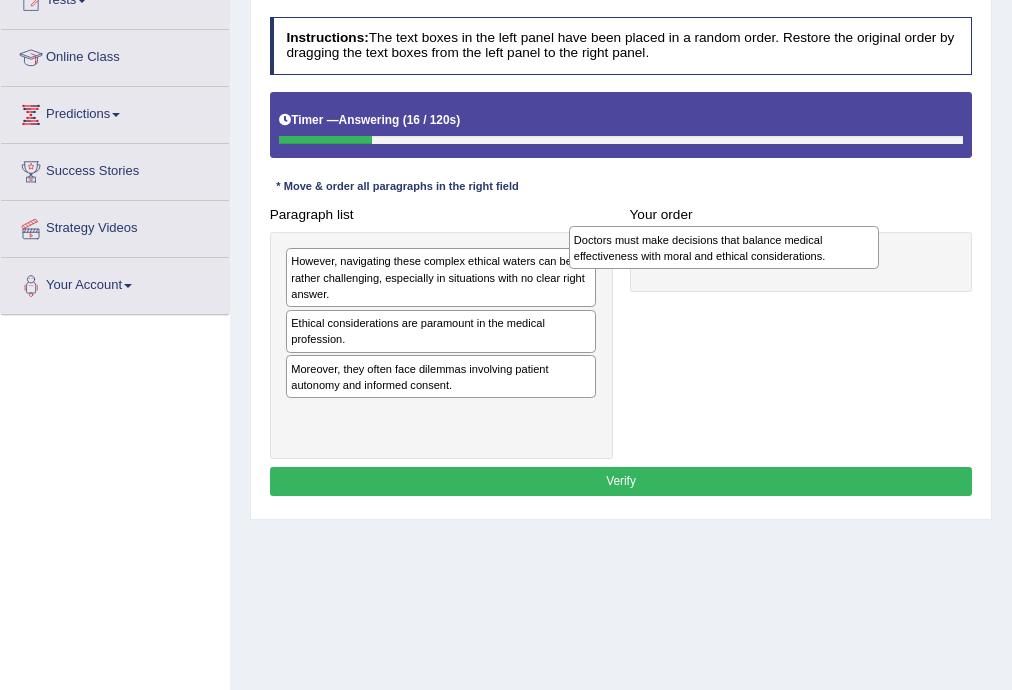 drag, startPoint x: 369, startPoint y: 276, endPoint x: 709, endPoint y: 257, distance: 340.53046 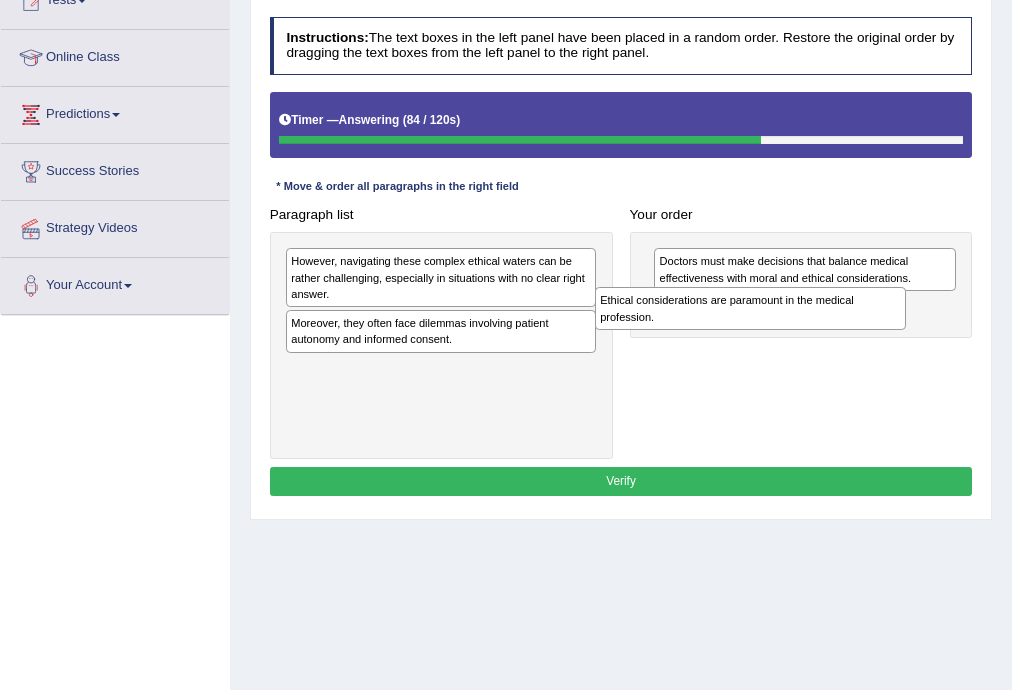 drag, startPoint x: 396, startPoint y: 340, endPoint x: 765, endPoint y: 333, distance: 369.06638 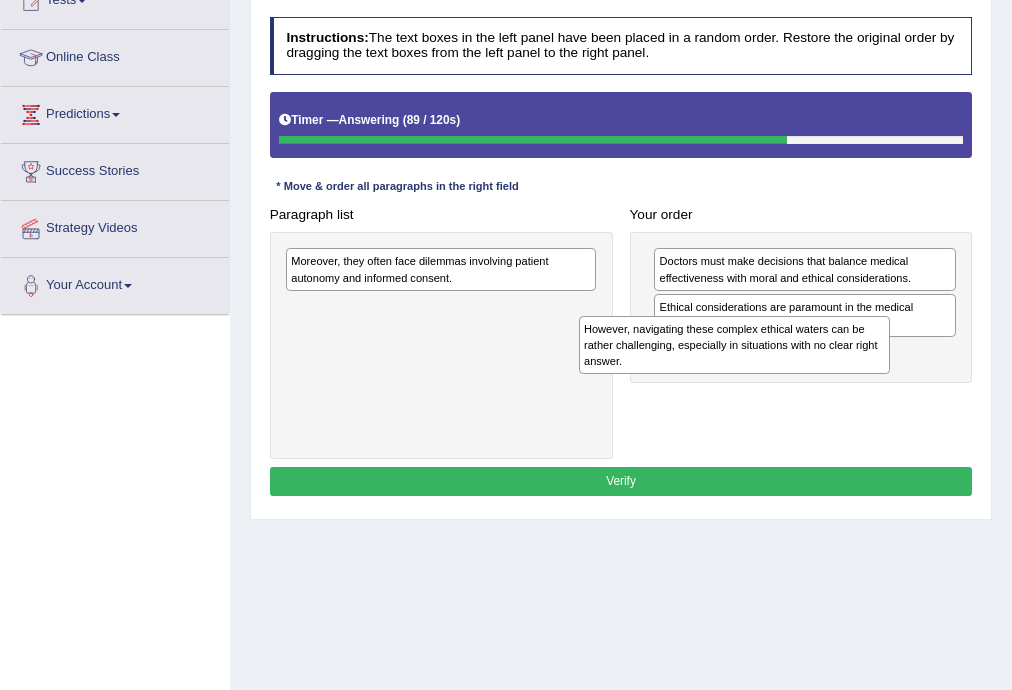 drag, startPoint x: 414, startPoint y: 274, endPoint x: 768, endPoint y: 358, distance: 363.82962 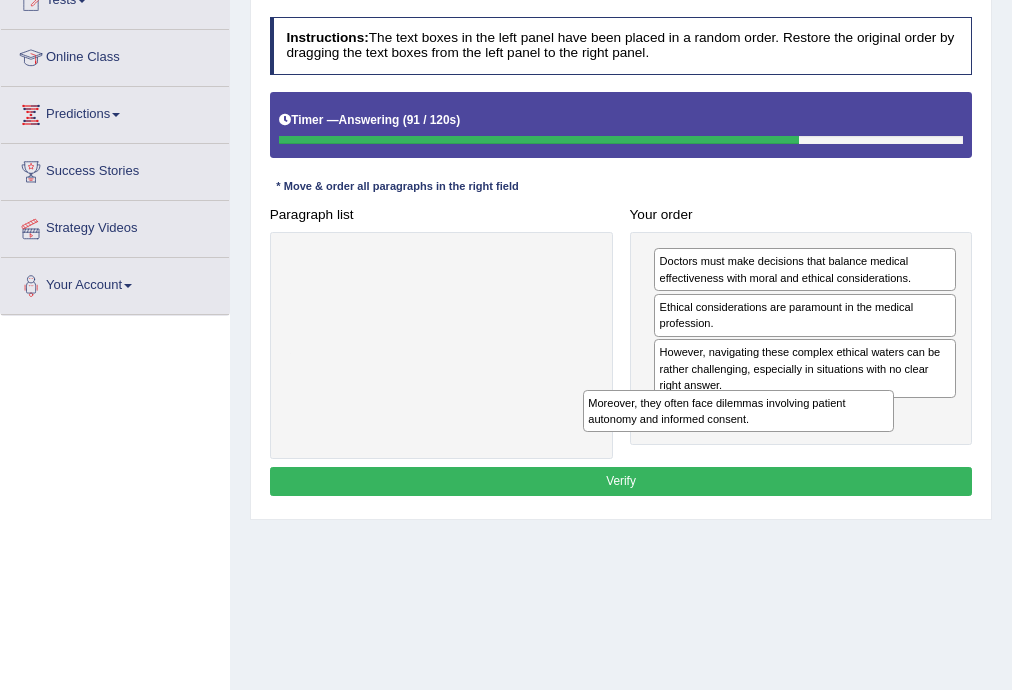 drag, startPoint x: 482, startPoint y: 280, endPoint x: 836, endPoint y: 455, distance: 394.89365 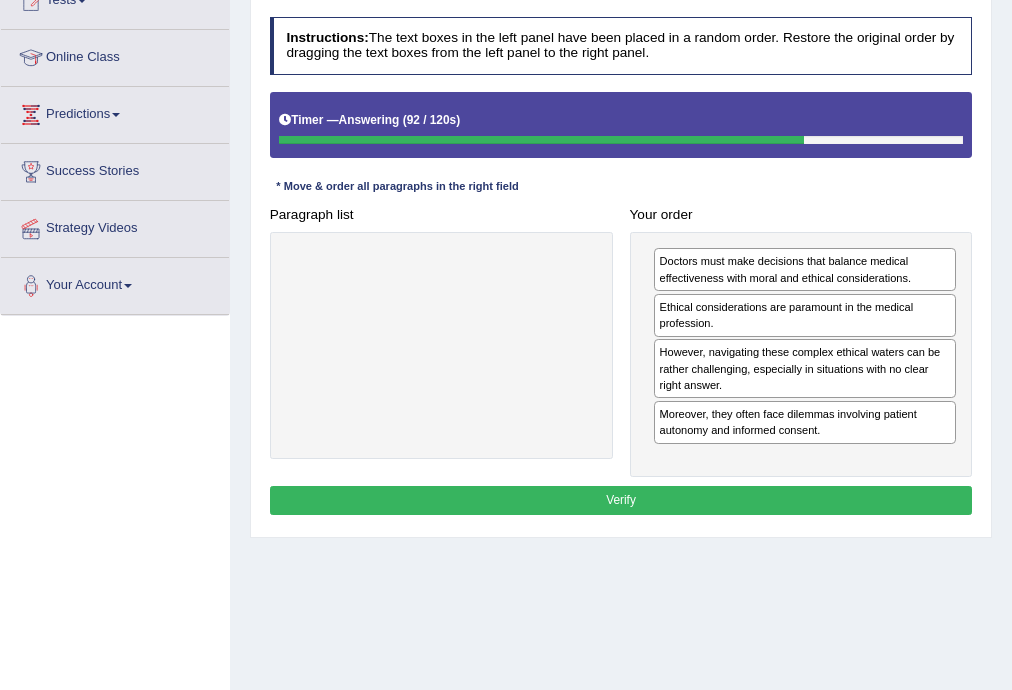 click on "Verify" at bounding box center (621, 500) 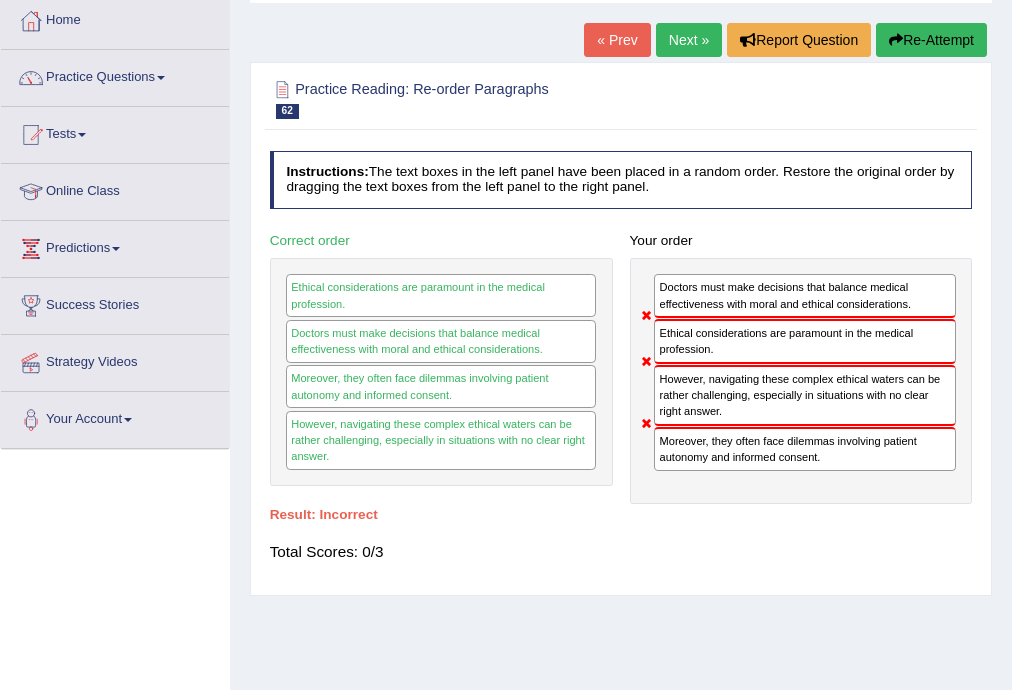 scroll, scrollTop: 80, scrollLeft: 0, axis: vertical 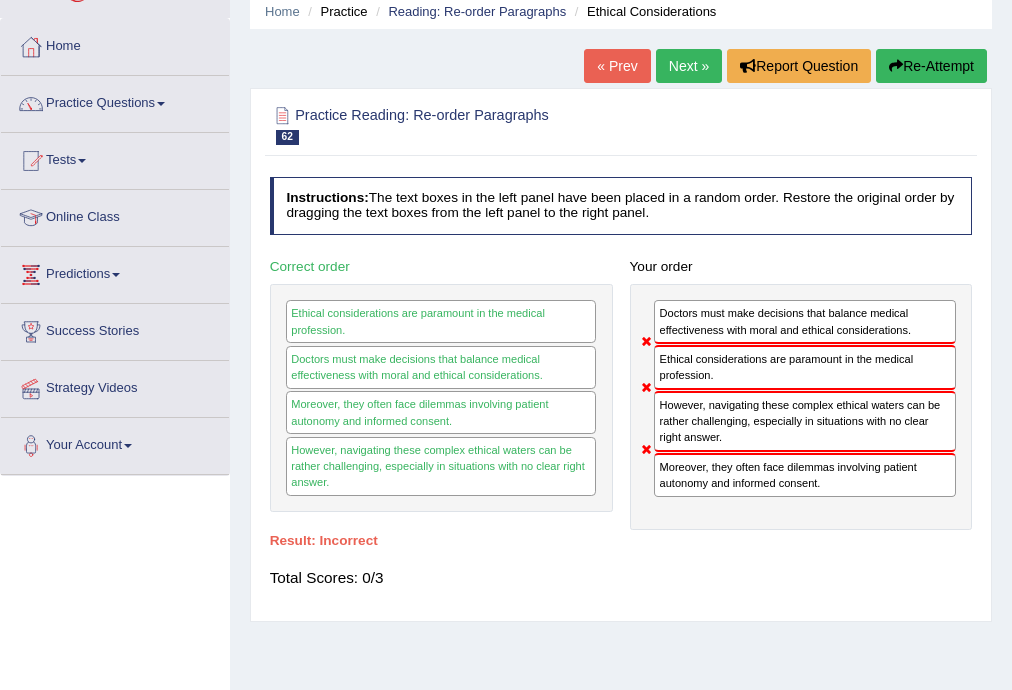 click on "Re-Attempt" at bounding box center [931, 66] 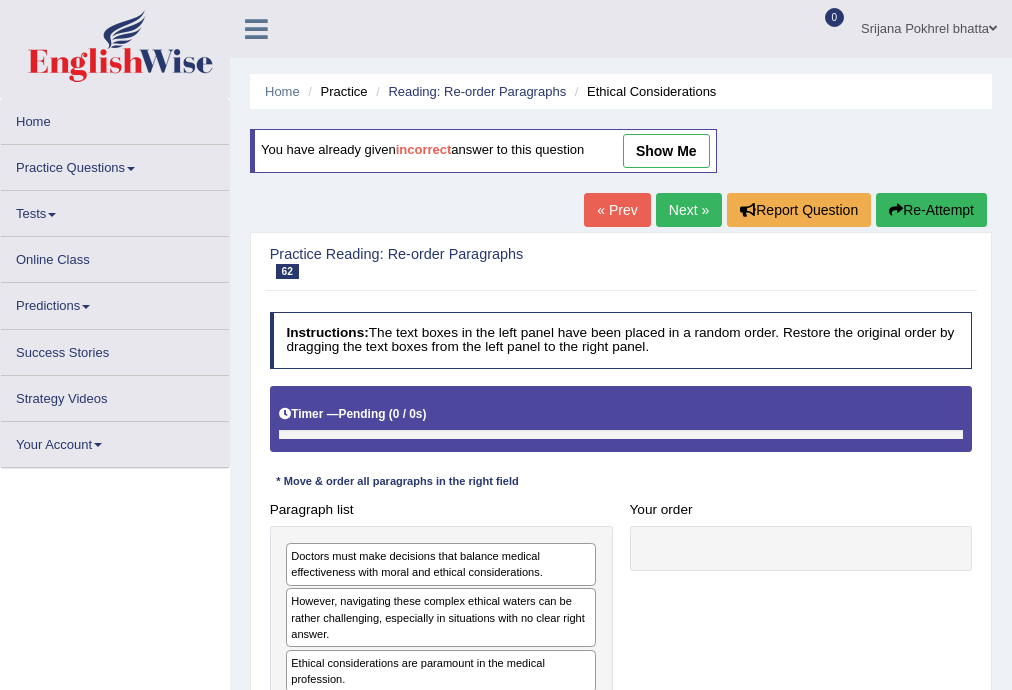 scroll, scrollTop: 80, scrollLeft: 0, axis: vertical 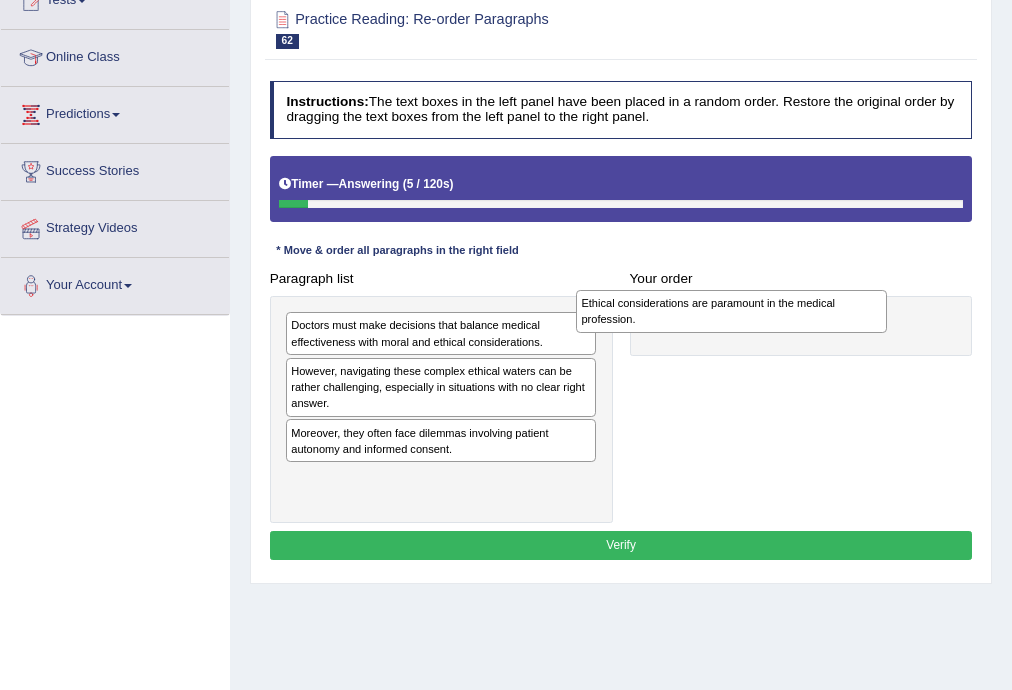 drag, startPoint x: 372, startPoint y: 444, endPoint x: 718, endPoint y: 320, distance: 367.54865 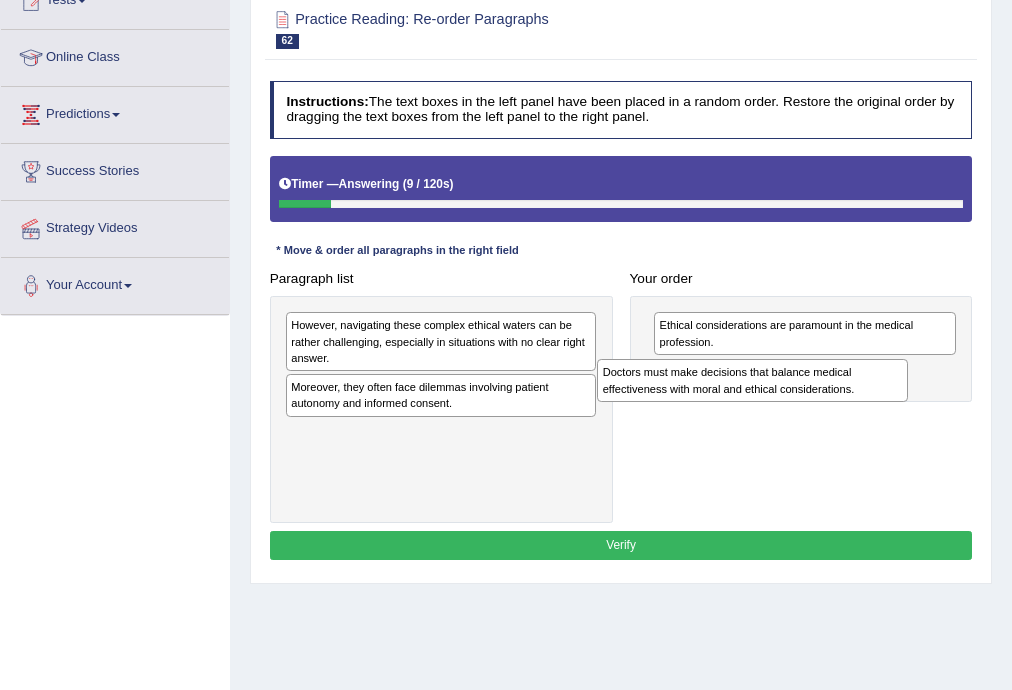 drag, startPoint x: 402, startPoint y: 335, endPoint x: 792, endPoint y: 393, distance: 394.28925 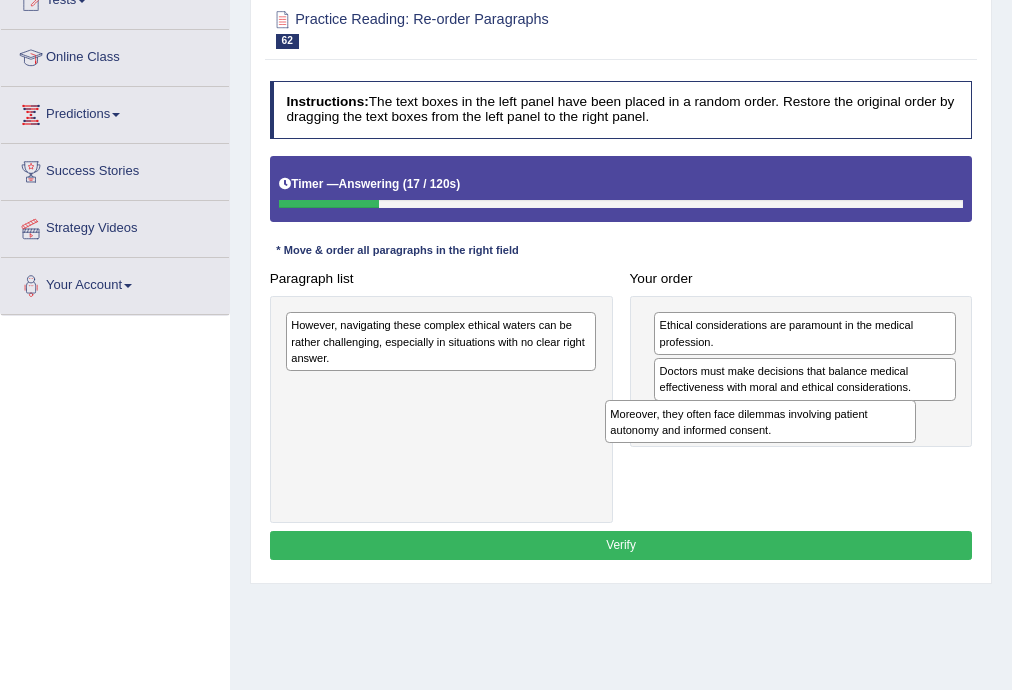 drag, startPoint x: 348, startPoint y: 393, endPoint x: 728, endPoint y: 444, distance: 383.4071 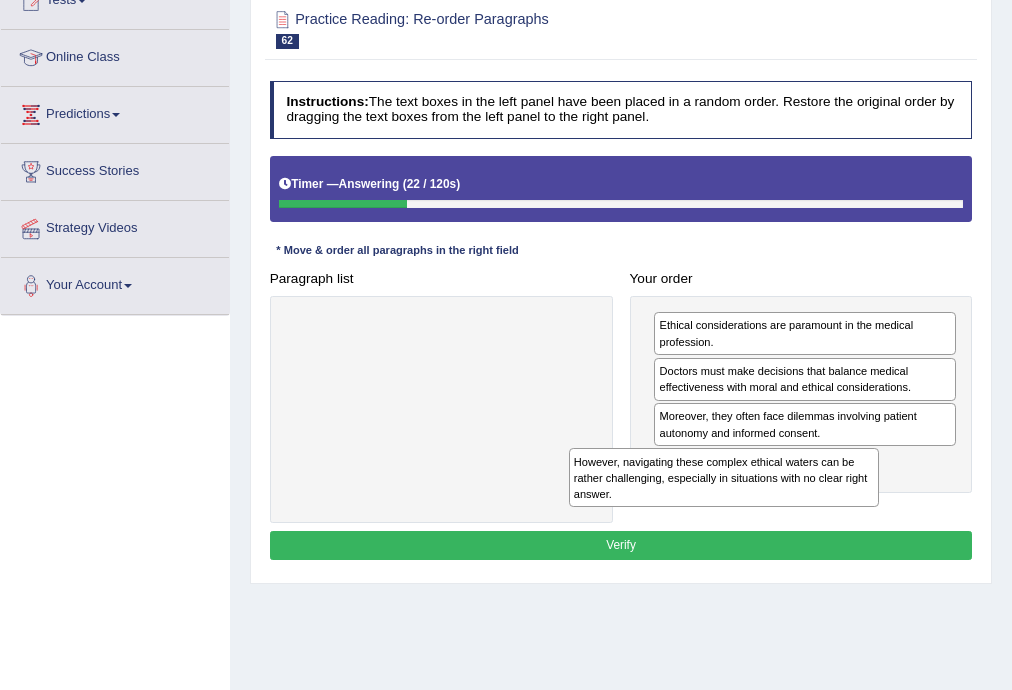 drag, startPoint x: 375, startPoint y: 347, endPoint x: 732, endPoint y: 516, distance: 394.98102 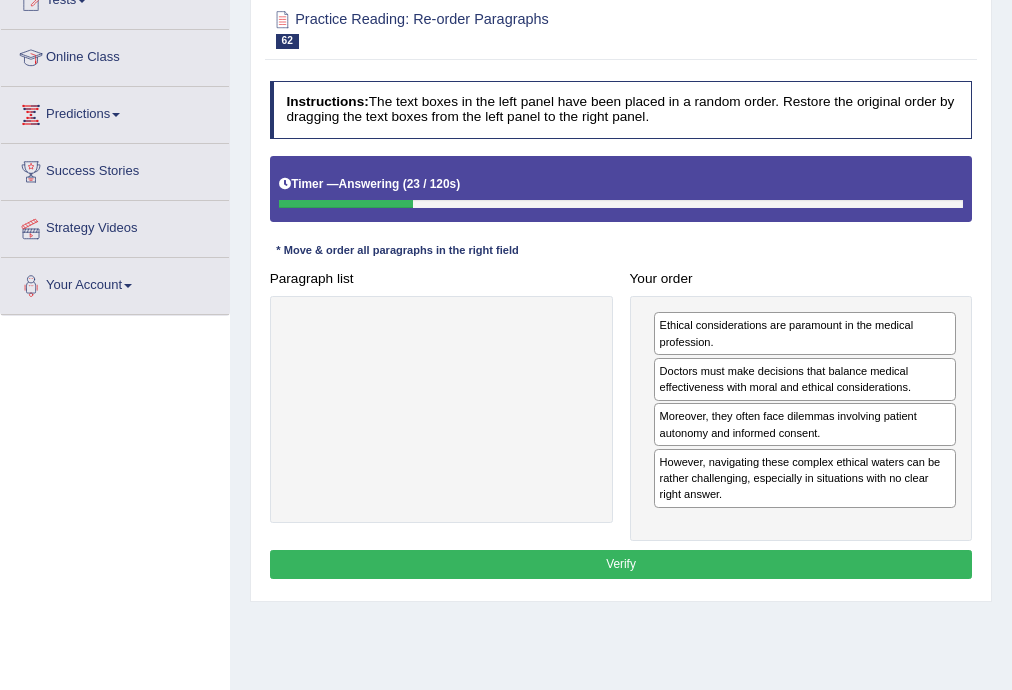 click on "Verify" at bounding box center [621, 564] 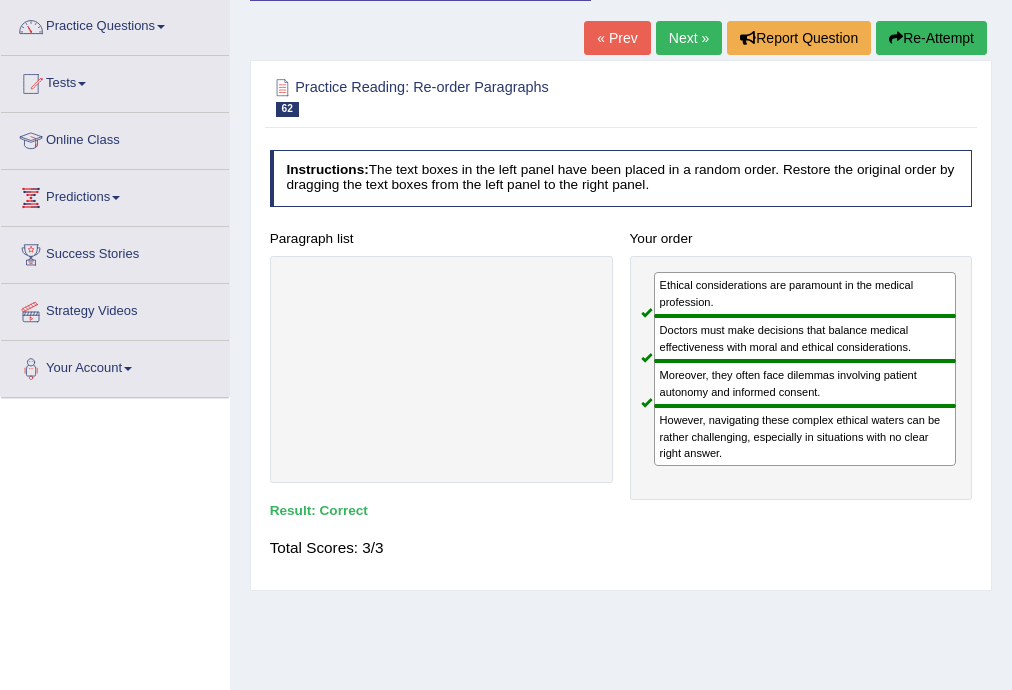 scroll, scrollTop: 80, scrollLeft: 0, axis: vertical 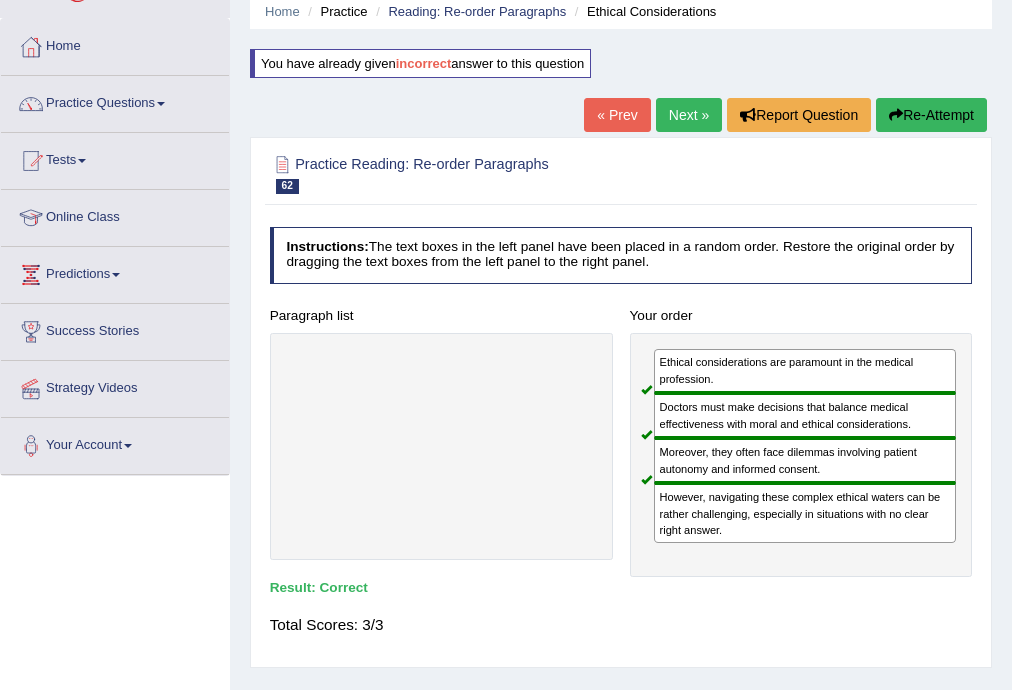 click on "Next »" at bounding box center (689, 115) 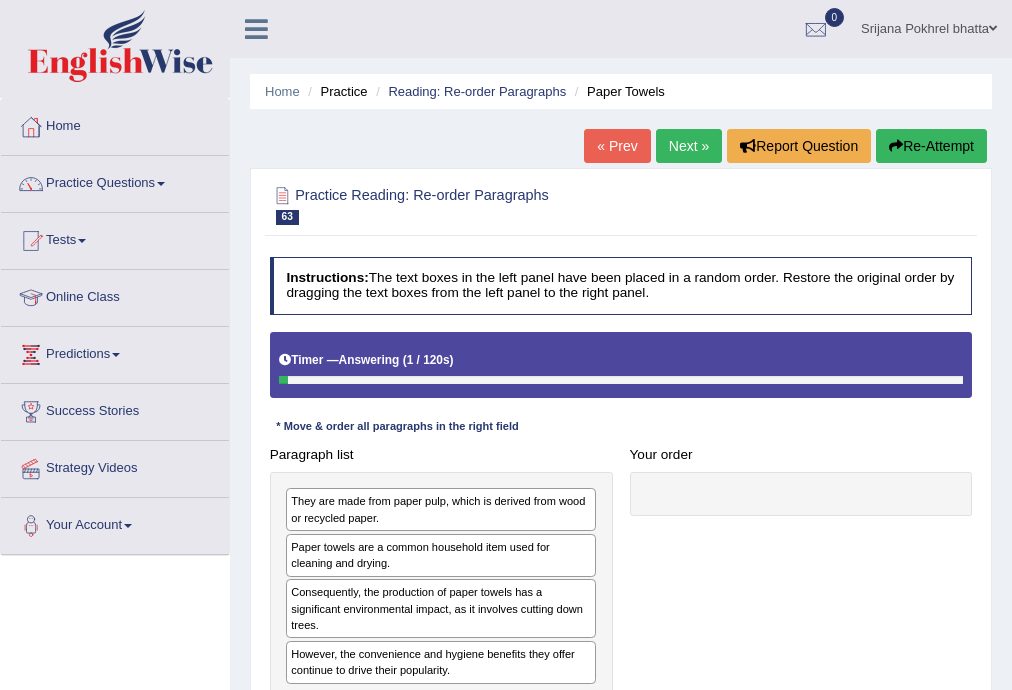 scroll, scrollTop: 160, scrollLeft: 0, axis: vertical 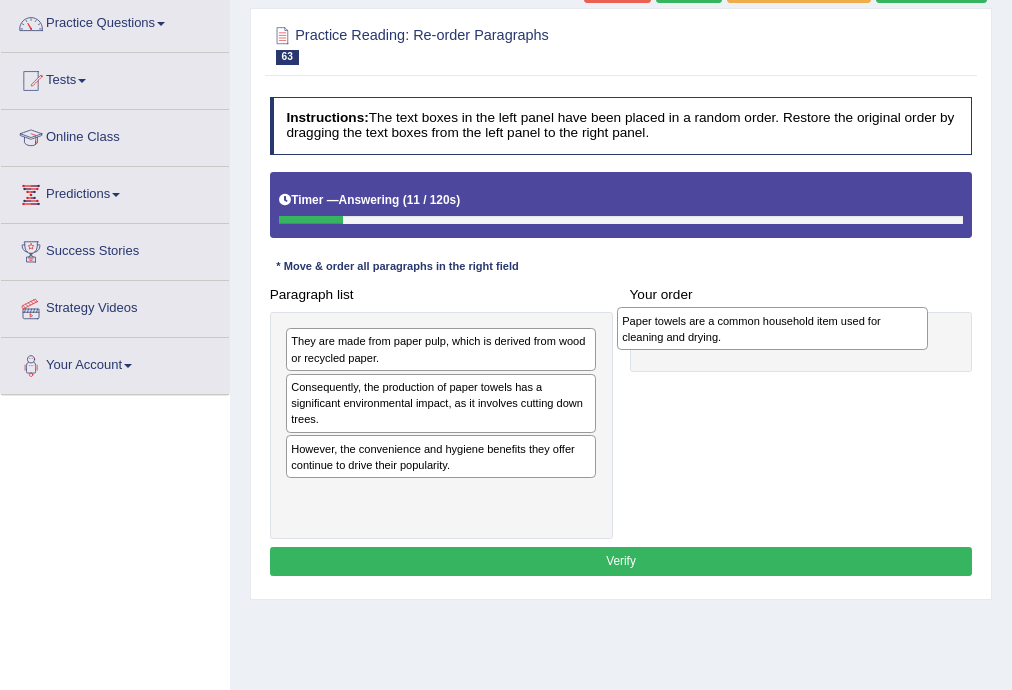 drag, startPoint x: 475, startPoint y: 397, endPoint x: 869, endPoint y: 336, distance: 398.69412 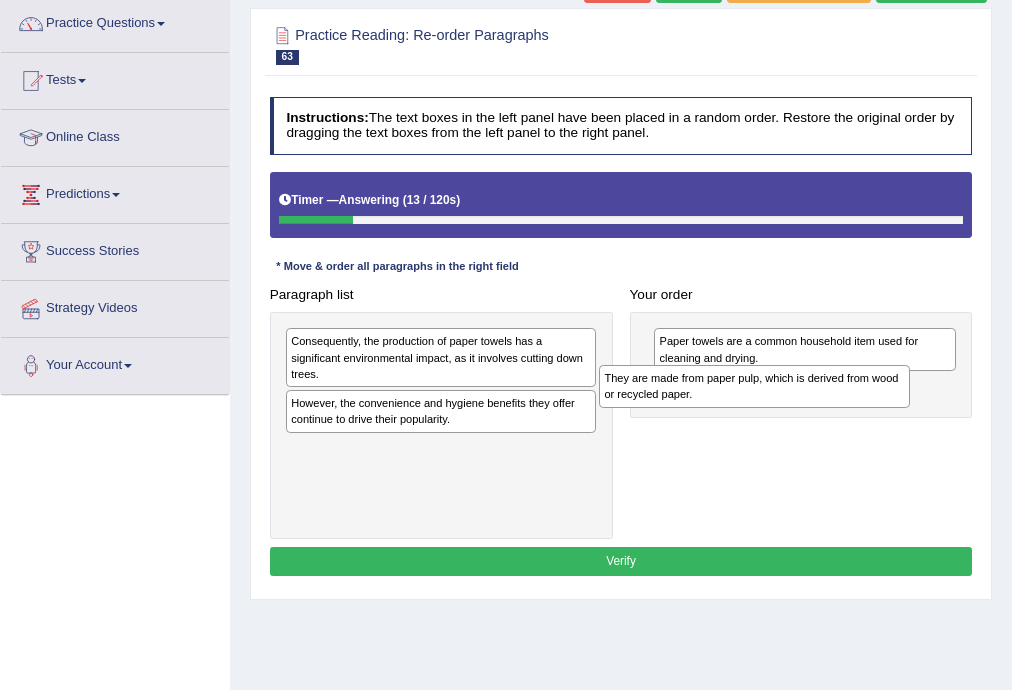 drag, startPoint x: 460, startPoint y: 345, endPoint x: 833, endPoint y: 397, distance: 376.6072 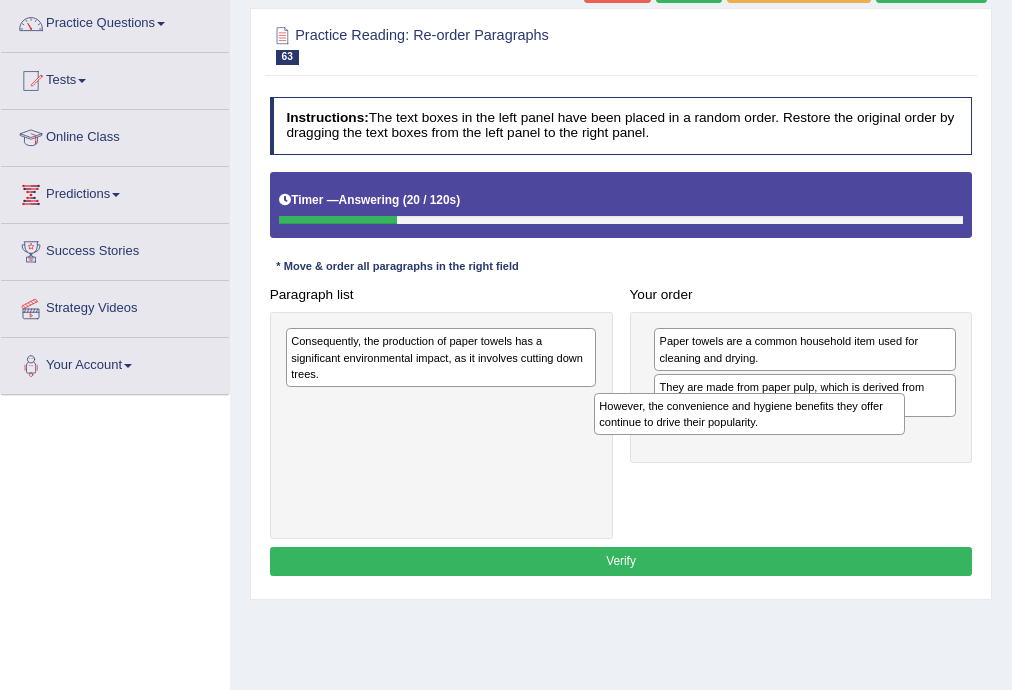 drag, startPoint x: 449, startPoint y: 423, endPoint x: 816, endPoint y: 446, distance: 367.72 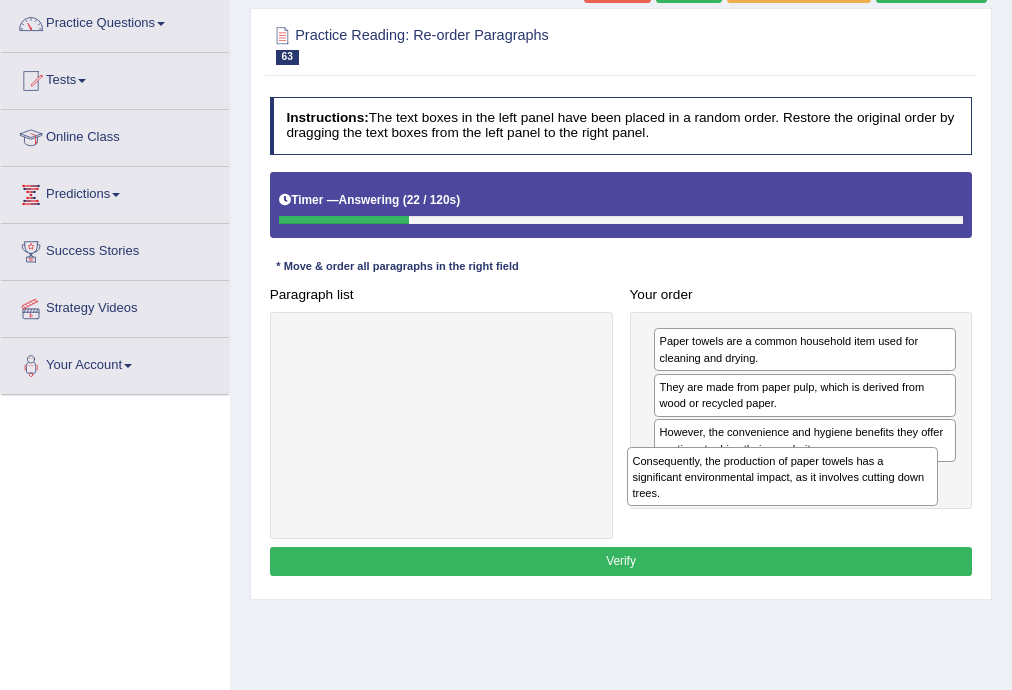 drag, startPoint x: 406, startPoint y: 350, endPoint x: 786, endPoint y: 491, distance: 405.31592 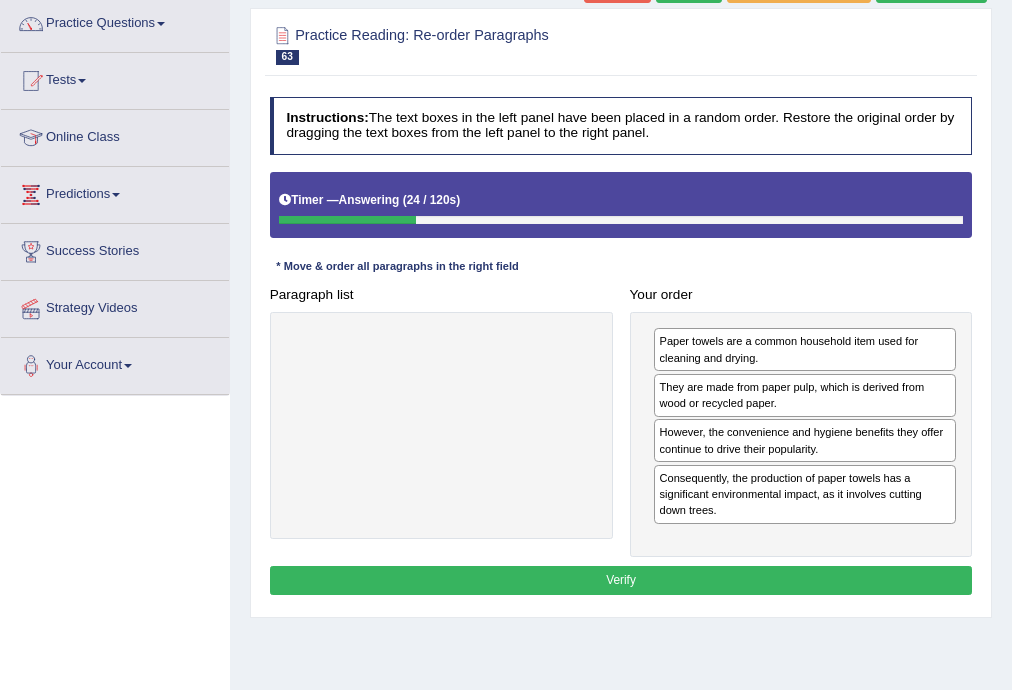 click on "Verify" at bounding box center (621, 580) 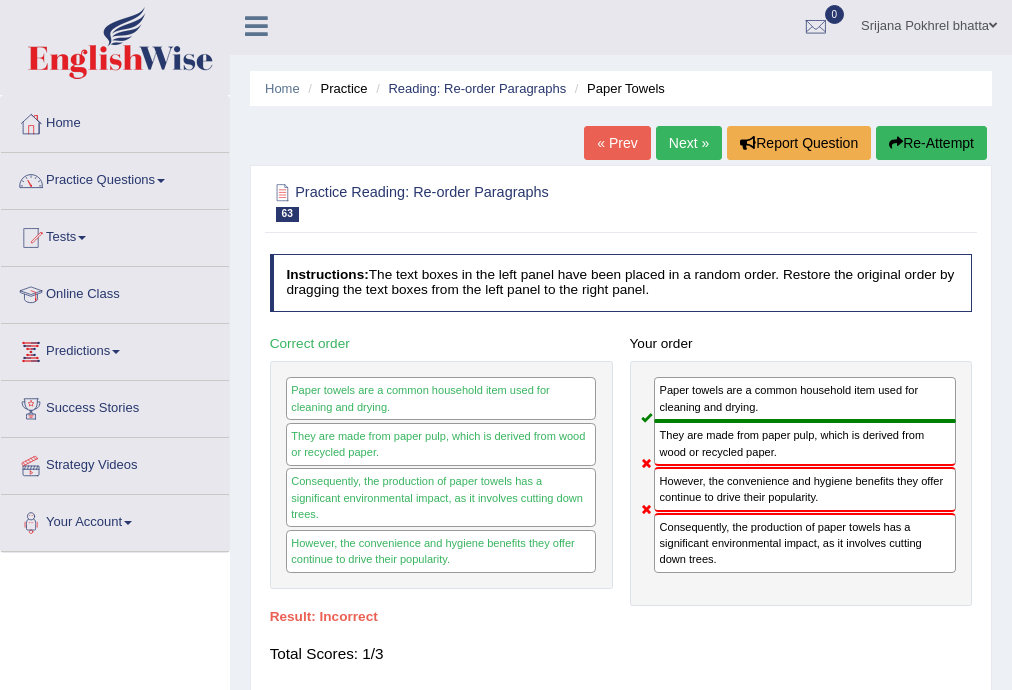 scroll, scrollTop: 0, scrollLeft: 0, axis: both 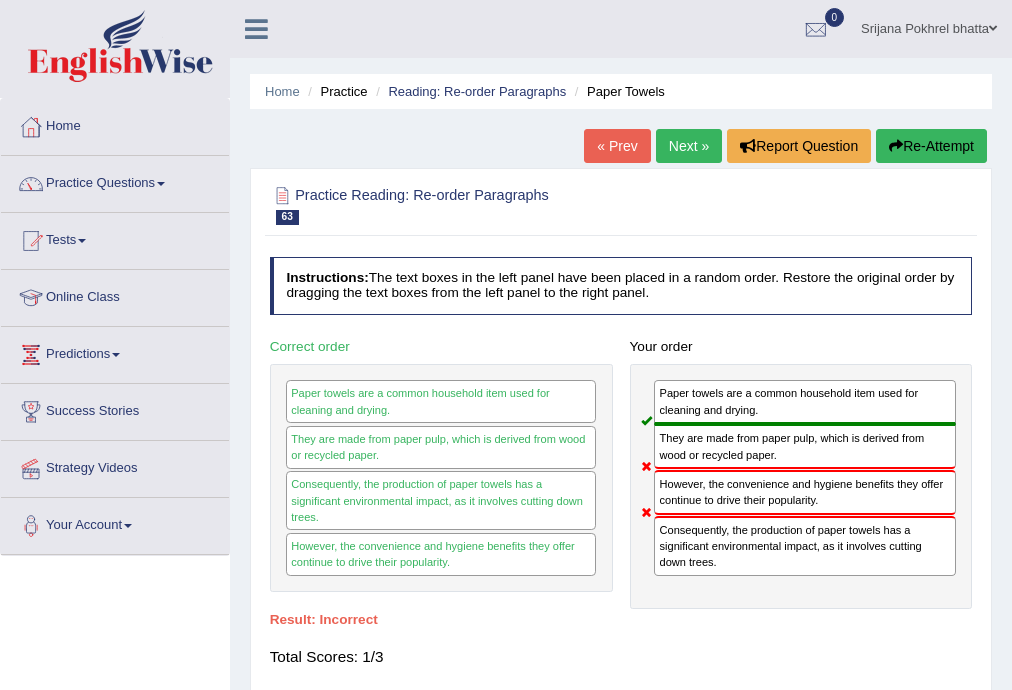 click on "Re-Attempt" at bounding box center [931, 146] 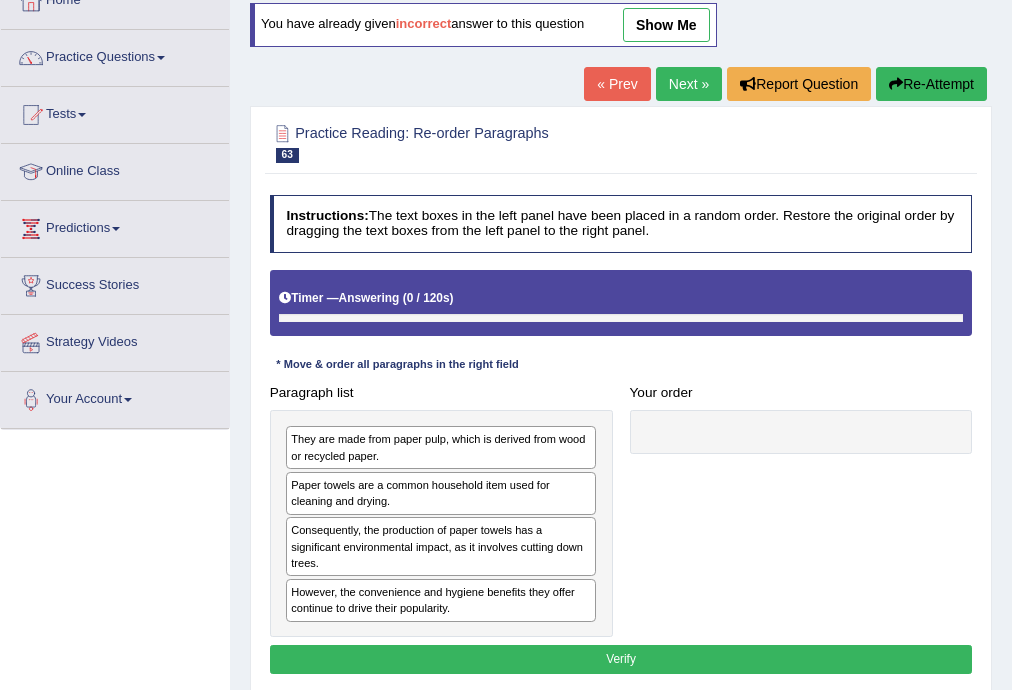 scroll, scrollTop: 240, scrollLeft: 0, axis: vertical 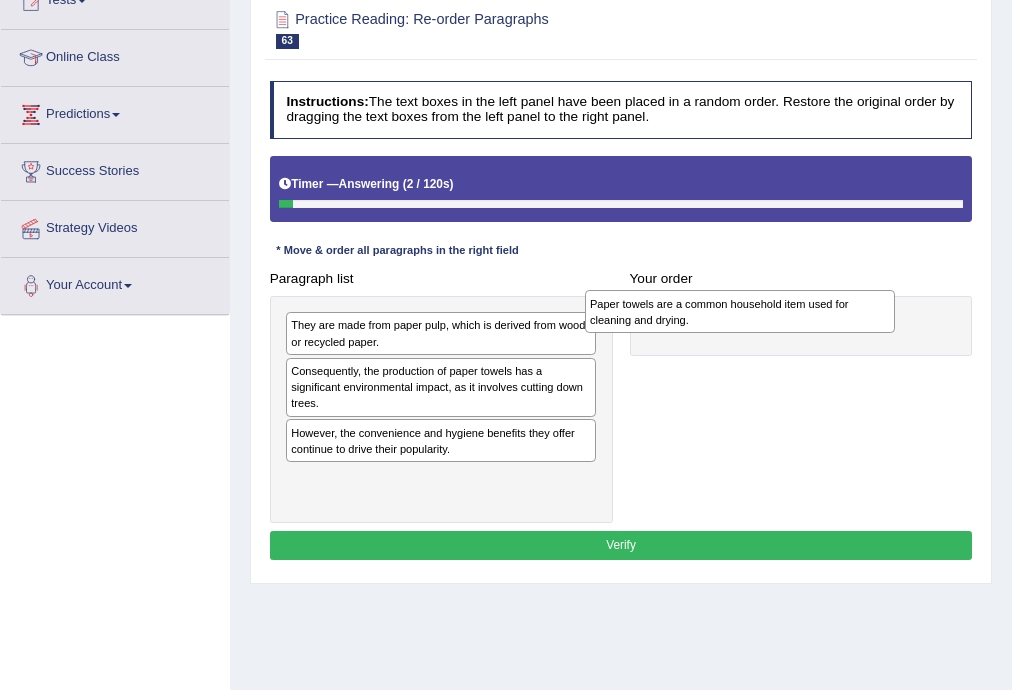 drag, startPoint x: 400, startPoint y: 384, endPoint x: 756, endPoint y: 322, distance: 361.35855 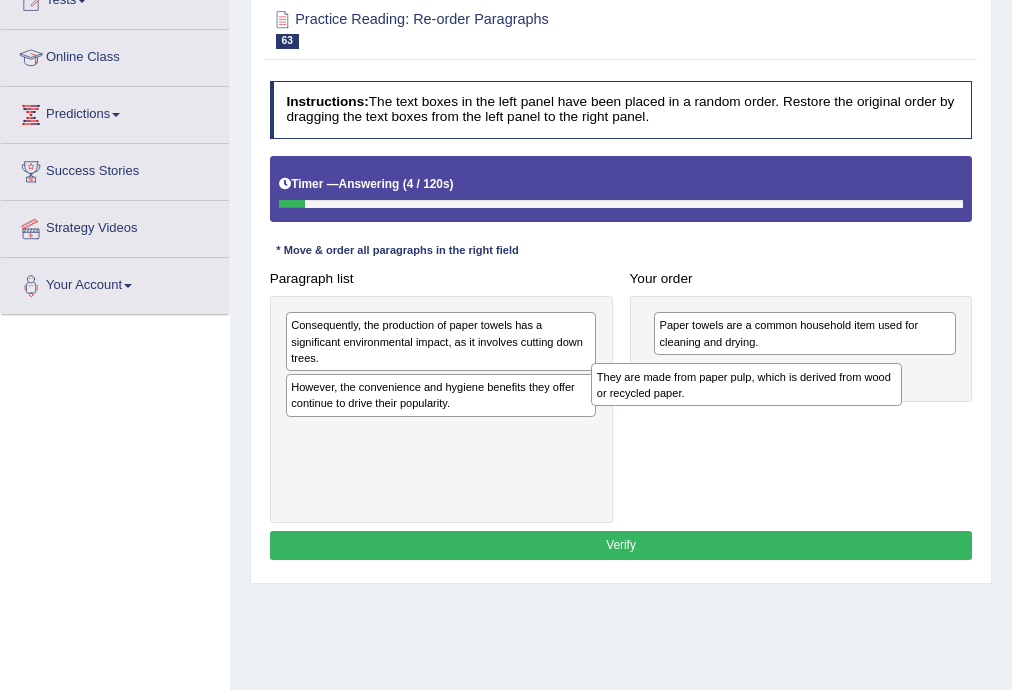 drag, startPoint x: 401, startPoint y: 333, endPoint x: 766, endPoint y: 395, distance: 370.2283 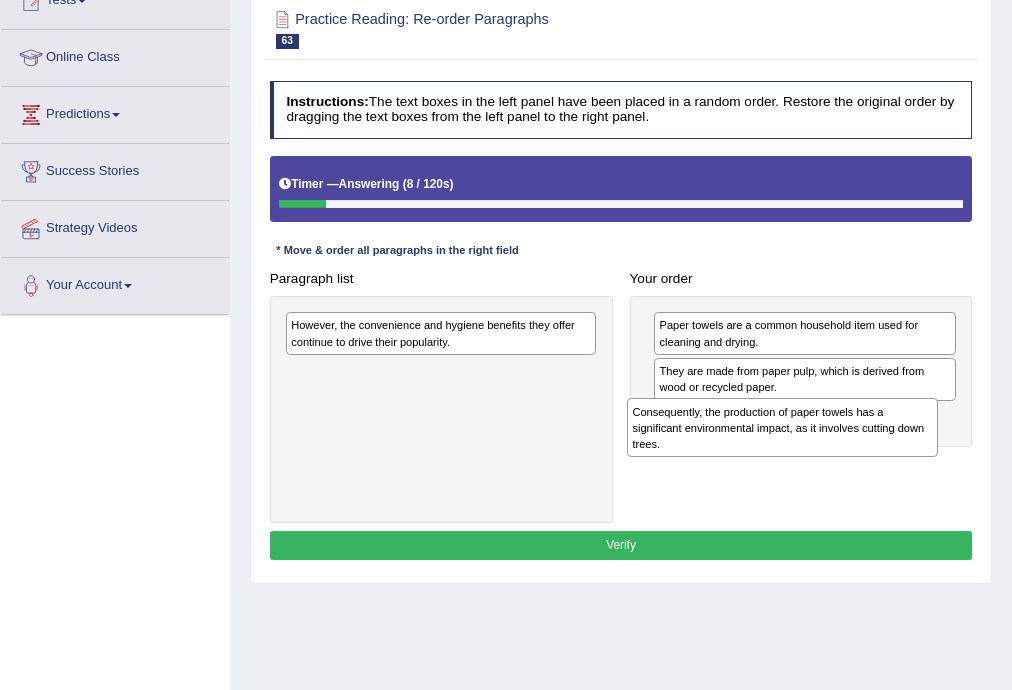 drag, startPoint x: 376, startPoint y: 347, endPoint x: 782, endPoint y: 457, distance: 420.6376 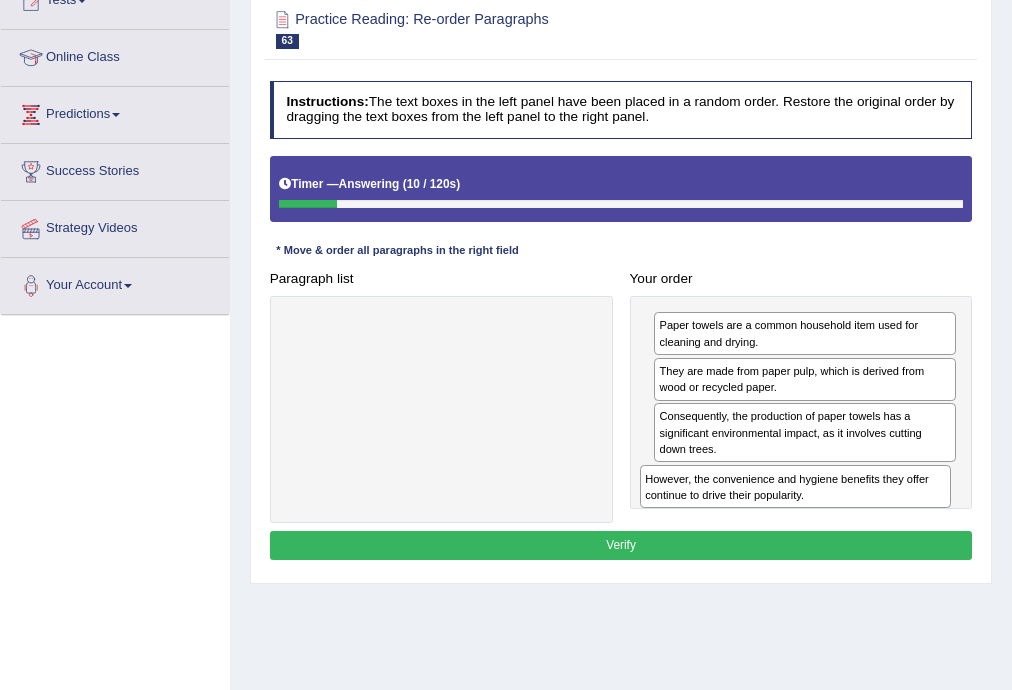 drag, startPoint x: 359, startPoint y: 329, endPoint x: 780, endPoint y: 518, distance: 461.47806 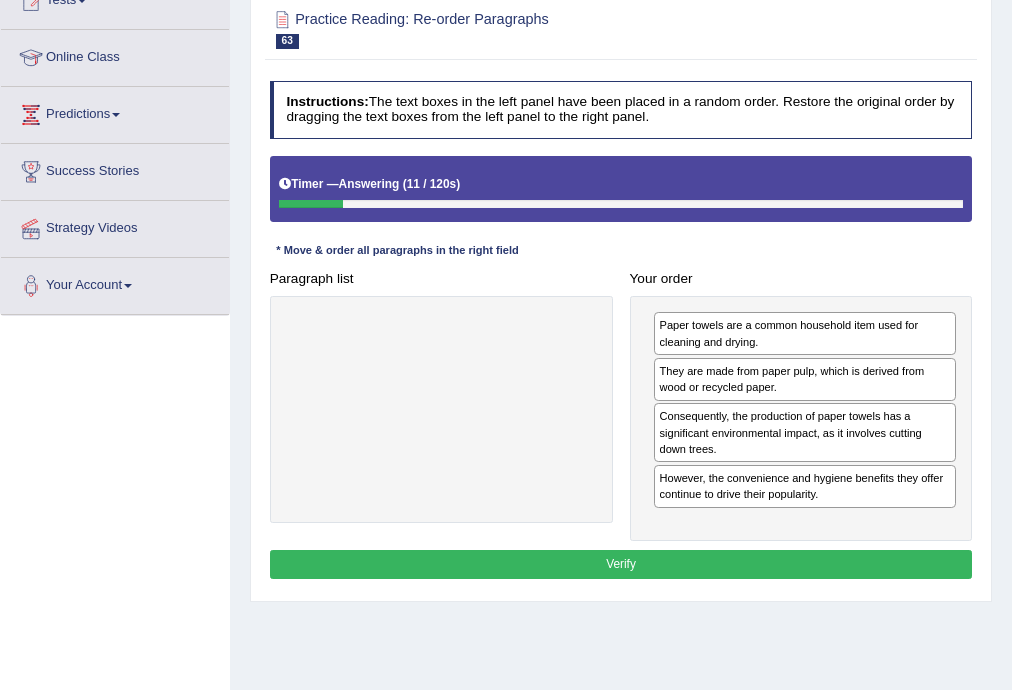 click on "Verify" at bounding box center (621, 564) 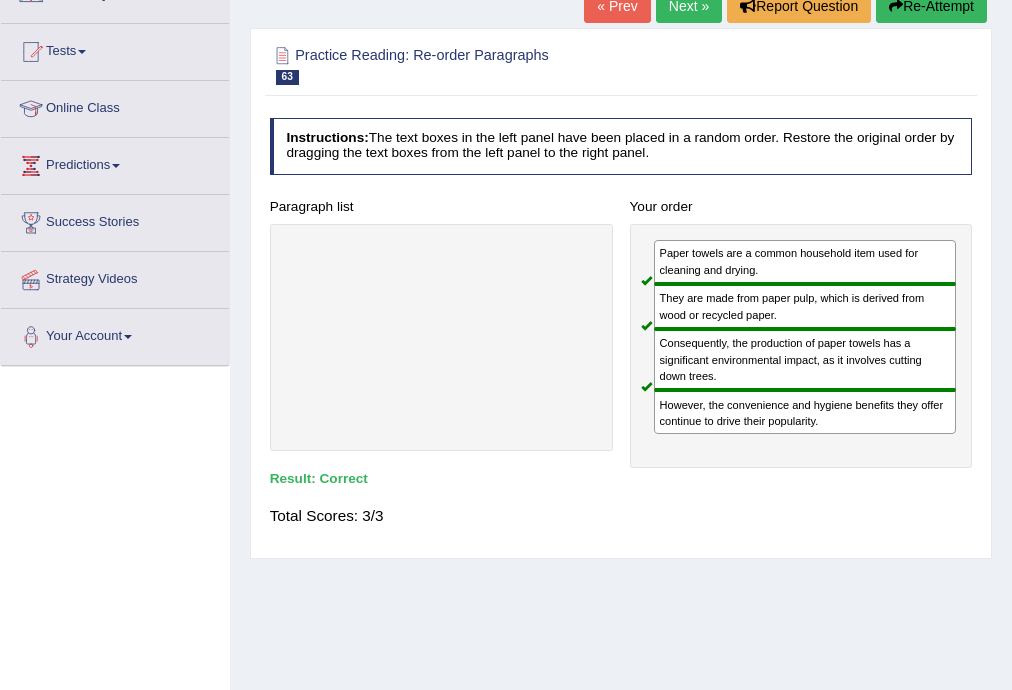 scroll, scrollTop: 0, scrollLeft: 0, axis: both 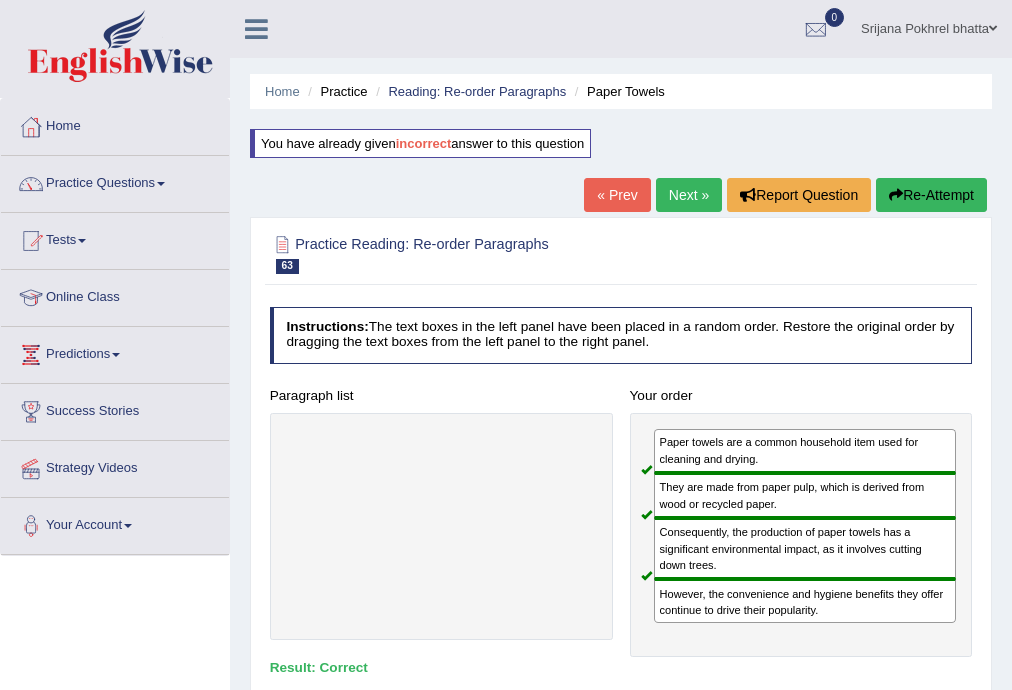 click on "Next »" at bounding box center (689, 195) 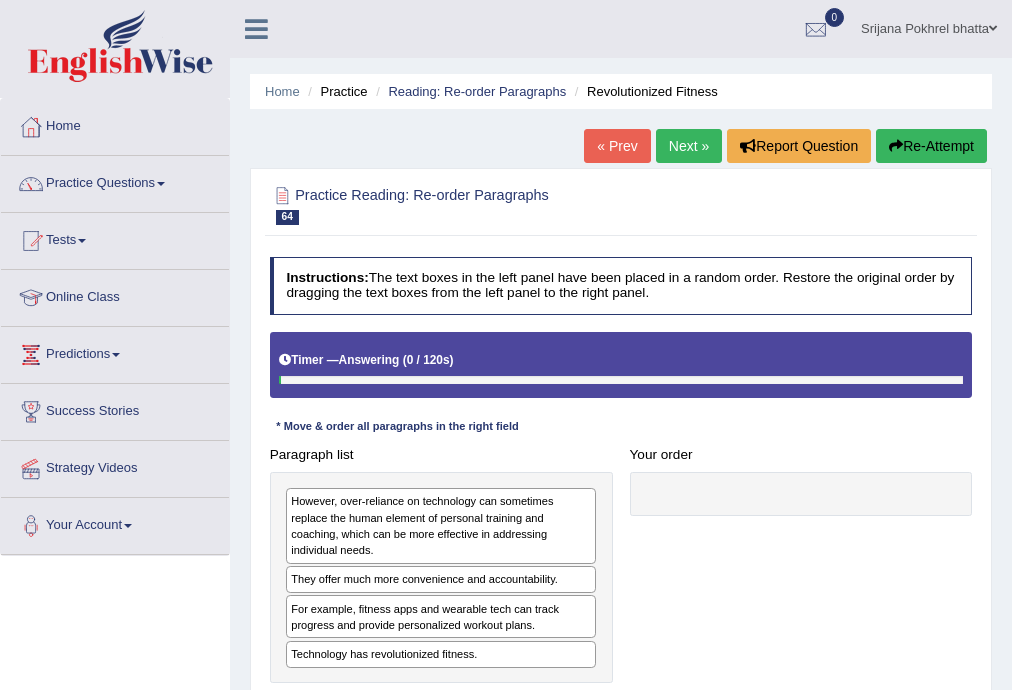 scroll, scrollTop: 0, scrollLeft: 0, axis: both 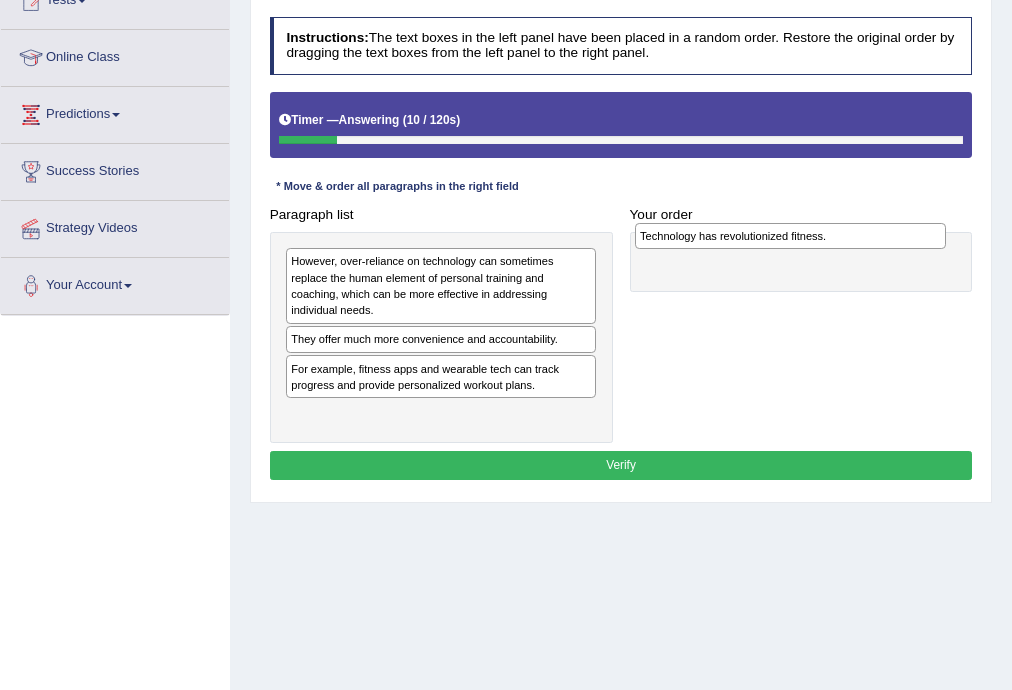 drag, startPoint x: 391, startPoint y: 421, endPoint x: 808, endPoint y: 248, distance: 451.46207 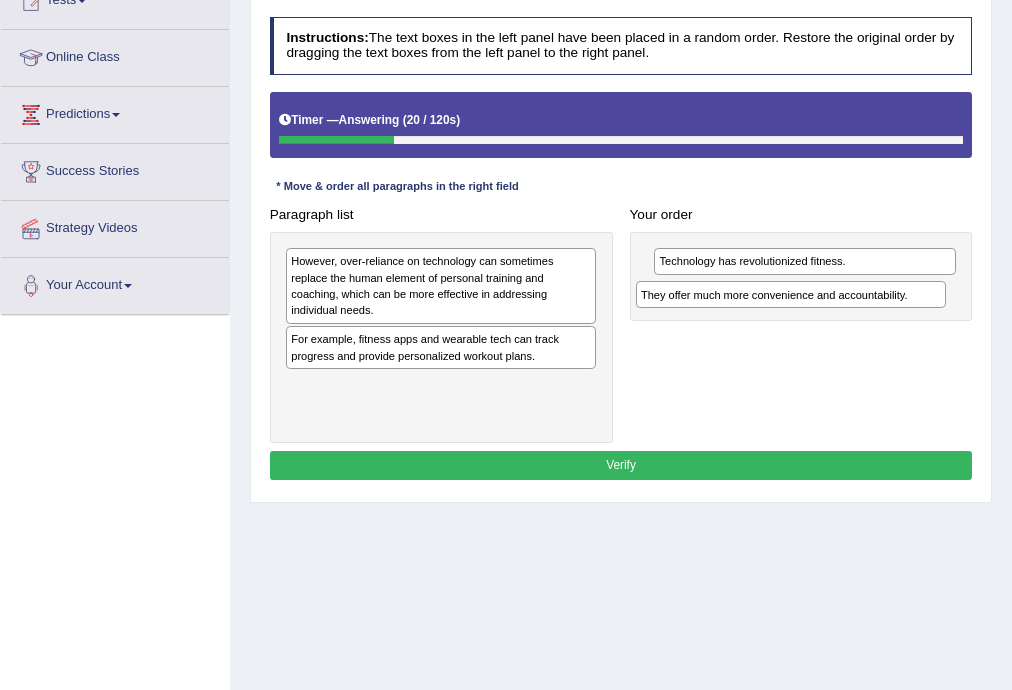 drag, startPoint x: 380, startPoint y: 342, endPoint x: 796, endPoint y: 310, distance: 417.22894 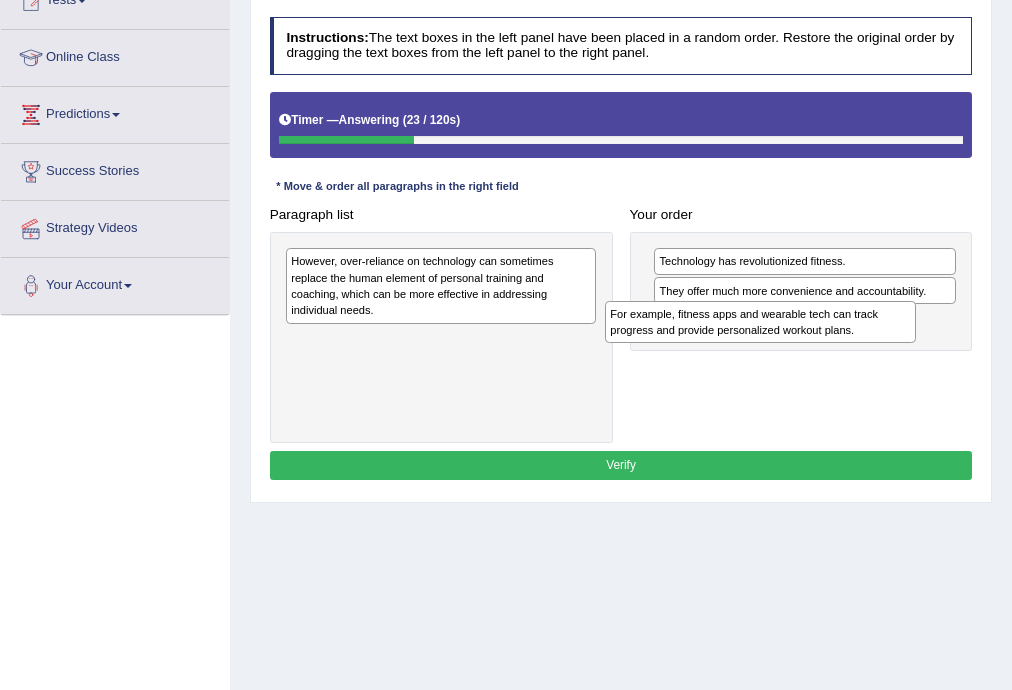 drag, startPoint x: 415, startPoint y: 352, endPoint x: 795, endPoint y: 345, distance: 380.06445 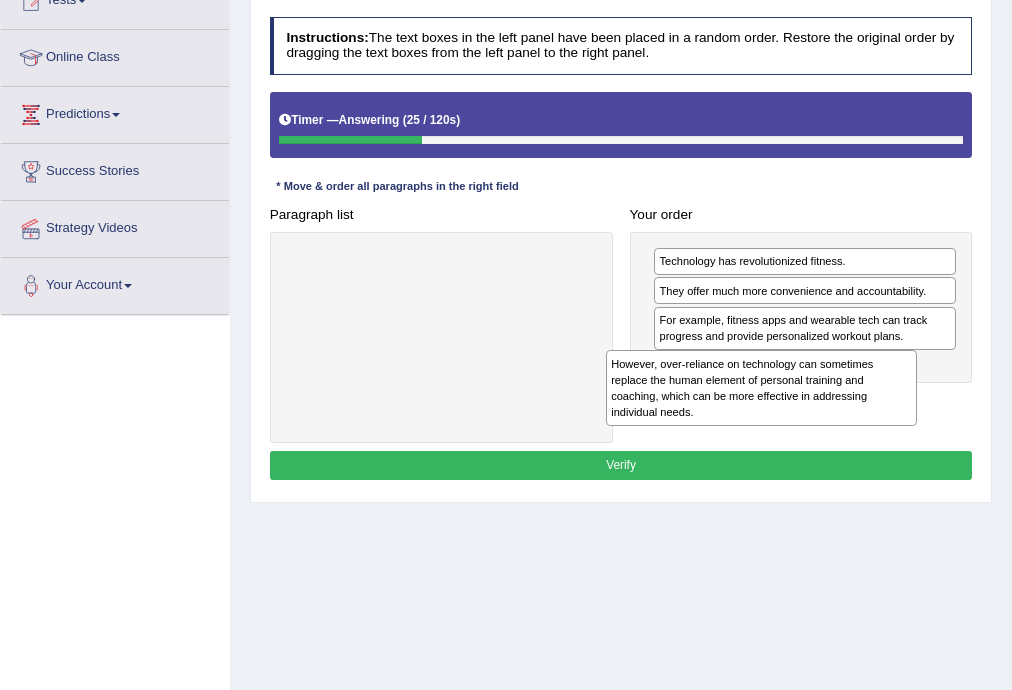 drag, startPoint x: 419, startPoint y: 291, endPoint x: 800, endPoint y: 420, distance: 402.2462 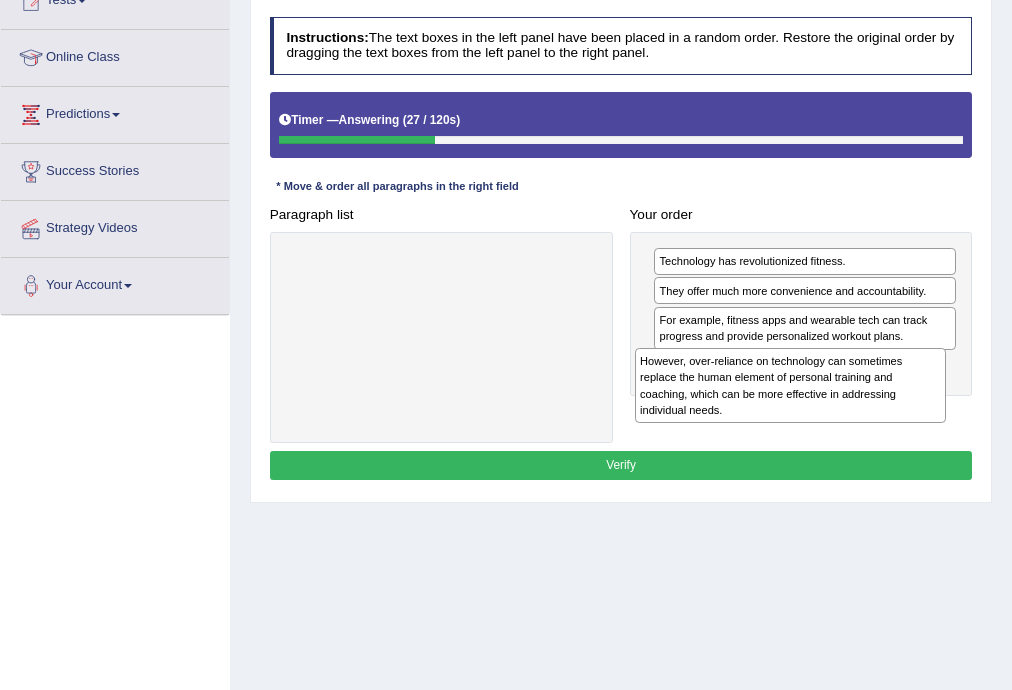 drag, startPoint x: 340, startPoint y: 262, endPoint x: 752, endPoint y: 388, distance: 430.8364 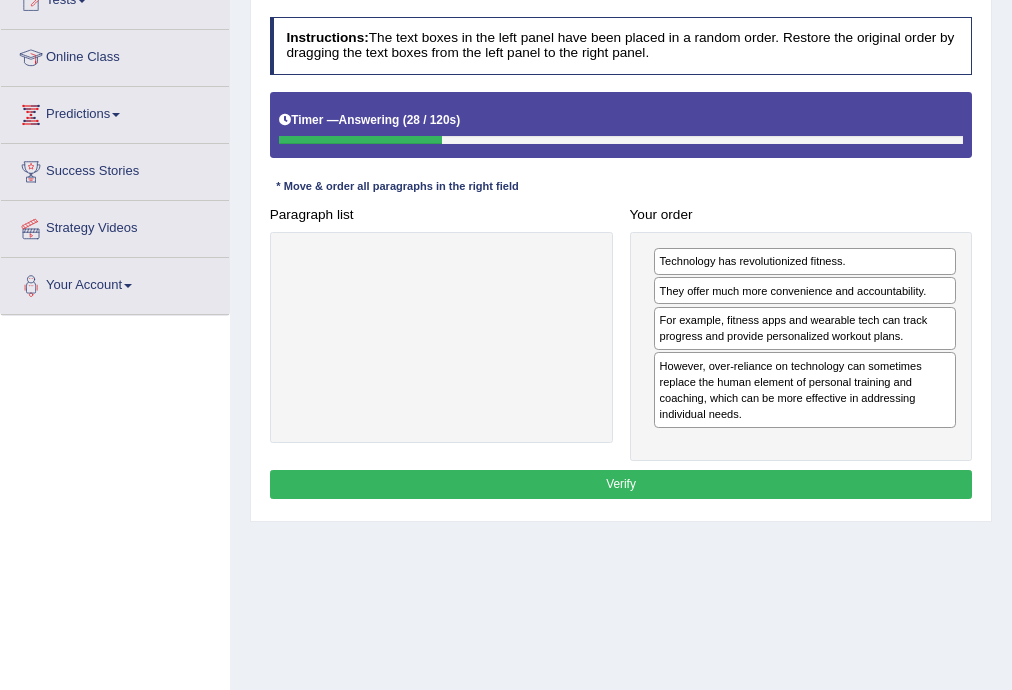 click on "Verify" at bounding box center [621, 484] 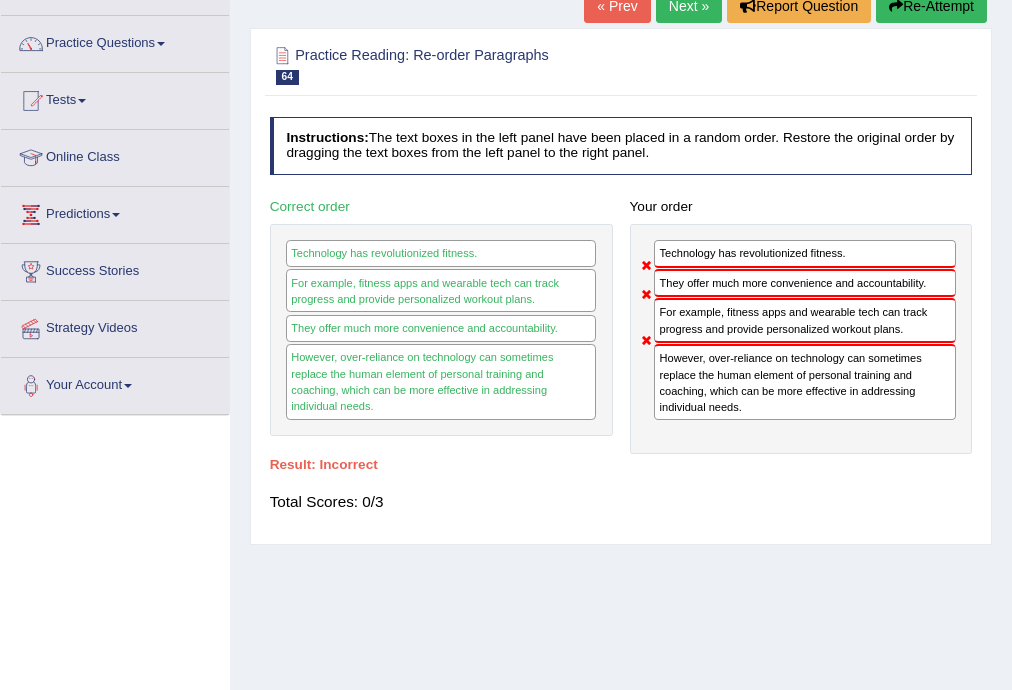scroll, scrollTop: 0, scrollLeft: 0, axis: both 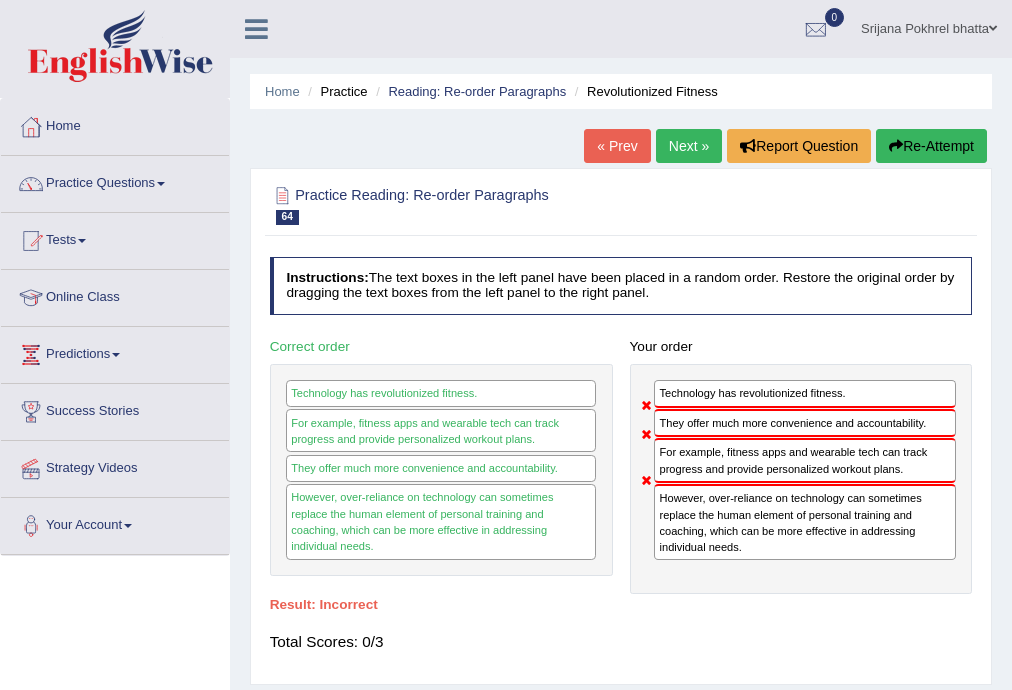 click on "Re-Attempt" at bounding box center [931, 146] 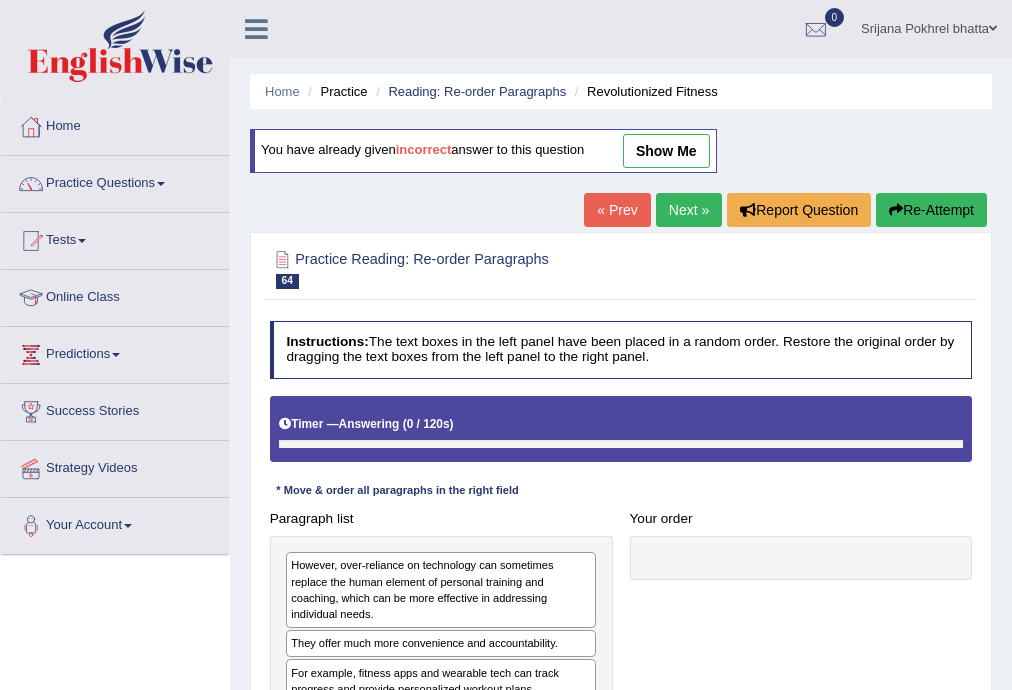 scroll, scrollTop: 0, scrollLeft: 0, axis: both 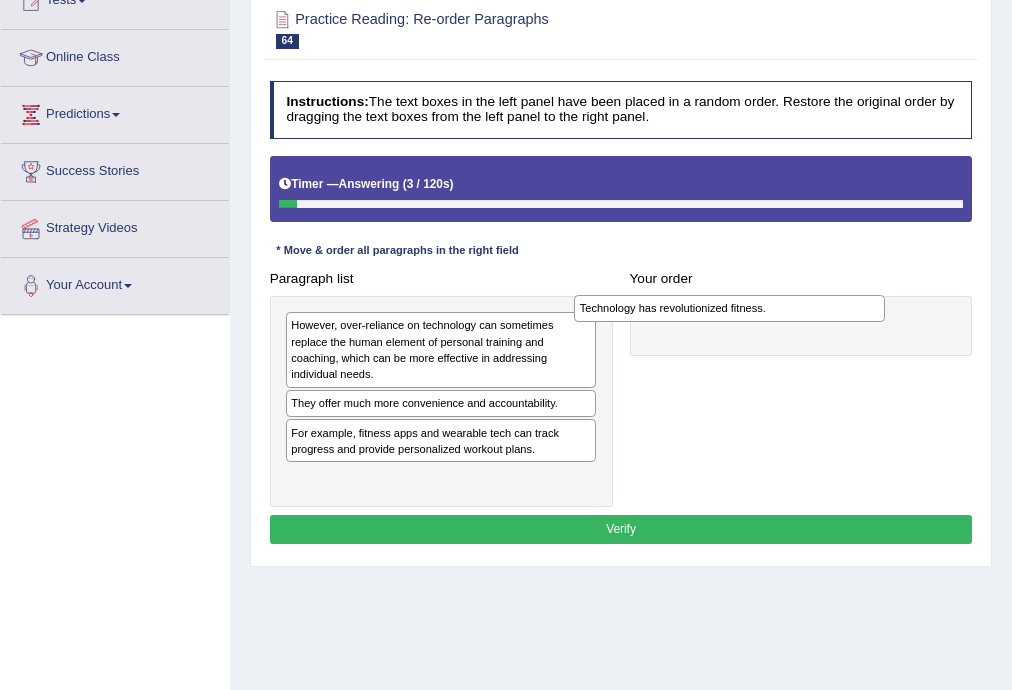 drag, startPoint x: 380, startPoint y: 481, endPoint x: 725, endPoint y: 317, distance: 381.99606 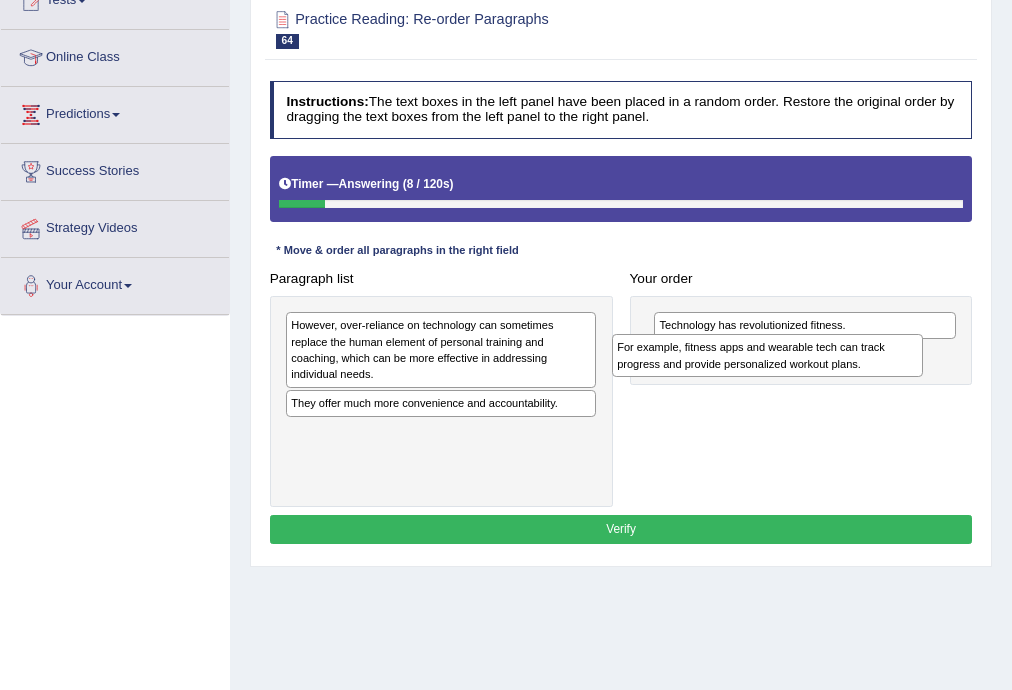 drag, startPoint x: 418, startPoint y: 450, endPoint x: 806, endPoint y: 378, distance: 394.62387 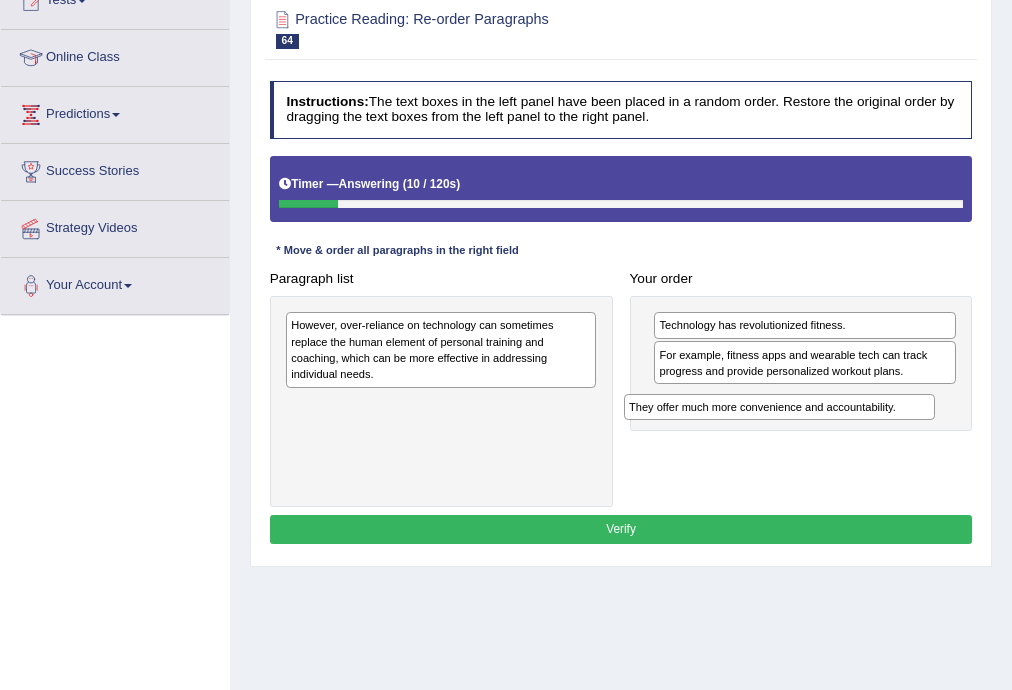 drag, startPoint x: 424, startPoint y: 405, endPoint x: 826, endPoint y: 432, distance: 402.9057 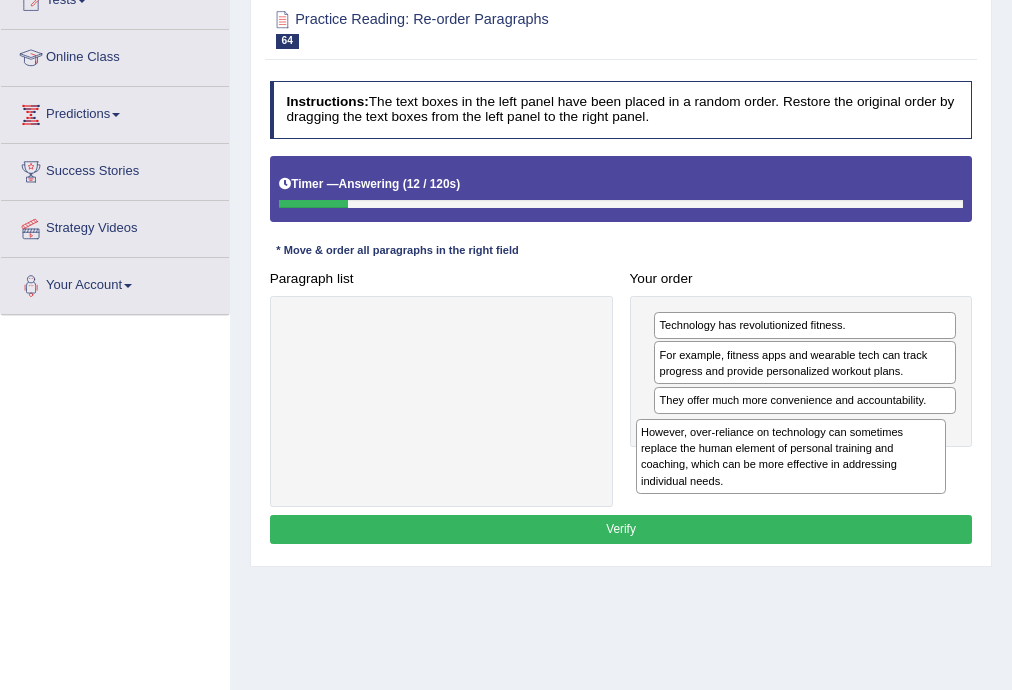 drag, startPoint x: 412, startPoint y: 340, endPoint x: 828, endPoint y: 474, distance: 437.0492 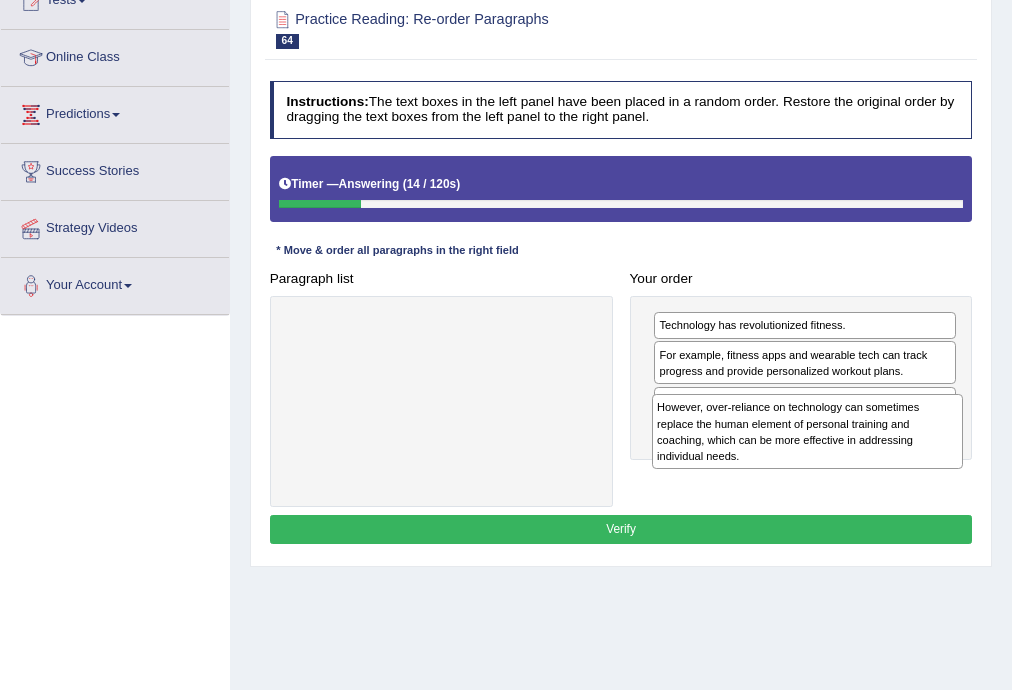 drag, startPoint x: 404, startPoint y: 328, endPoint x: 835, endPoint y: 436, distance: 444.32532 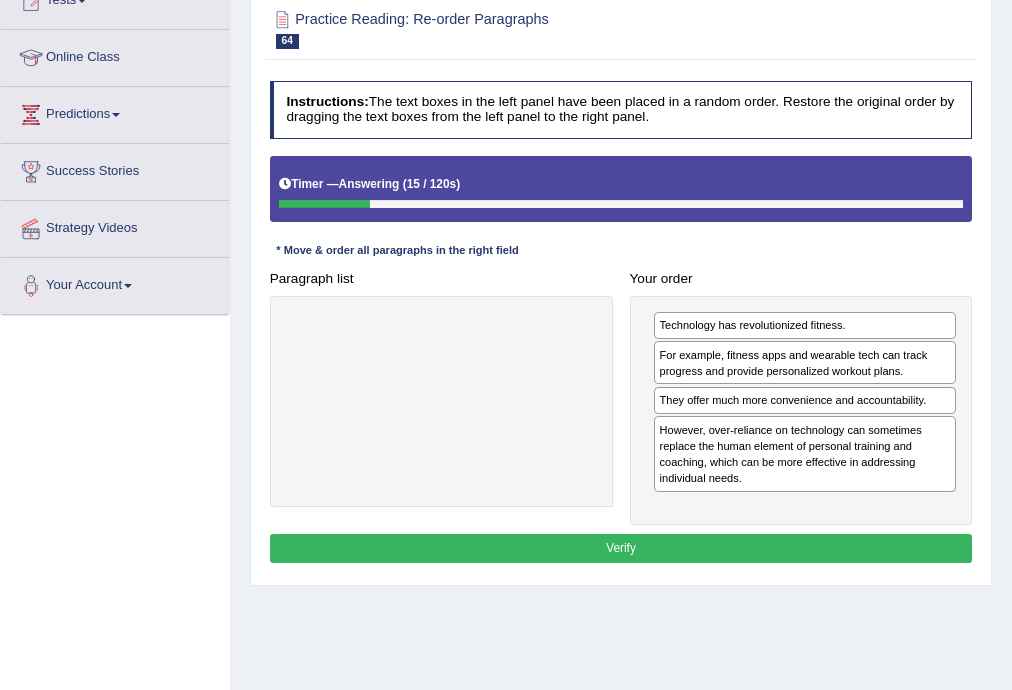 click on "Verify" at bounding box center (621, 548) 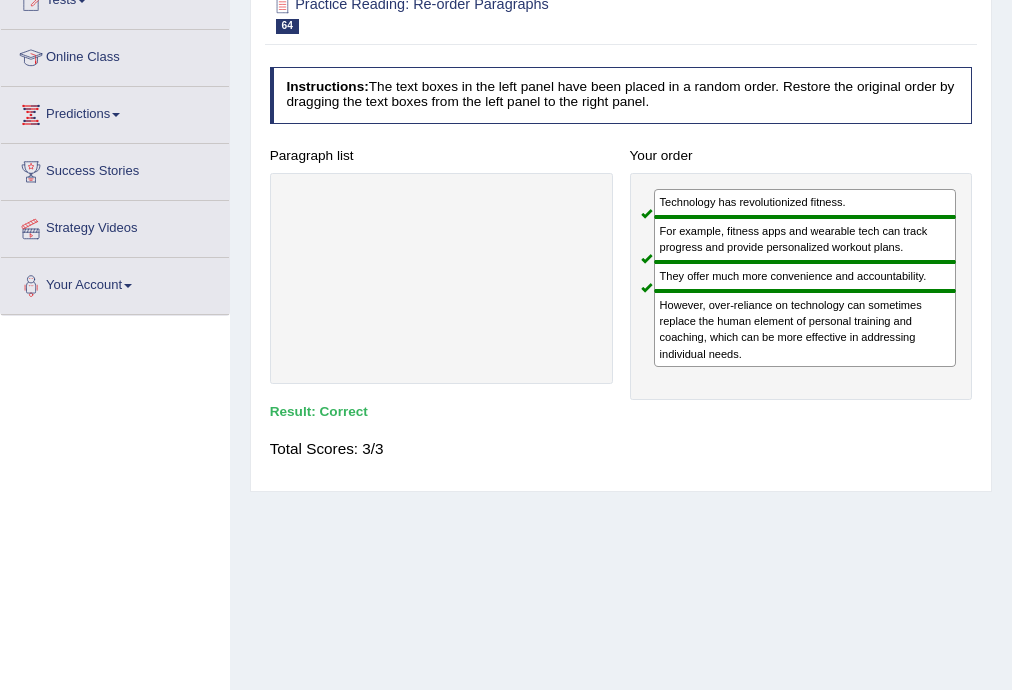 scroll, scrollTop: 0, scrollLeft: 0, axis: both 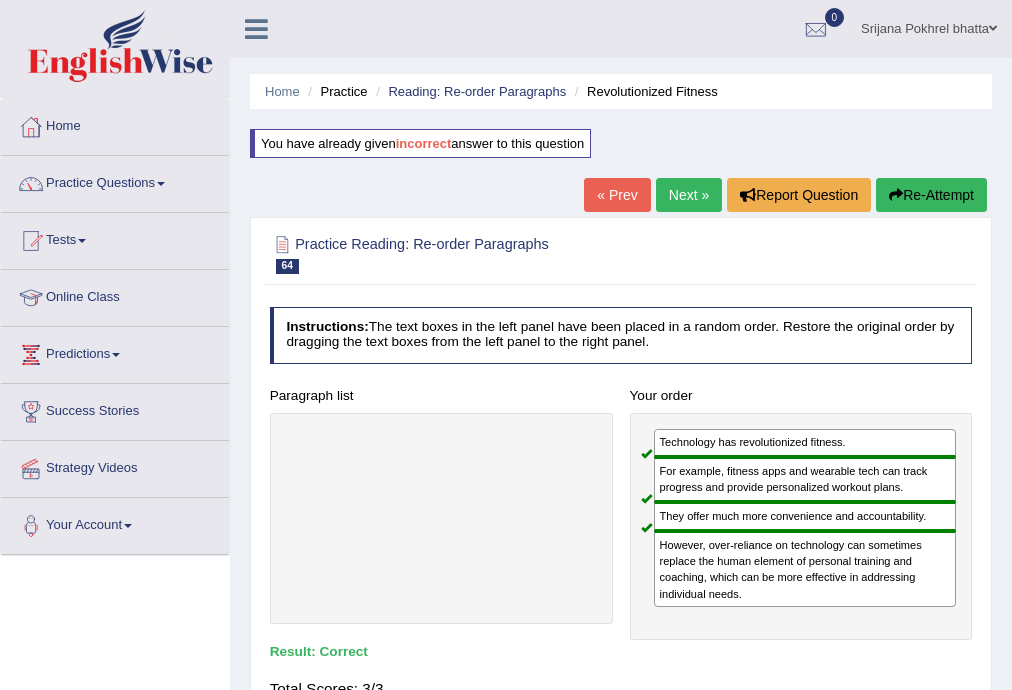 click on "Next »" at bounding box center [689, 195] 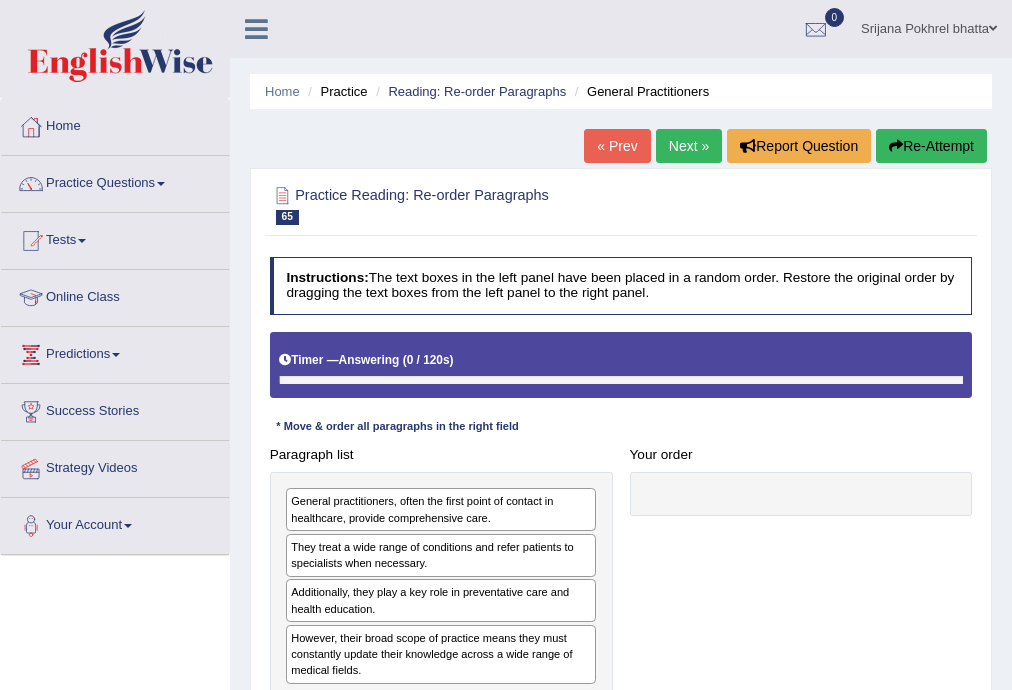 scroll, scrollTop: 0, scrollLeft: 0, axis: both 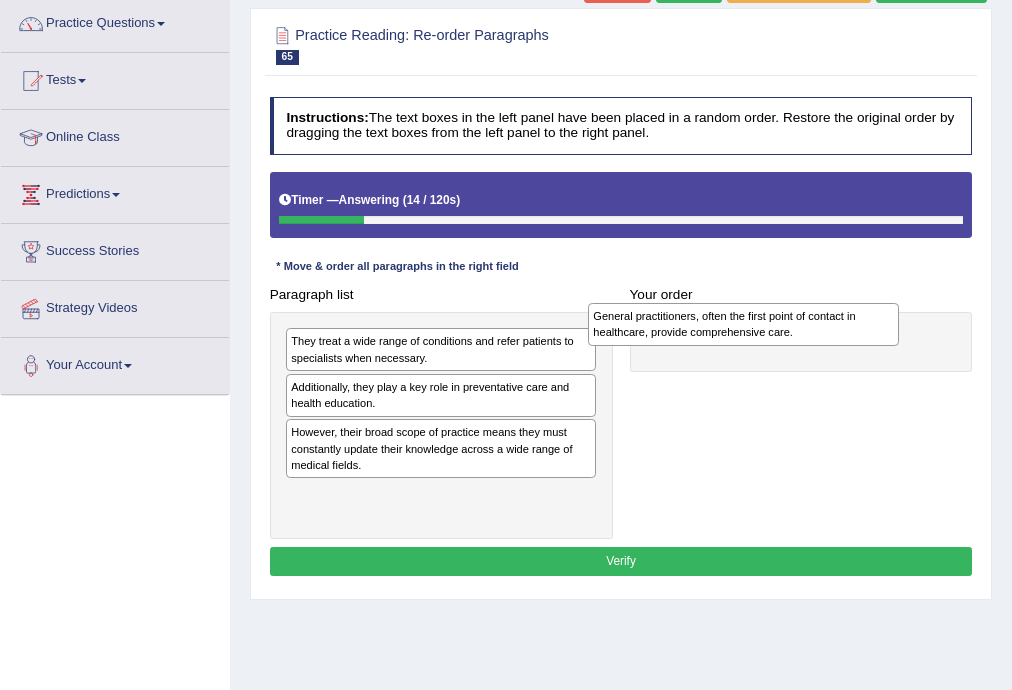 drag, startPoint x: 416, startPoint y: 362, endPoint x: 664, endPoint y: 356, distance: 248.07257 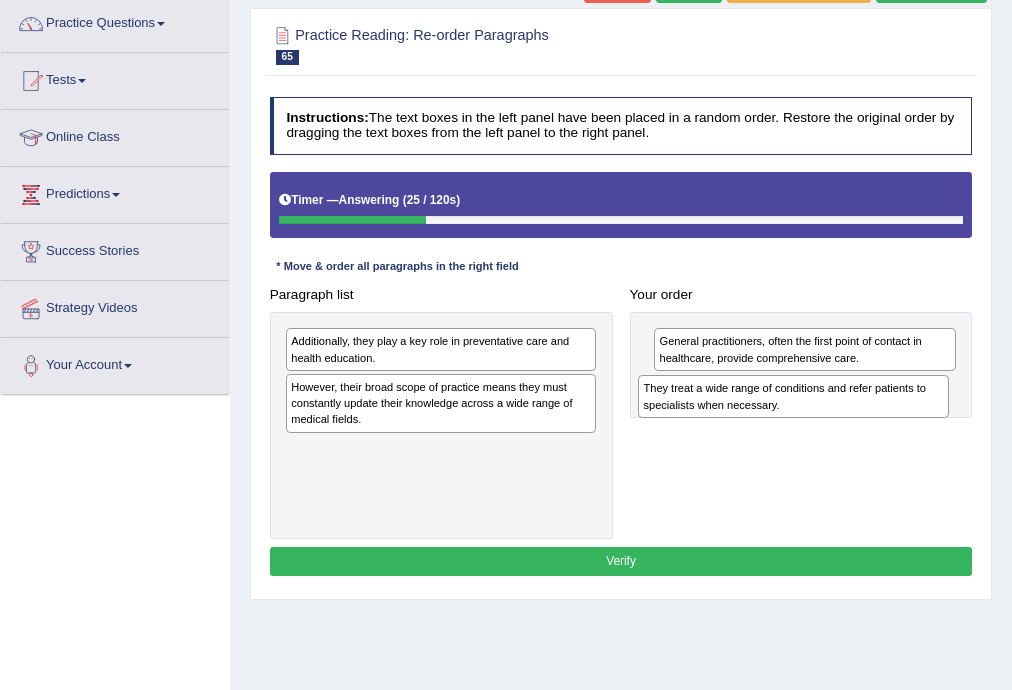 drag, startPoint x: 405, startPoint y: 354, endPoint x: 824, endPoint y: 418, distance: 423.85965 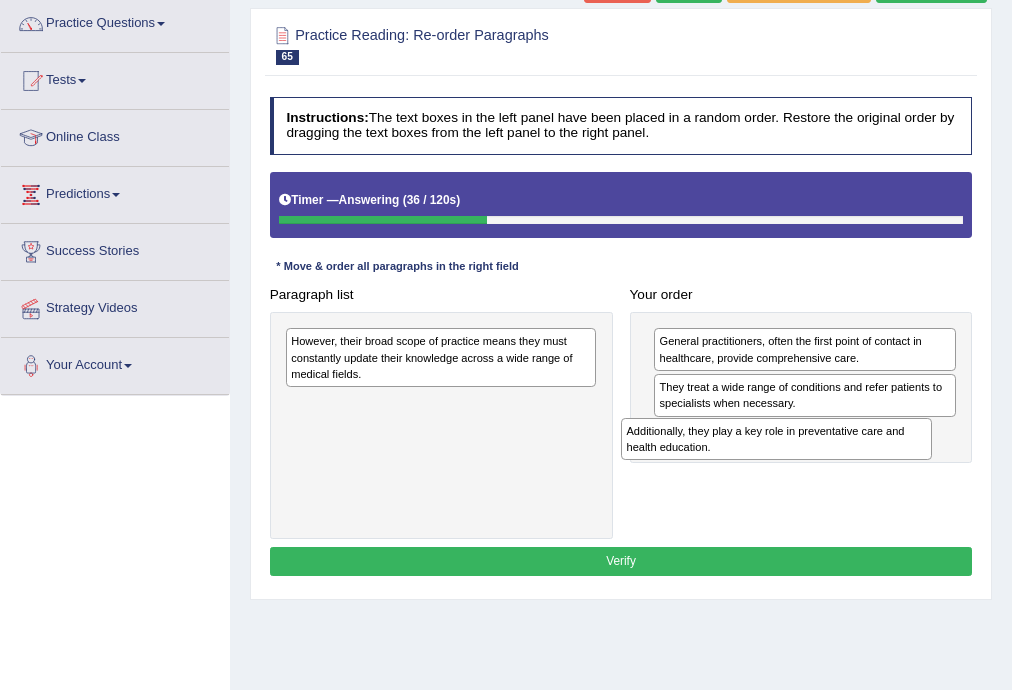 drag, startPoint x: 440, startPoint y: 355, endPoint x: 839, endPoint y: 469, distance: 414.96628 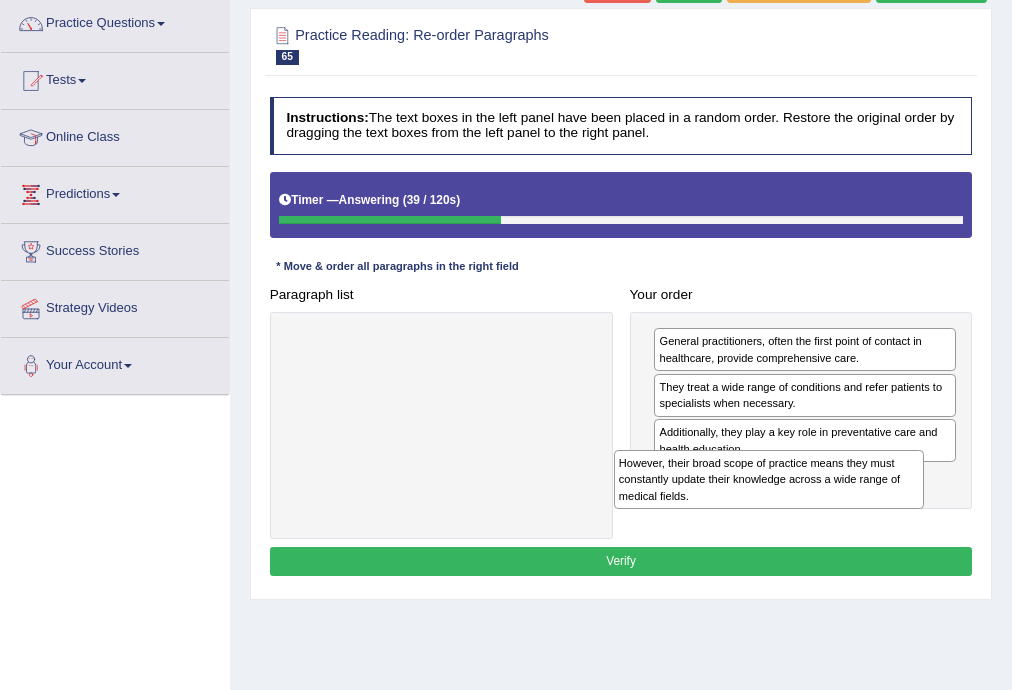 drag, startPoint x: 426, startPoint y: 356, endPoint x: 816, endPoint y: 508, distance: 418.57376 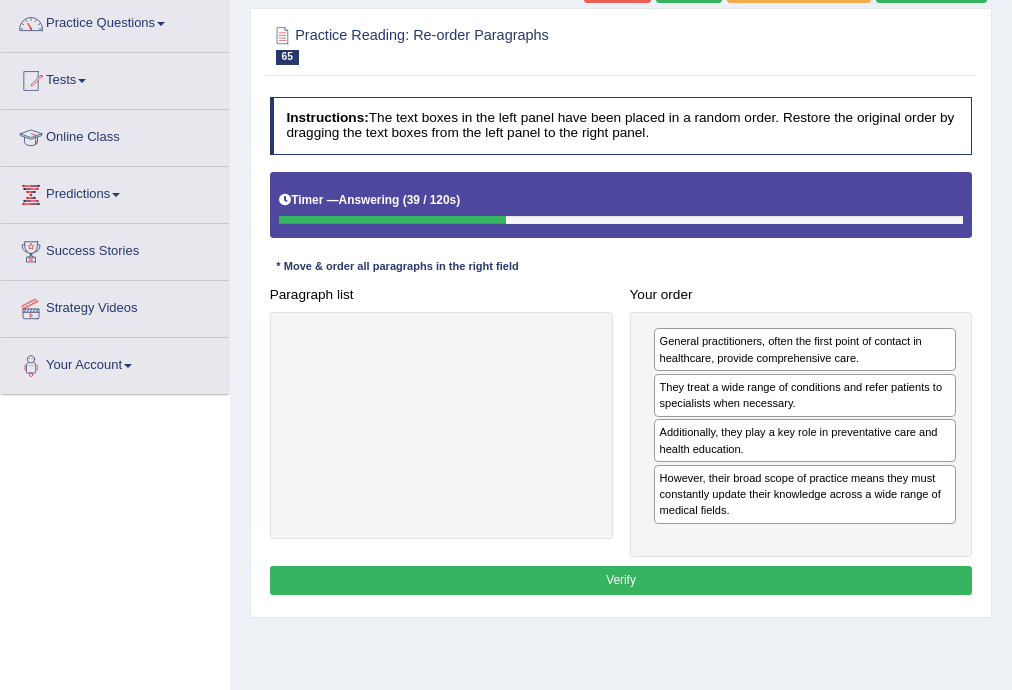 click on "Verify" at bounding box center (621, 580) 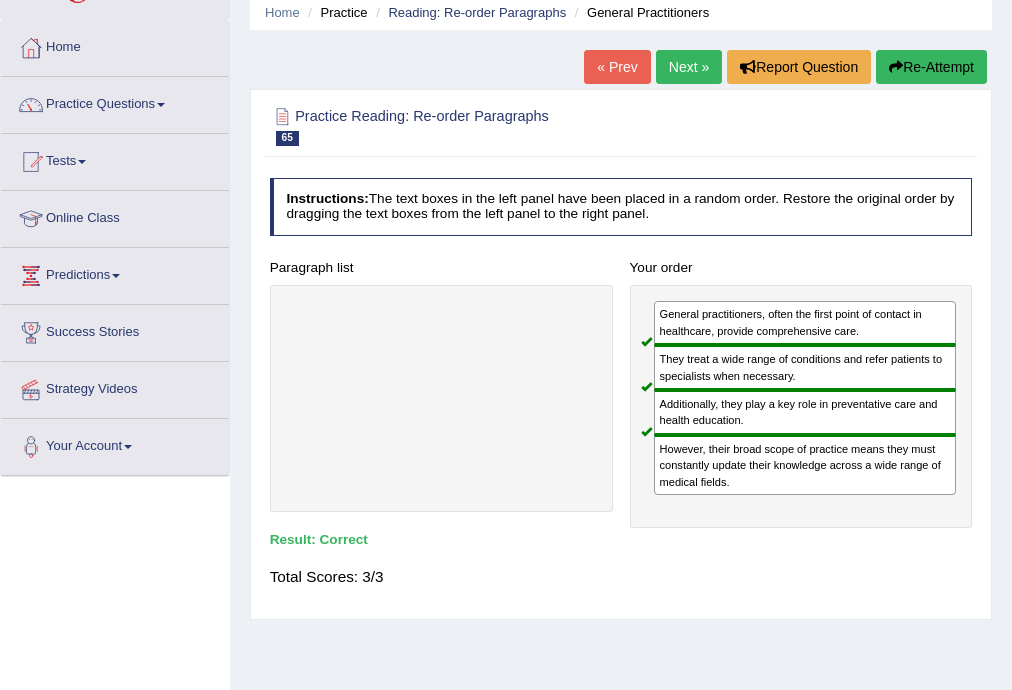scroll, scrollTop: 0, scrollLeft: 0, axis: both 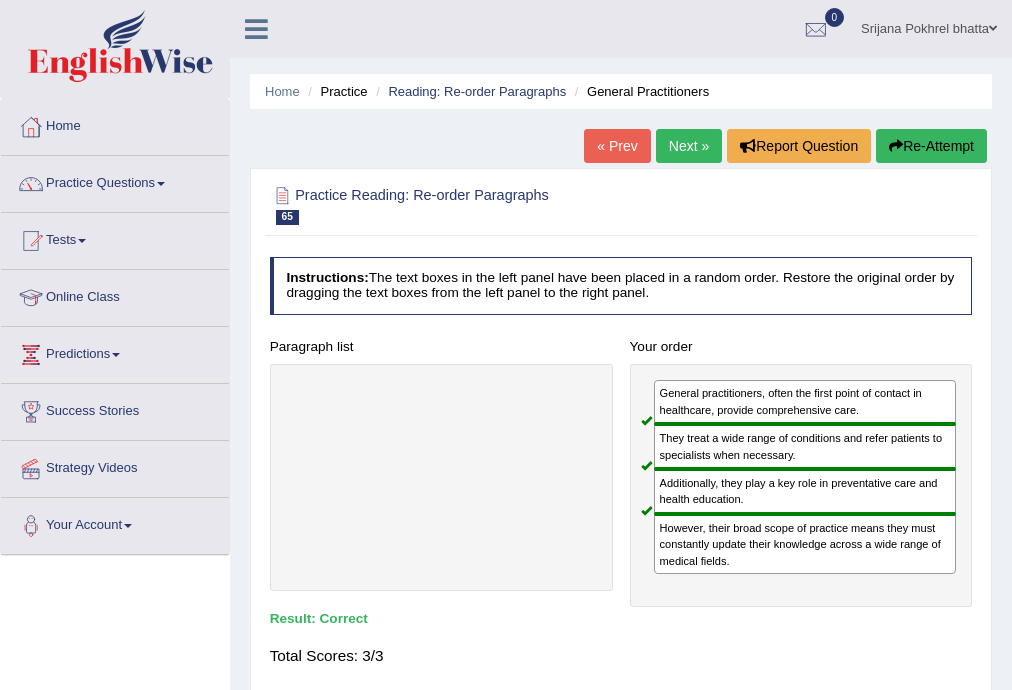 click on "Next »" at bounding box center [689, 146] 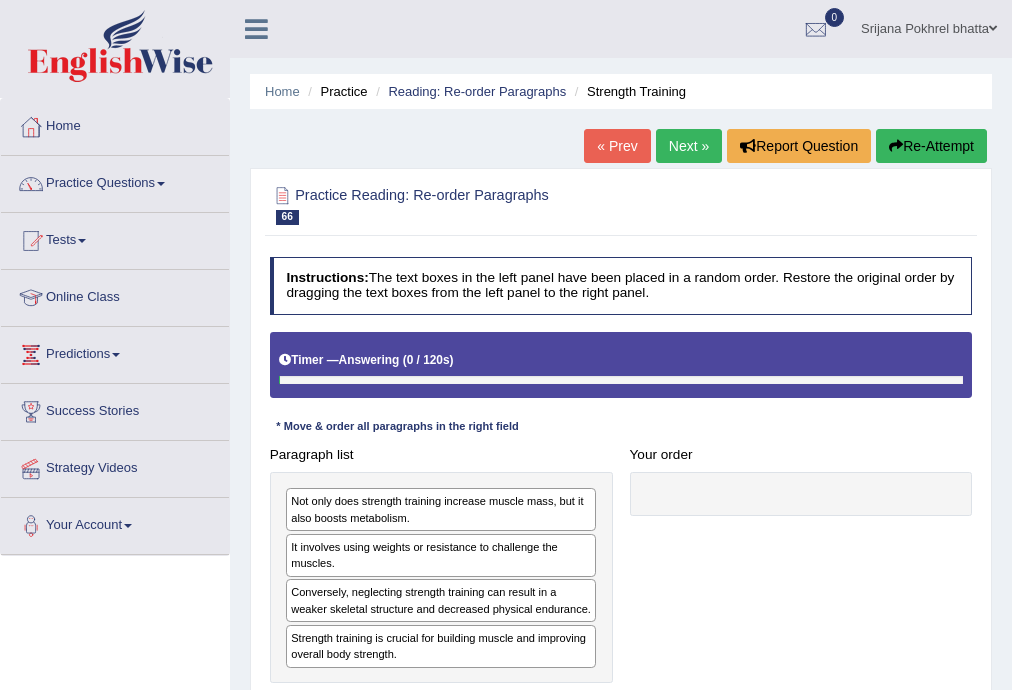 scroll, scrollTop: 0, scrollLeft: 0, axis: both 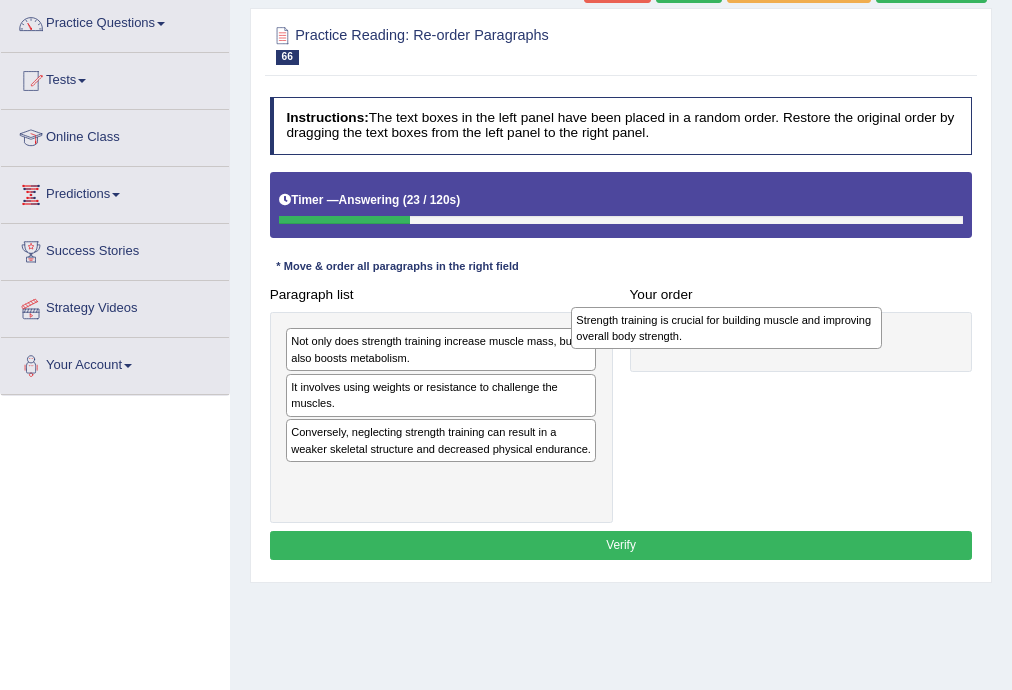 drag, startPoint x: 432, startPoint y: 489, endPoint x: 772, endPoint y: 337, distance: 372.42987 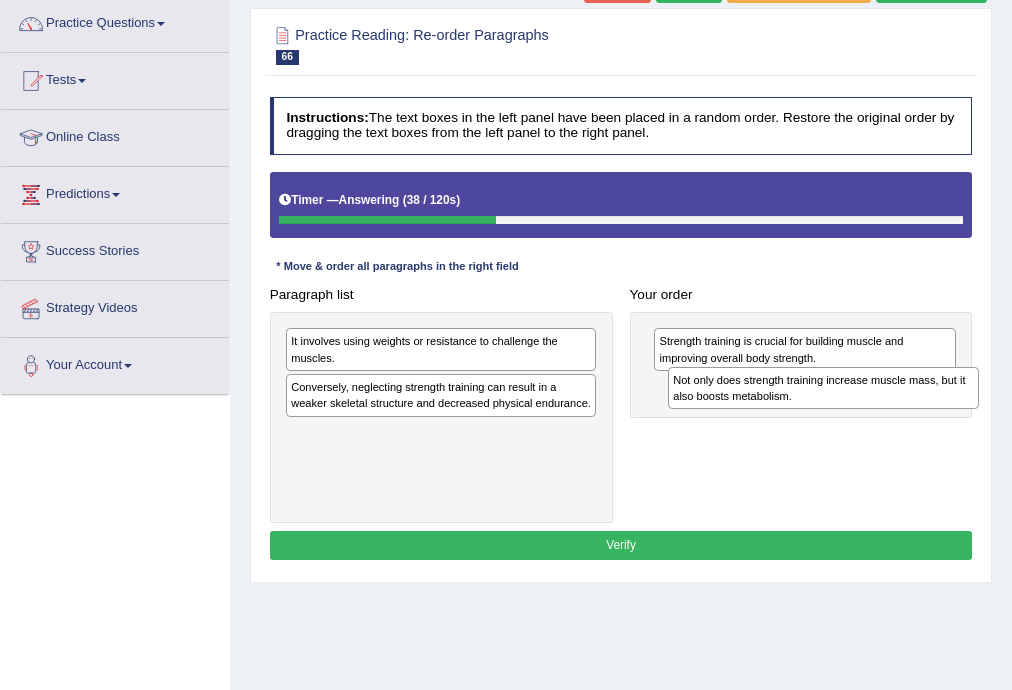 drag, startPoint x: 378, startPoint y: 355, endPoint x: 832, endPoint y: 409, distance: 457.20016 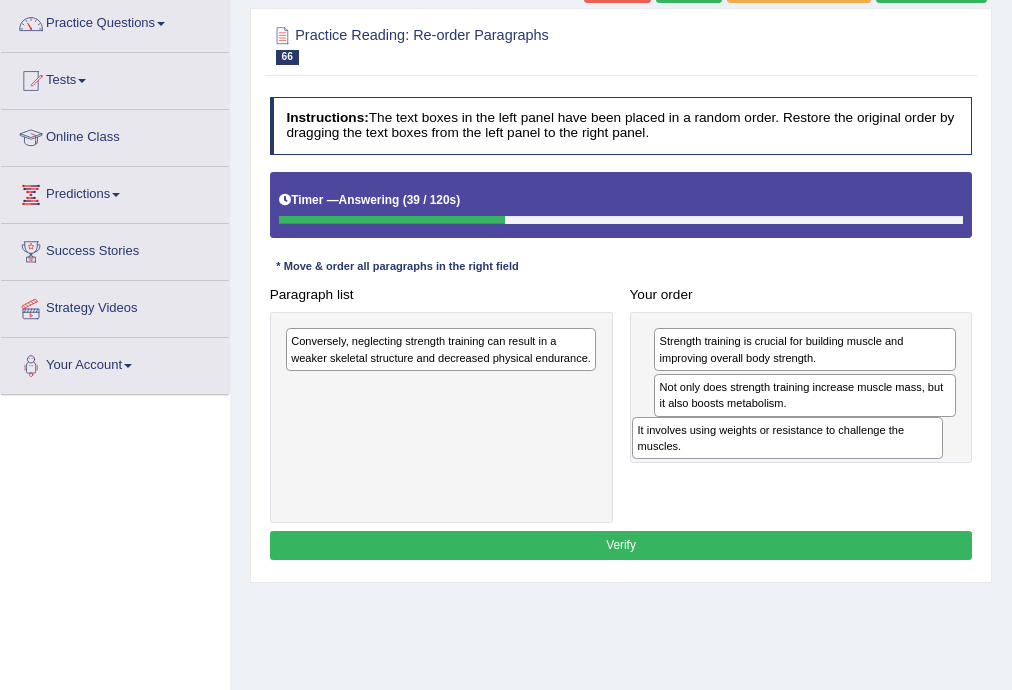 drag, startPoint x: 452, startPoint y: 355, endPoint x: 496, endPoint y: 367, distance: 45.607018 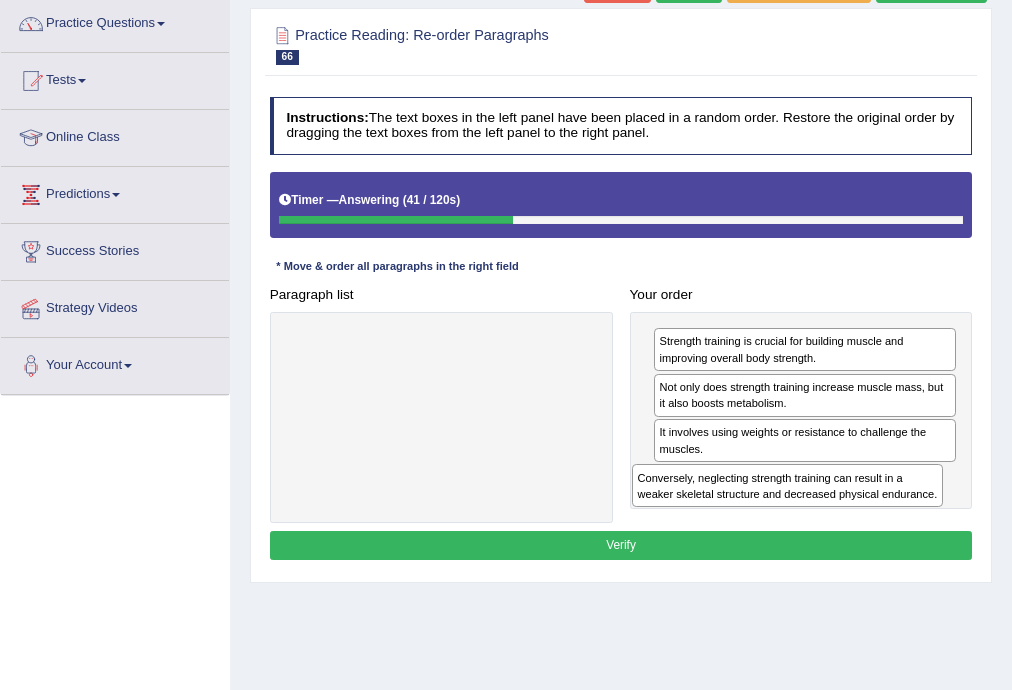 drag, startPoint x: 444, startPoint y: 348, endPoint x: 856, endPoint y: 509, distance: 442.34036 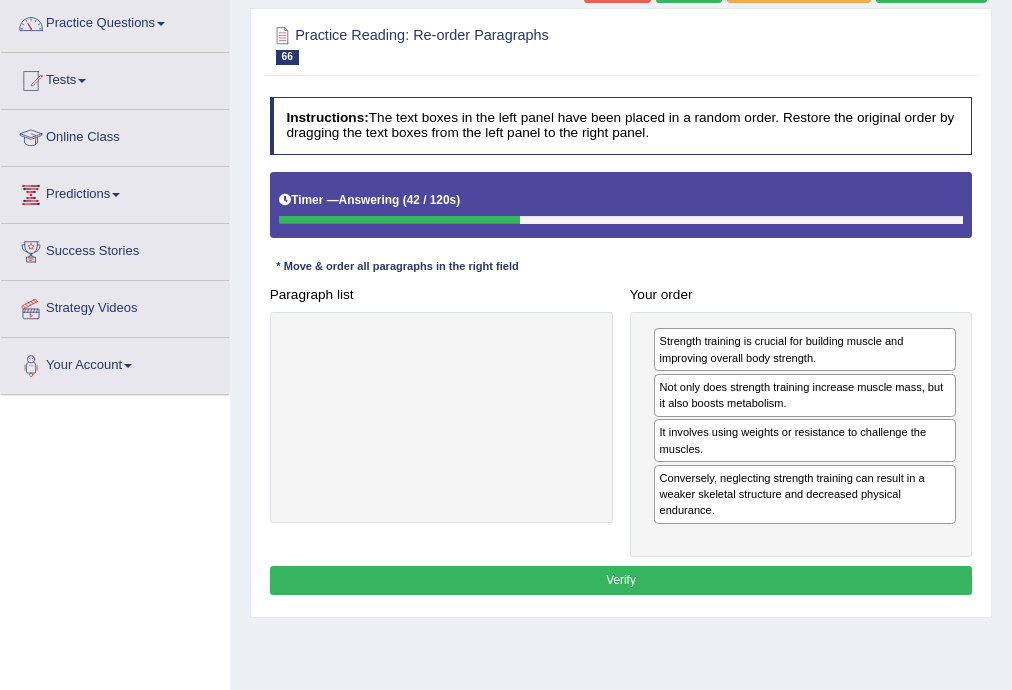 click on "Verify" at bounding box center [621, 580] 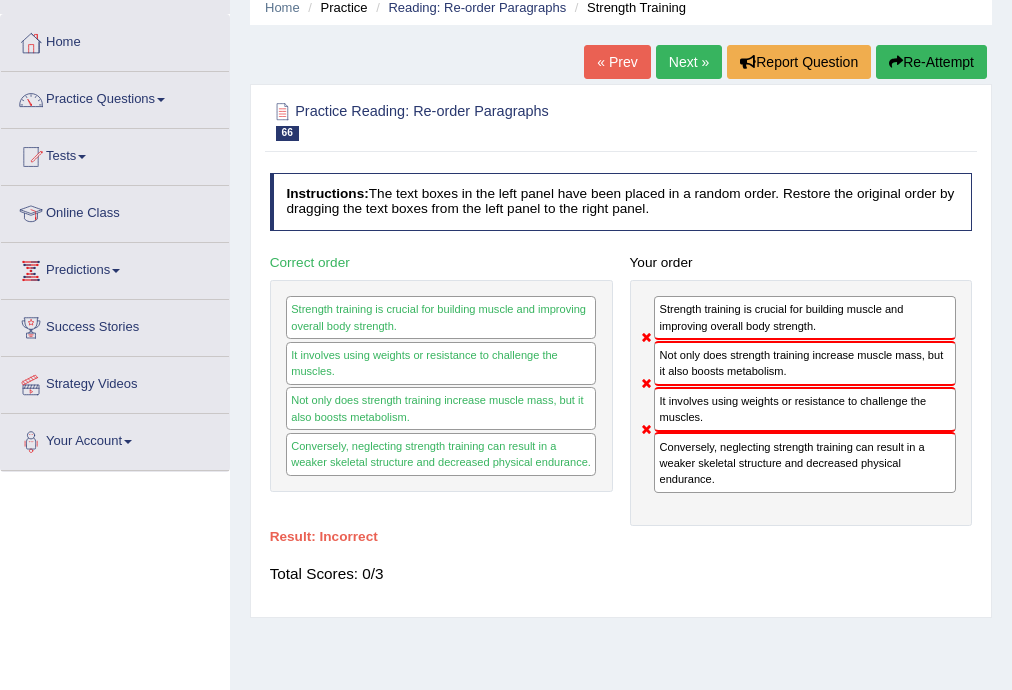 scroll, scrollTop: 0, scrollLeft: 0, axis: both 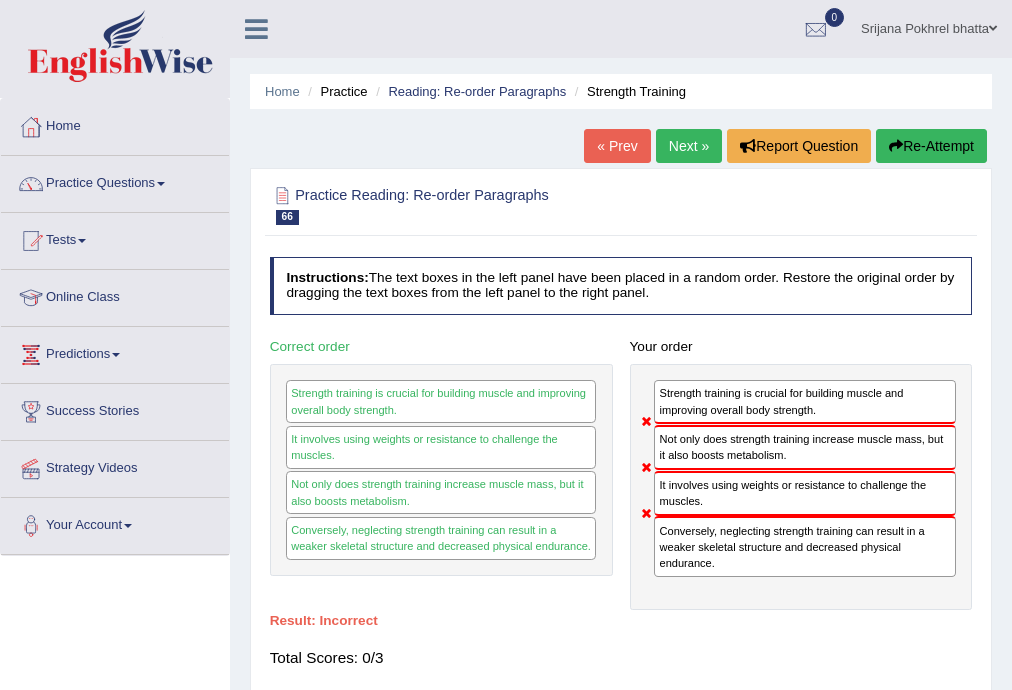 click on "Re-Attempt" at bounding box center (931, 146) 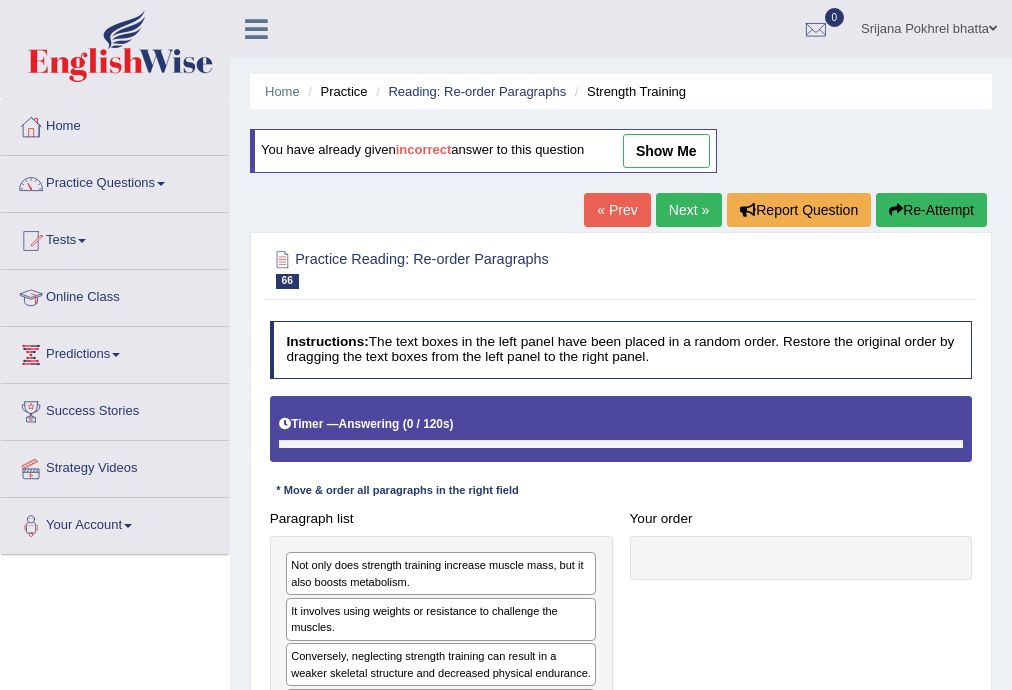 scroll, scrollTop: 0, scrollLeft: 0, axis: both 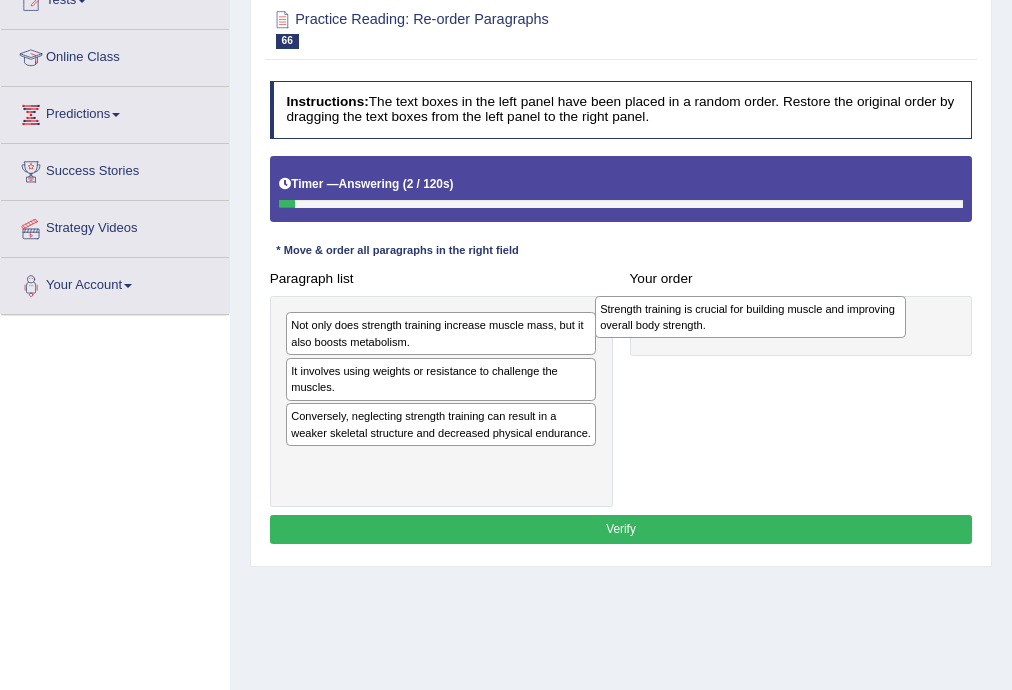 drag, startPoint x: 369, startPoint y: 476, endPoint x: 737, endPoint y: 330, distance: 395.90402 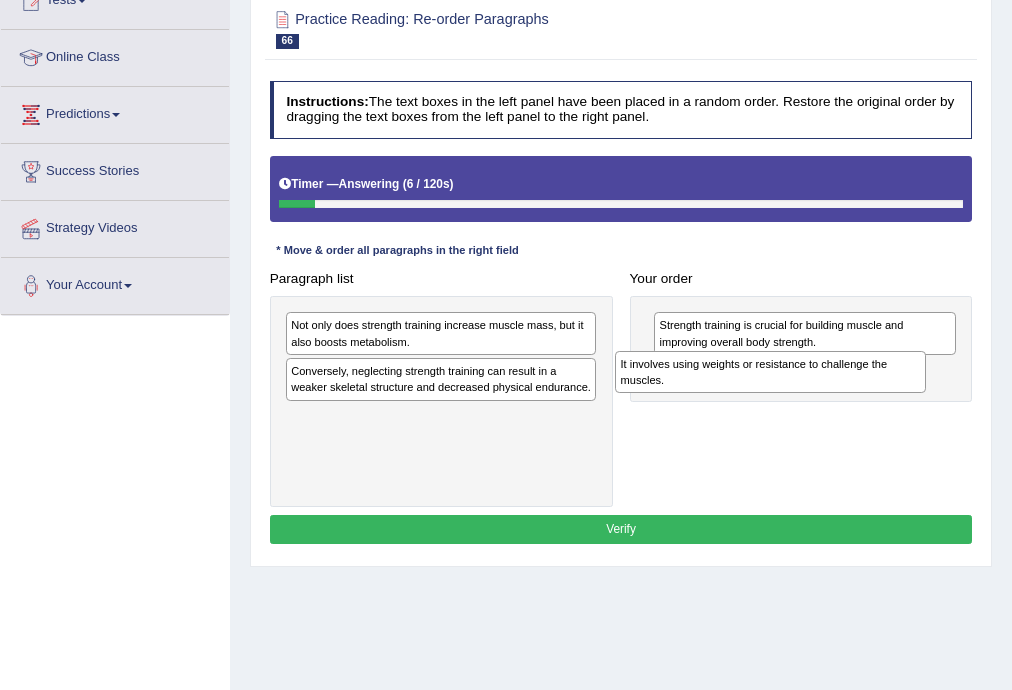 drag, startPoint x: 368, startPoint y: 383, endPoint x: 760, endPoint y: 392, distance: 392.1033 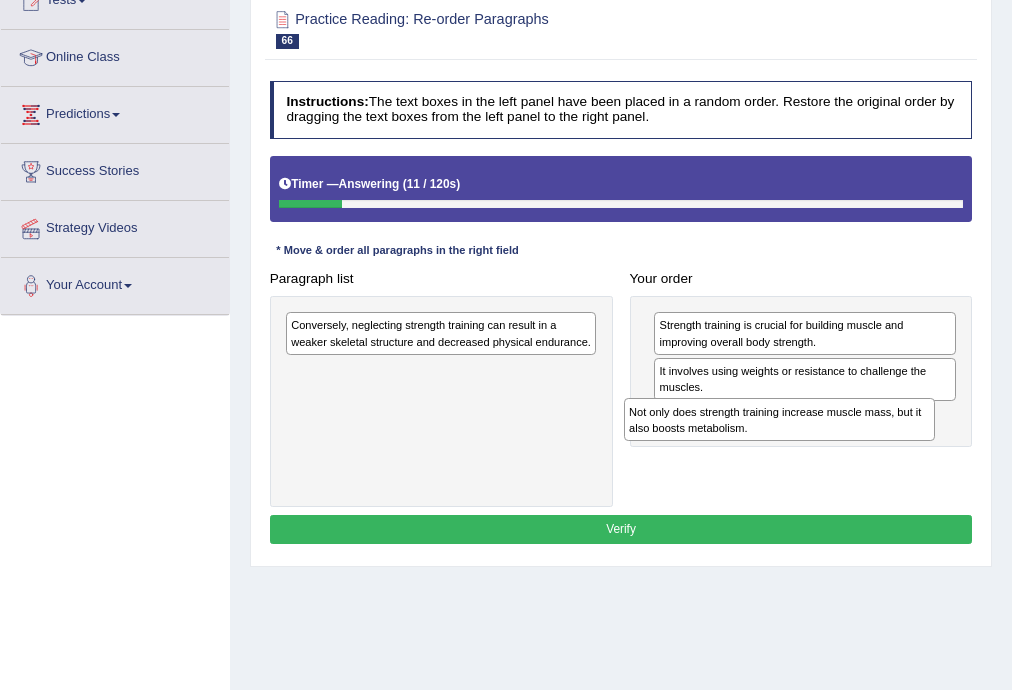 drag, startPoint x: 403, startPoint y: 334, endPoint x: 809, endPoint y: 444, distance: 420.6376 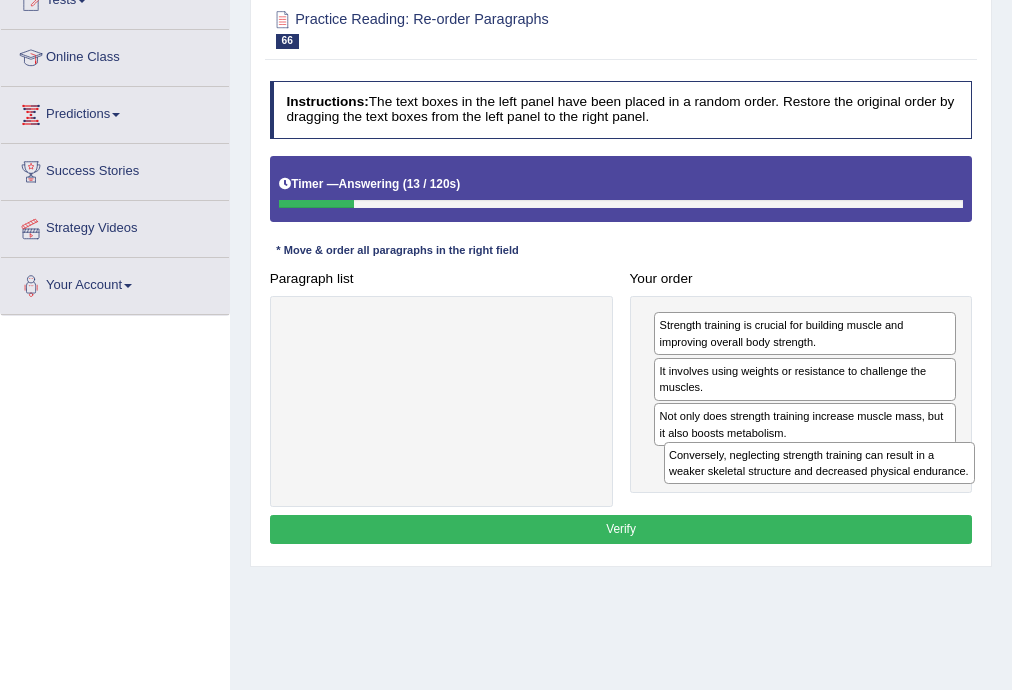 drag, startPoint x: 381, startPoint y: 337, endPoint x: 830, endPoint y: 498, distance: 476.99268 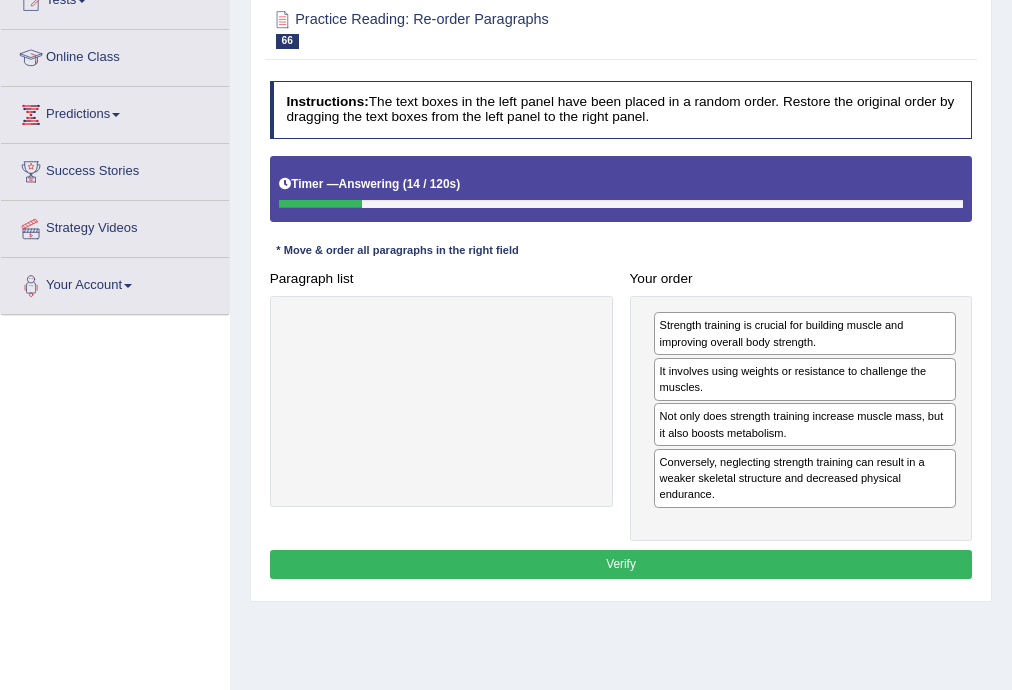 click on "Verify" at bounding box center [621, 564] 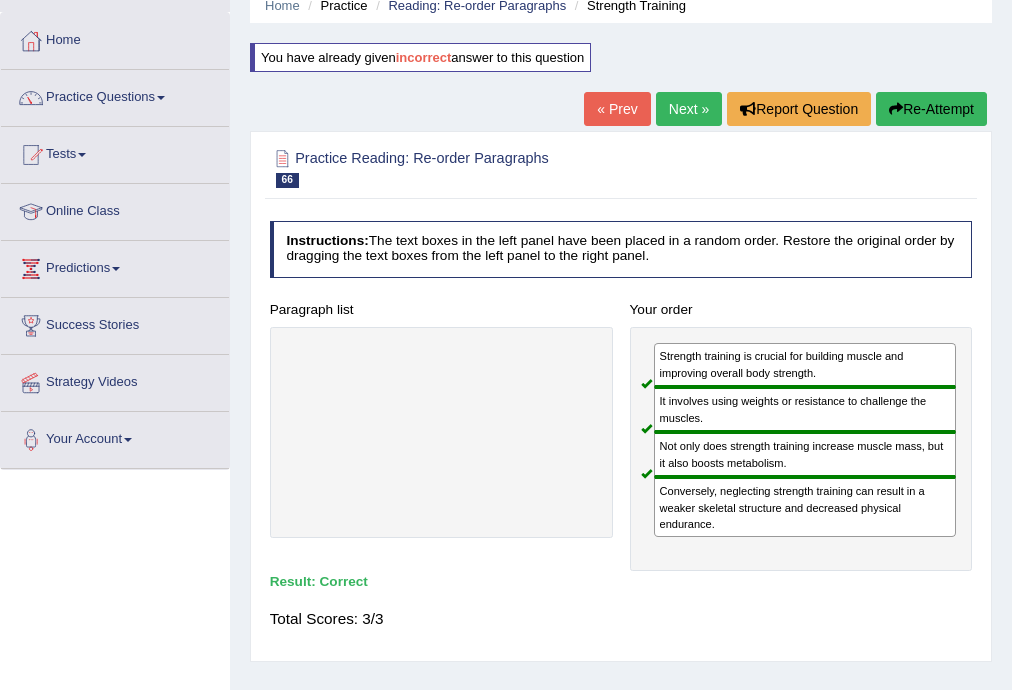 scroll, scrollTop: 0, scrollLeft: 0, axis: both 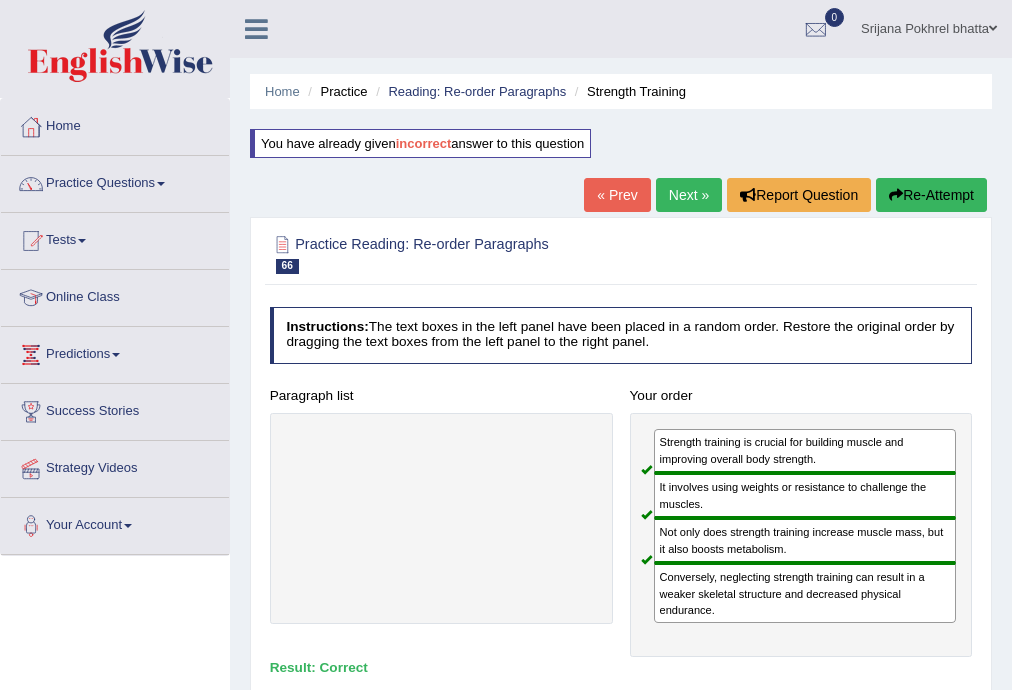 click on "Next »" at bounding box center [689, 195] 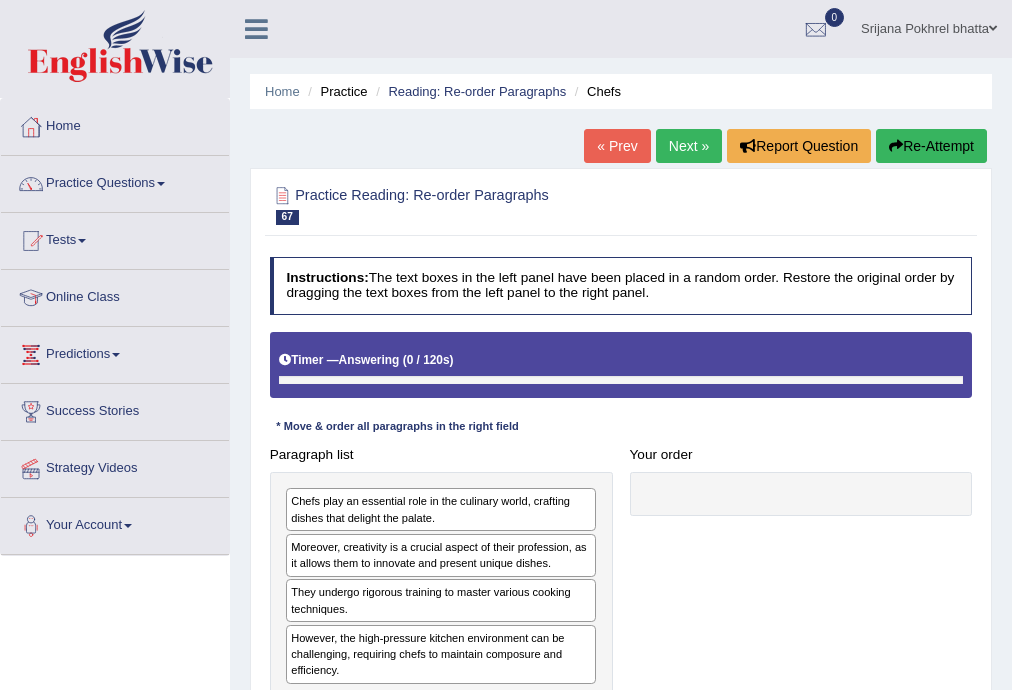 scroll, scrollTop: 0, scrollLeft: 0, axis: both 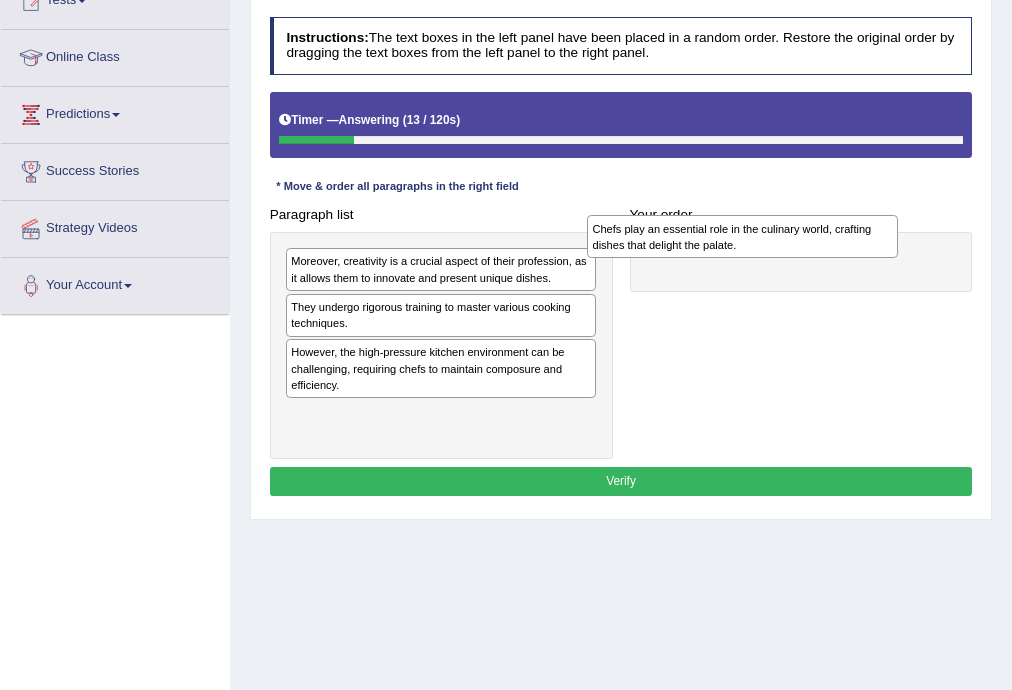 drag, startPoint x: 373, startPoint y: 277, endPoint x: 748, endPoint y: 245, distance: 376.36285 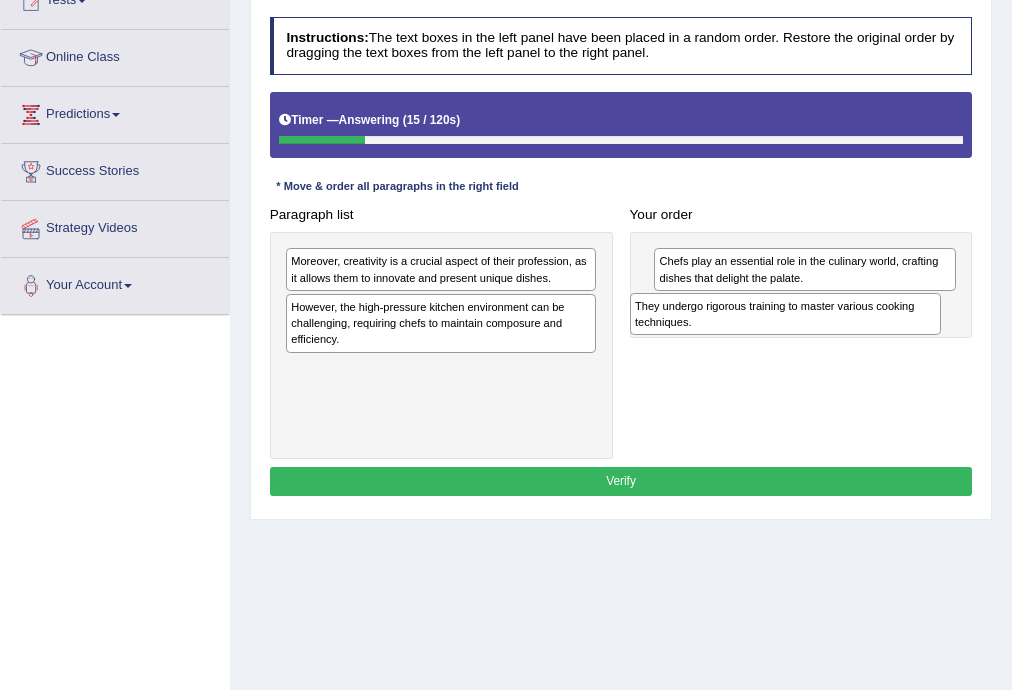 drag, startPoint x: 443, startPoint y: 316, endPoint x: 852, endPoint y: 332, distance: 409.31284 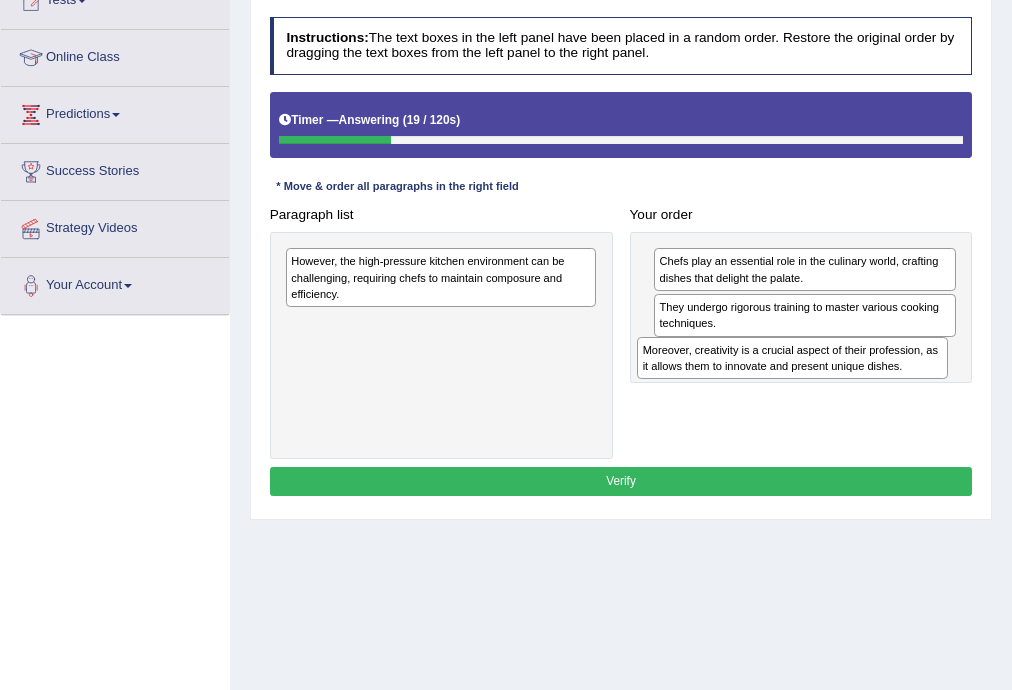 drag, startPoint x: 390, startPoint y: 268, endPoint x: 808, endPoint y: 381, distance: 433.0046 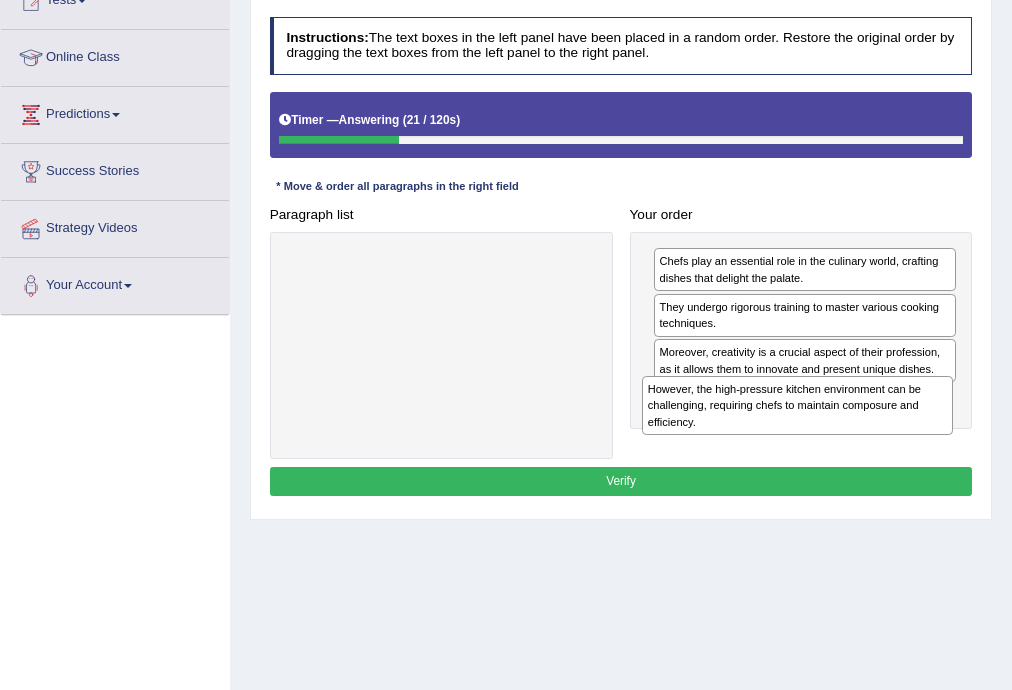 drag, startPoint x: 418, startPoint y: 276, endPoint x: 653, endPoint y: 480, distance: 311.19287 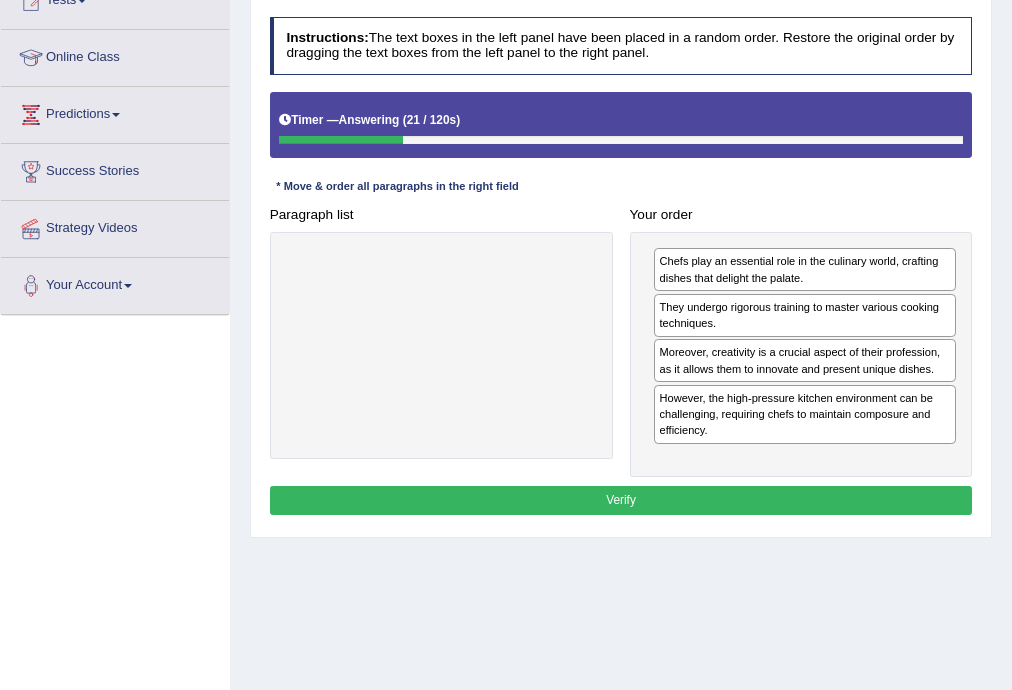 click on "Verify" at bounding box center [621, 500] 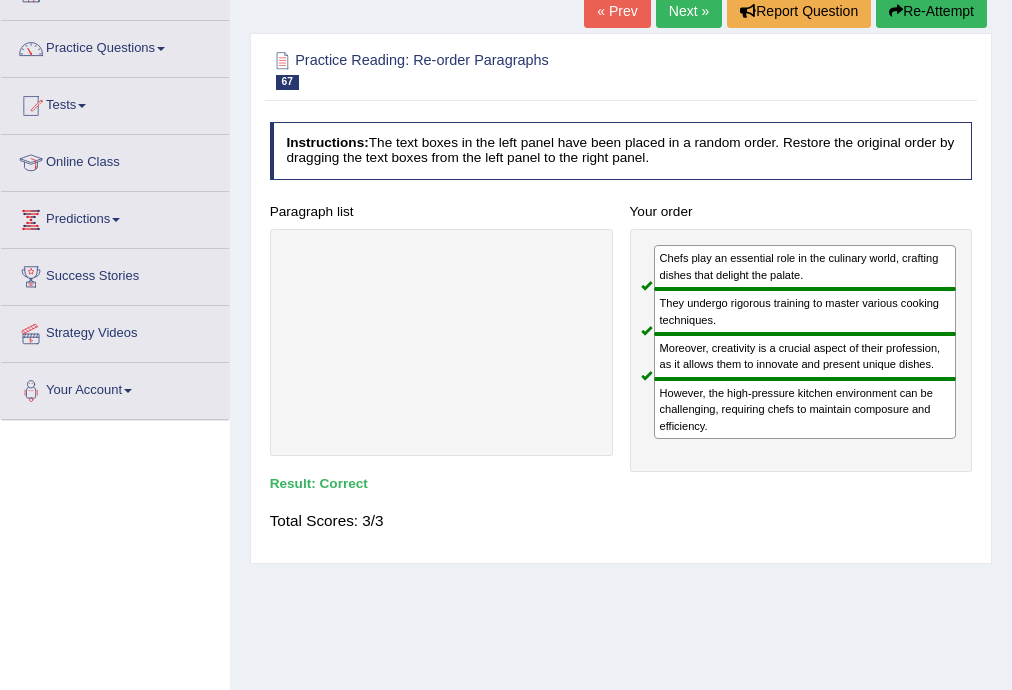 scroll, scrollTop: 0, scrollLeft: 0, axis: both 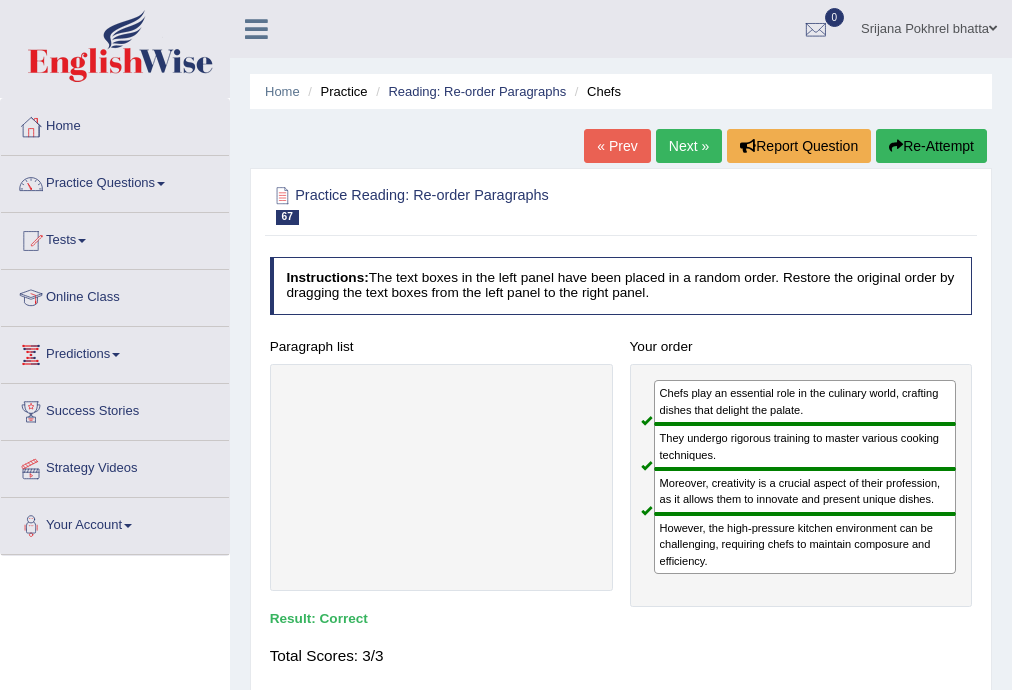 click on "Next »" at bounding box center [689, 146] 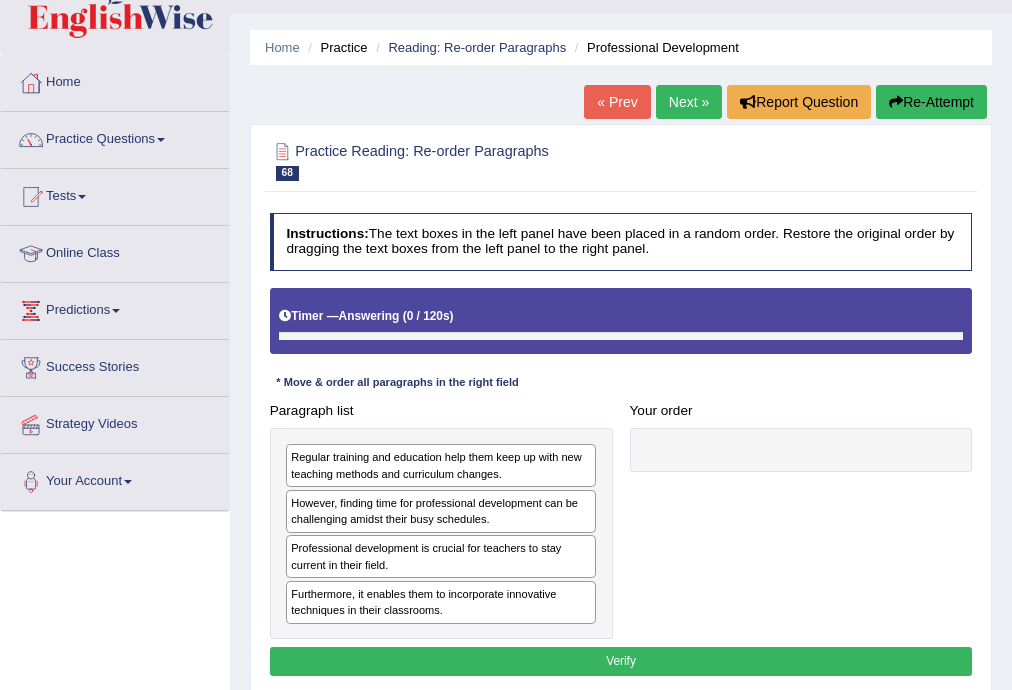 scroll, scrollTop: 0, scrollLeft: 0, axis: both 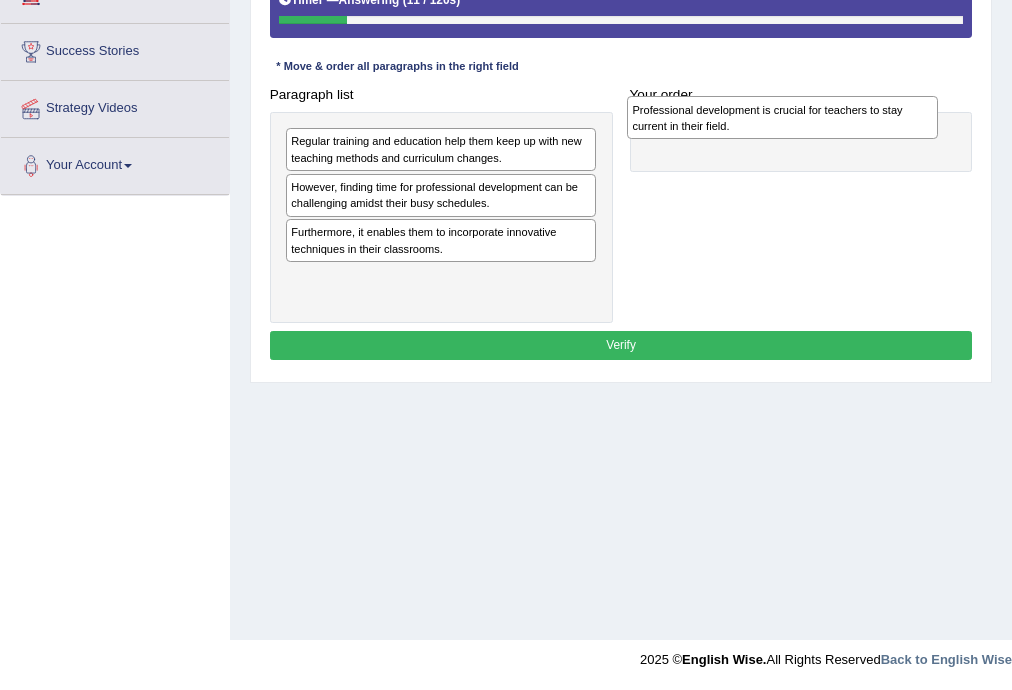 drag, startPoint x: 426, startPoint y: 255, endPoint x: 832, endPoint y: 136, distance: 423.08038 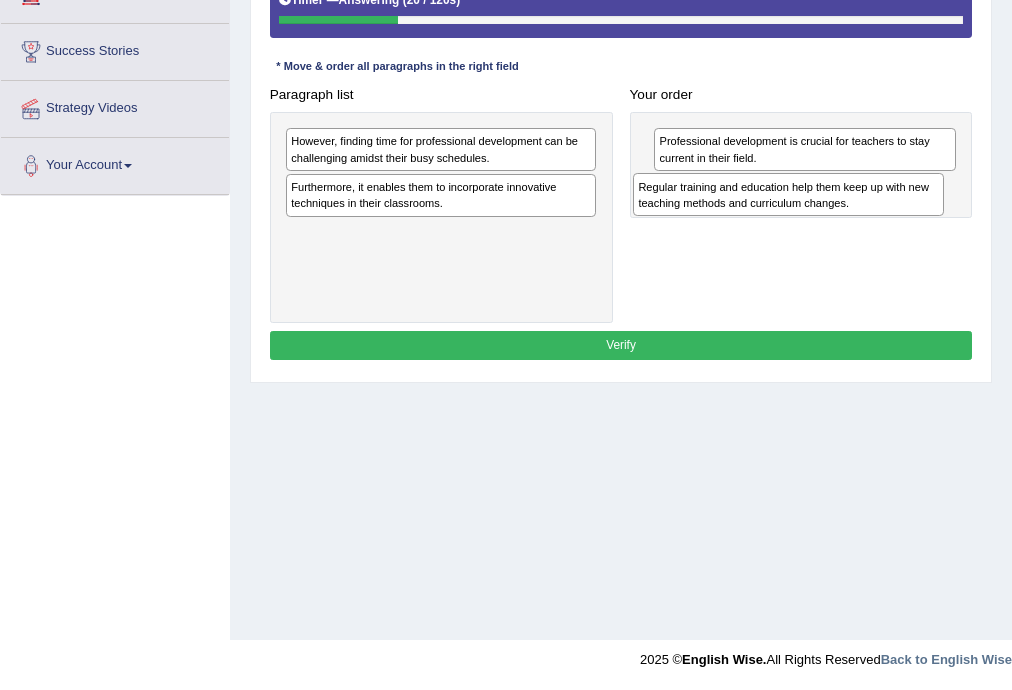 drag, startPoint x: 383, startPoint y: 150, endPoint x: 796, endPoint y: 212, distance: 417.62784 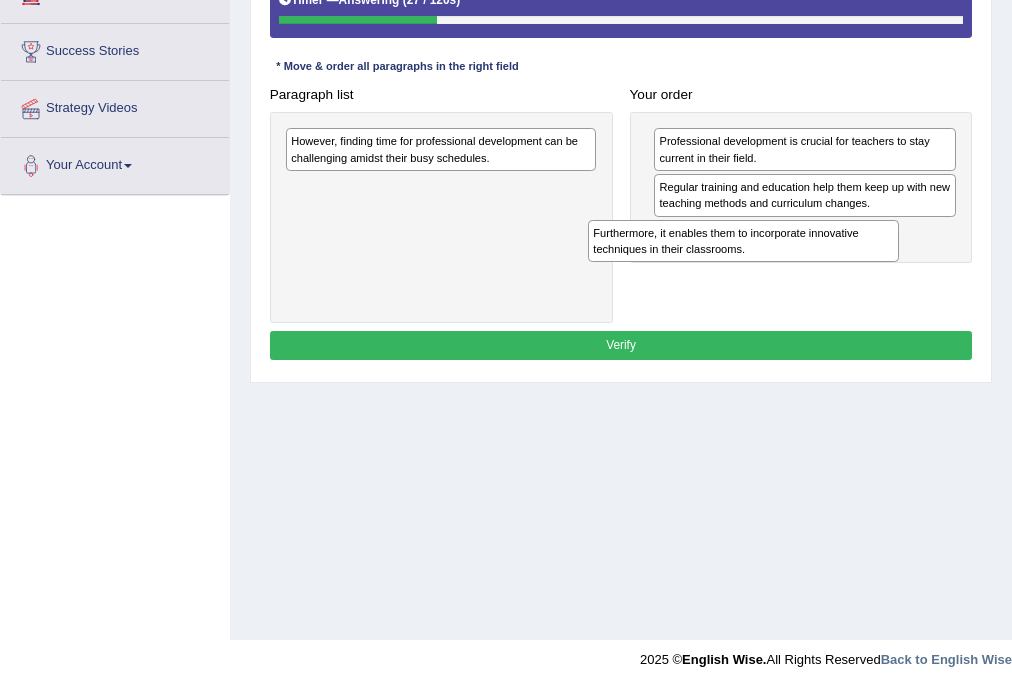 drag, startPoint x: 370, startPoint y: 202, endPoint x: 731, endPoint y: 266, distance: 366.62924 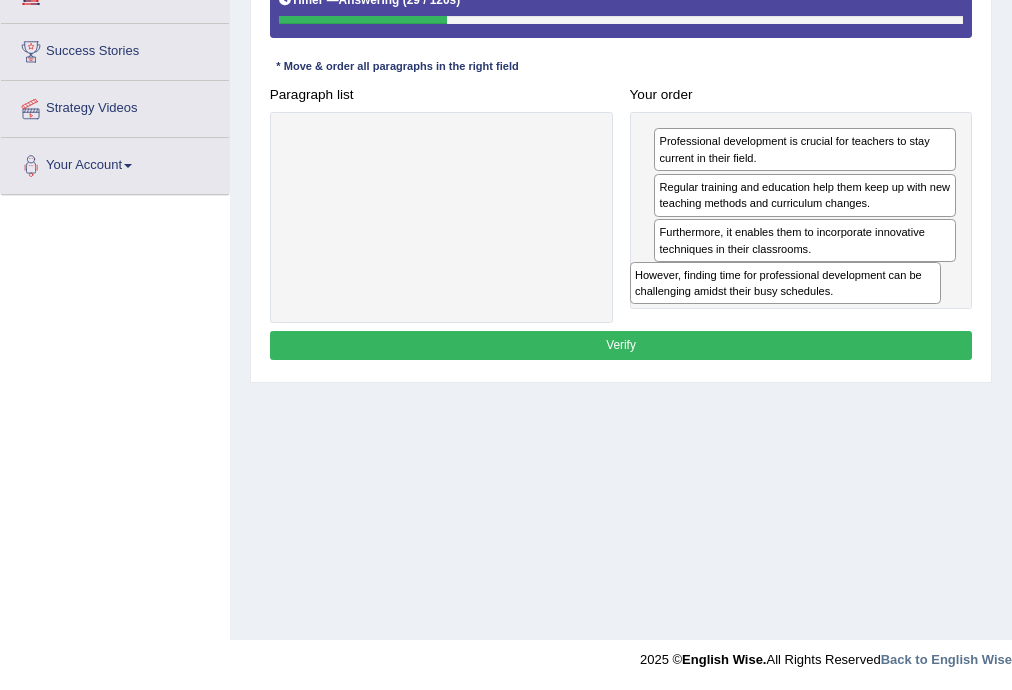 drag, startPoint x: 410, startPoint y: 158, endPoint x: 820, endPoint y: 324, distance: 442.3302 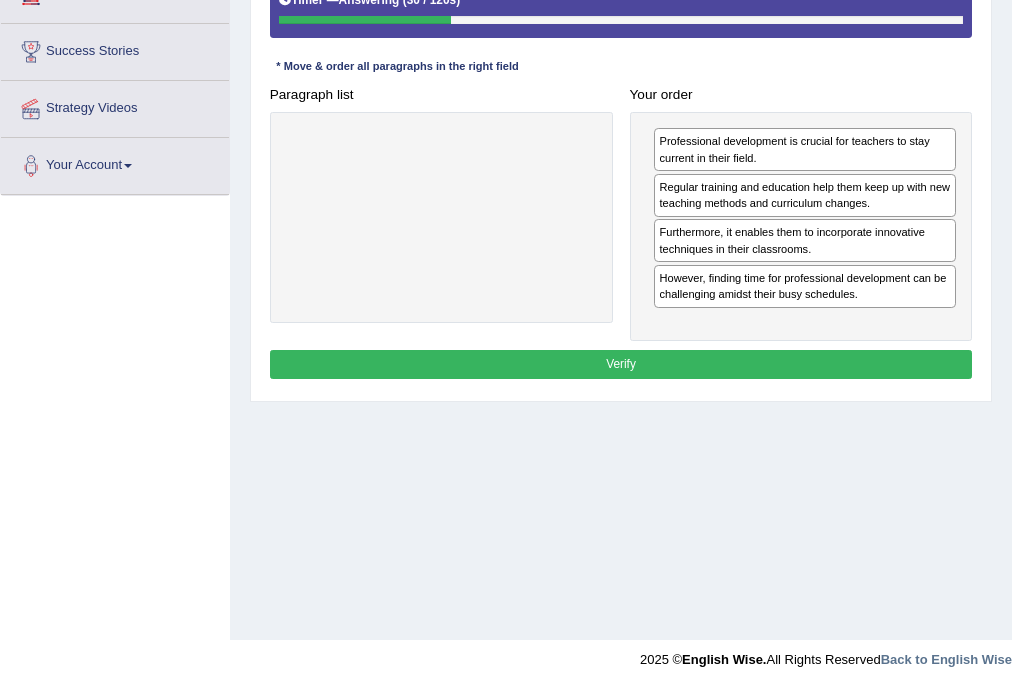 click on "Verify" at bounding box center [621, 364] 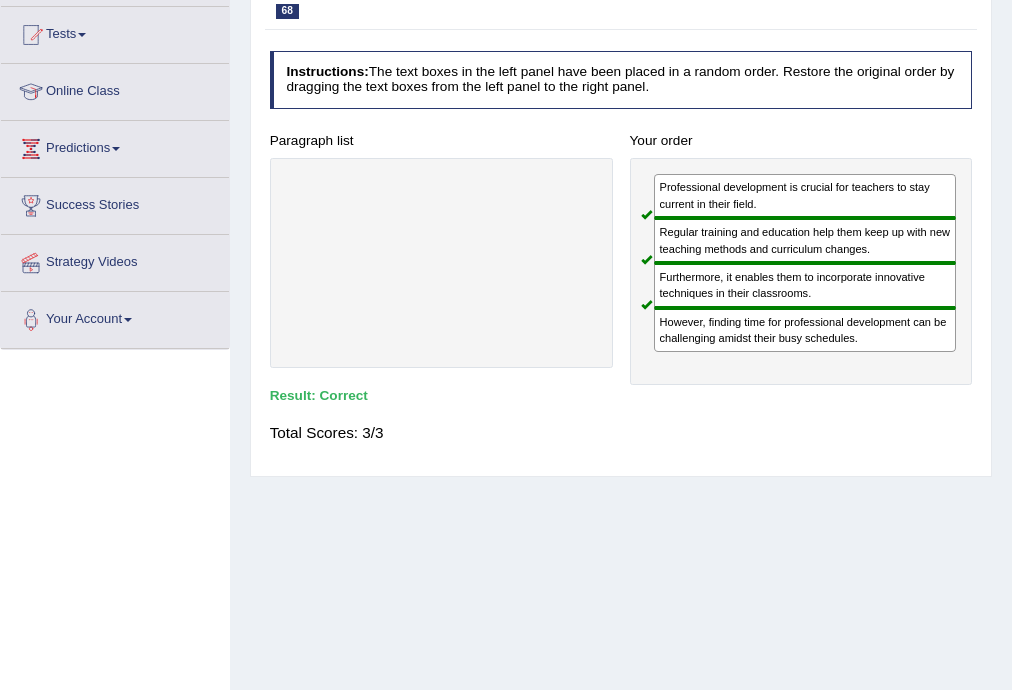 scroll, scrollTop: 0, scrollLeft: 0, axis: both 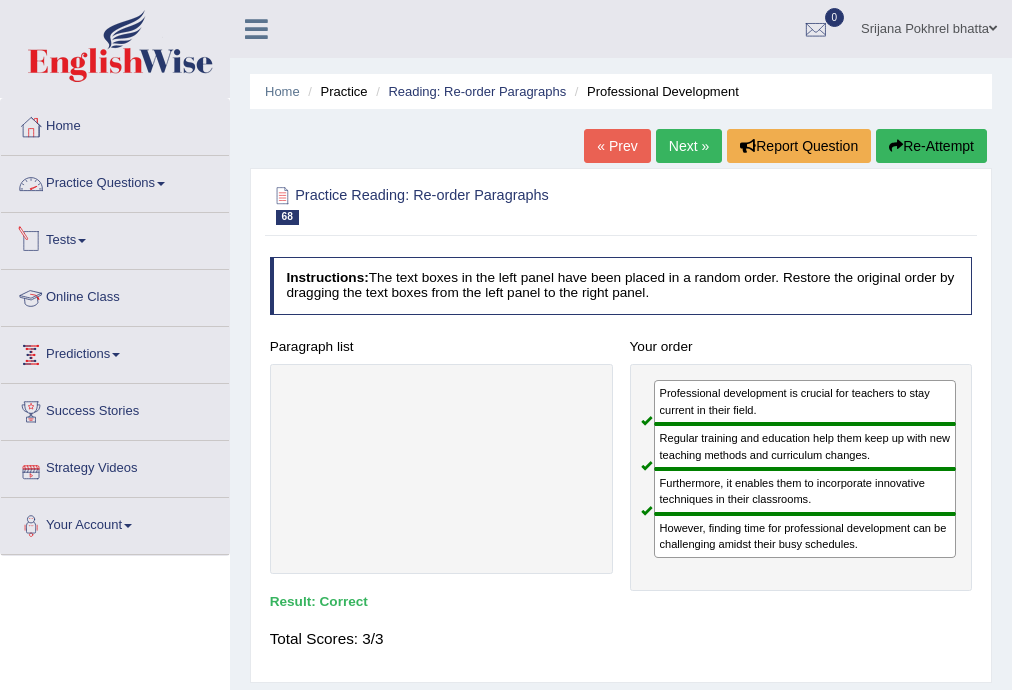 click on "Practice Questions" at bounding box center [115, 181] 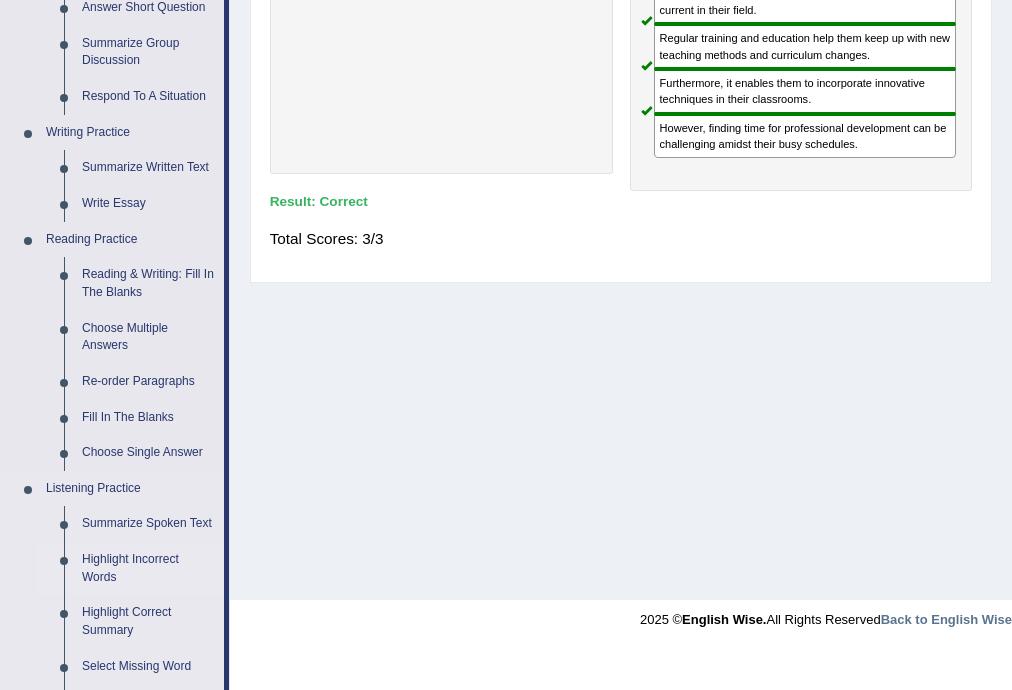 scroll, scrollTop: 720, scrollLeft: 0, axis: vertical 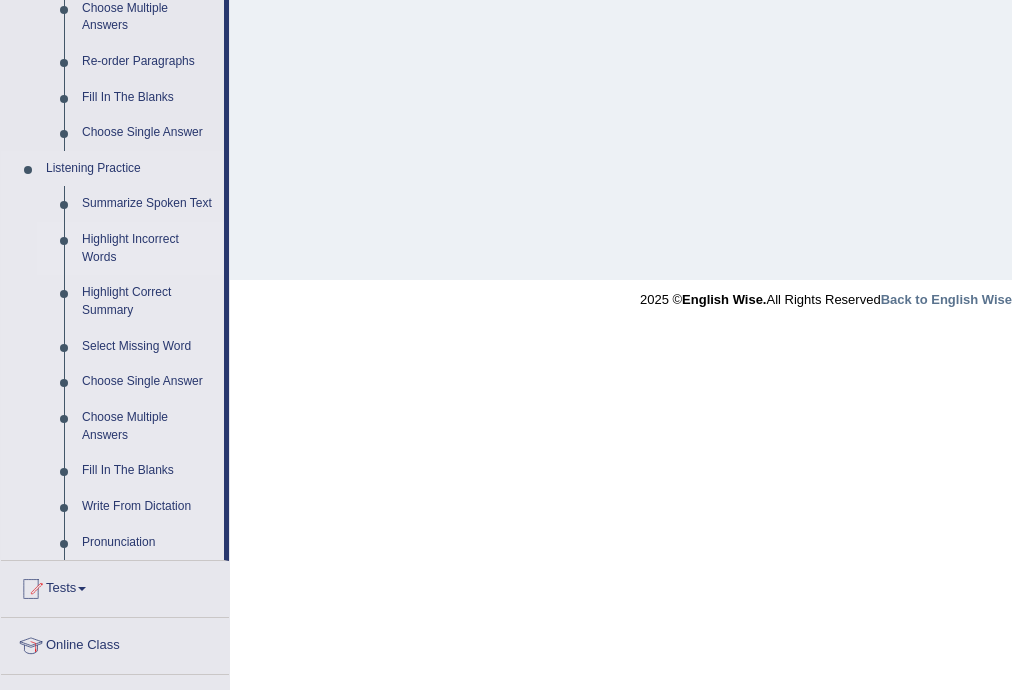 click on "Highlight Incorrect Words" at bounding box center [148, 248] 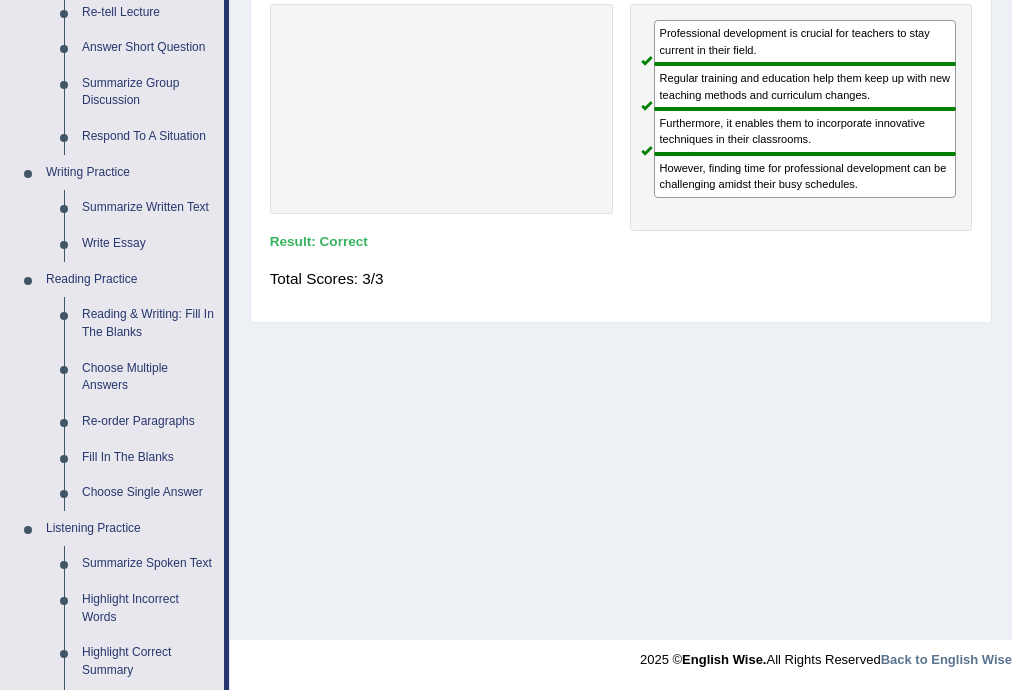 scroll, scrollTop: 657, scrollLeft: 0, axis: vertical 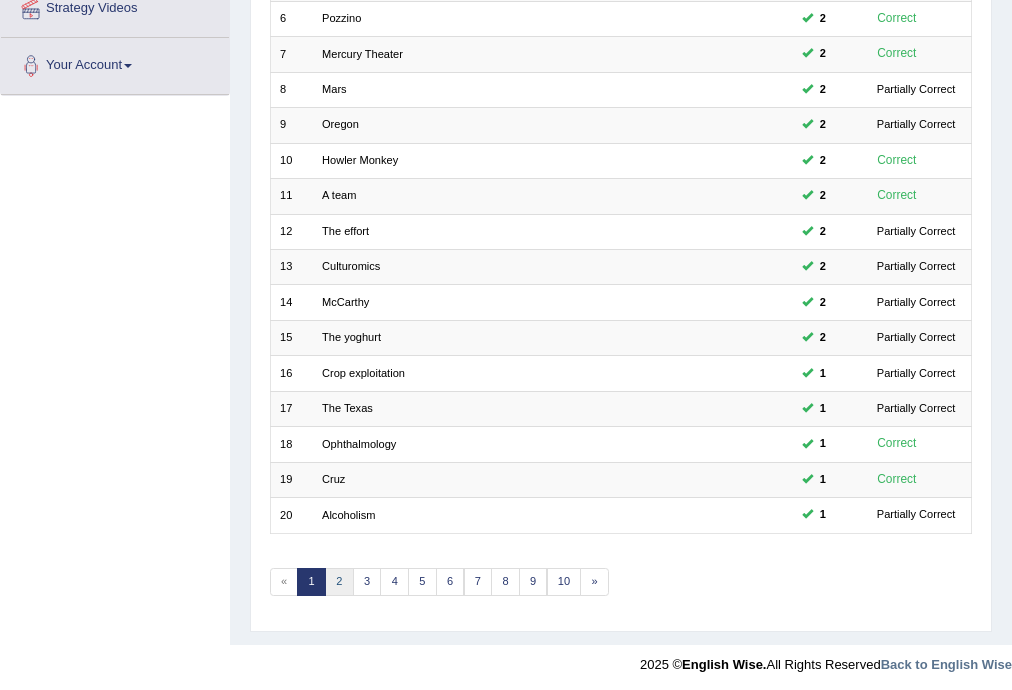 click on "2" at bounding box center (339, 582) 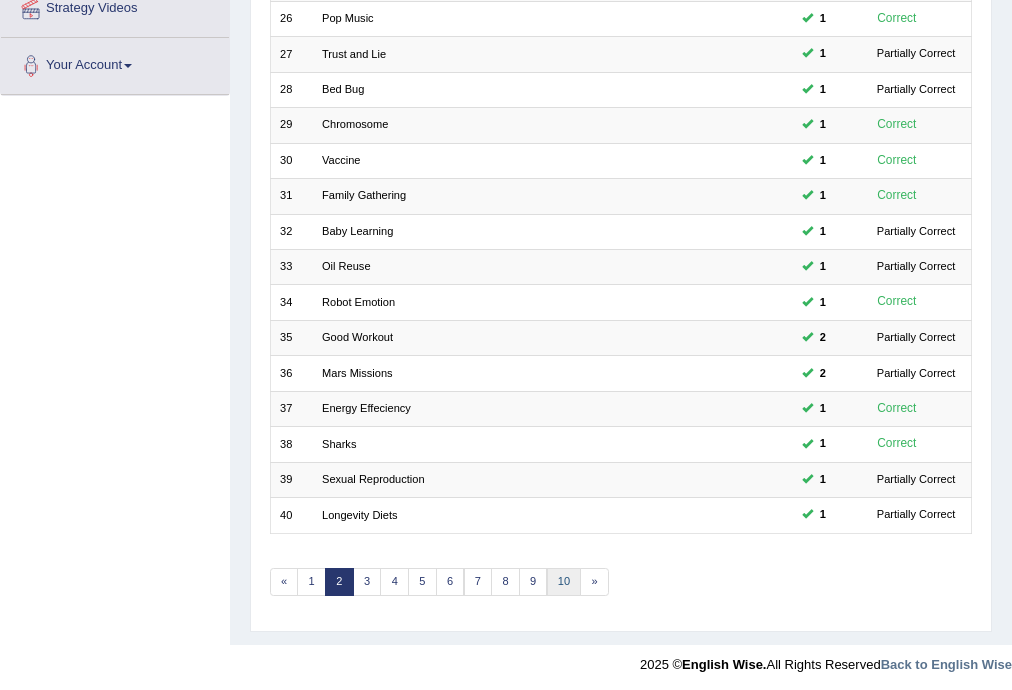scroll, scrollTop: 460, scrollLeft: 0, axis: vertical 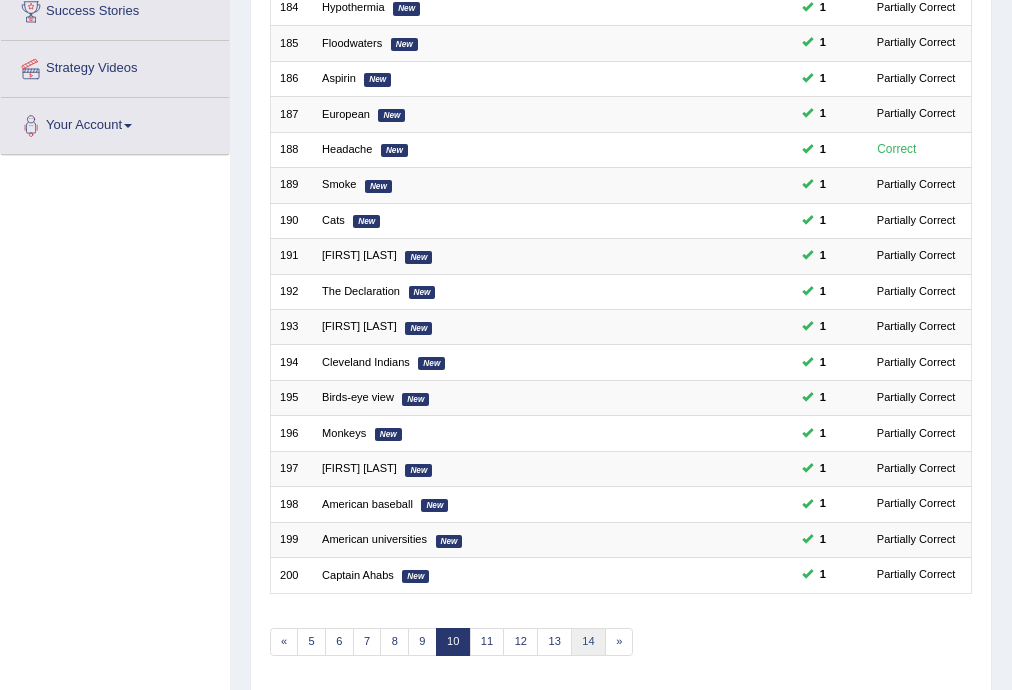 click on "14" at bounding box center (588, 642) 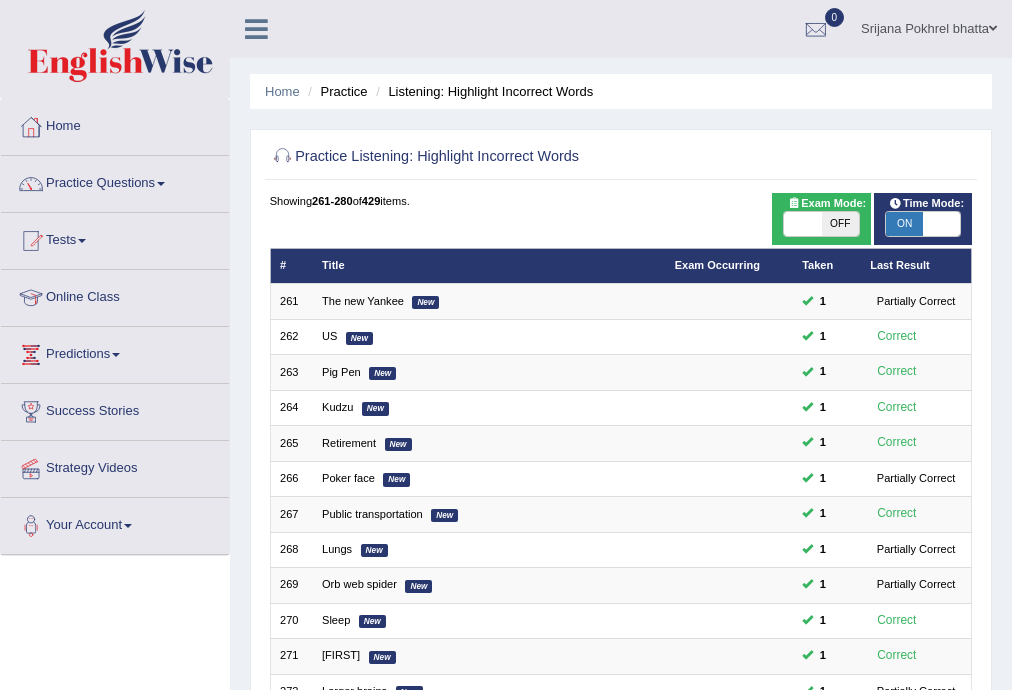 scroll, scrollTop: 460, scrollLeft: 0, axis: vertical 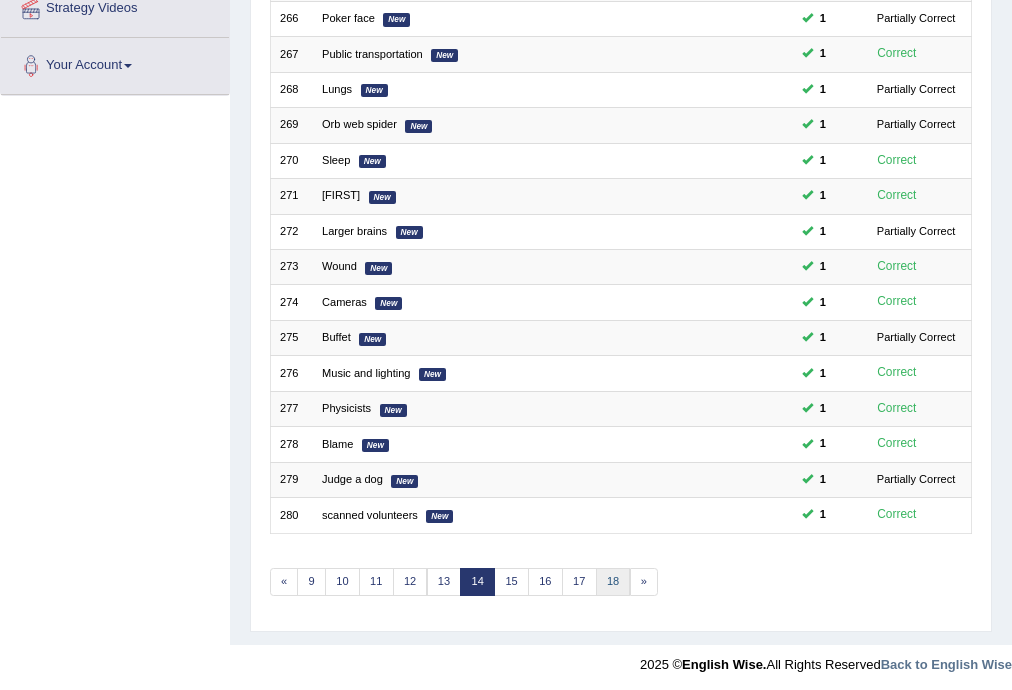 click on "18" at bounding box center (613, 582) 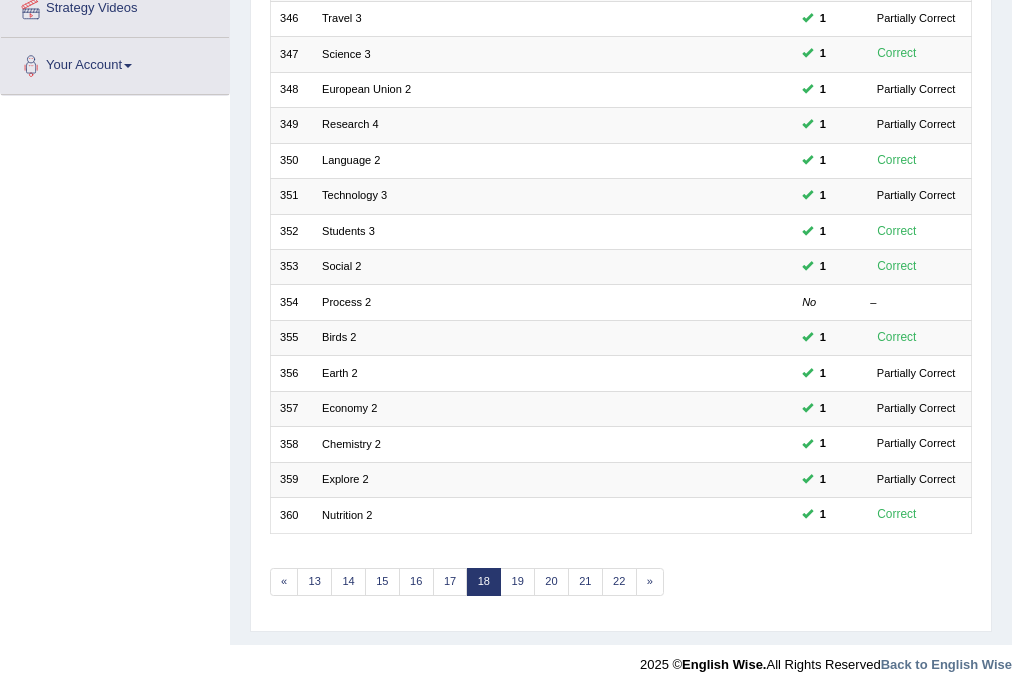scroll, scrollTop: 460, scrollLeft: 0, axis: vertical 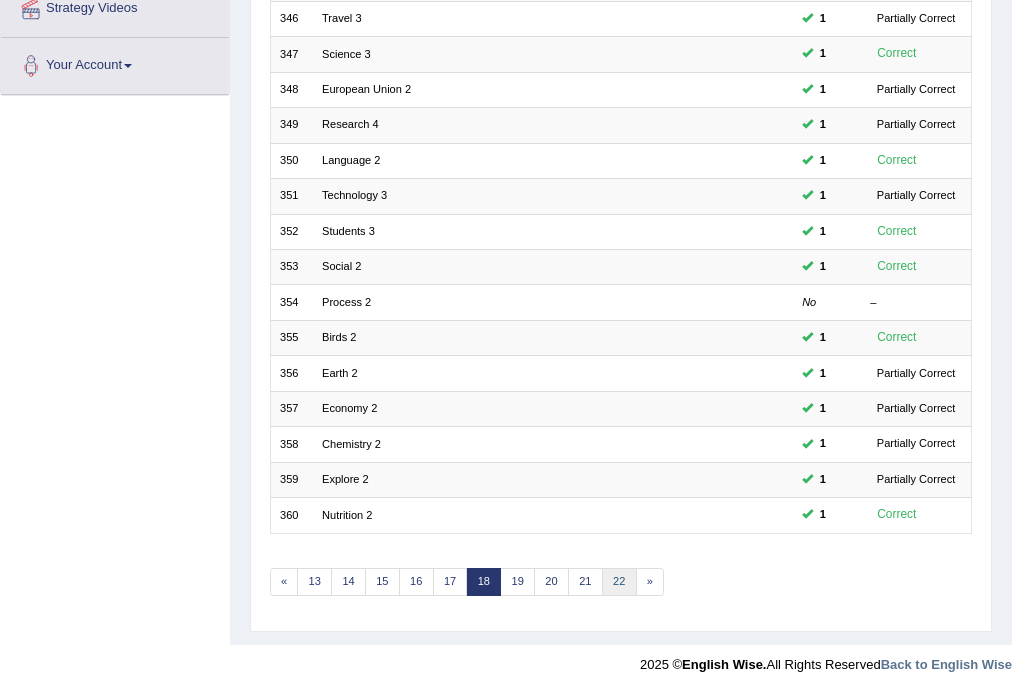 click on "22" at bounding box center [619, 582] 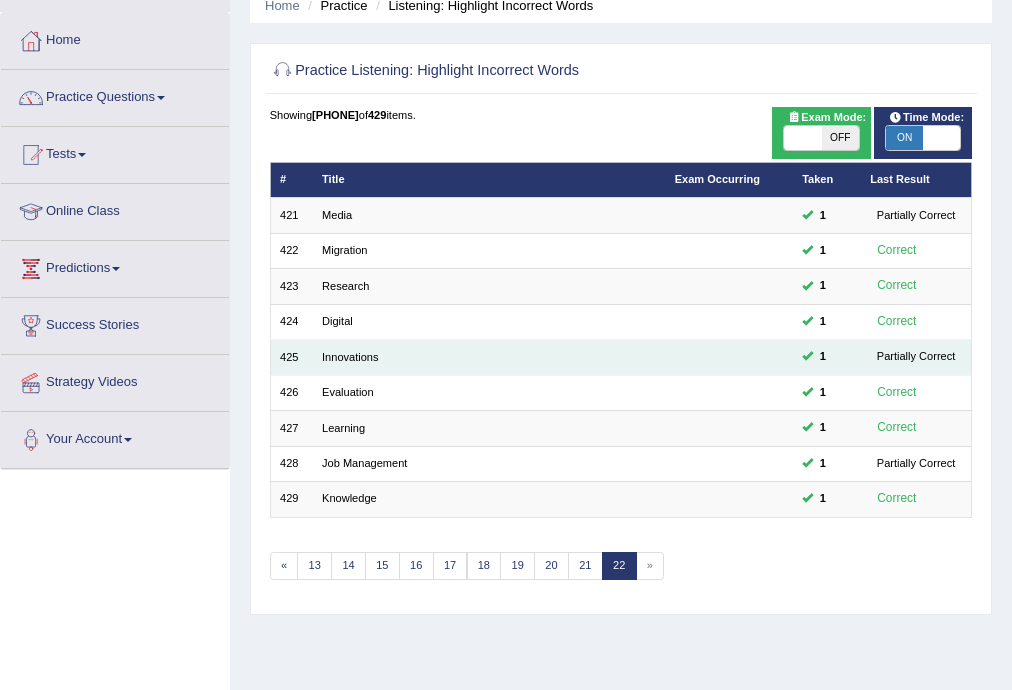 scroll, scrollTop: 320, scrollLeft: 0, axis: vertical 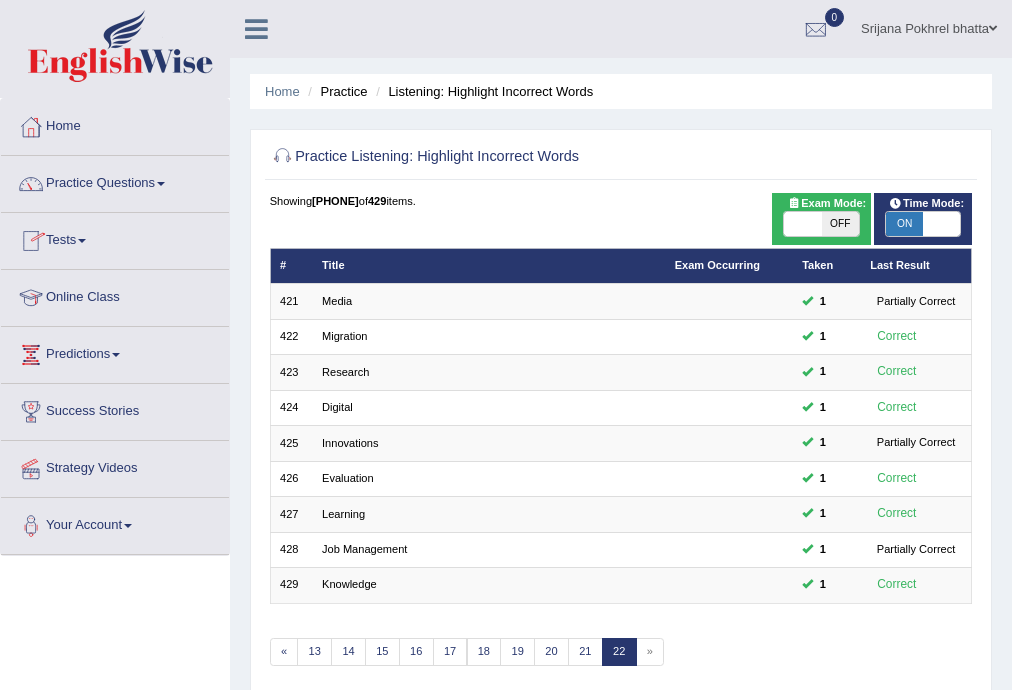 click on "Practice Questions" at bounding box center (115, 181) 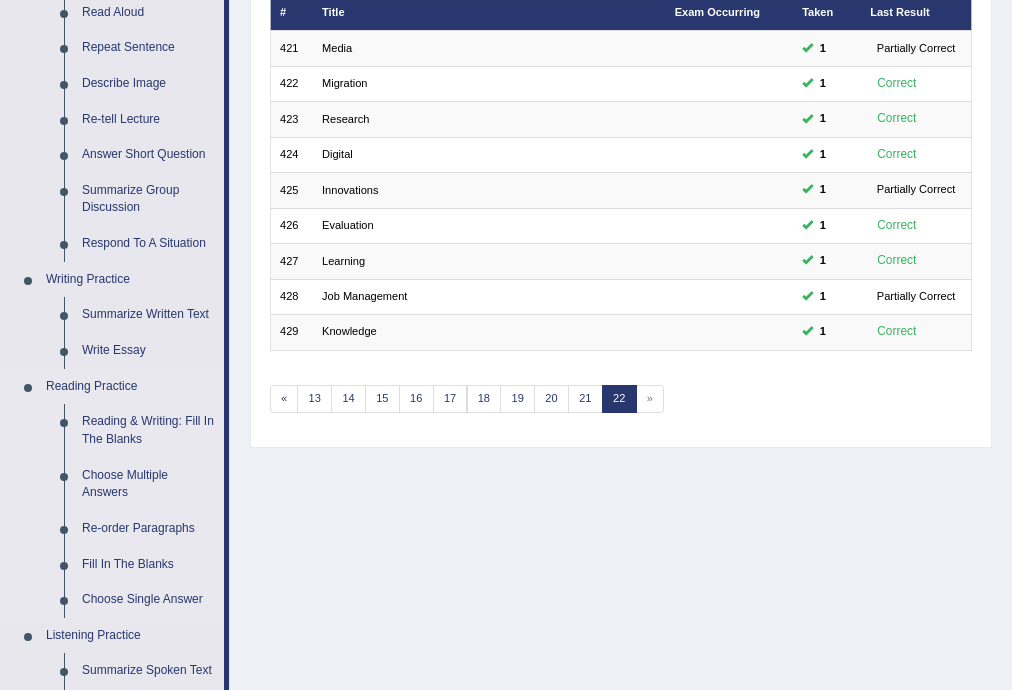 scroll, scrollTop: 160, scrollLeft: 0, axis: vertical 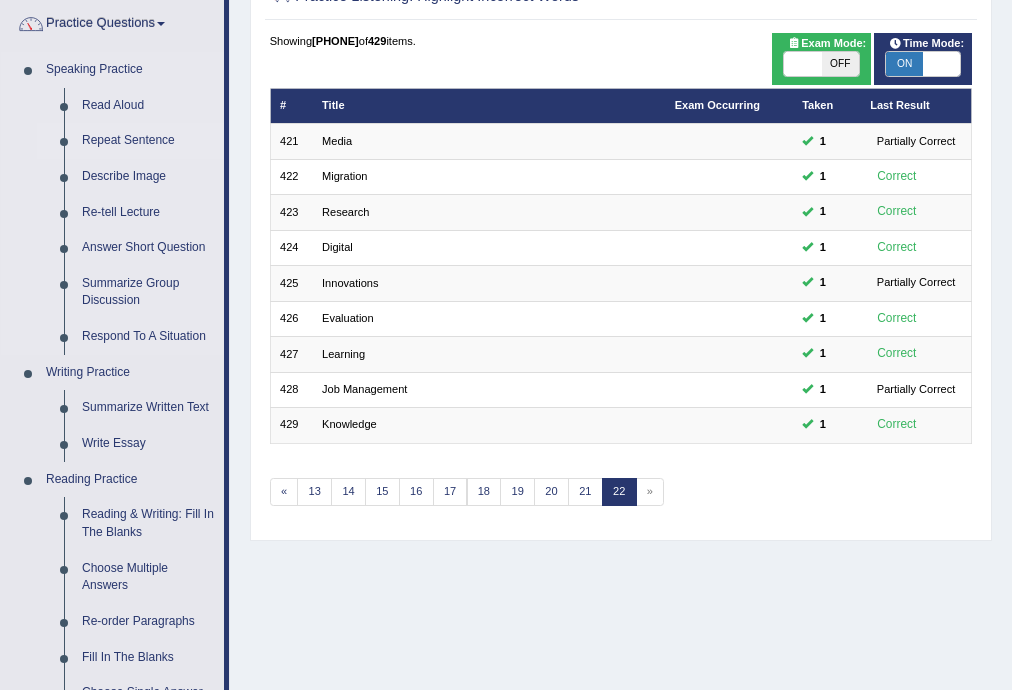 click on "Repeat Sentence" at bounding box center [148, 141] 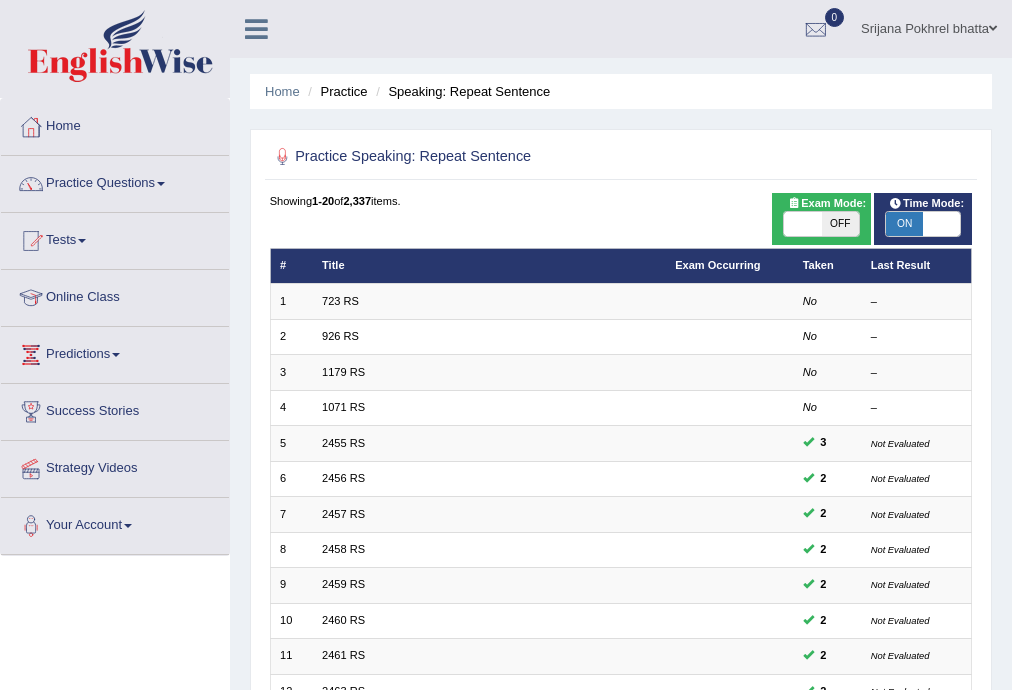 scroll, scrollTop: 0, scrollLeft: 0, axis: both 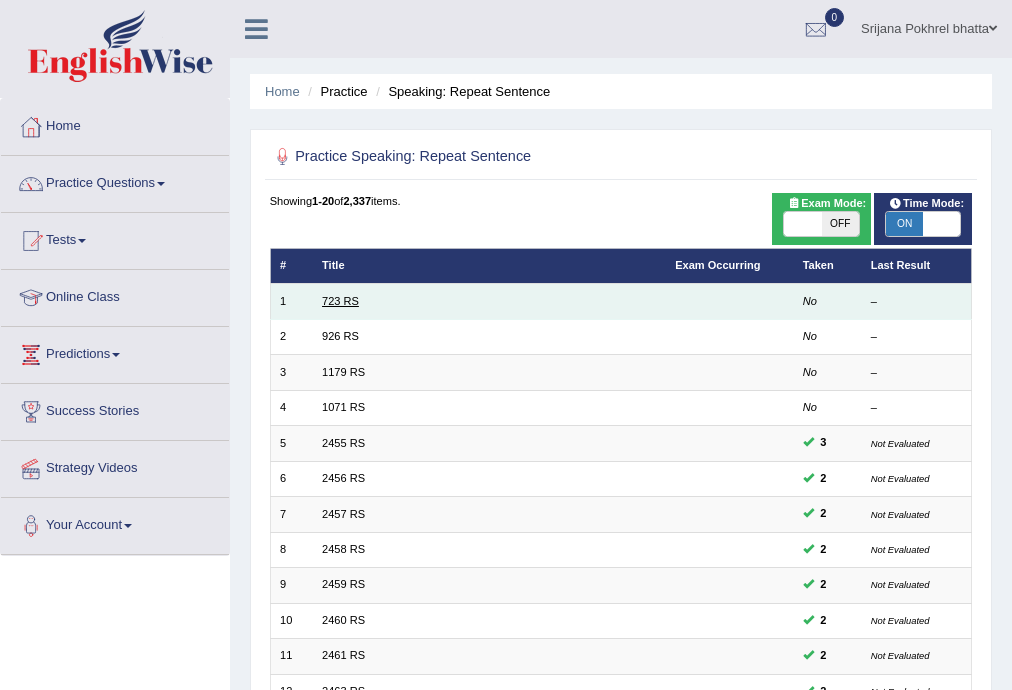 click on "723 RS" at bounding box center (340, 301) 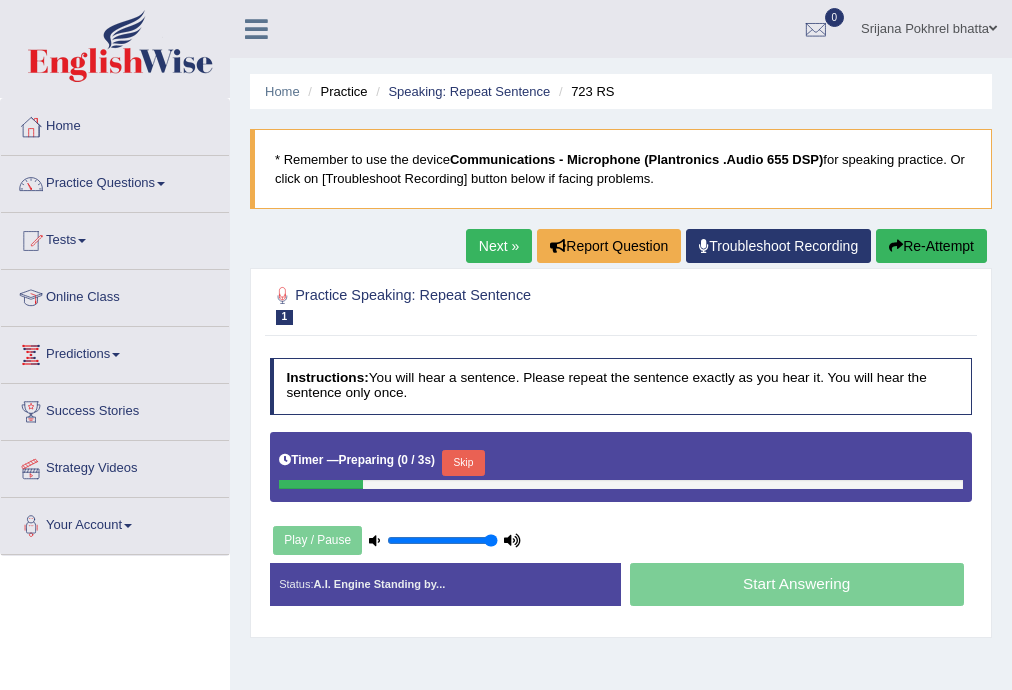scroll, scrollTop: 0, scrollLeft: 0, axis: both 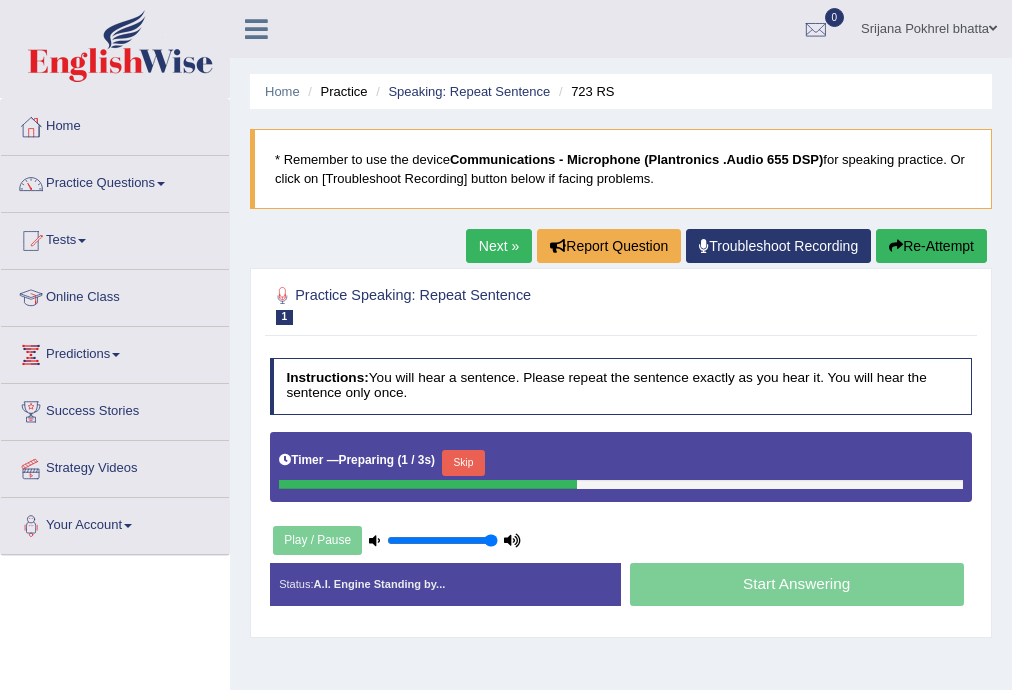 click on "Skip" at bounding box center (463, 463) 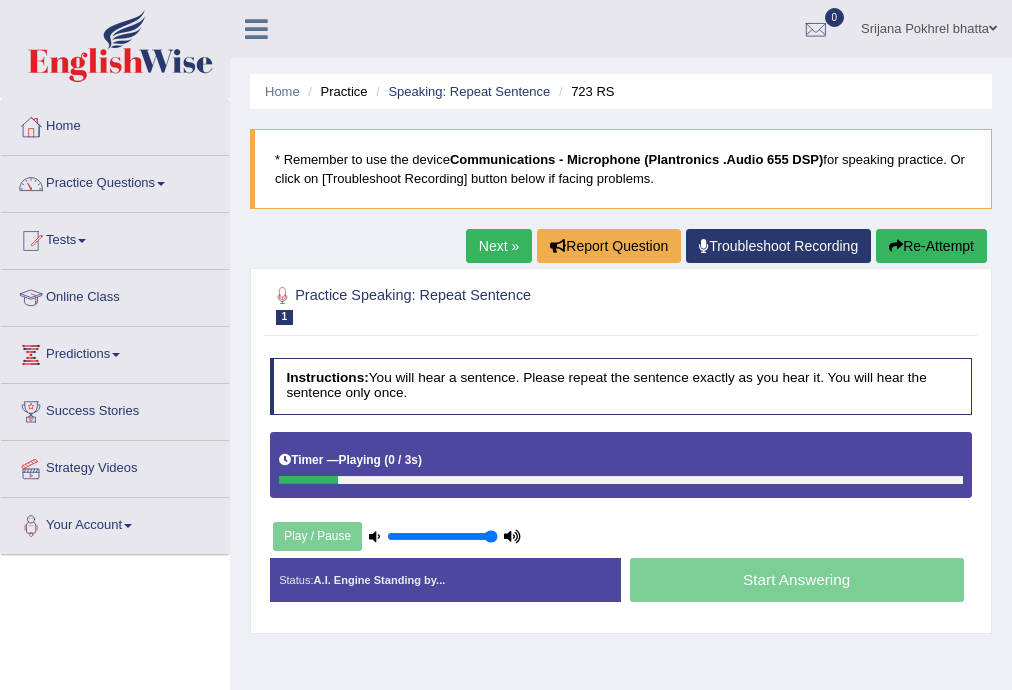 scroll, scrollTop: 240, scrollLeft: 0, axis: vertical 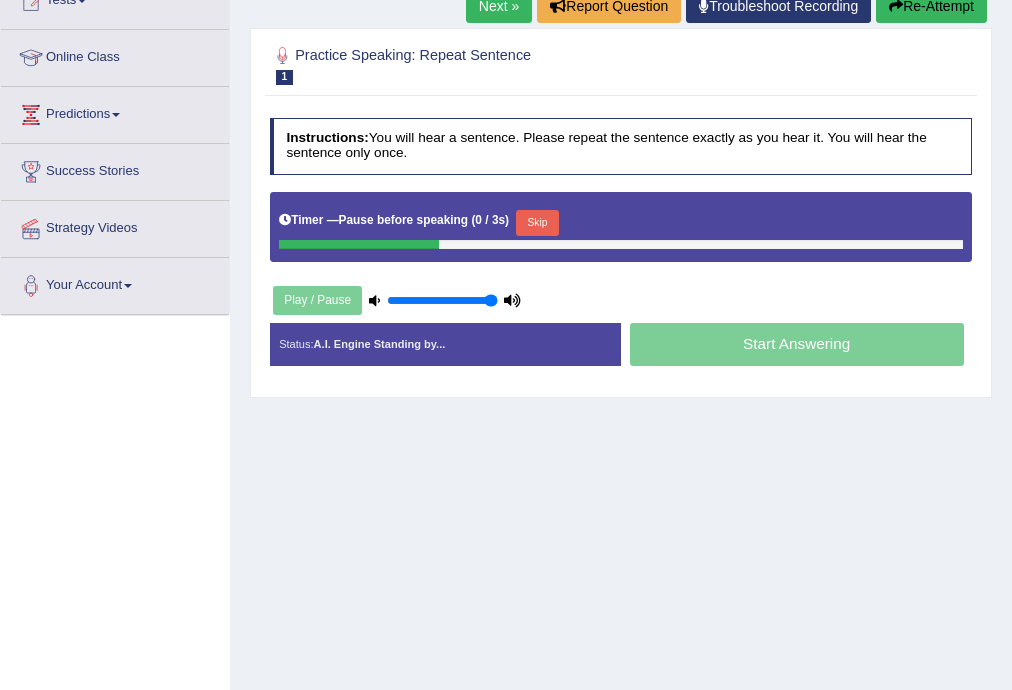 click on "Skip" at bounding box center (537, 223) 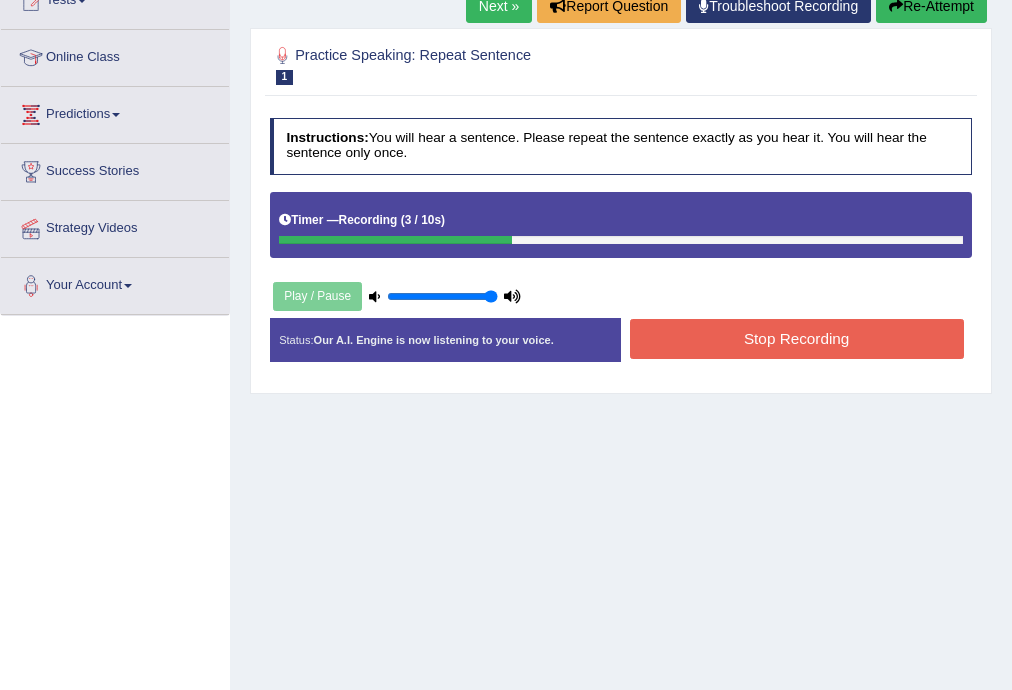 click on "Stop Recording" at bounding box center [797, 338] 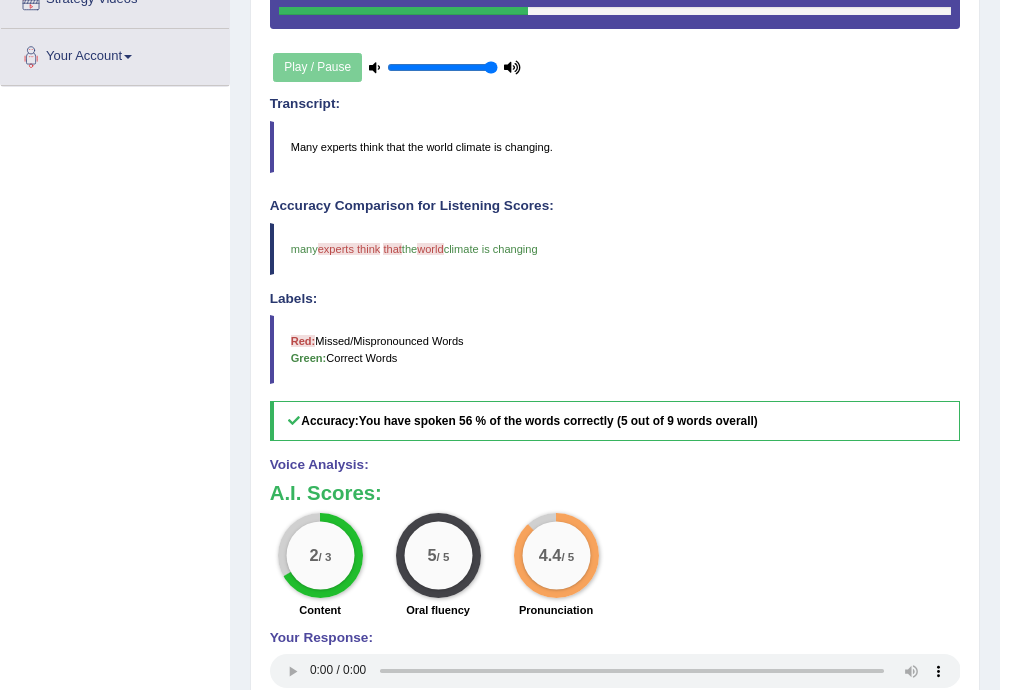scroll, scrollTop: 207, scrollLeft: 0, axis: vertical 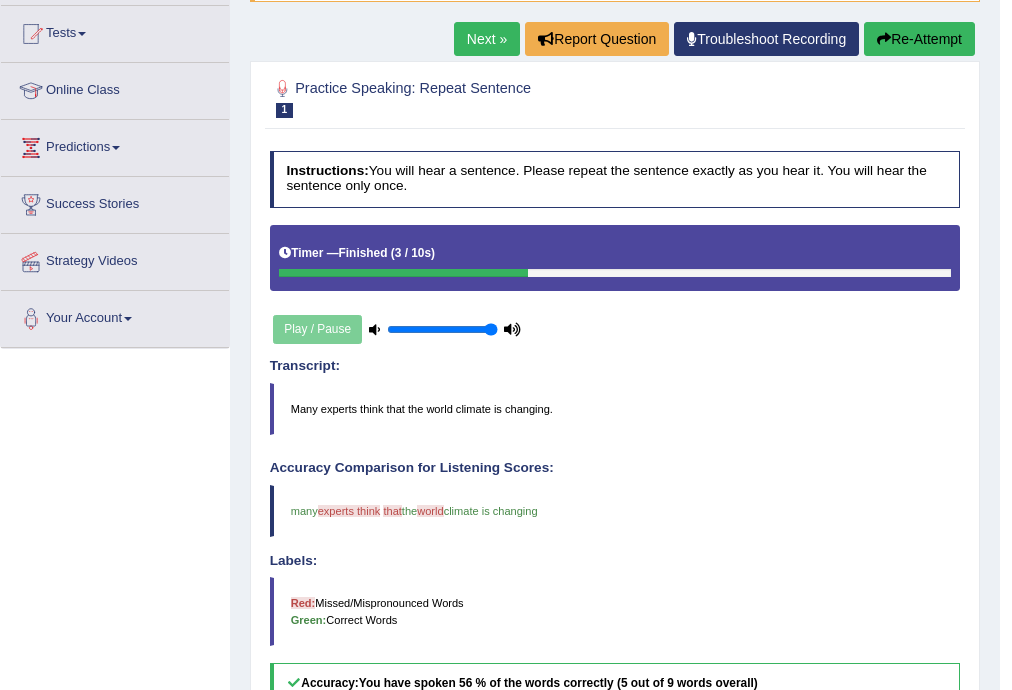 click on "Next »" at bounding box center (487, 39) 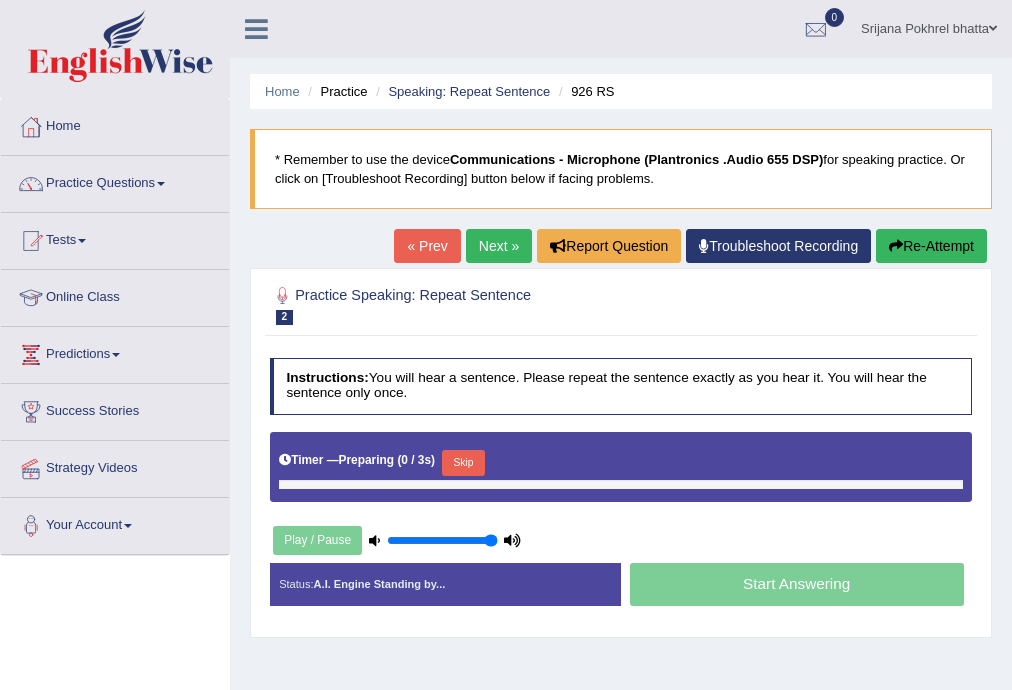 scroll, scrollTop: 0, scrollLeft: 0, axis: both 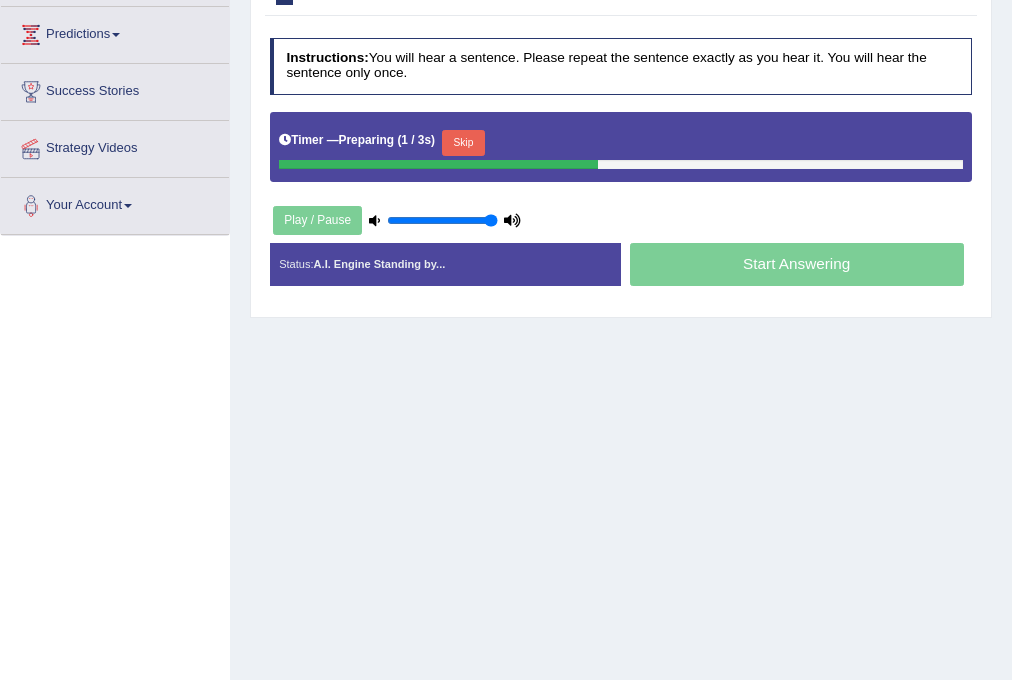 click on "Skip" at bounding box center [463, 143] 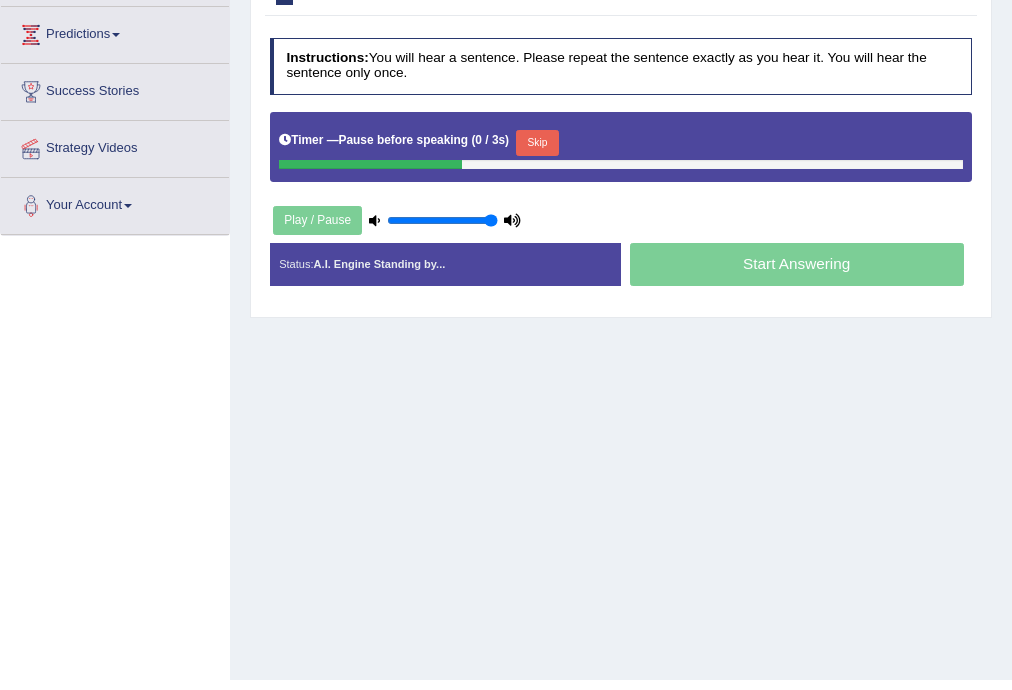 click on "Skip" at bounding box center [537, 143] 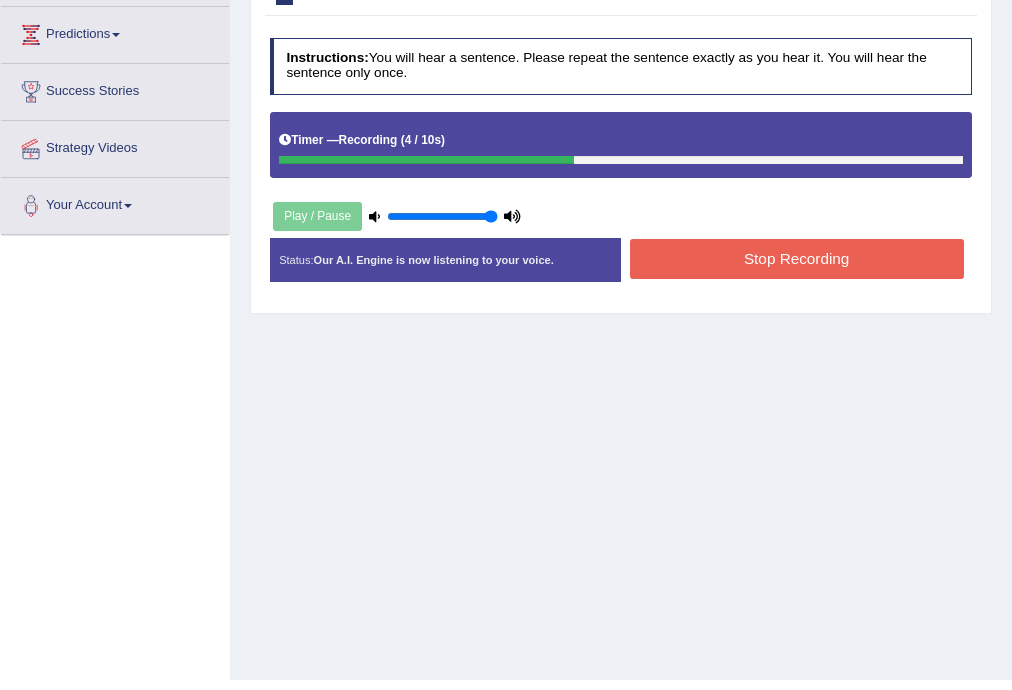 click on "Stop Recording" at bounding box center (797, 258) 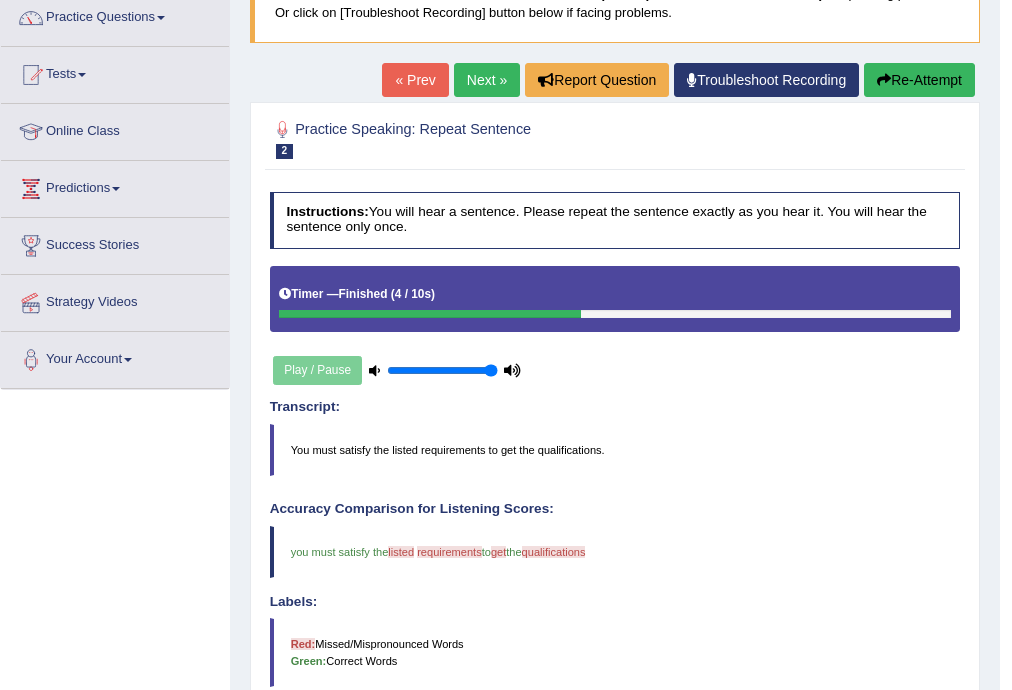 scroll, scrollTop: 0, scrollLeft: 0, axis: both 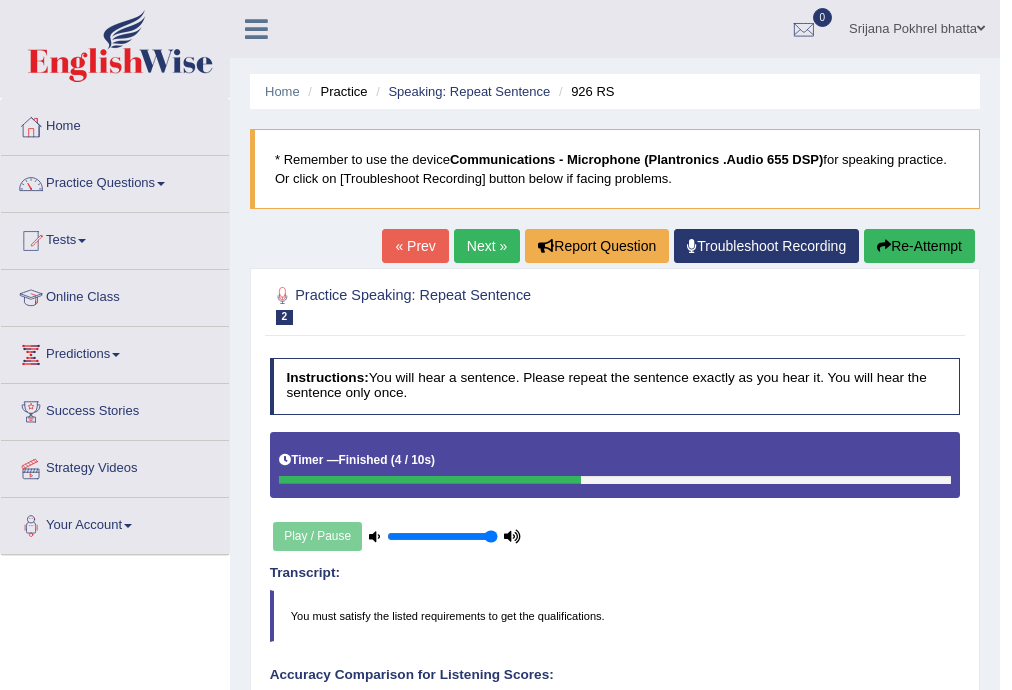click on "Next »" at bounding box center (487, 246) 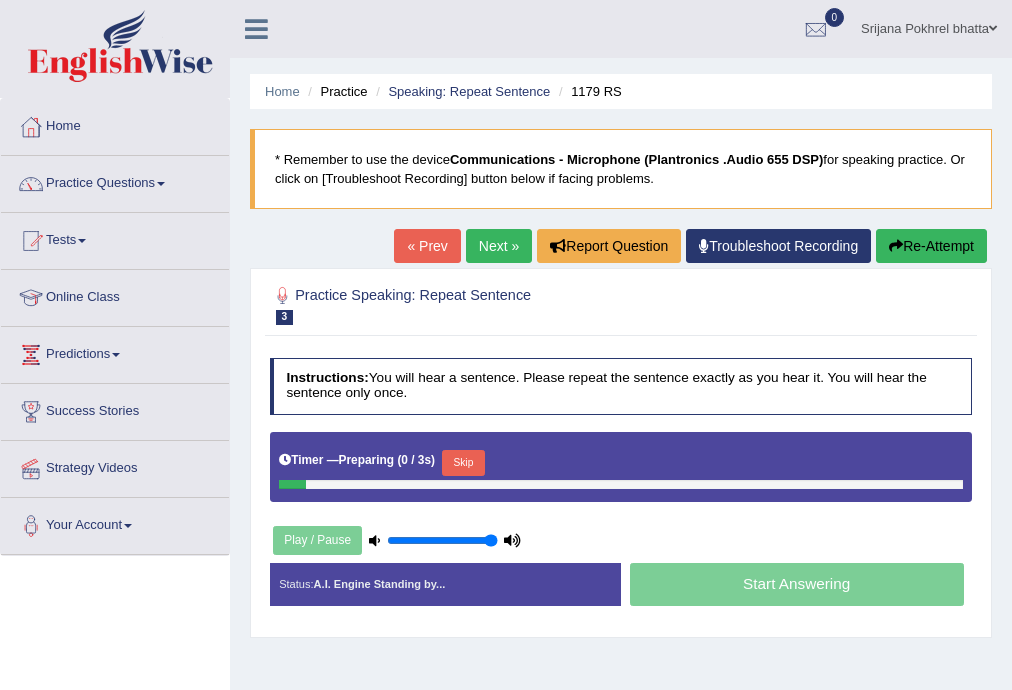 scroll, scrollTop: 4, scrollLeft: 0, axis: vertical 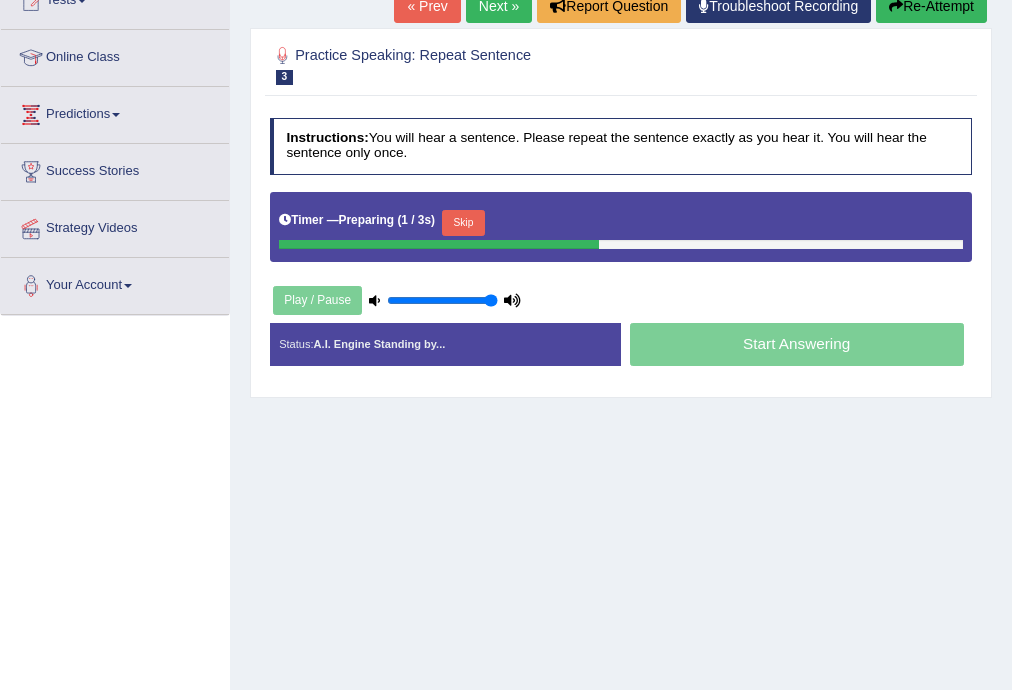 click on "Skip" at bounding box center [463, 223] 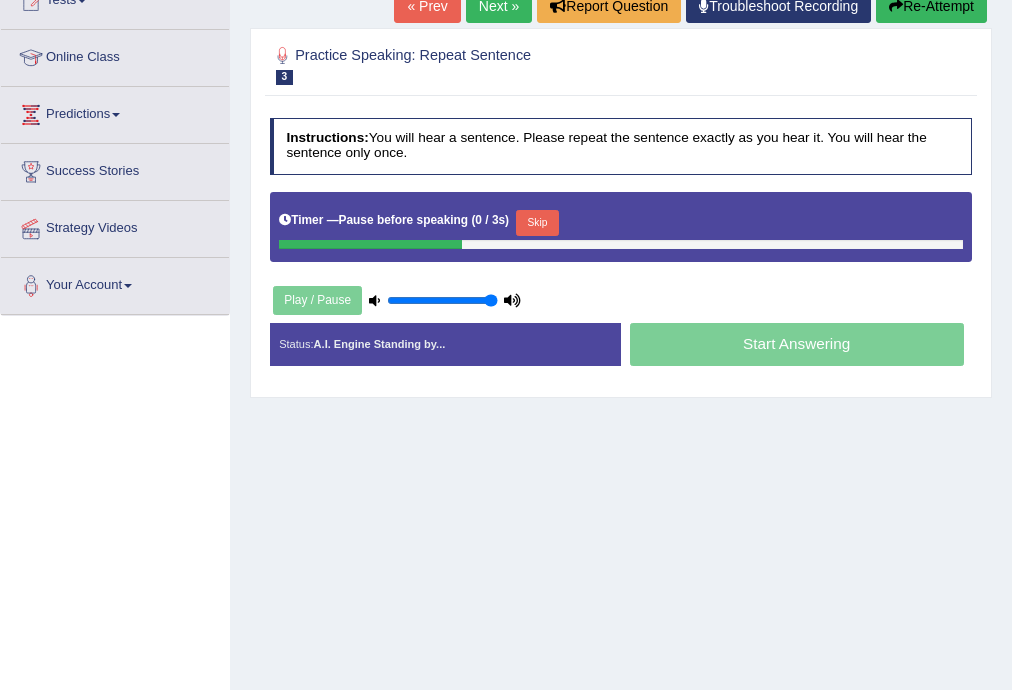 click on "Skip" at bounding box center [537, 223] 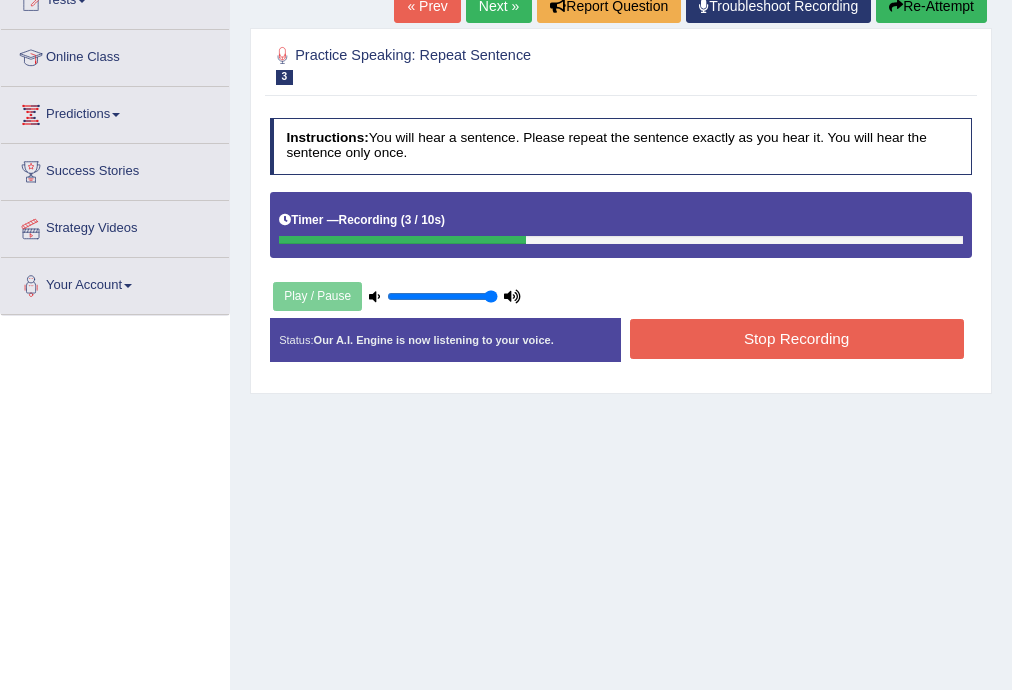 click on "Stop Recording" at bounding box center (797, 338) 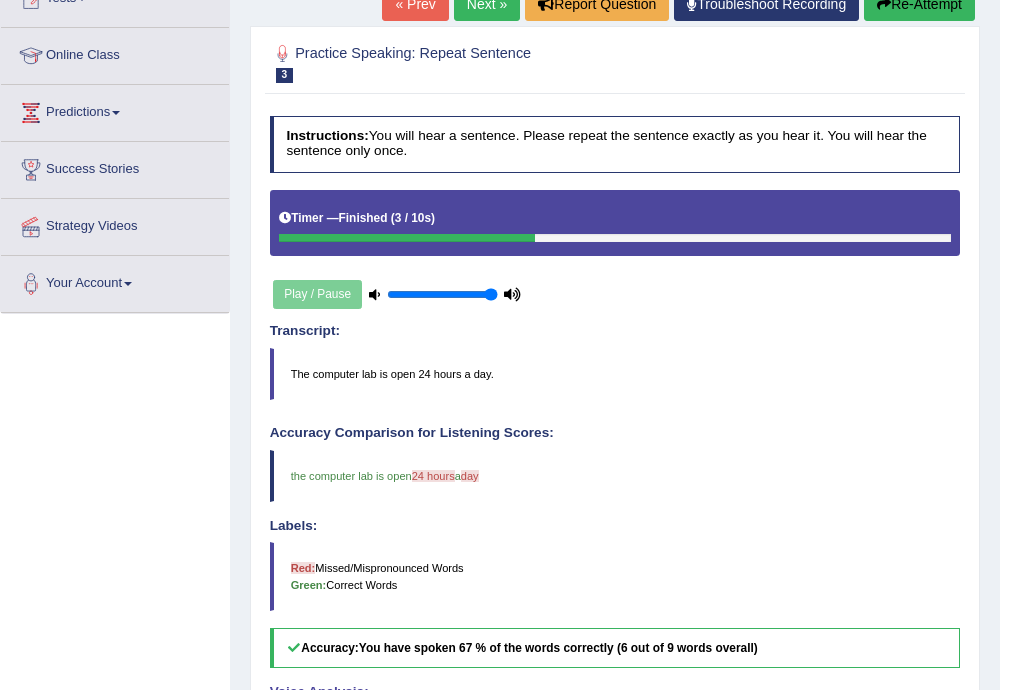 scroll, scrollTop: 240, scrollLeft: 0, axis: vertical 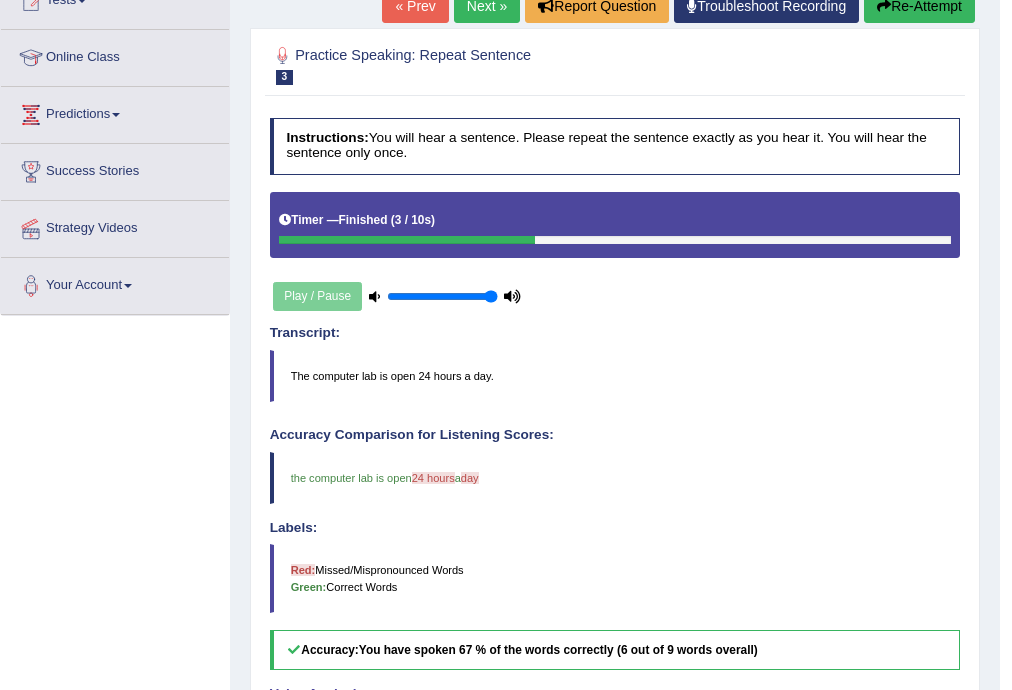 click on "Next »" at bounding box center (487, 6) 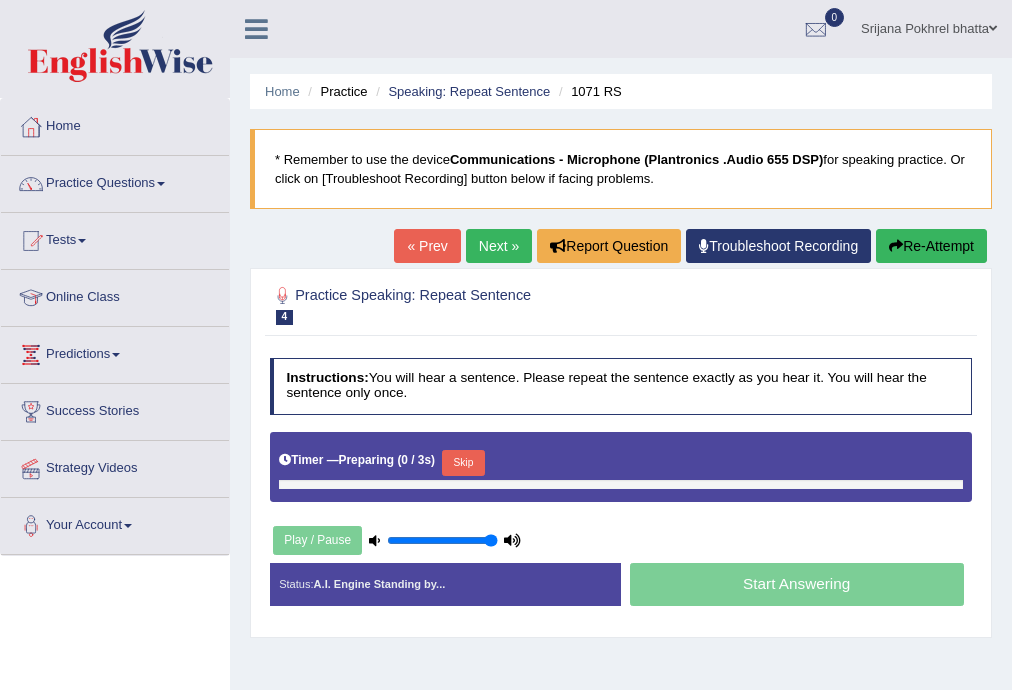 scroll, scrollTop: 0, scrollLeft: 0, axis: both 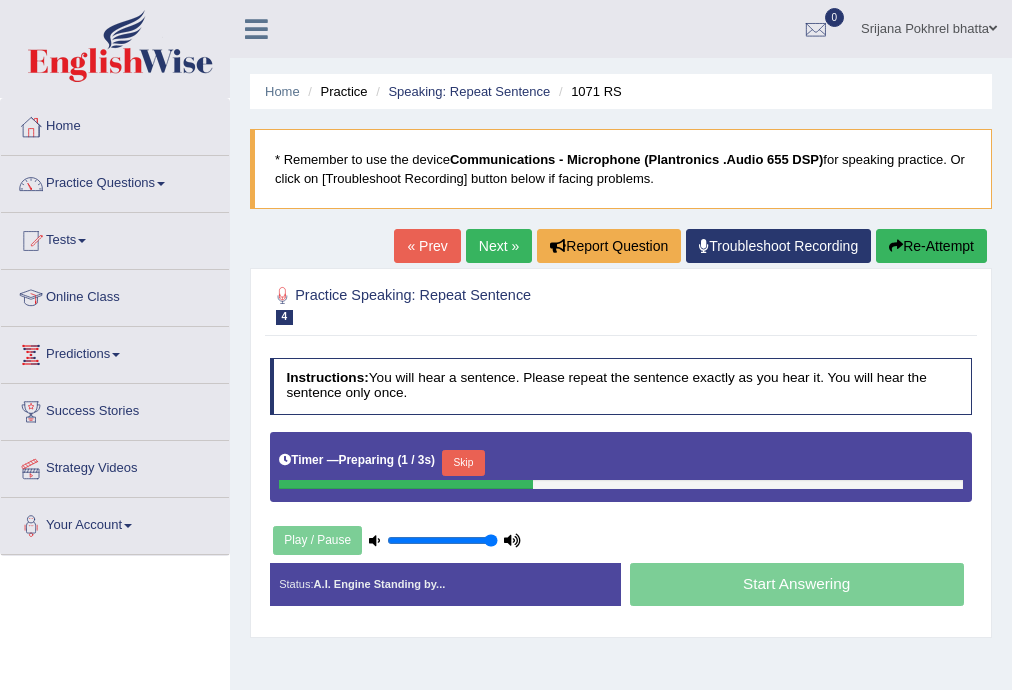 click on "Skip" at bounding box center (463, 463) 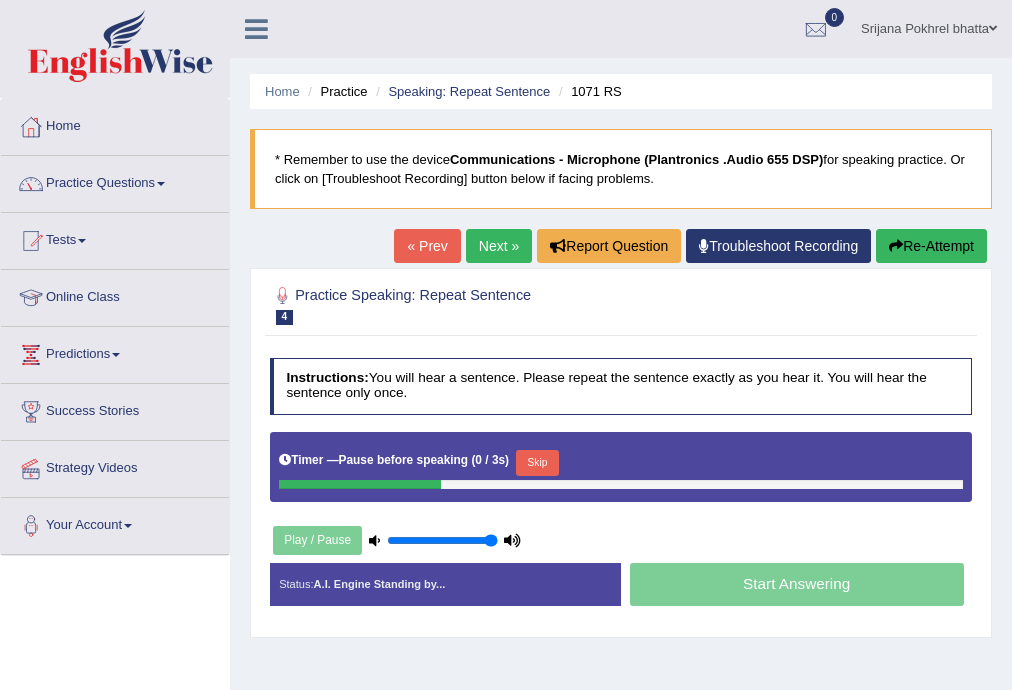 click on "Skip" at bounding box center [537, 463] 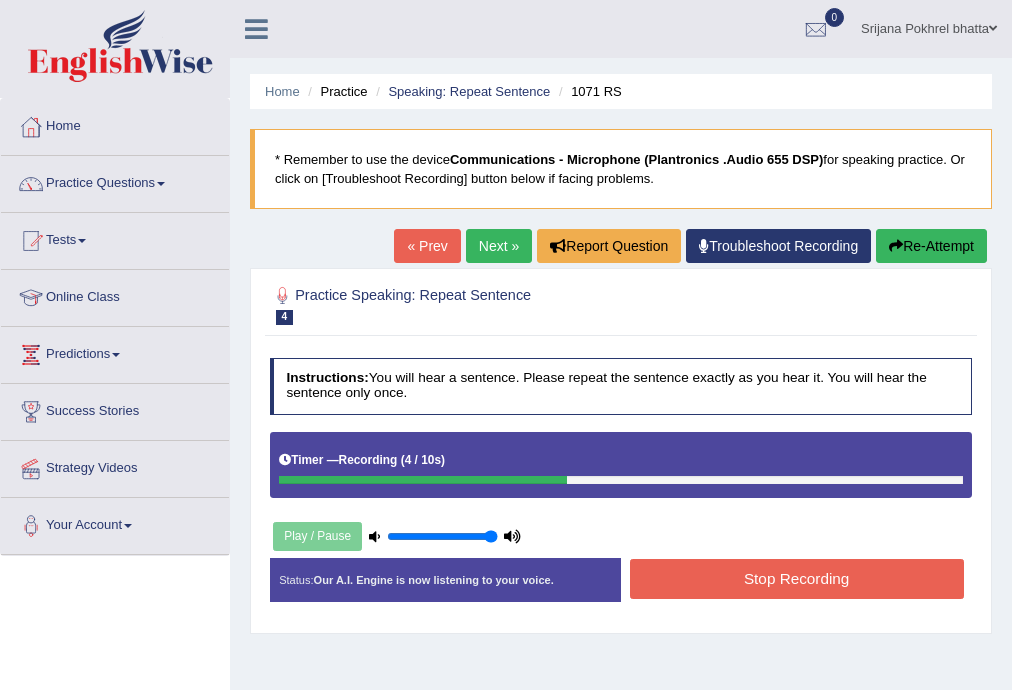 click on "Stop Recording" at bounding box center [797, 578] 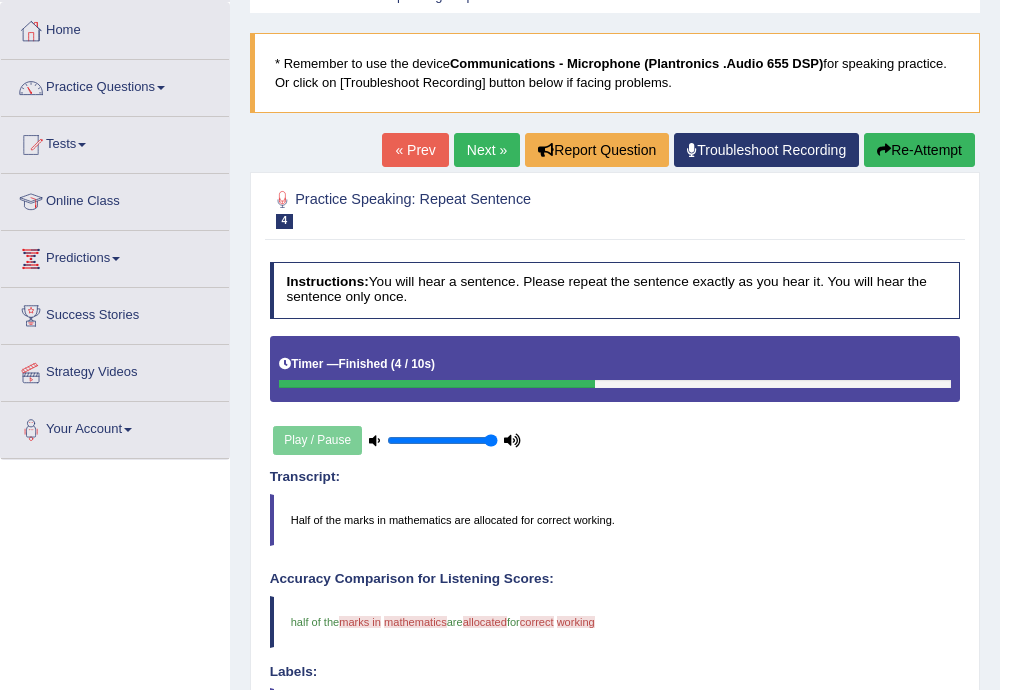 scroll, scrollTop: 0, scrollLeft: 0, axis: both 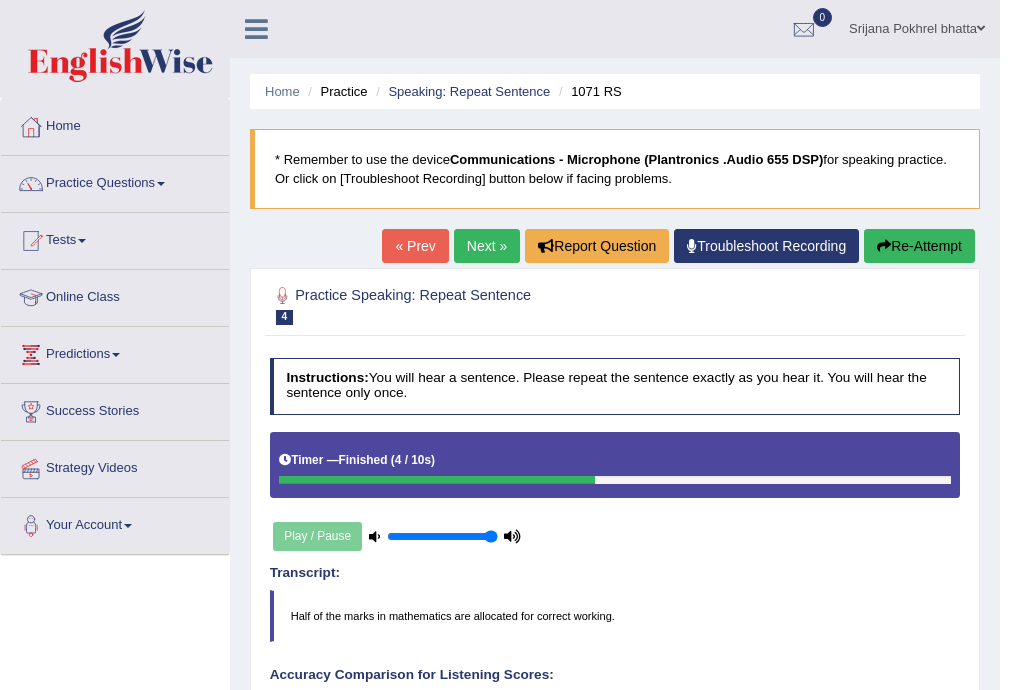 click on "Re-Attempt" at bounding box center (919, 246) 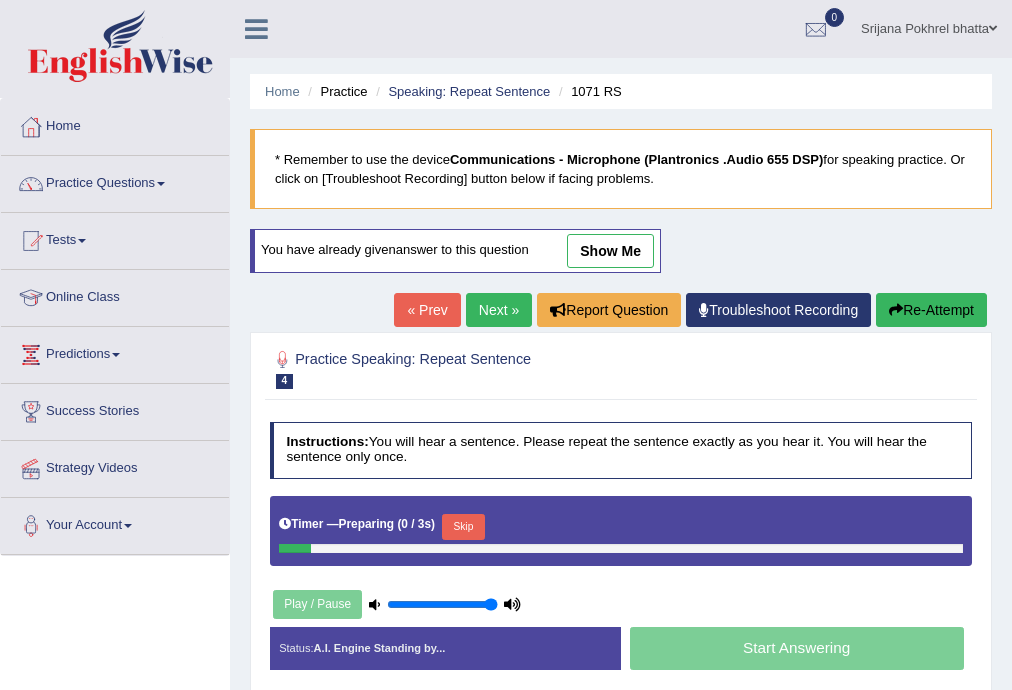 scroll, scrollTop: 0, scrollLeft: 0, axis: both 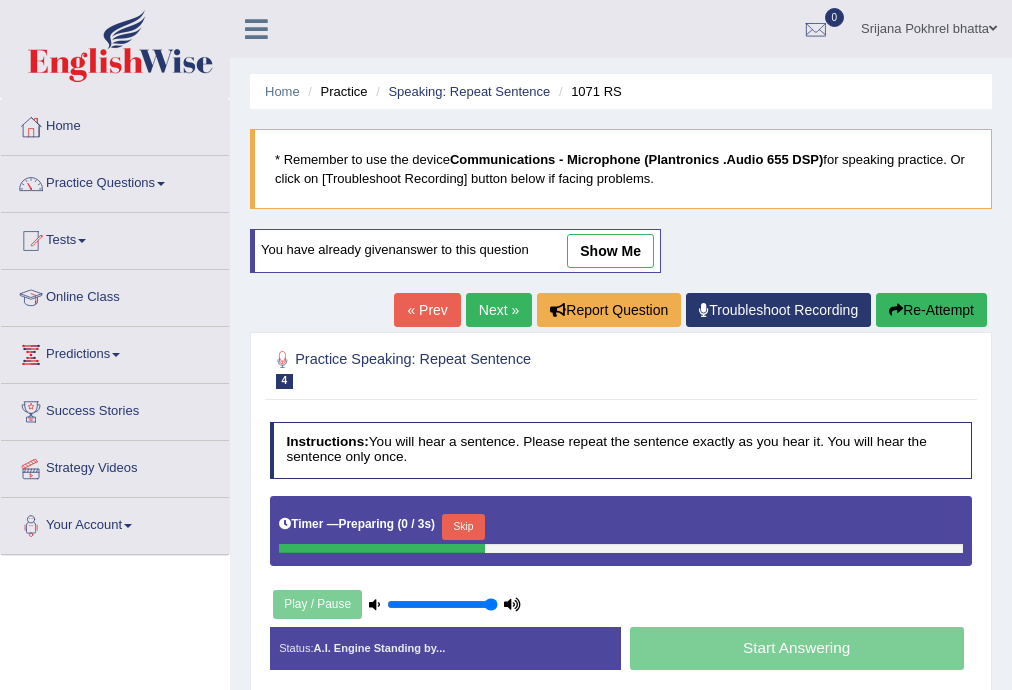 click on "Skip" at bounding box center (463, 527) 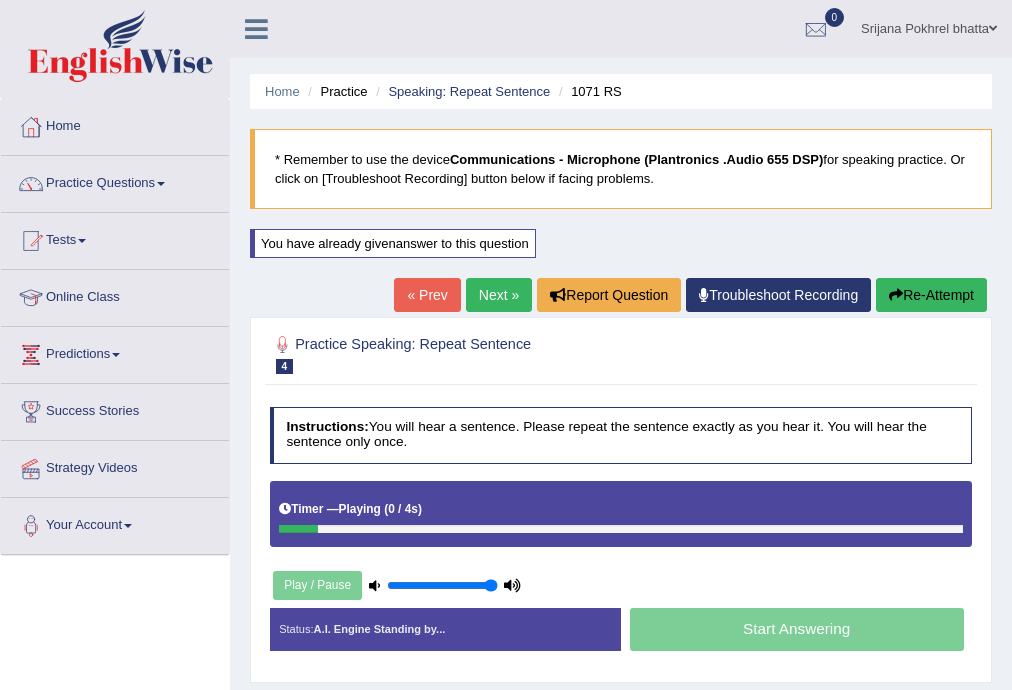 scroll, scrollTop: 240, scrollLeft: 0, axis: vertical 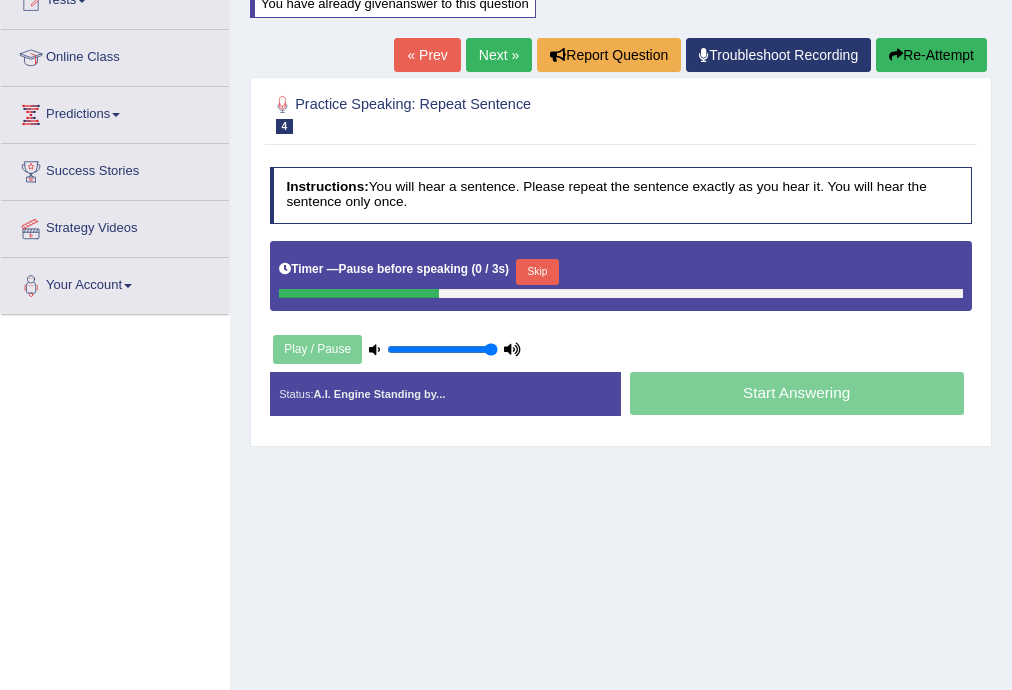 click on "Skip" at bounding box center (537, 272) 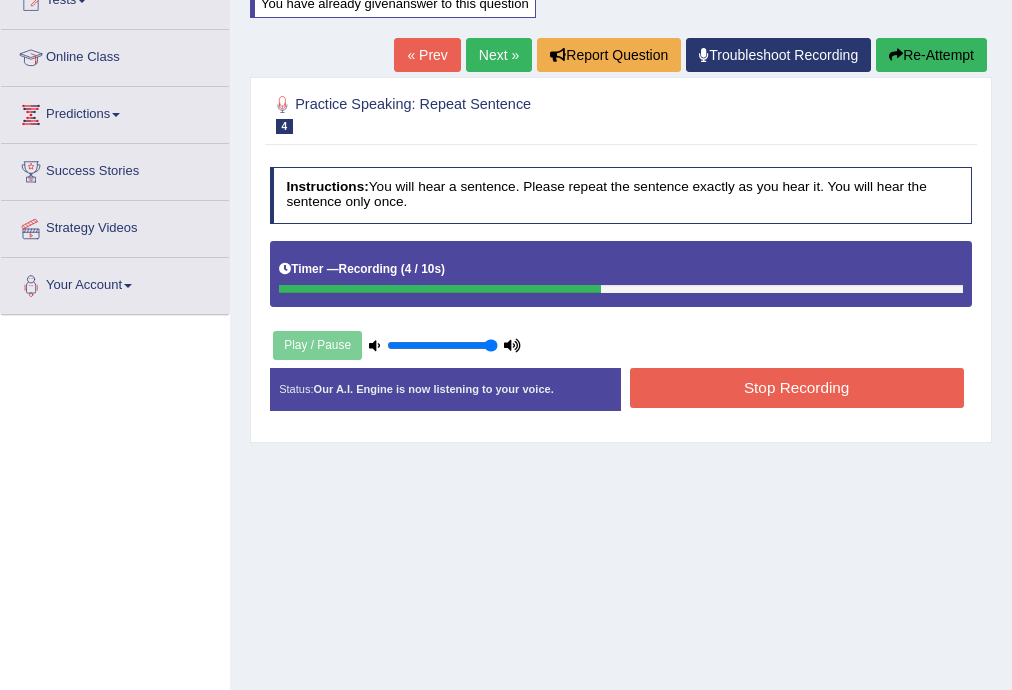 click on "Stop Recording" at bounding box center (797, 387) 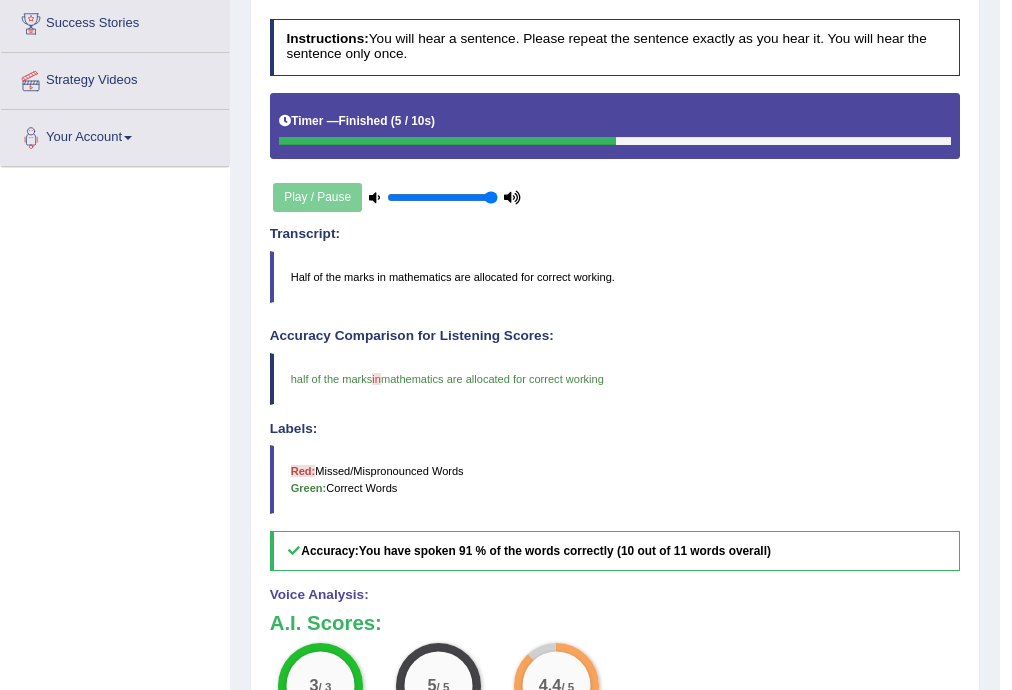 scroll, scrollTop: 240, scrollLeft: 0, axis: vertical 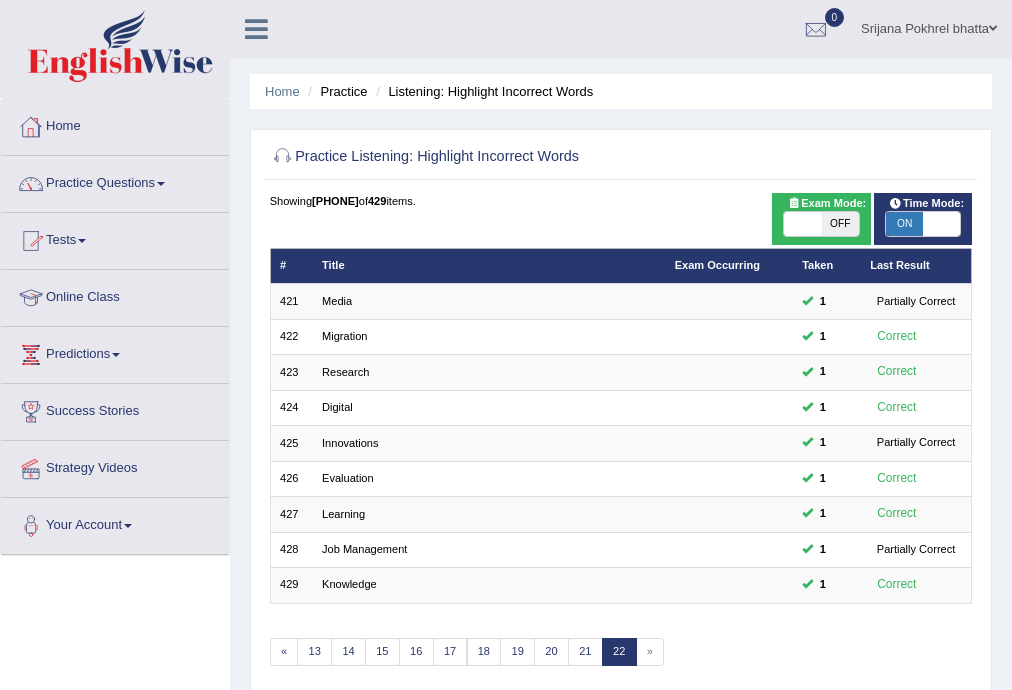 click on "Practice Questions" at bounding box center [115, 181] 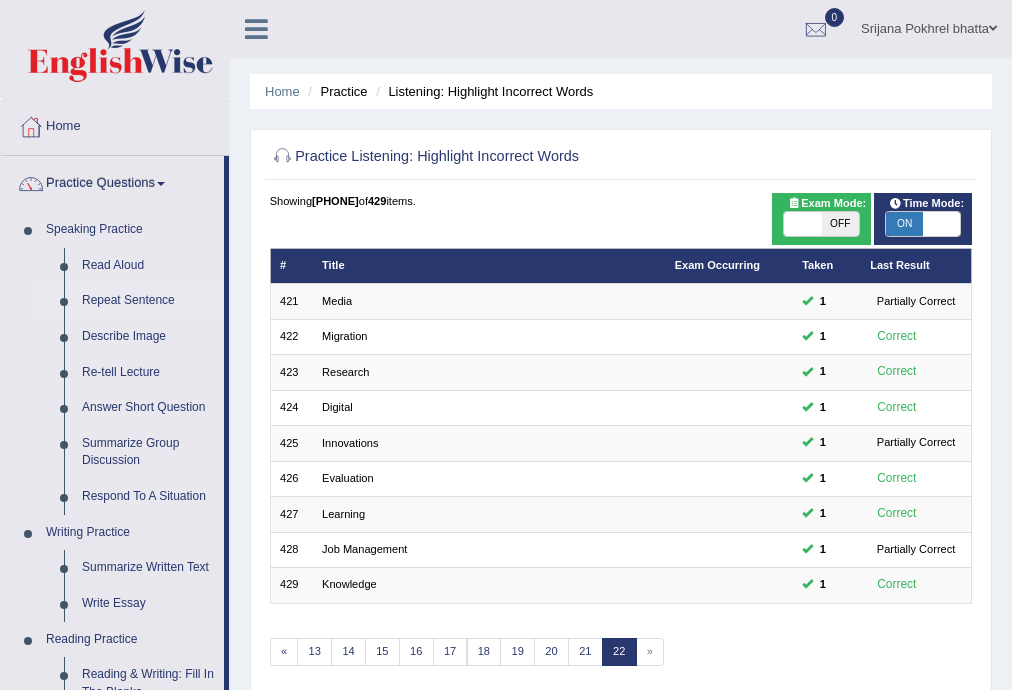 click on "Repeat Sentence" at bounding box center (148, 301) 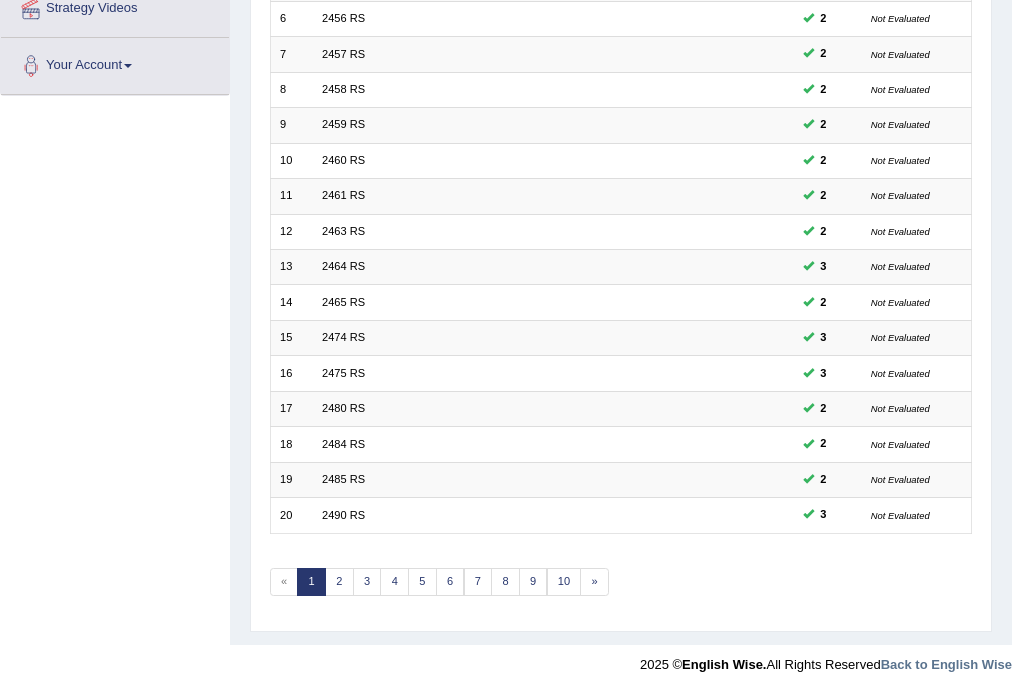 scroll, scrollTop: 460, scrollLeft: 0, axis: vertical 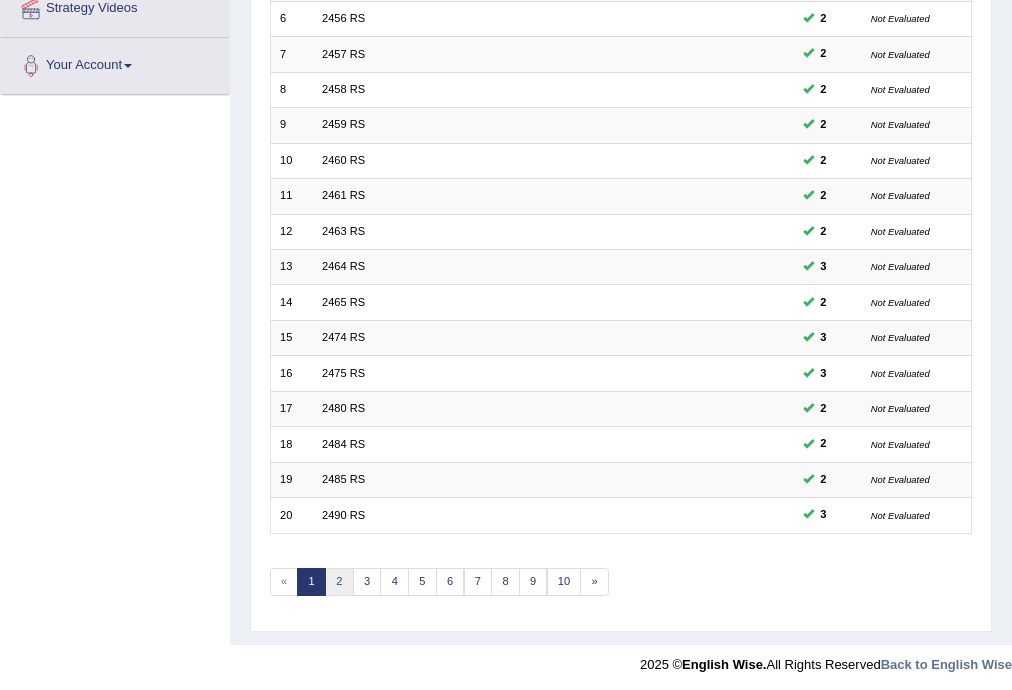 click on "2" at bounding box center [339, 582] 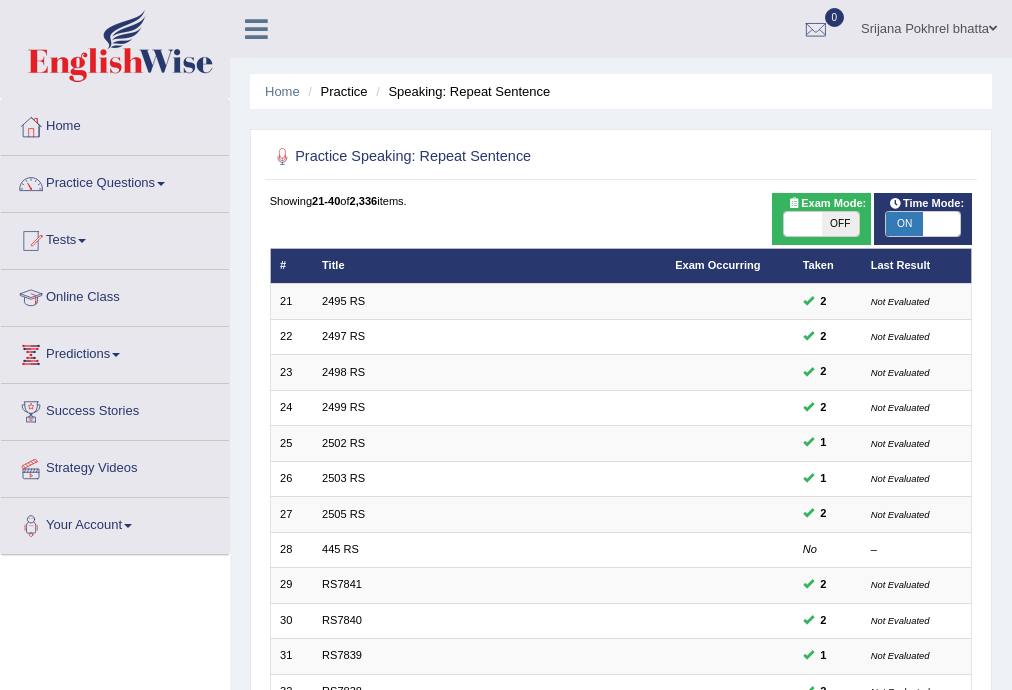 scroll, scrollTop: 240, scrollLeft: 0, axis: vertical 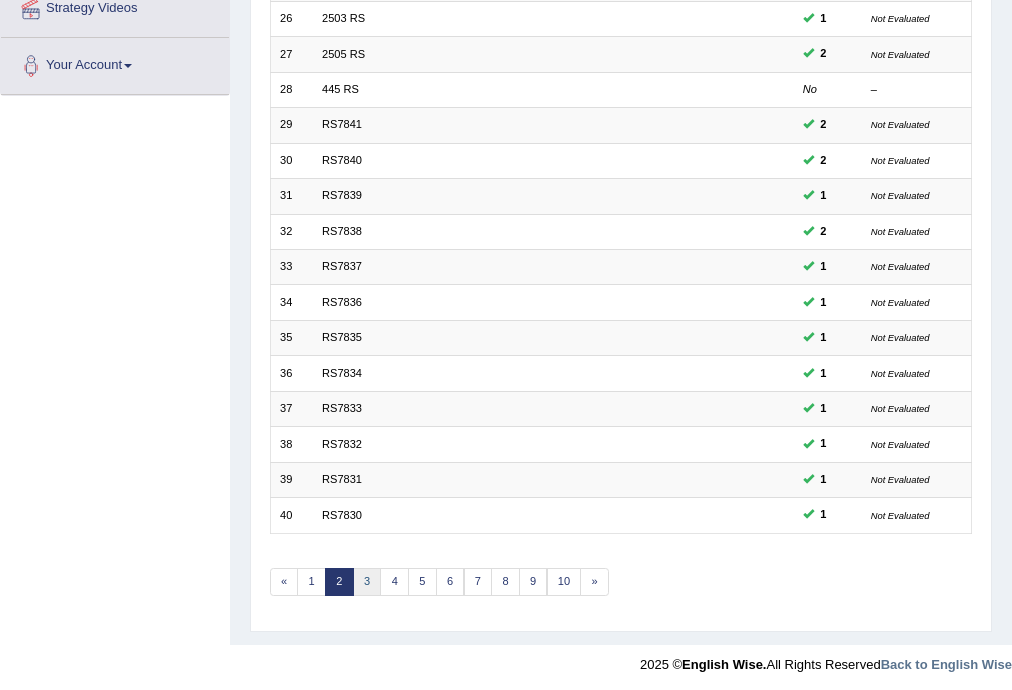 click on "3" at bounding box center (367, 582) 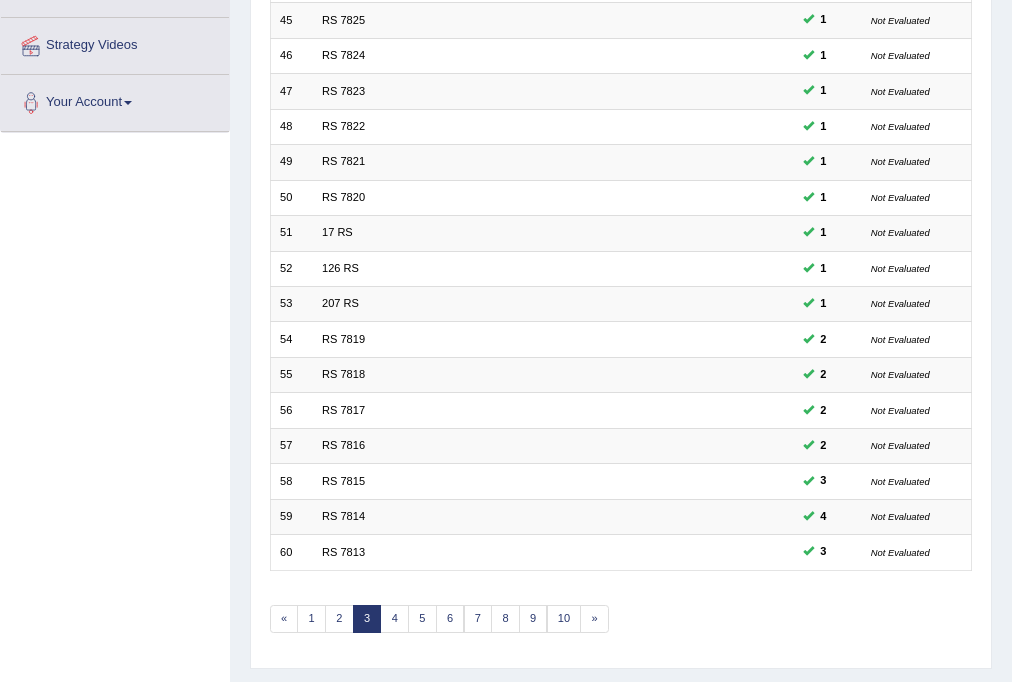 scroll, scrollTop: 460, scrollLeft: 0, axis: vertical 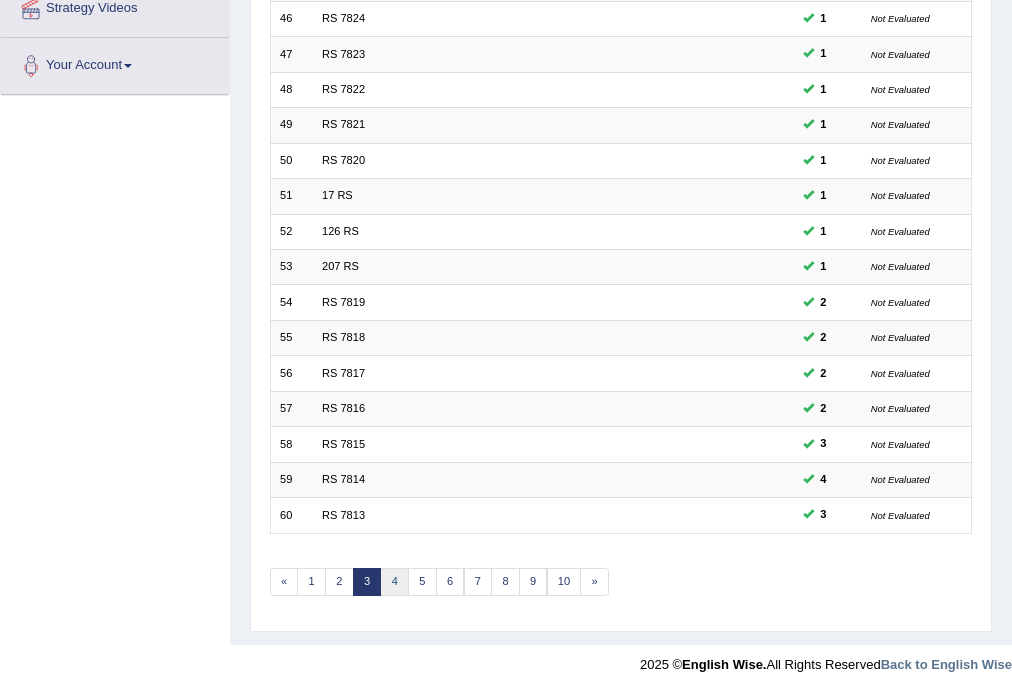 click on "4" at bounding box center (394, 582) 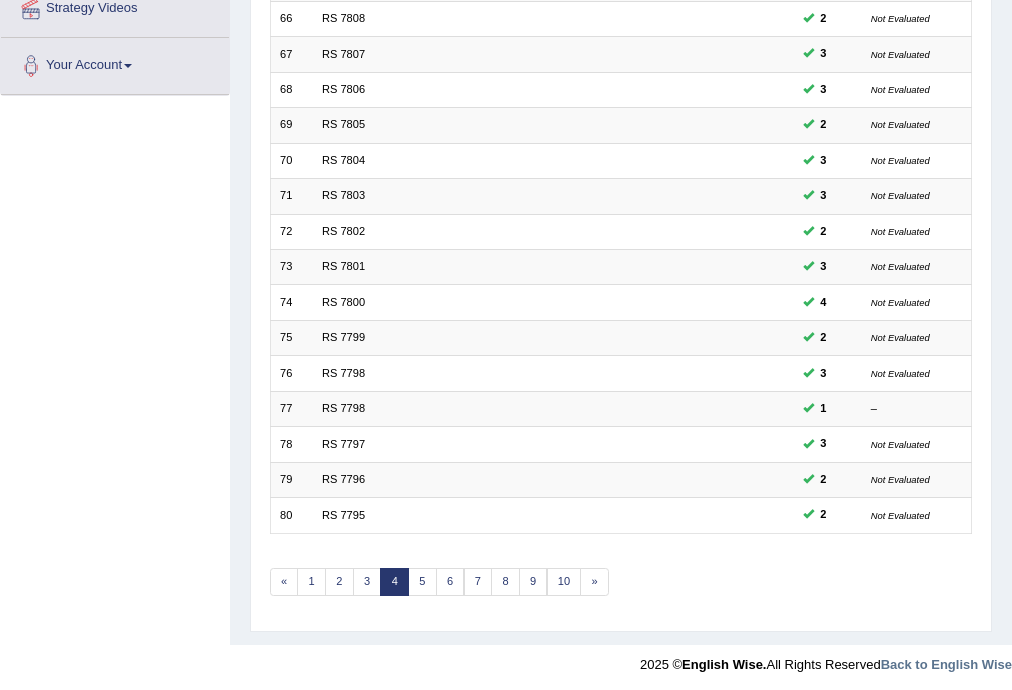 scroll, scrollTop: 460, scrollLeft: 0, axis: vertical 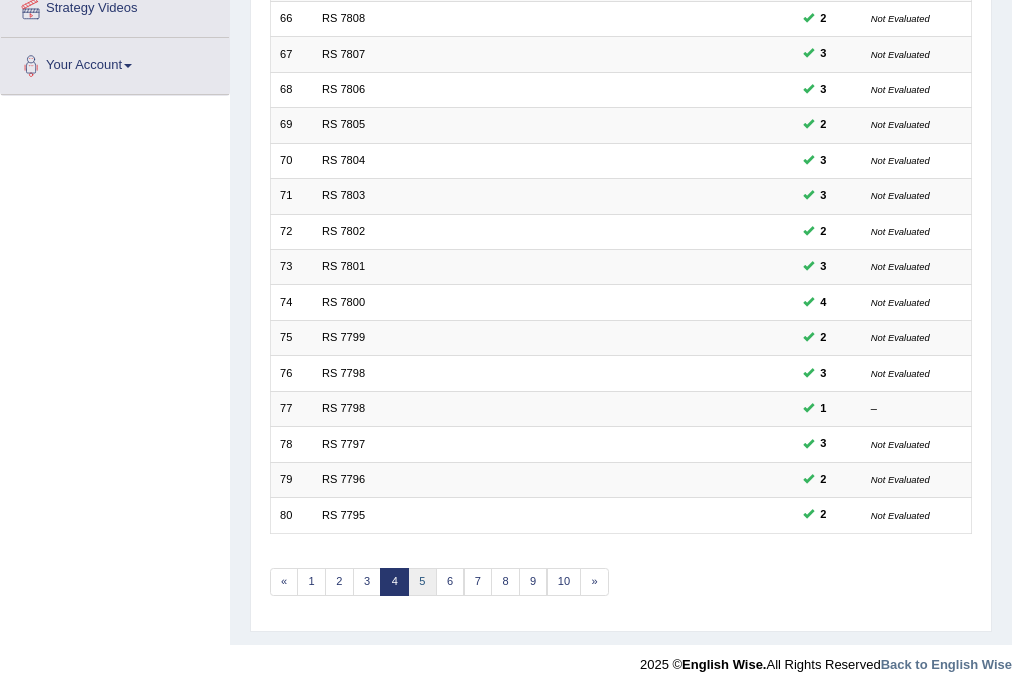 click on "5" at bounding box center [422, 582] 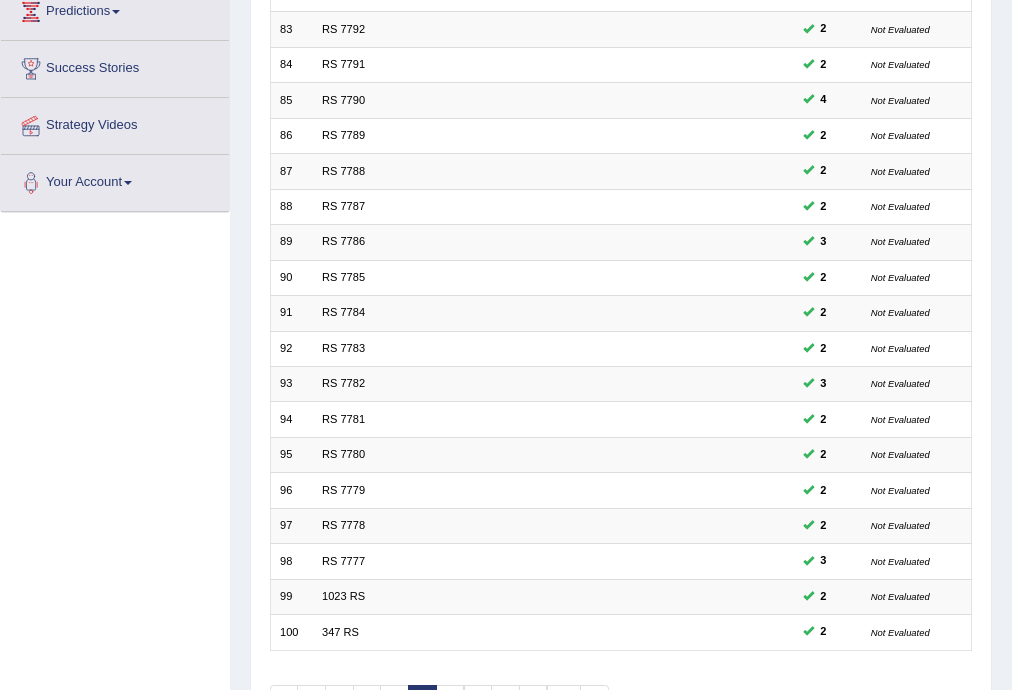 scroll, scrollTop: 460, scrollLeft: 0, axis: vertical 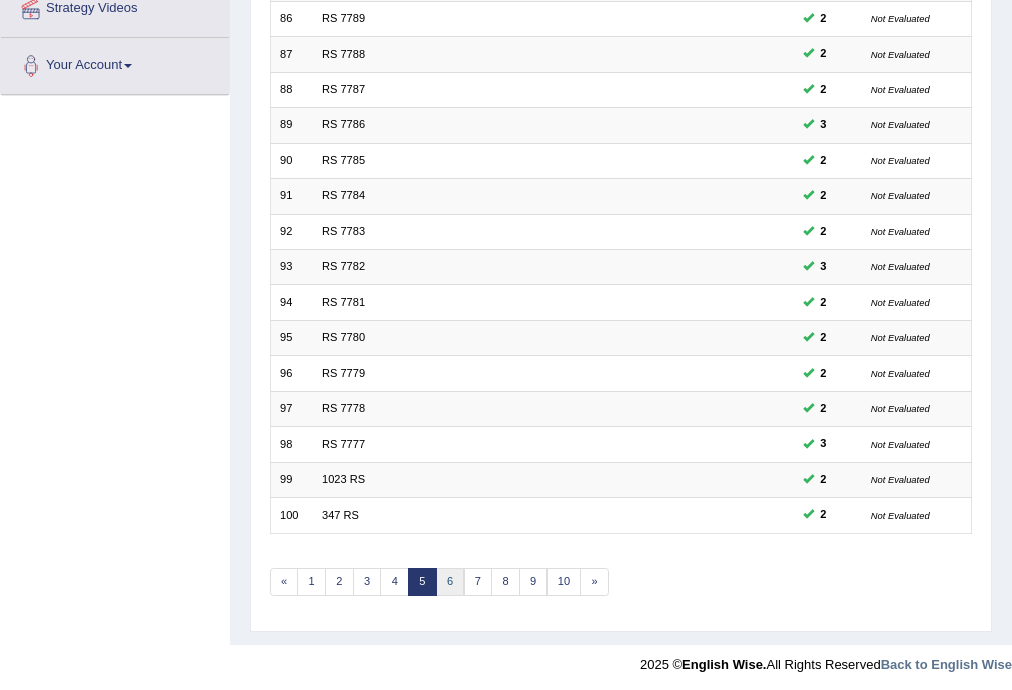 click on "6" at bounding box center [450, 582] 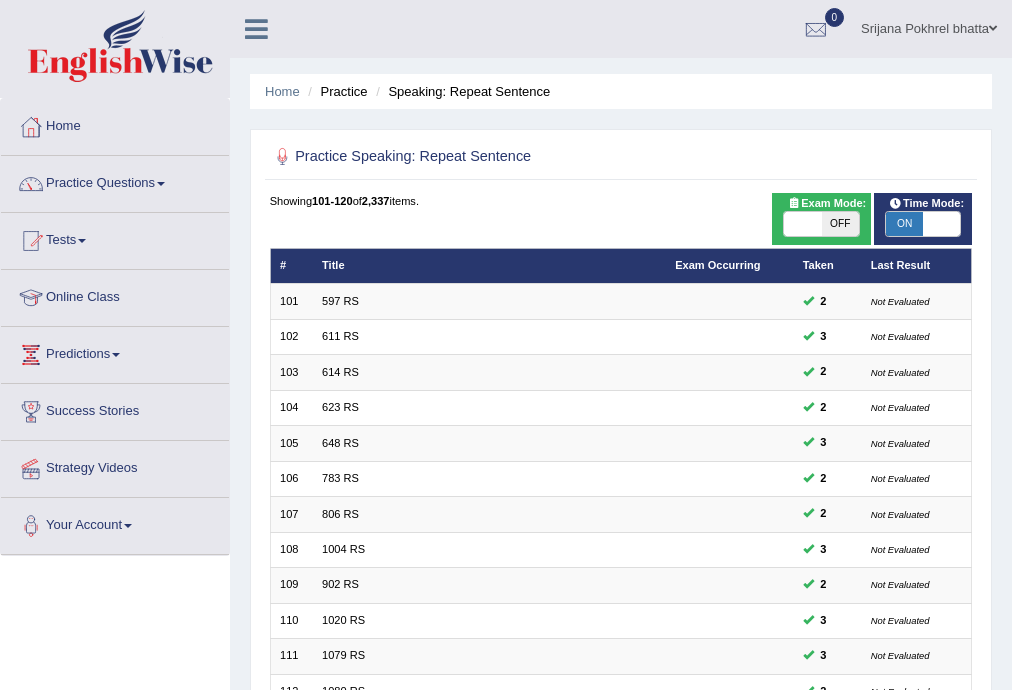 scroll, scrollTop: 460, scrollLeft: 0, axis: vertical 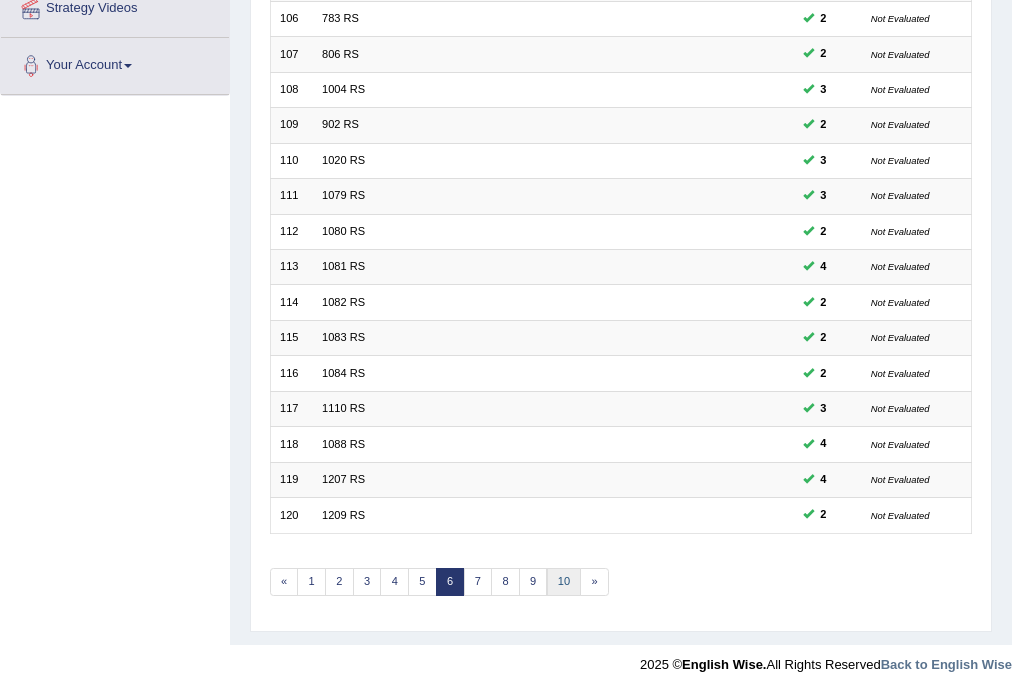 click on "10" at bounding box center (564, 582) 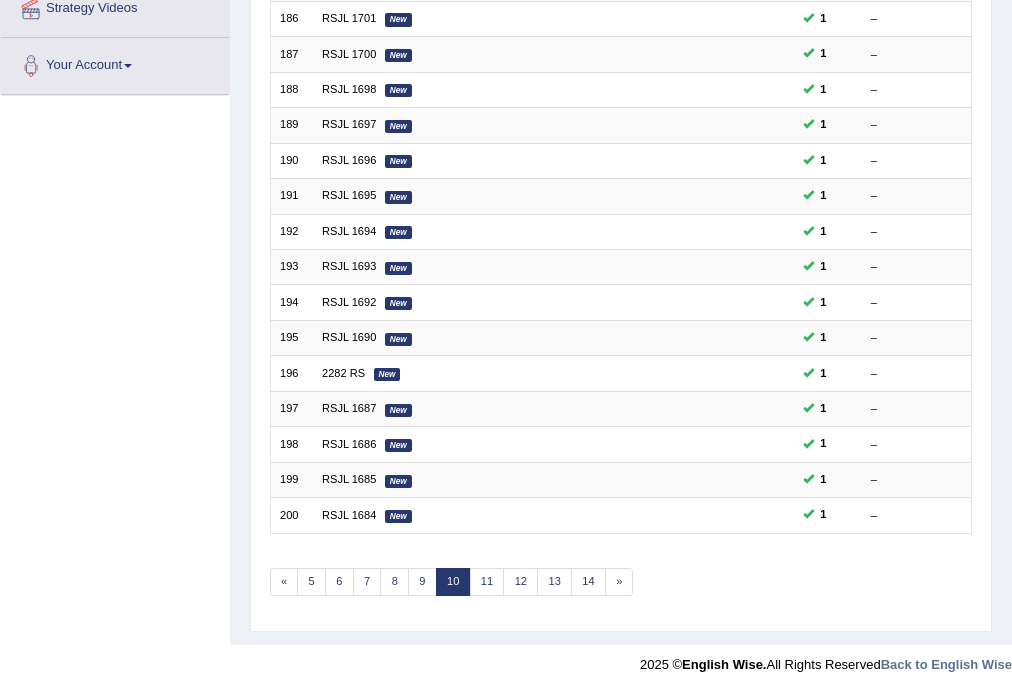 scroll, scrollTop: 460, scrollLeft: 0, axis: vertical 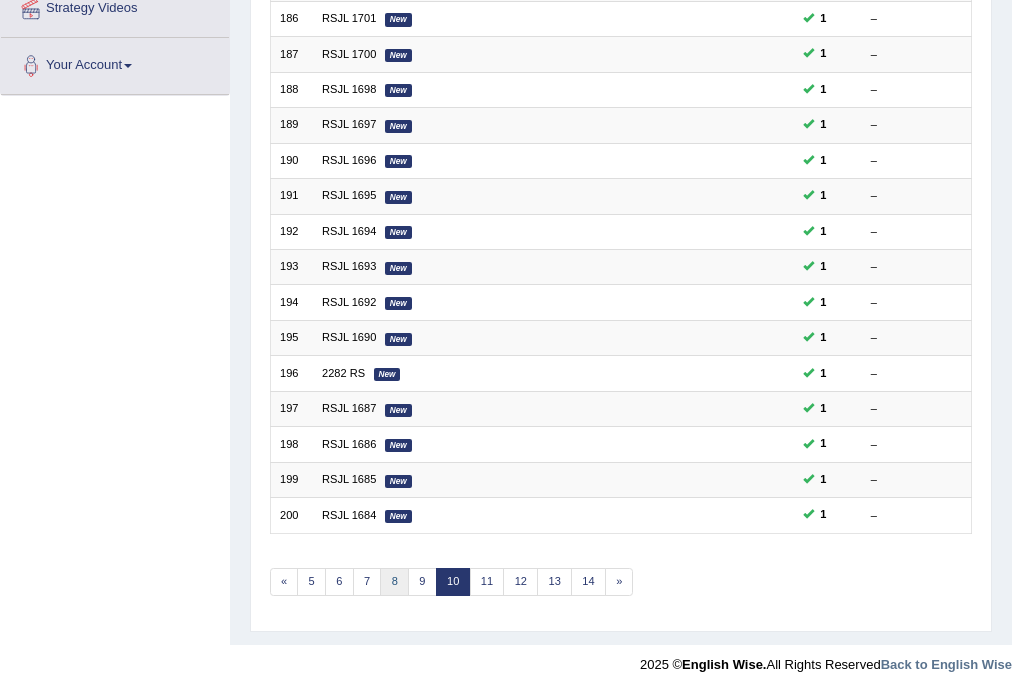 click on "8" at bounding box center (394, 582) 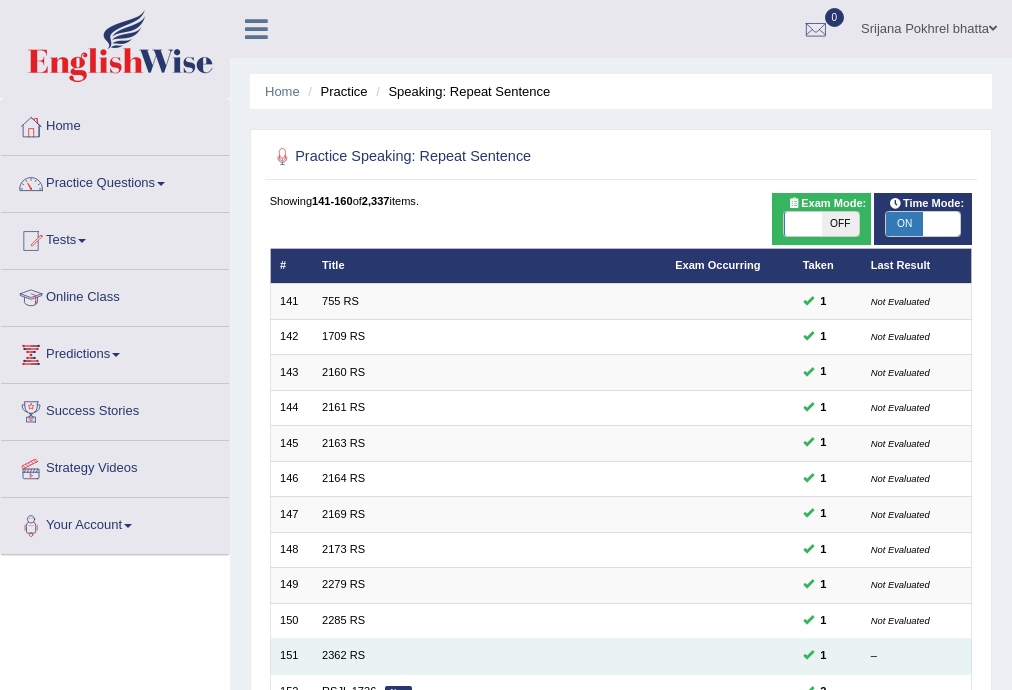 scroll, scrollTop: 277, scrollLeft: 0, axis: vertical 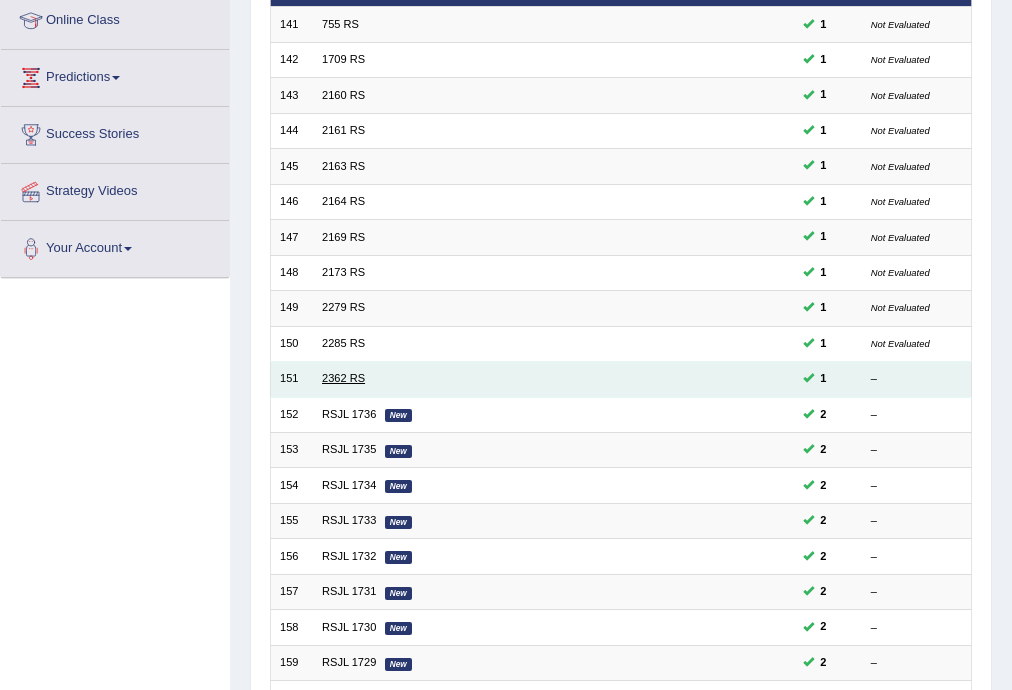 click on "2362 RS" at bounding box center [343, 378] 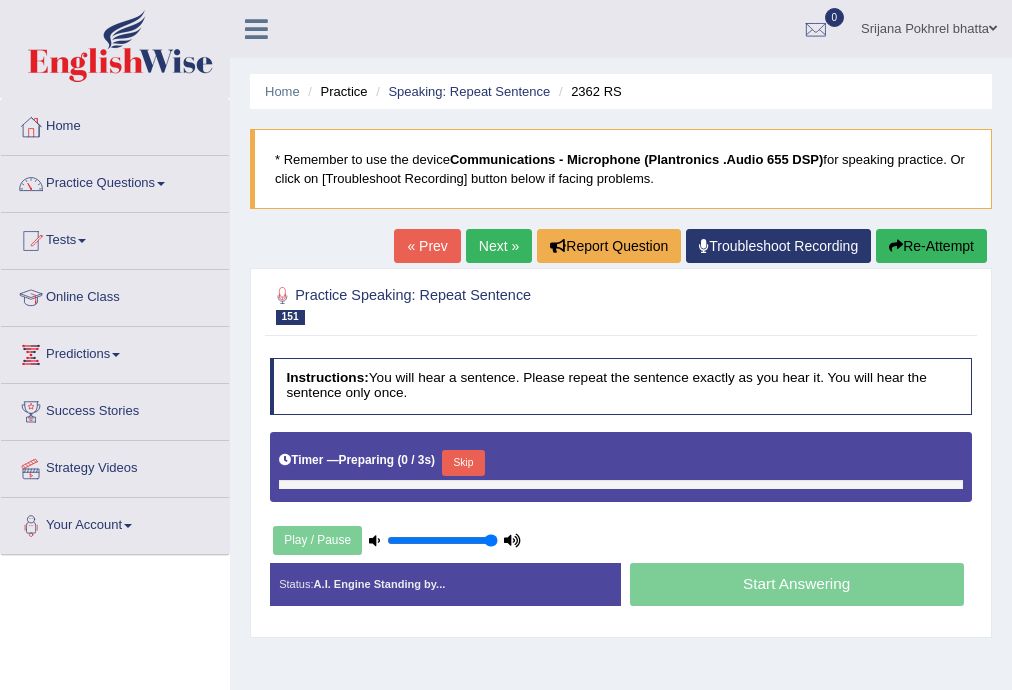 scroll, scrollTop: 0, scrollLeft: 0, axis: both 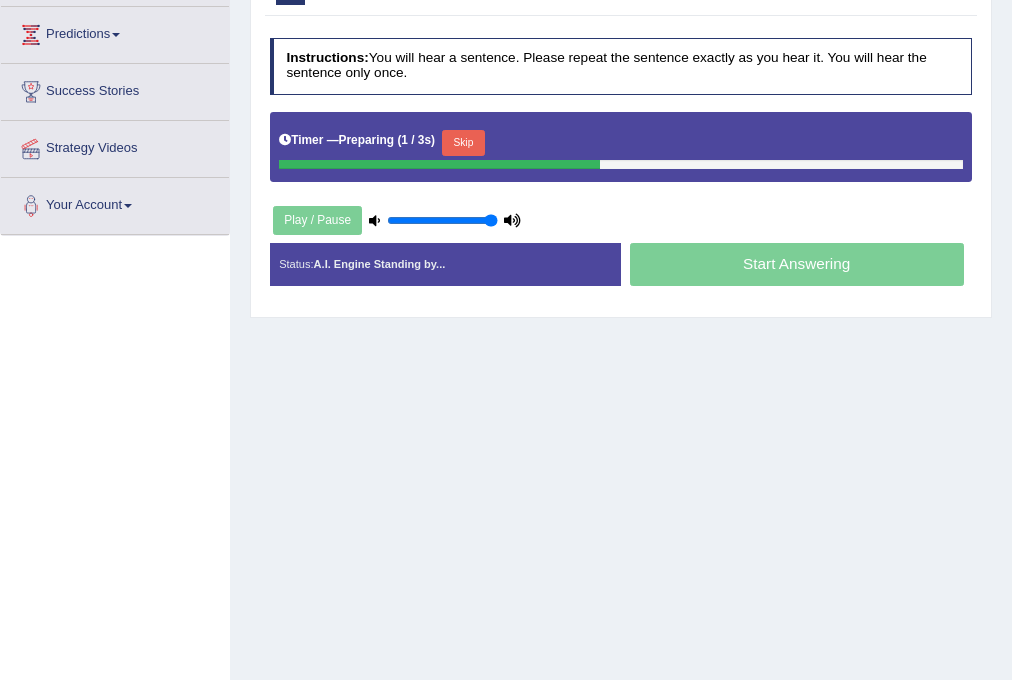 click on "Skip" at bounding box center [463, 143] 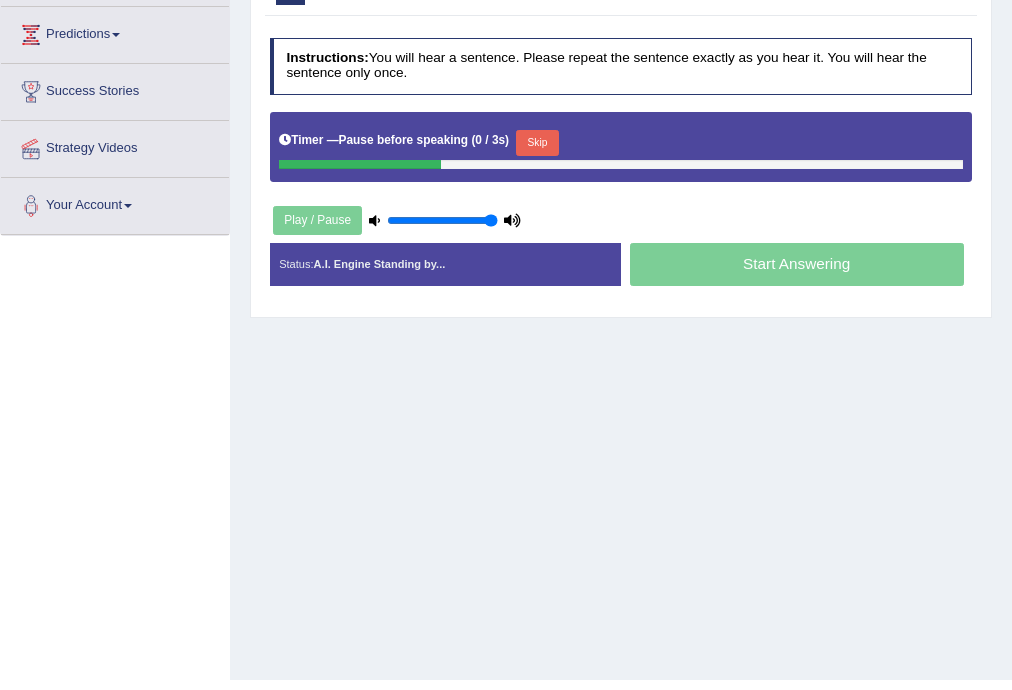 click on "Skip" at bounding box center (537, 143) 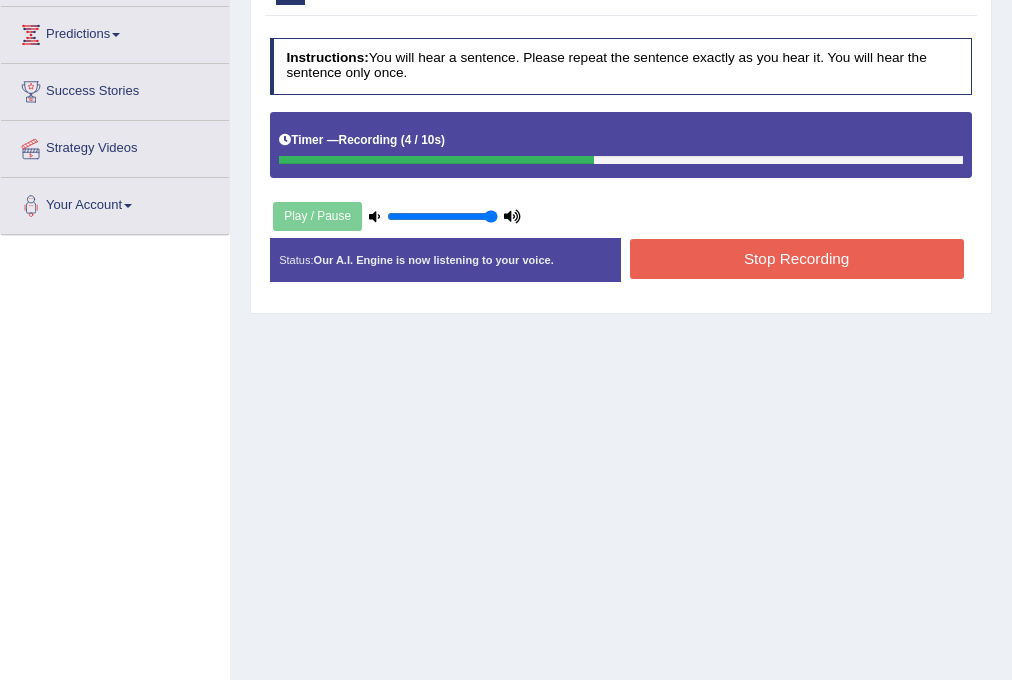 click on "Stop Recording" at bounding box center (797, 258) 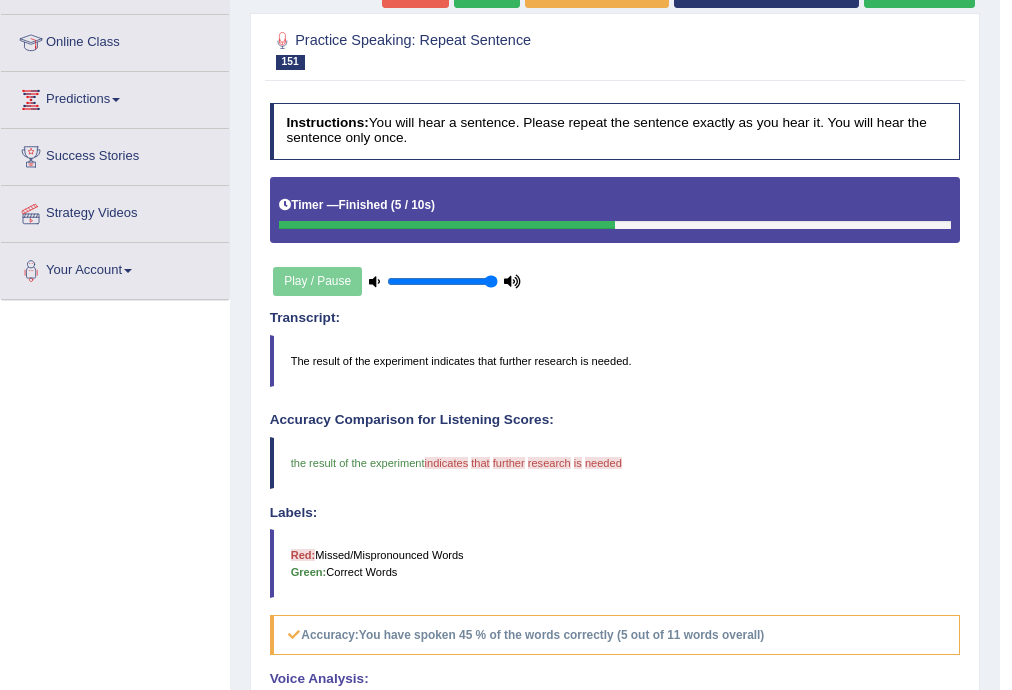 scroll, scrollTop: 127, scrollLeft: 0, axis: vertical 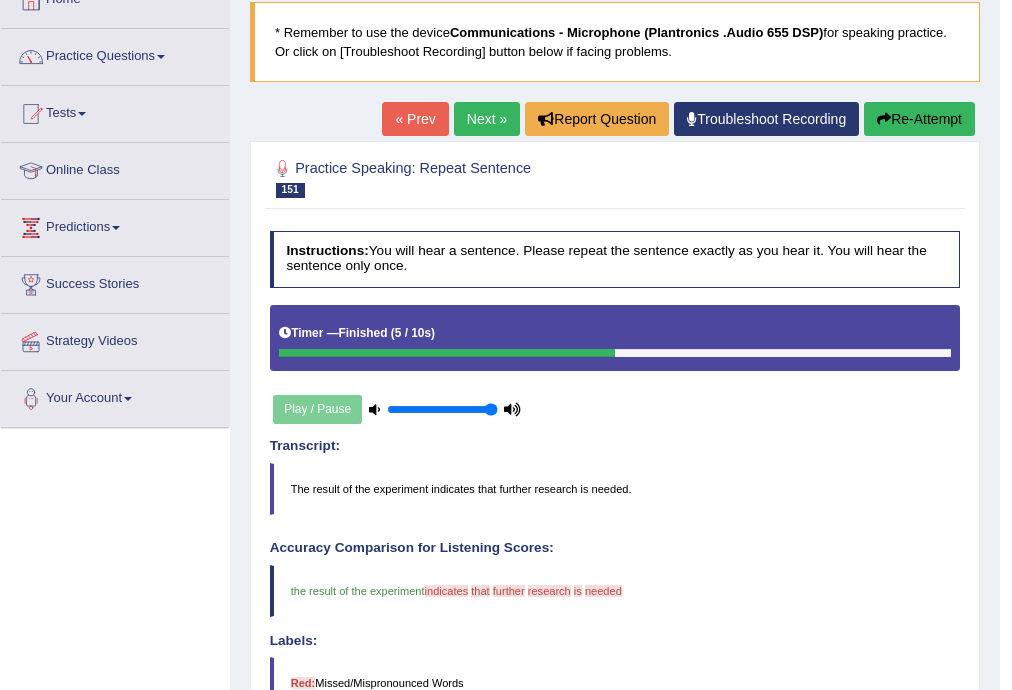 click on "Next »" at bounding box center (487, 119) 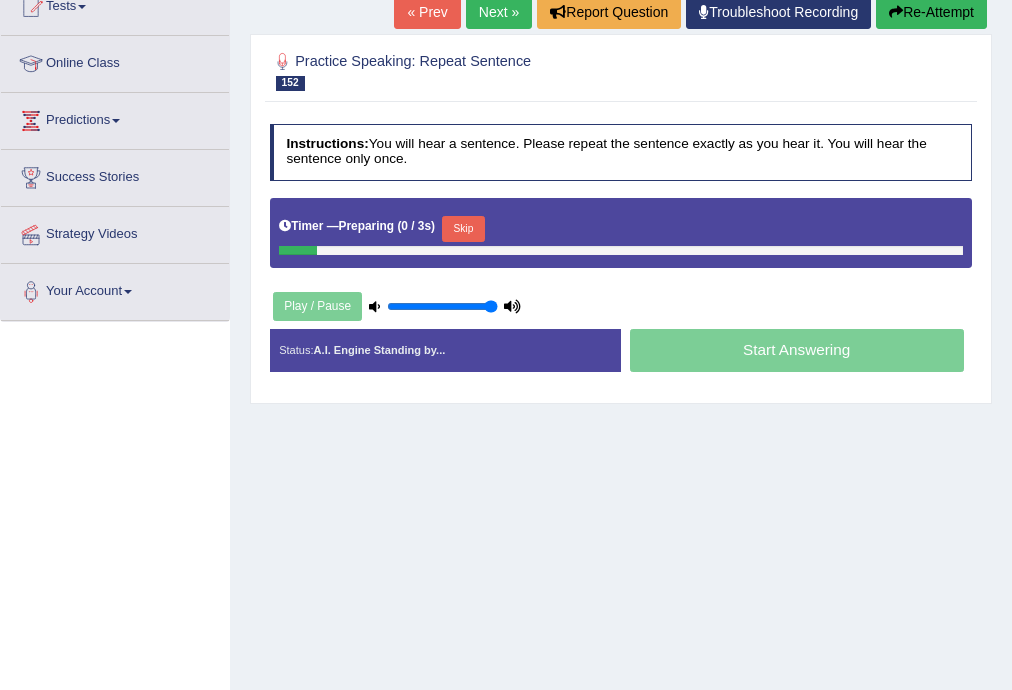 scroll, scrollTop: 240, scrollLeft: 0, axis: vertical 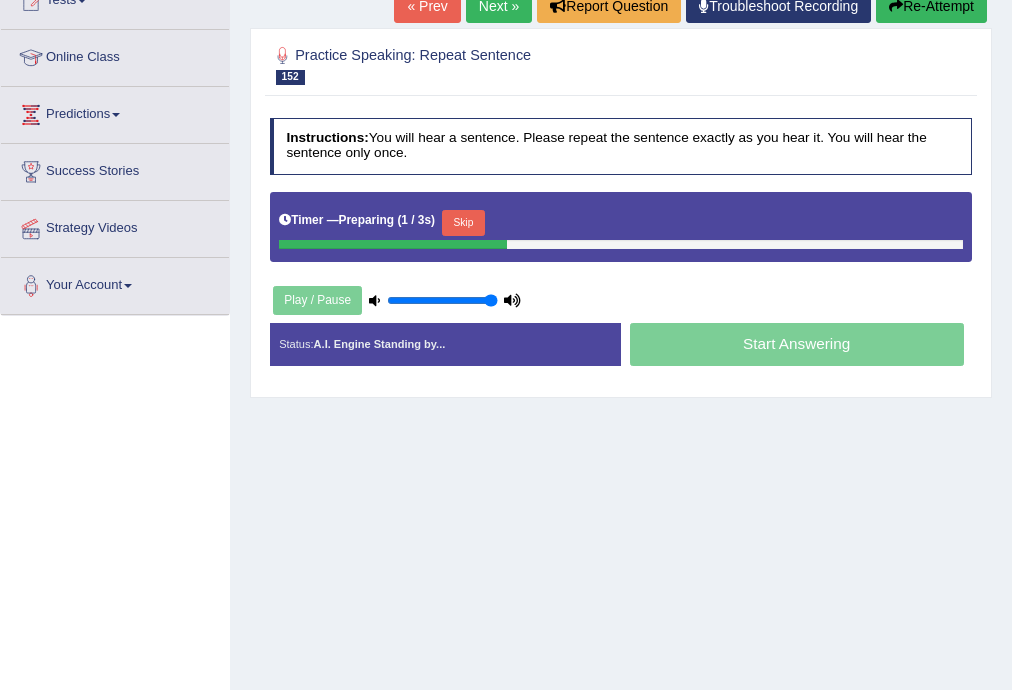 click on "Skip" at bounding box center [463, 223] 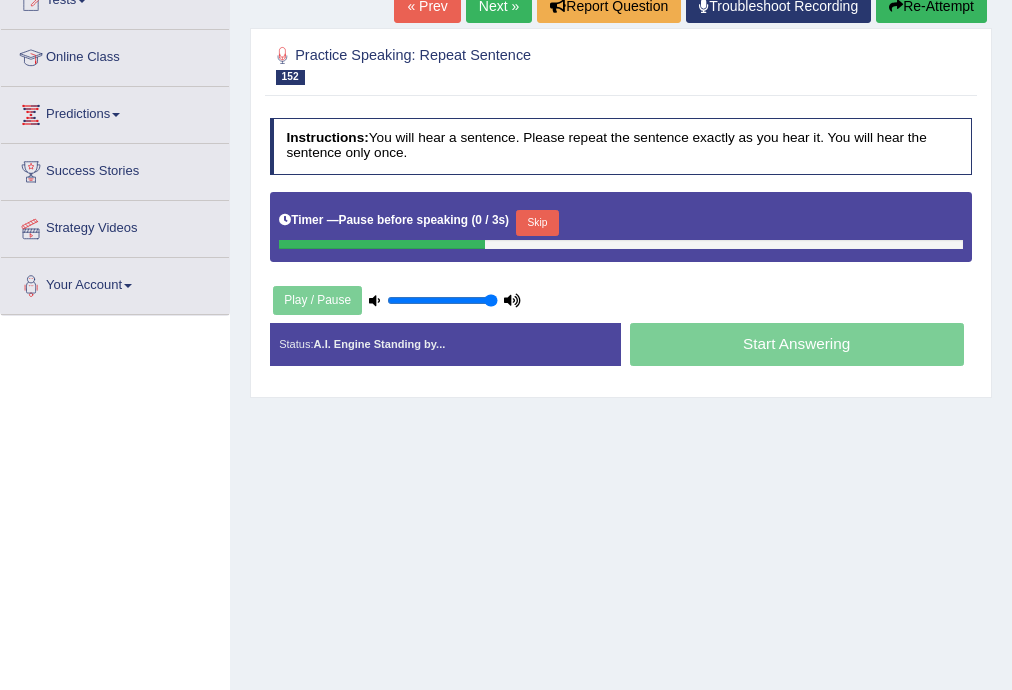 click on "Skip" at bounding box center (537, 223) 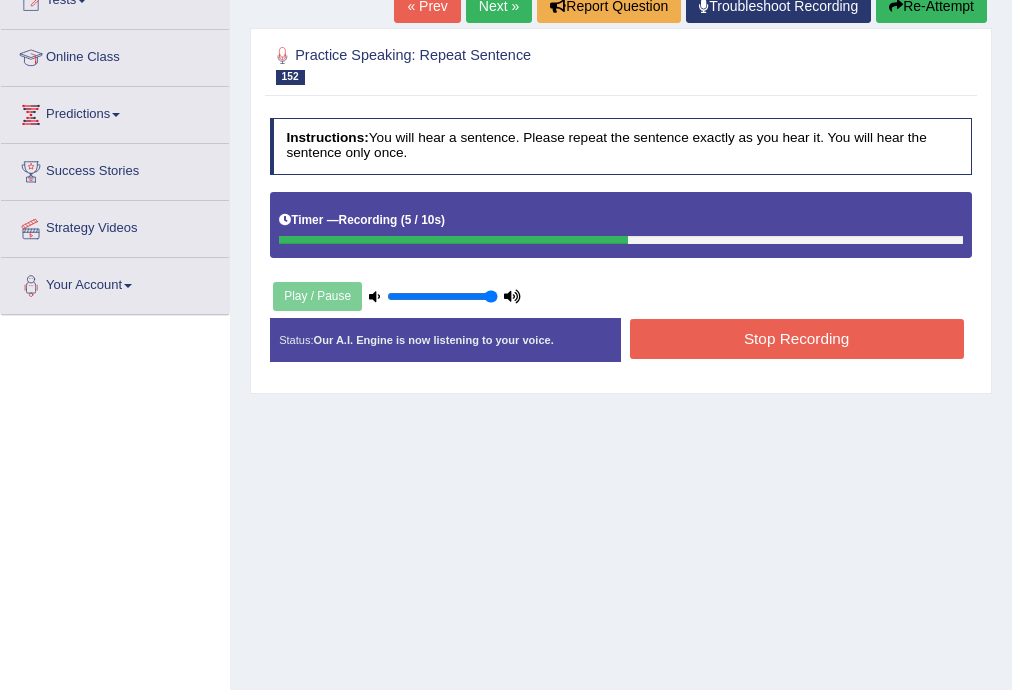 click on "Stop Recording" at bounding box center (797, 338) 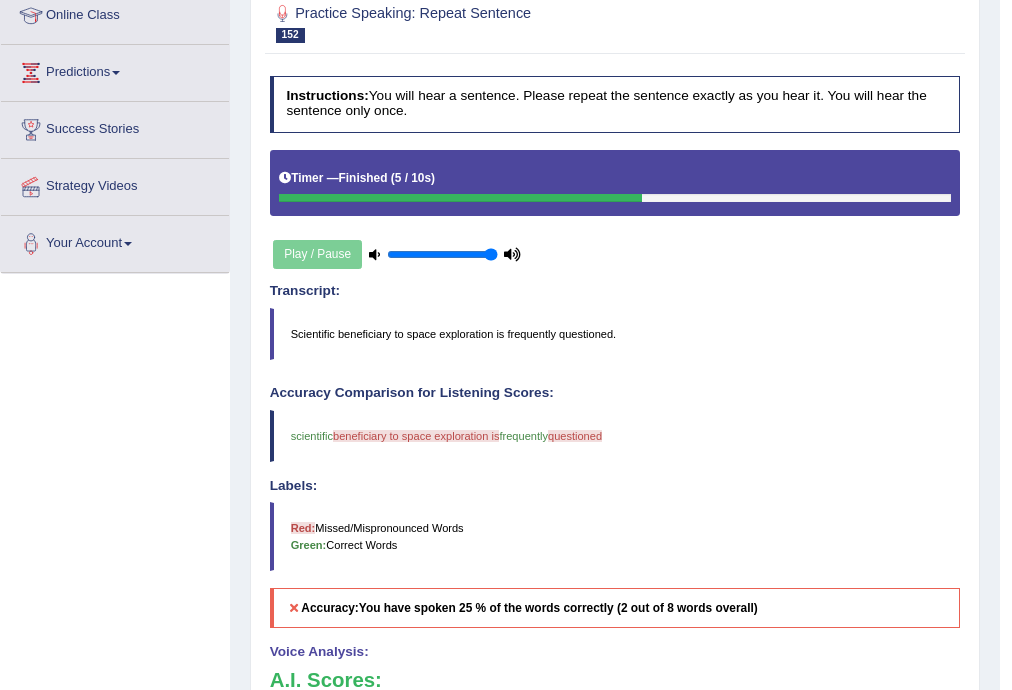 scroll, scrollTop: 47, scrollLeft: 0, axis: vertical 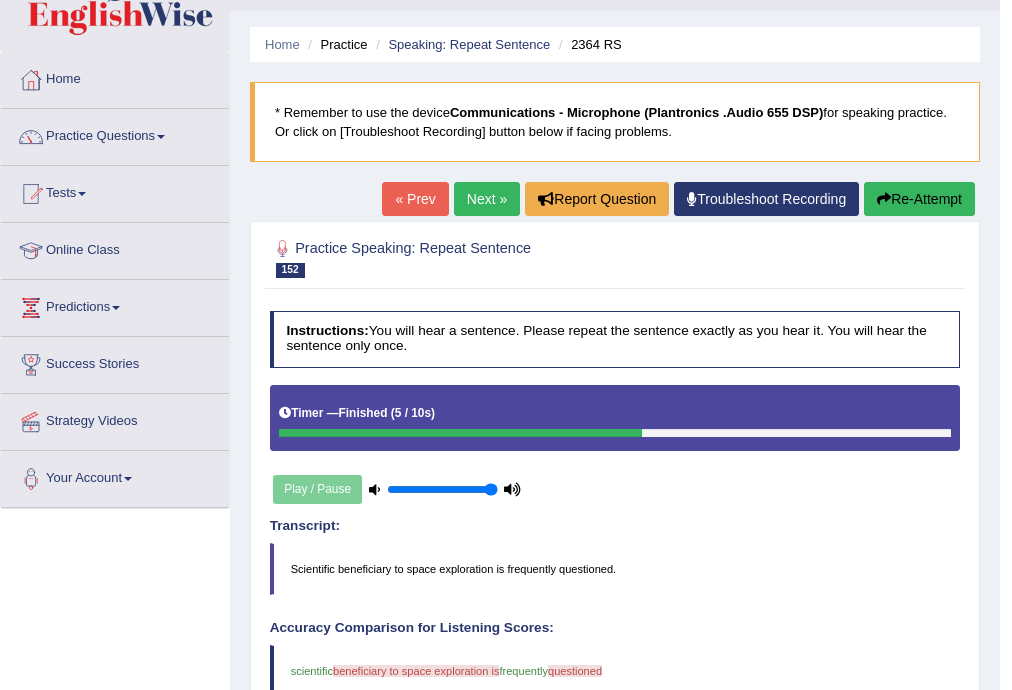 click on "Next »" at bounding box center [487, 199] 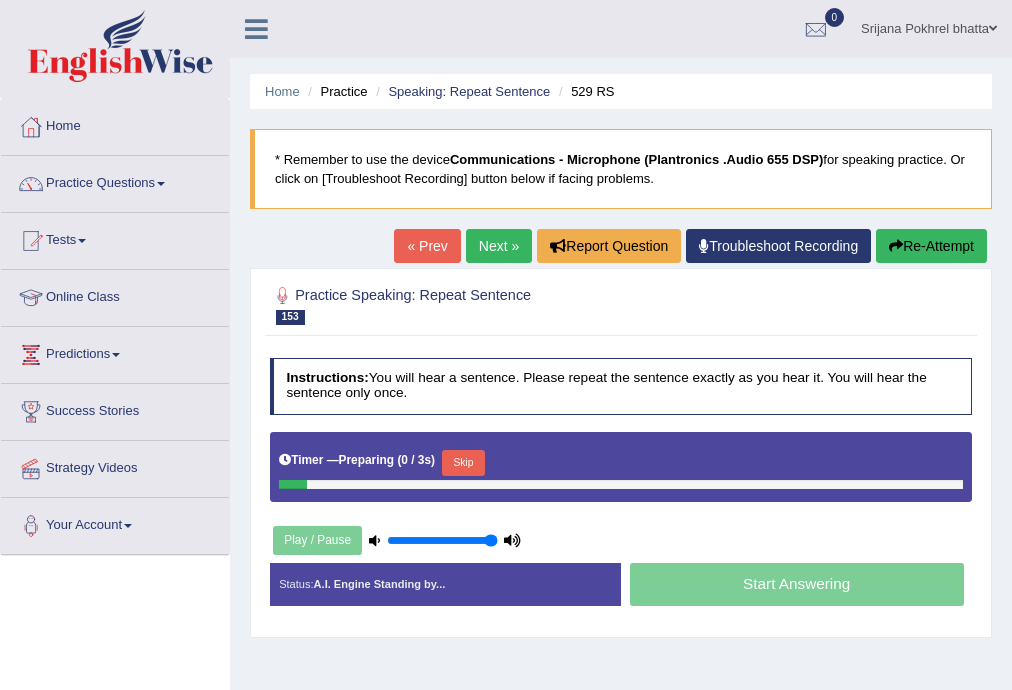 scroll, scrollTop: 0, scrollLeft: 0, axis: both 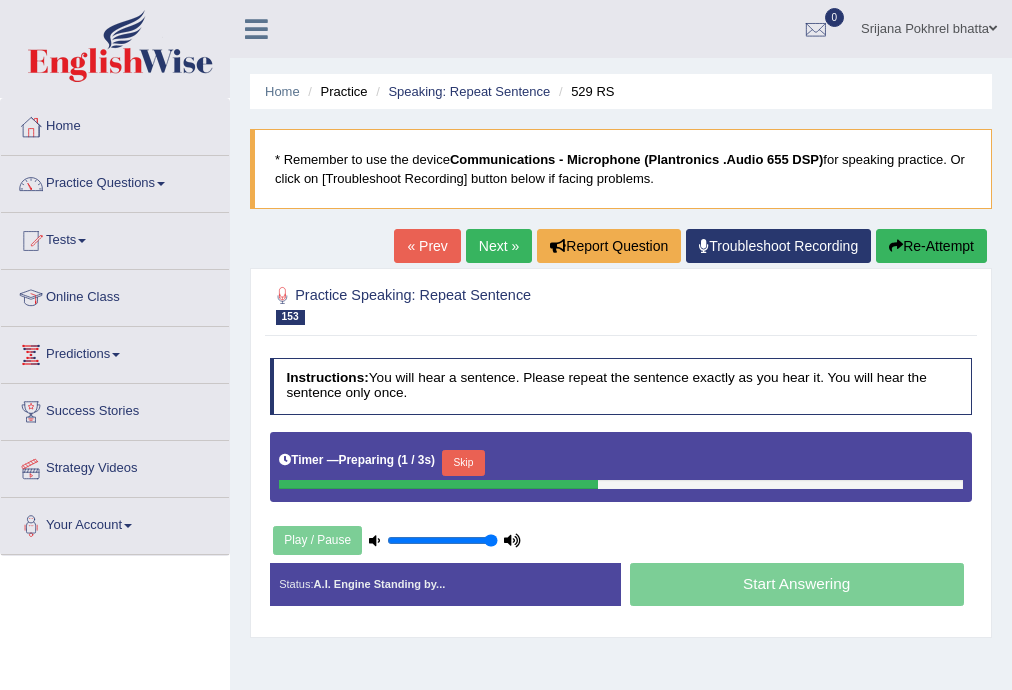 click on "Skip" at bounding box center [463, 463] 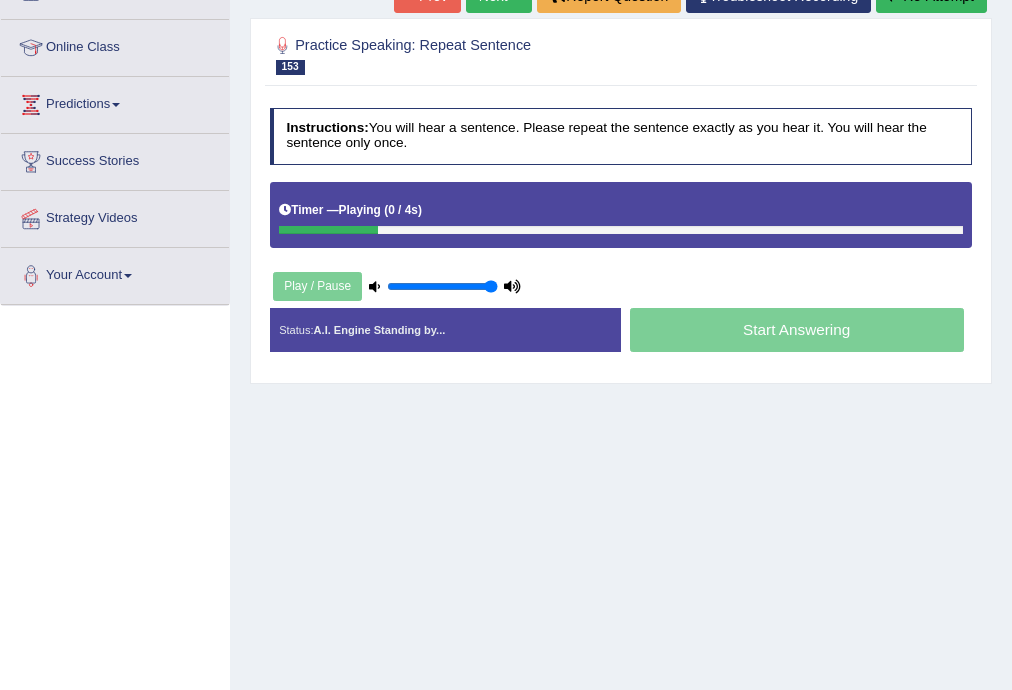 scroll, scrollTop: 360, scrollLeft: 0, axis: vertical 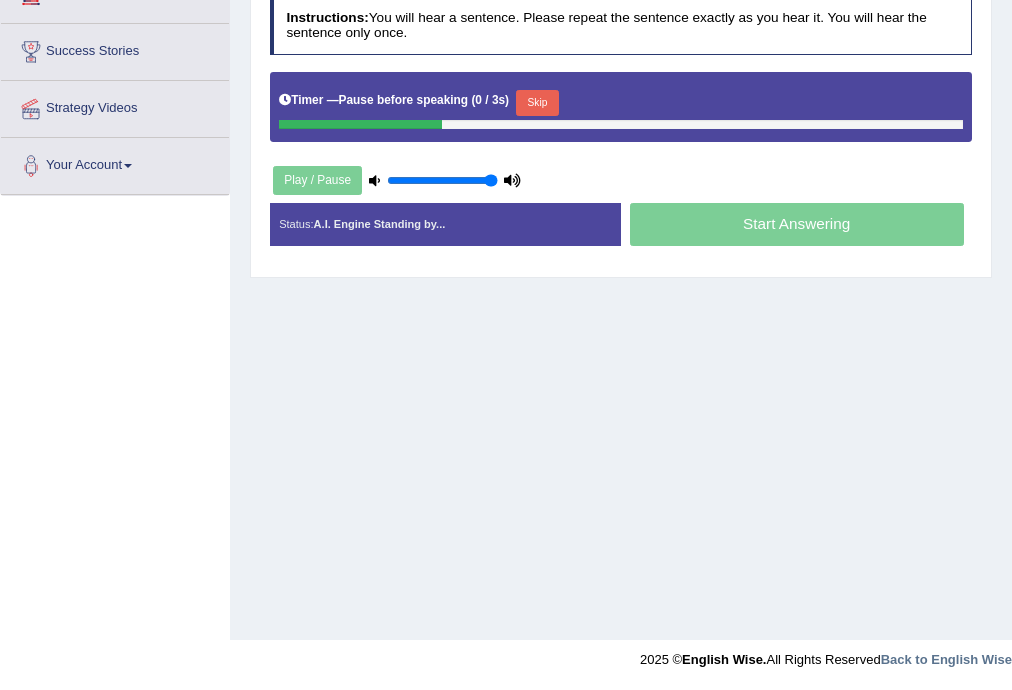 click on "Skip" at bounding box center (537, 103) 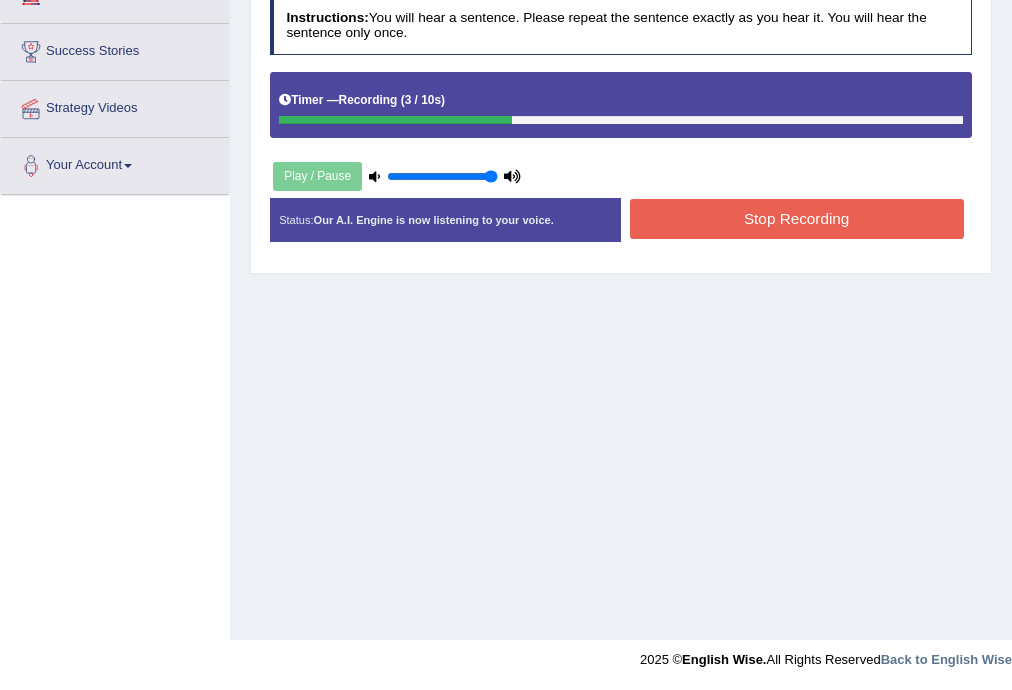 click on "Stop Recording" at bounding box center (797, 218) 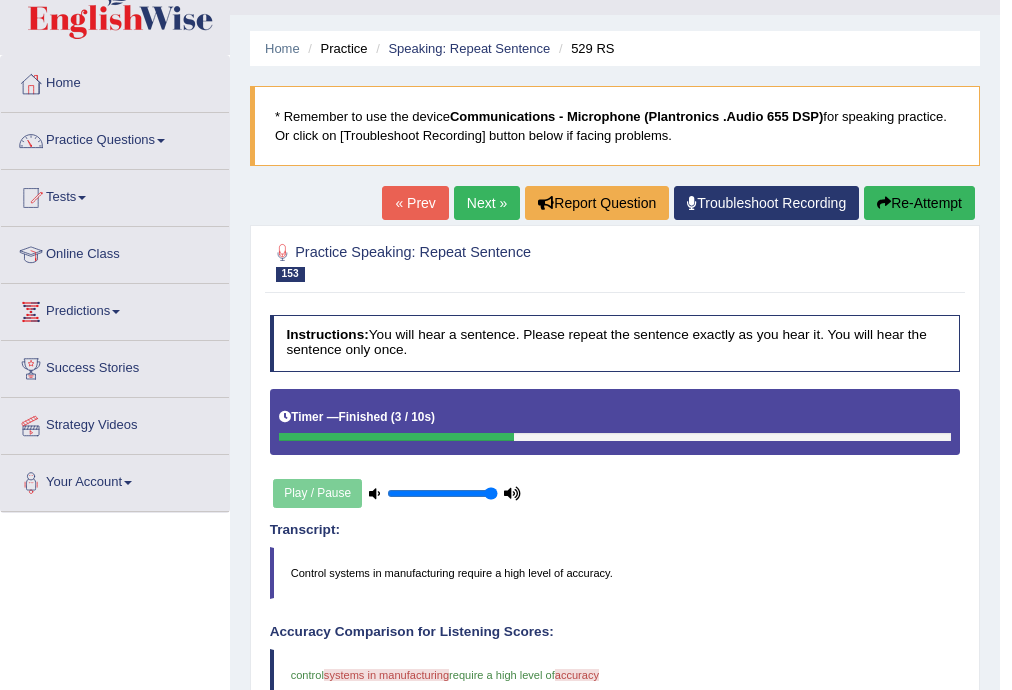 scroll, scrollTop: 0, scrollLeft: 0, axis: both 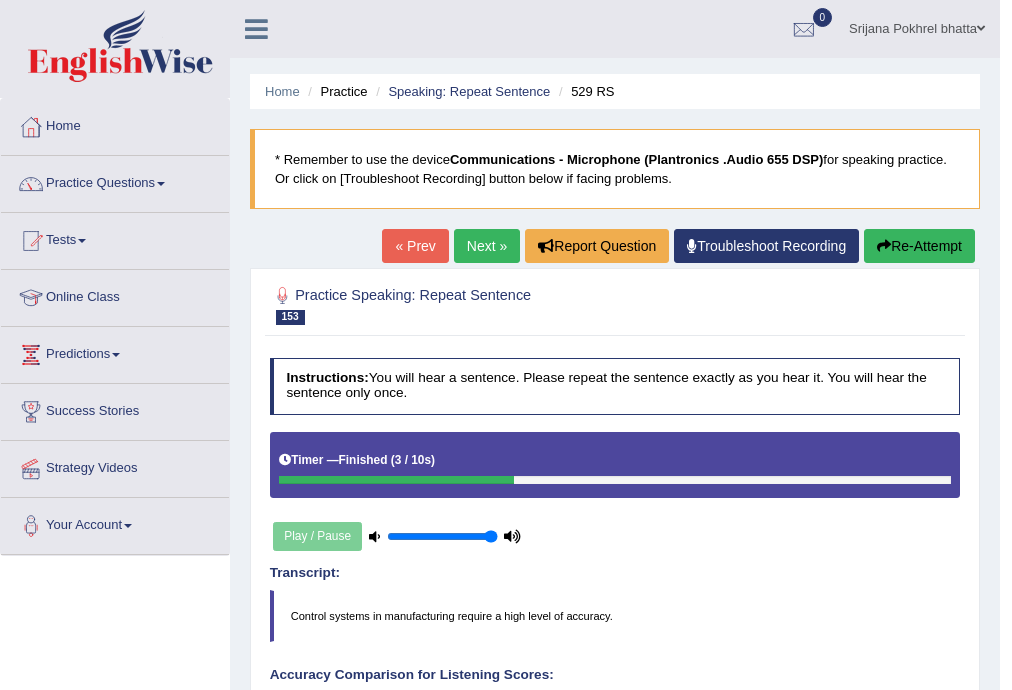 click on "Next »" at bounding box center (487, 246) 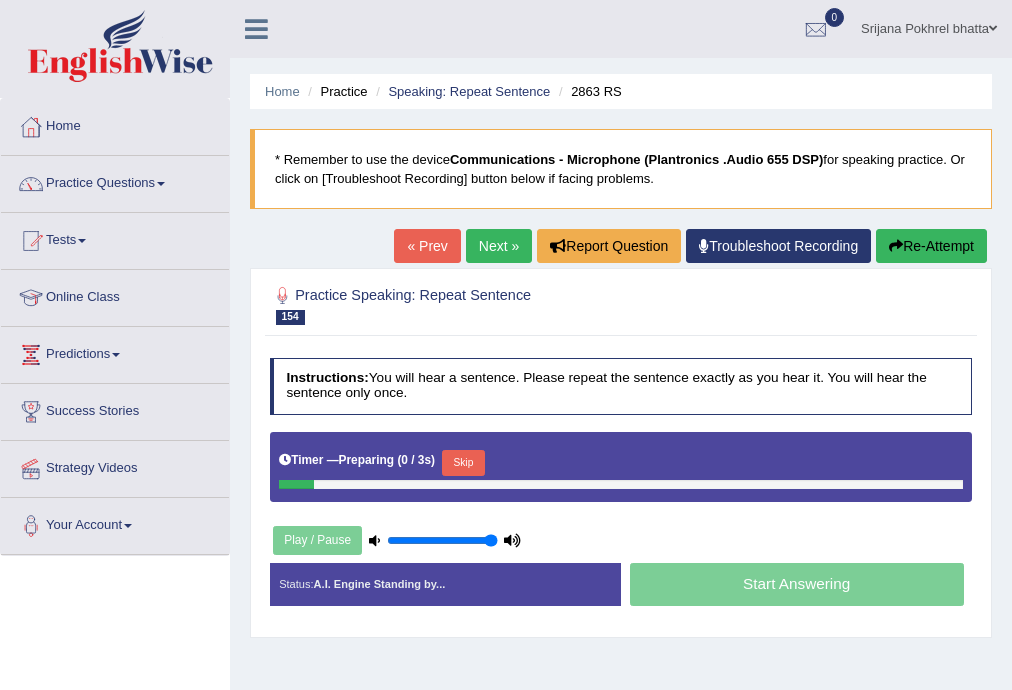 scroll, scrollTop: 0, scrollLeft: 0, axis: both 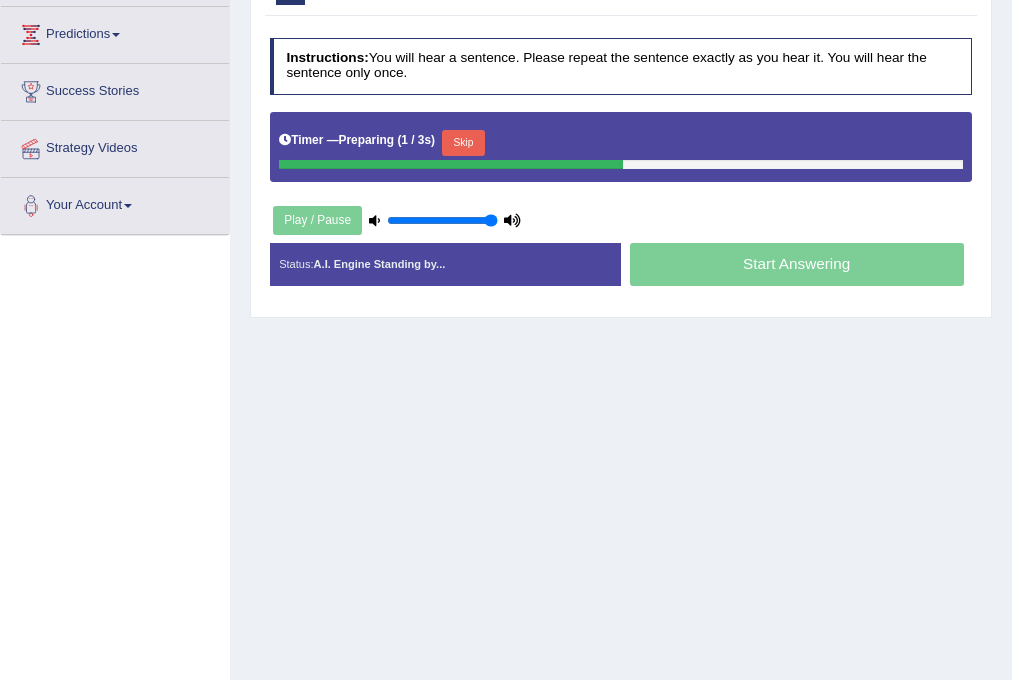 click on "Skip" at bounding box center (463, 143) 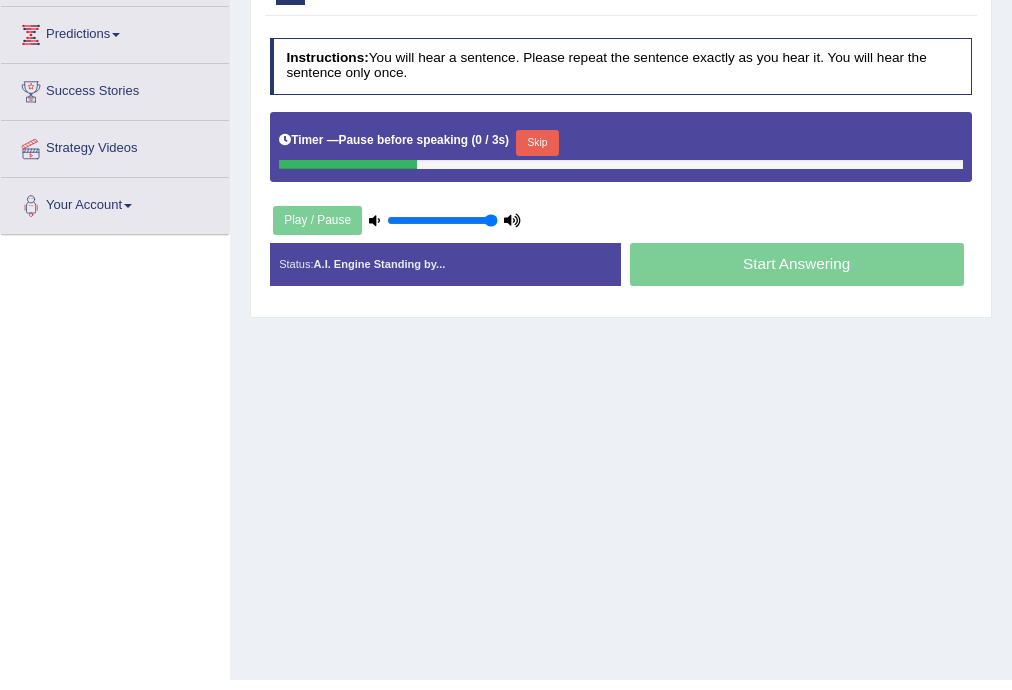 click on "Skip" at bounding box center (537, 143) 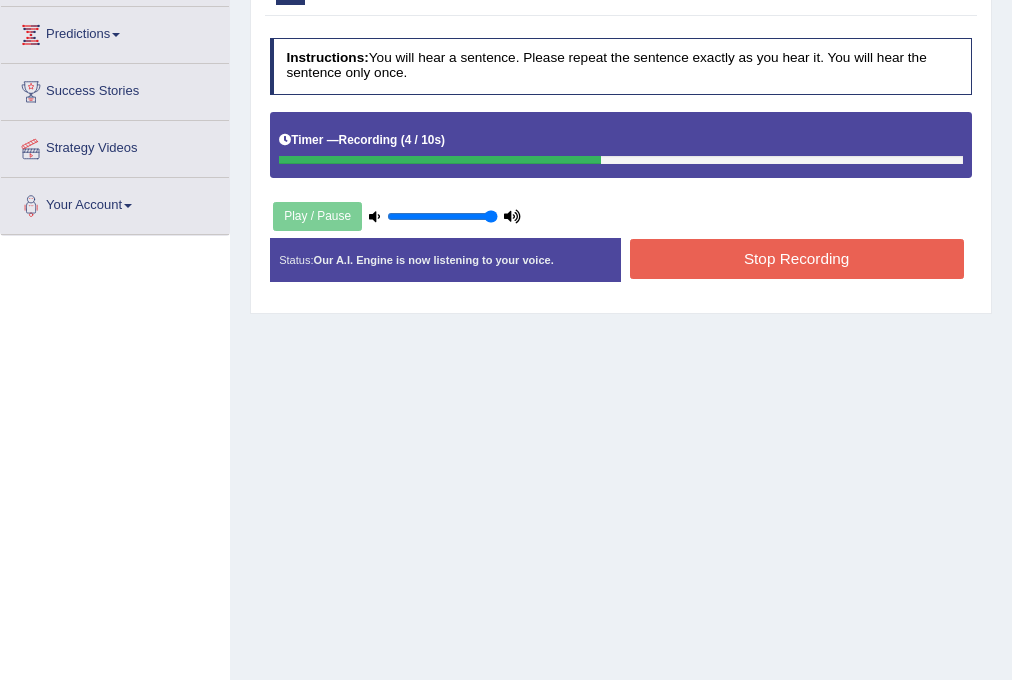 click on "Stop Recording" at bounding box center [797, 258] 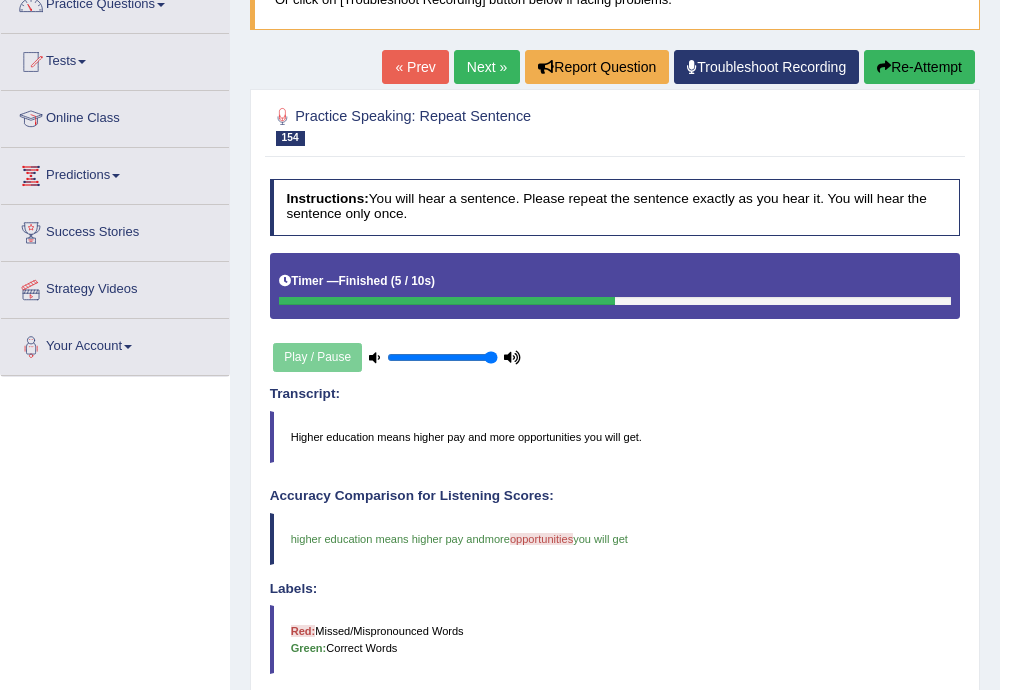 scroll, scrollTop: 0, scrollLeft: 0, axis: both 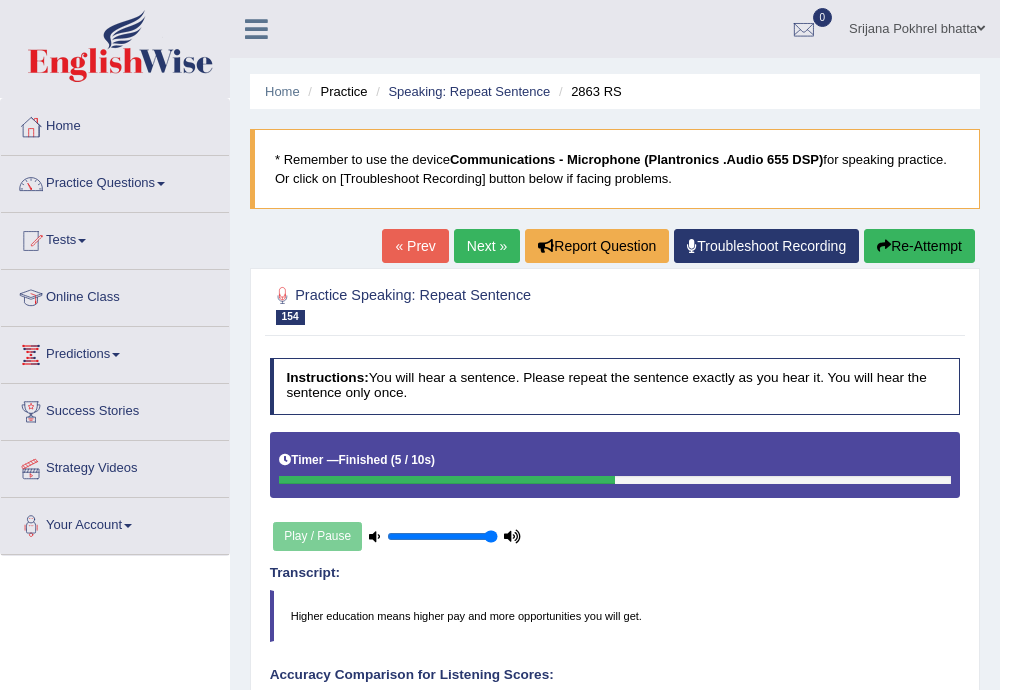 click on "Next »" at bounding box center [487, 246] 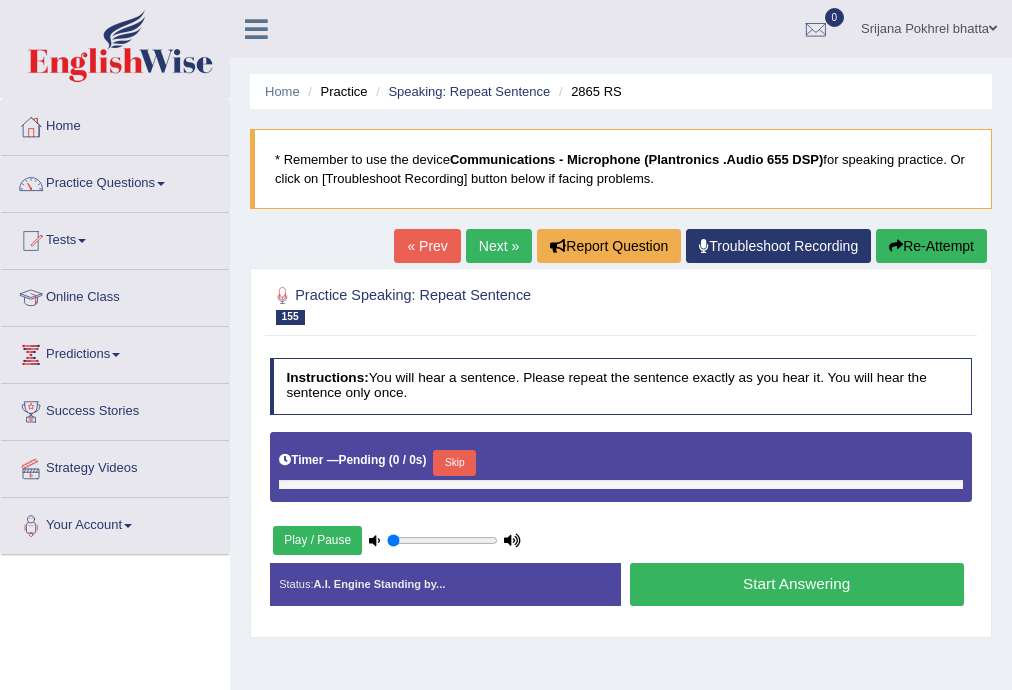 type on "1" 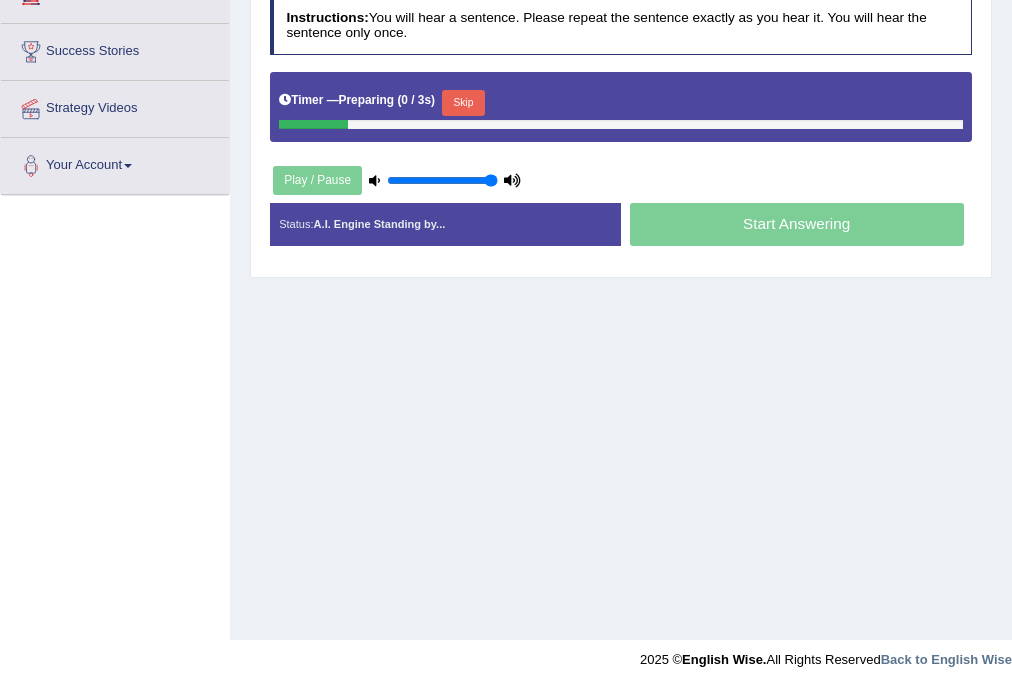 scroll, scrollTop: 360, scrollLeft: 0, axis: vertical 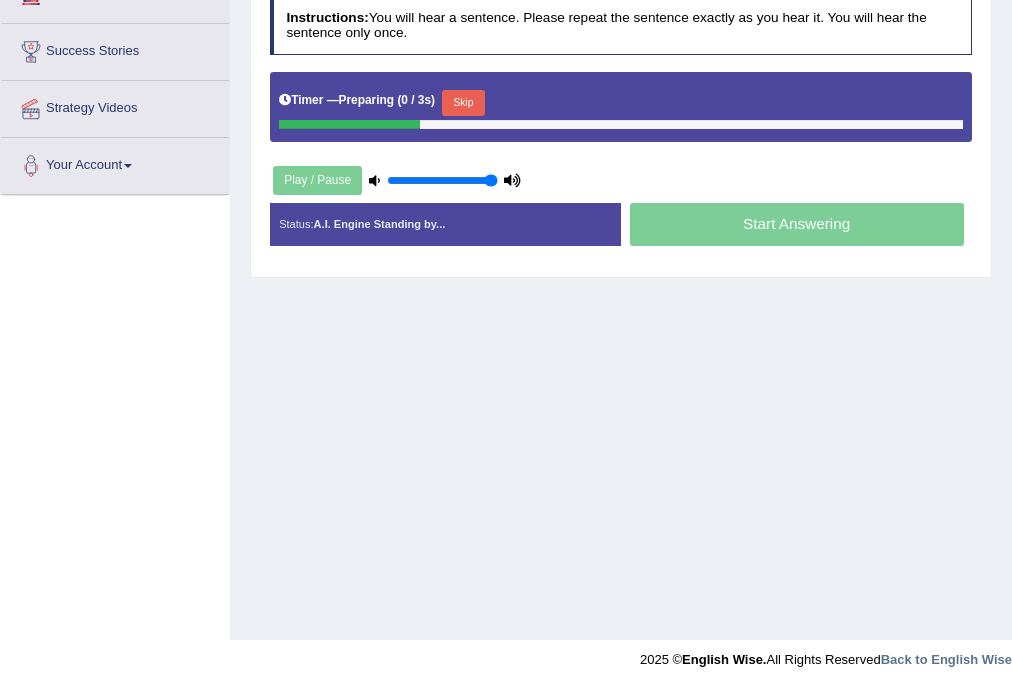 click on "Skip" at bounding box center [463, 103] 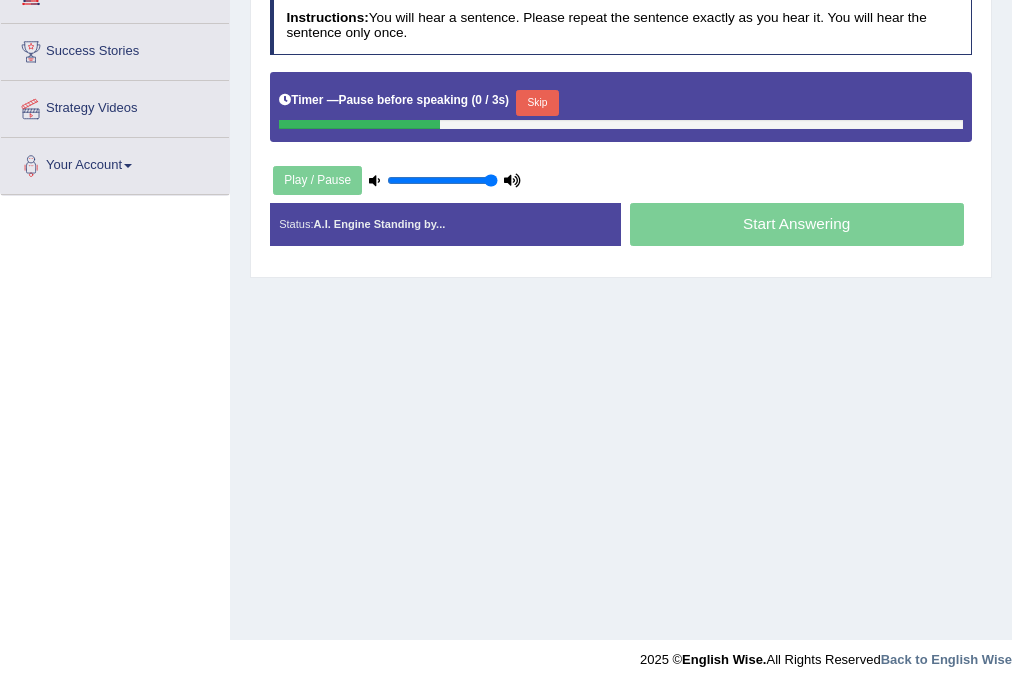 click on "Skip" at bounding box center [537, 103] 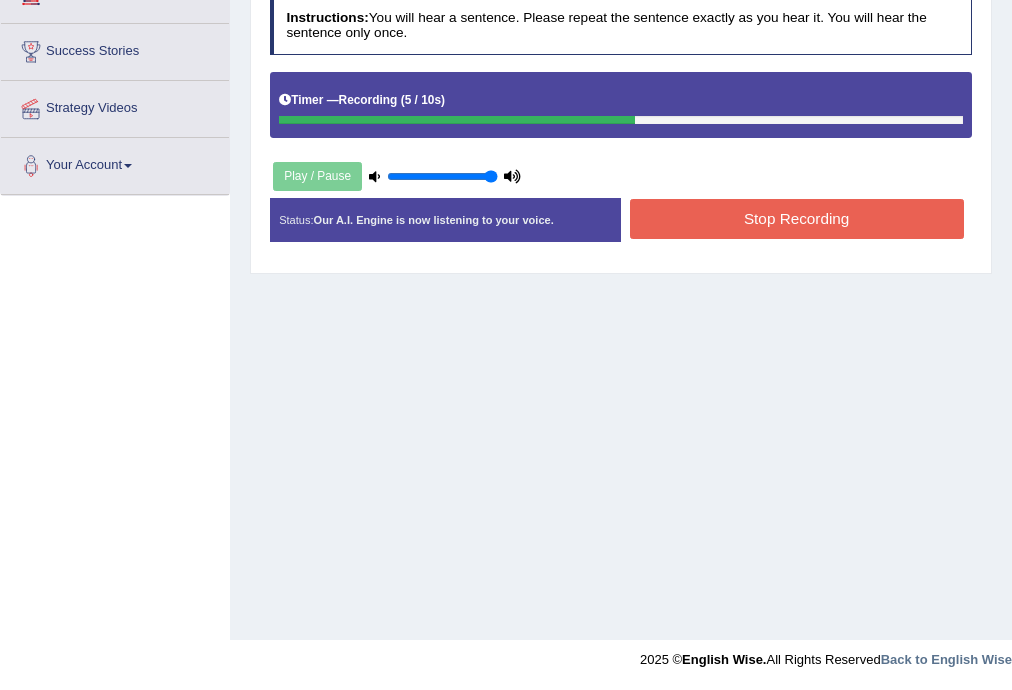click on "Stop Recording" at bounding box center [797, 218] 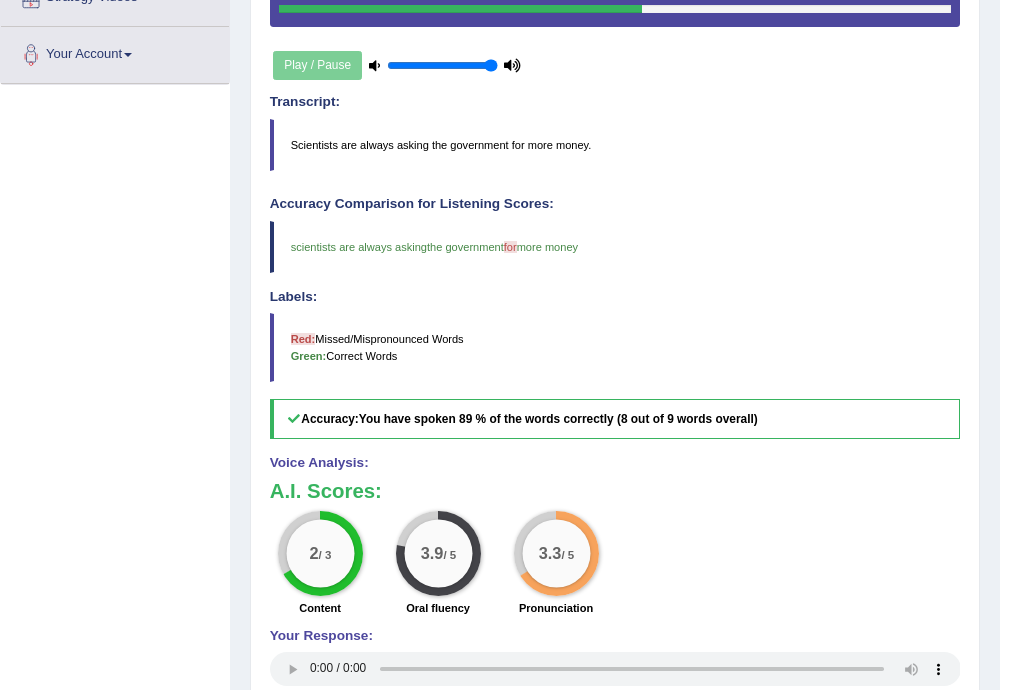 scroll, scrollTop: 200, scrollLeft: 0, axis: vertical 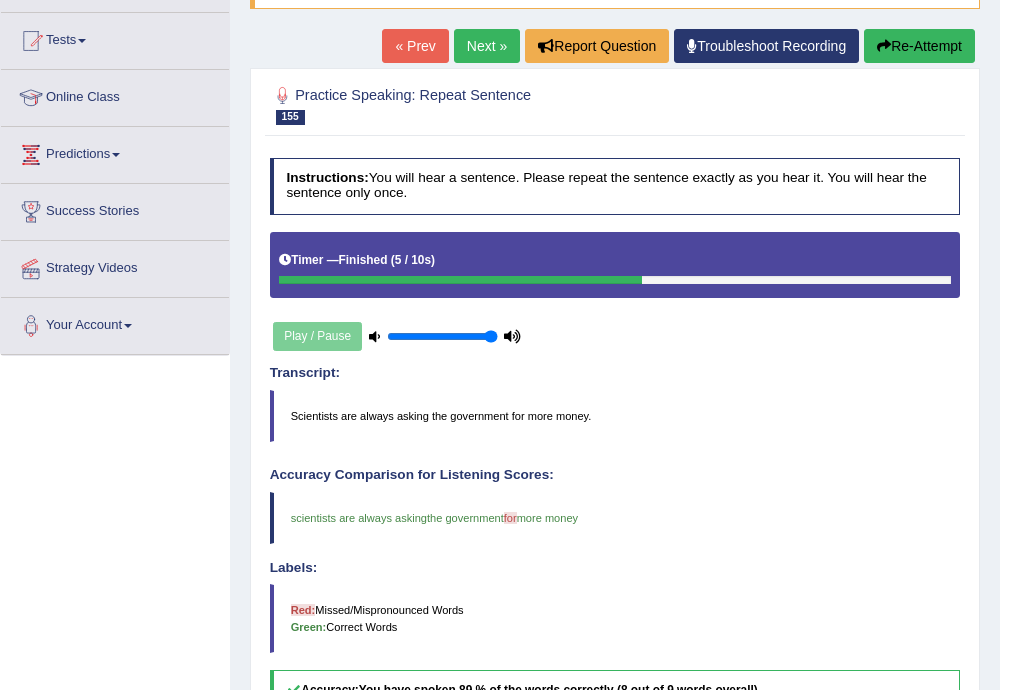click on "Next »" at bounding box center [487, 46] 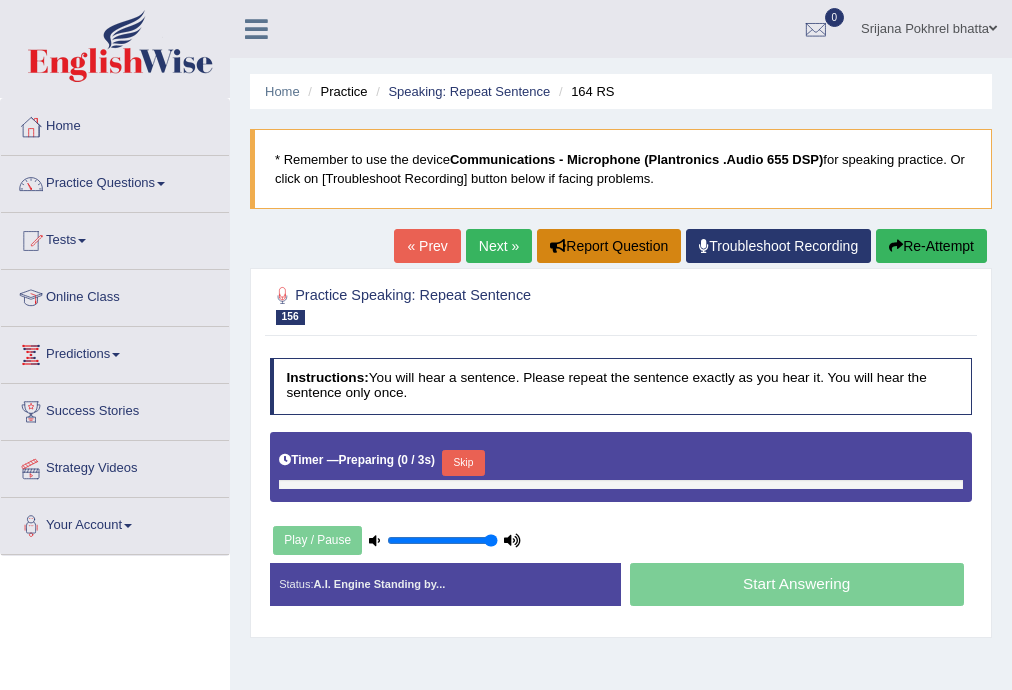 scroll, scrollTop: 0, scrollLeft: 0, axis: both 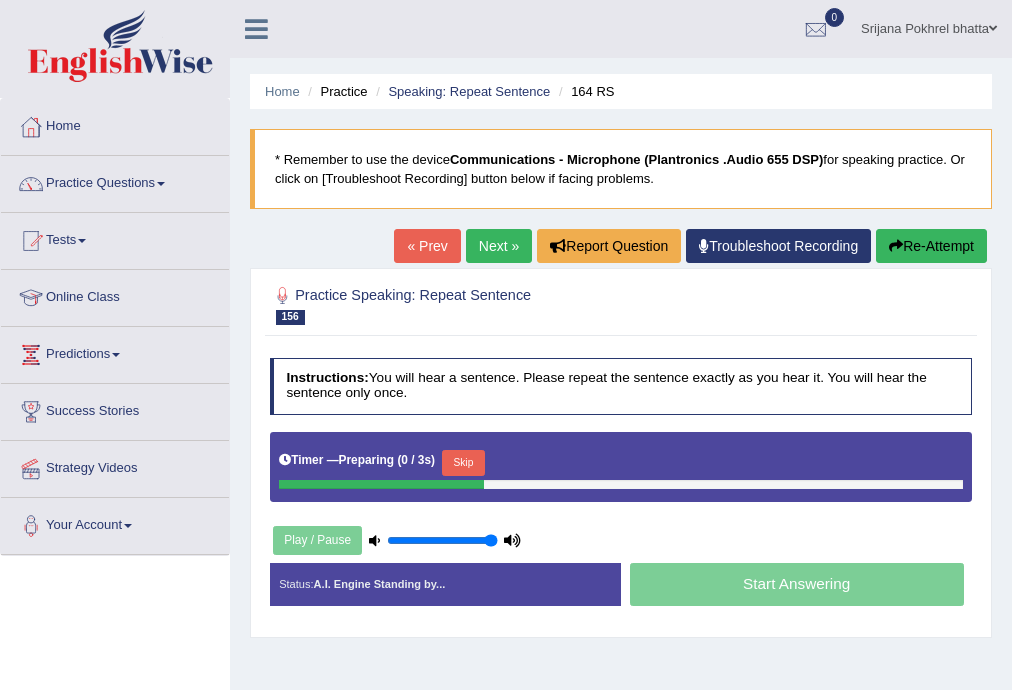 click on "Skip" at bounding box center (463, 463) 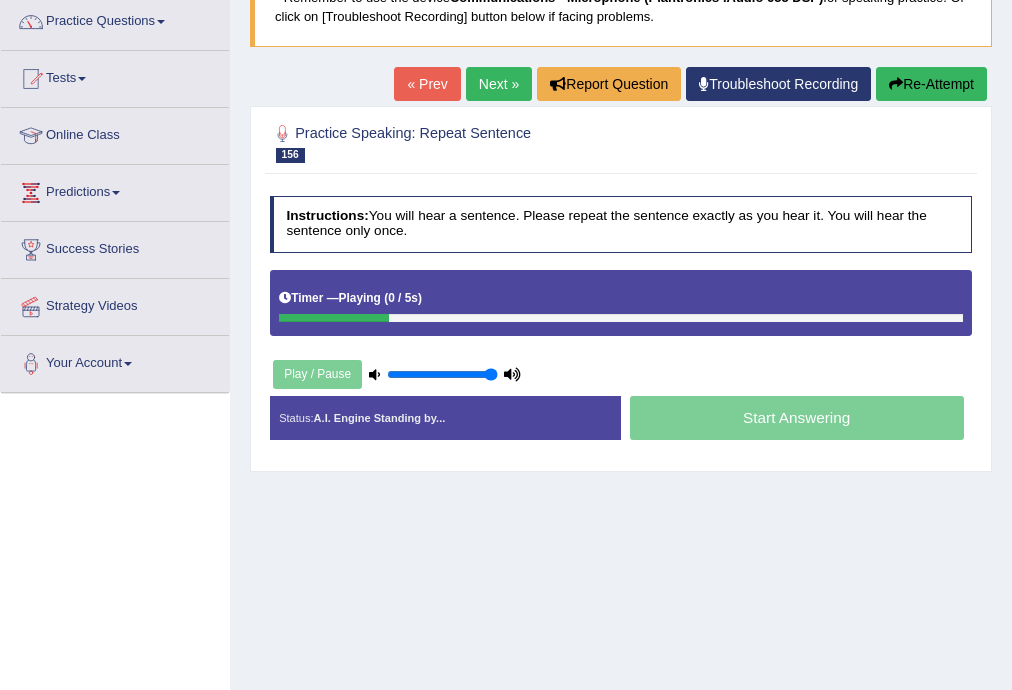 scroll, scrollTop: 360, scrollLeft: 0, axis: vertical 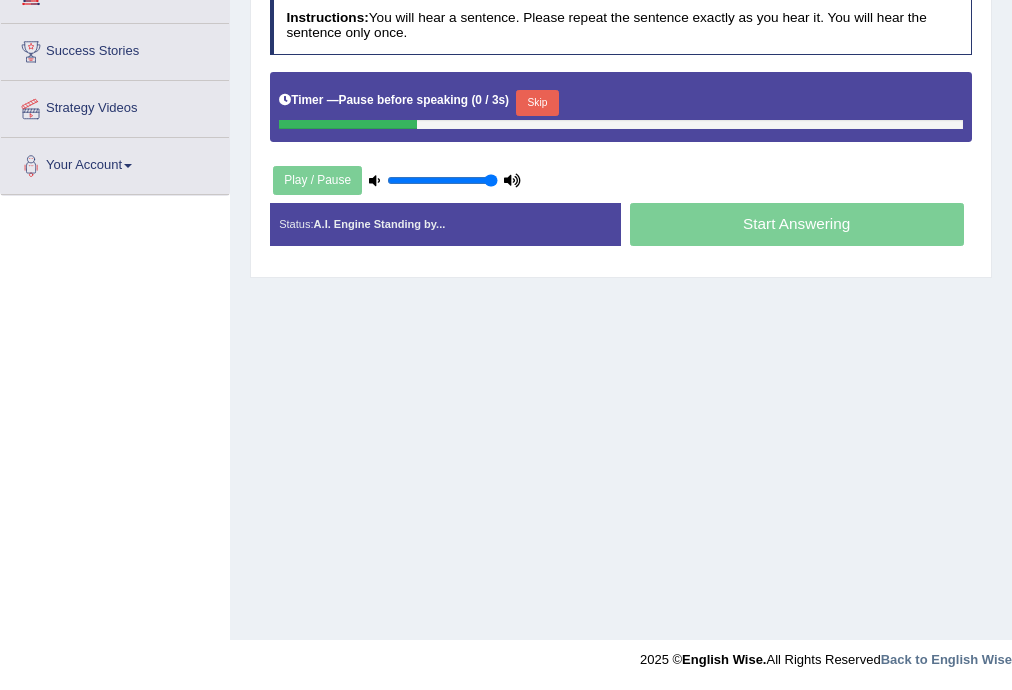 click on "Skip" at bounding box center [537, 103] 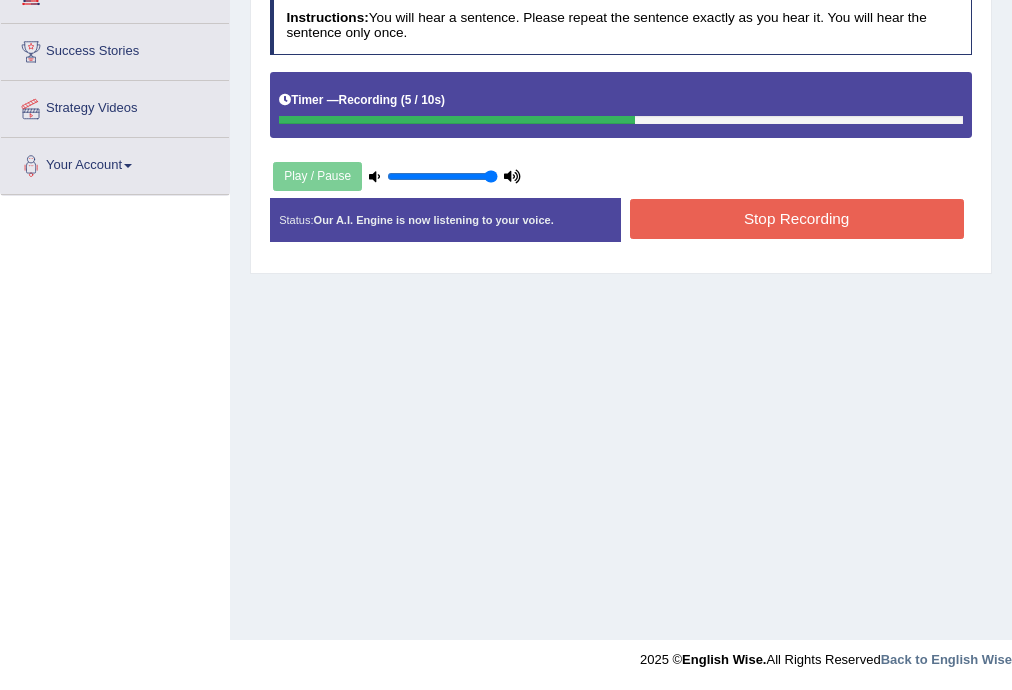 click on "Stop Recording" at bounding box center (797, 218) 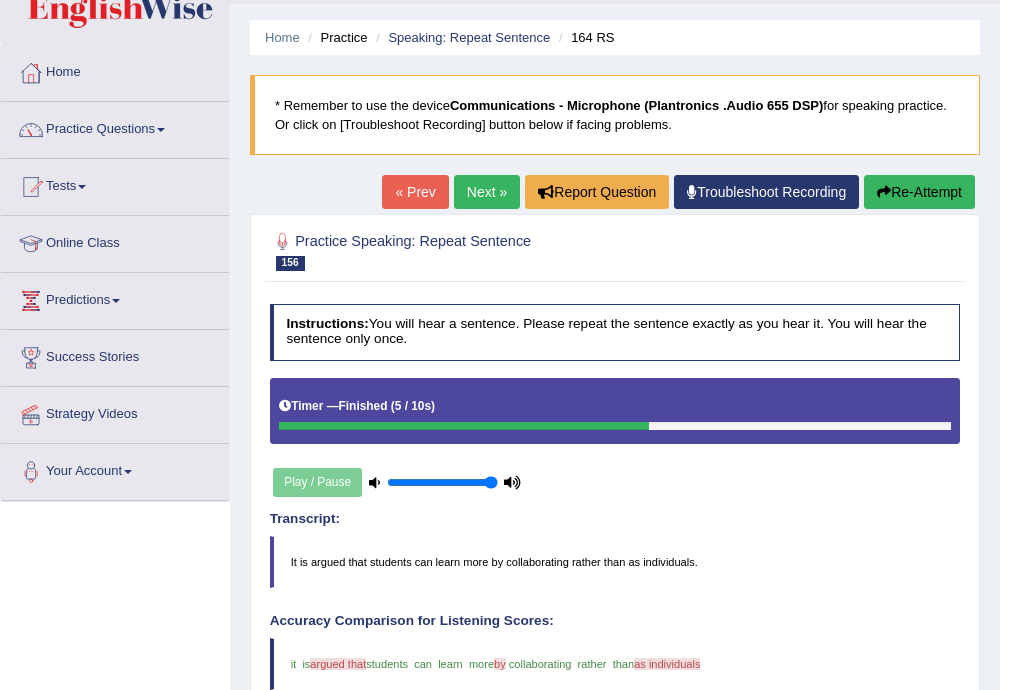 scroll, scrollTop: 47, scrollLeft: 0, axis: vertical 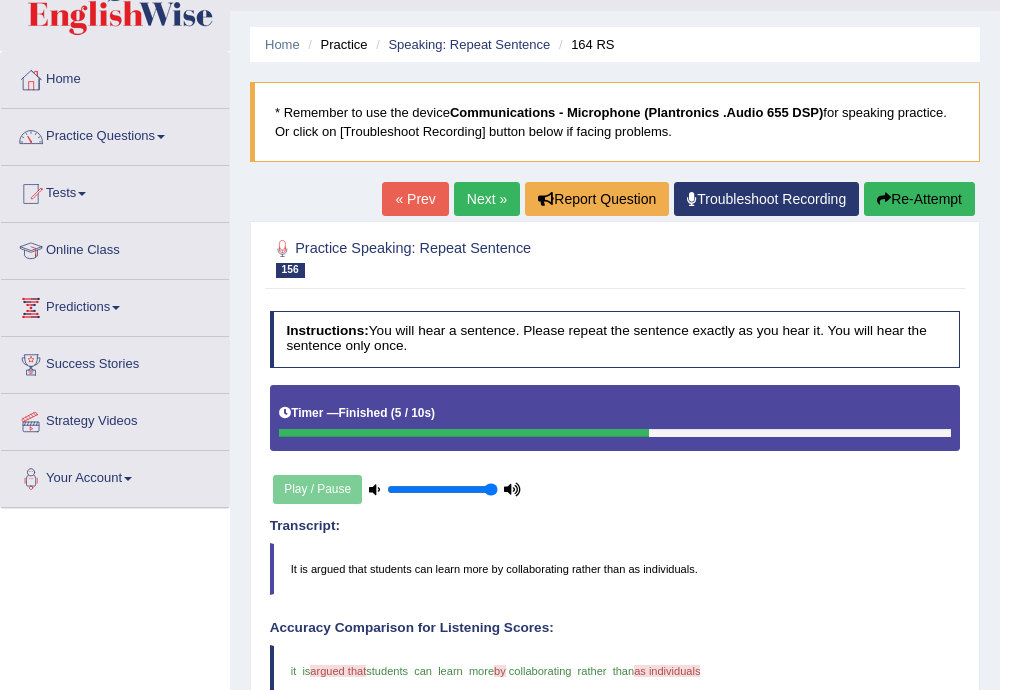 click on "Next »" at bounding box center (487, 199) 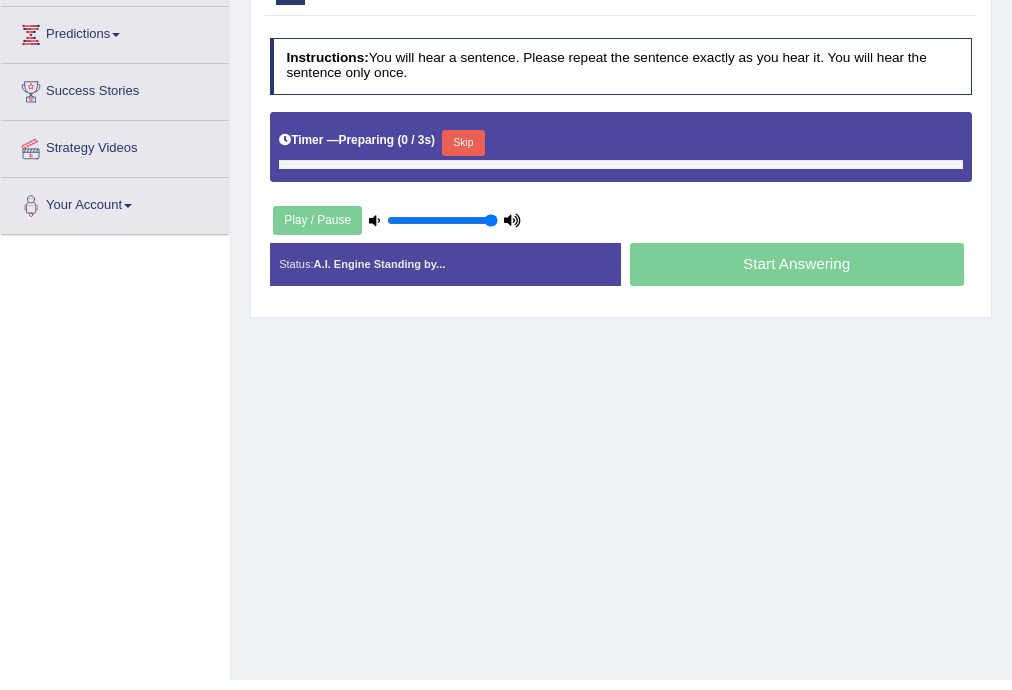 scroll, scrollTop: 360, scrollLeft: 0, axis: vertical 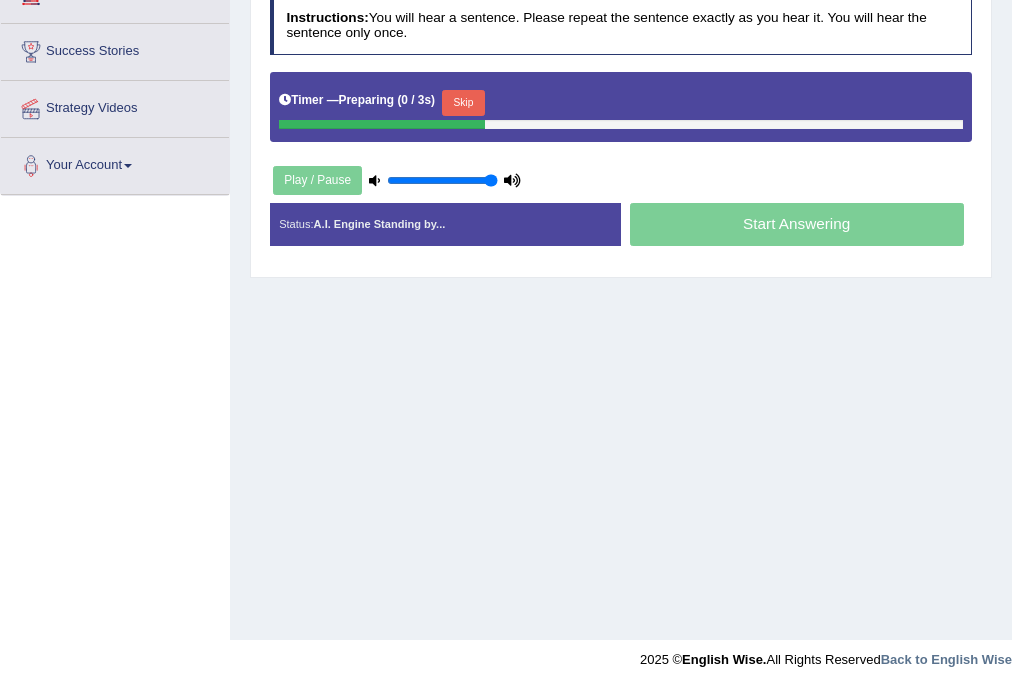 click on "Skip" at bounding box center [463, 103] 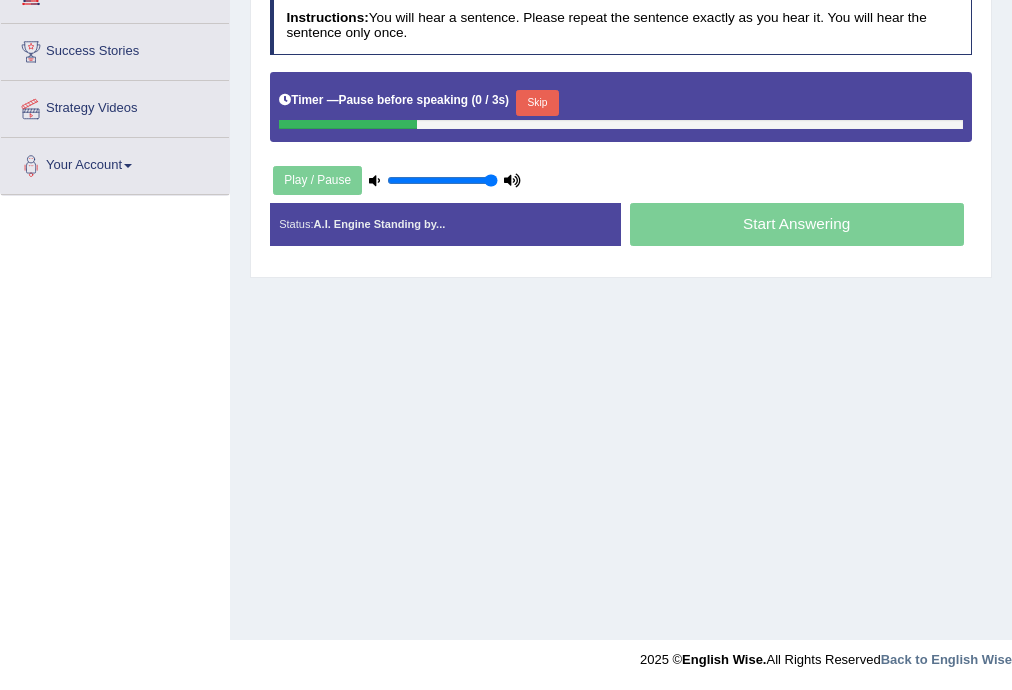 click on "Timer —  Pause before speaking   ( 0 / 3s ) Skip" at bounding box center (621, 107) 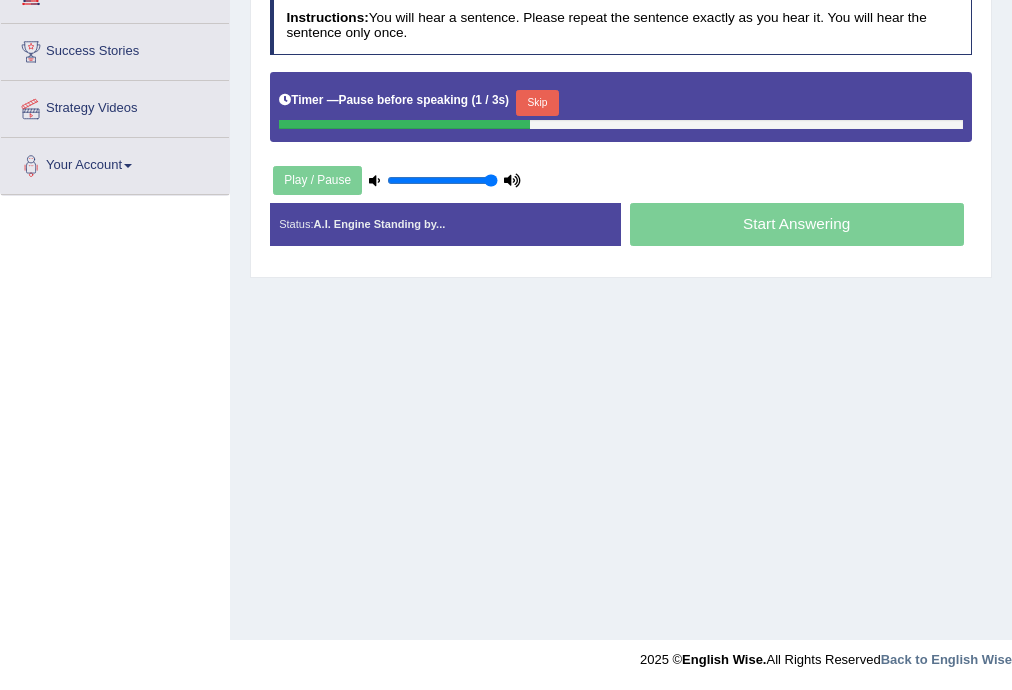 click on "Skip" at bounding box center (537, 103) 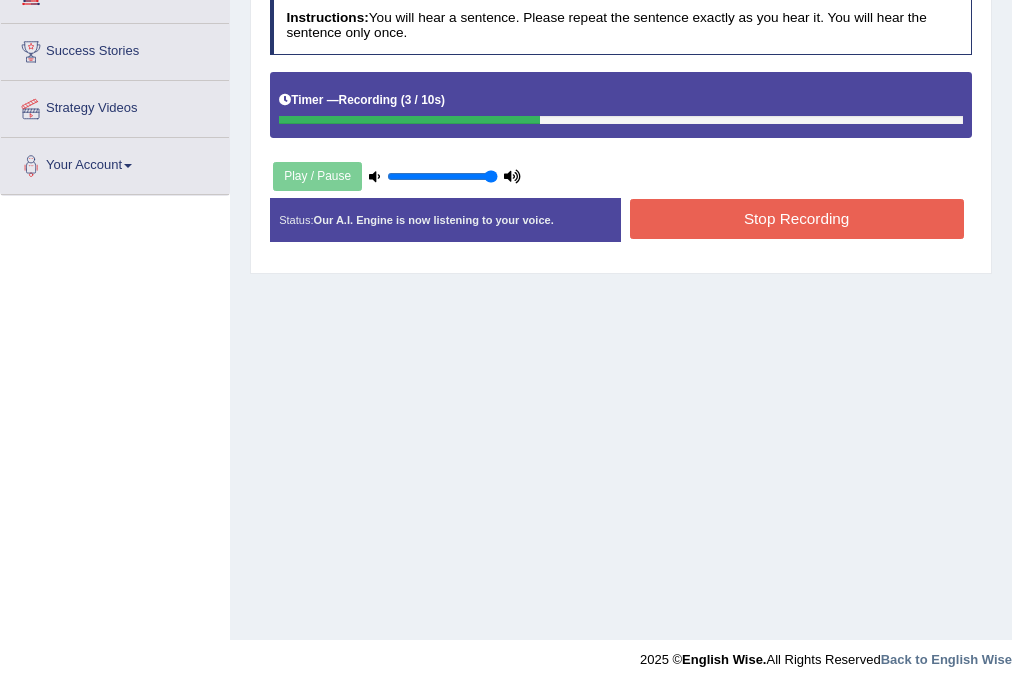 click on "Stop Recording" at bounding box center [797, 218] 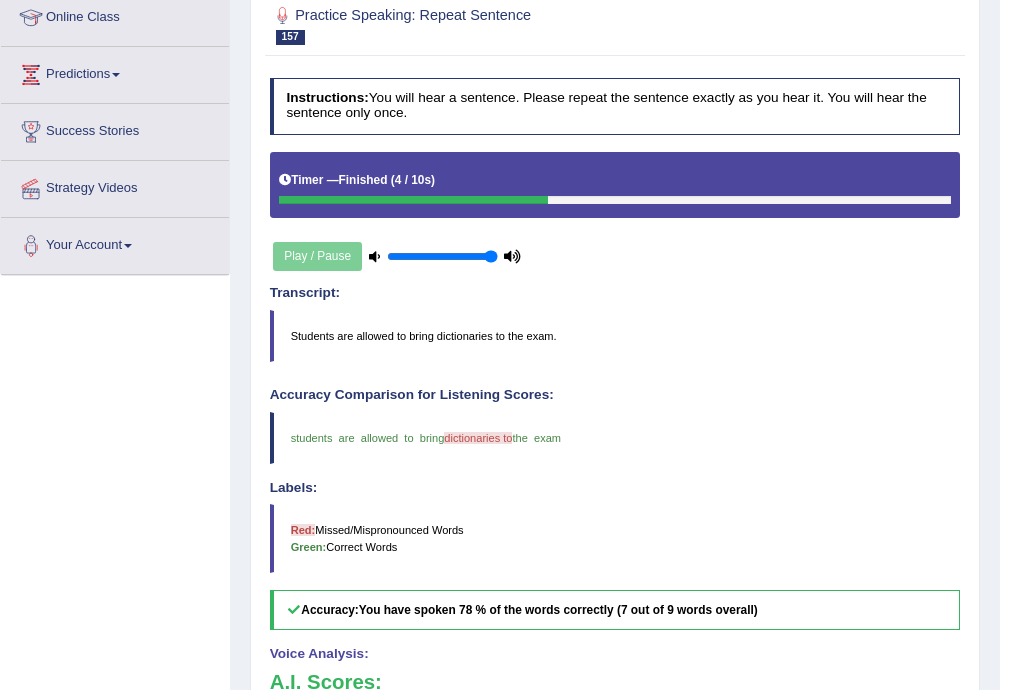 scroll, scrollTop: 40, scrollLeft: 0, axis: vertical 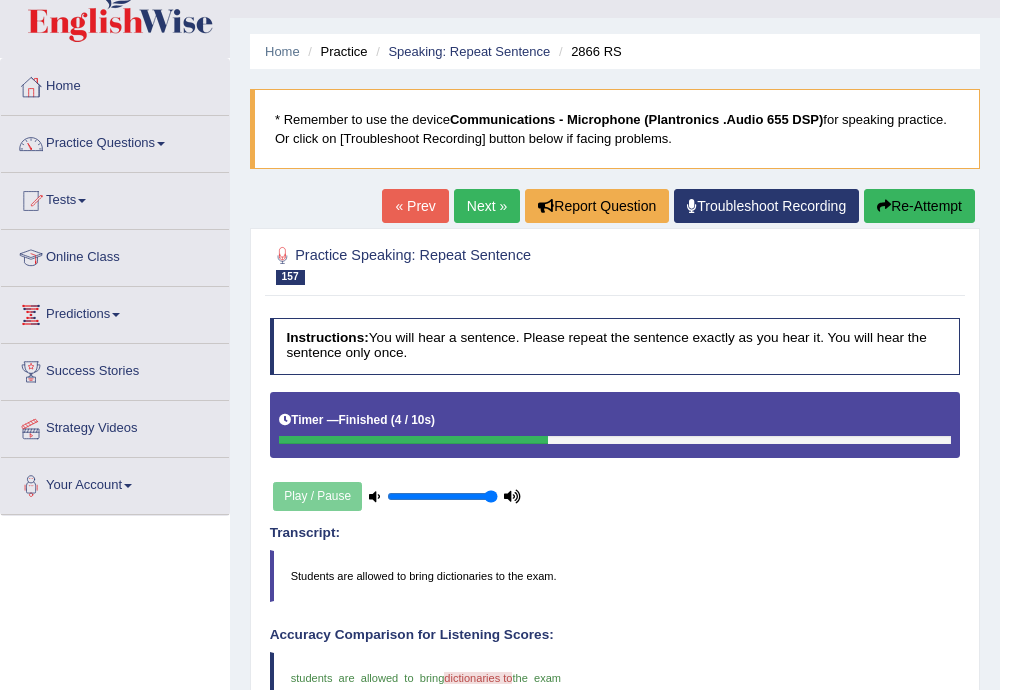 click on "Next »" at bounding box center (487, 206) 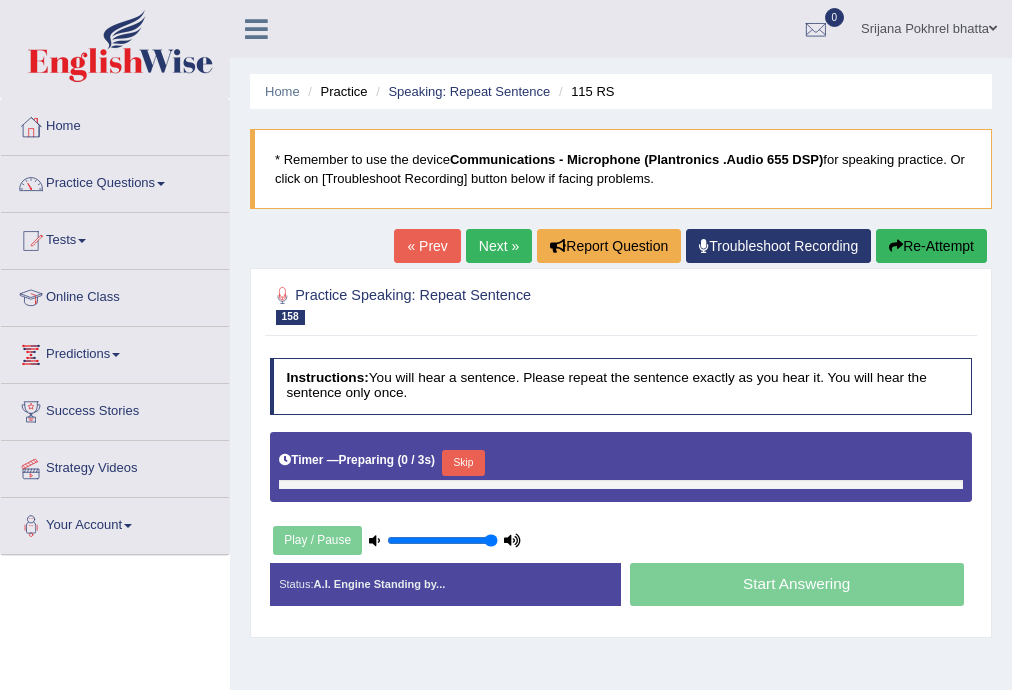 scroll, scrollTop: 0, scrollLeft: 0, axis: both 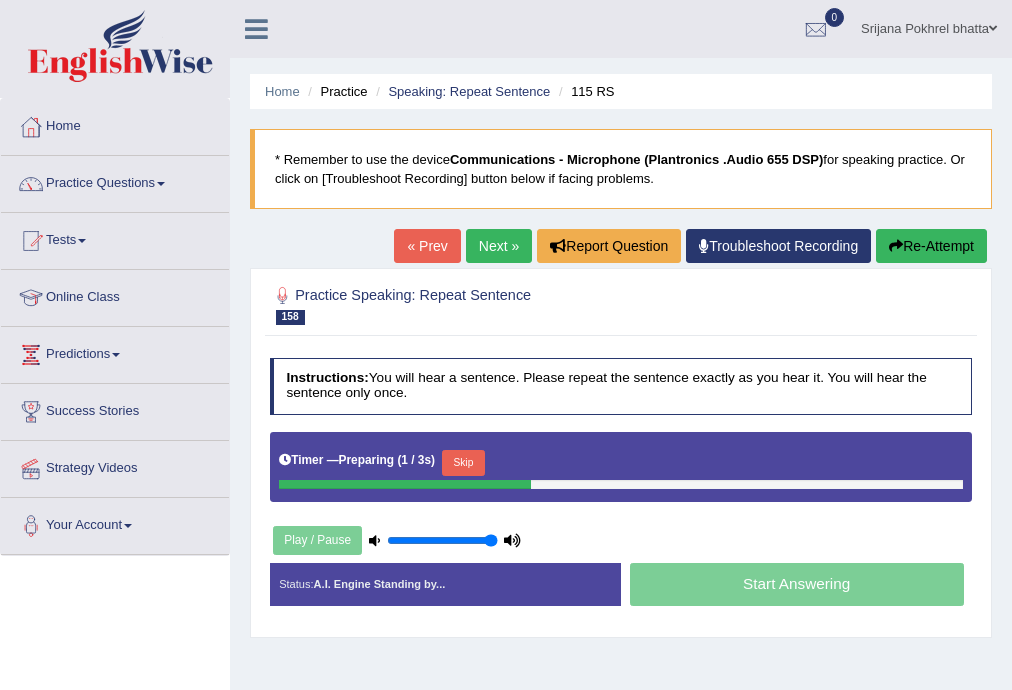 click on "Skip" at bounding box center (463, 463) 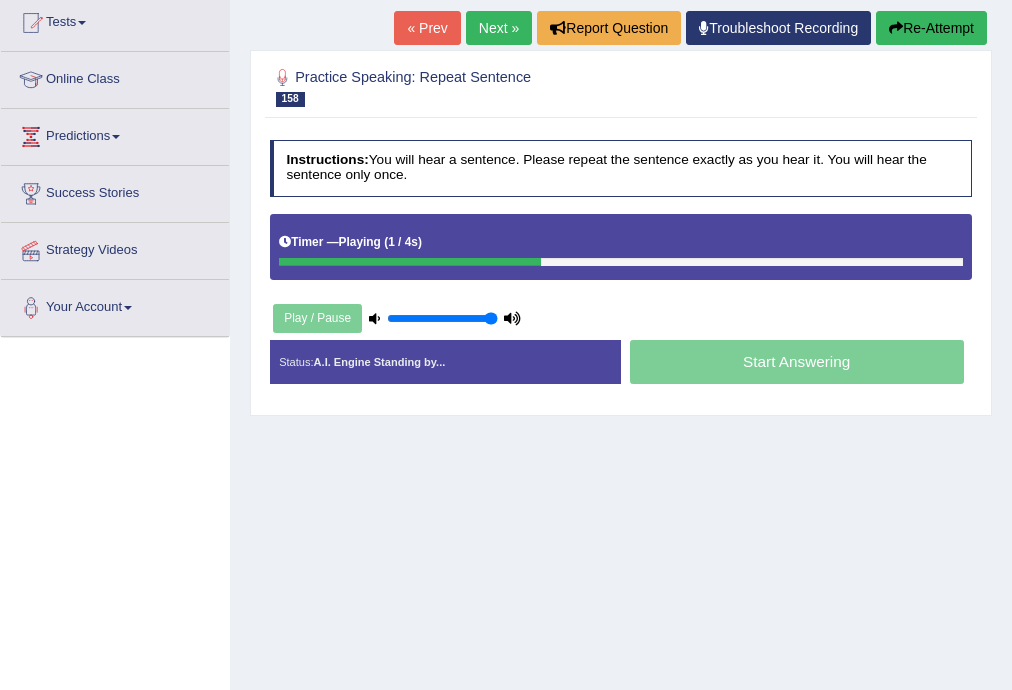 scroll, scrollTop: 240, scrollLeft: 0, axis: vertical 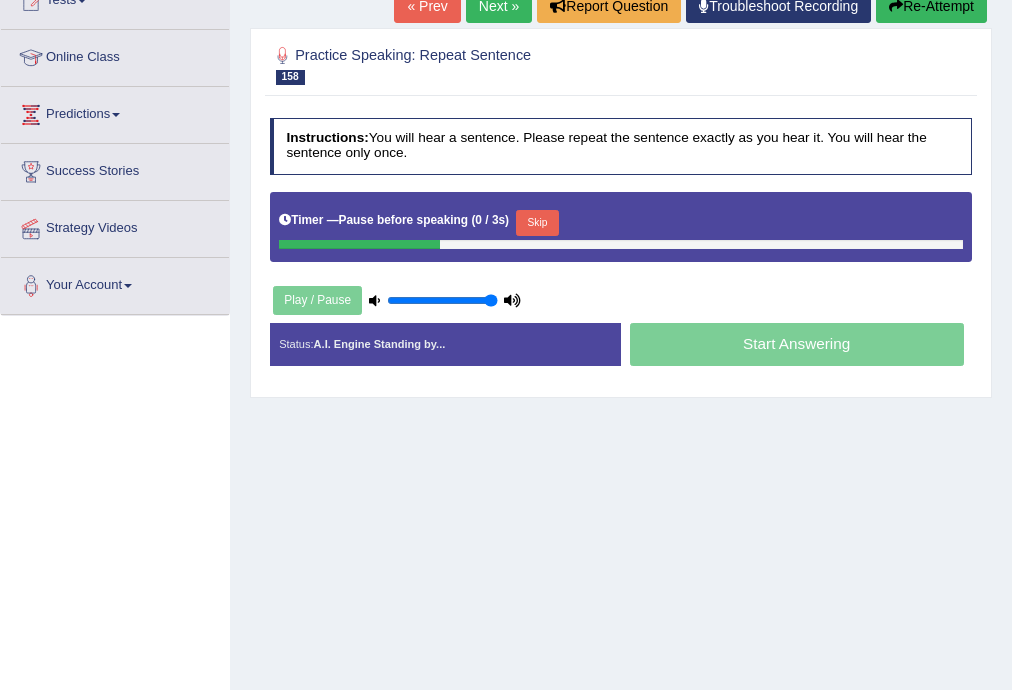 click on "Skip" at bounding box center (537, 223) 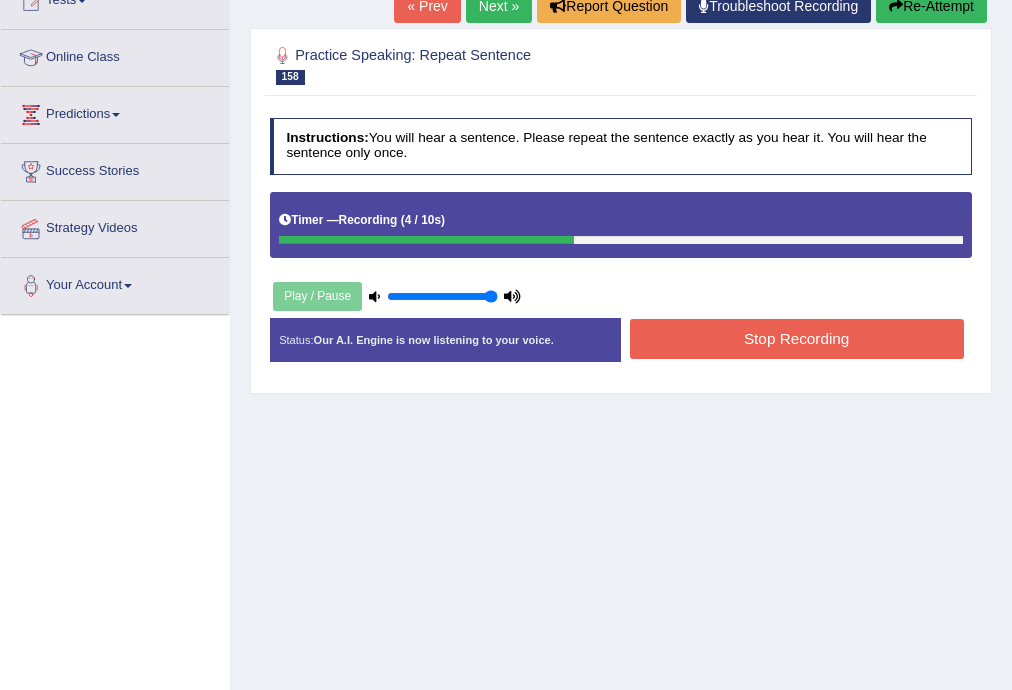 click on "Stop Recording" at bounding box center [797, 338] 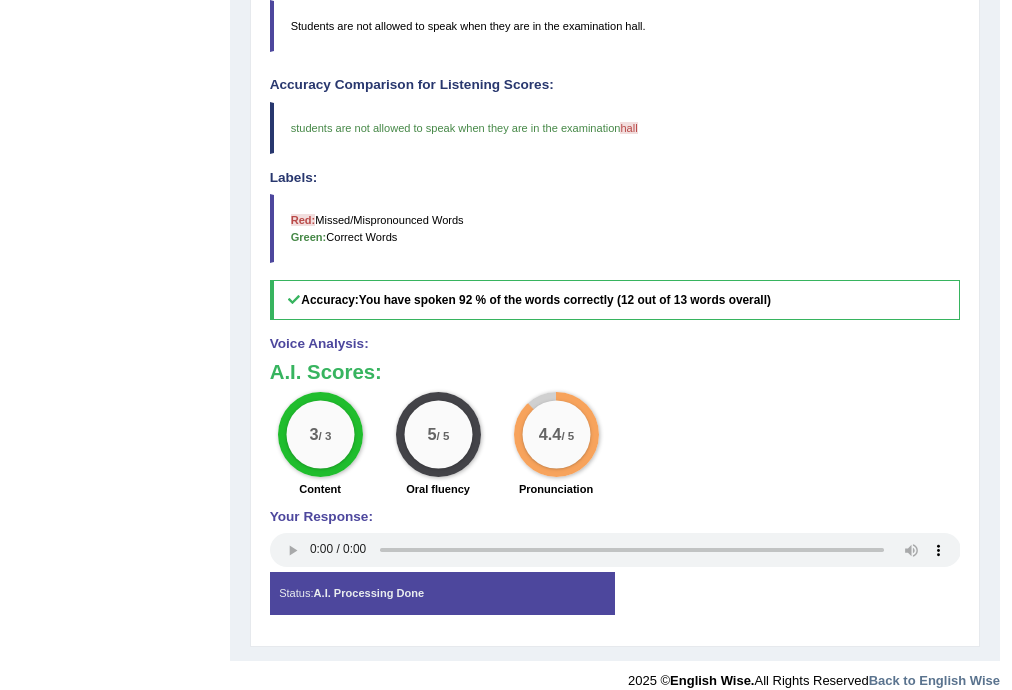 scroll, scrollTop: 607, scrollLeft: 0, axis: vertical 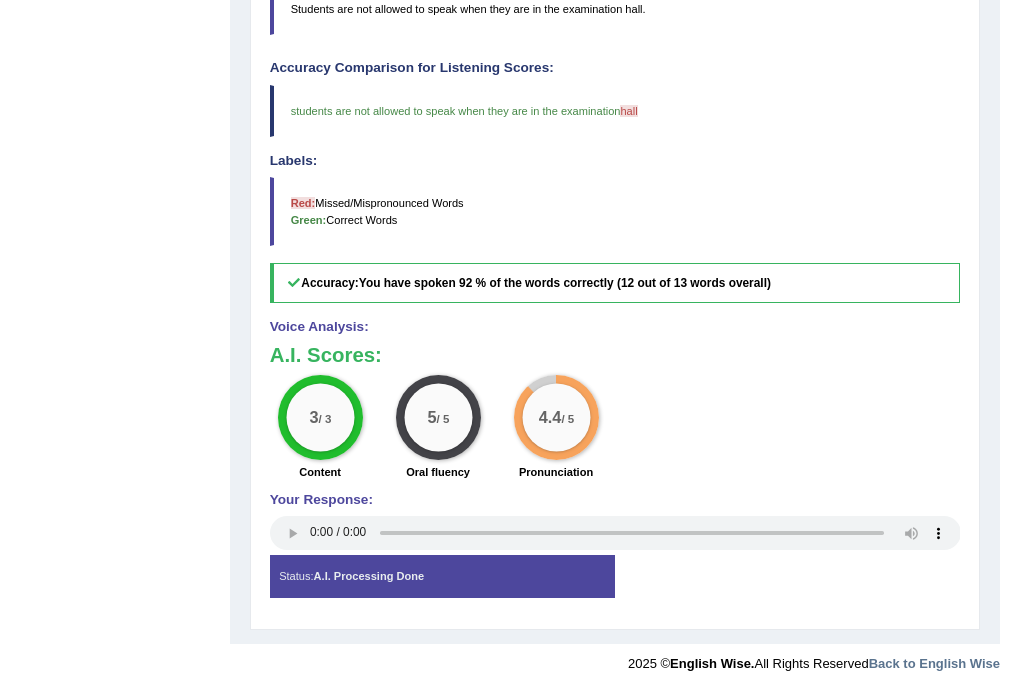 click on "Toggle navigation
Home
Practice Questions   Speaking Practice Read Aloud
Repeat Sentence
Describe Image
Re-tell Lecture
Answer Short Question
Summarize Group Discussion
Respond To A Situation
Writing Practice  Summarize Written Text
Write Essay
Reading Practice  Reading & Writing: Fill In The Blanks
Choose Multiple Answers
Re-order Paragraphs
Fill In The Blanks
Choose Single Answer
Listening Practice  Summarize Spoken Text
Highlight Incorrect Words
Highlight Correct Summary
Select Missing Word
Choose Single Answer
Choose Multiple Answers
Fill In The Blanks
Write From Dictation
Pronunciation
Tests  Take Practice Sectional Test
Take Mock Test" at bounding box center [500, 38] 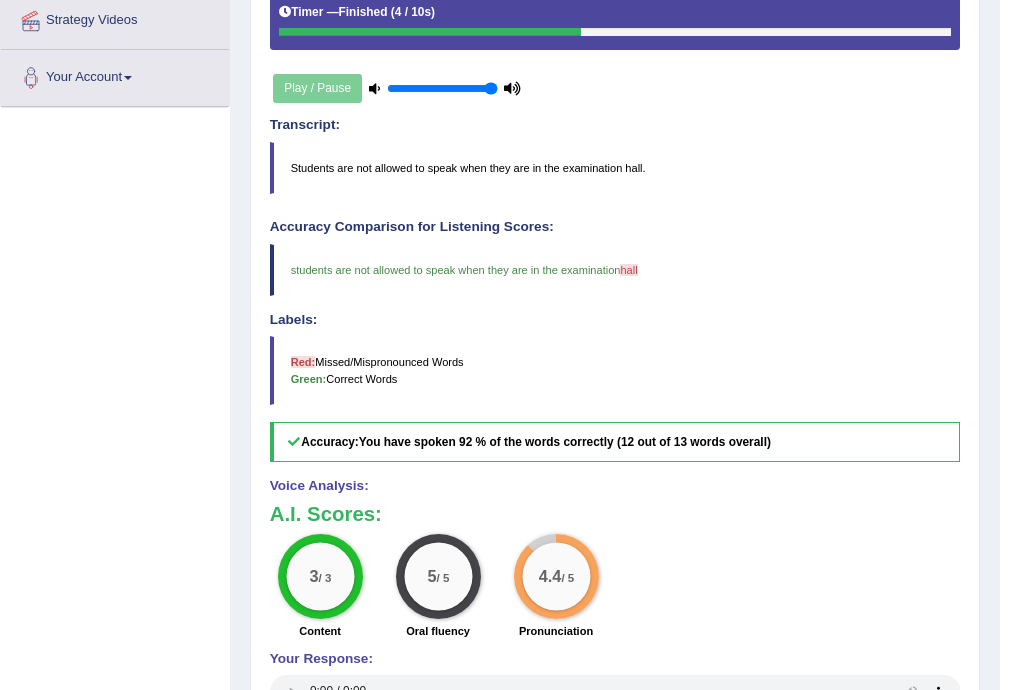 scroll, scrollTop: 207, scrollLeft: 0, axis: vertical 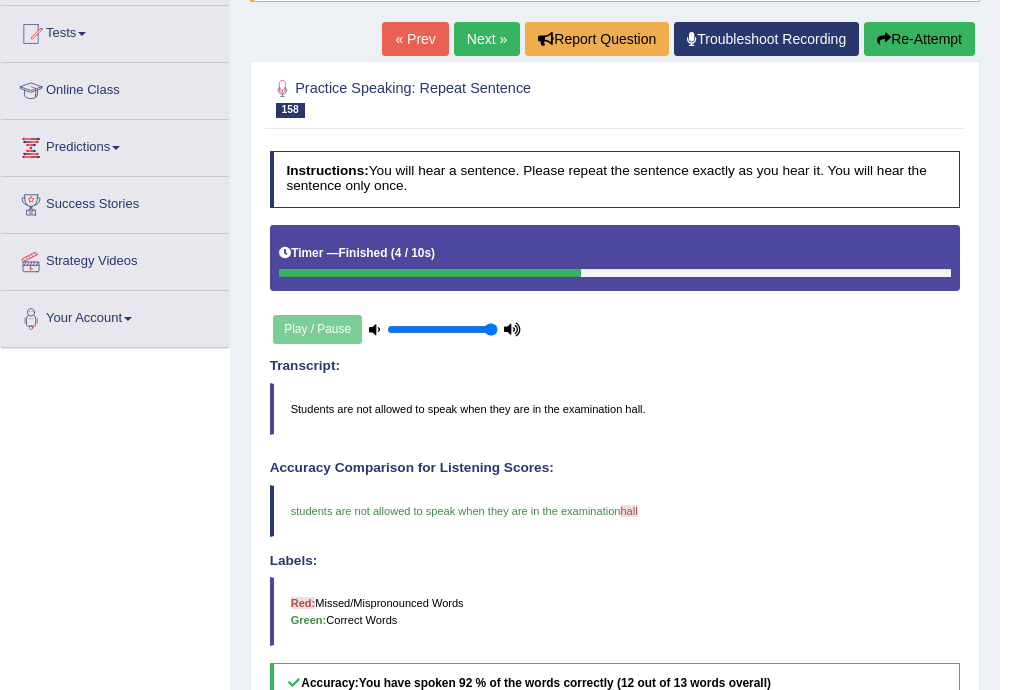 click on "Next »" at bounding box center [487, 39] 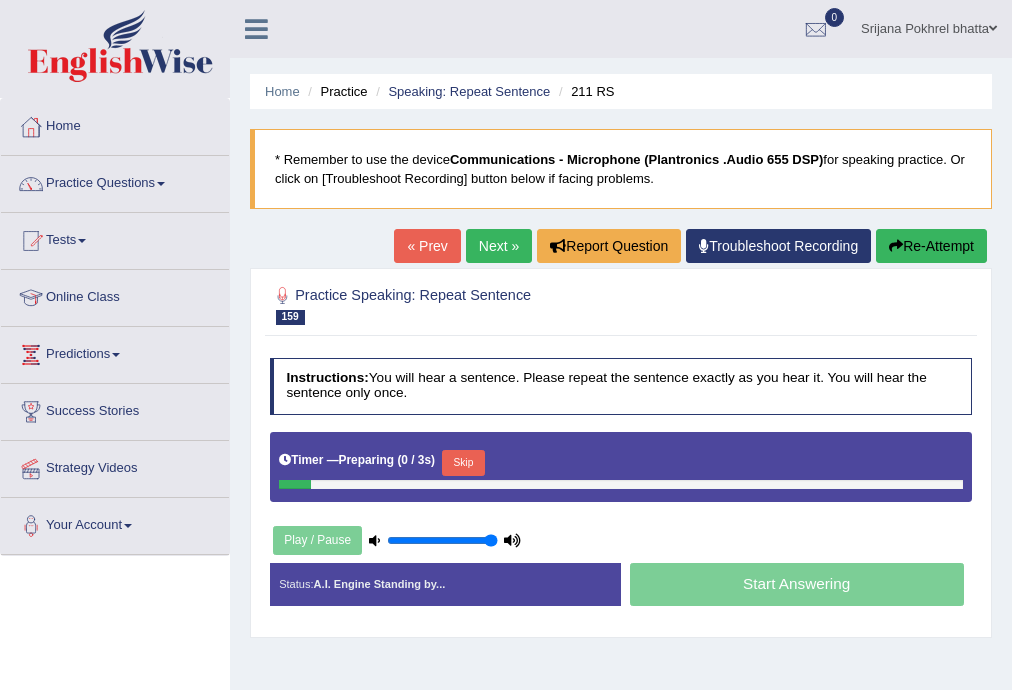 scroll, scrollTop: 0, scrollLeft: 0, axis: both 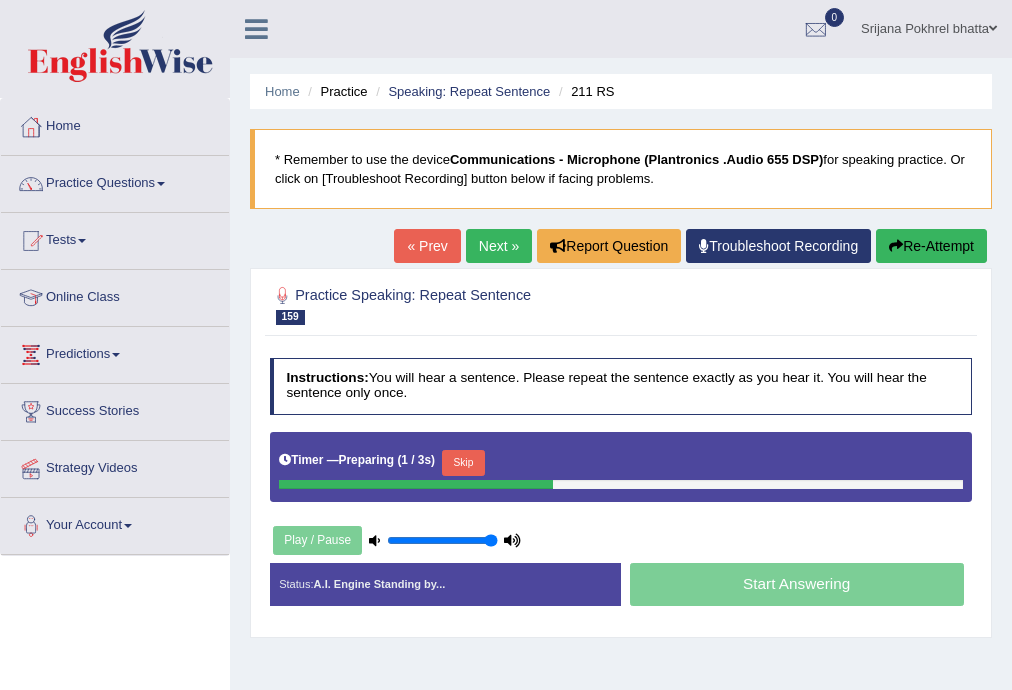 click on "Skip" at bounding box center (463, 463) 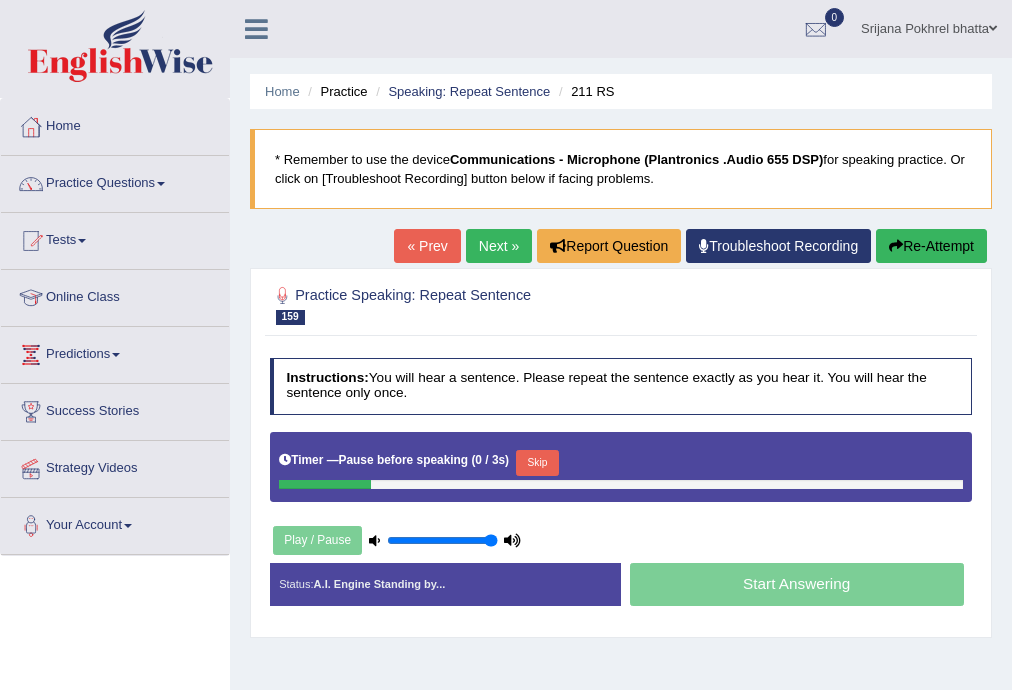 click on "Skip" at bounding box center (537, 463) 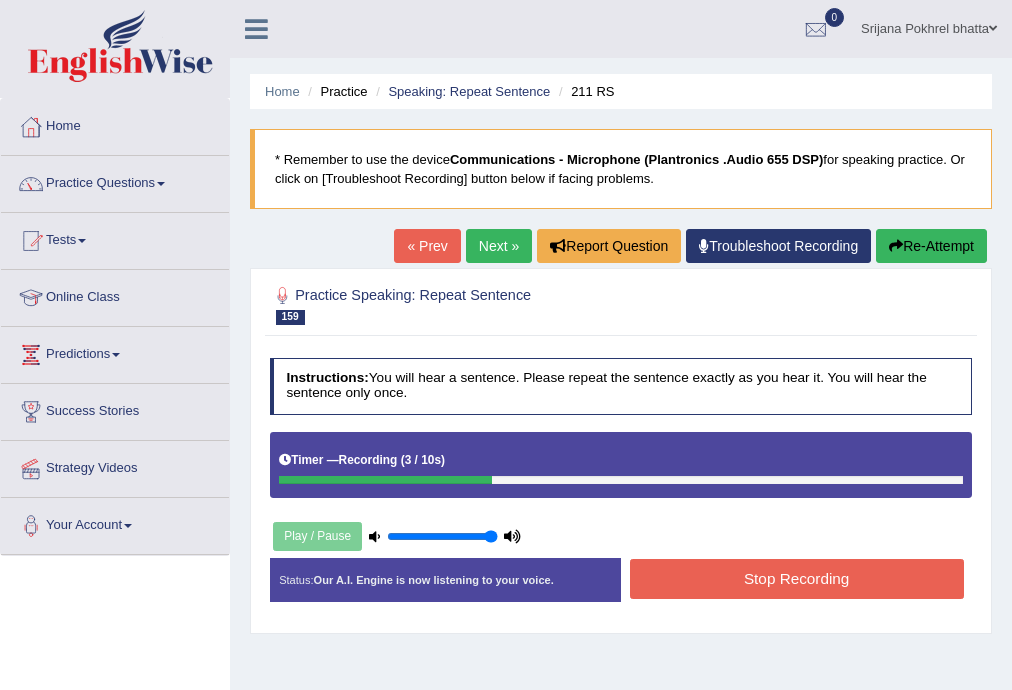 click on "Stop Recording" at bounding box center (797, 578) 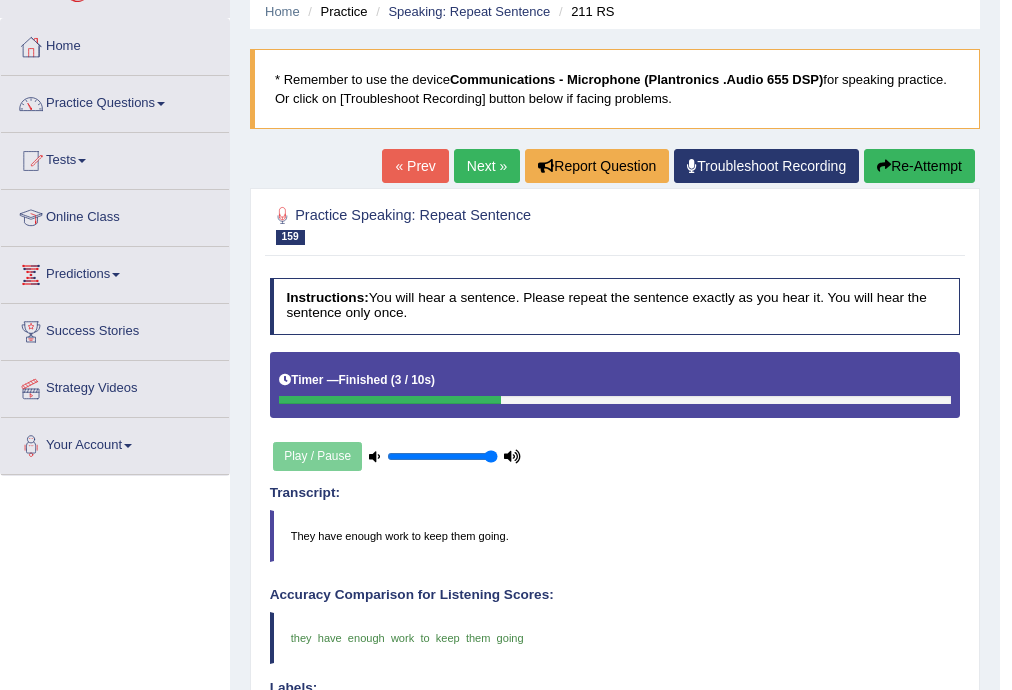 scroll, scrollTop: 0, scrollLeft: 0, axis: both 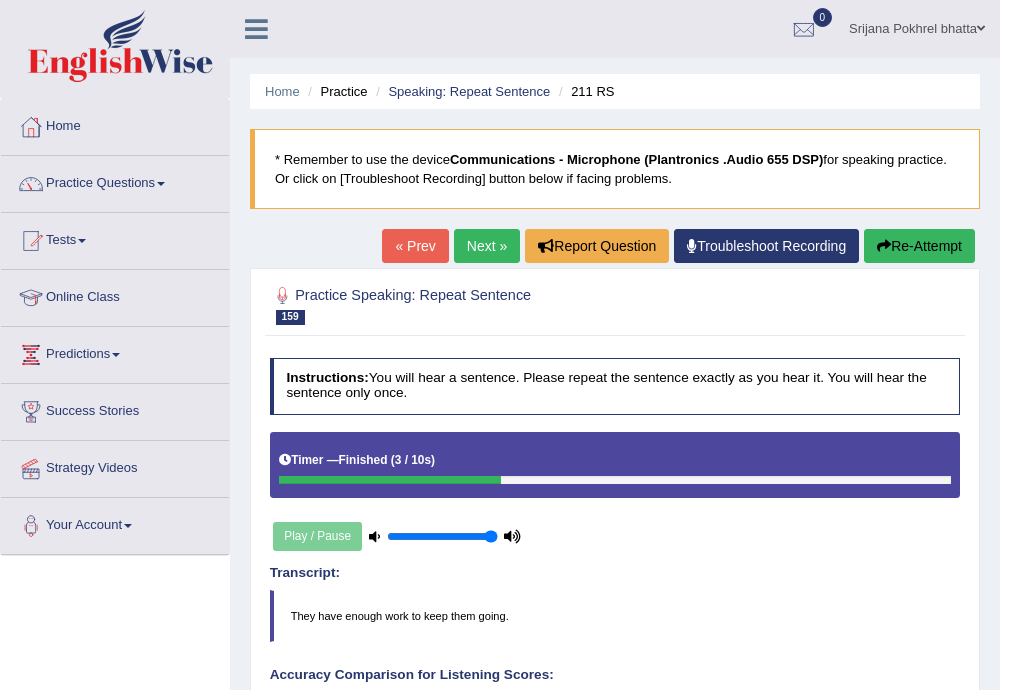 click on "Next »" at bounding box center [487, 246] 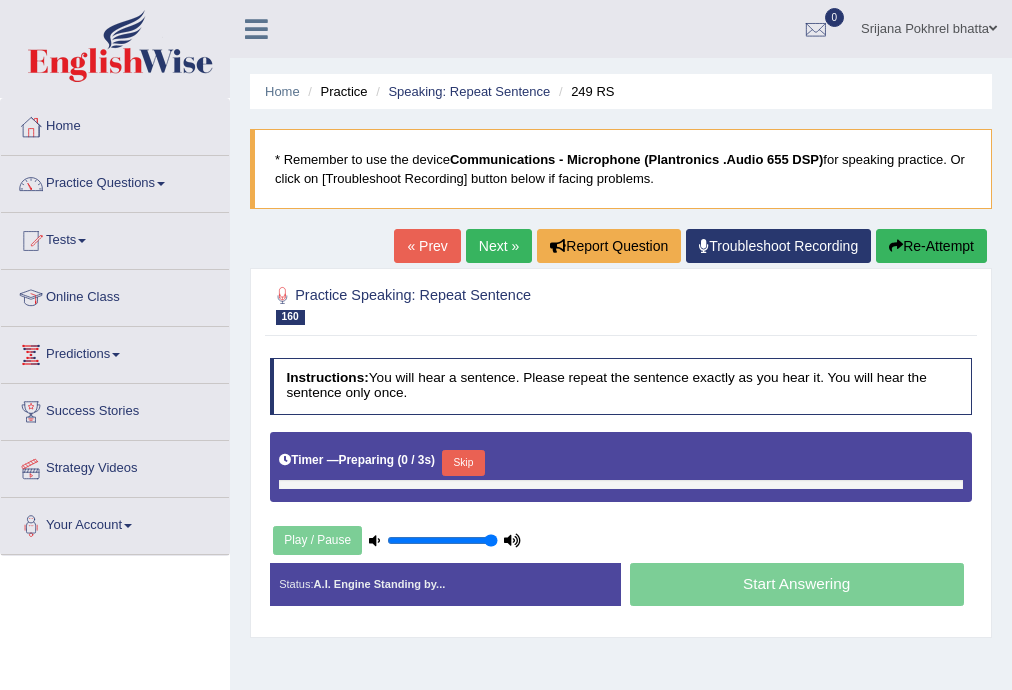 scroll, scrollTop: 0, scrollLeft: 0, axis: both 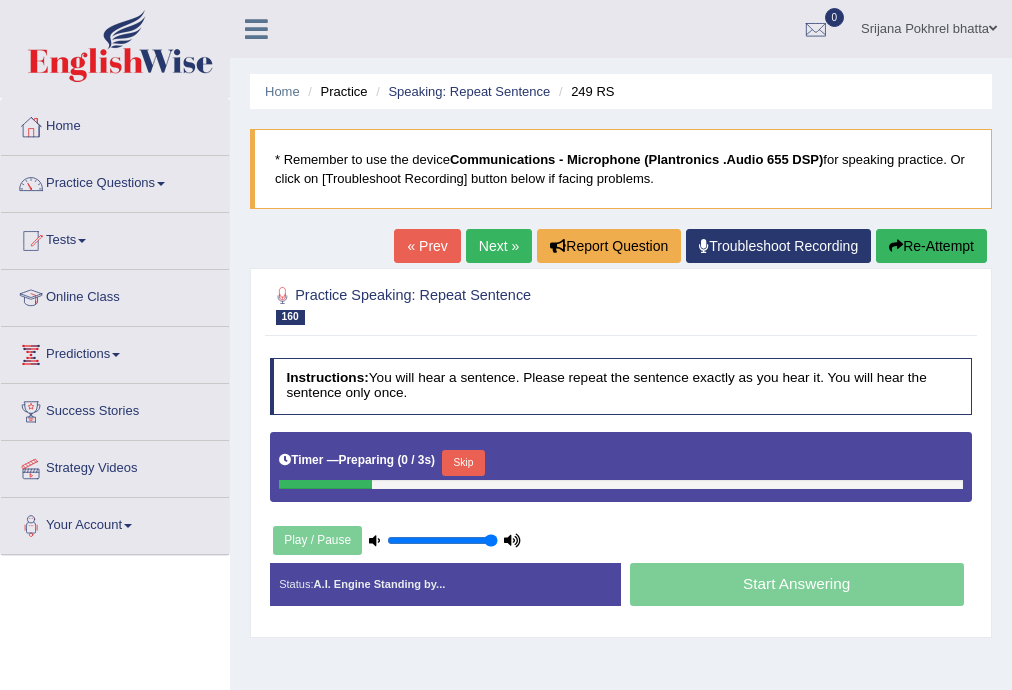 click on "Skip" at bounding box center [463, 463] 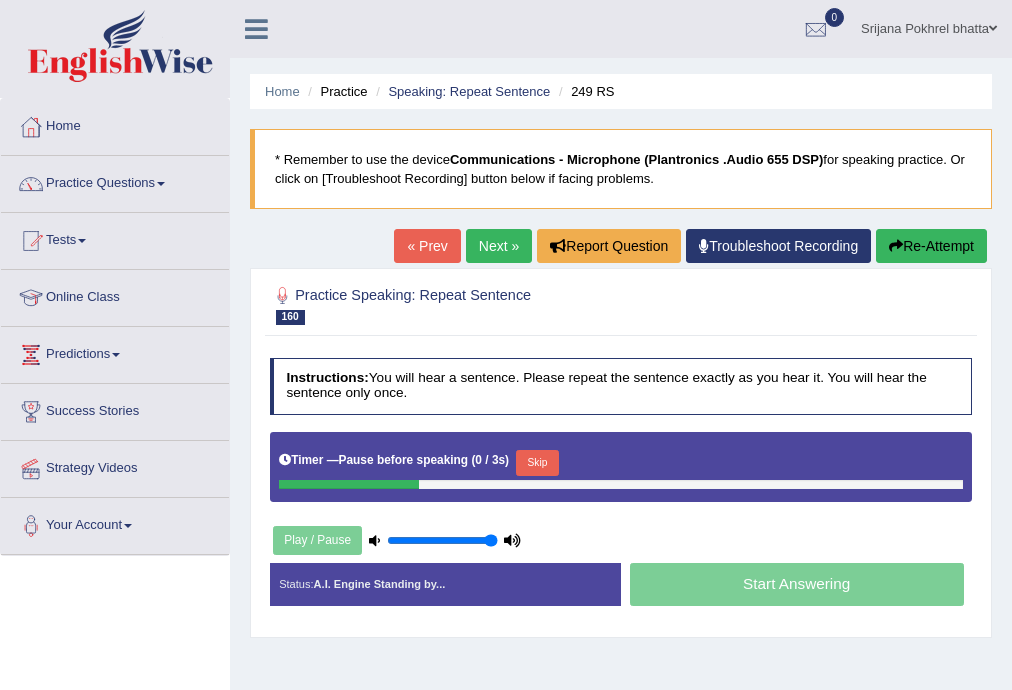 click on "Skip" at bounding box center [537, 463] 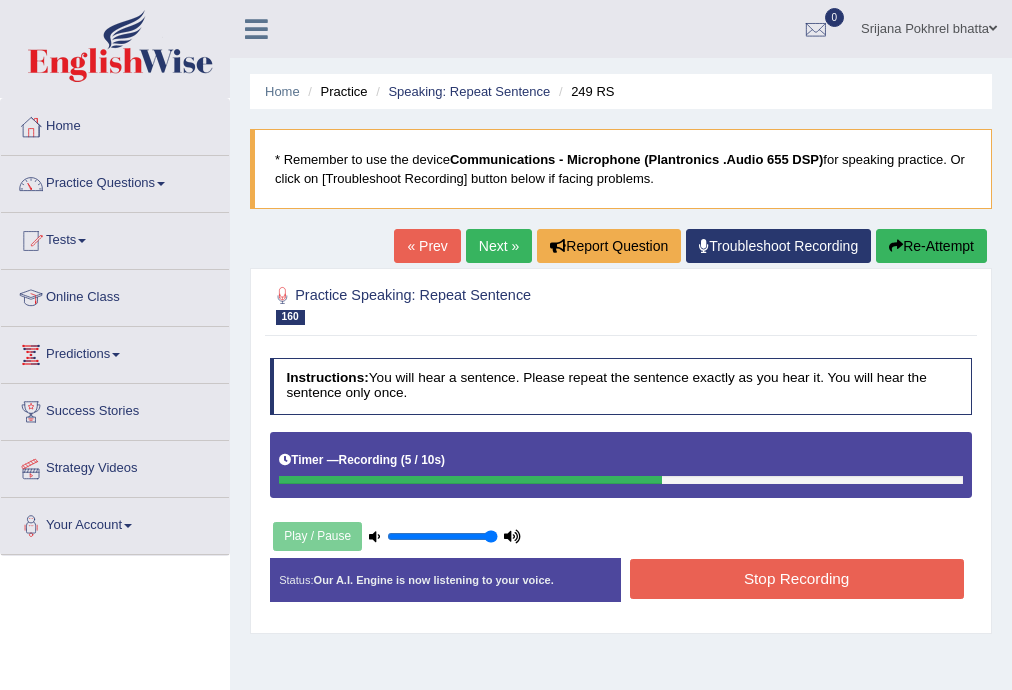 click on "Stop Recording" at bounding box center (797, 578) 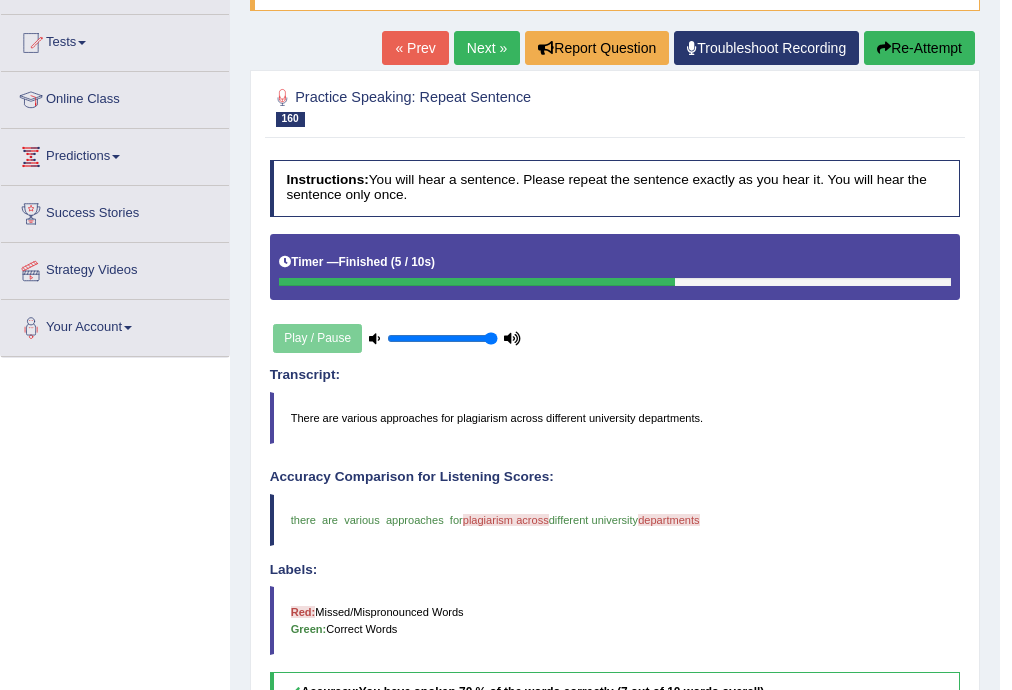 scroll, scrollTop: 80, scrollLeft: 0, axis: vertical 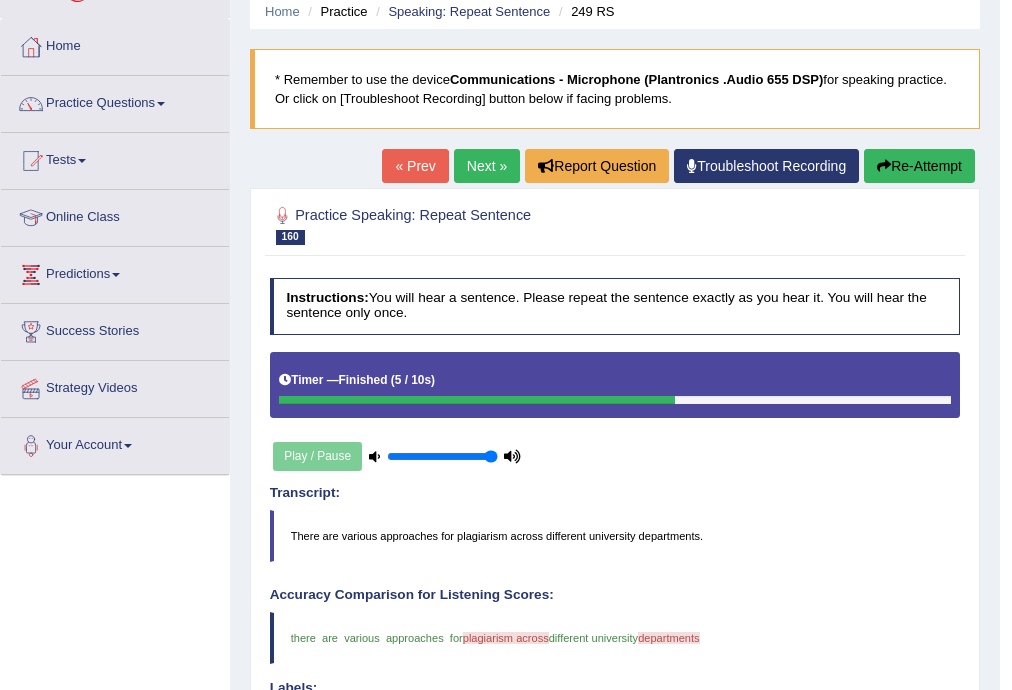 click on "Next »" at bounding box center [487, 166] 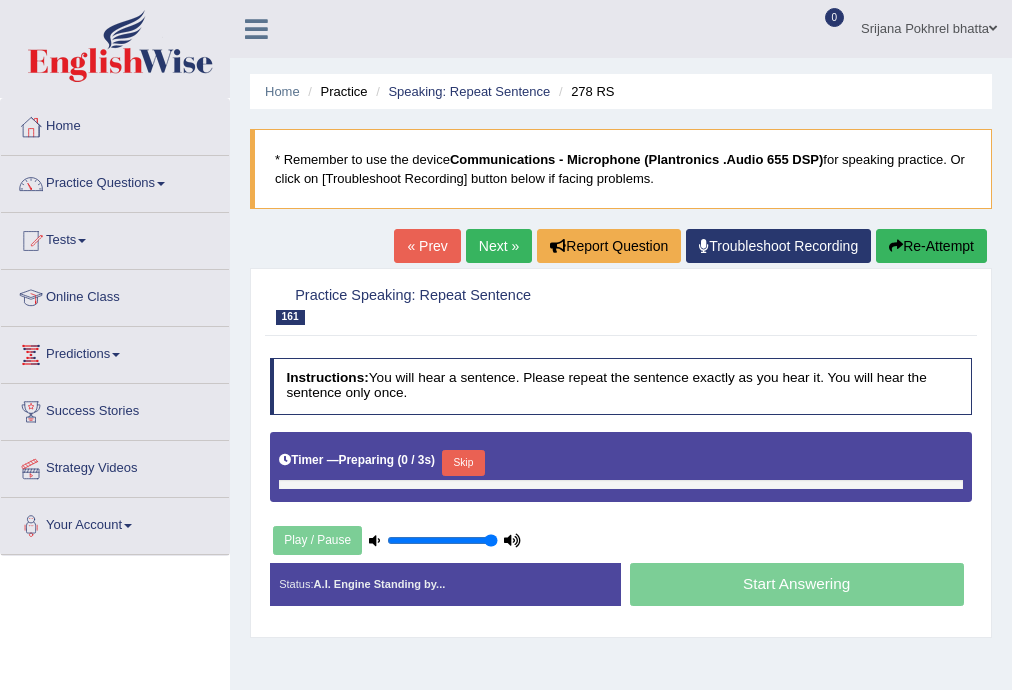 scroll, scrollTop: 0, scrollLeft: 0, axis: both 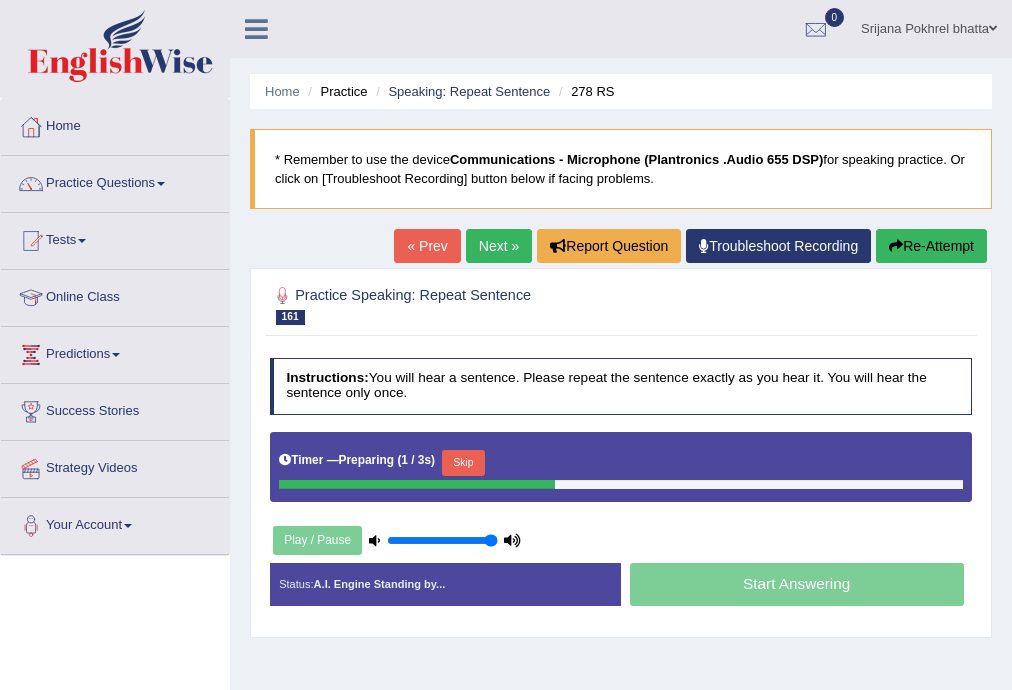 click on "Skip" at bounding box center [463, 463] 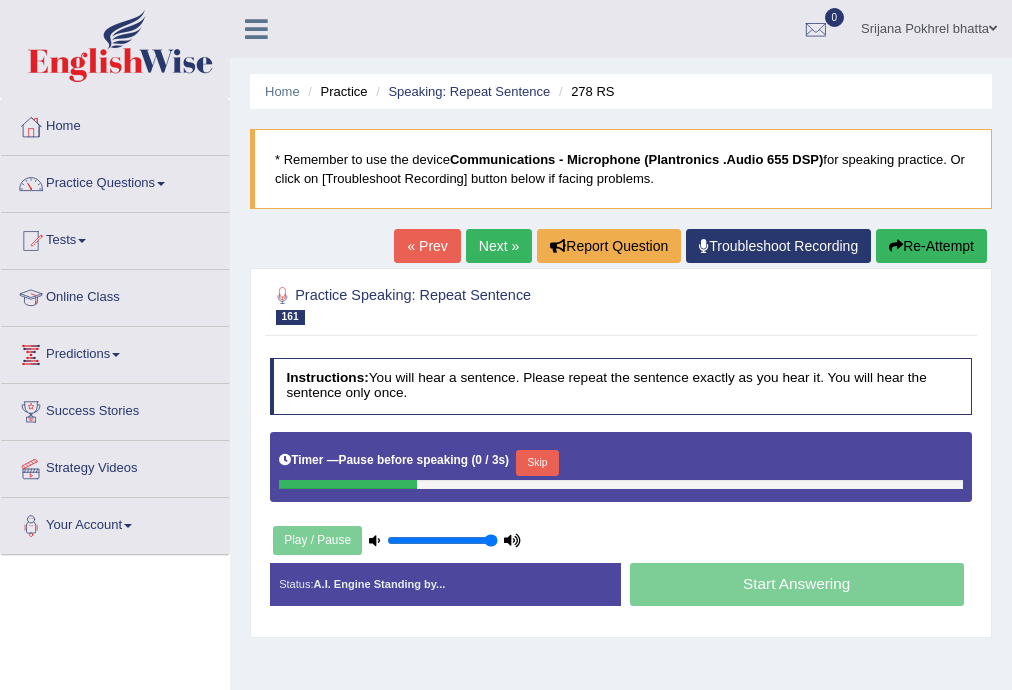 click on "Skip" at bounding box center (537, 463) 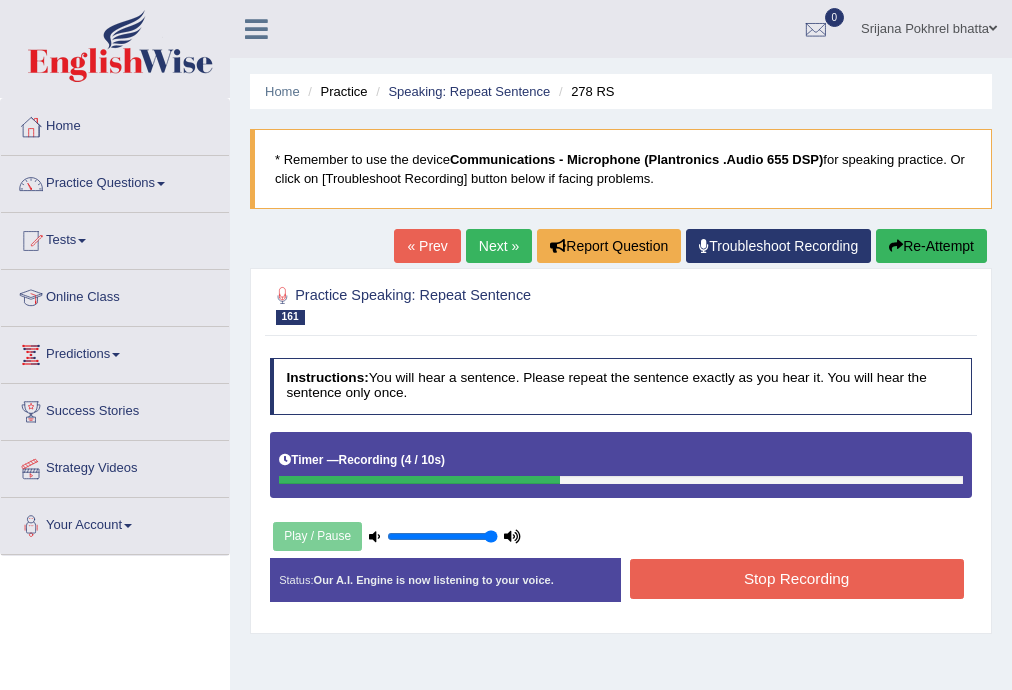 click on "Stop Recording" at bounding box center [797, 578] 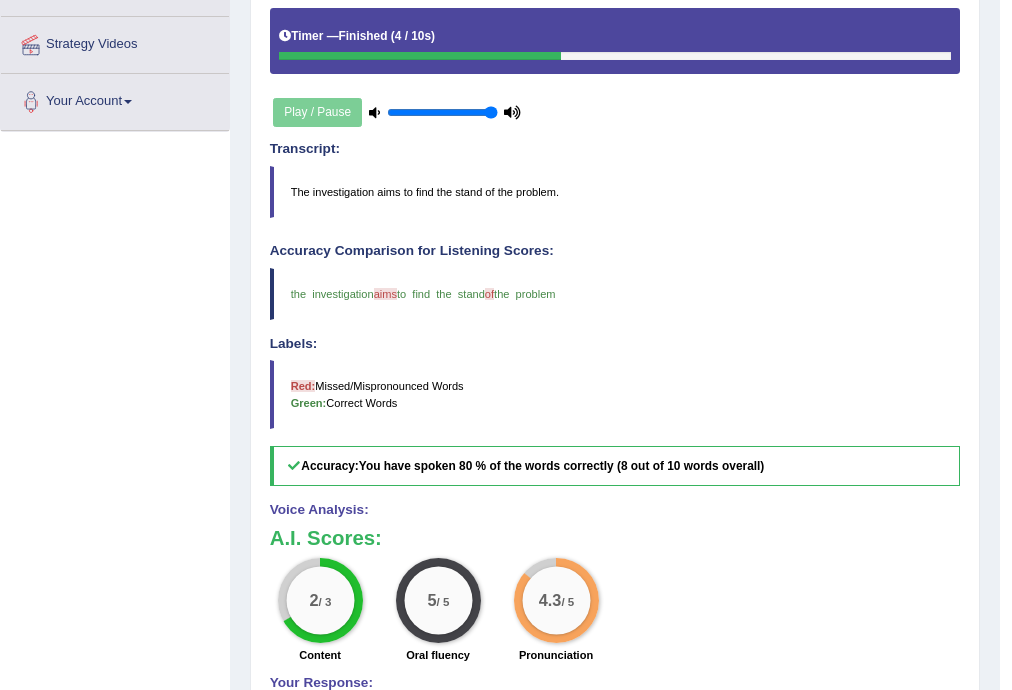 scroll, scrollTop: 207, scrollLeft: 0, axis: vertical 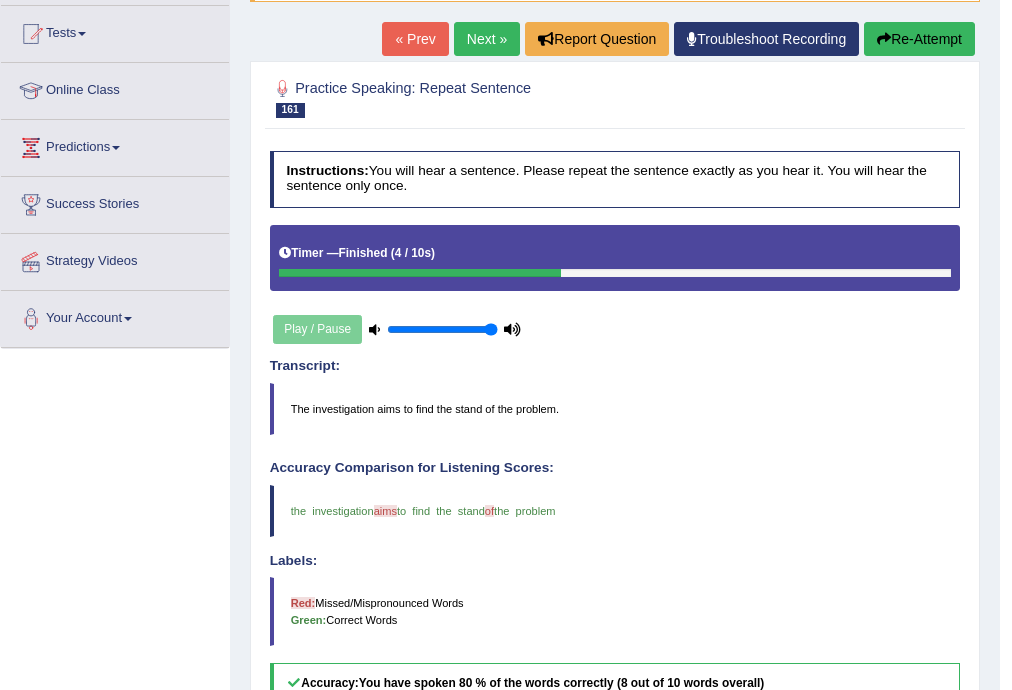 click on "Next »" at bounding box center (487, 39) 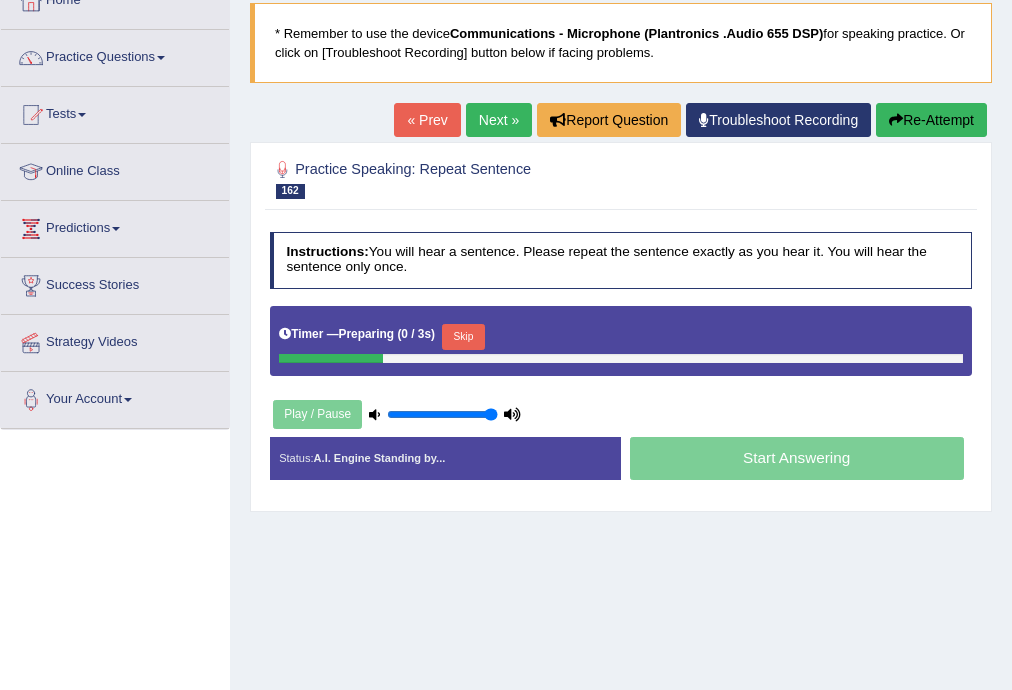 scroll, scrollTop: 0, scrollLeft: 0, axis: both 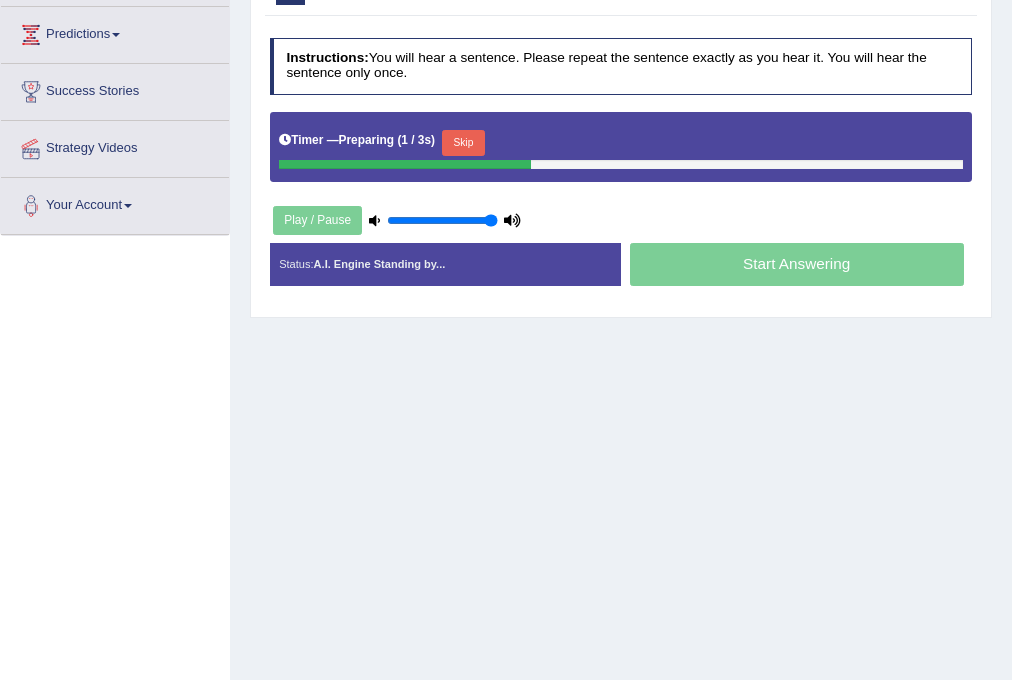 click on "Skip" at bounding box center (463, 143) 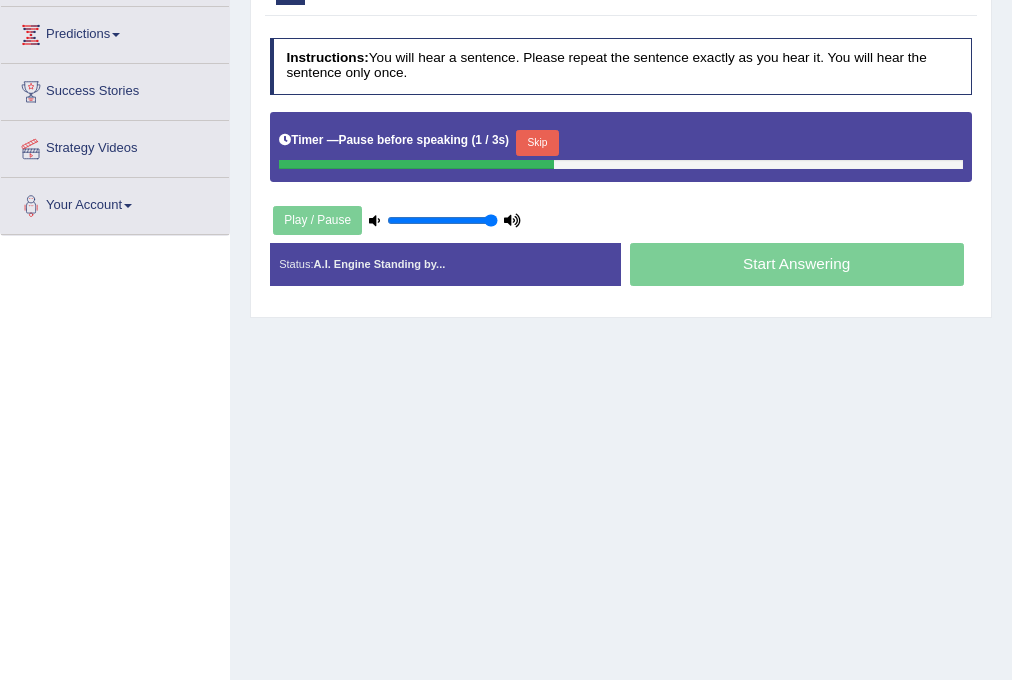 click on "Skip" at bounding box center (537, 143) 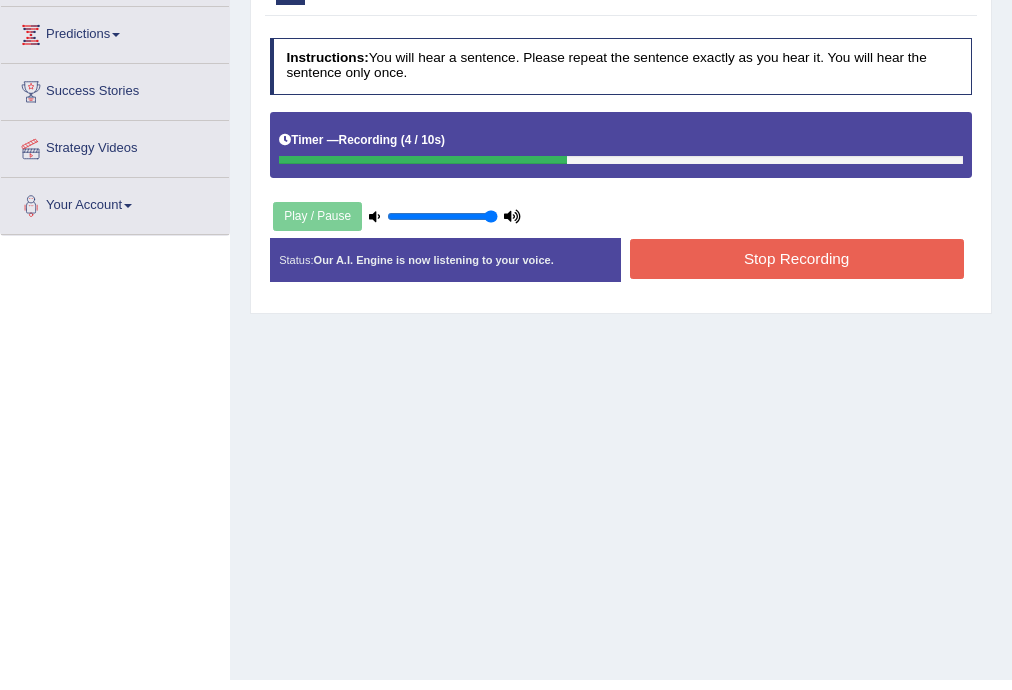 click on "Stop Recording" at bounding box center (797, 258) 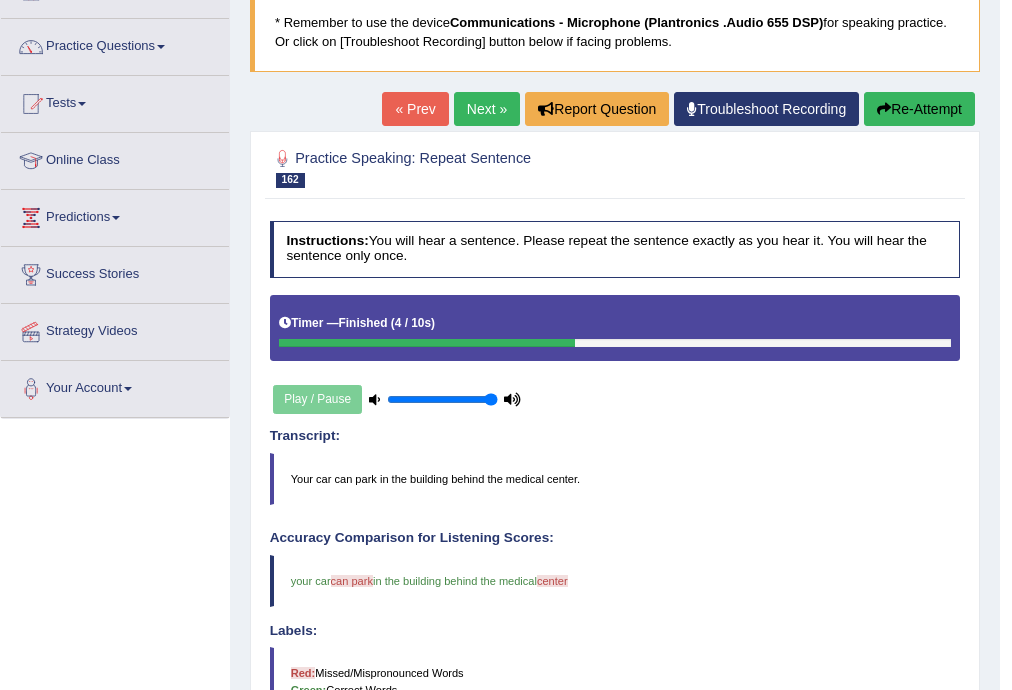 scroll, scrollTop: 127, scrollLeft: 0, axis: vertical 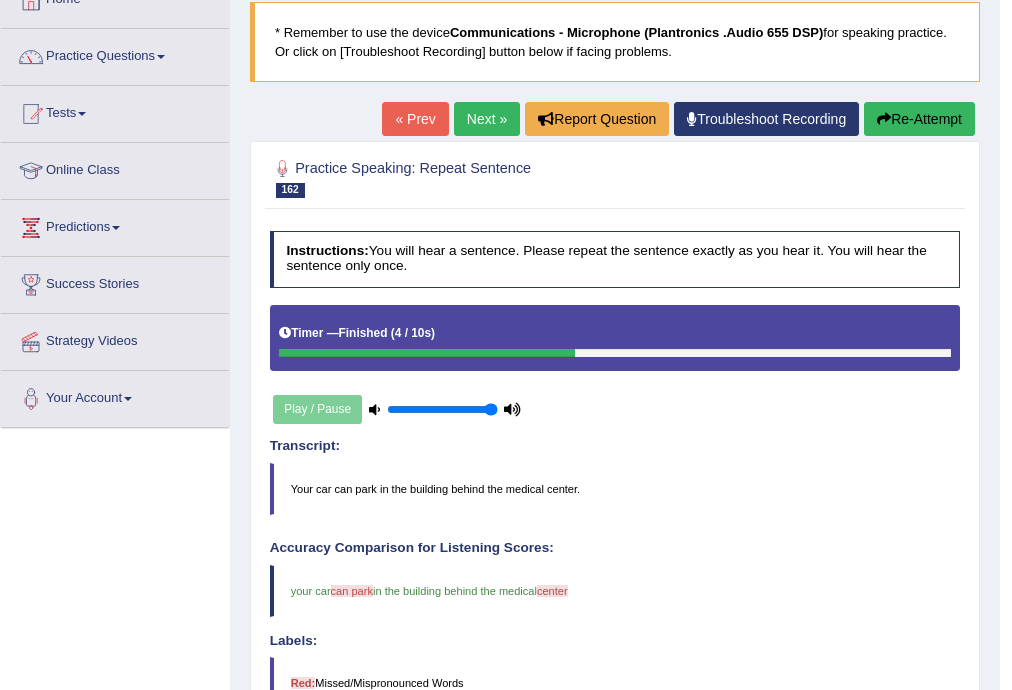 click on "Re-Attempt" at bounding box center [919, 119] 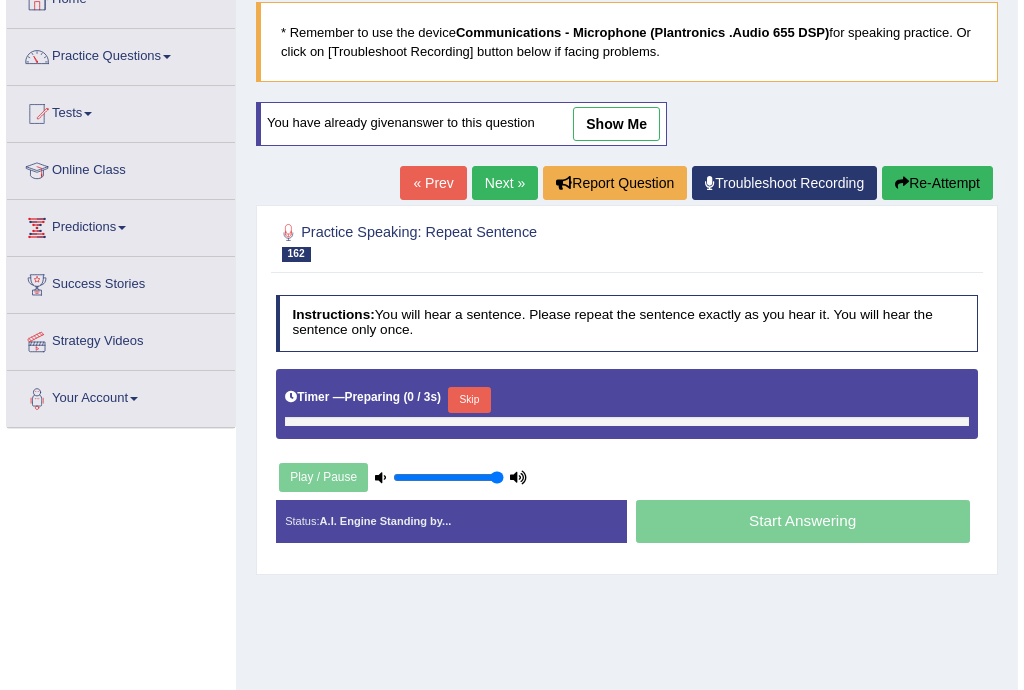 scroll, scrollTop: 0, scrollLeft: 0, axis: both 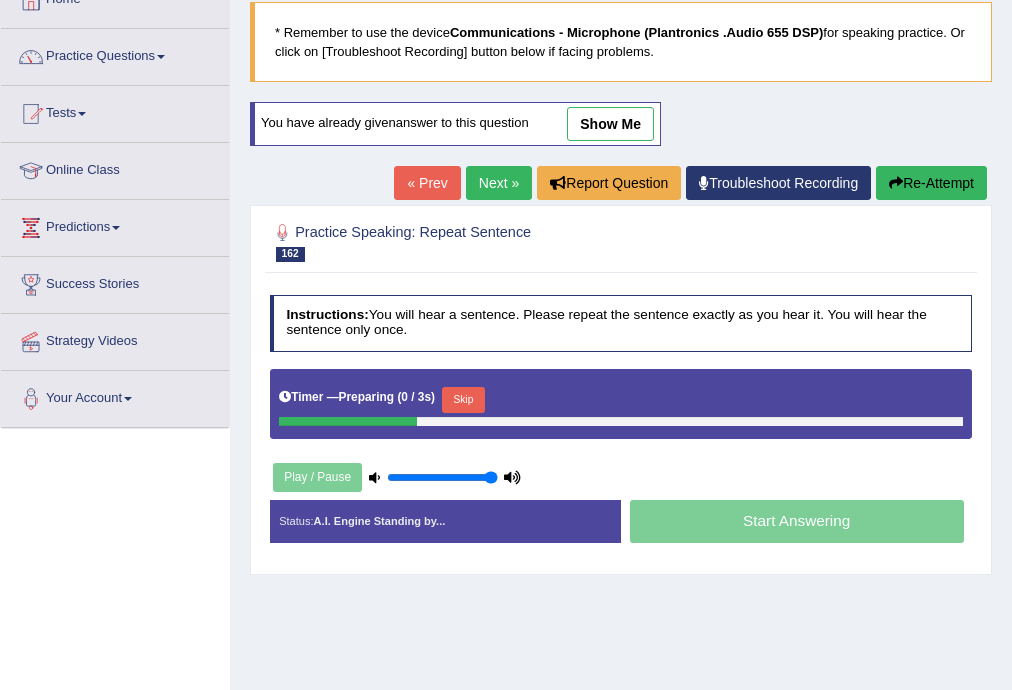 click on "Skip" at bounding box center (463, 400) 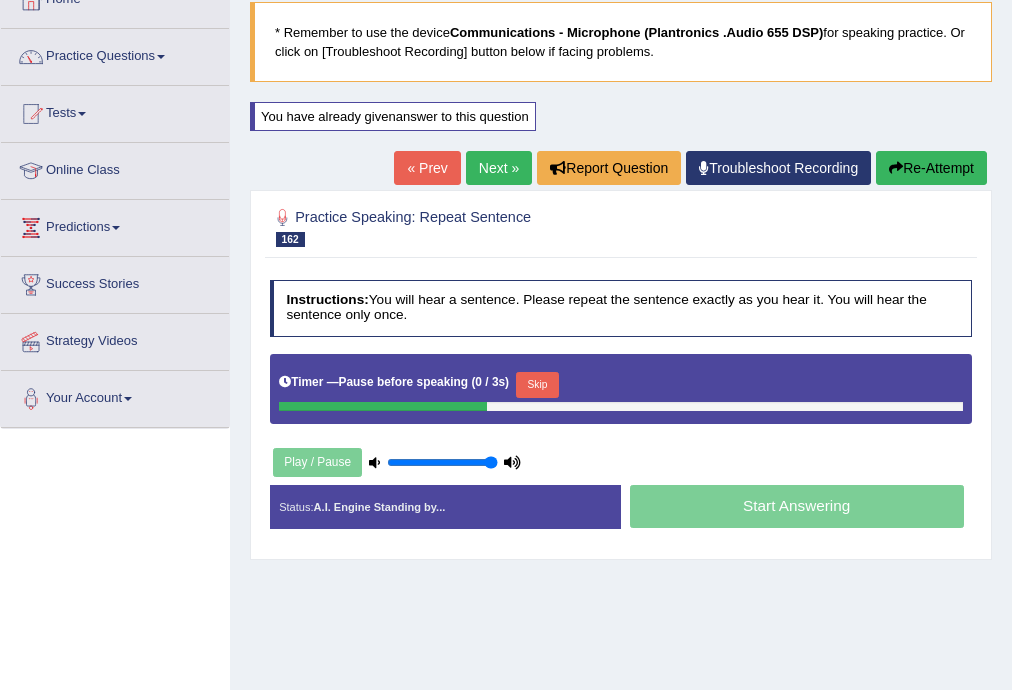 click on "Skip" at bounding box center (537, 385) 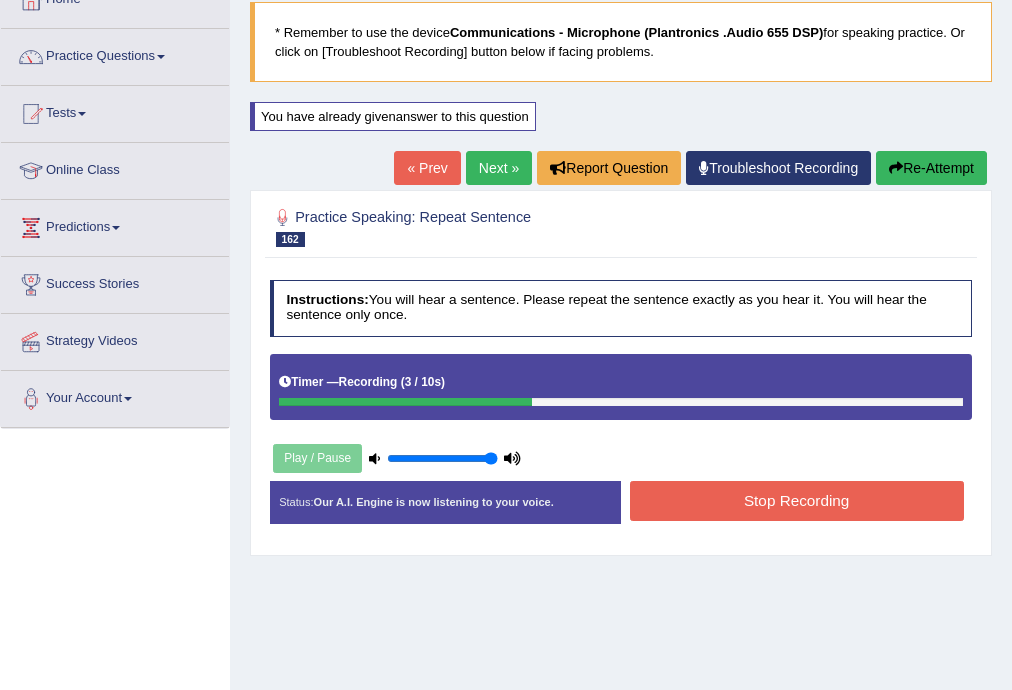 click on "Stop Recording" at bounding box center (797, 500) 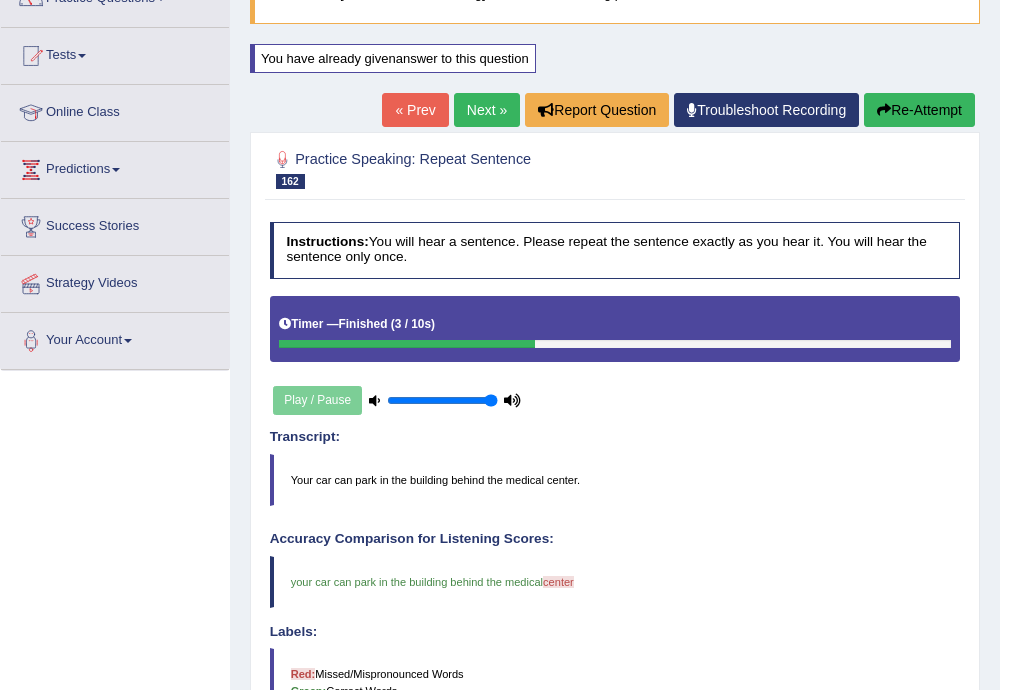 scroll, scrollTop: 96, scrollLeft: 0, axis: vertical 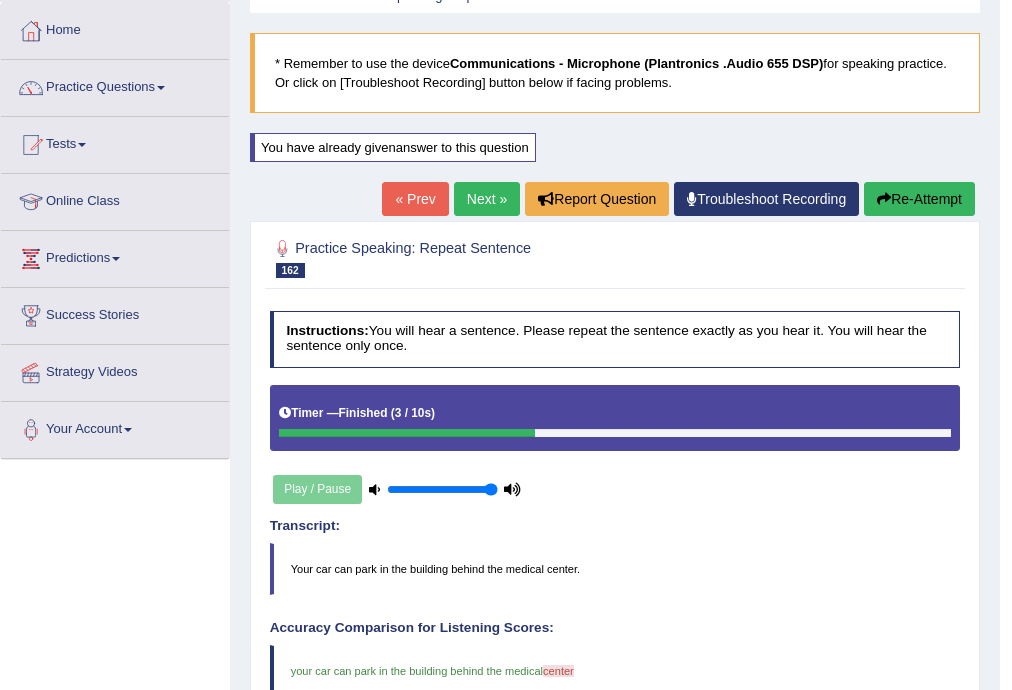 click on "Next »" at bounding box center (487, 199) 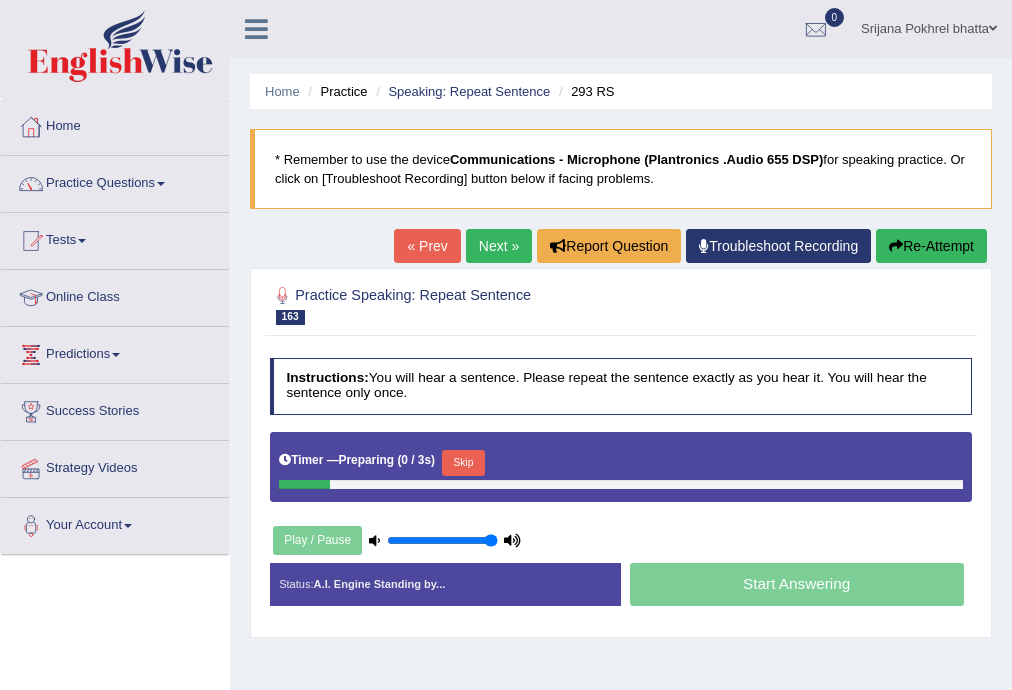 scroll, scrollTop: 0, scrollLeft: 0, axis: both 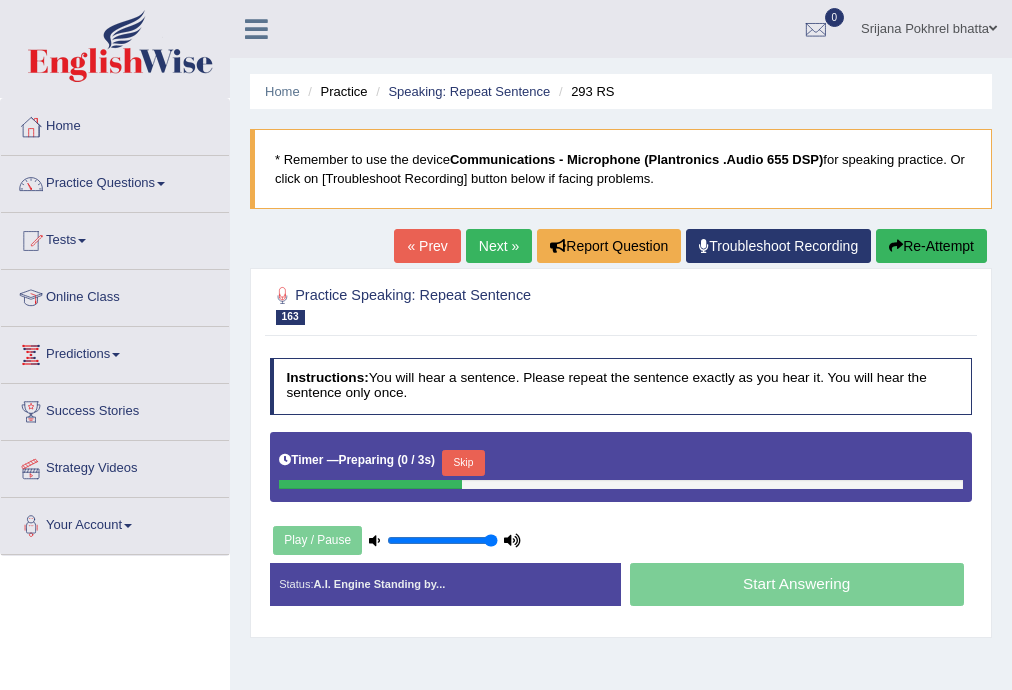 click on "Skip" at bounding box center (463, 463) 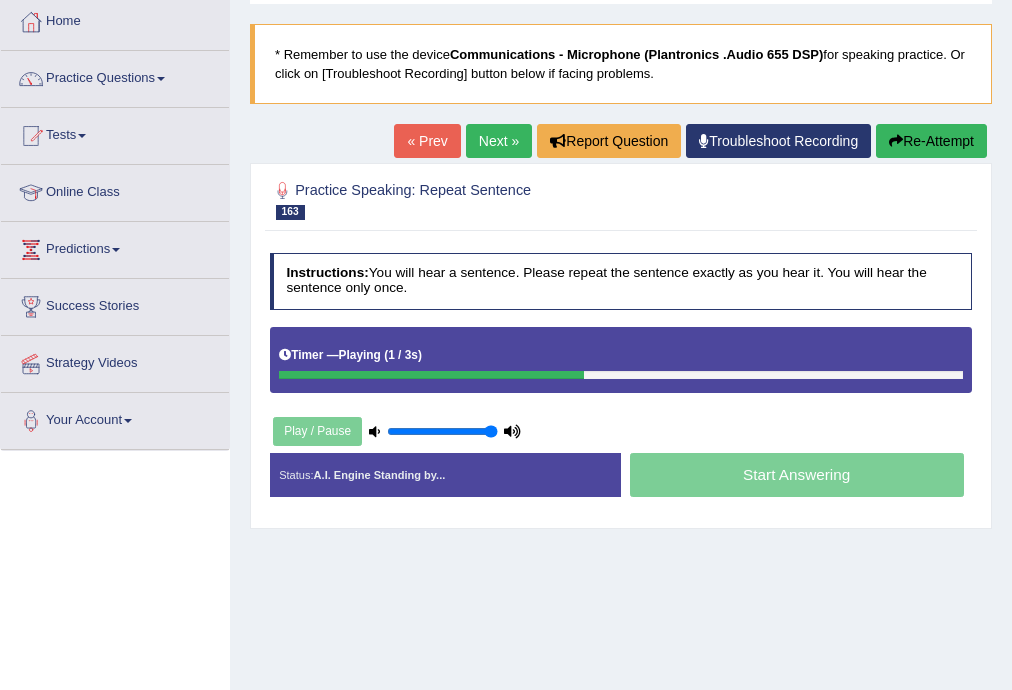 scroll, scrollTop: 240, scrollLeft: 0, axis: vertical 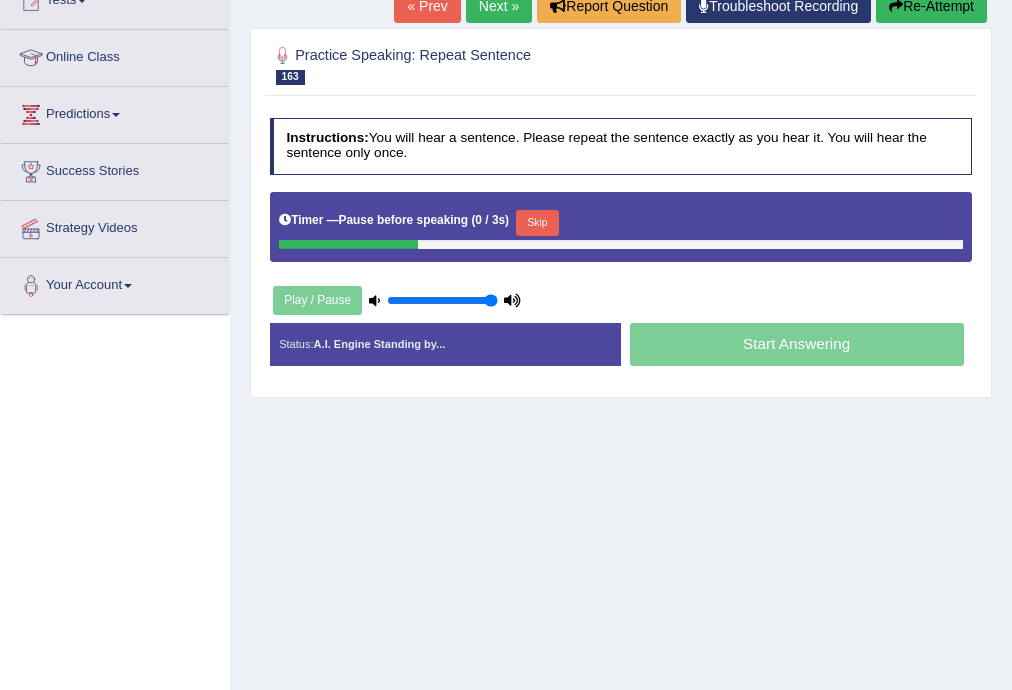 click on "Skip" at bounding box center [537, 223] 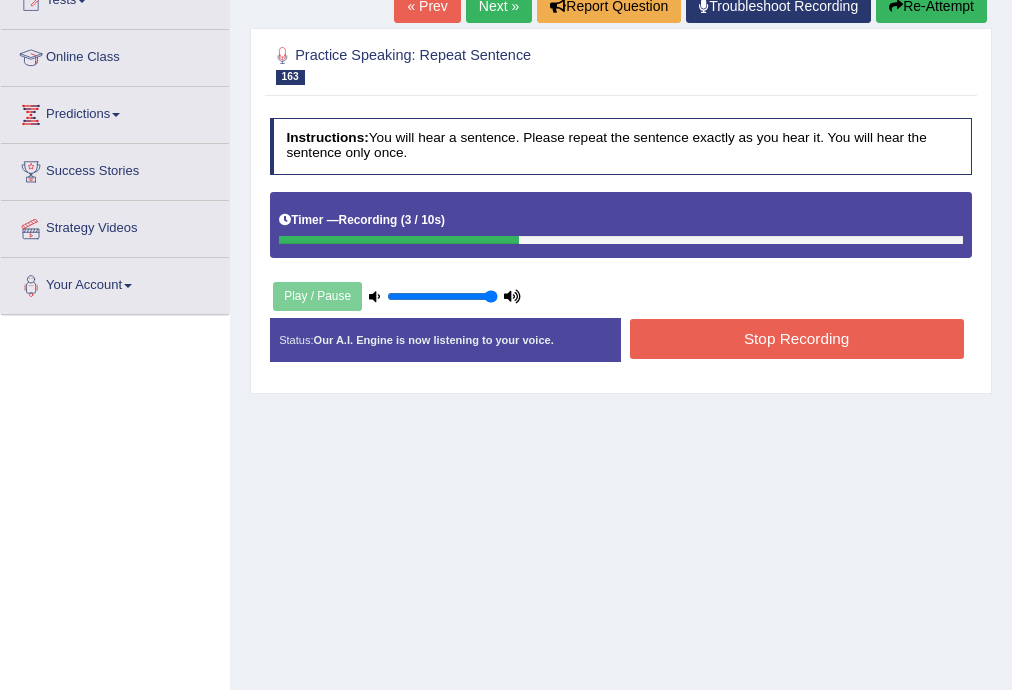 click on "Stop Recording" at bounding box center [797, 338] 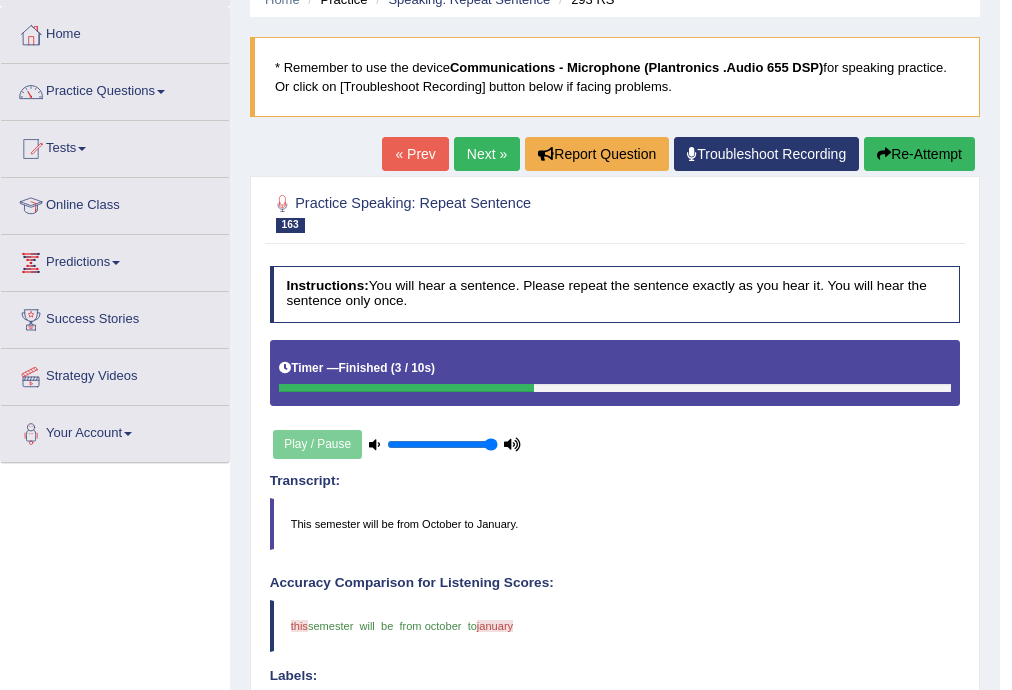 scroll, scrollTop: 0, scrollLeft: 0, axis: both 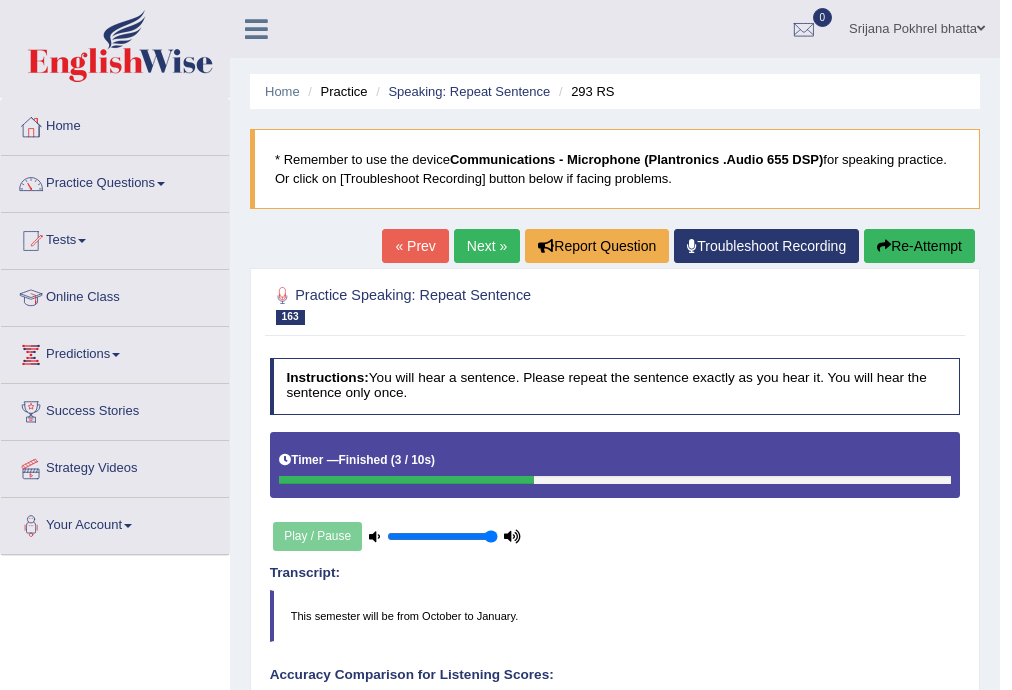 click on "Next »" at bounding box center (487, 246) 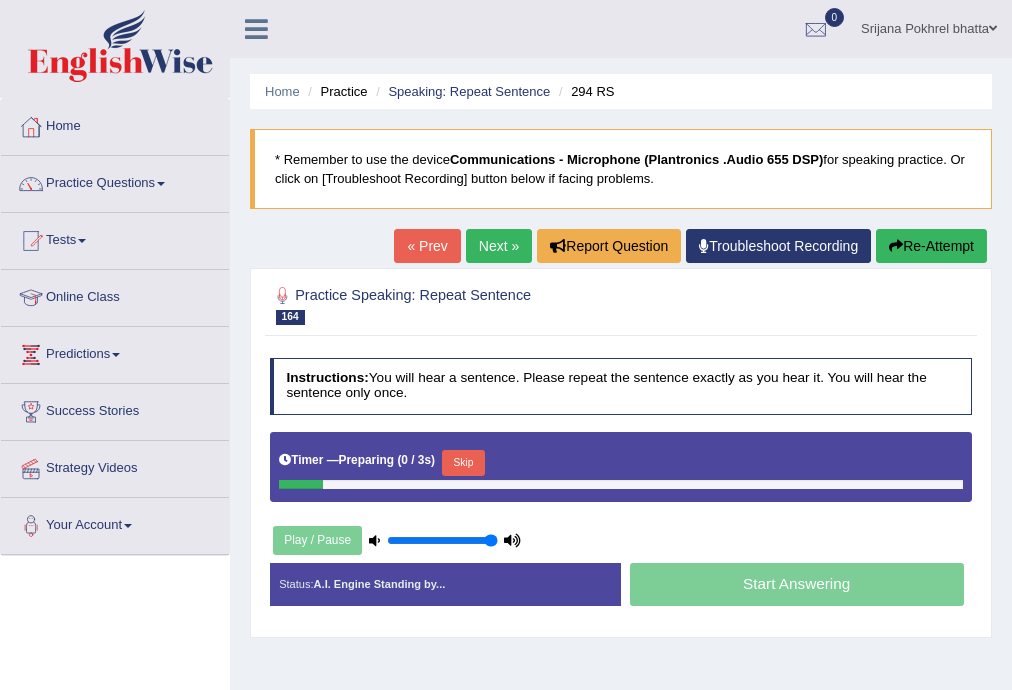 scroll, scrollTop: 0, scrollLeft: 0, axis: both 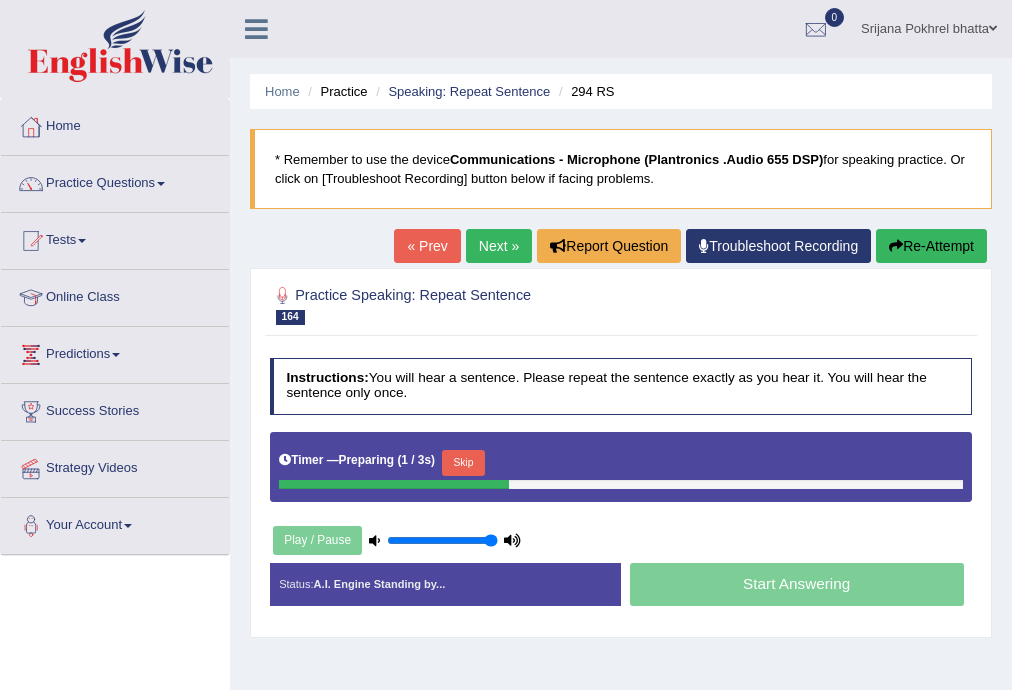 click on "Skip" at bounding box center [463, 463] 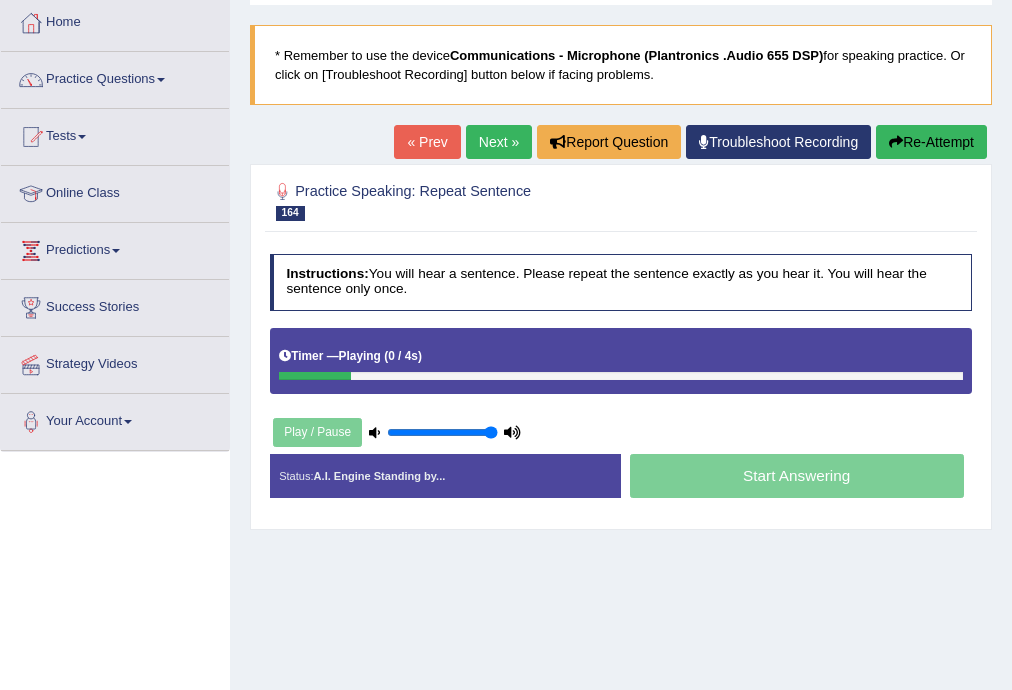 scroll, scrollTop: 320, scrollLeft: 0, axis: vertical 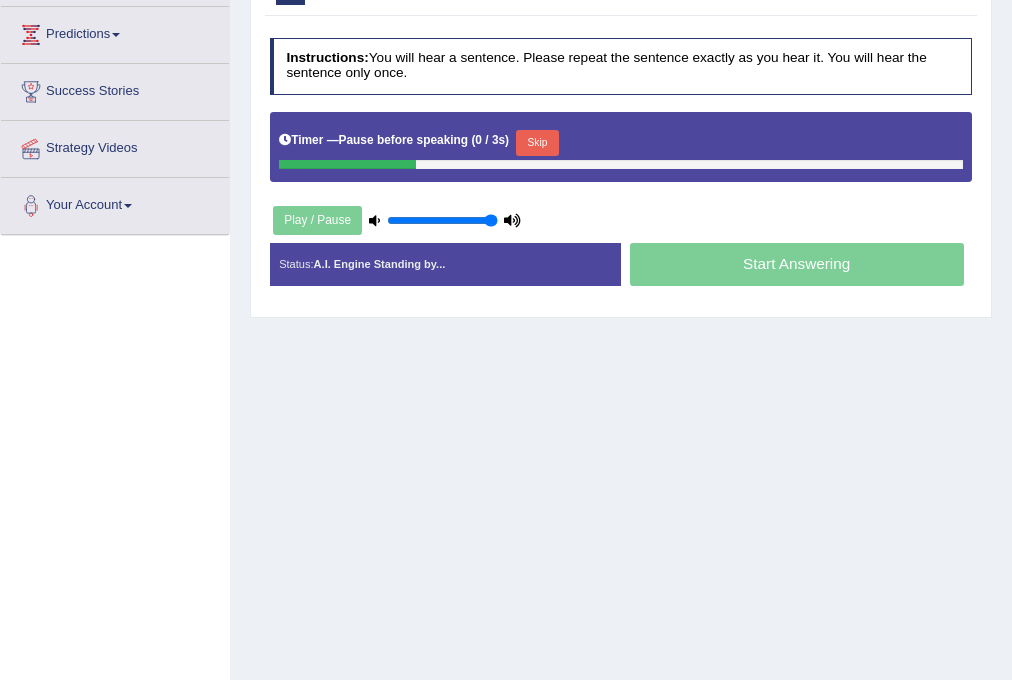 click on "Skip" at bounding box center (537, 143) 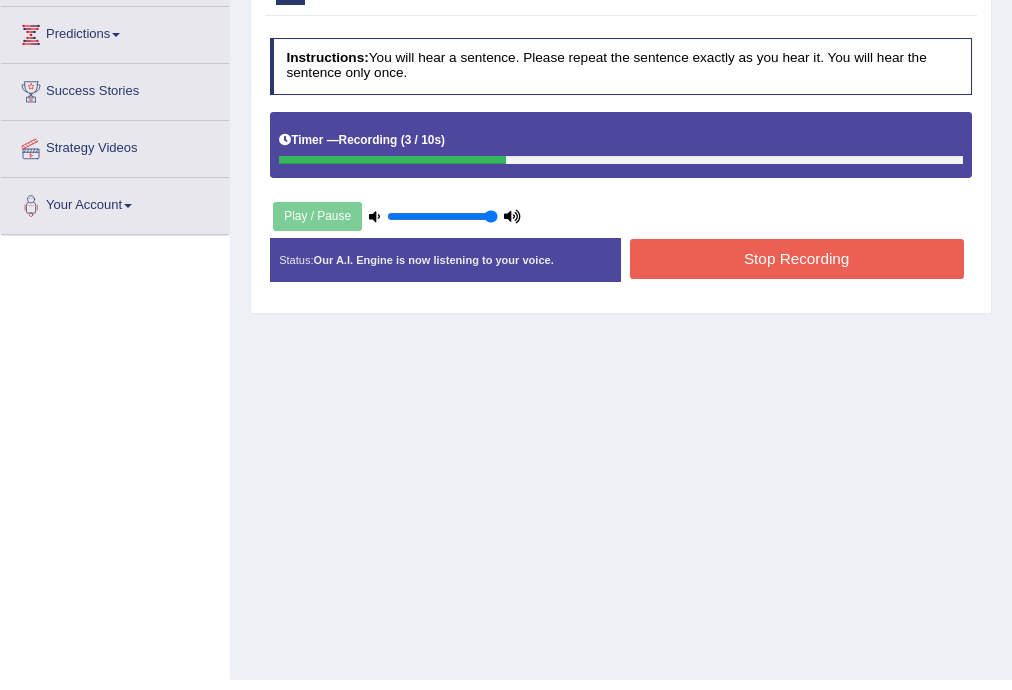 click on "Stop Recording" at bounding box center (797, 258) 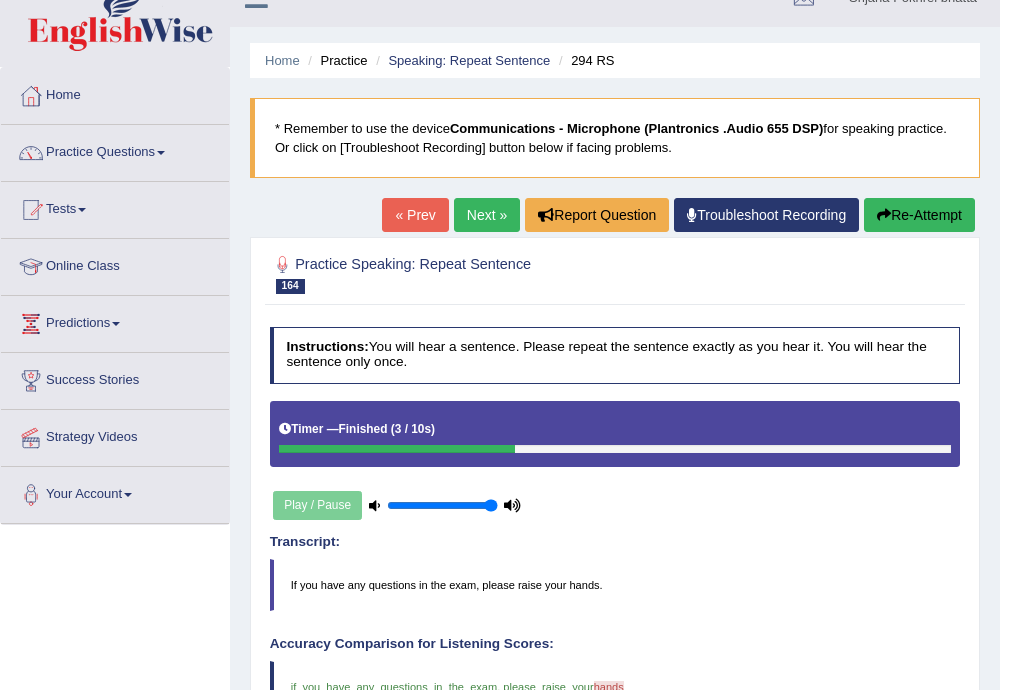 scroll, scrollTop: 0, scrollLeft: 0, axis: both 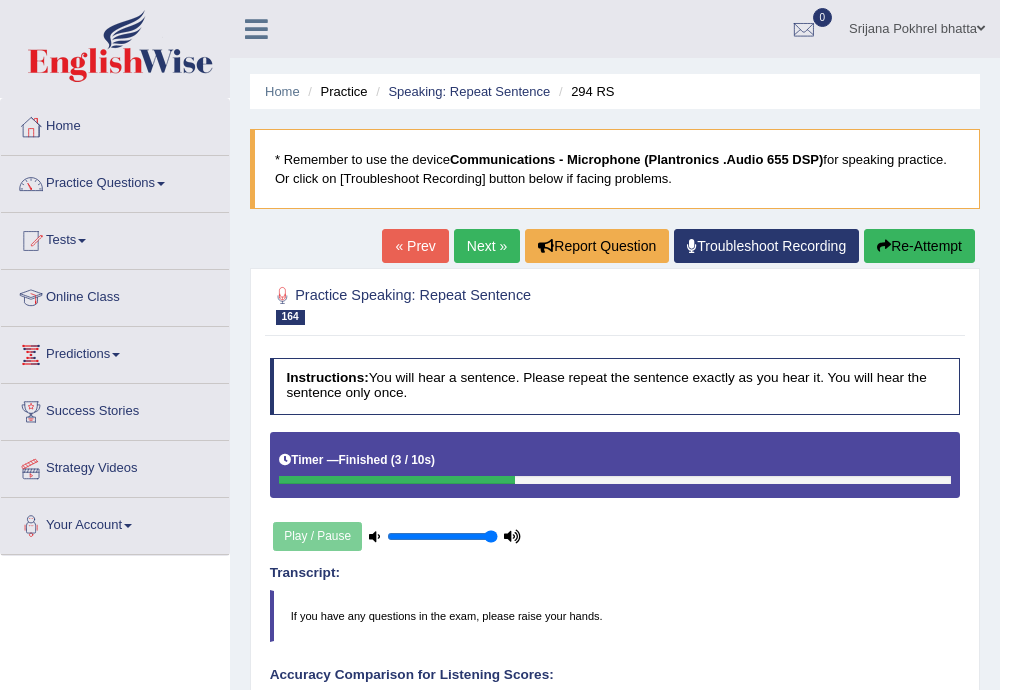 click on "Next »" at bounding box center (487, 246) 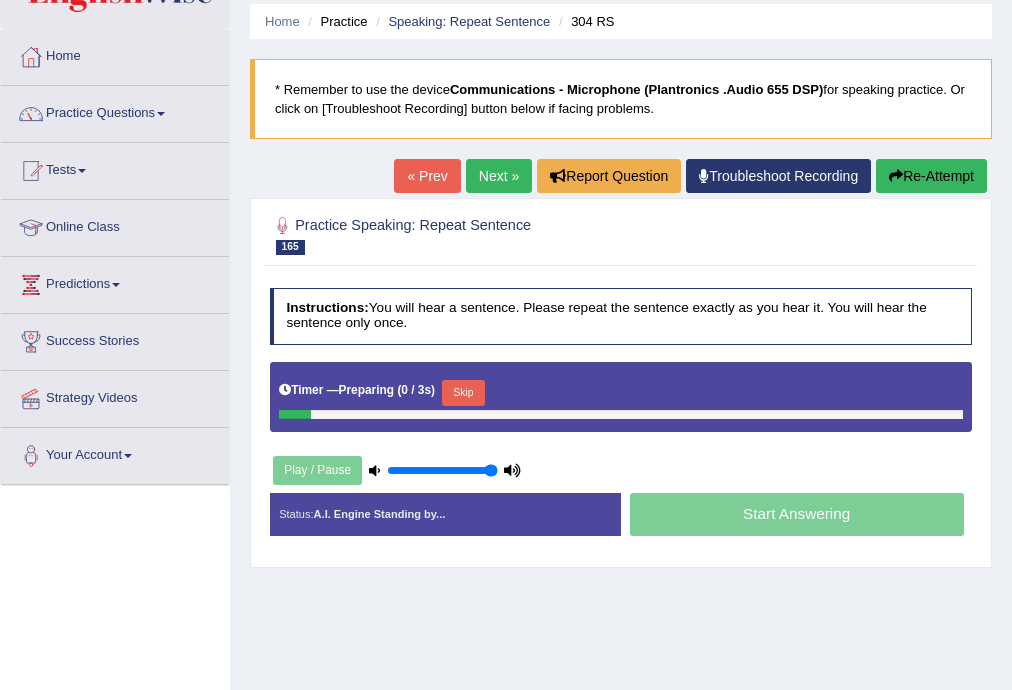 scroll, scrollTop: 240, scrollLeft: 0, axis: vertical 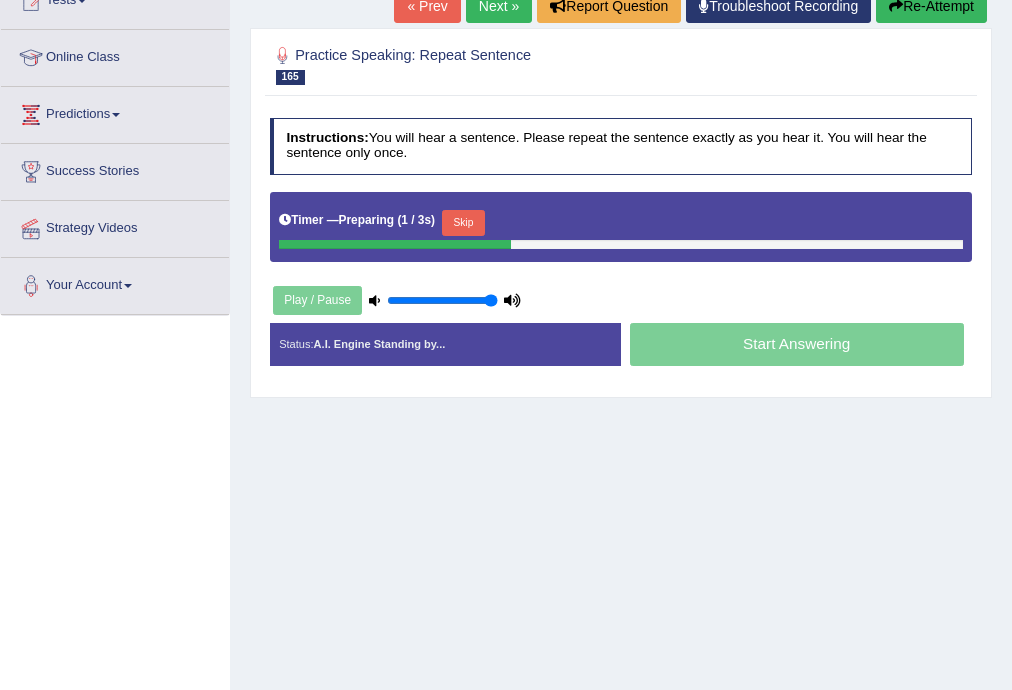 click on "Skip" at bounding box center (463, 223) 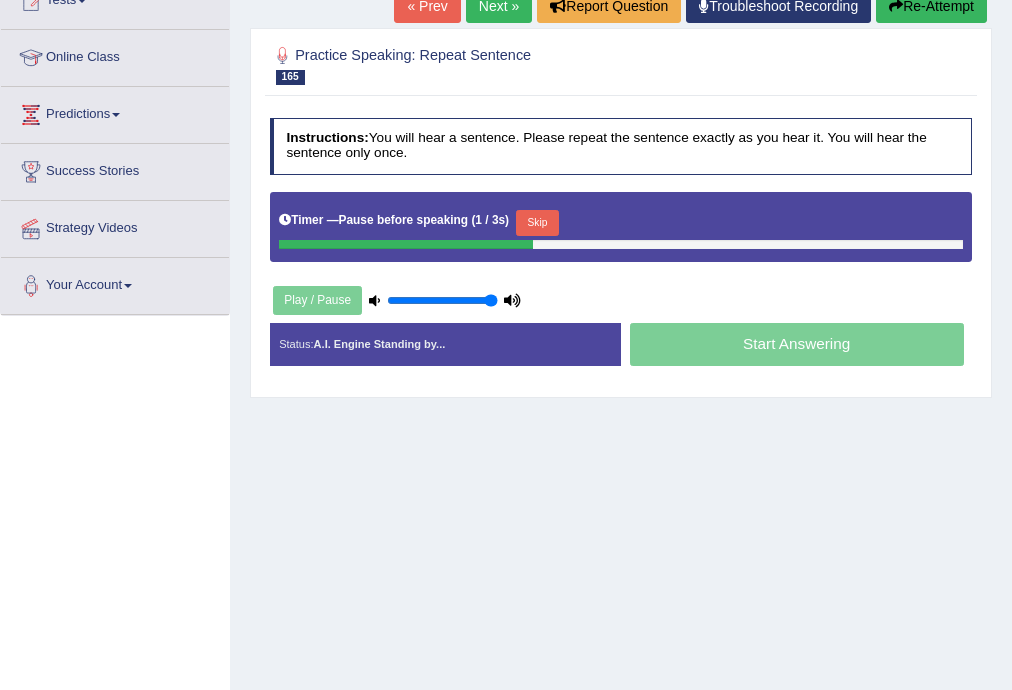 click on "Skip" at bounding box center (537, 223) 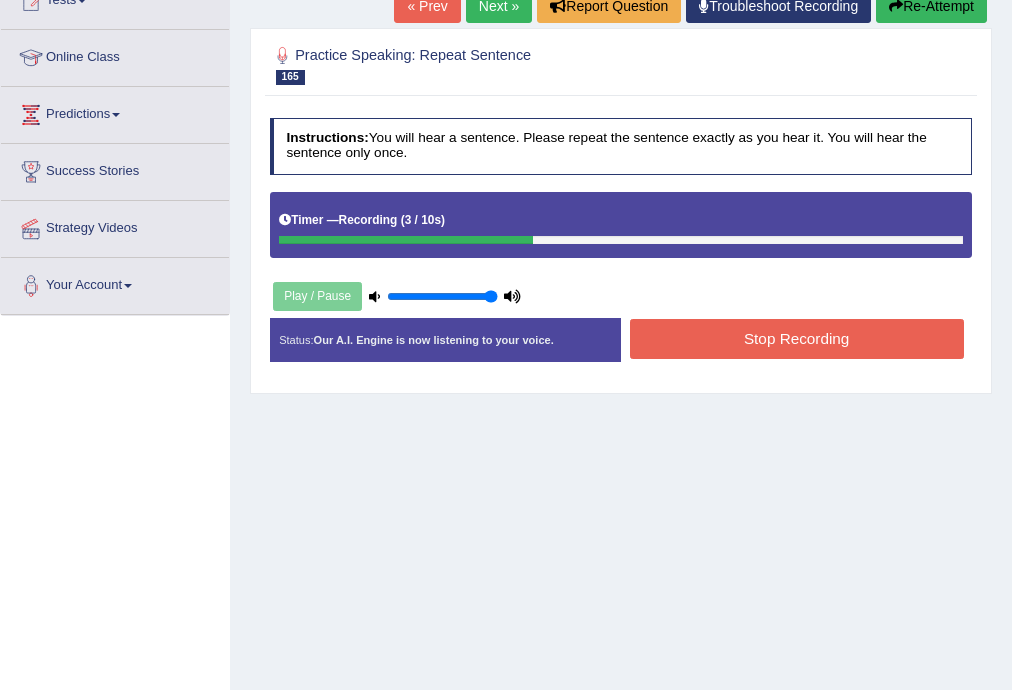 click on "Stop Recording" at bounding box center [797, 338] 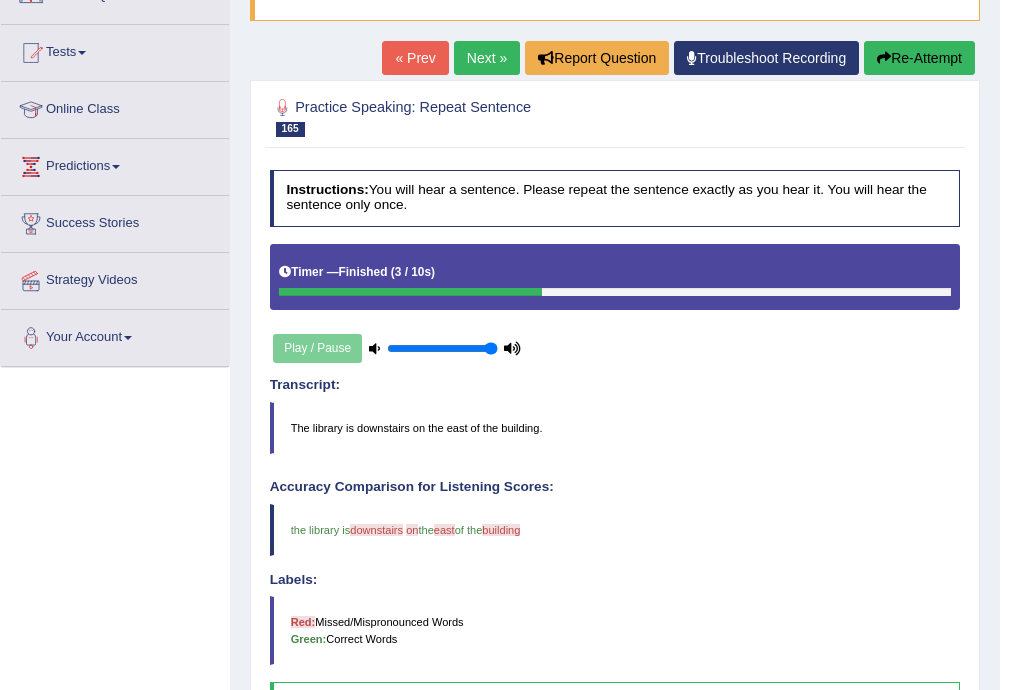 scroll, scrollTop: 160, scrollLeft: 0, axis: vertical 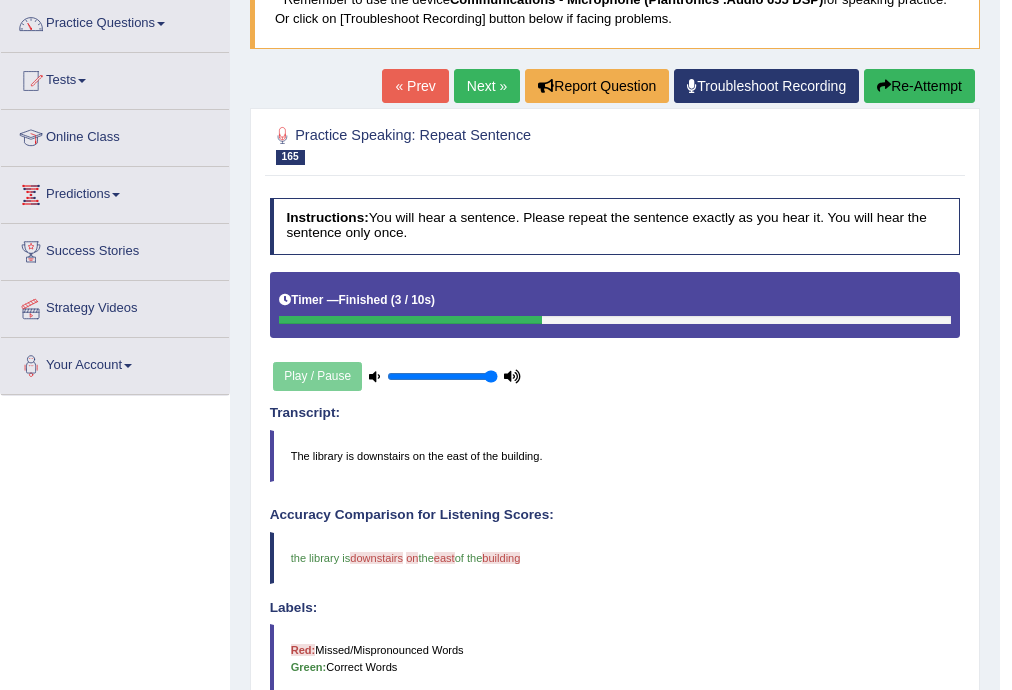 click on "Next »" at bounding box center [487, 86] 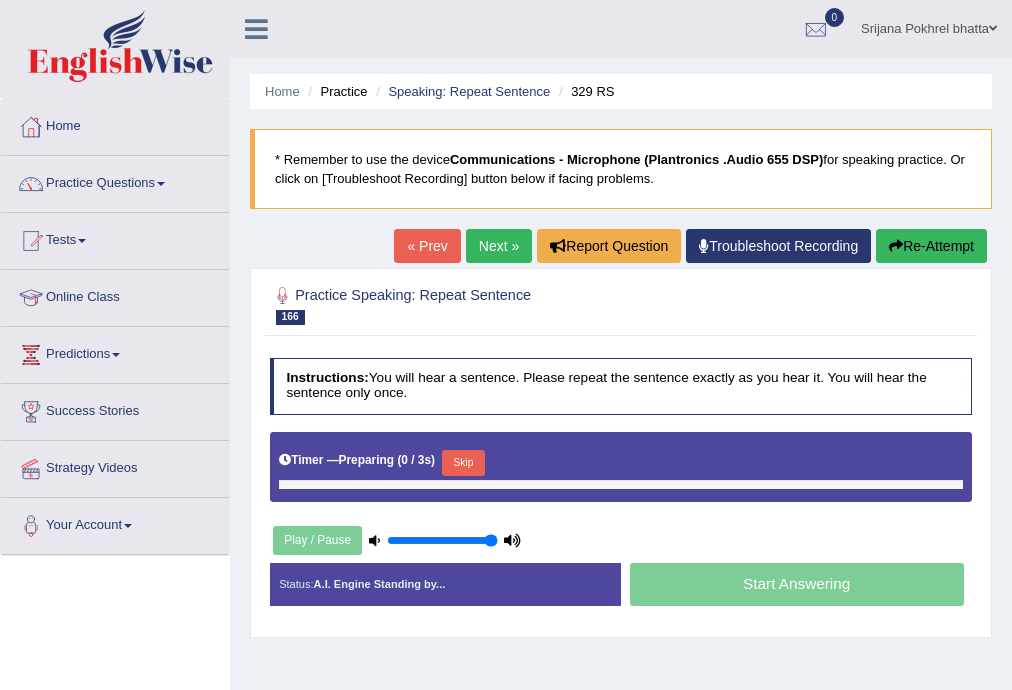 scroll, scrollTop: 0, scrollLeft: 0, axis: both 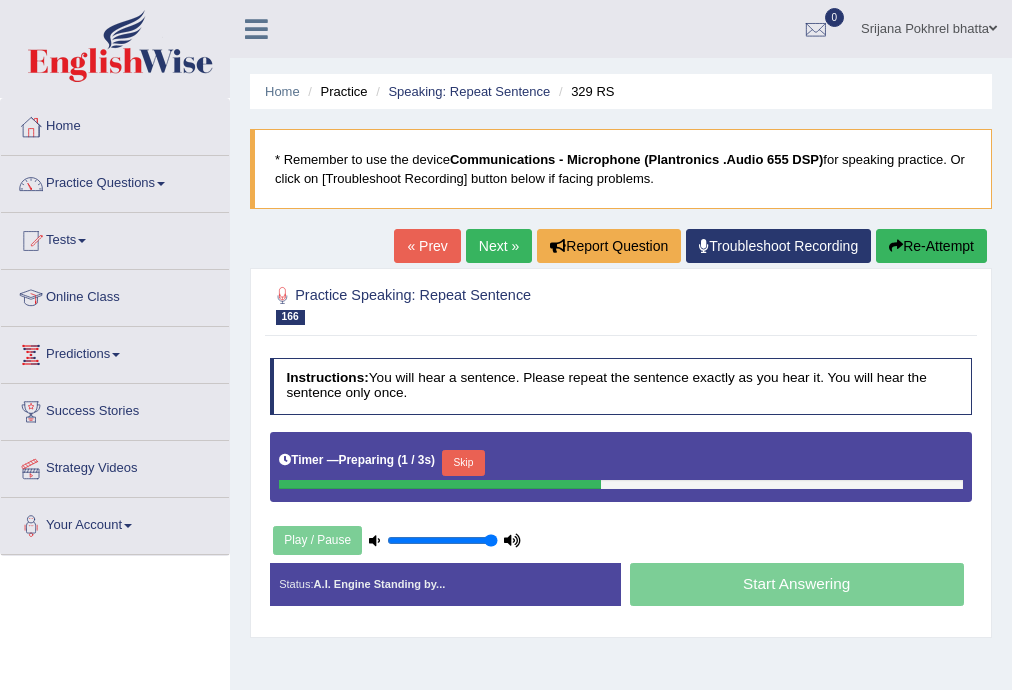 click on "Skip" at bounding box center (463, 463) 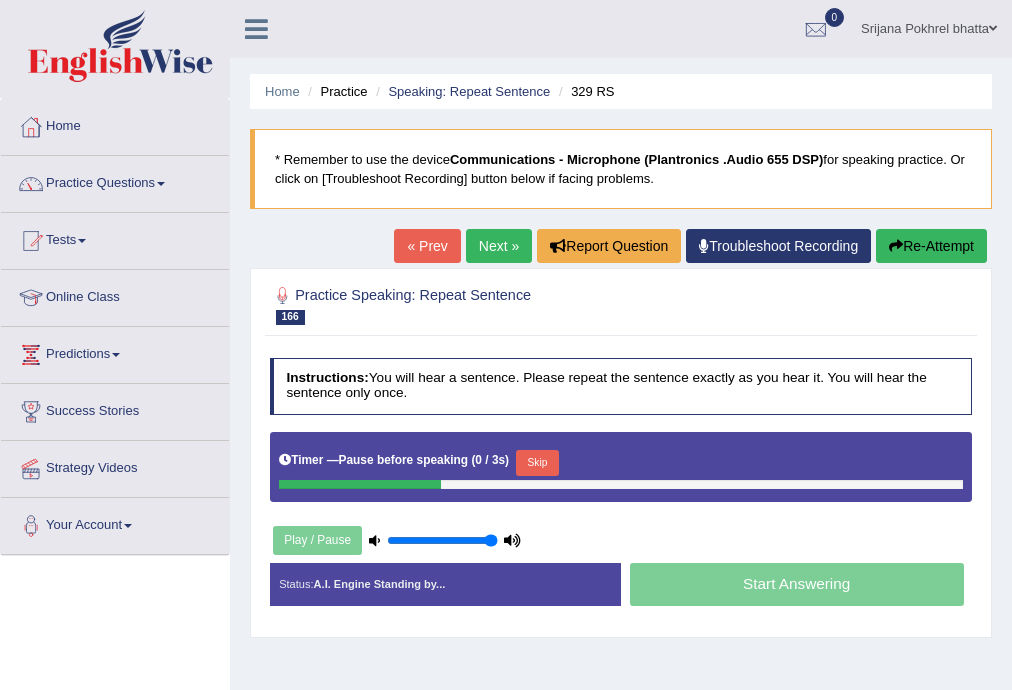 click on "Skip" at bounding box center (537, 463) 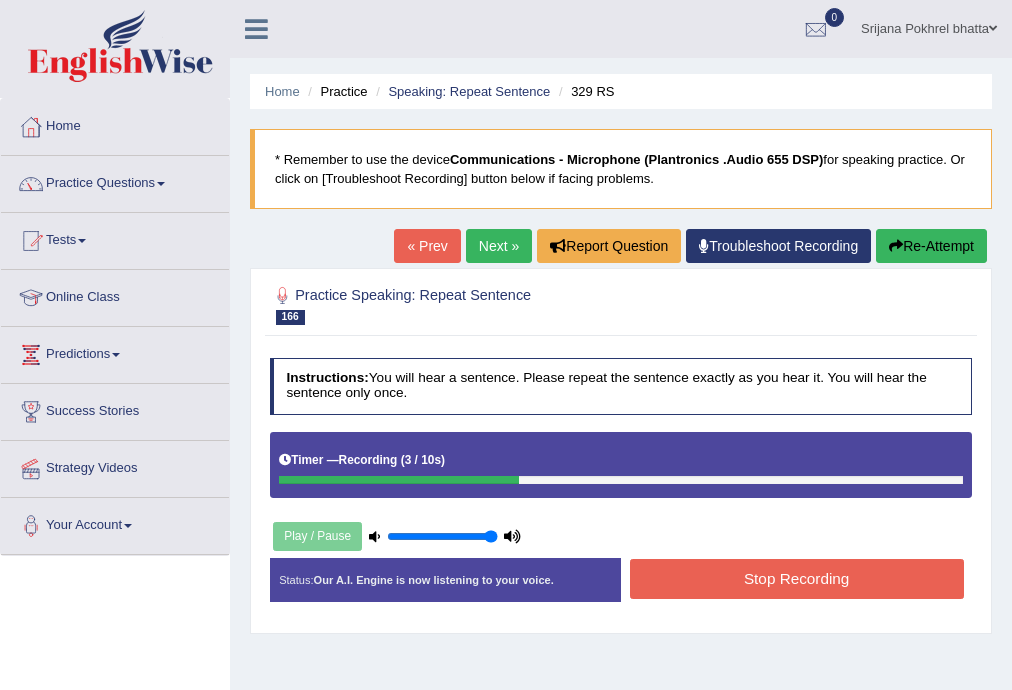 click on "Stop Recording" at bounding box center [797, 578] 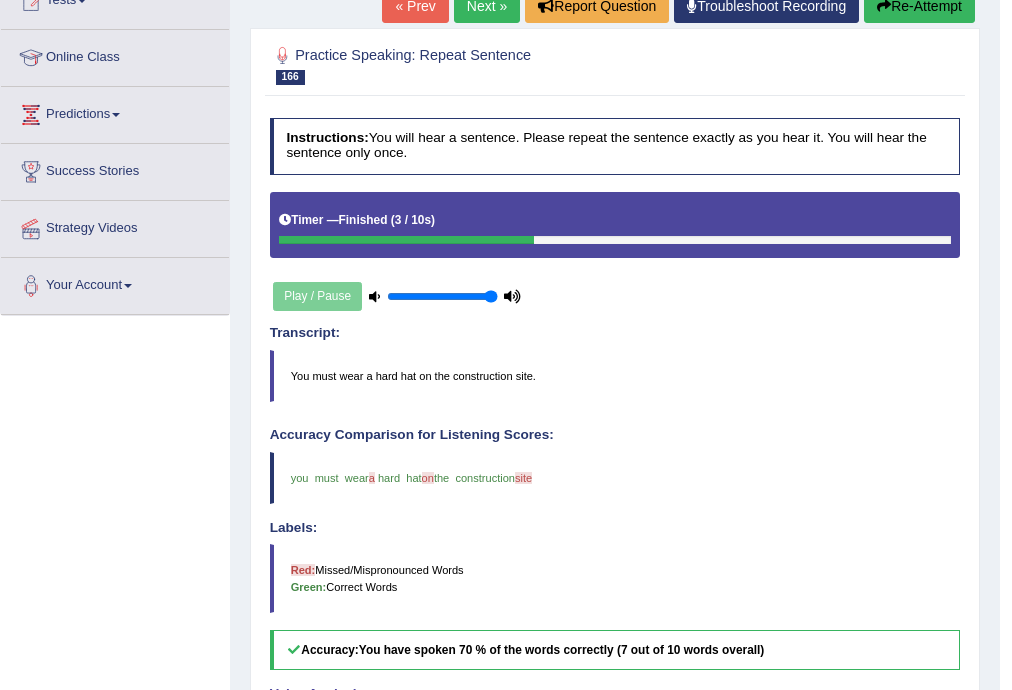 scroll, scrollTop: 0, scrollLeft: 0, axis: both 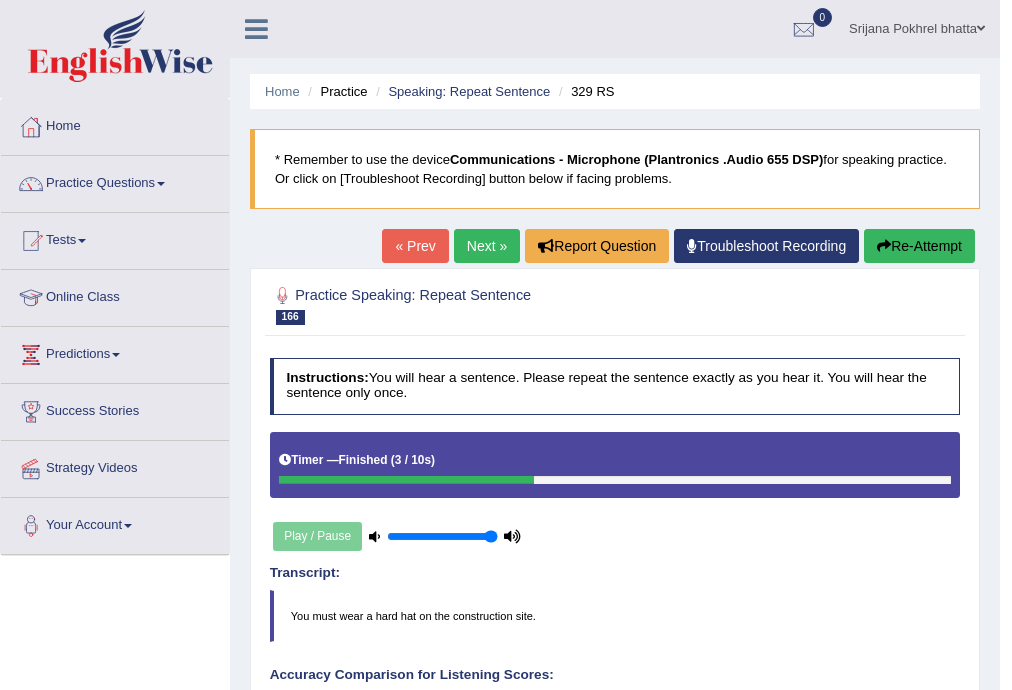 click on "Next »" at bounding box center [487, 246] 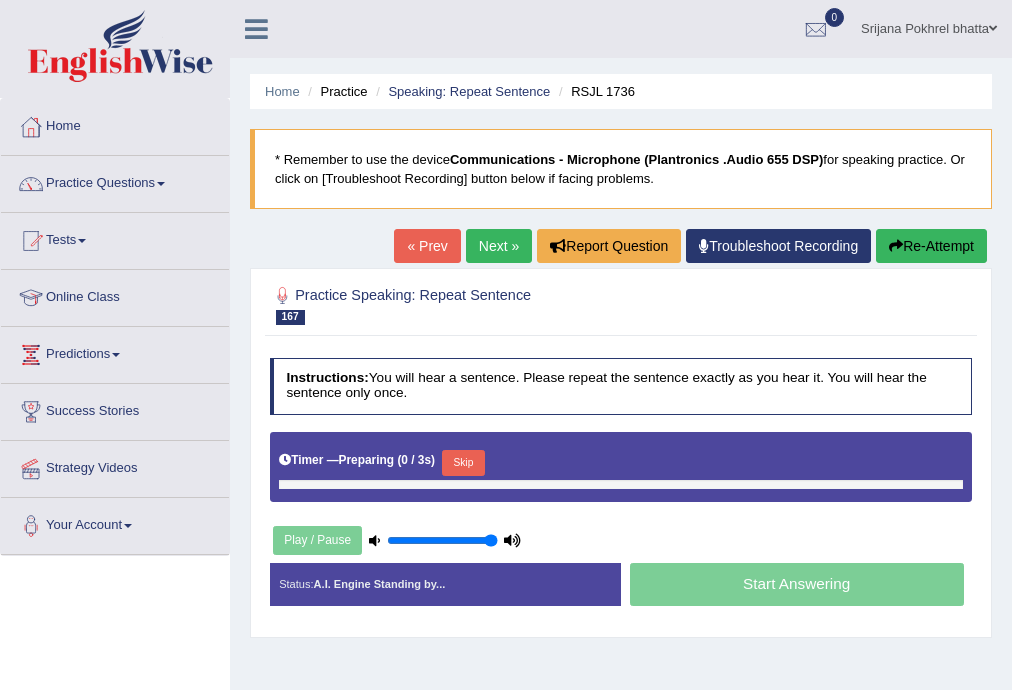 scroll, scrollTop: 0, scrollLeft: 0, axis: both 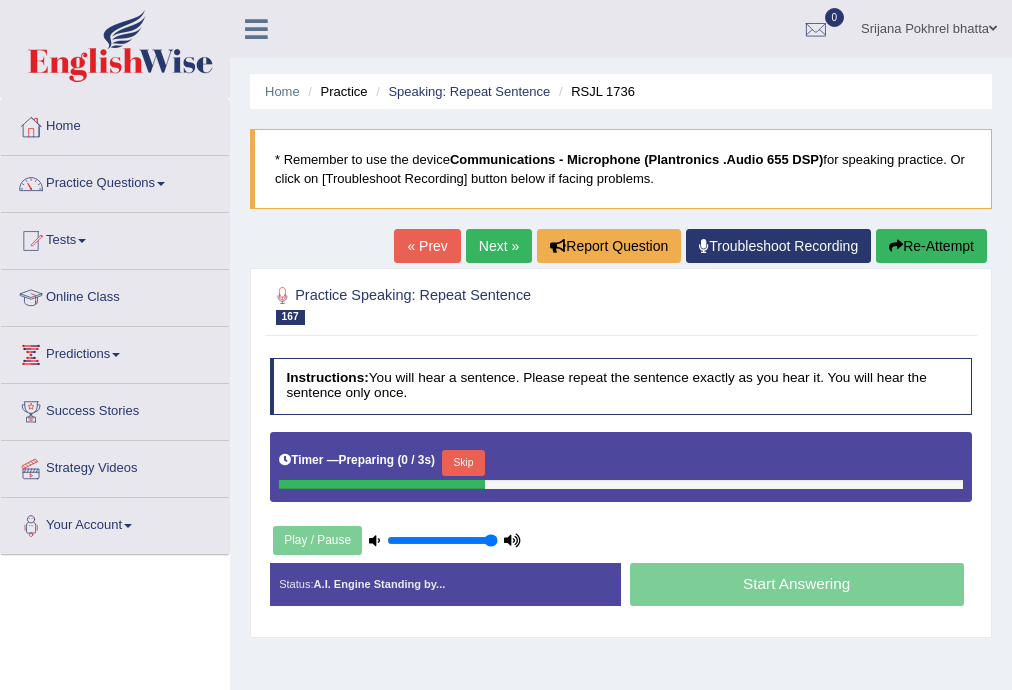 click on "Skip" at bounding box center (463, 463) 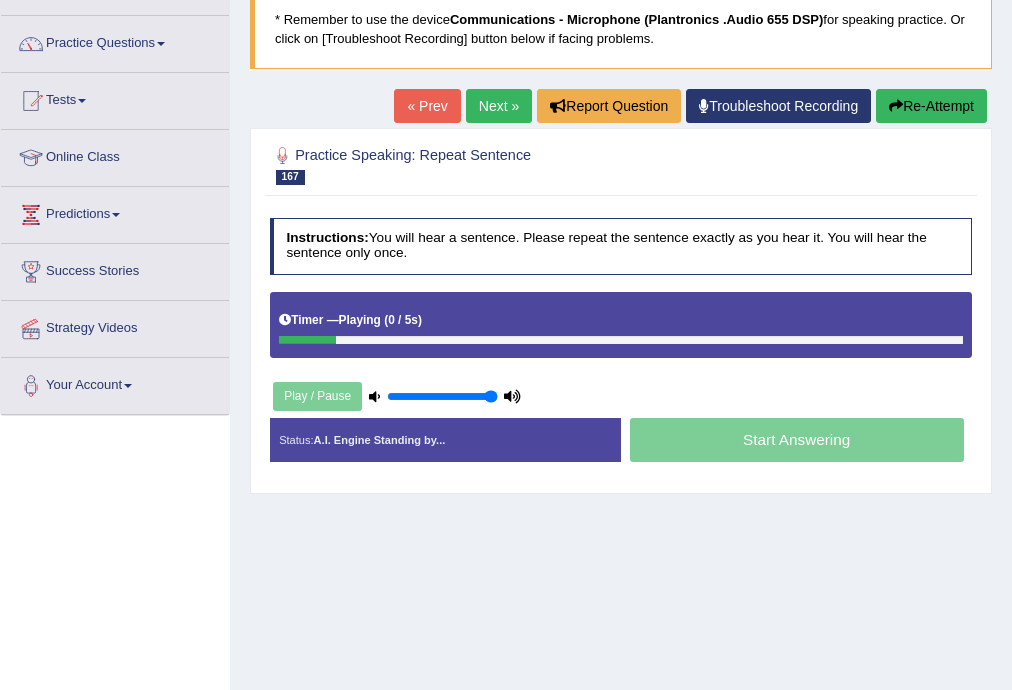 scroll, scrollTop: 240, scrollLeft: 0, axis: vertical 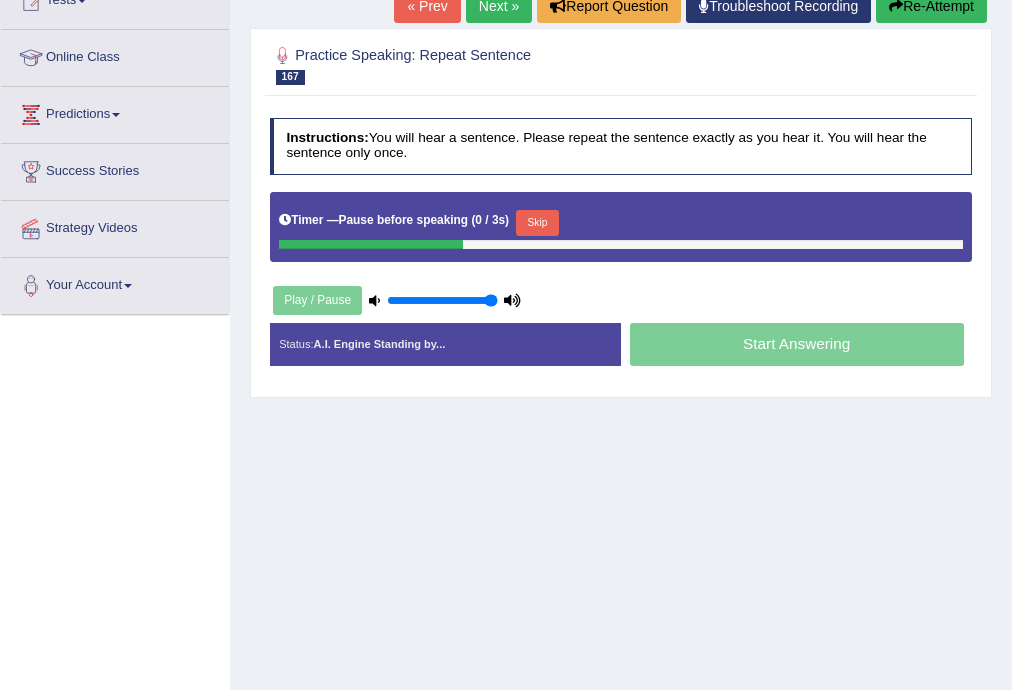 click on "Skip" at bounding box center [537, 223] 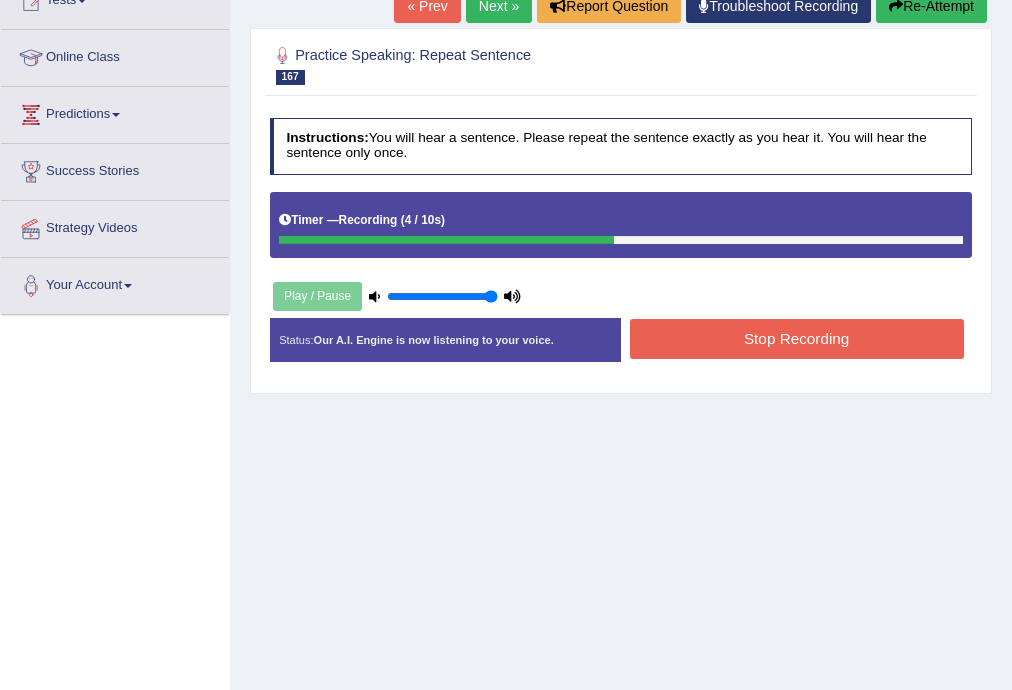 click on "Stop Recording" at bounding box center (797, 338) 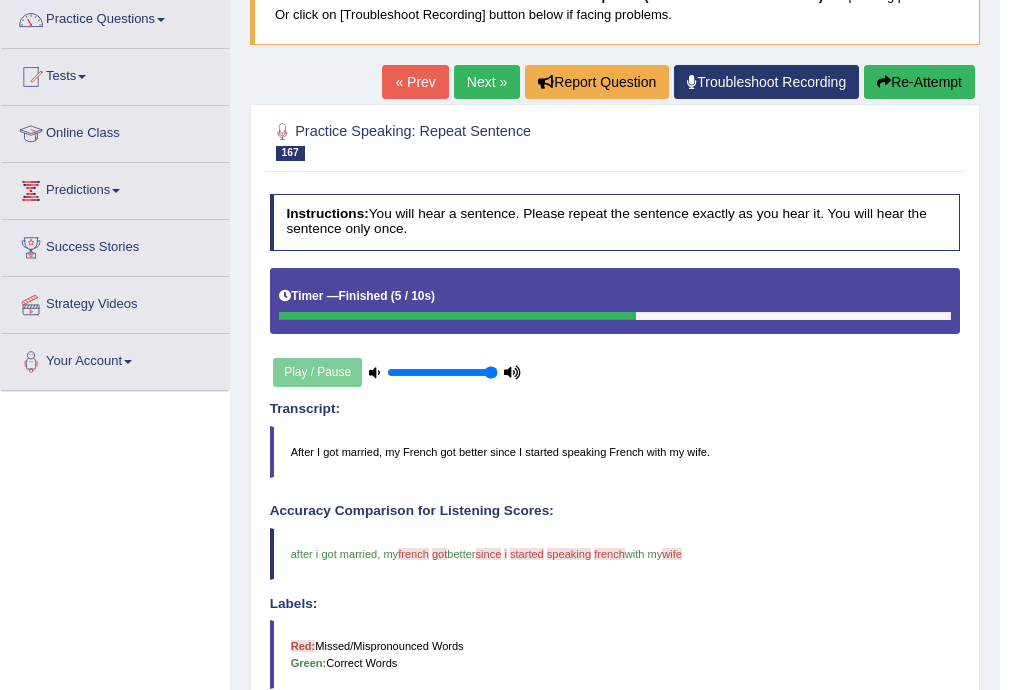 scroll, scrollTop: 160, scrollLeft: 0, axis: vertical 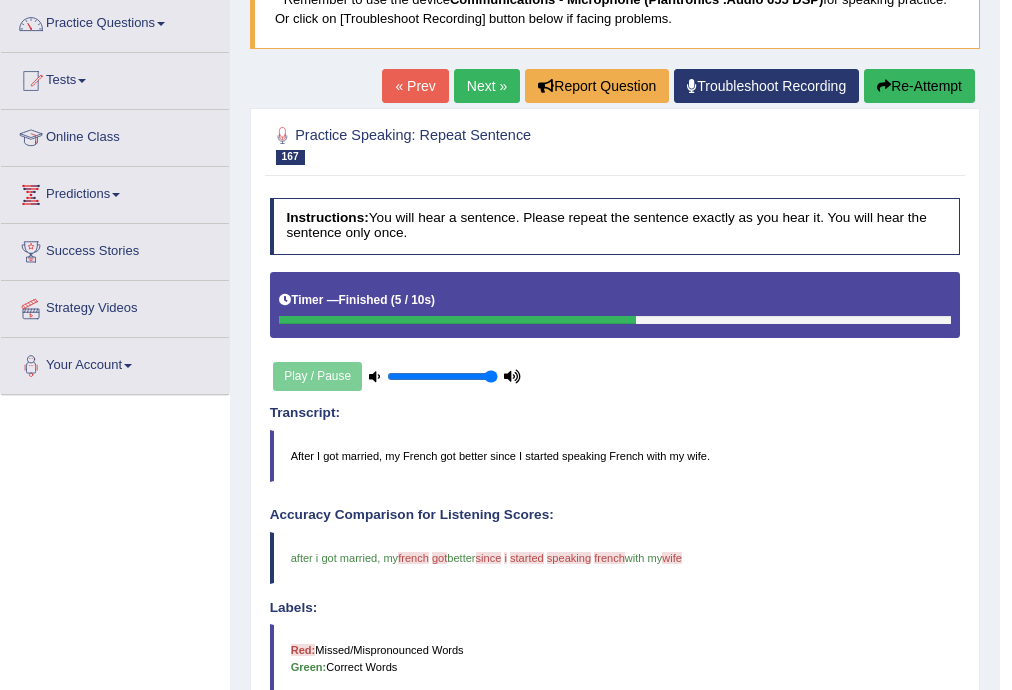 click on "Next »" at bounding box center (487, 86) 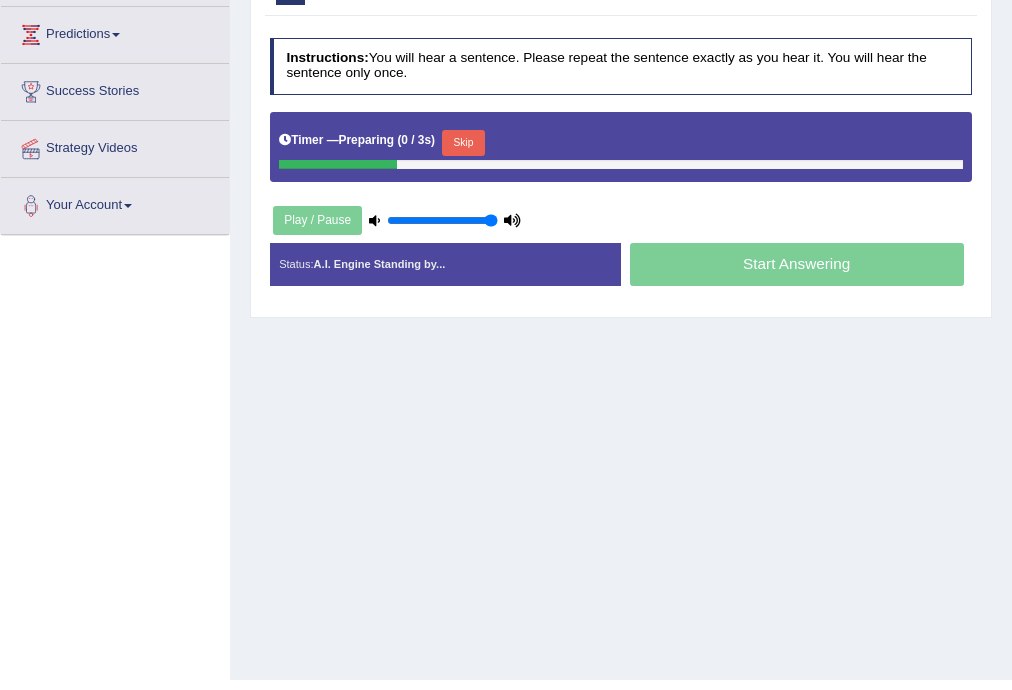 scroll, scrollTop: 0, scrollLeft: 0, axis: both 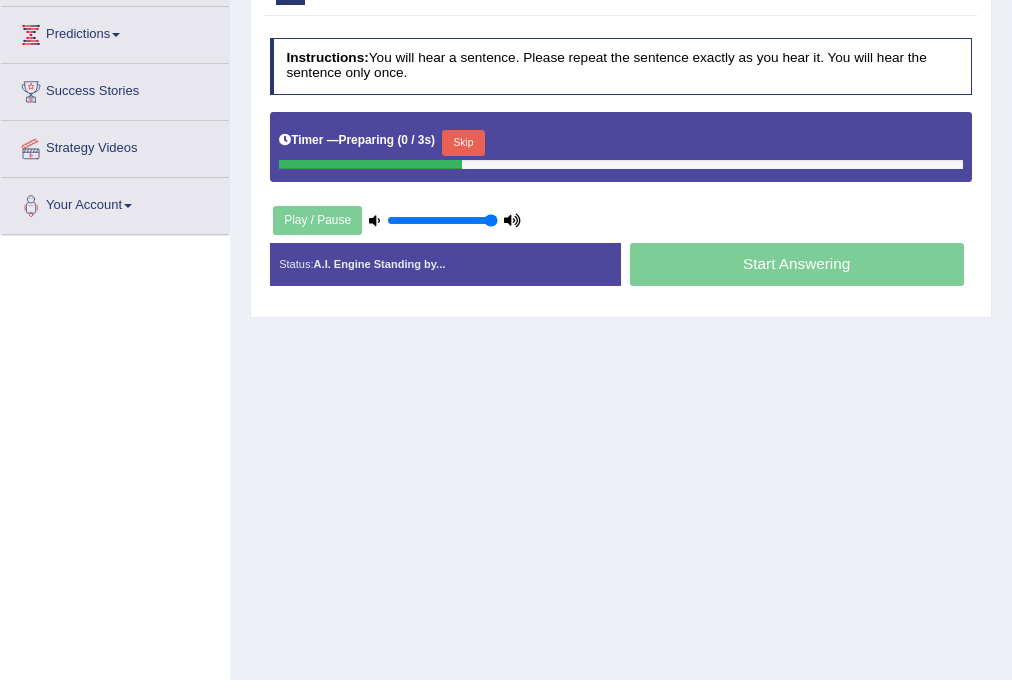 click on "Skip" at bounding box center [463, 143] 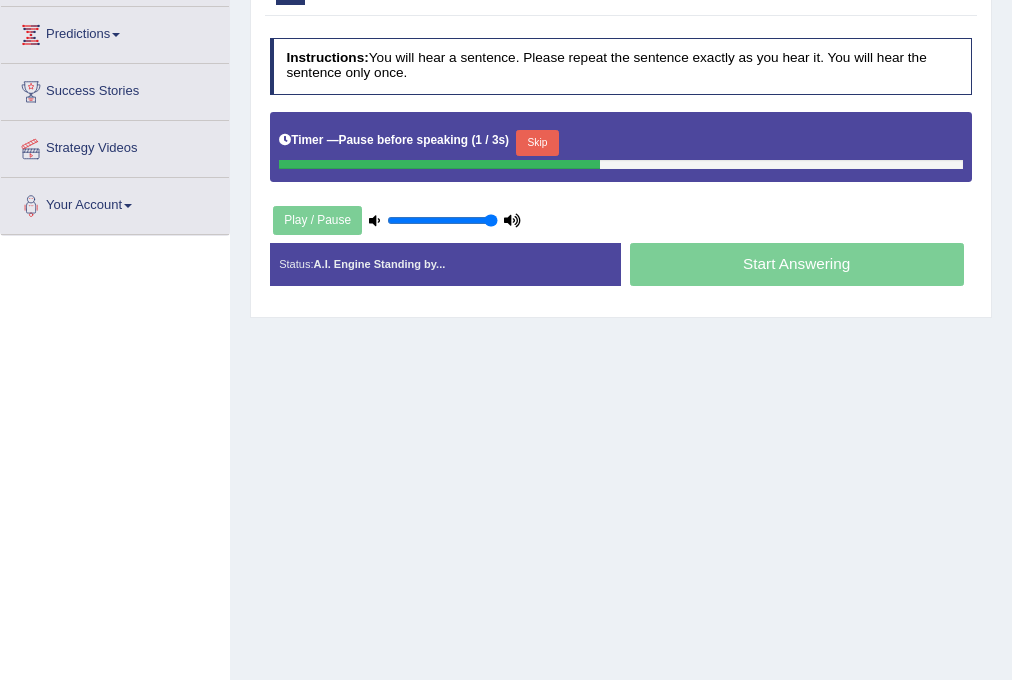 click on "Skip" at bounding box center (537, 143) 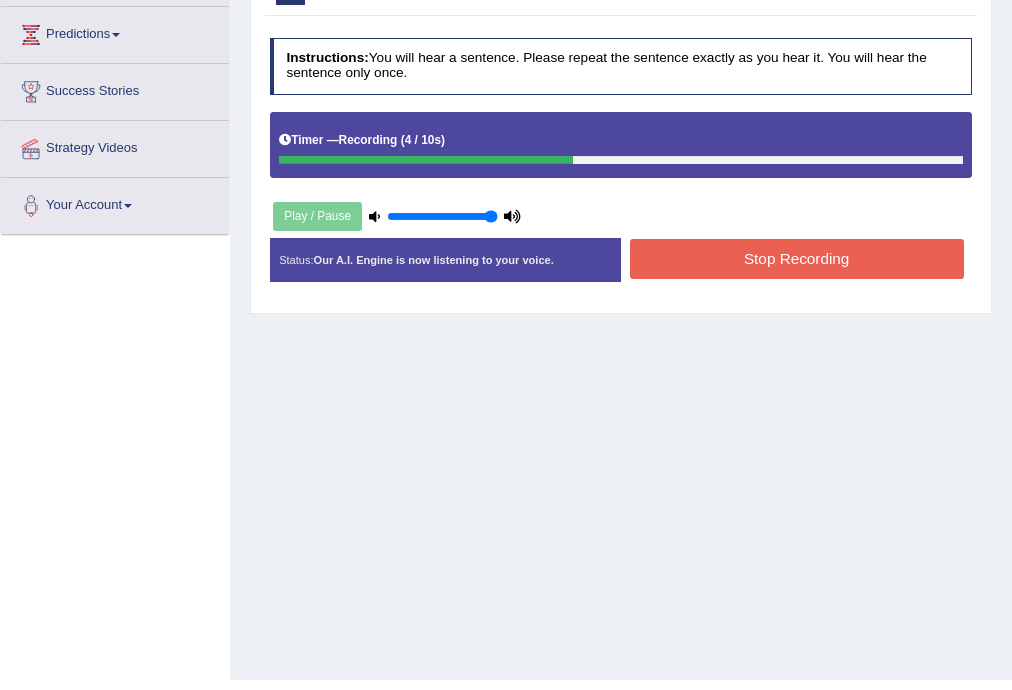 click on "Stop Recording" at bounding box center [797, 258] 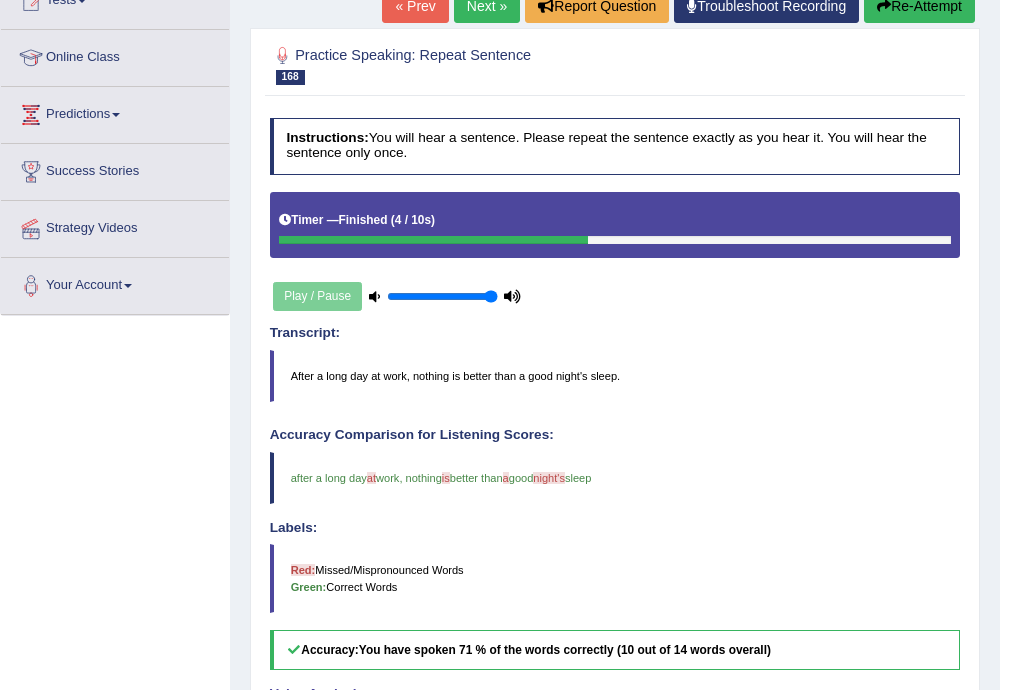 scroll, scrollTop: 207, scrollLeft: 0, axis: vertical 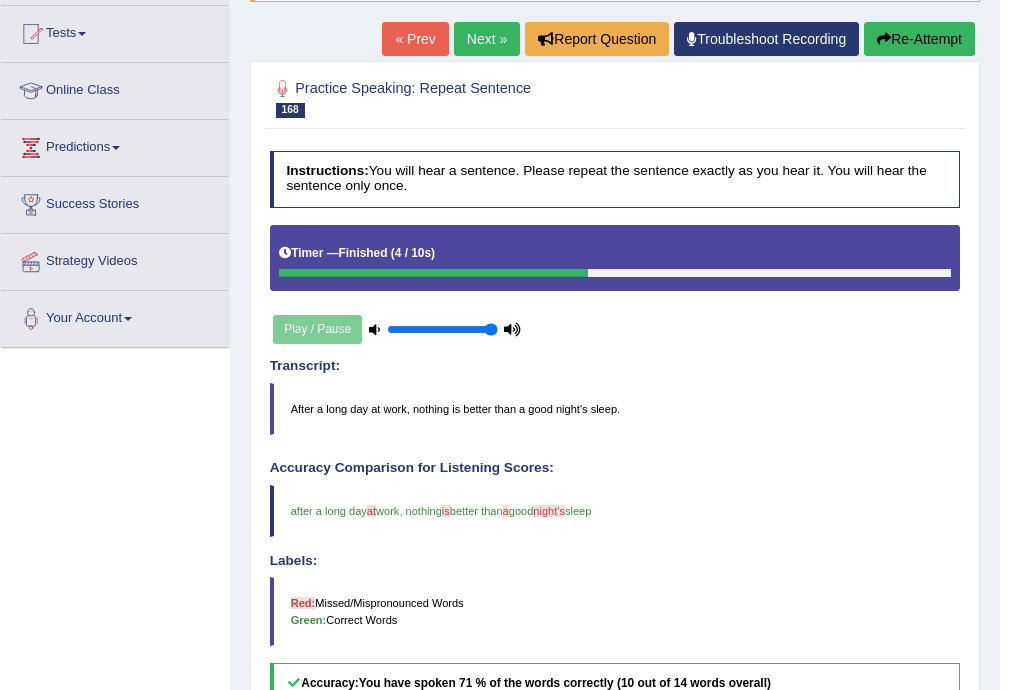 click on "Next »" at bounding box center (487, 39) 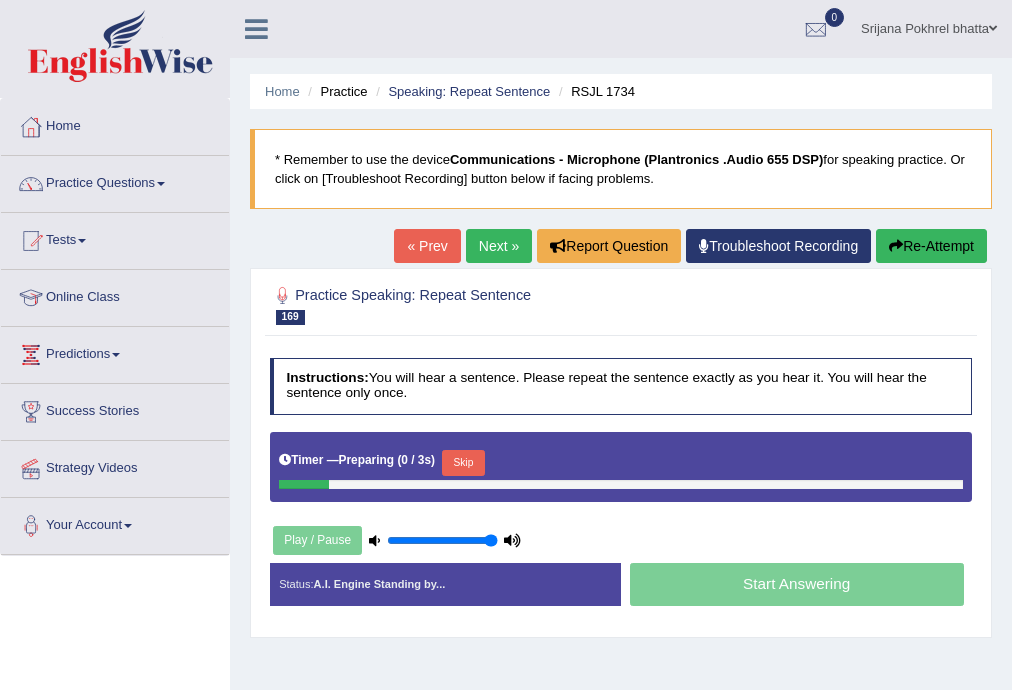 scroll, scrollTop: 0, scrollLeft: 0, axis: both 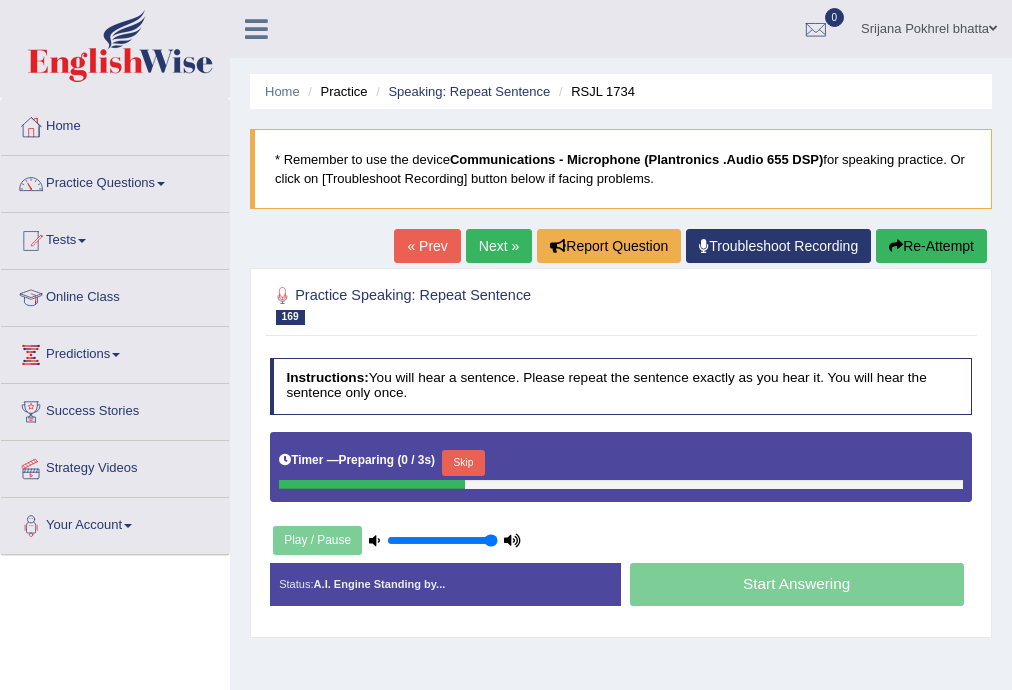 click on "Skip" at bounding box center (463, 463) 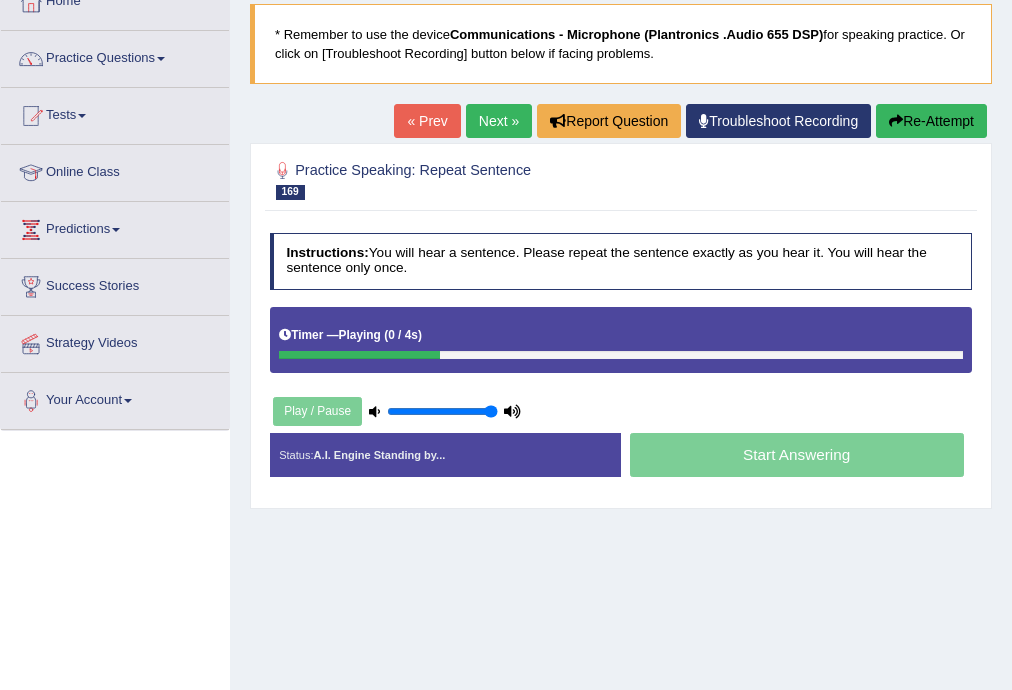 scroll, scrollTop: 320, scrollLeft: 0, axis: vertical 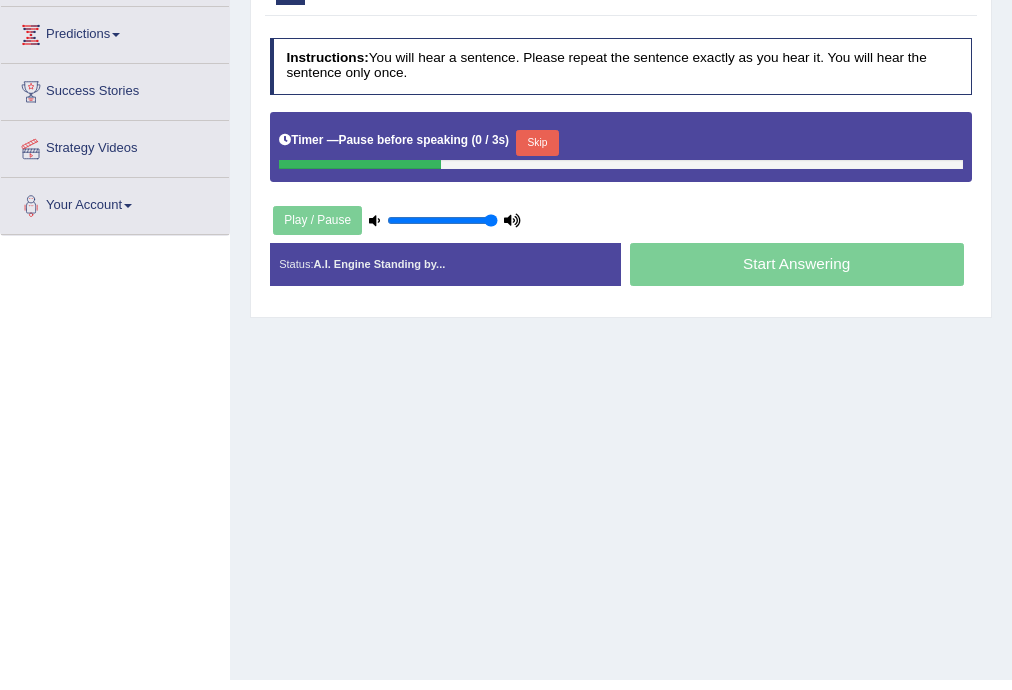 click on "Skip" at bounding box center [537, 143] 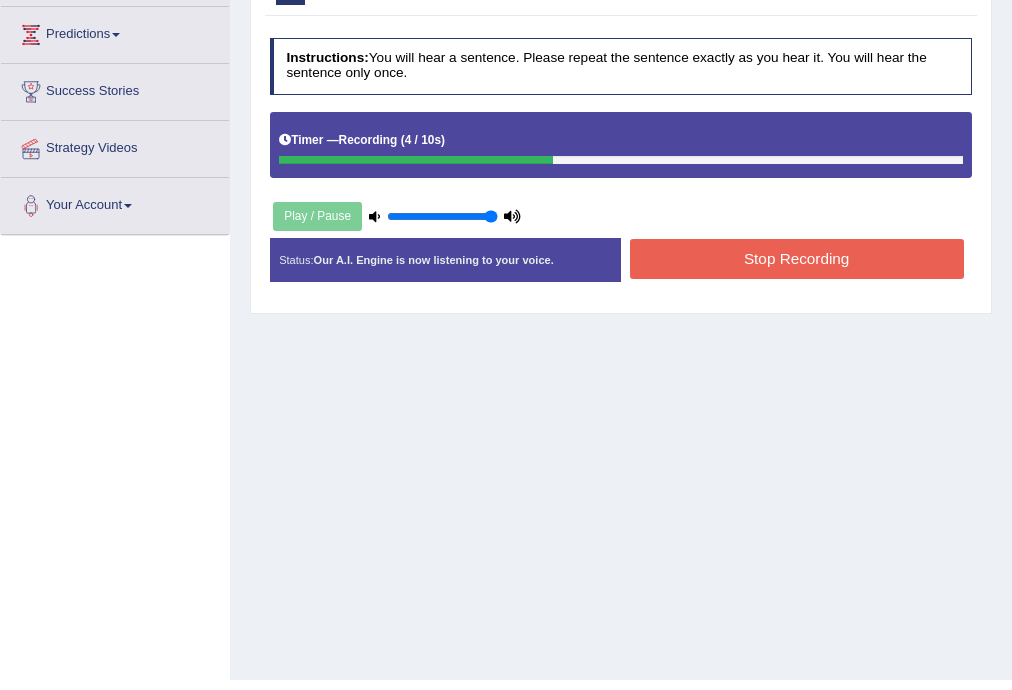 click on "Stop Recording" at bounding box center (797, 258) 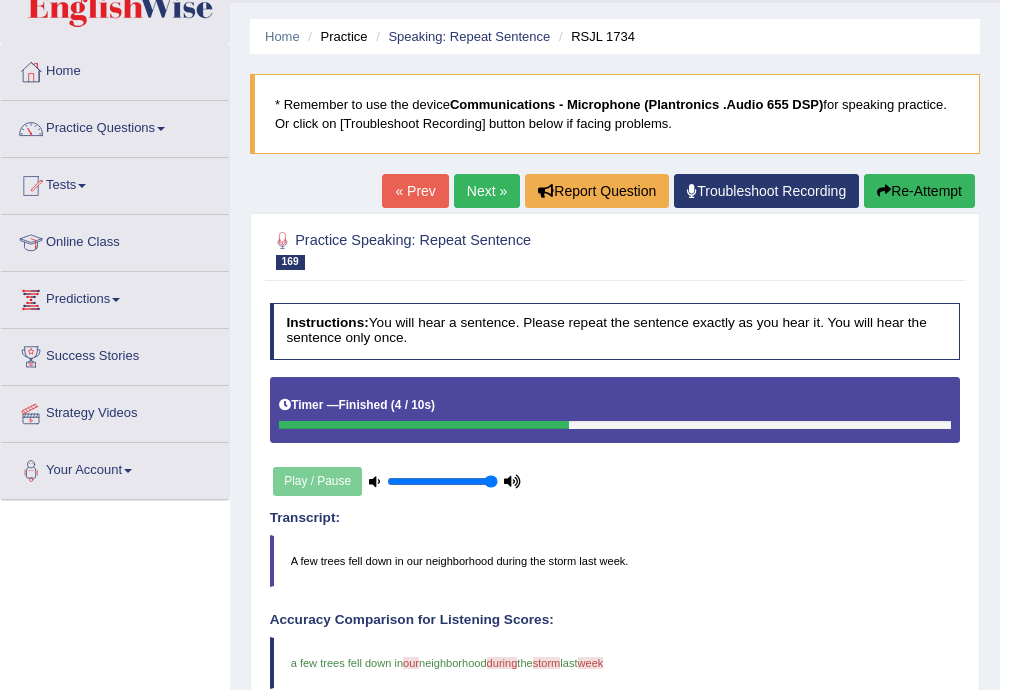 scroll, scrollTop: 47, scrollLeft: 0, axis: vertical 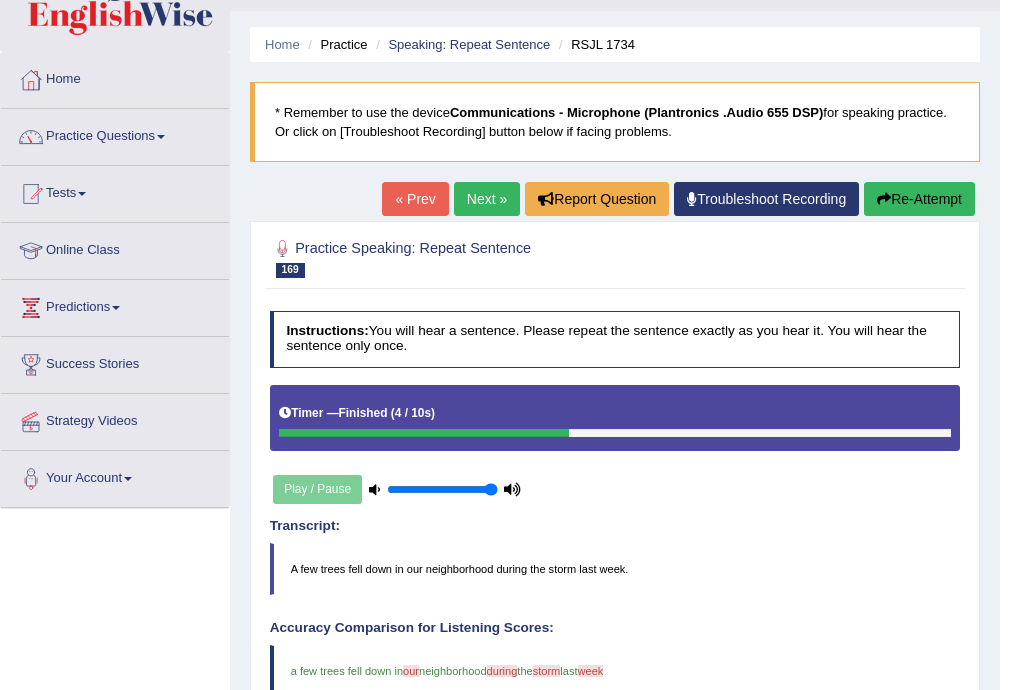 click on "Next »" at bounding box center (487, 199) 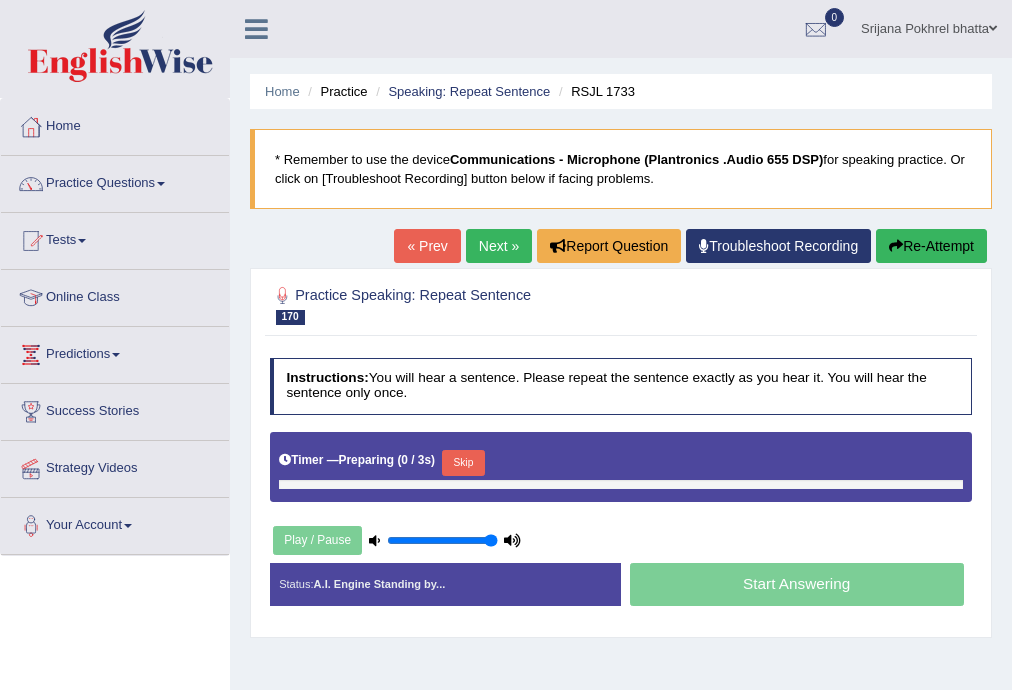 scroll, scrollTop: 0, scrollLeft: 0, axis: both 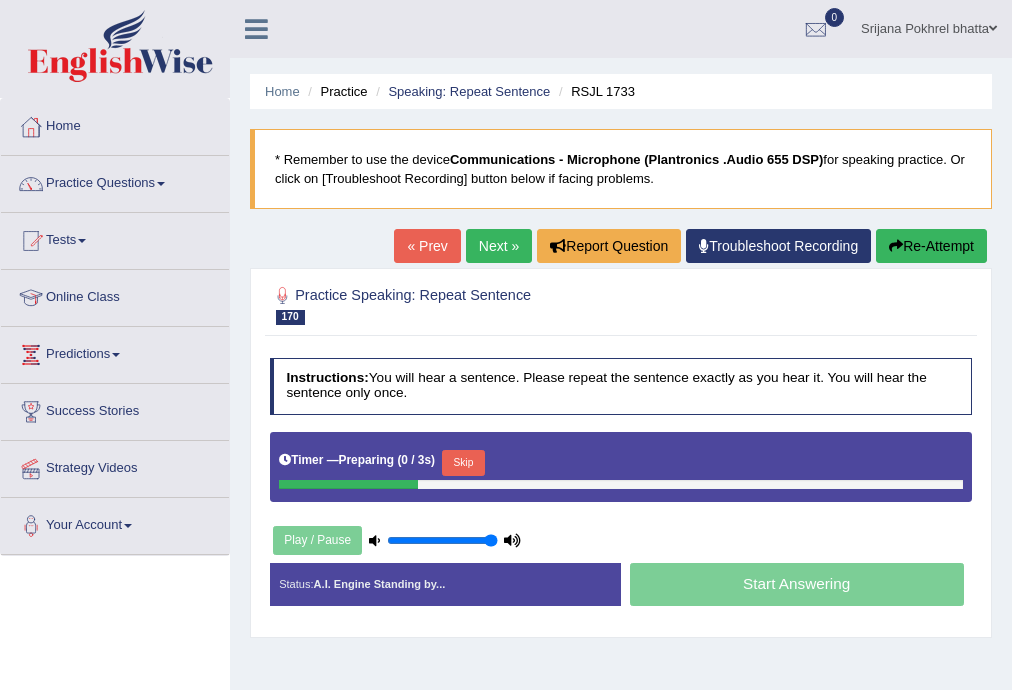 click on "Skip" at bounding box center [463, 463] 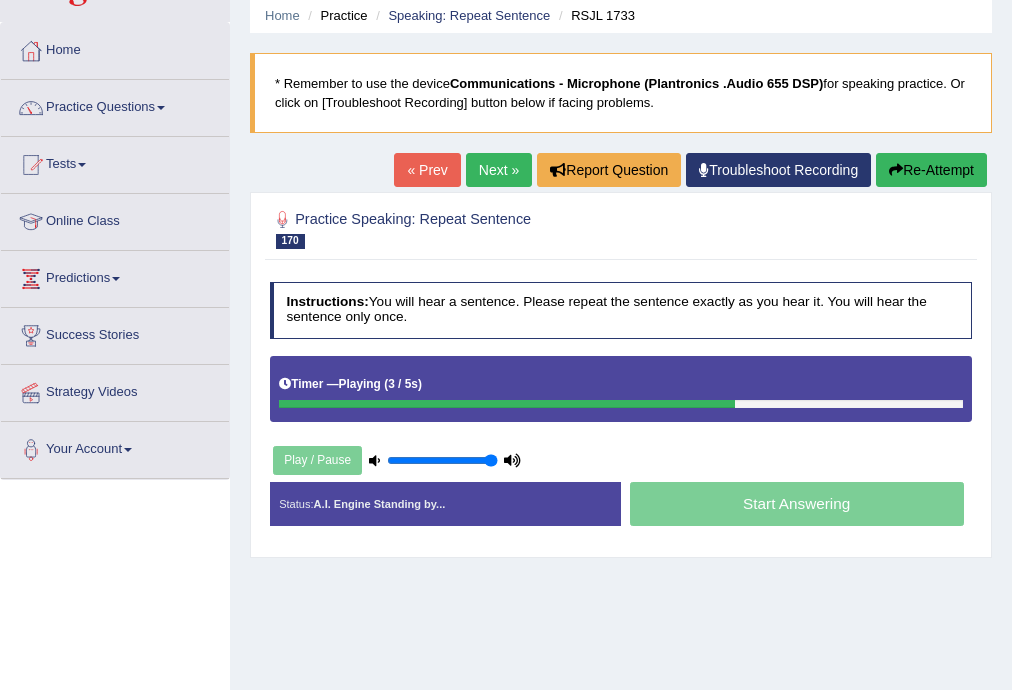 scroll, scrollTop: 160, scrollLeft: 0, axis: vertical 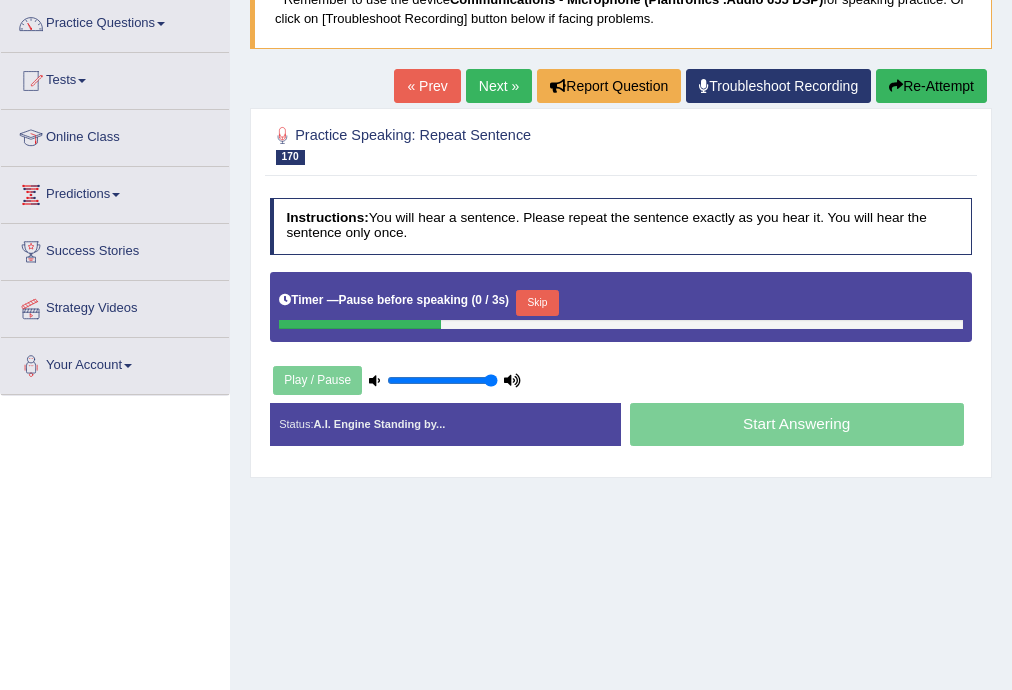 click on "Skip" at bounding box center (537, 303) 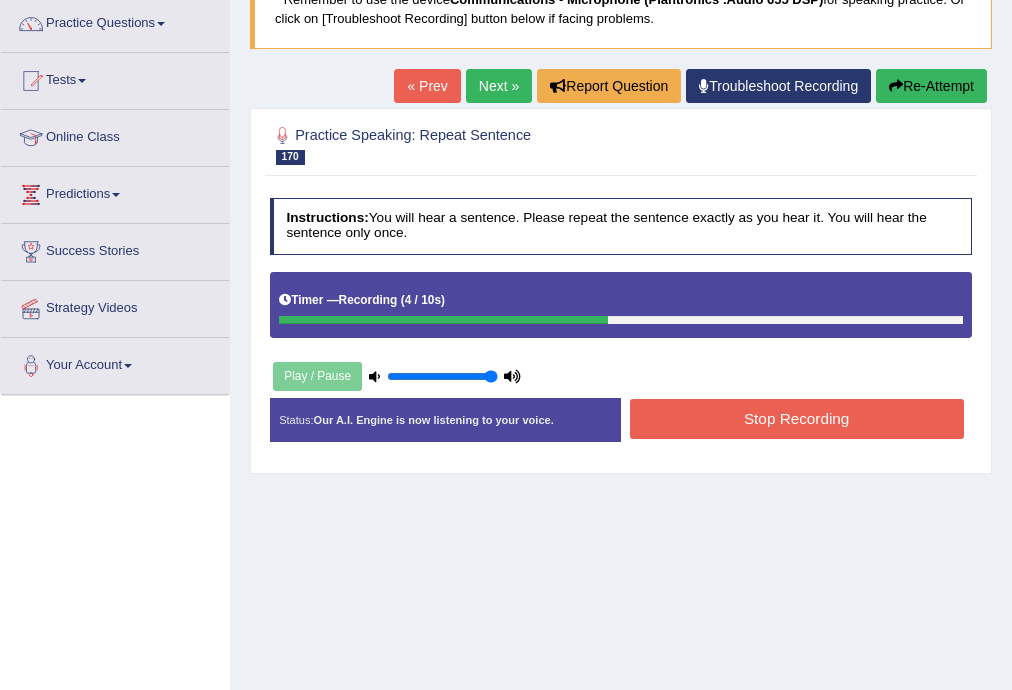 click on "Stop Recording" at bounding box center [797, 418] 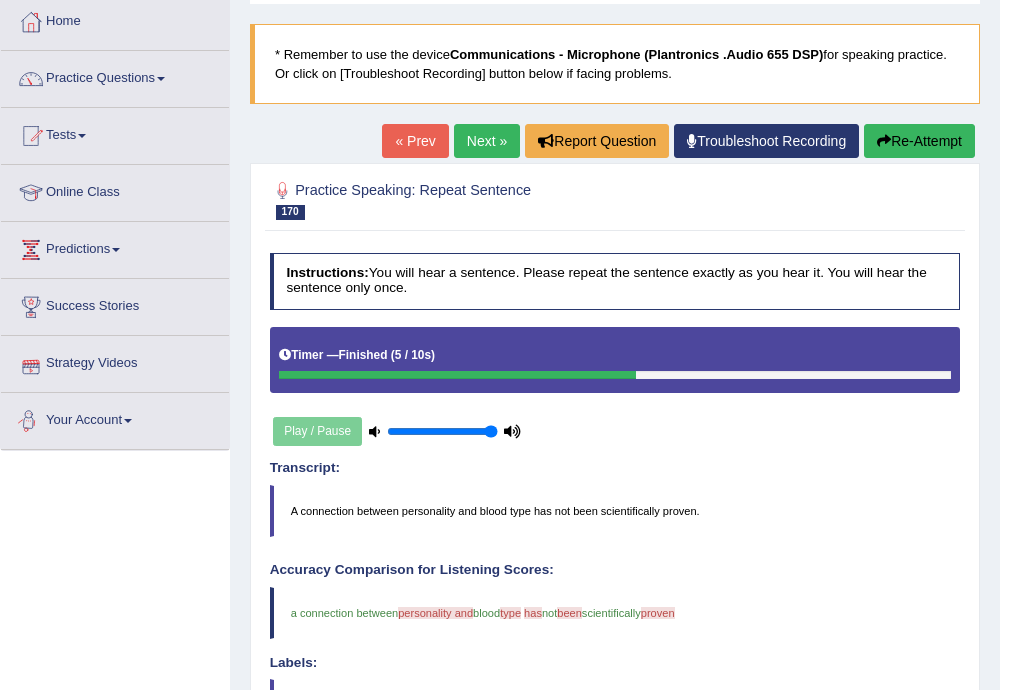 scroll, scrollTop: 0, scrollLeft: 0, axis: both 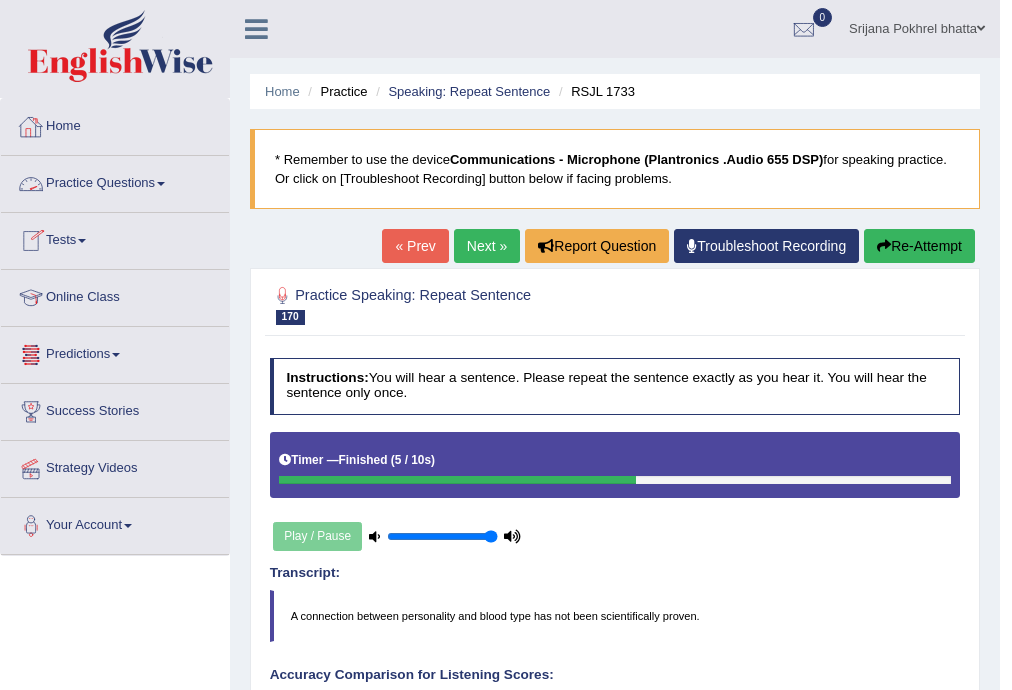 click on "Practice Questions" at bounding box center [115, 181] 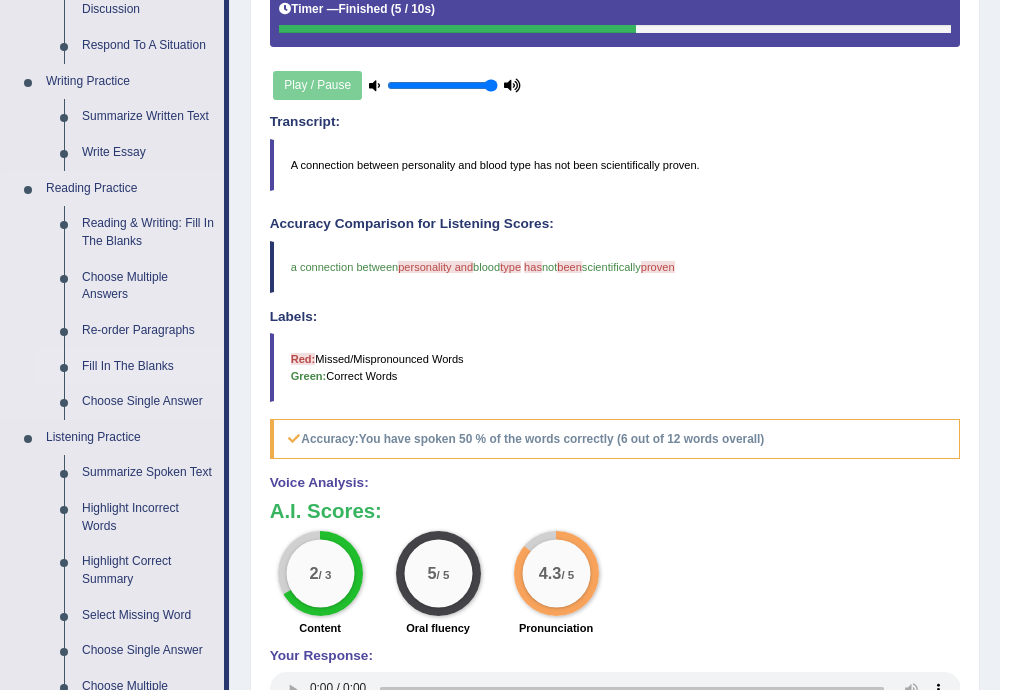 scroll, scrollTop: 640, scrollLeft: 0, axis: vertical 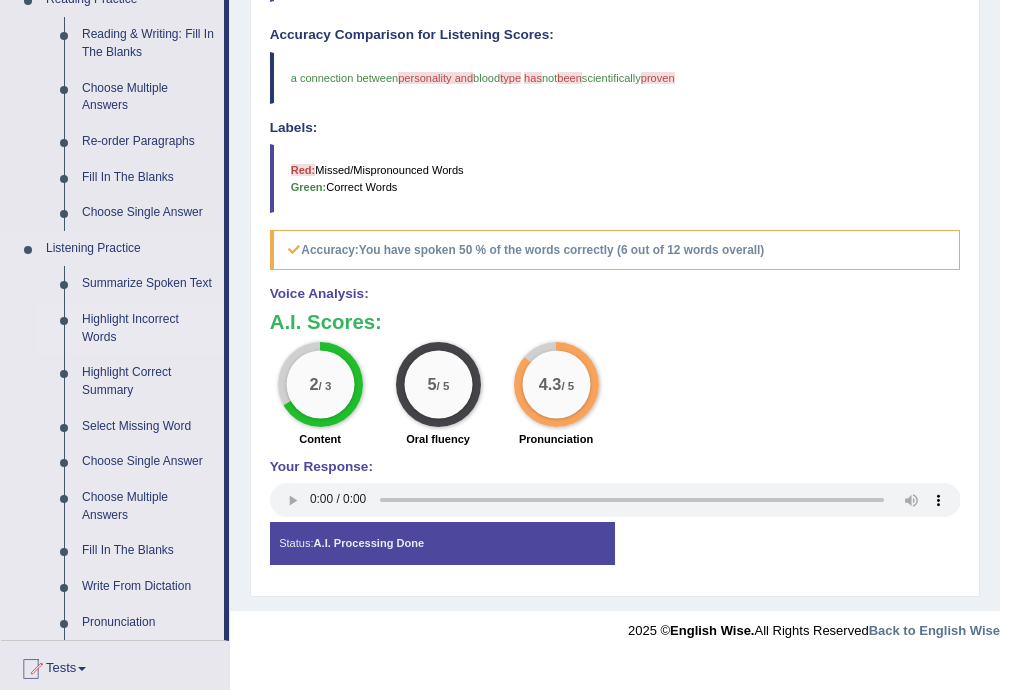 click on "Highlight Incorrect Words" at bounding box center [148, 328] 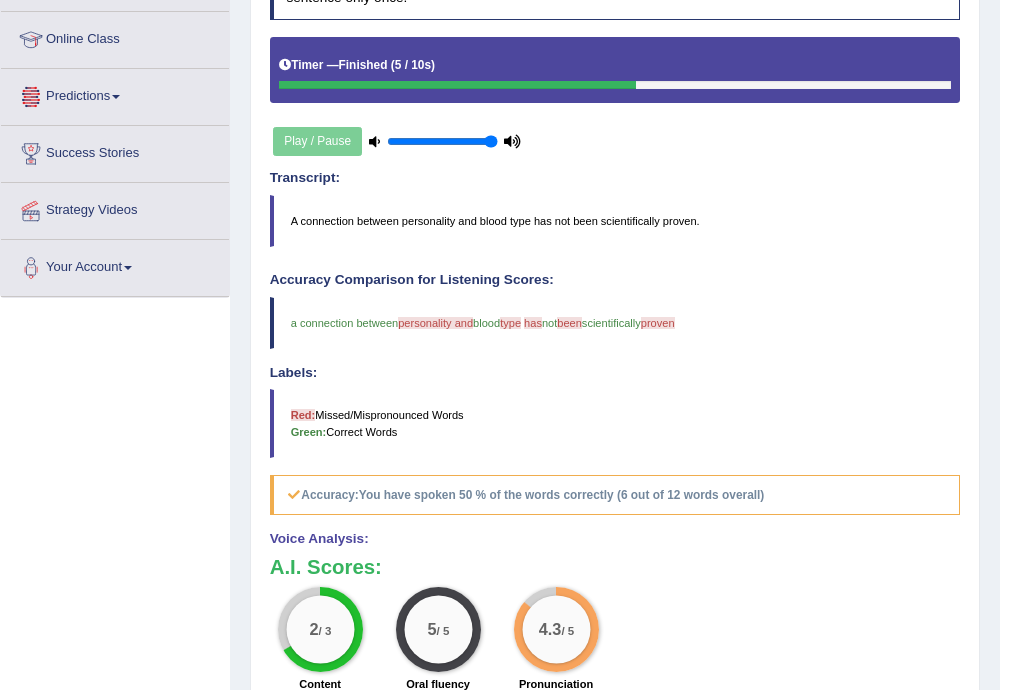 scroll, scrollTop: 877, scrollLeft: 0, axis: vertical 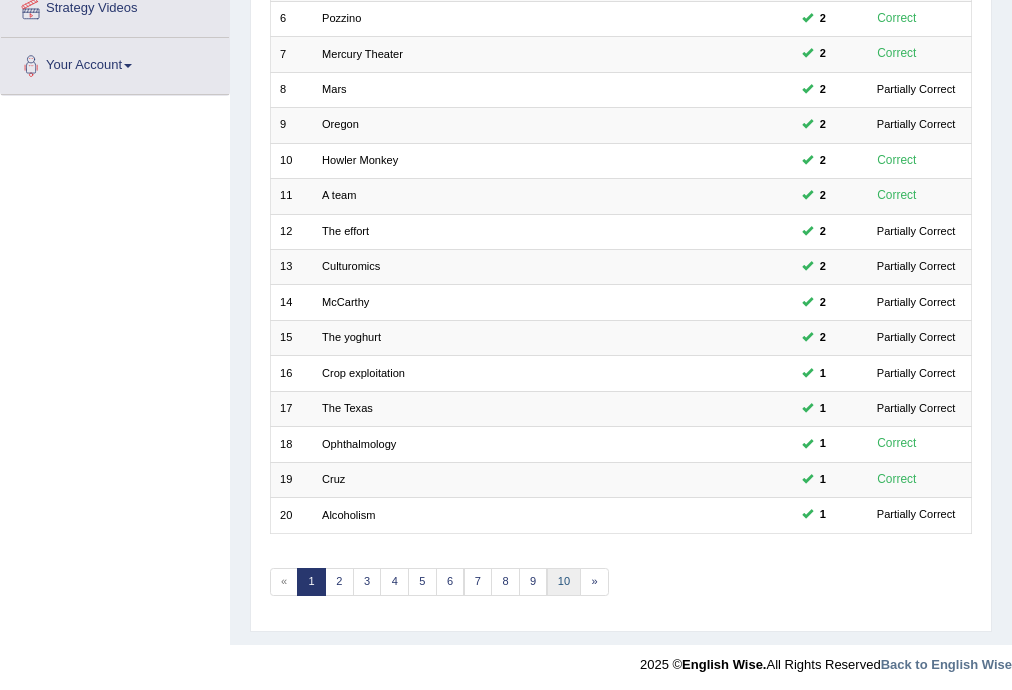click on "10" at bounding box center (564, 582) 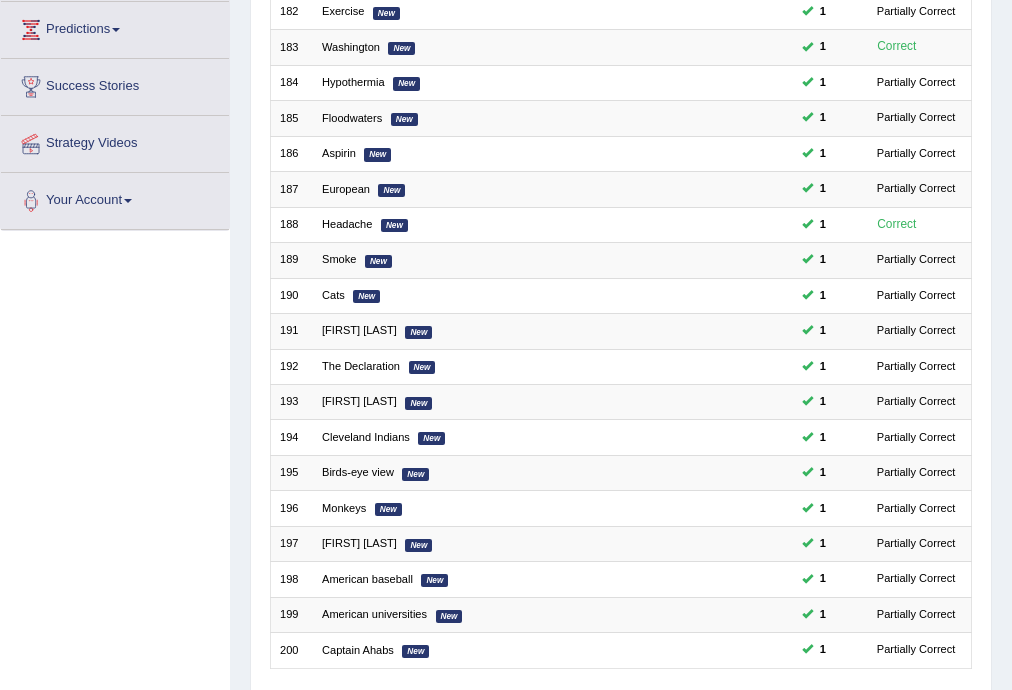scroll, scrollTop: 460, scrollLeft: 0, axis: vertical 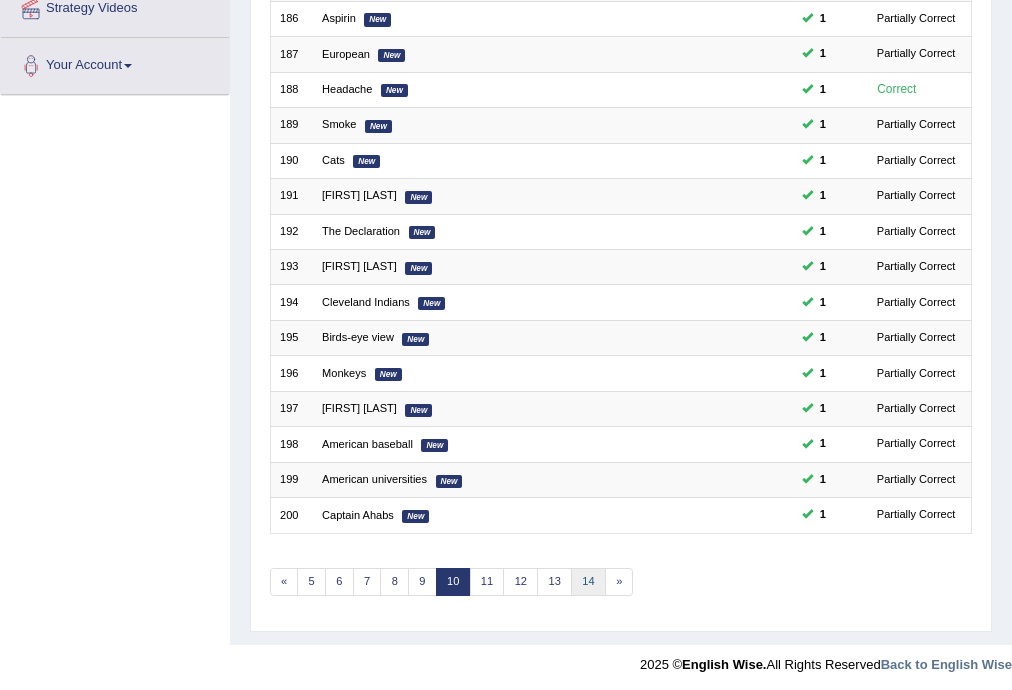 click on "14" at bounding box center (588, 582) 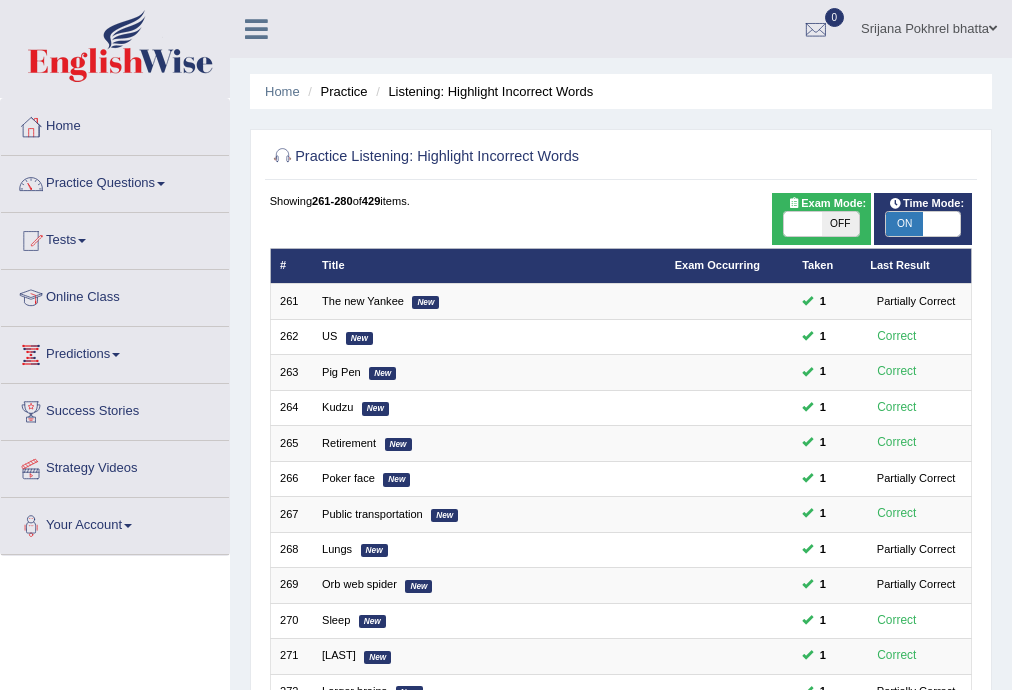 scroll, scrollTop: 0, scrollLeft: 0, axis: both 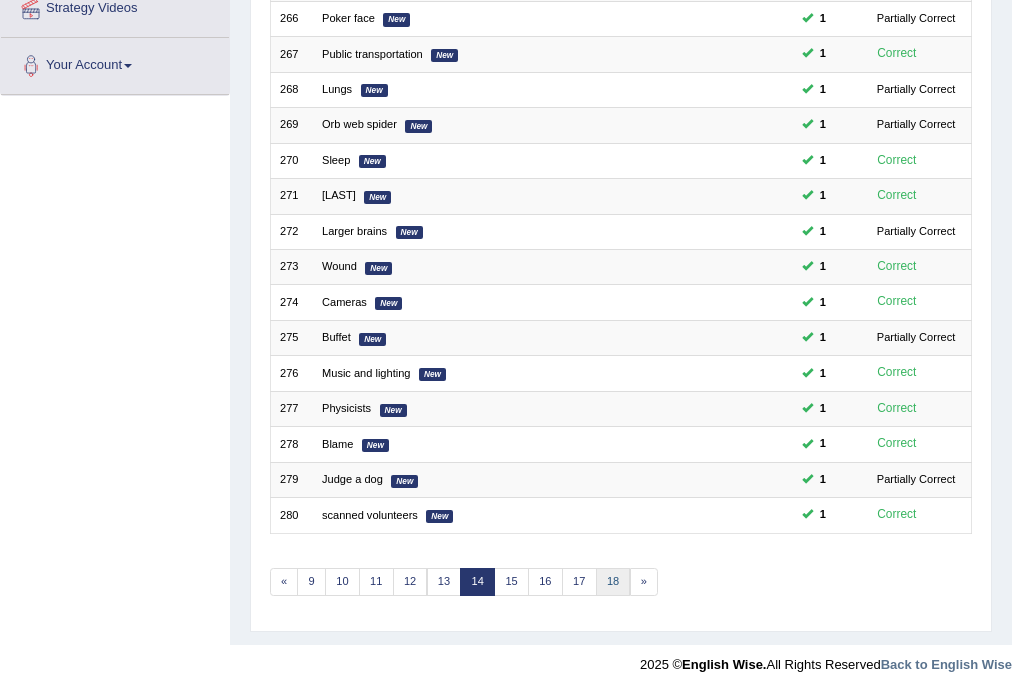 click on "18" at bounding box center (613, 582) 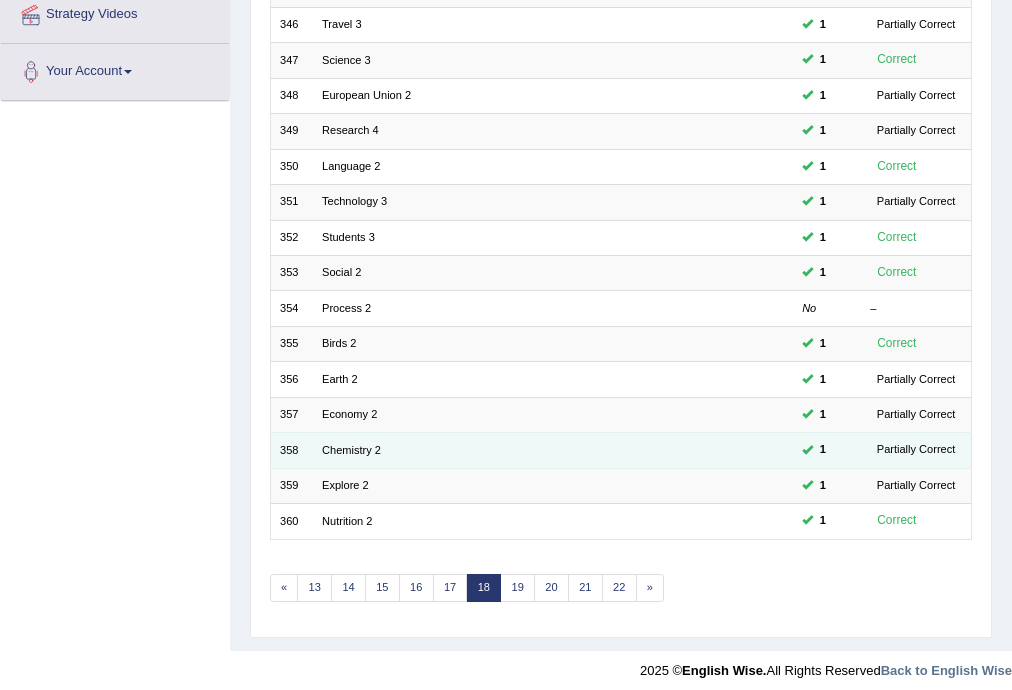 scroll, scrollTop: 454, scrollLeft: 0, axis: vertical 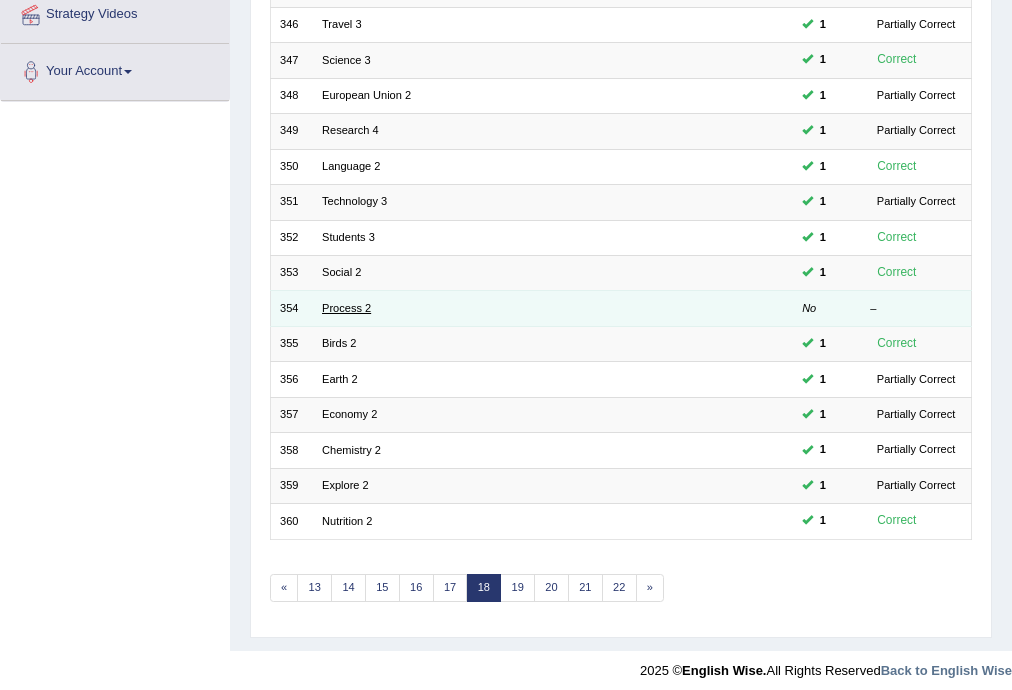 click on "Process 2" at bounding box center [346, 308] 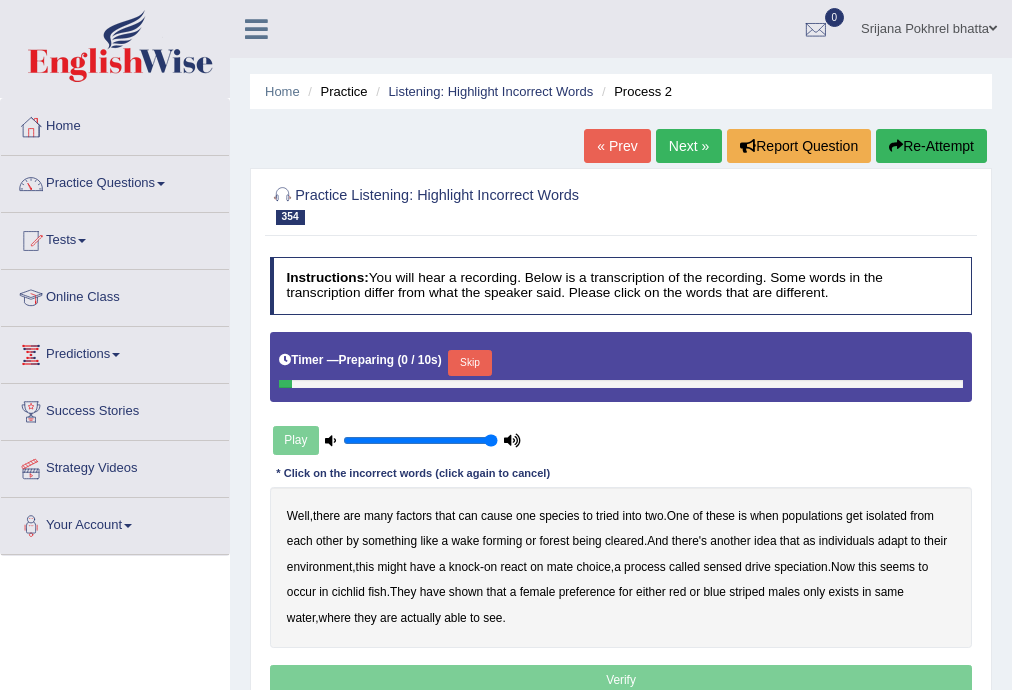 scroll, scrollTop: 0, scrollLeft: 0, axis: both 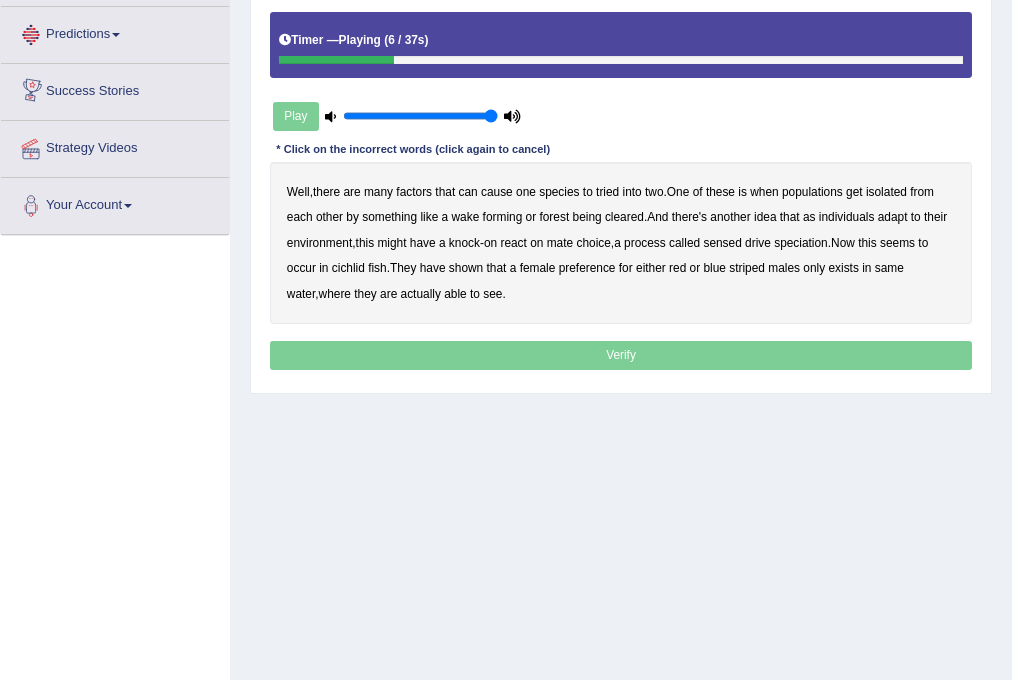 click on "tried" at bounding box center [607, 192] 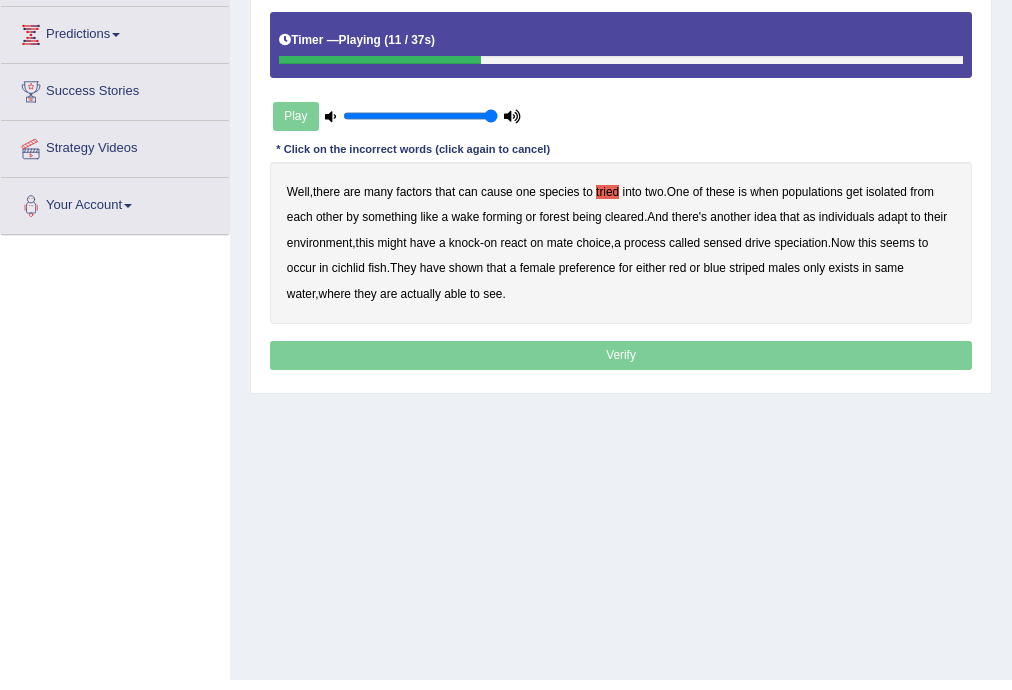 click on "wake" at bounding box center [466, 217] 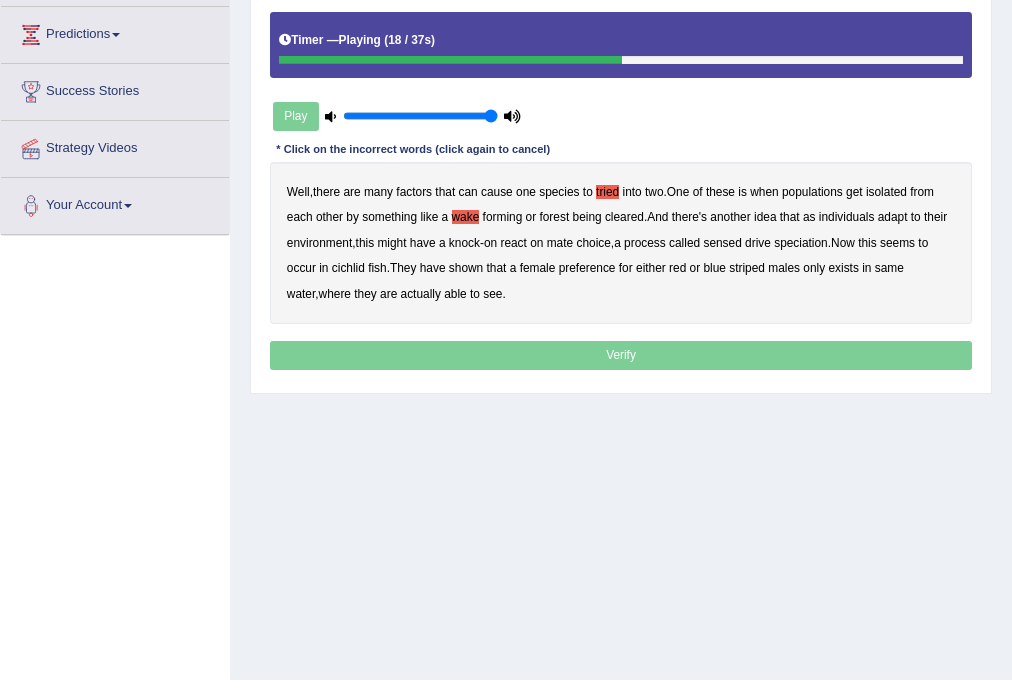 click on "react" at bounding box center (513, 243) 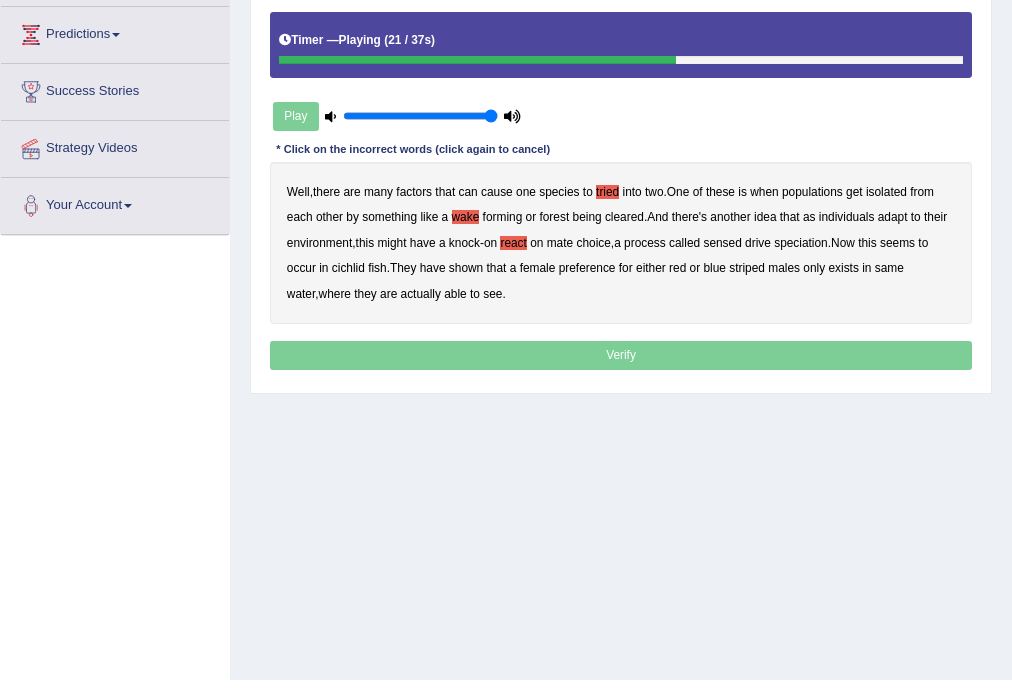 click on "sensed" at bounding box center [722, 243] 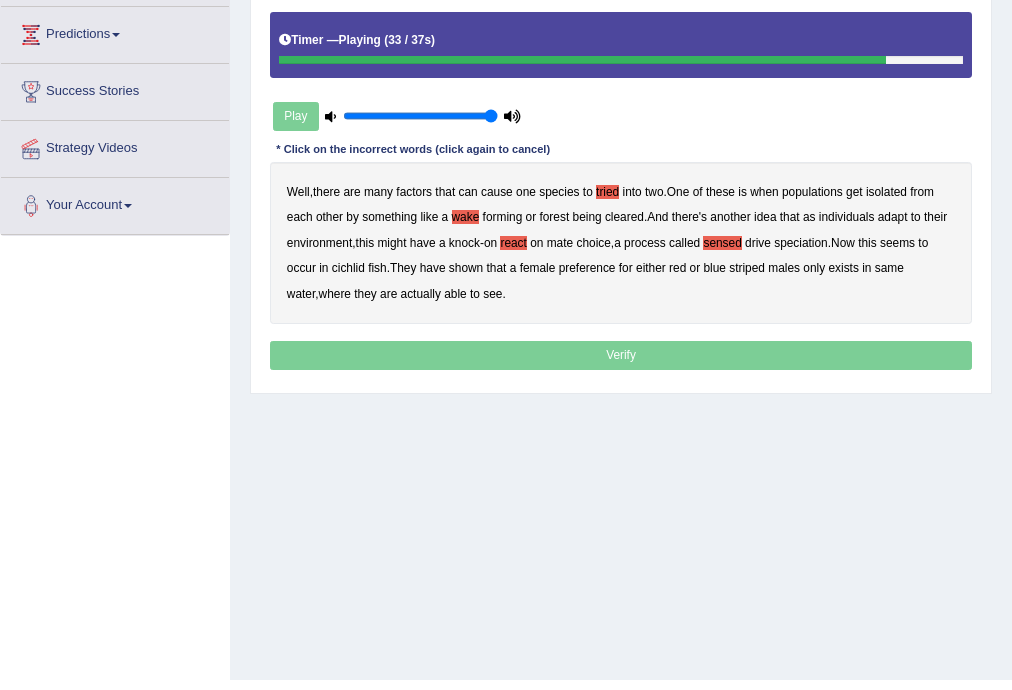 click on "Verify" at bounding box center [621, 355] 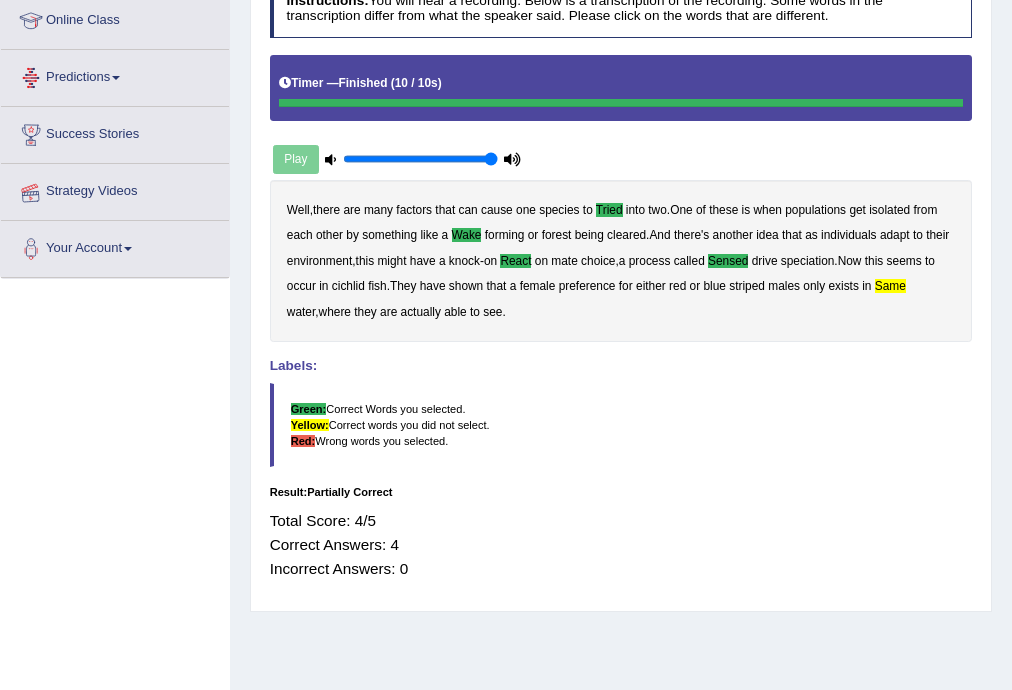 scroll, scrollTop: 0, scrollLeft: 0, axis: both 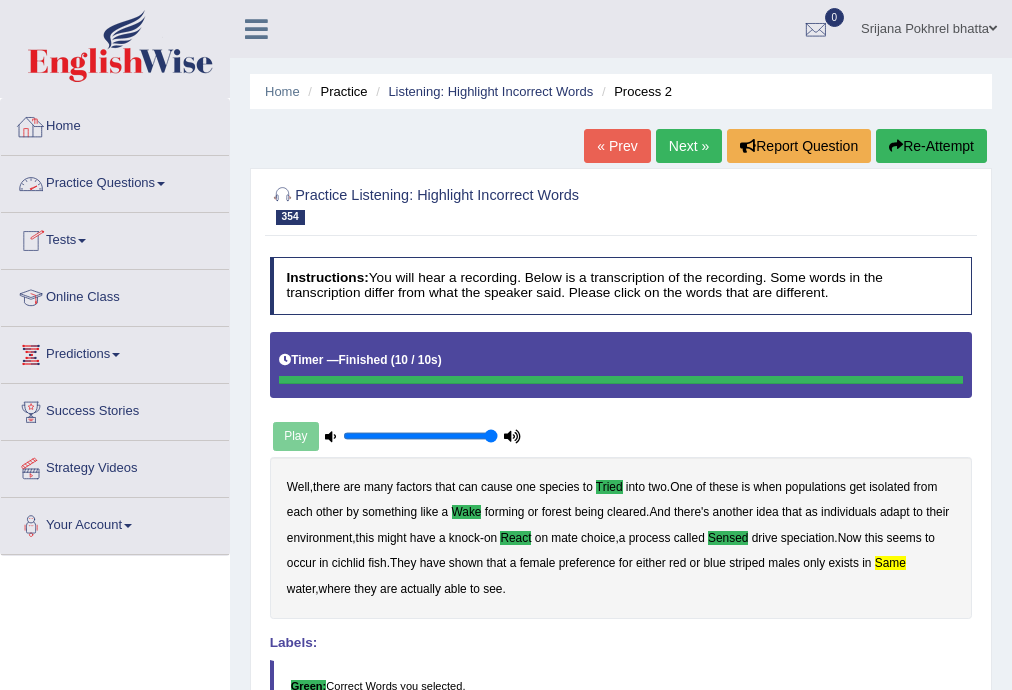 click on "Home" at bounding box center [115, 124] 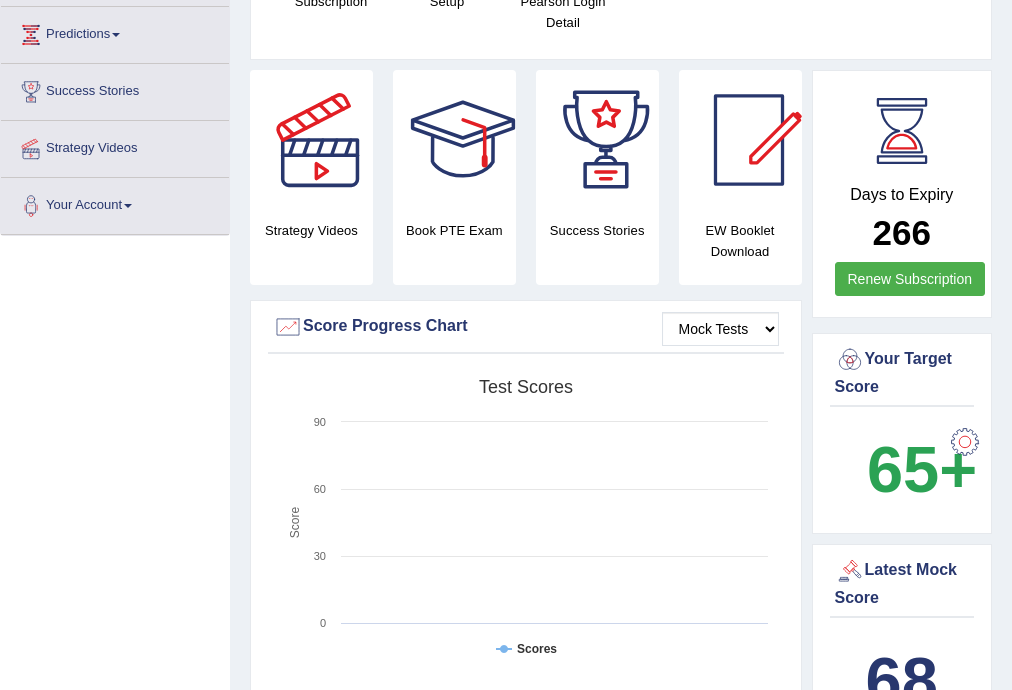 scroll, scrollTop: 320, scrollLeft: 0, axis: vertical 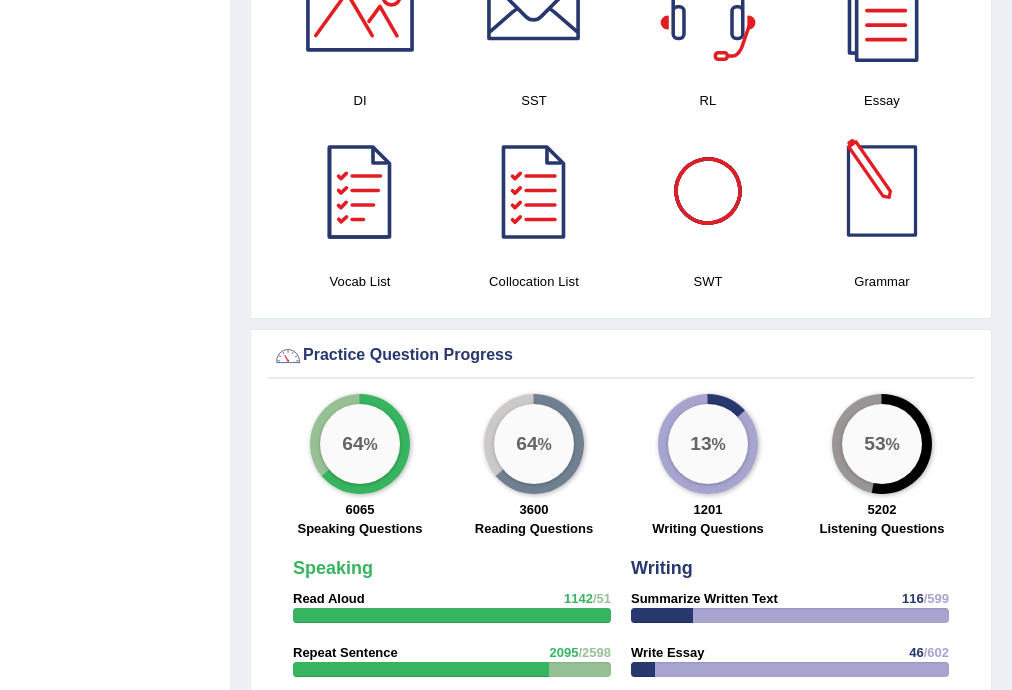click at bounding box center (882, 191) 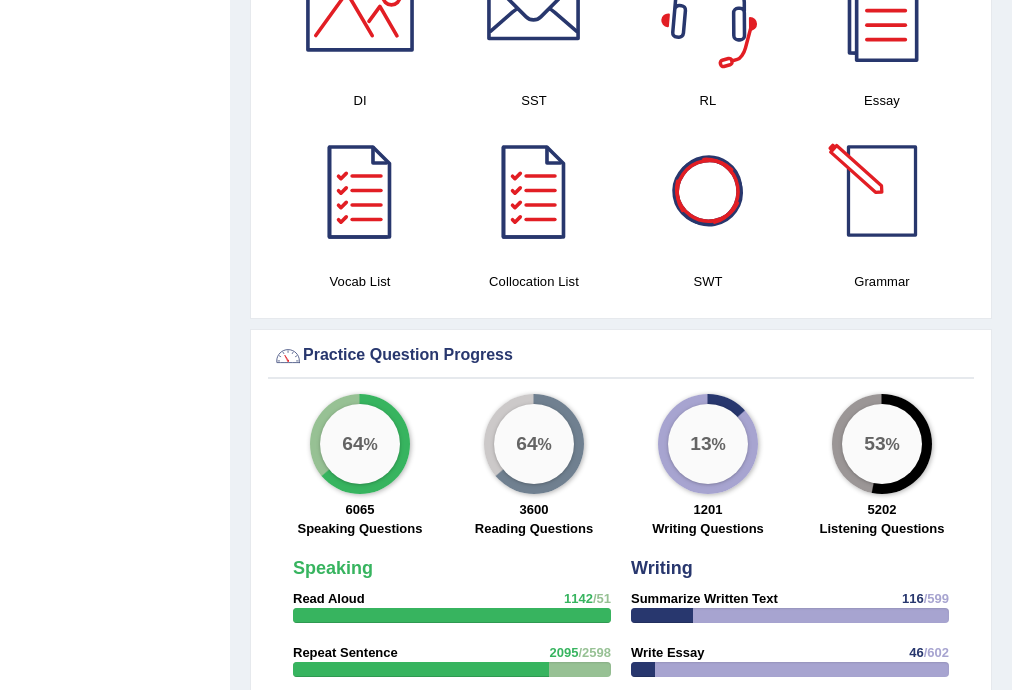 click at bounding box center [882, 191] 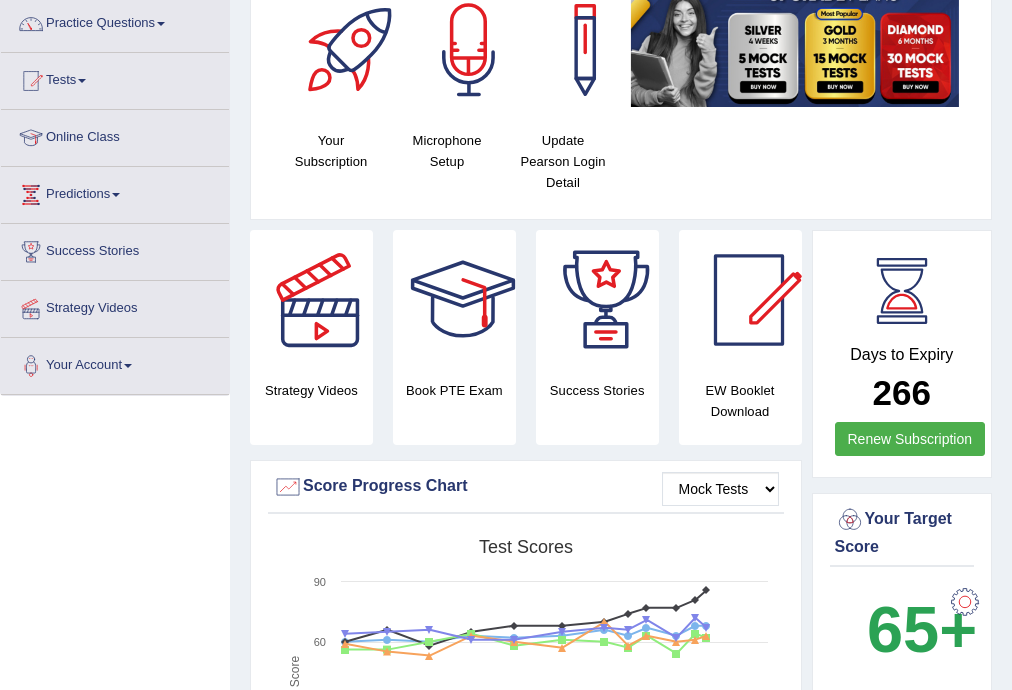 scroll, scrollTop: 0, scrollLeft: 0, axis: both 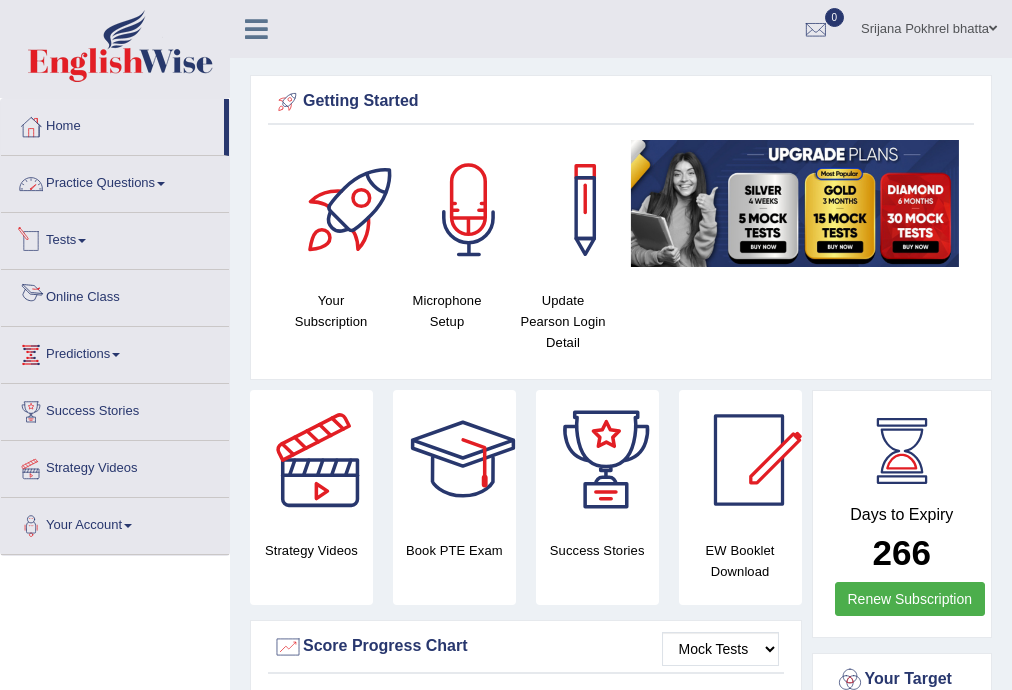 click on "Practice Questions" at bounding box center [115, 181] 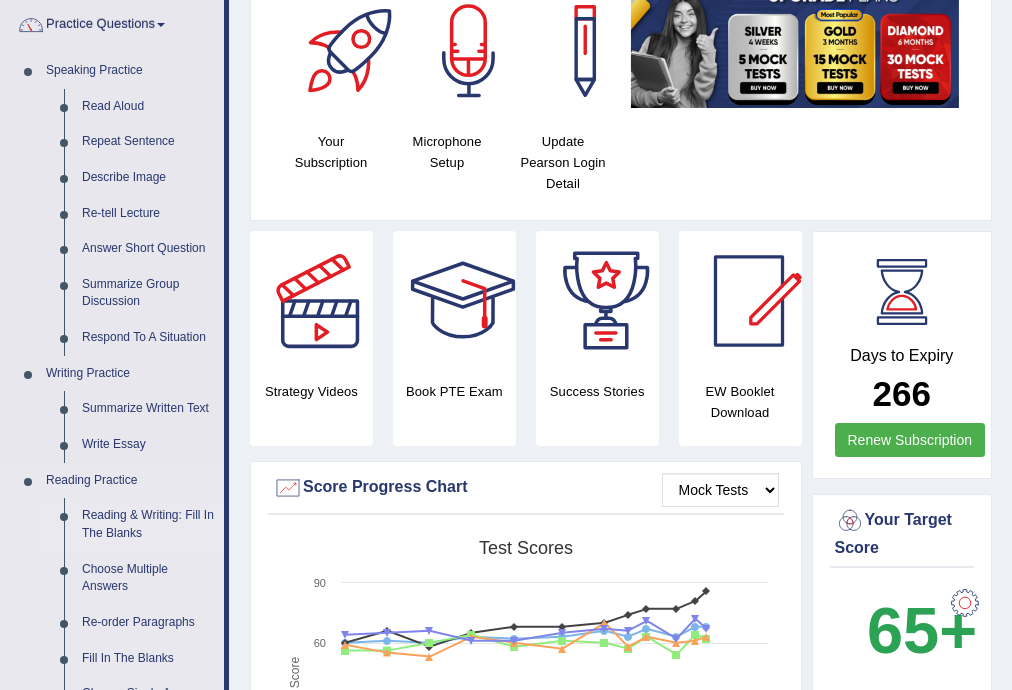 scroll, scrollTop: 160, scrollLeft: 0, axis: vertical 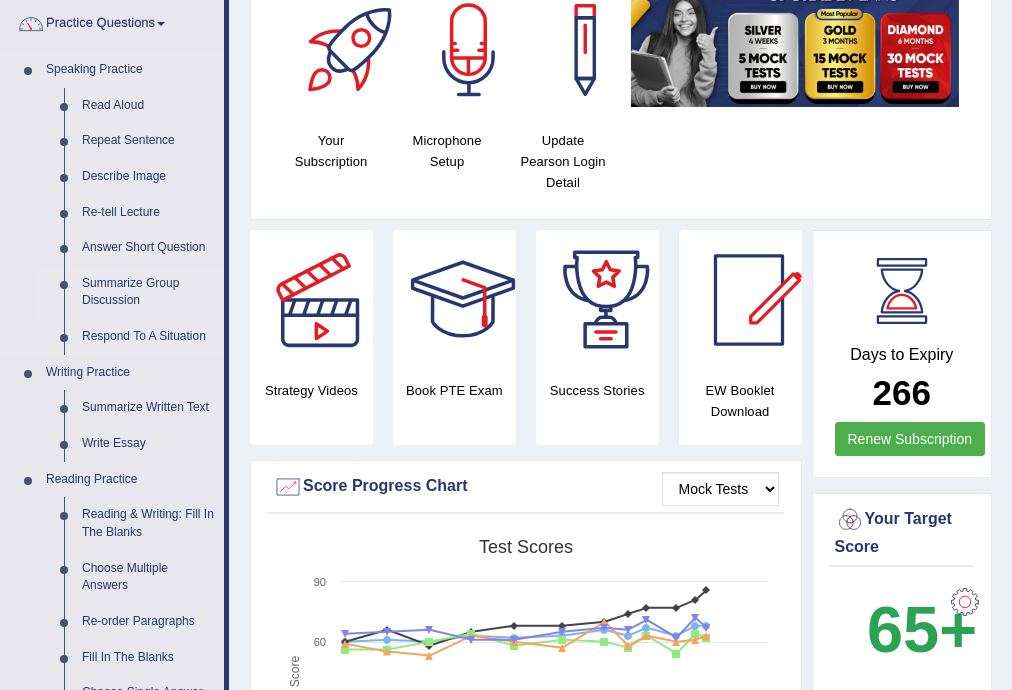 click on "Summarize Group Discussion" at bounding box center (148, 292) 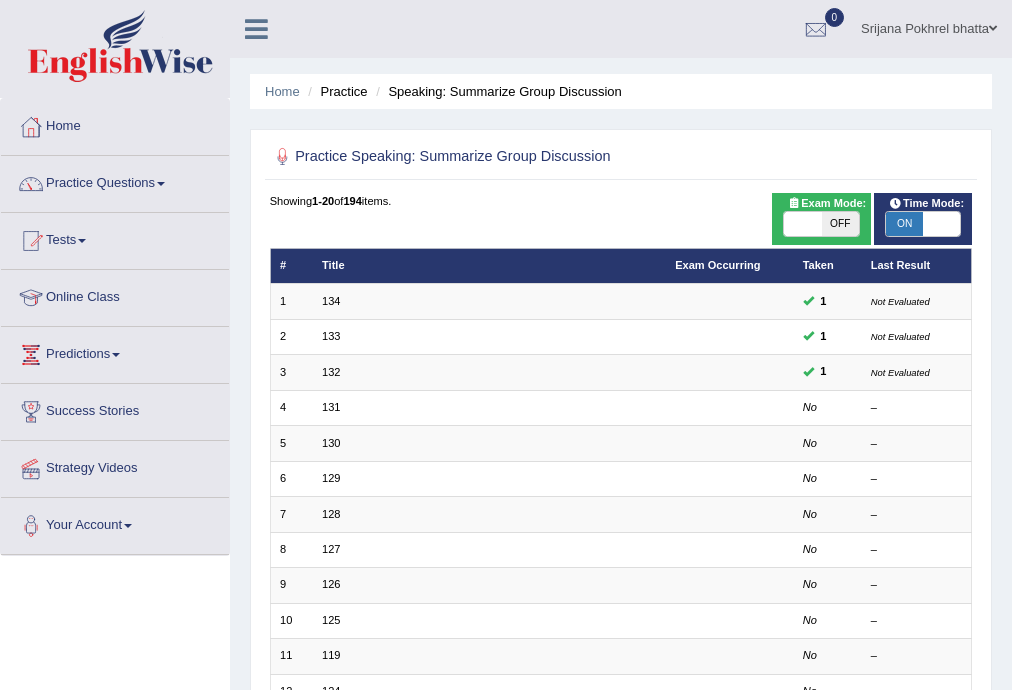 scroll, scrollTop: 0, scrollLeft: 0, axis: both 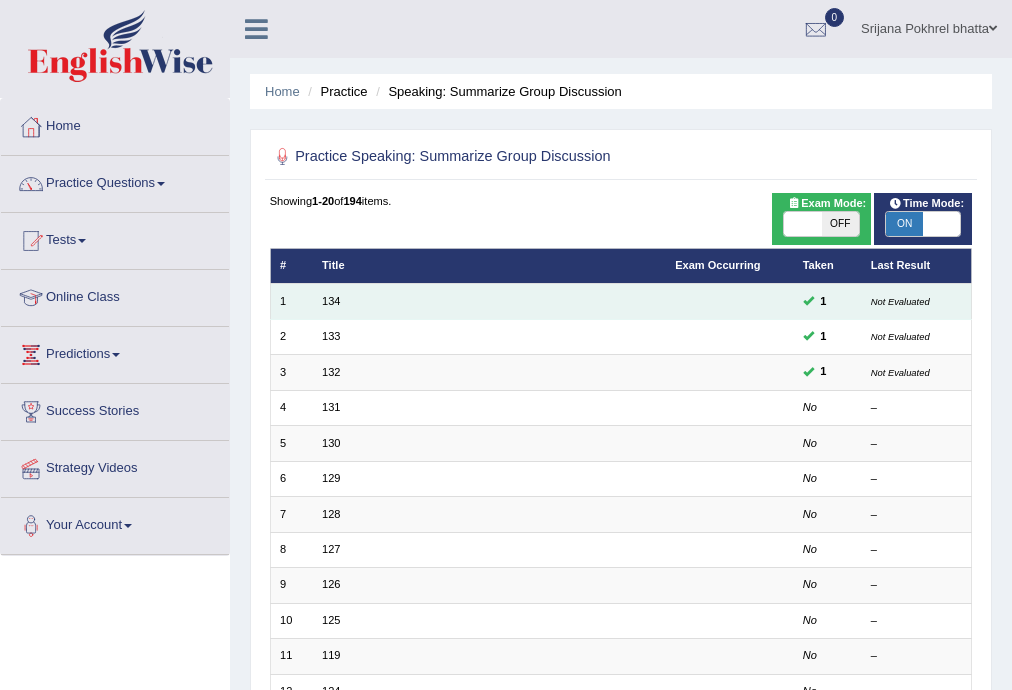 click on "134" at bounding box center [489, 301] 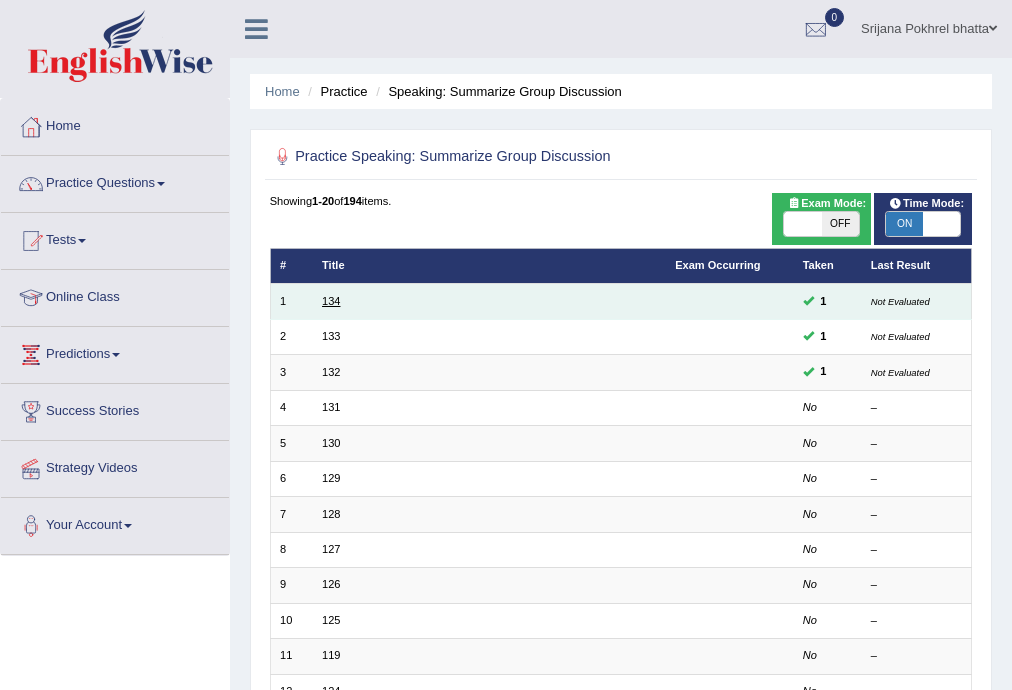 click on "134" at bounding box center [331, 301] 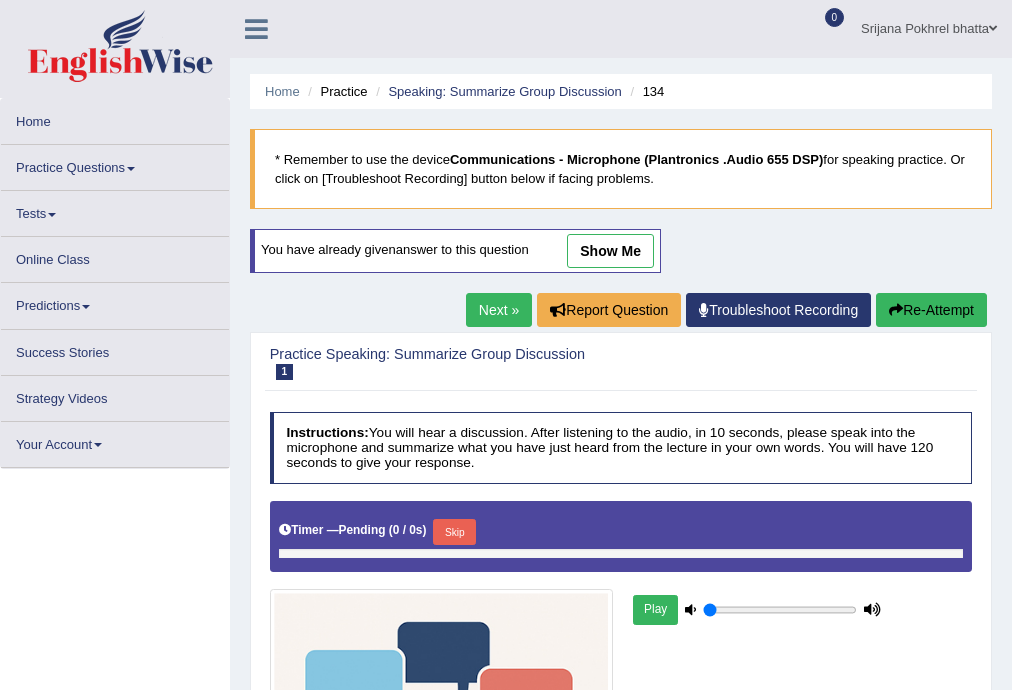 scroll, scrollTop: 0, scrollLeft: 0, axis: both 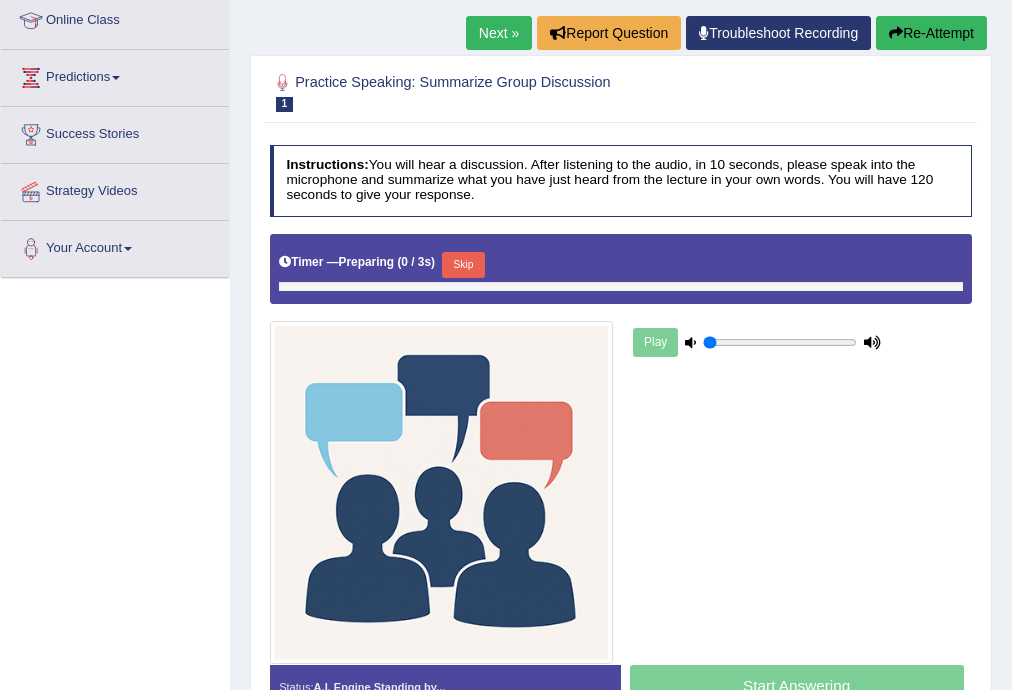 type on "1" 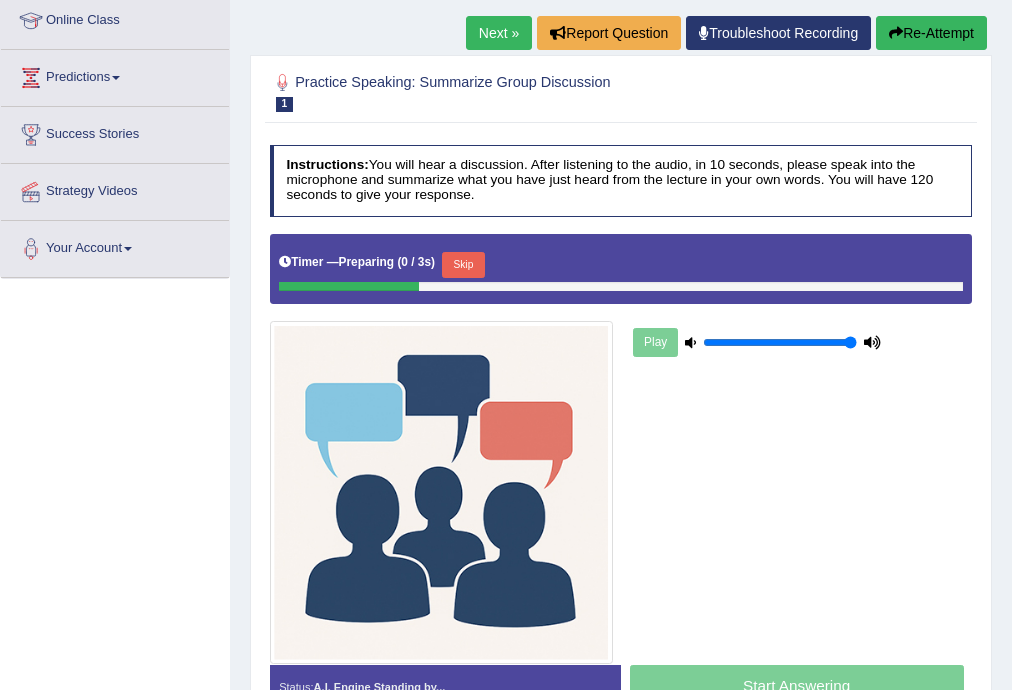 scroll, scrollTop: 0, scrollLeft: 0, axis: both 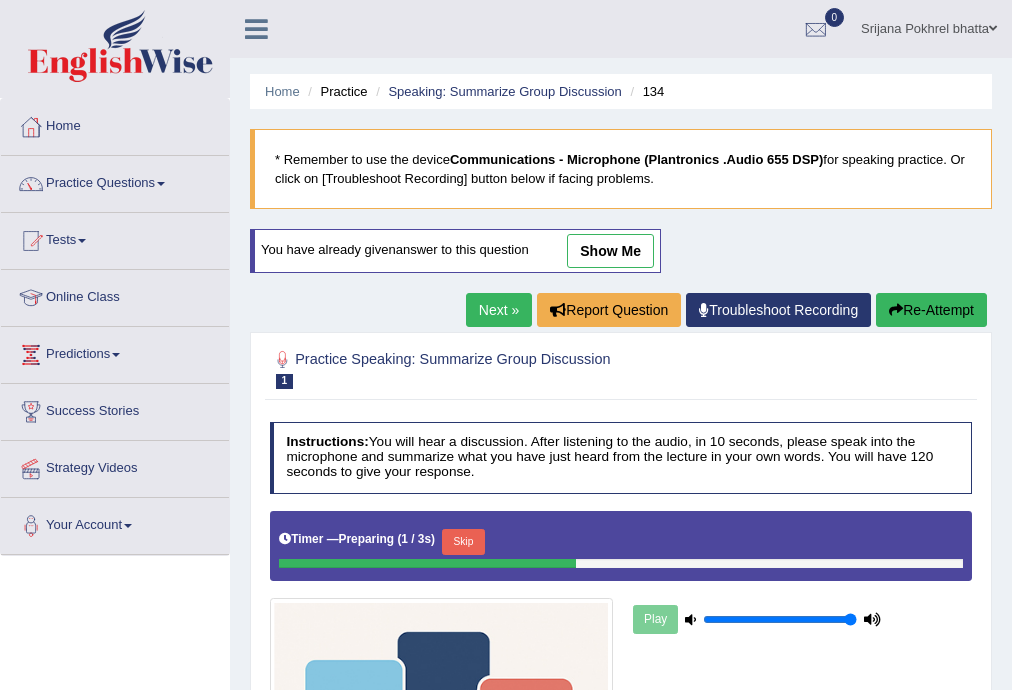 click on "show me" at bounding box center [610, 251] 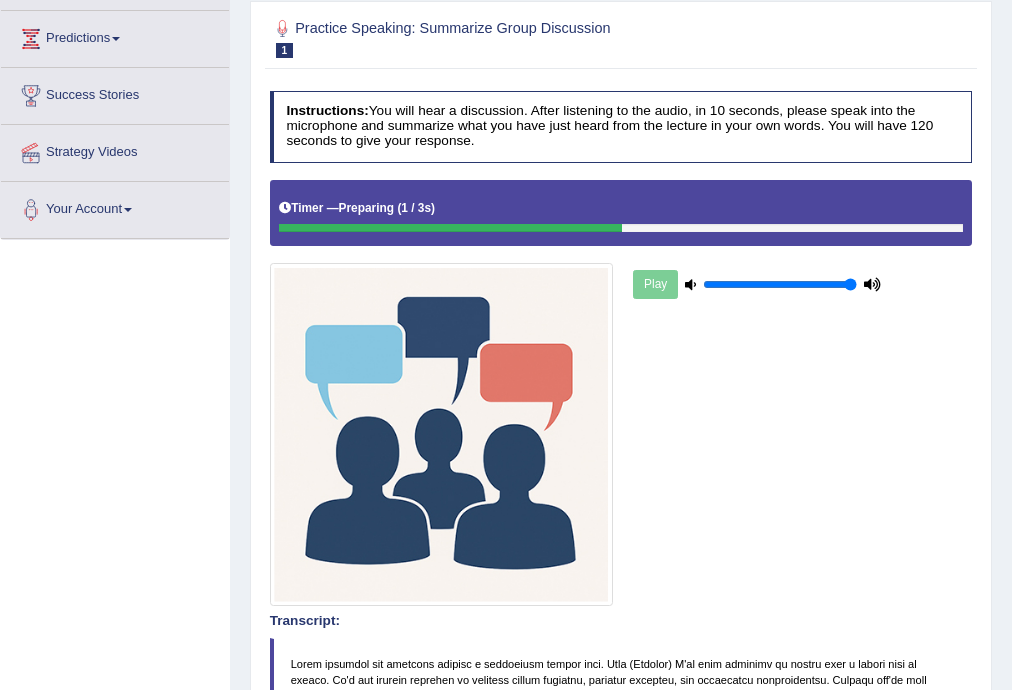 scroll, scrollTop: 80, scrollLeft: 0, axis: vertical 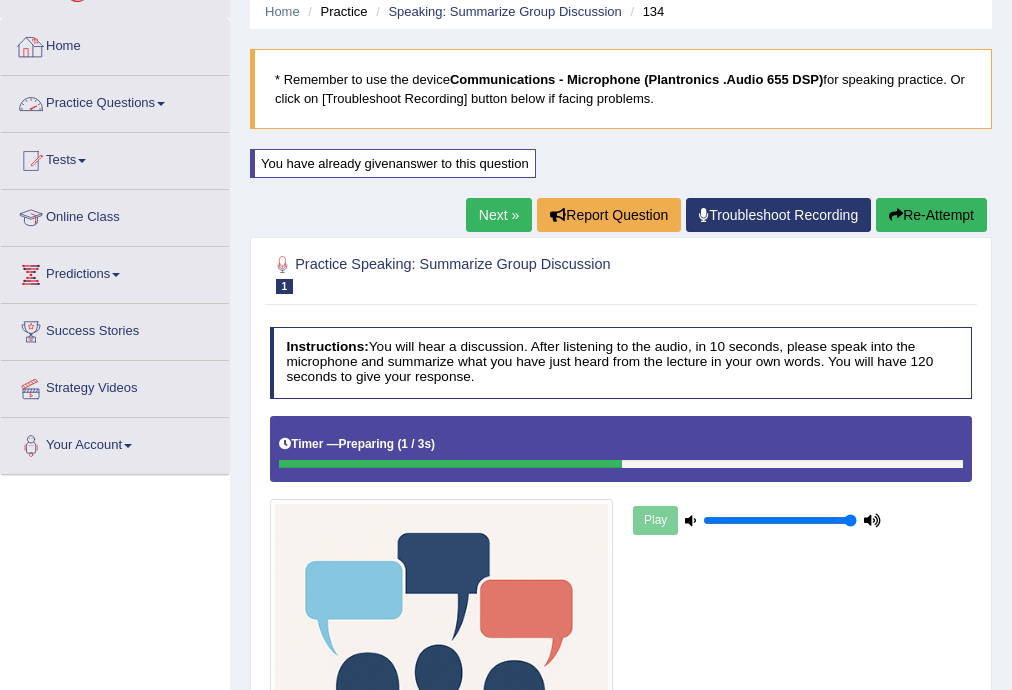 click on "Practice Questions" at bounding box center [115, 101] 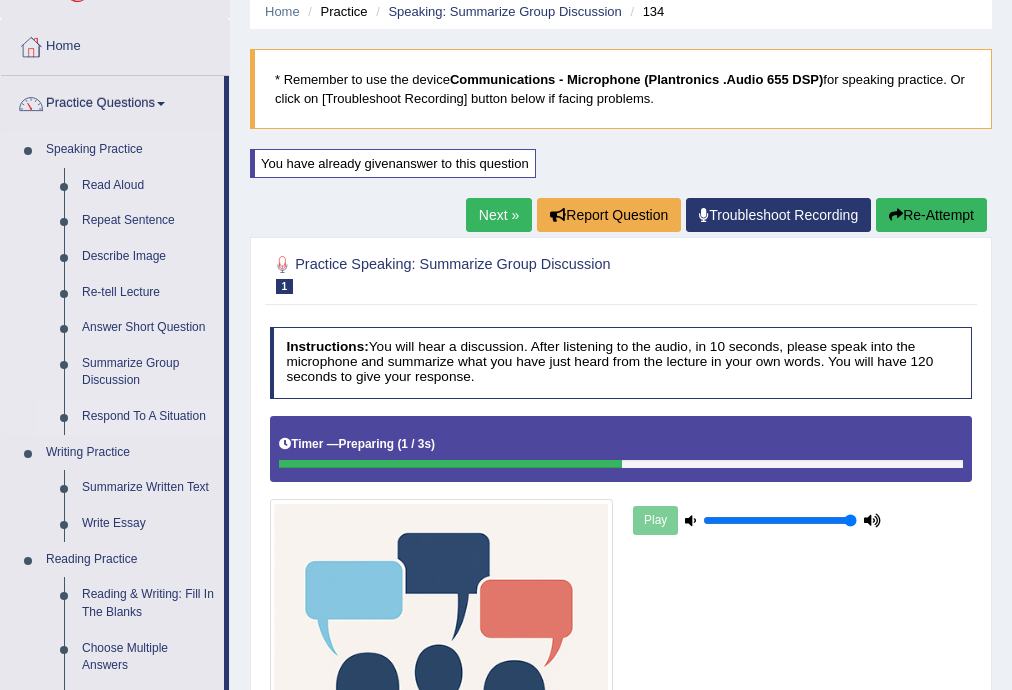 click on "Respond To A Situation" at bounding box center (148, 417) 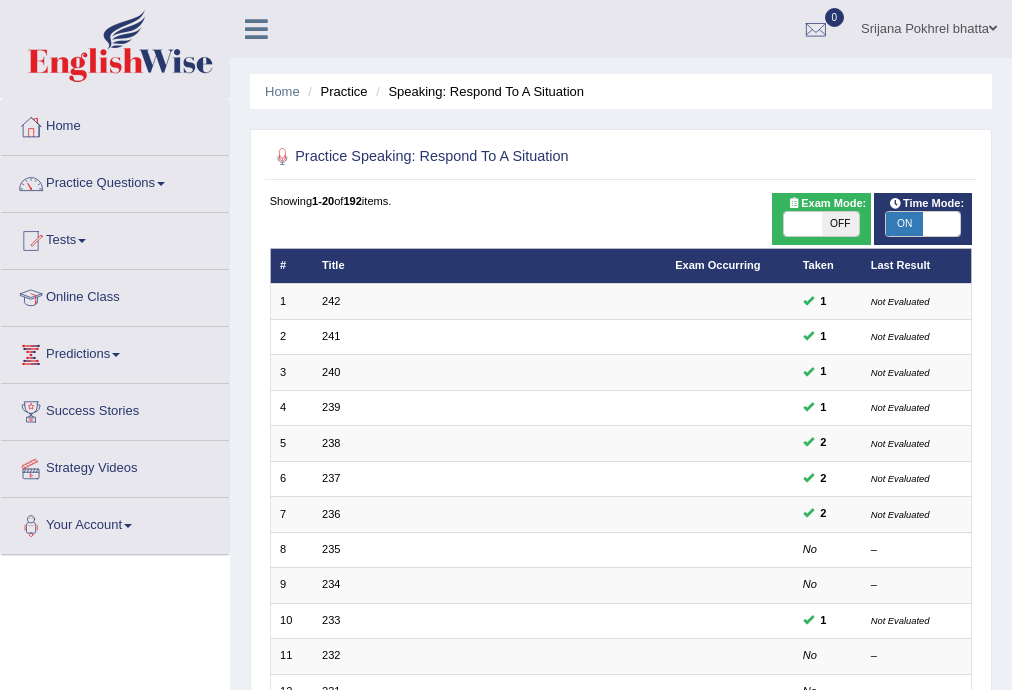 scroll, scrollTop: 0, scrollLeft: 0, axis: both 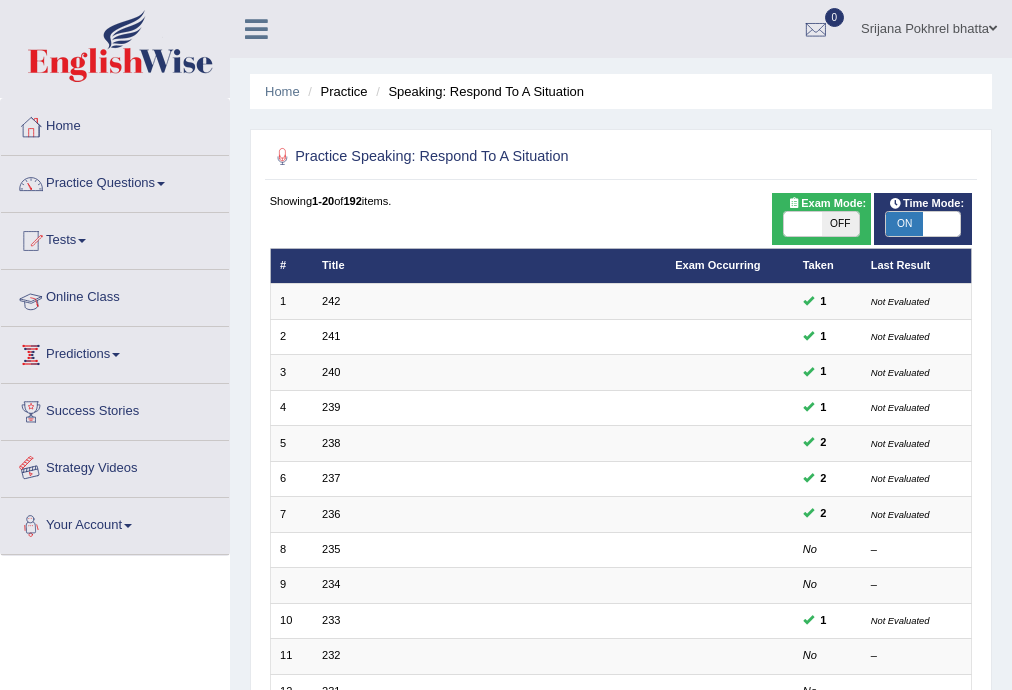 click on "Predictions" at bounding box center [115, 352] 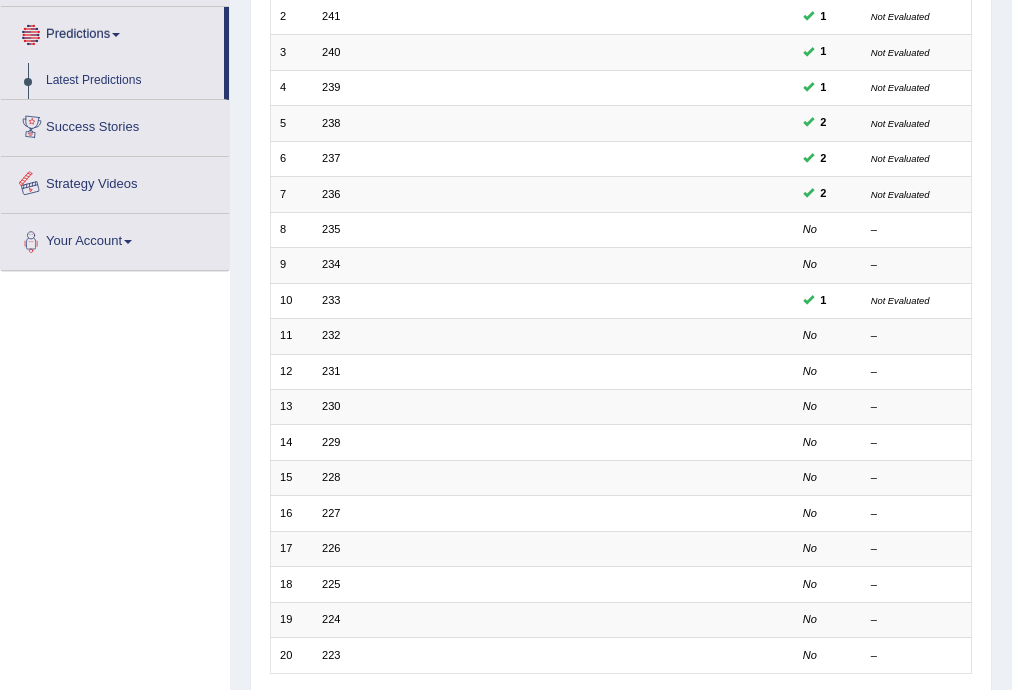 scroll, scrollTop: 0, scrollLeft: 0, axis: both 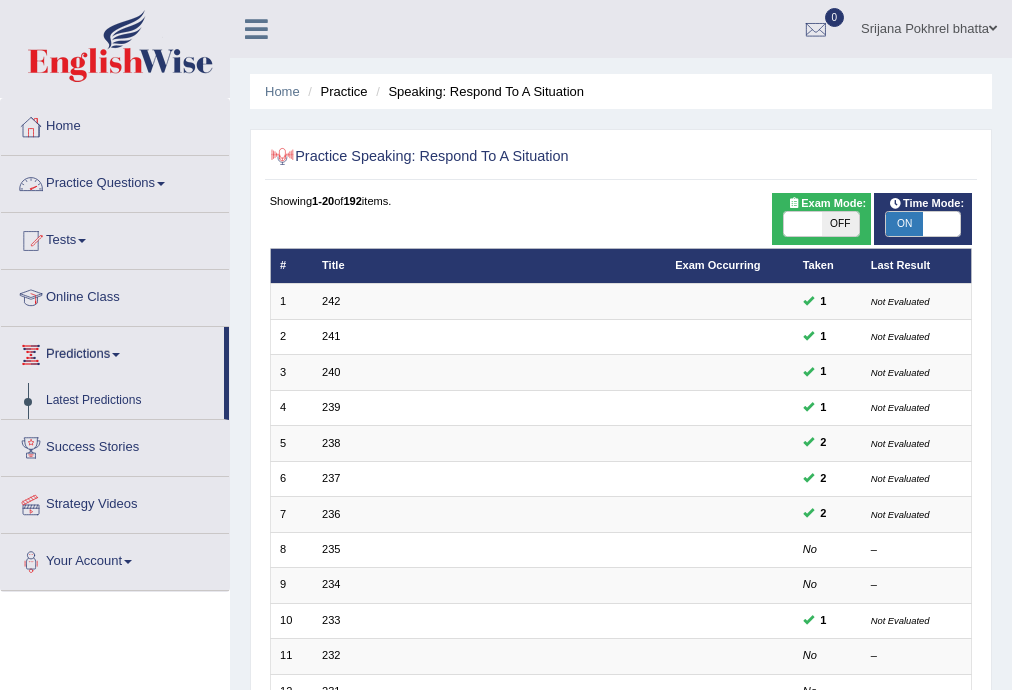 click on "Home" at bounding box center (115, 124) 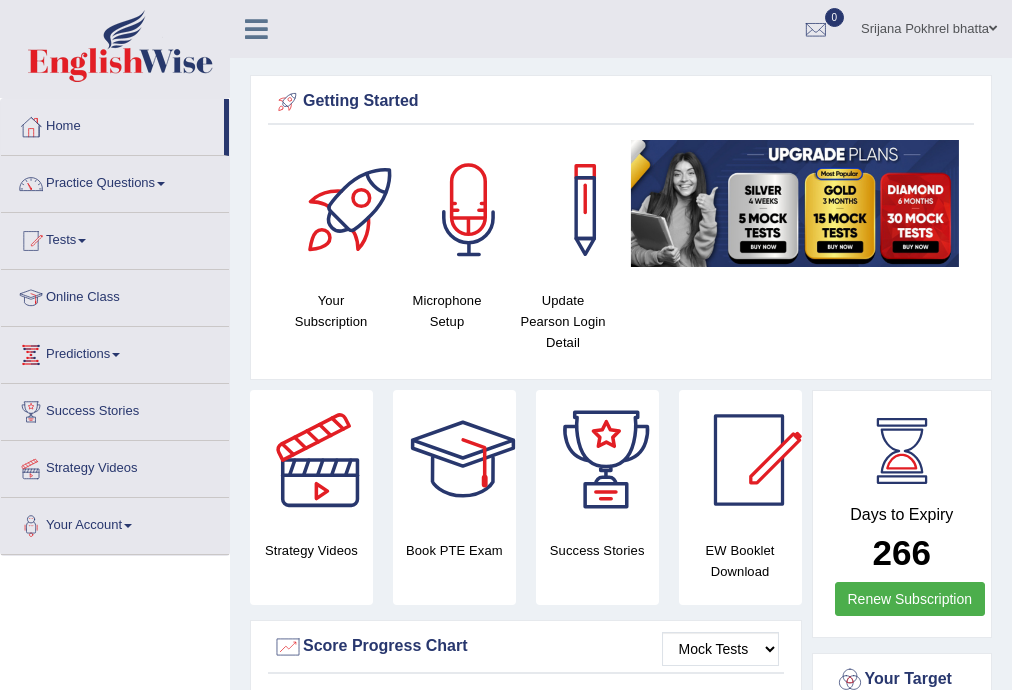 scroll, scrollTop: 0, scrollLeft: 0, axis: both 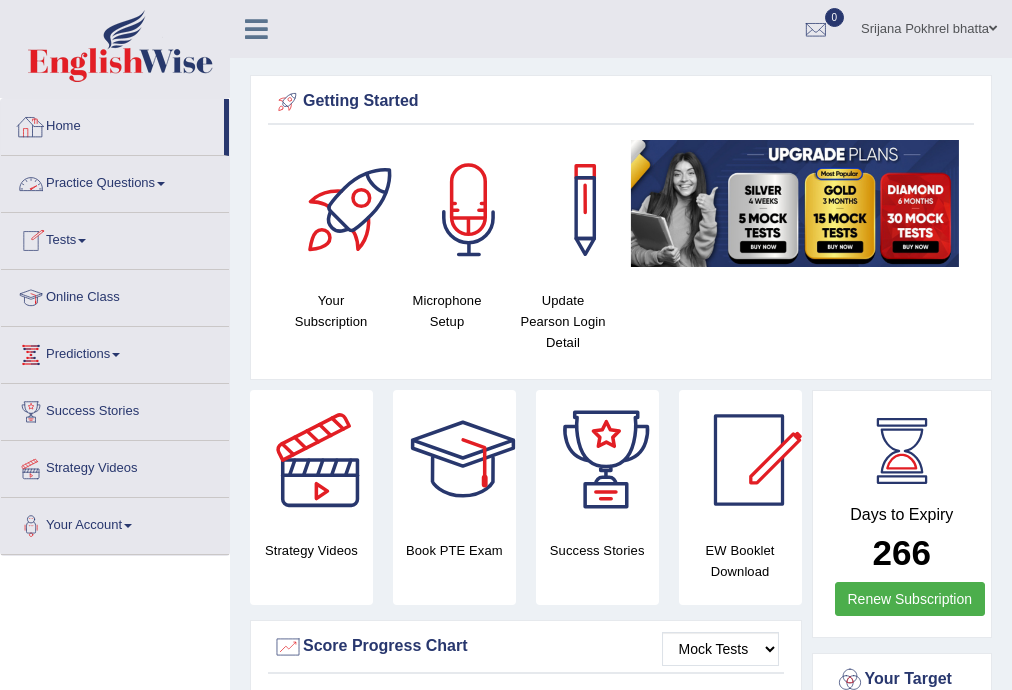 click on "Home" at bounding box center [112, 124] 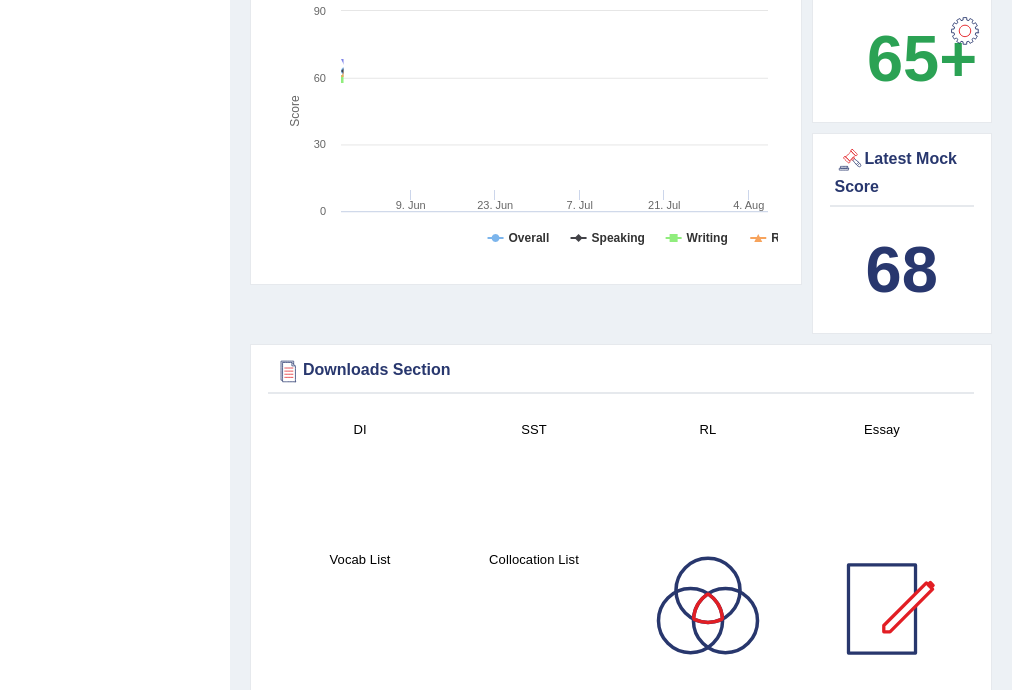 scroll, scrollTop: 800, scrollLeft: 0, axis: vertical 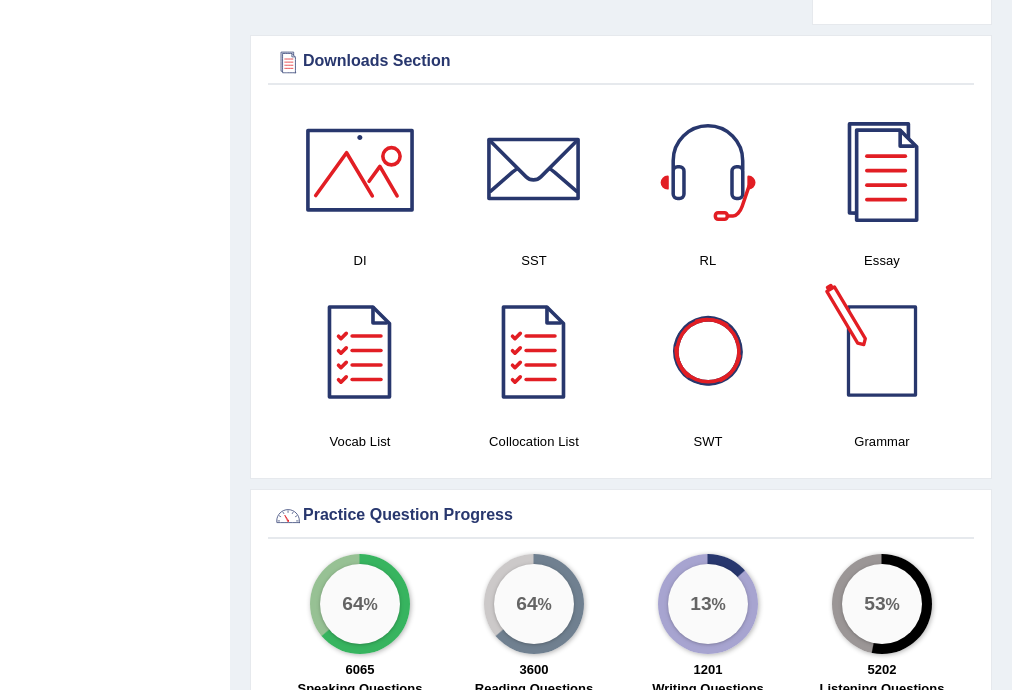 click at bounding box center [882, 351] 